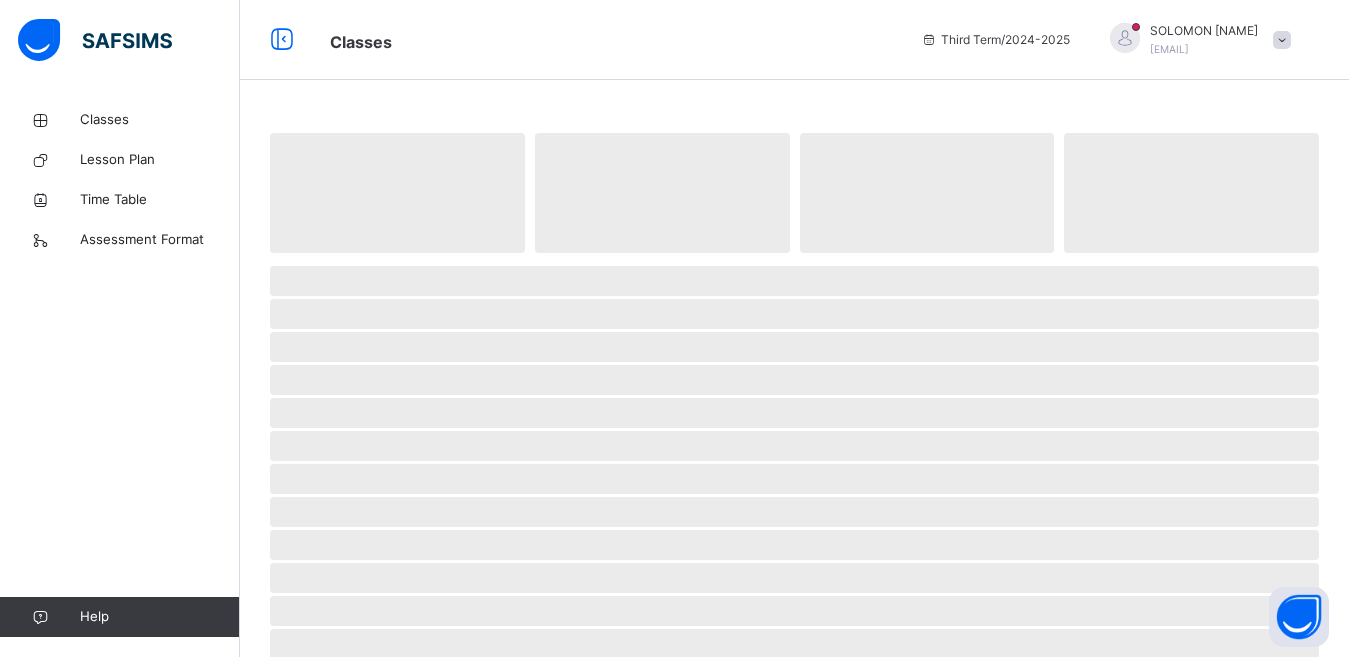 scroll, scrollTop: 0, scrollLeft: 0, axis: both 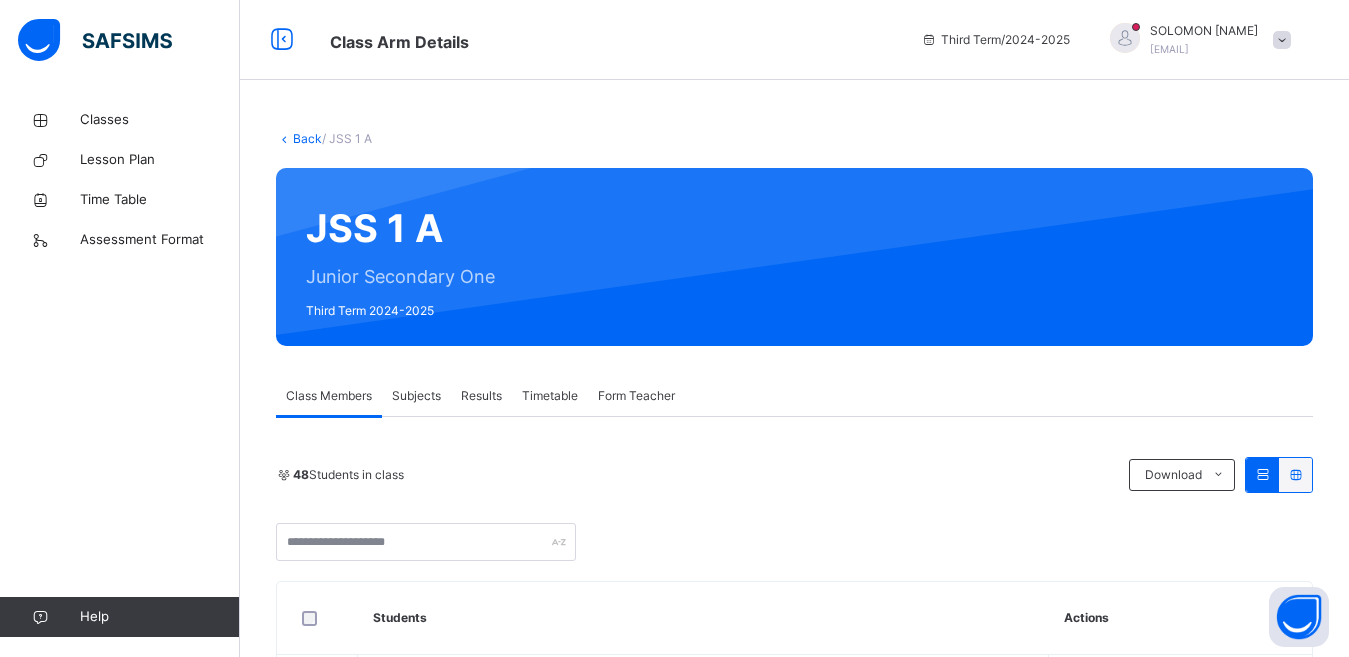 click on "Subjects" at bounding box center (416, 396) 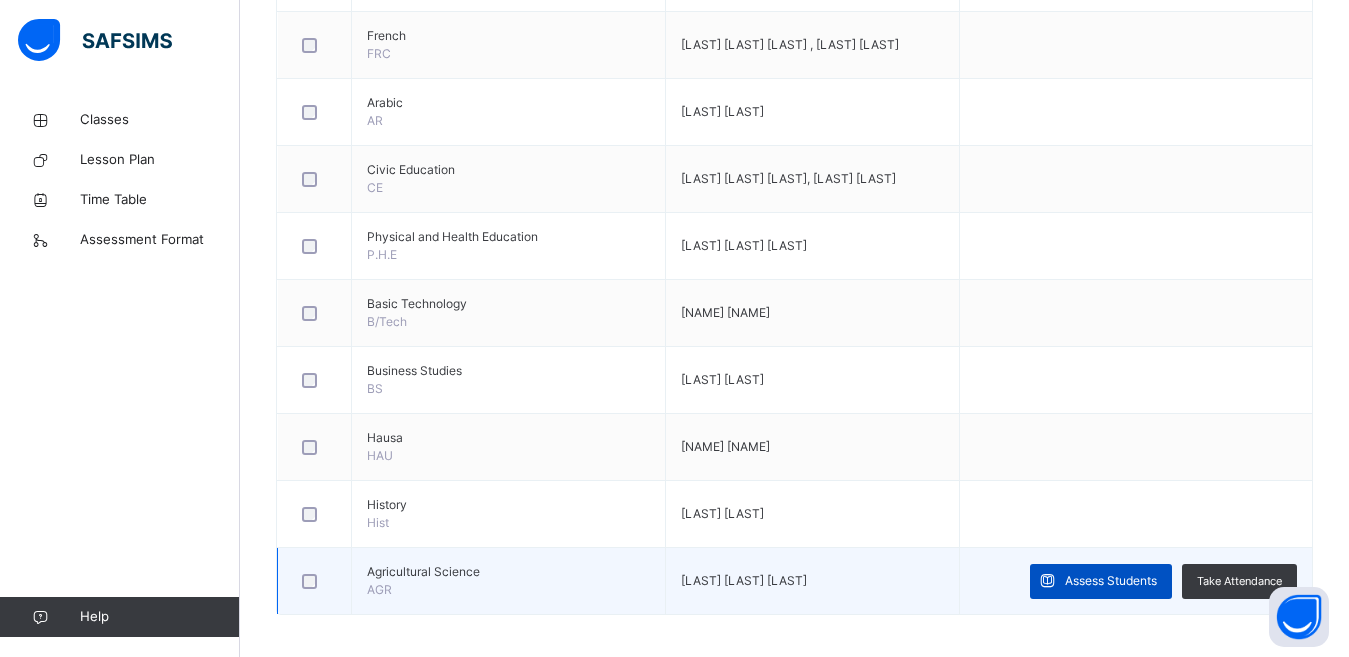 scroll, scrollTop: 1172, scrollLeft: 0, axis: vertical 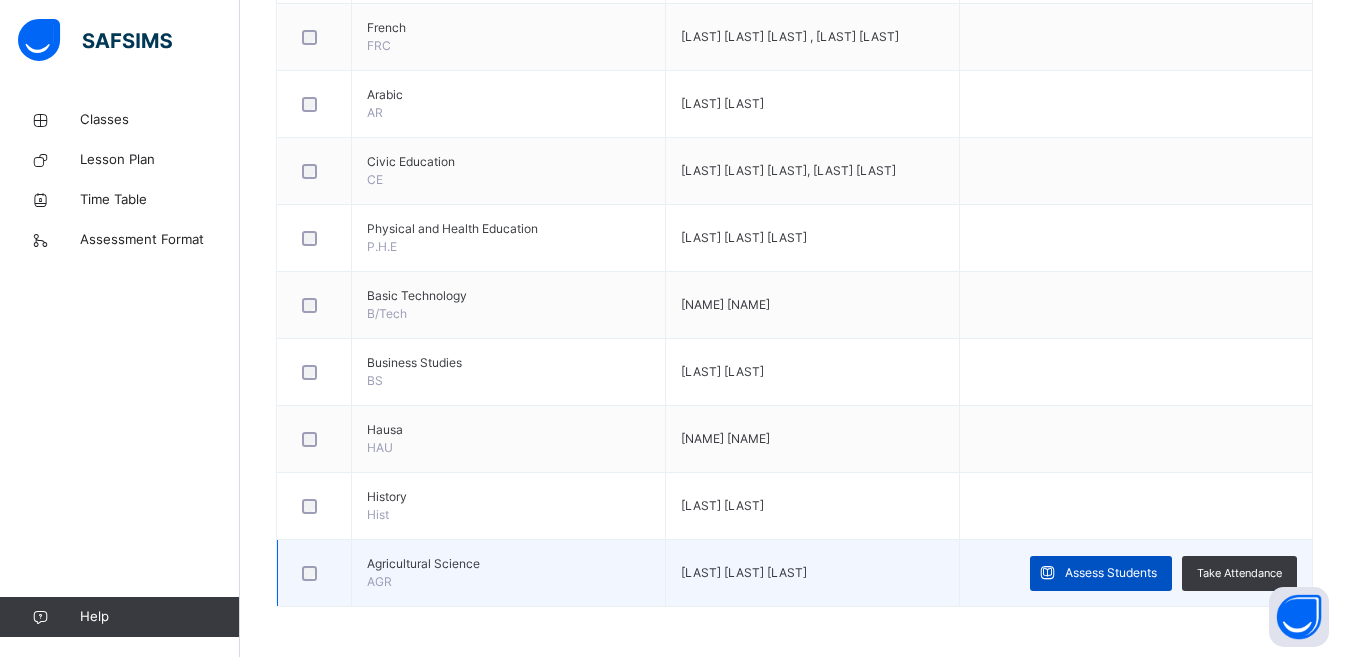 click on "Assess Students" at bounding box center [1101, 573] 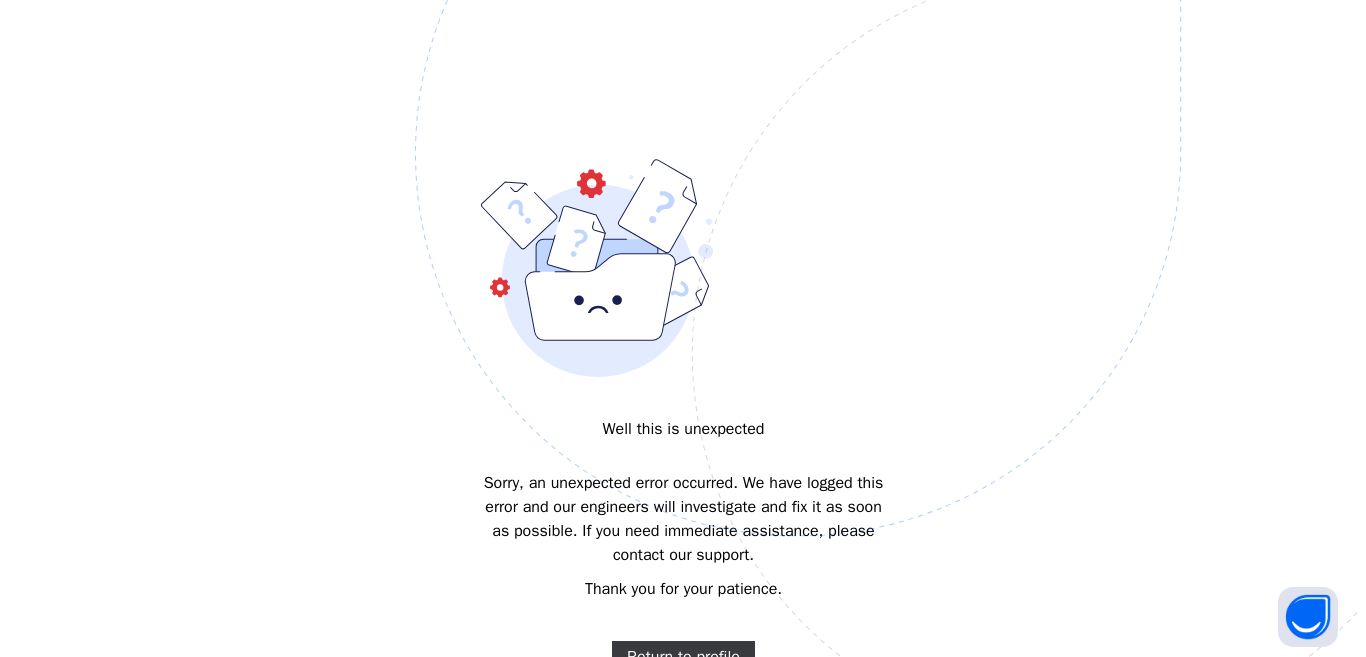 scroll, scrollTop: 0, scrollLeft: 0, axis: both 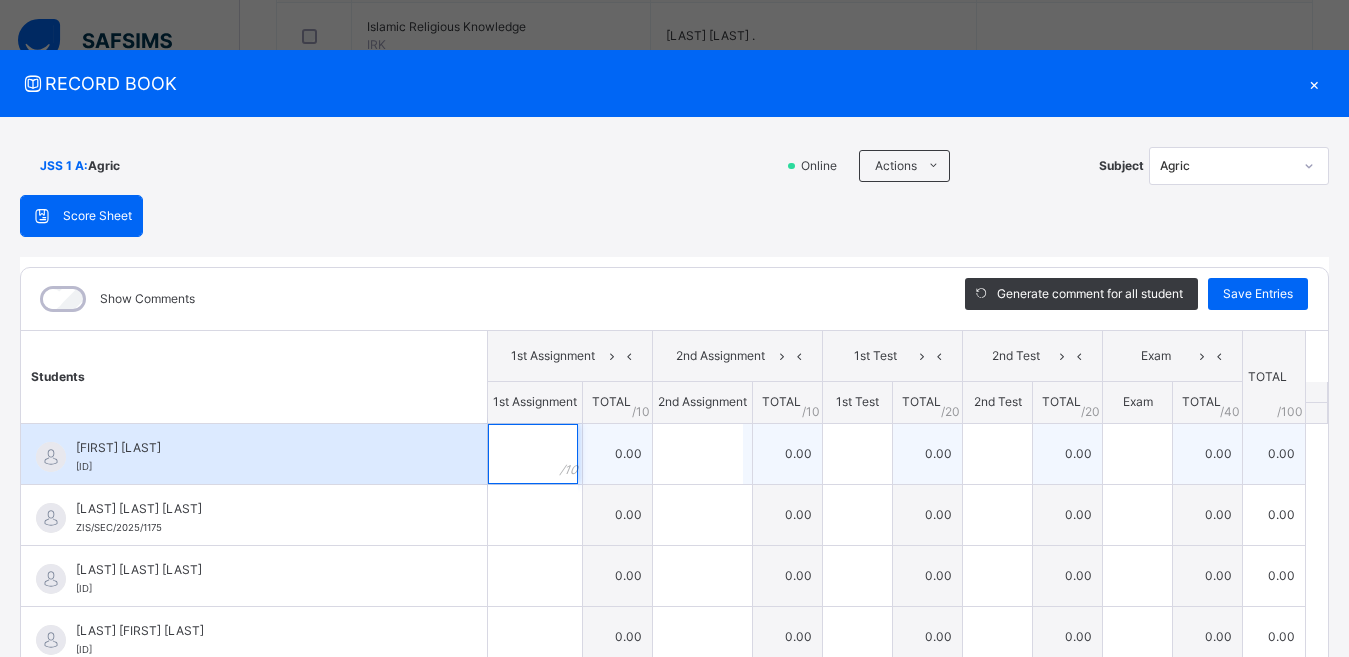 click at bounding box center [533, 454] 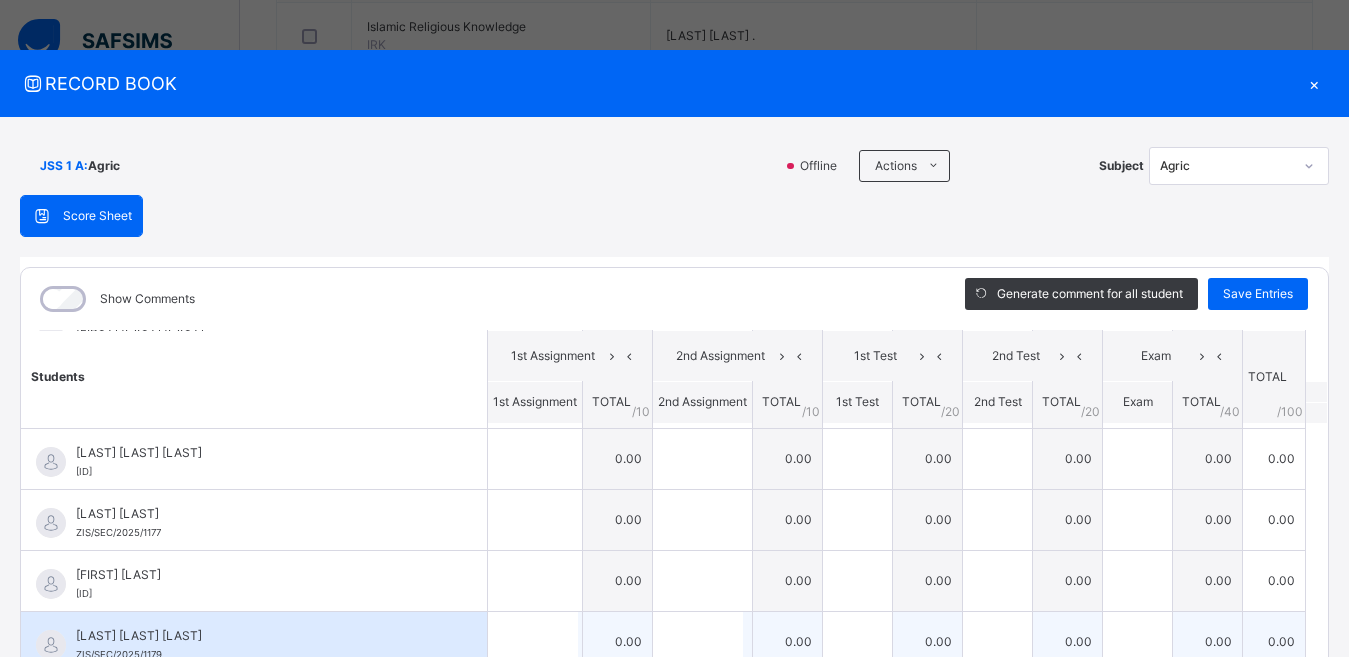 scroll, scrollTop: 1700, scrollLeft: 0, axis: vertical 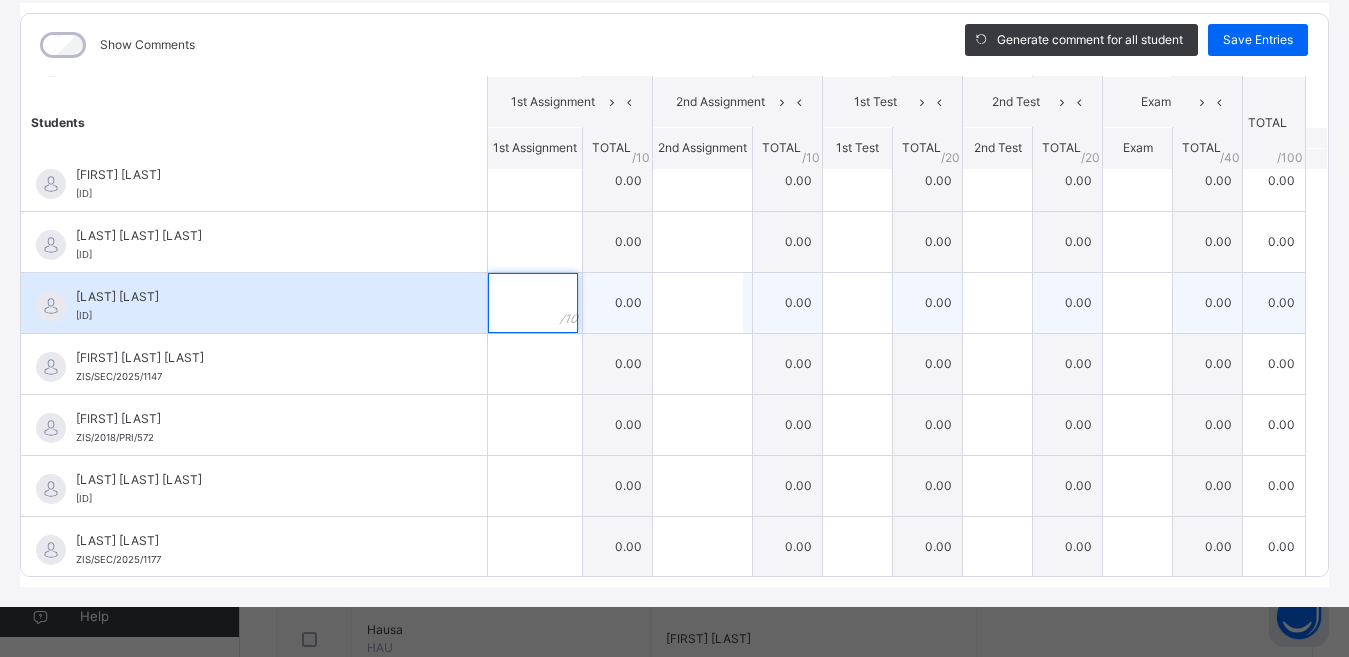 click at bounding box center [533, 303] 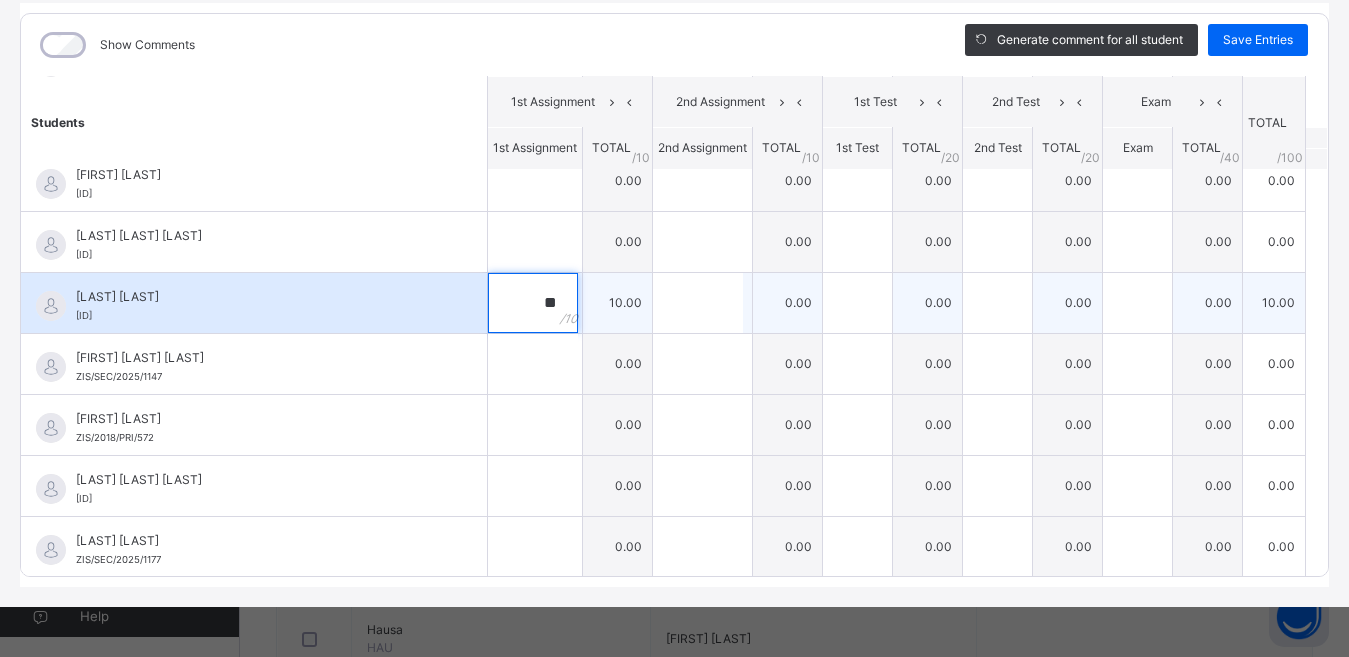 type on "**" 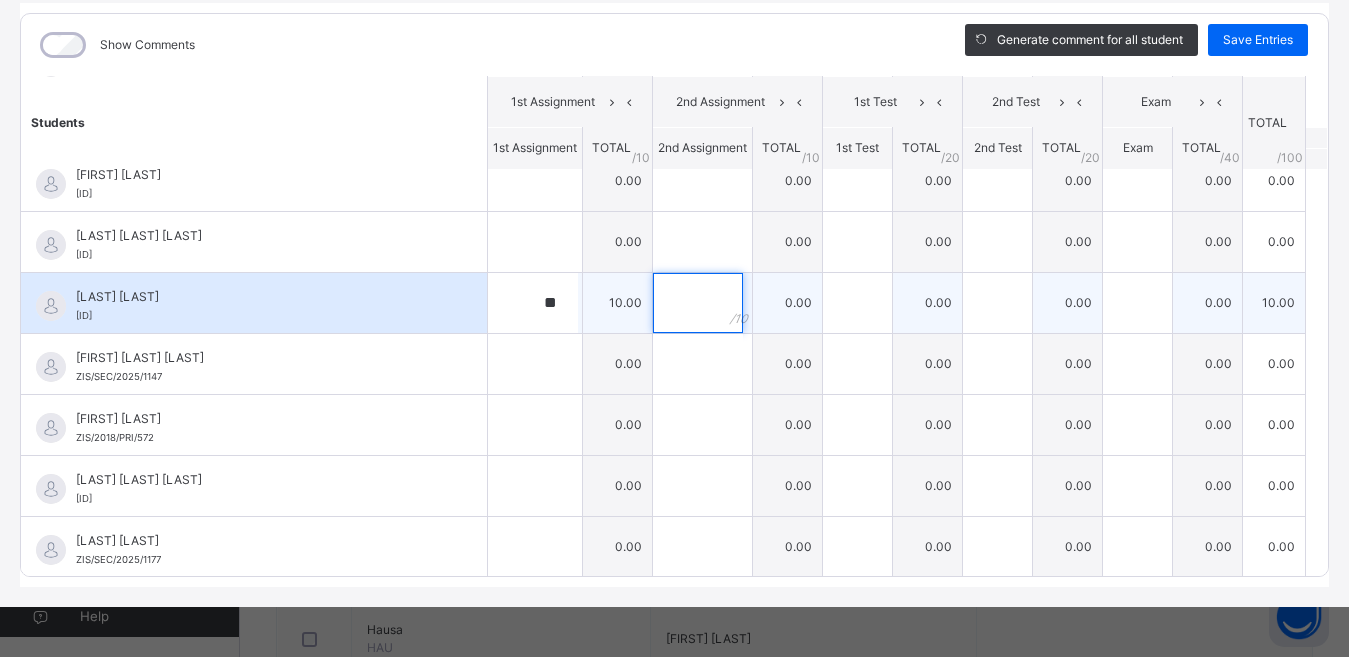 click at bounding box center (698, 303) 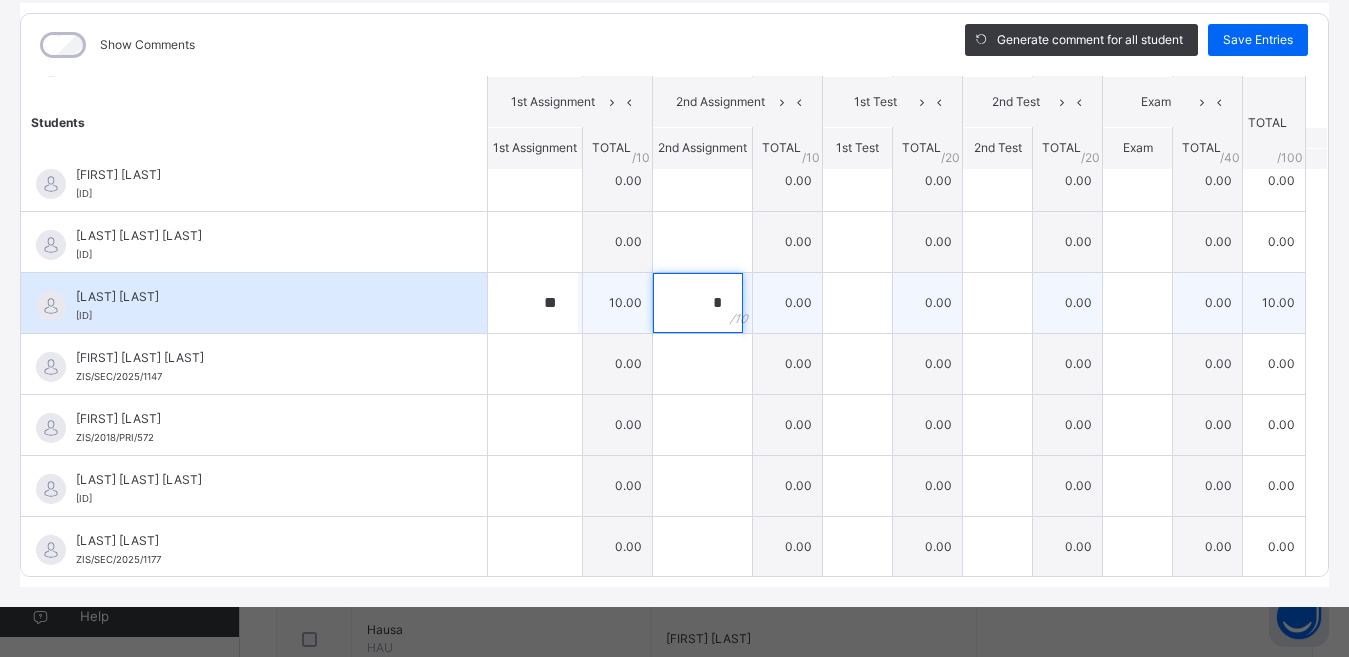 type on "*" 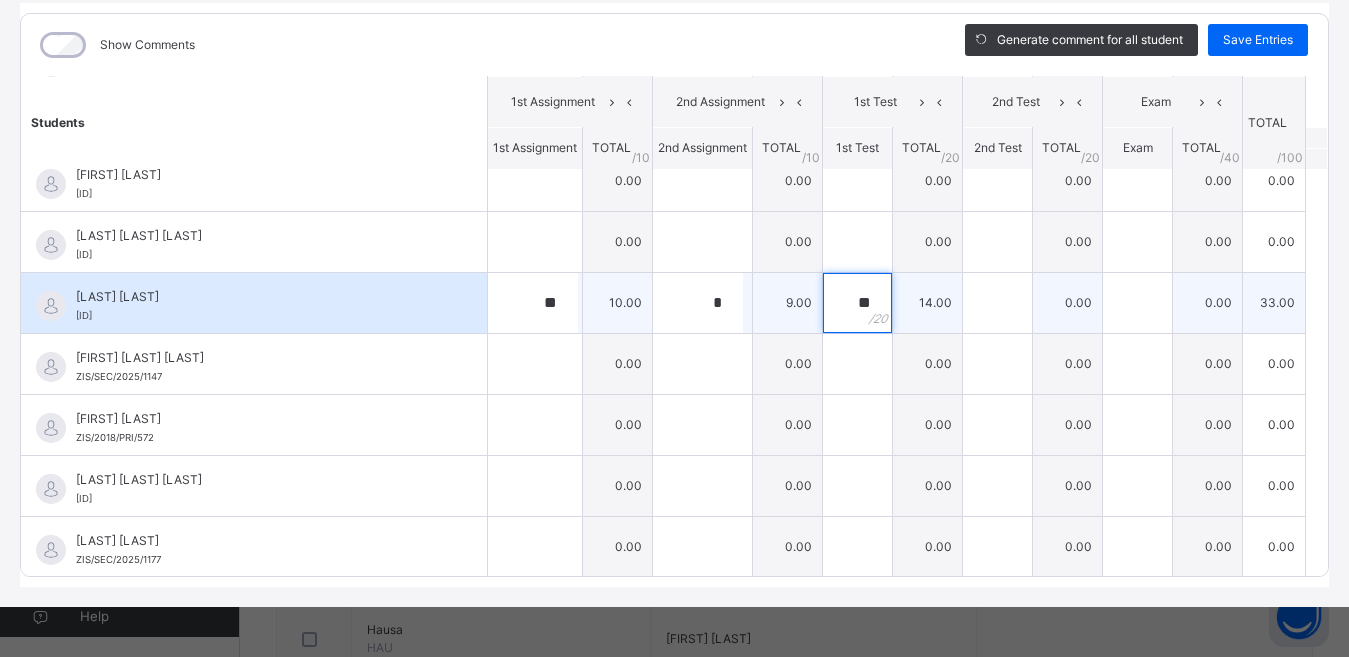 type on "**" 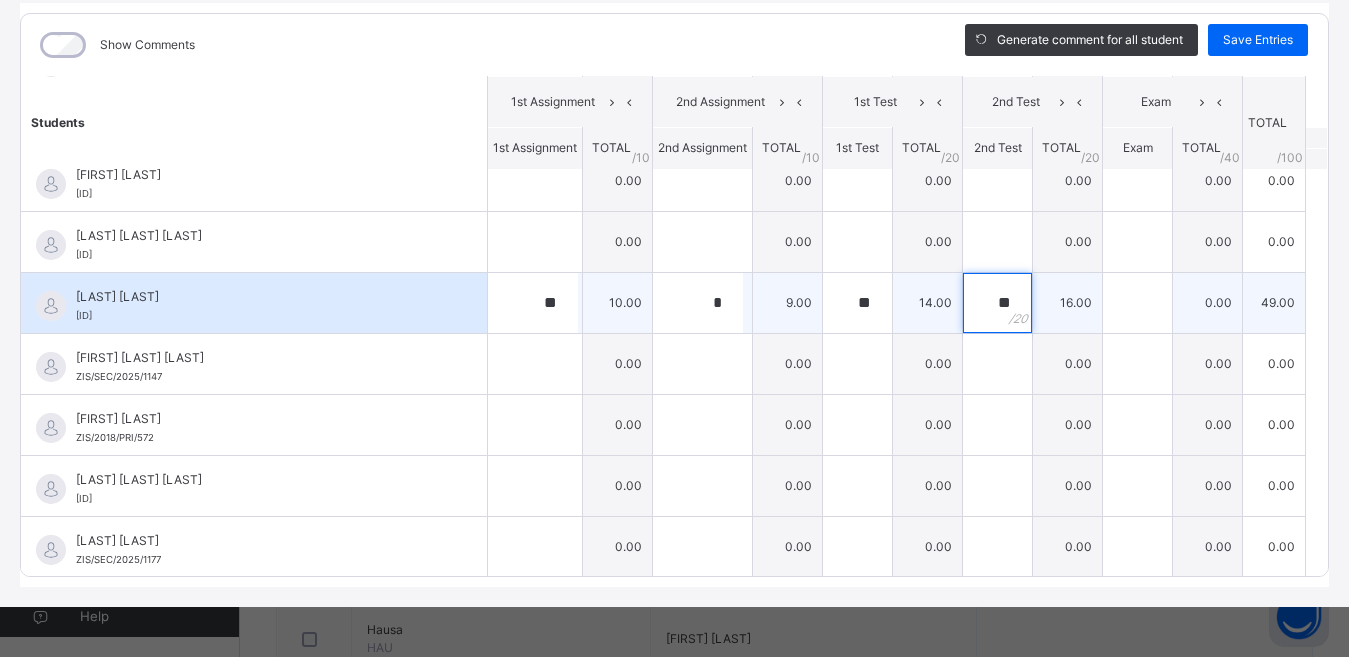 type on "**" 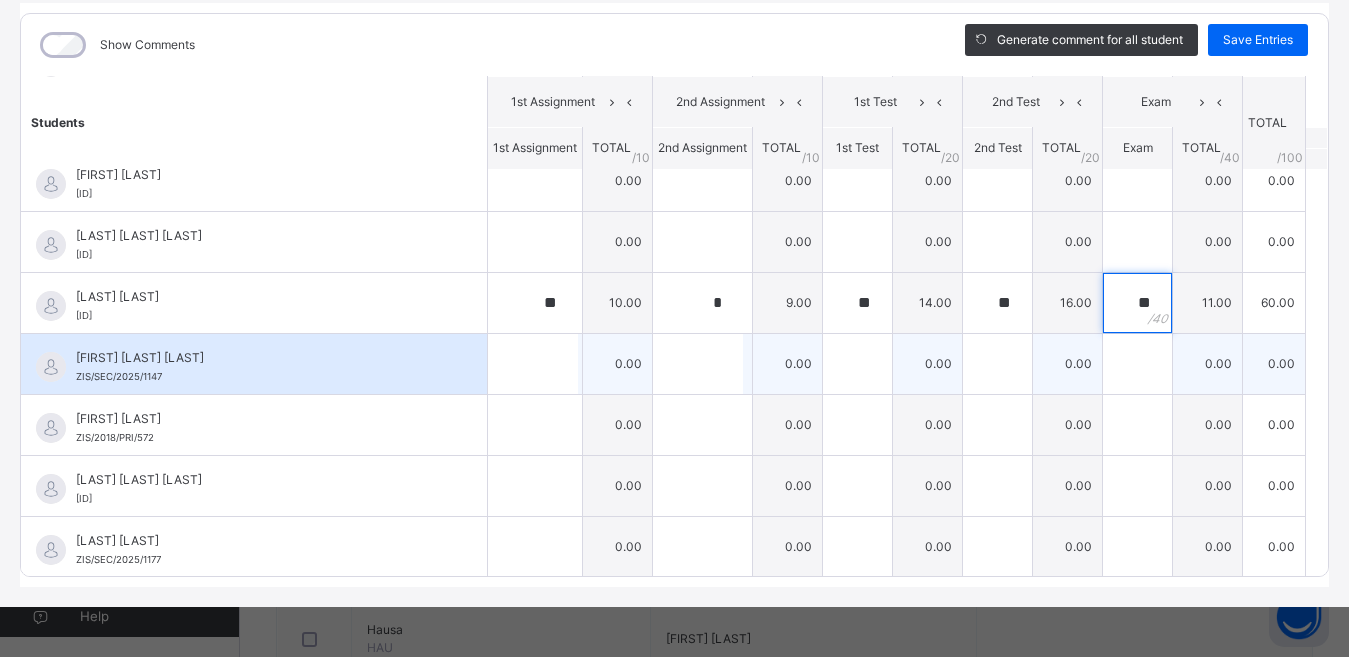 type on "**" 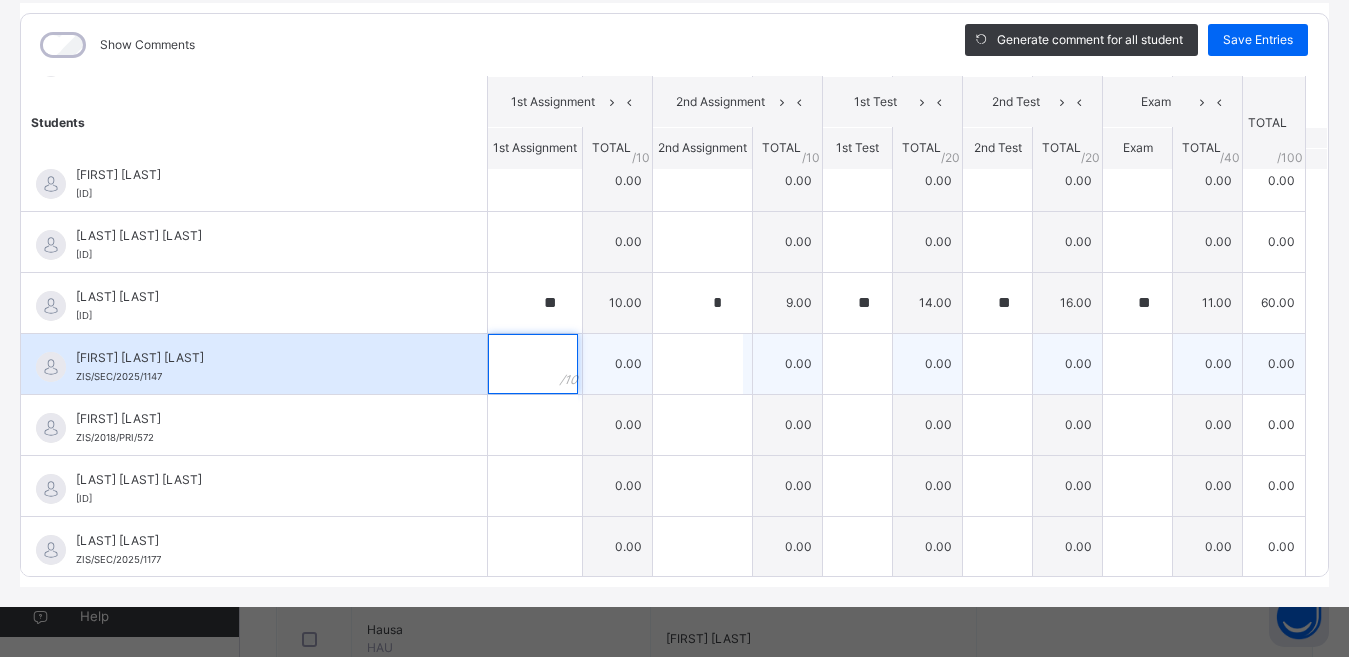 click at bounding box center (535, 364) 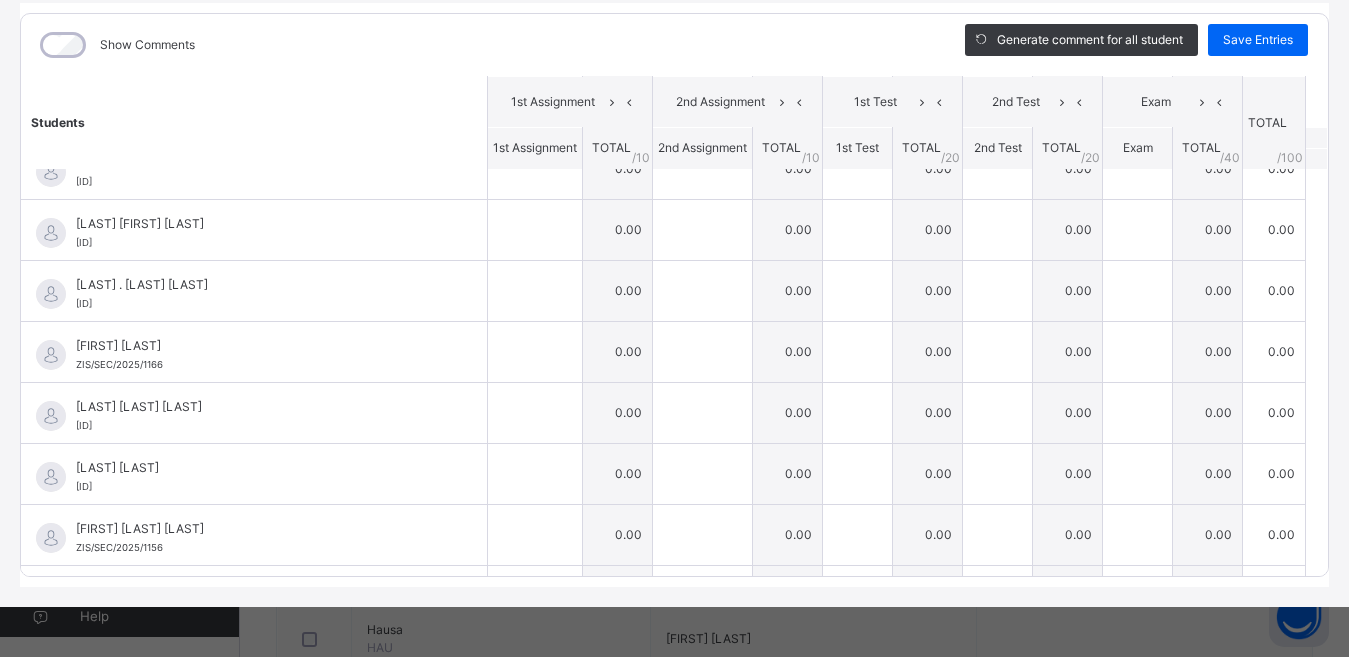scroll, scrollTop: 0, scrollLeft: 0, axis: both 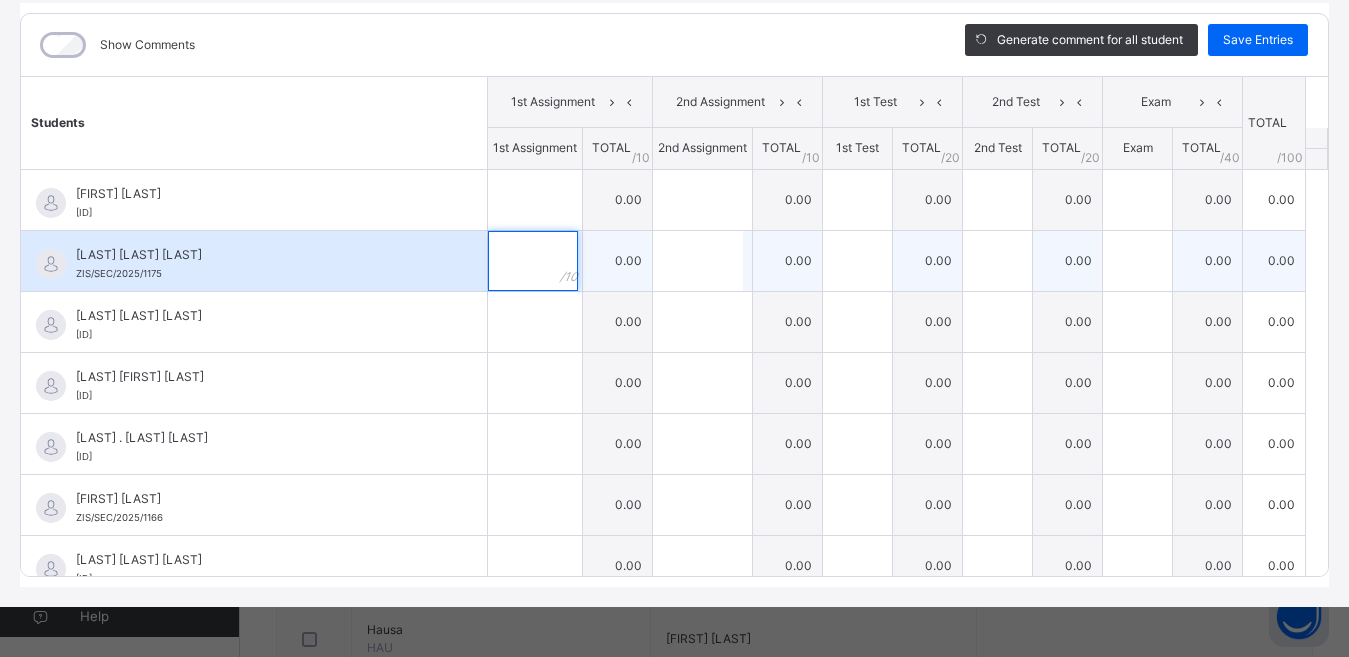click at bounding box center (533, 261) 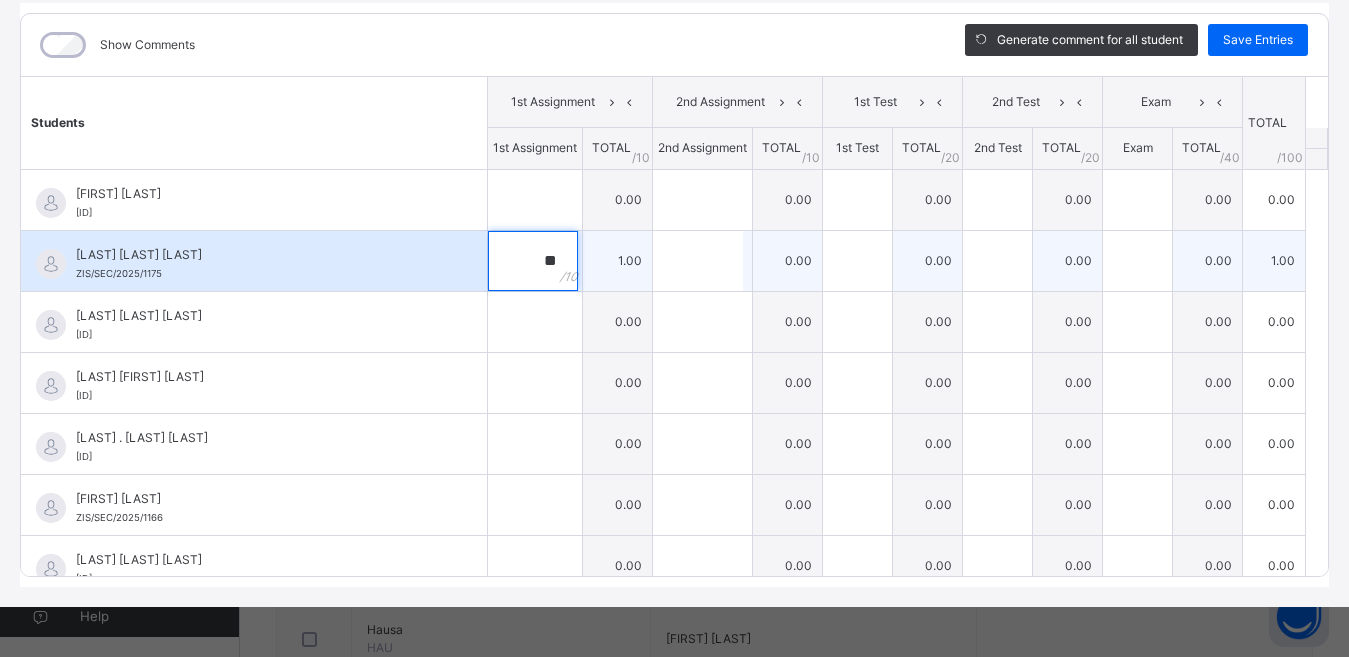 type on "**" 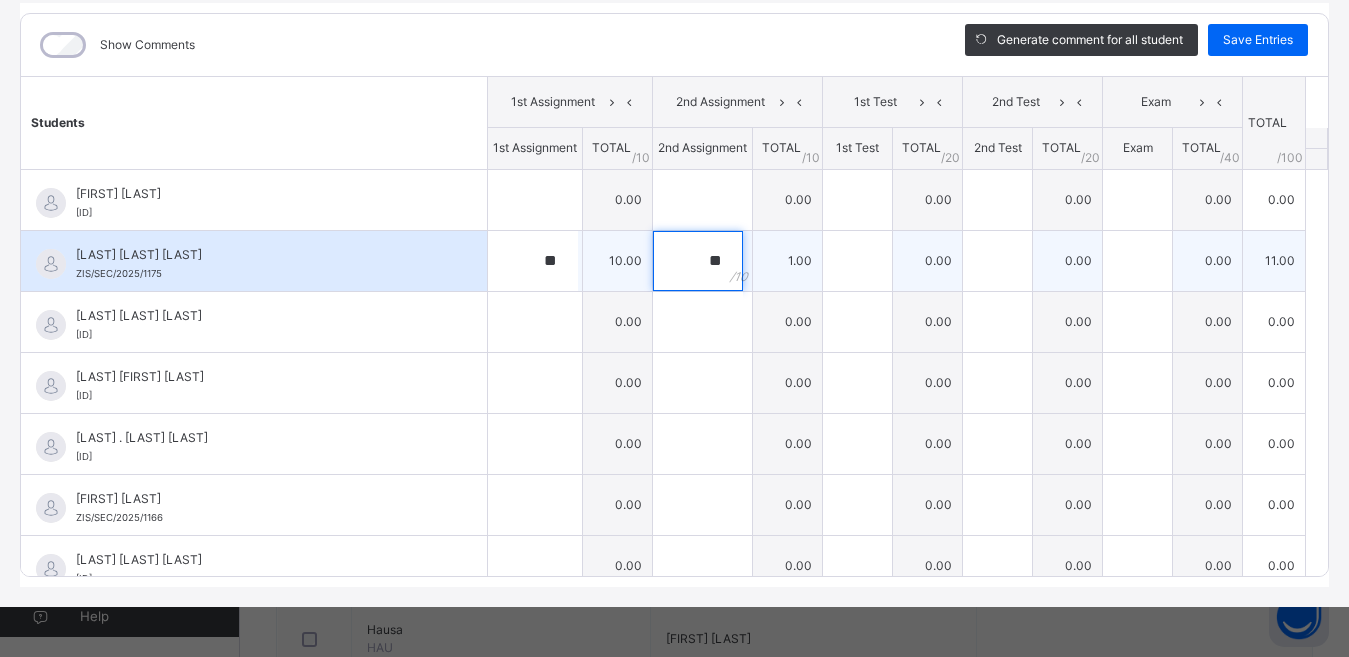 type on "**" 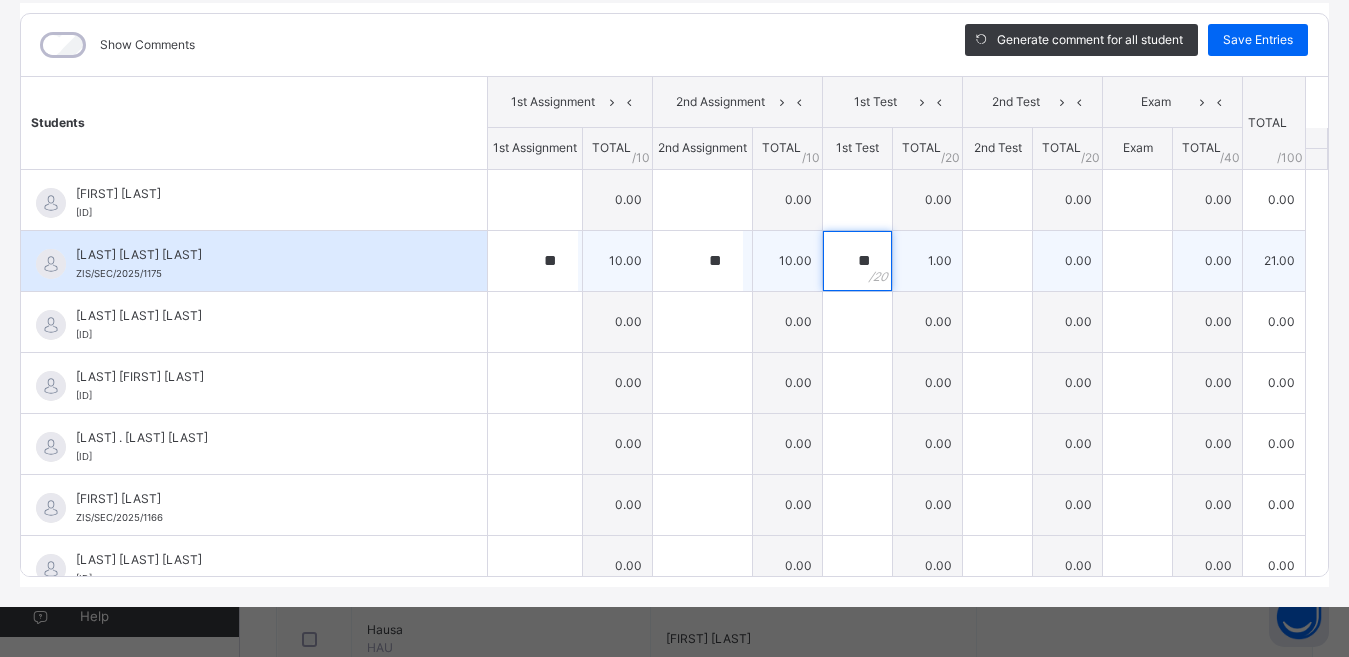 type on "**" 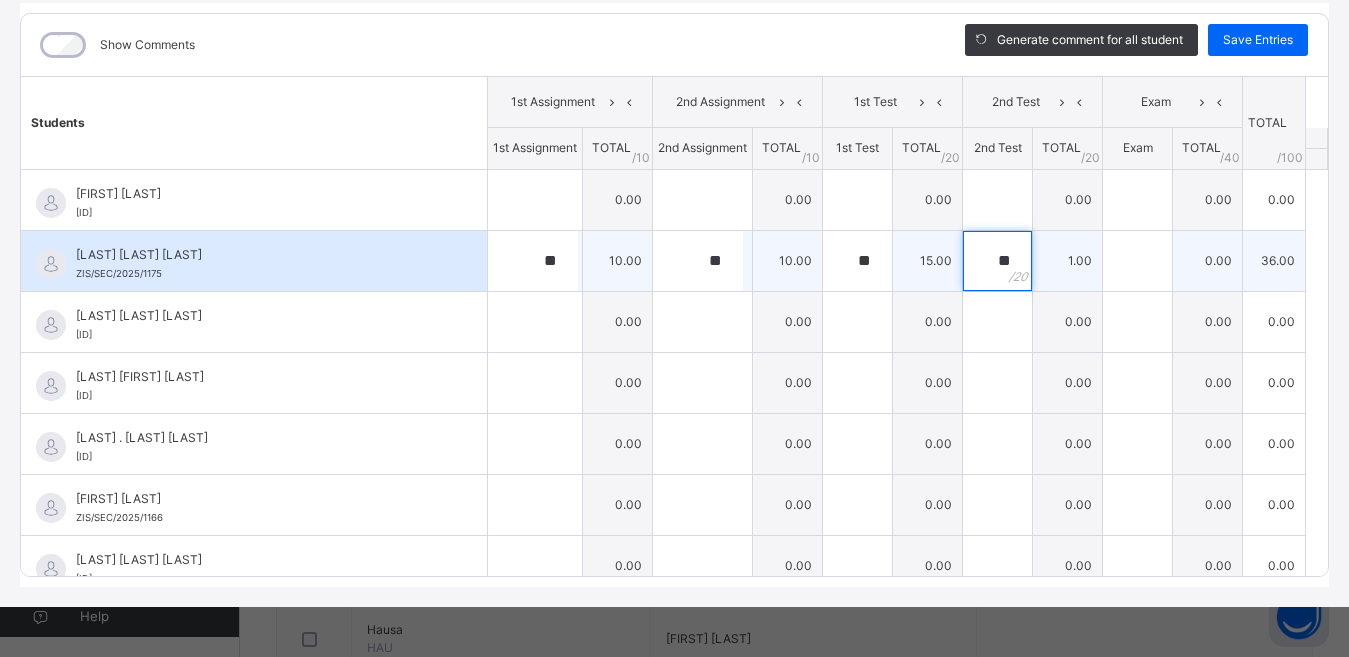 type on "**" 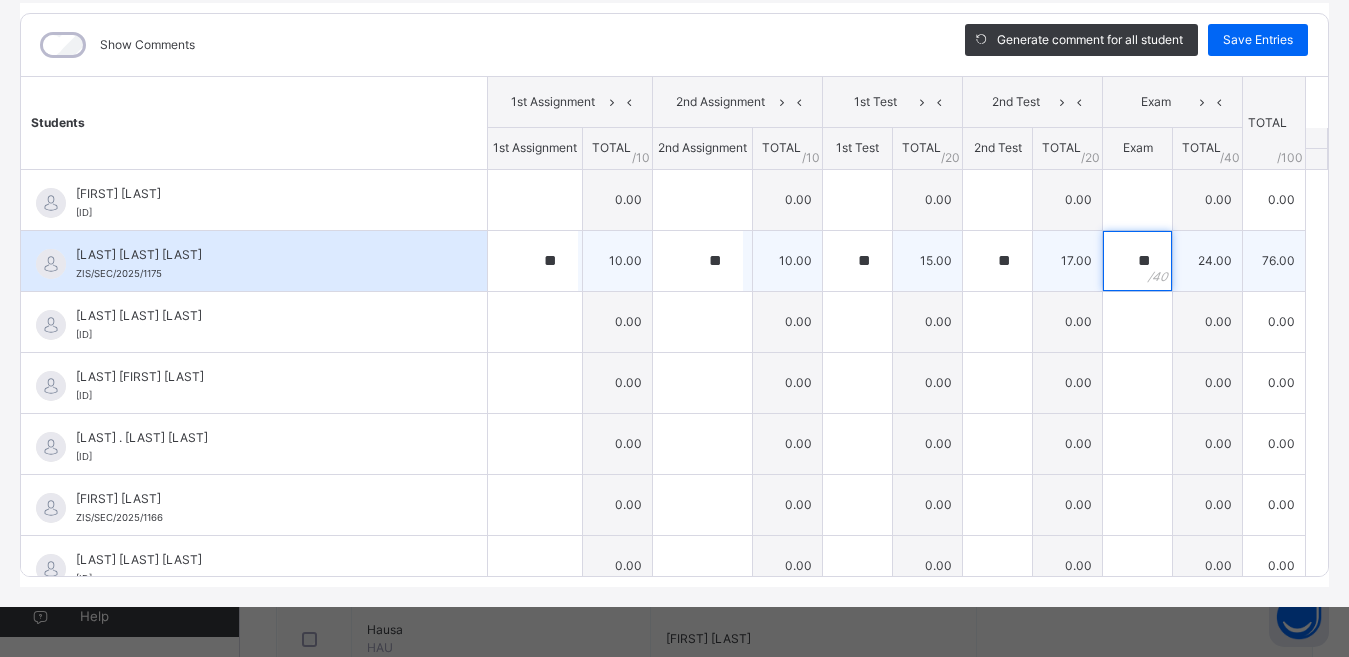 type on "**" 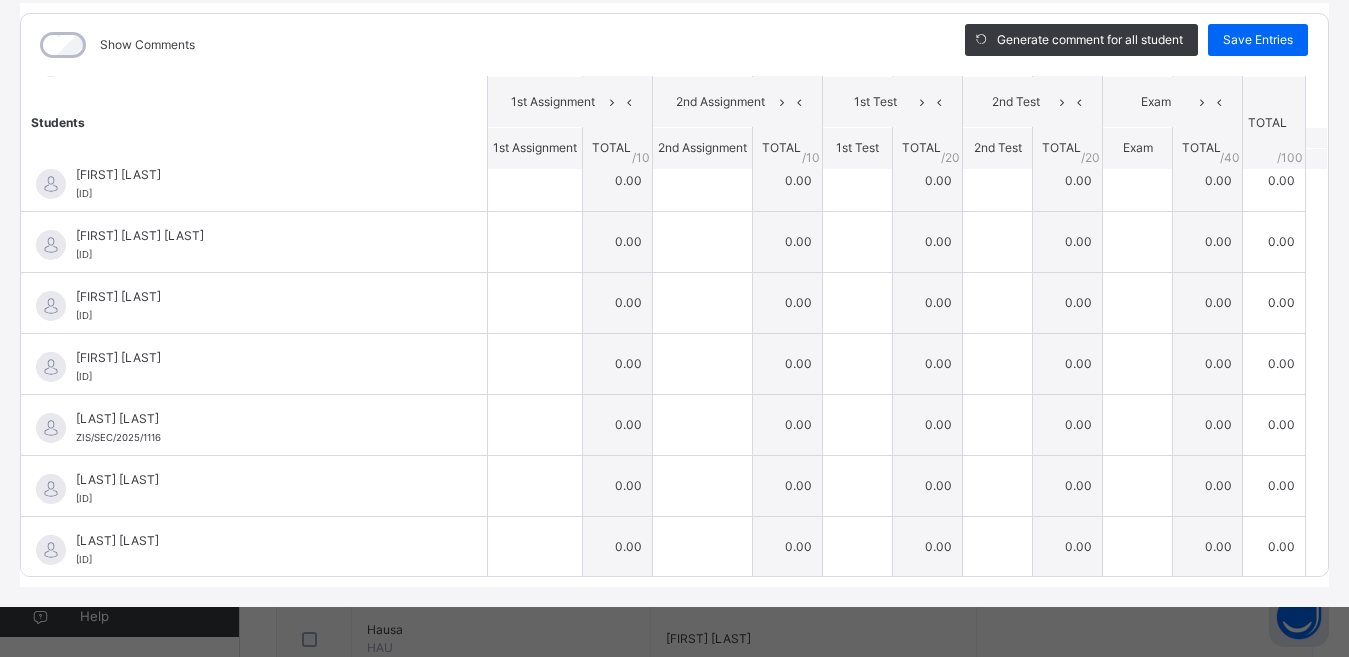 scroll, scrollTop: 2522, scrollLeft: 0, axis: vertical 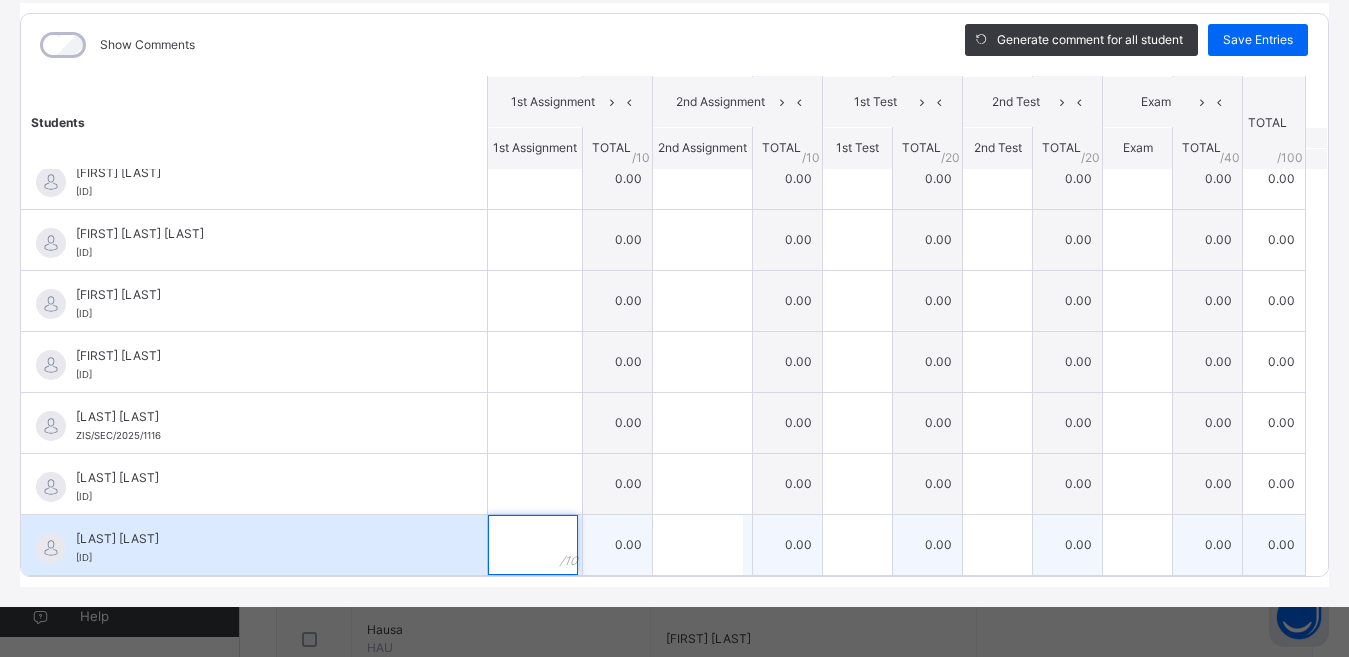 click at bounding box center [533, 545] 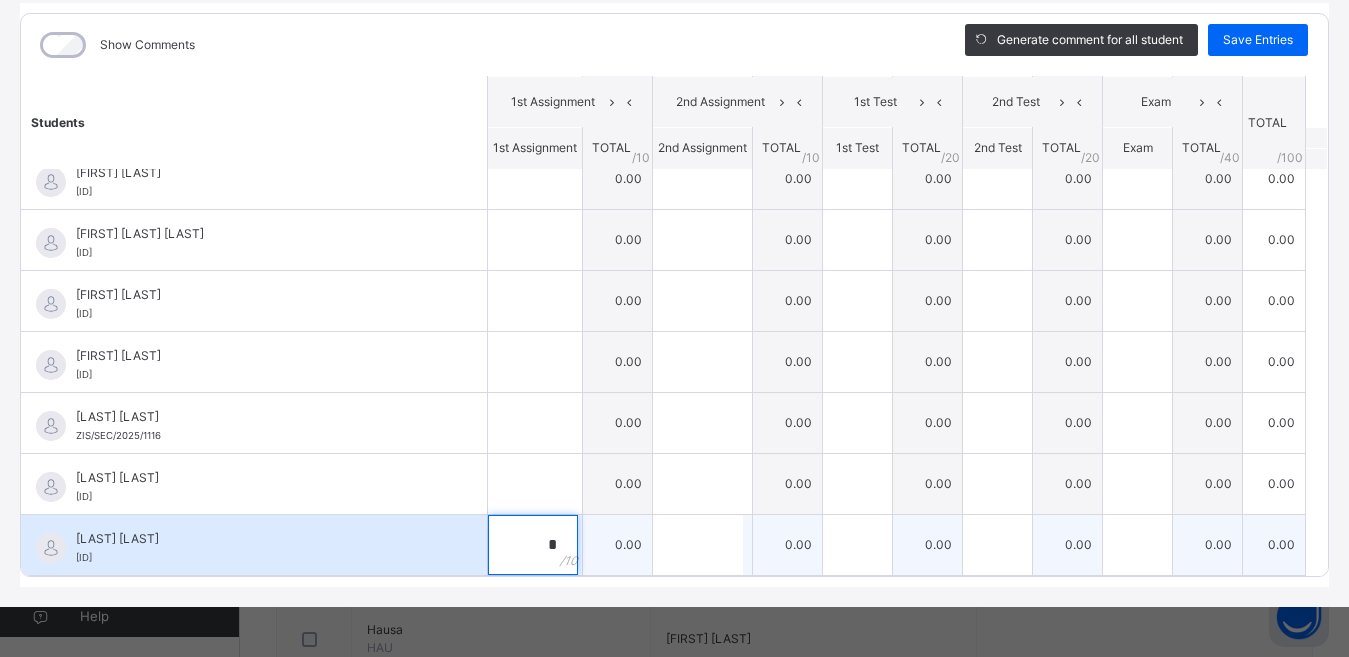 type on "*" 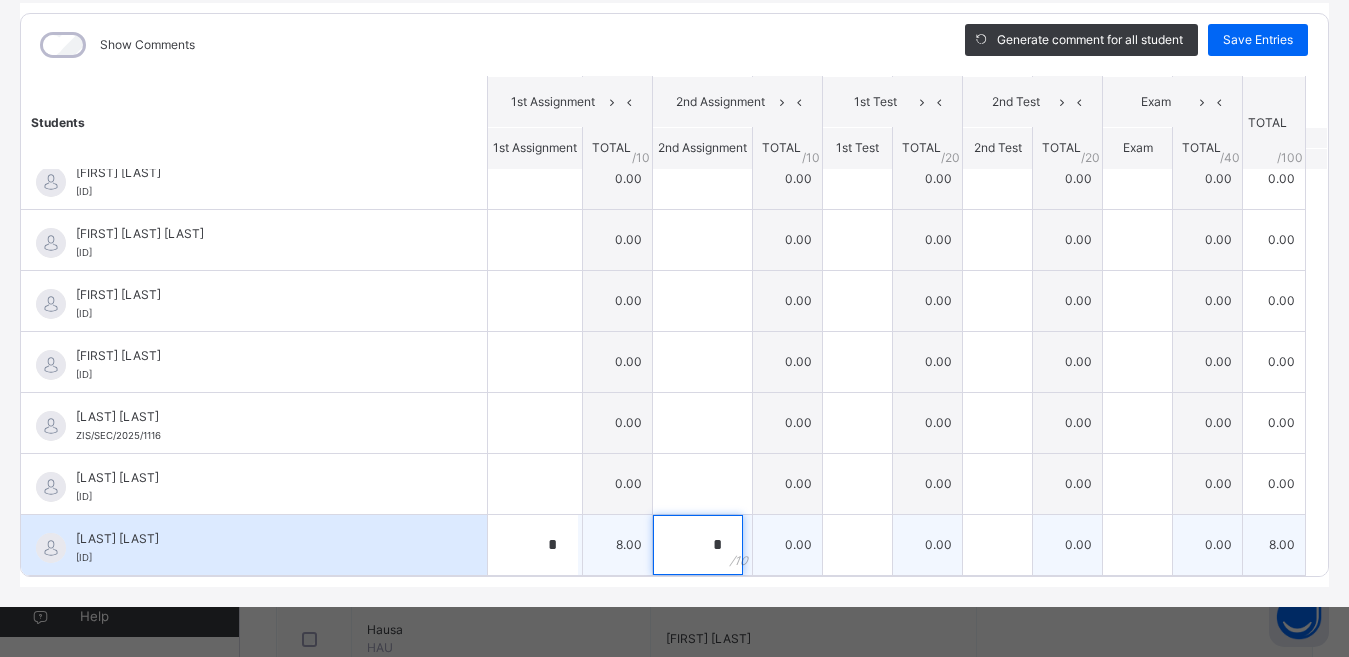 type on "*" 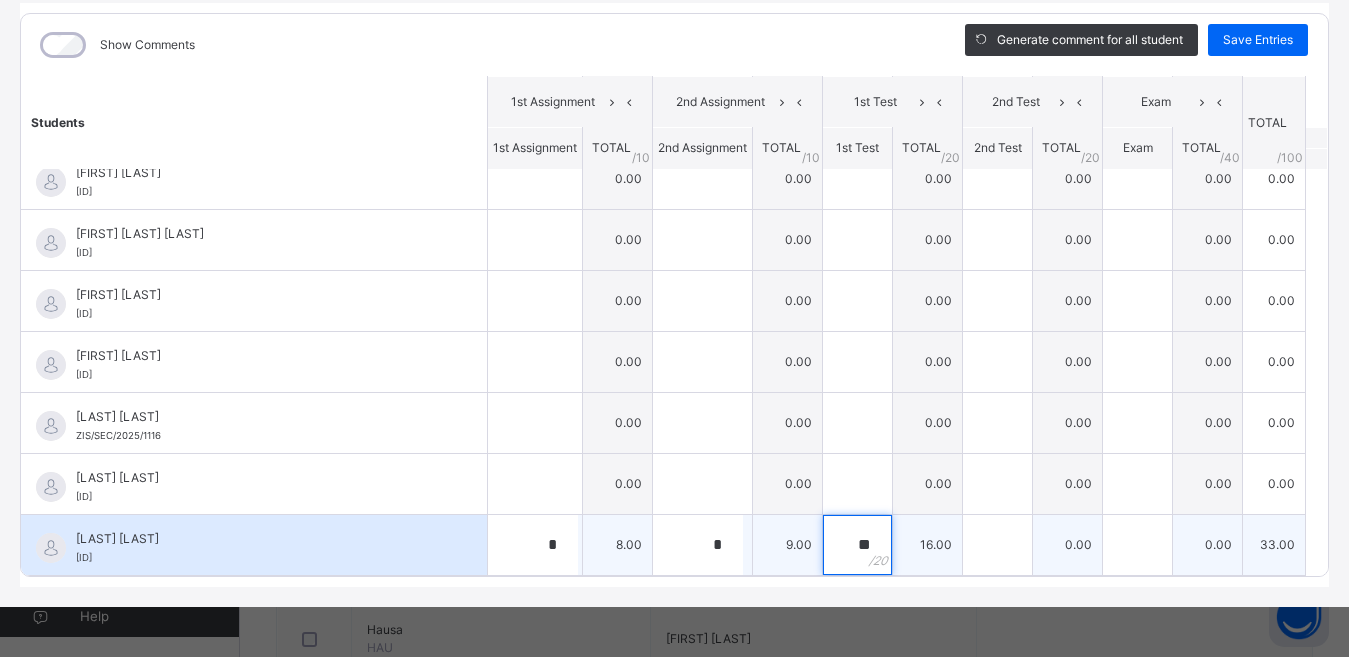 type on "**" 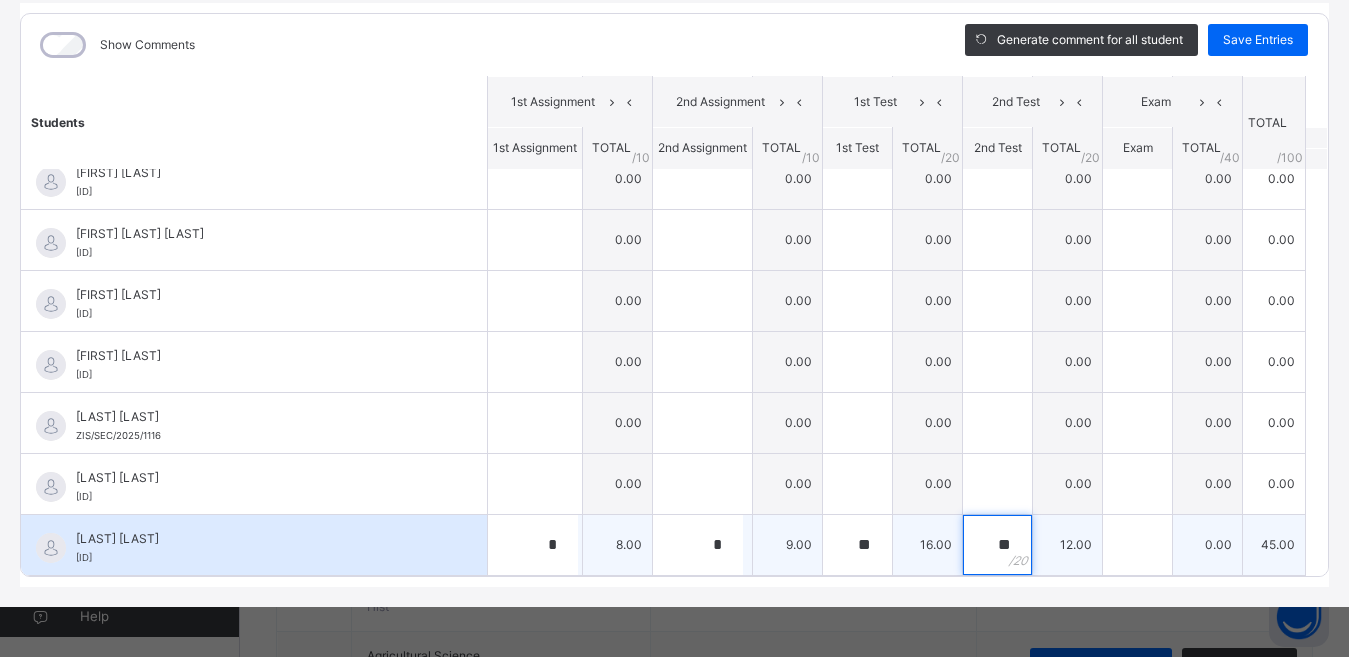 scroll, scrollTop: 1172, scrollLeft: 0, axis: vertical 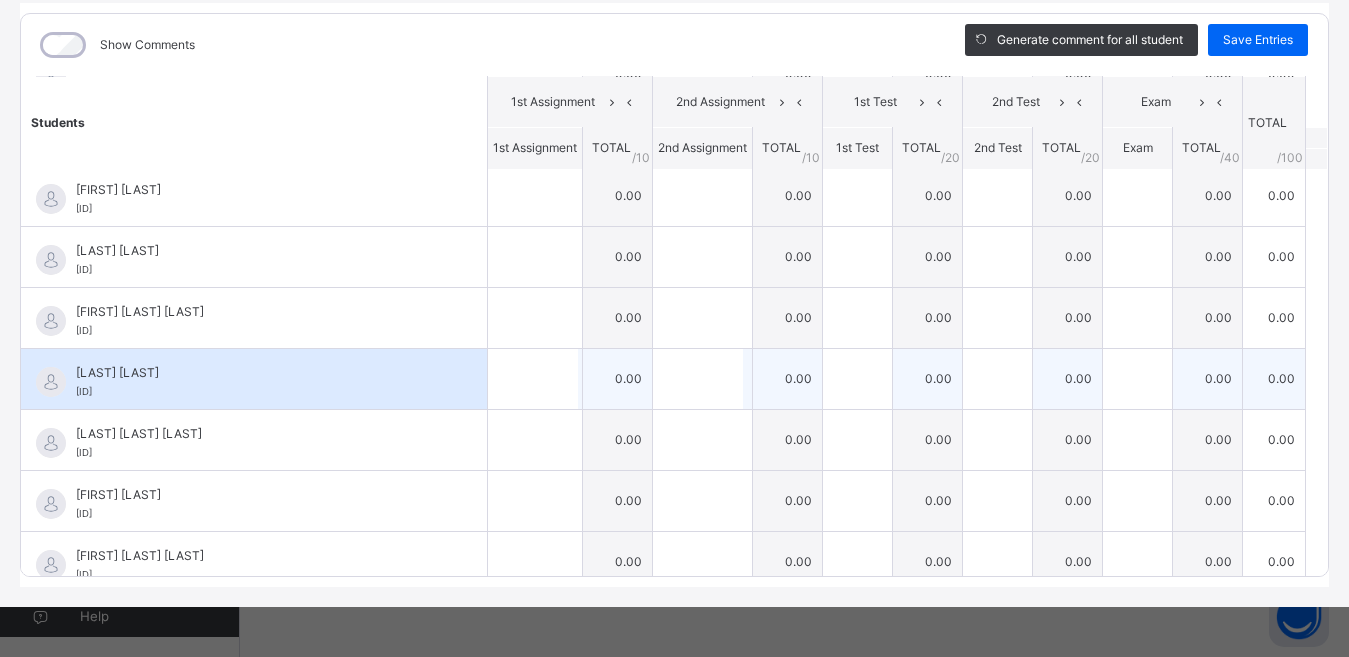 type on "**" 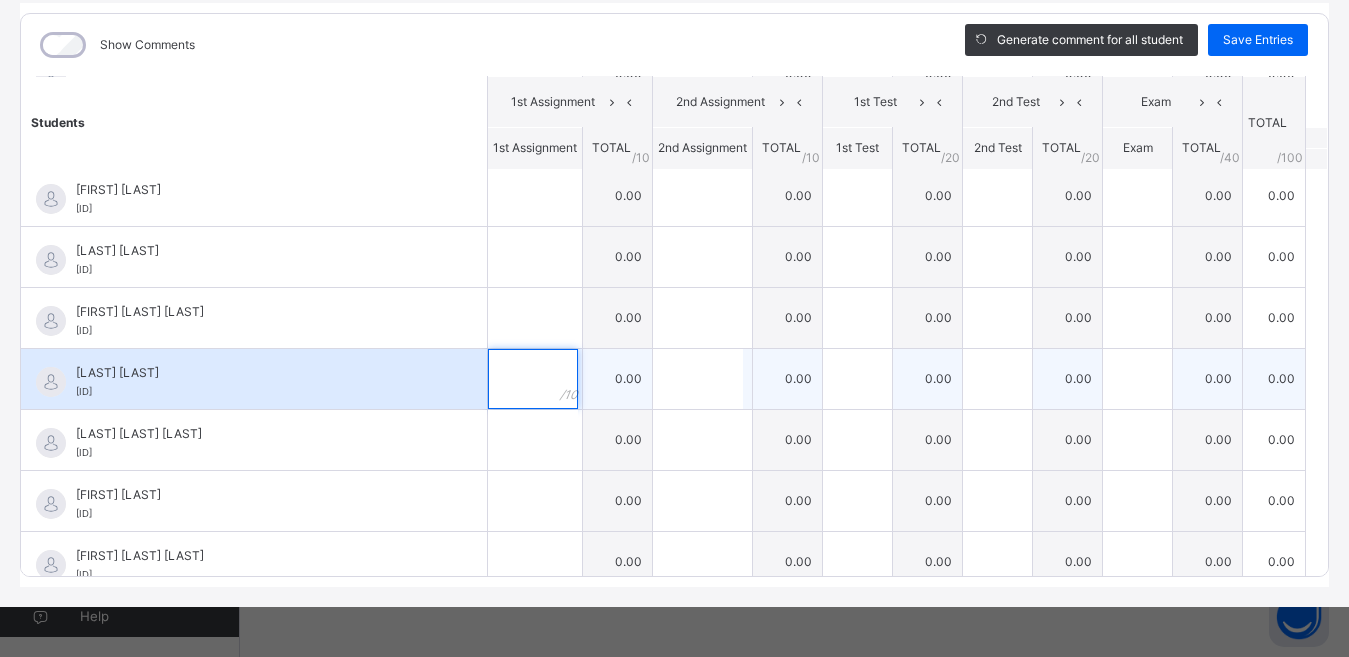 click at bounding box center (533, 379) 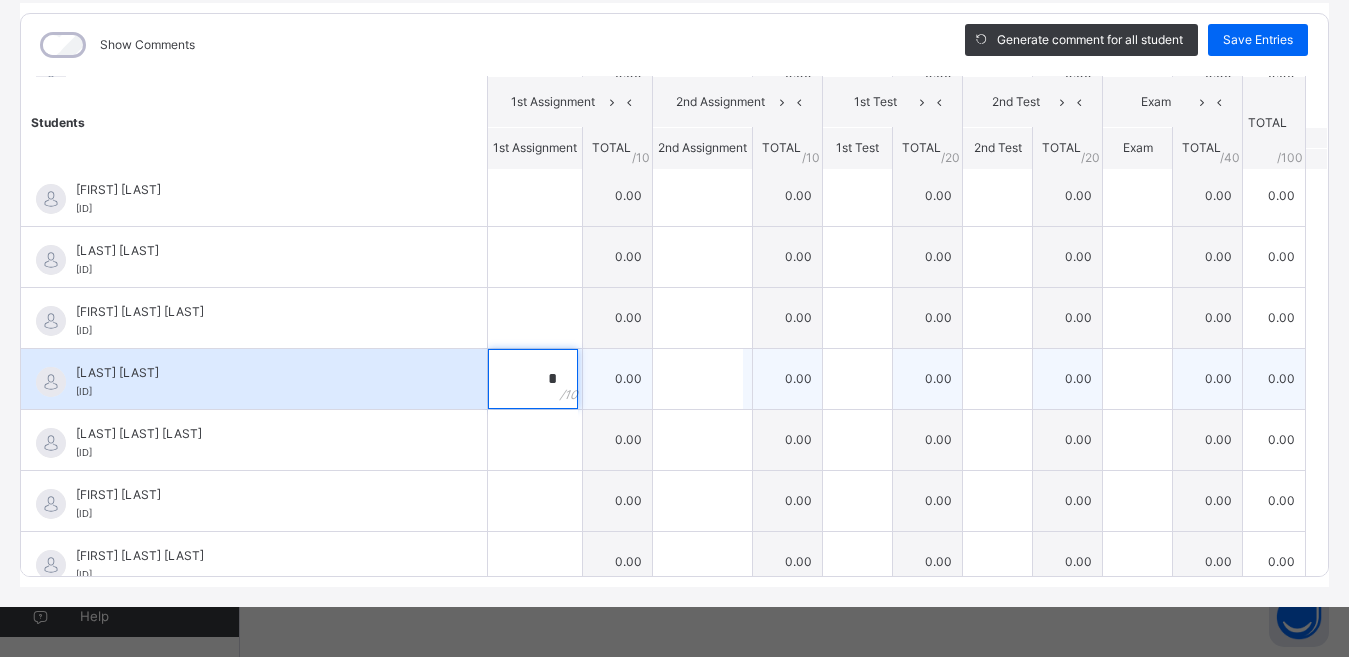 type on "*" 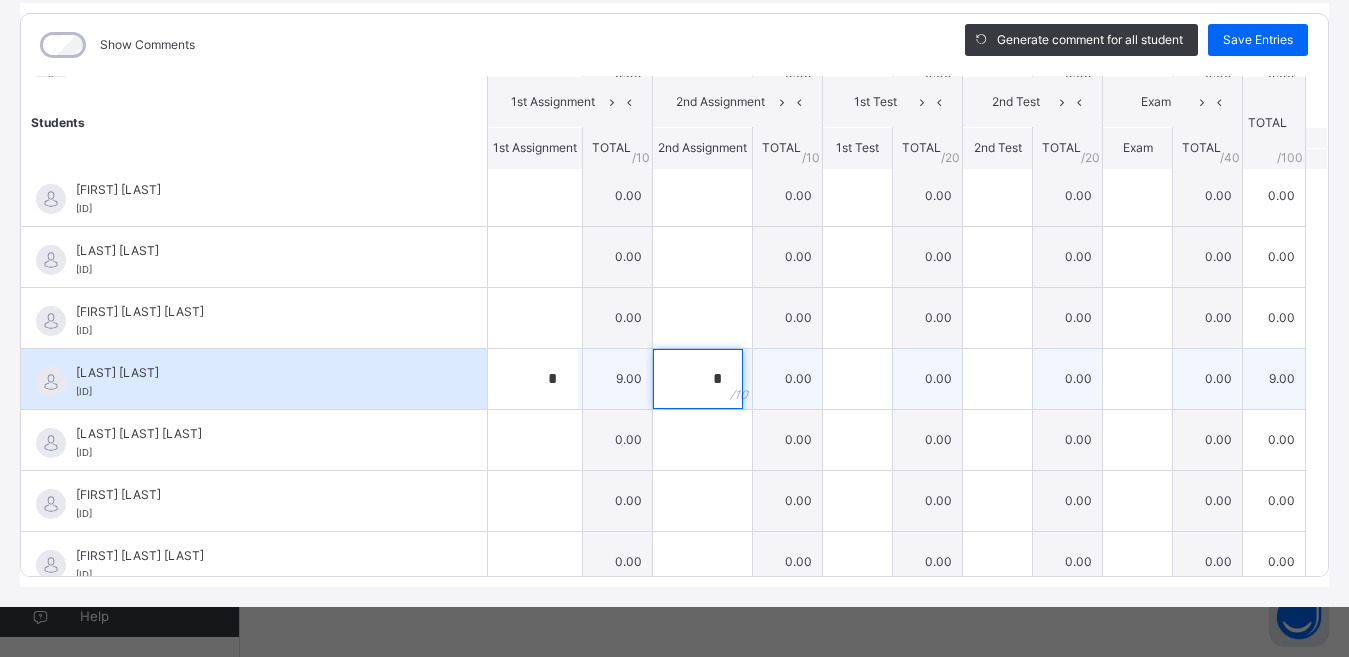 type on "*" 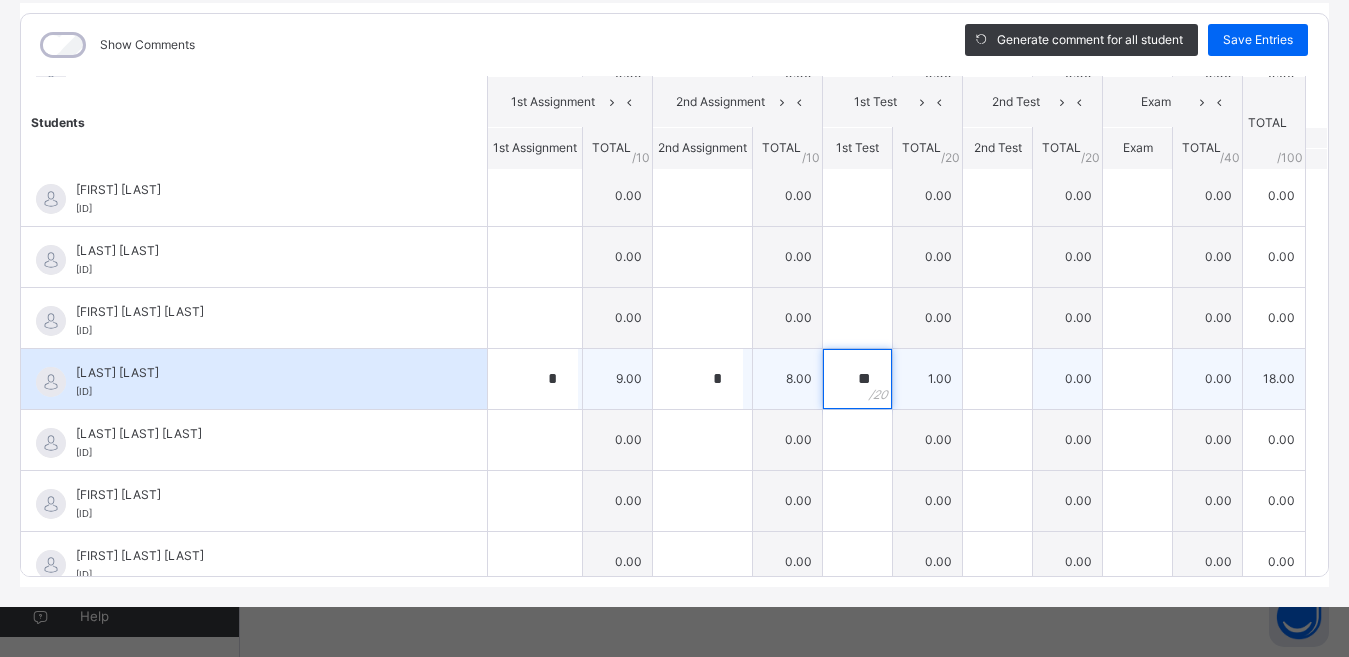 type on "**" 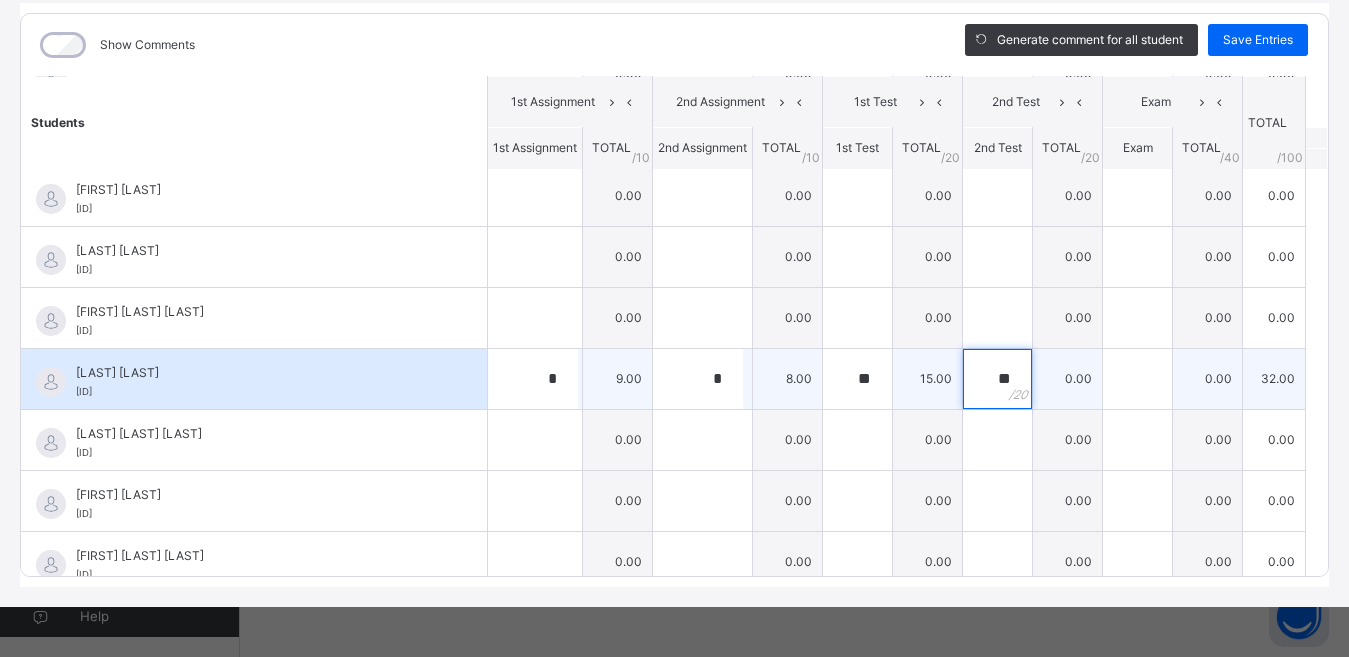 type on "**" 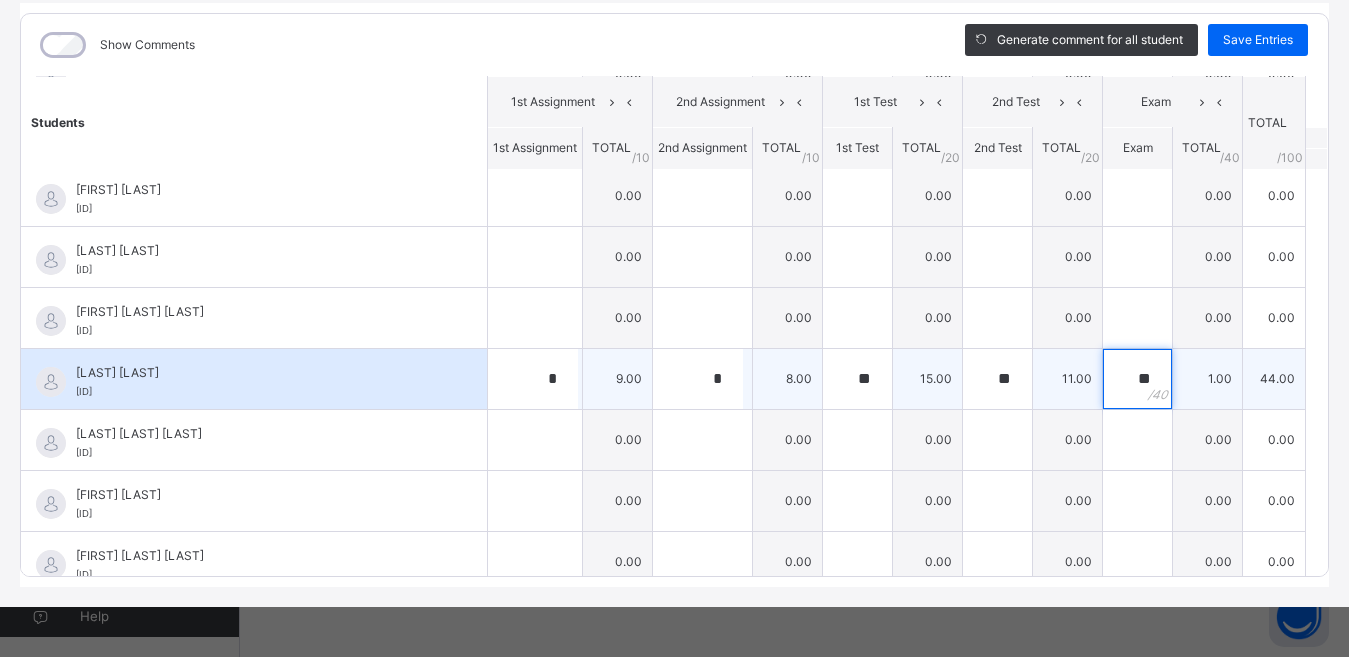 type on "**" 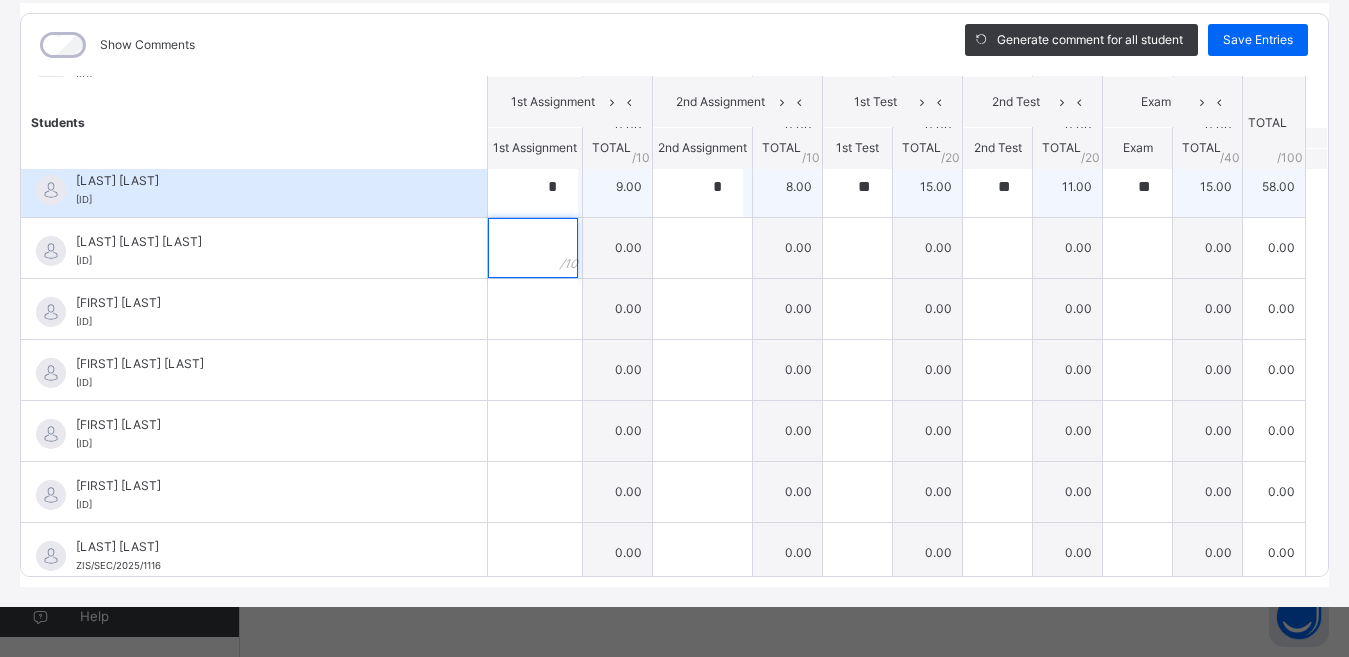 scroll, scrollTop: 2400, scrollLeft: 0, axis: vertical 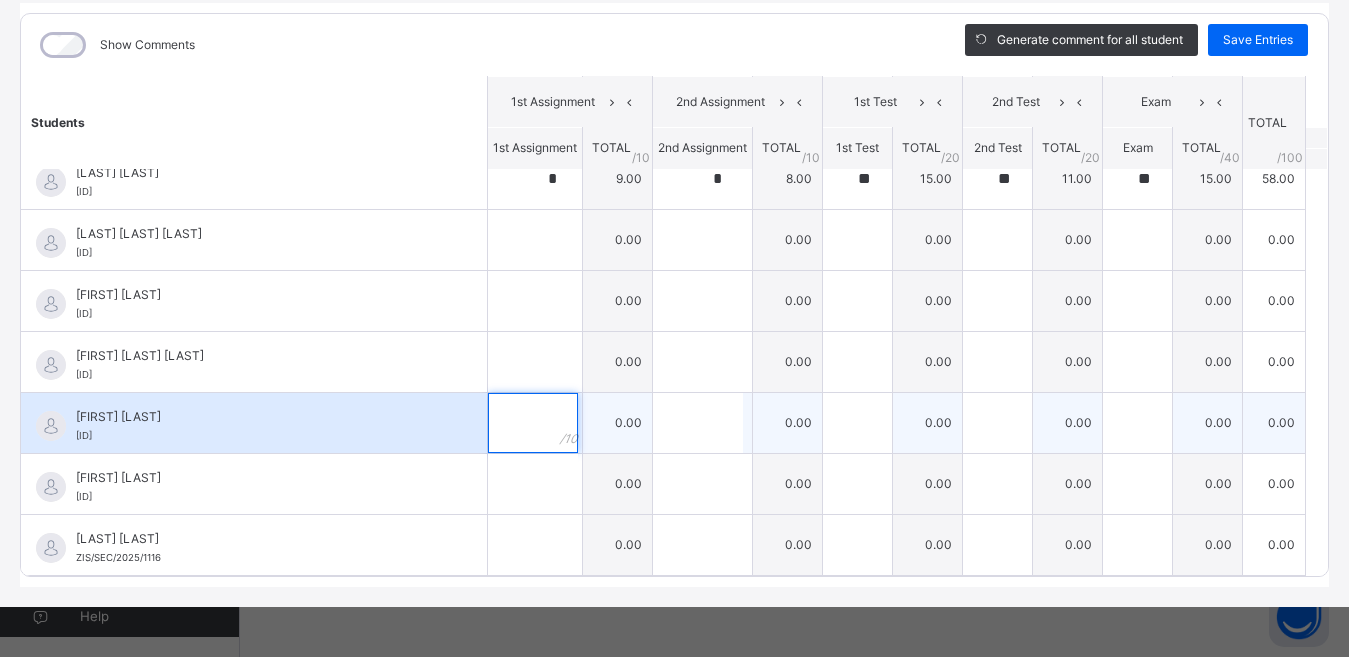 click at bounding box center (533, 423) 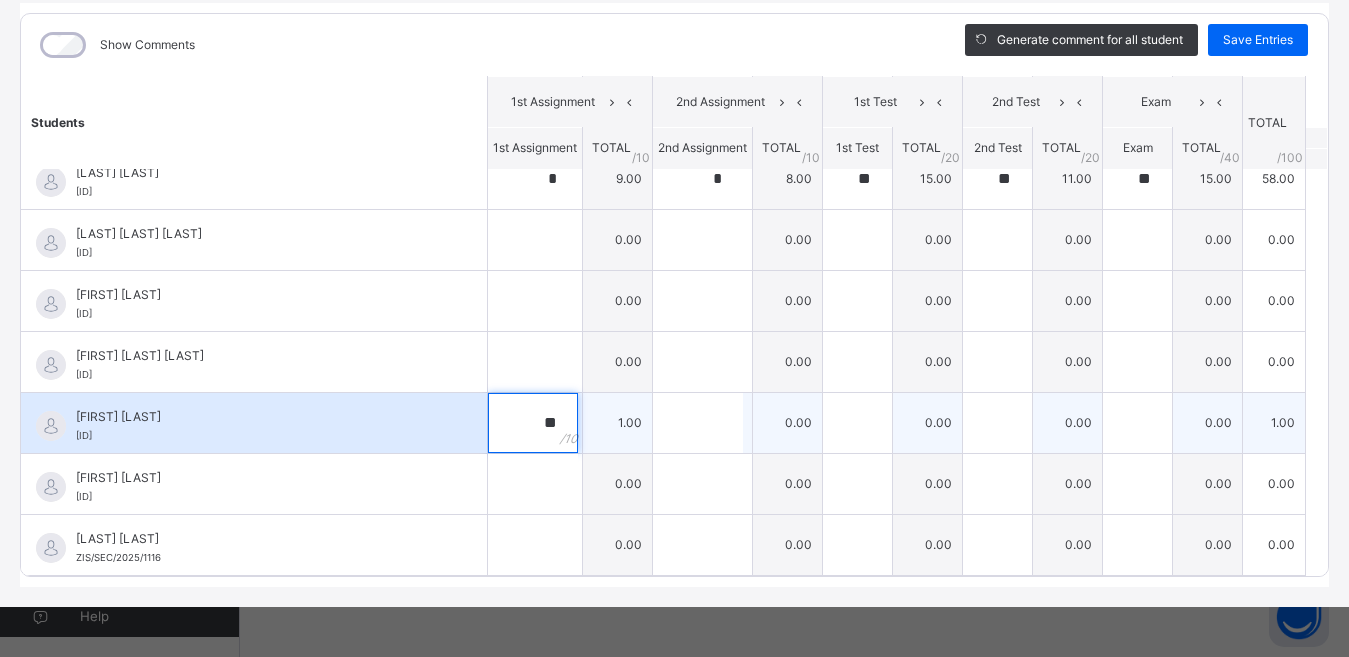 type on "**" 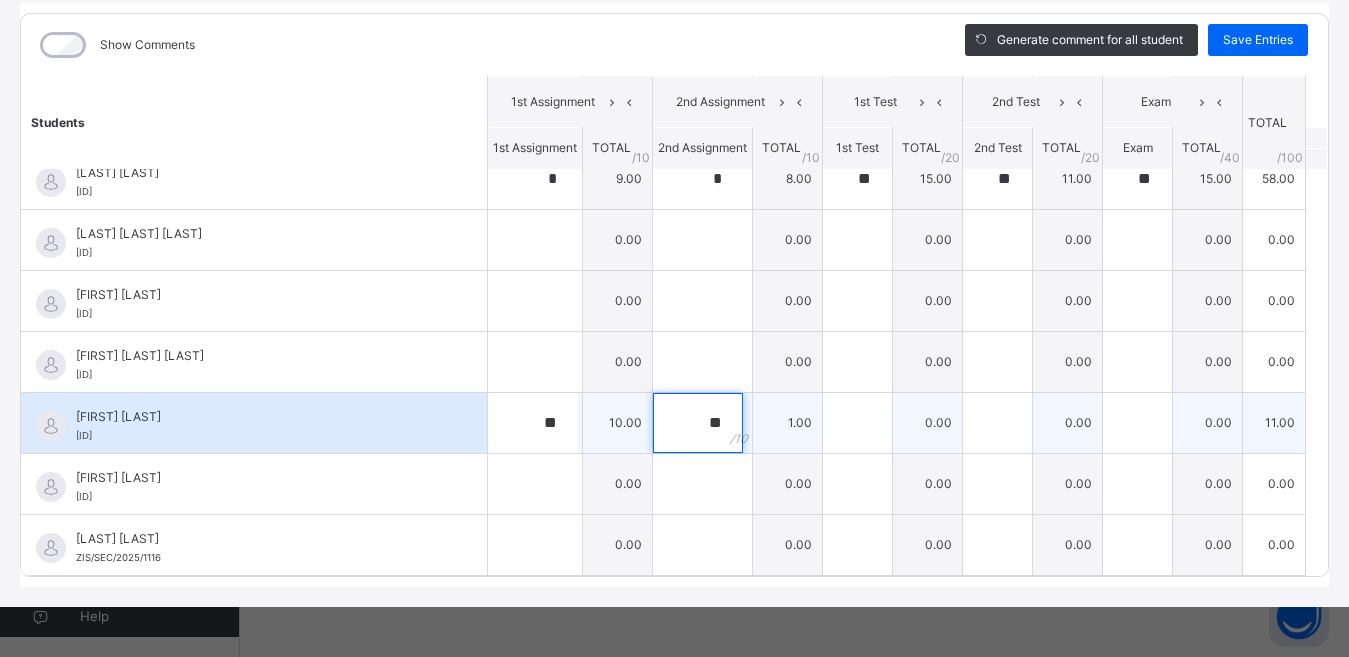 type on "**" 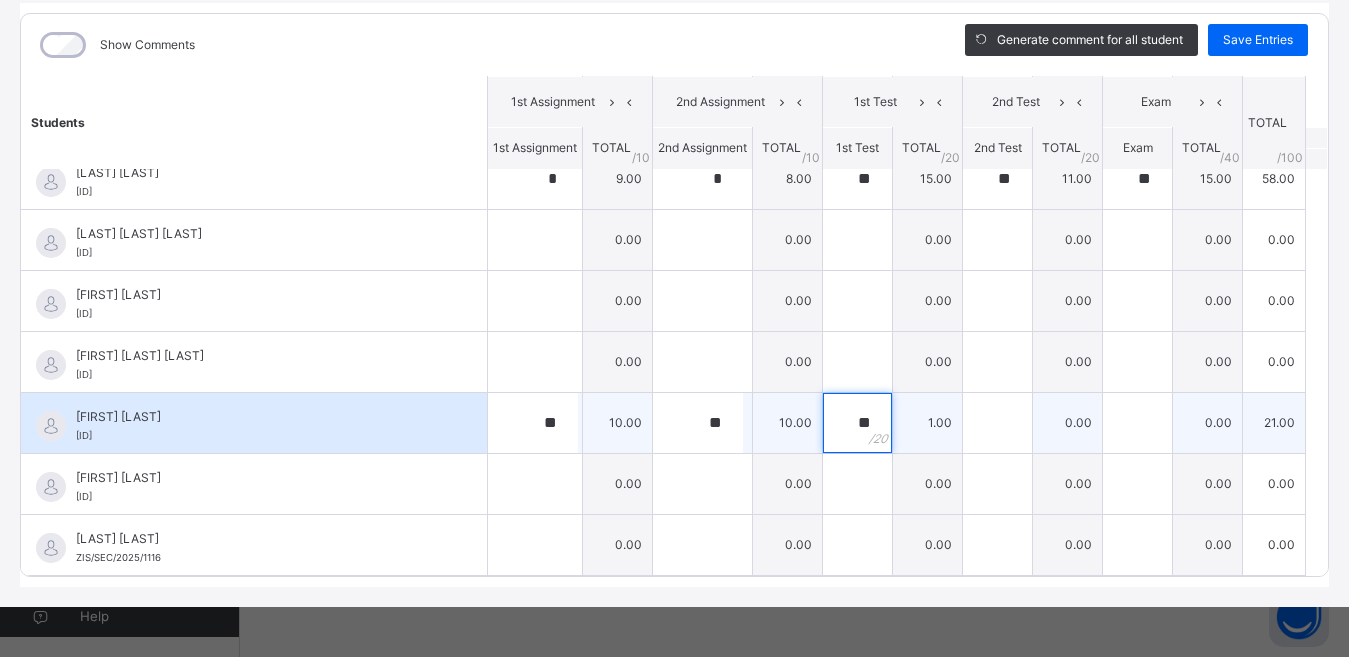 type on "**" 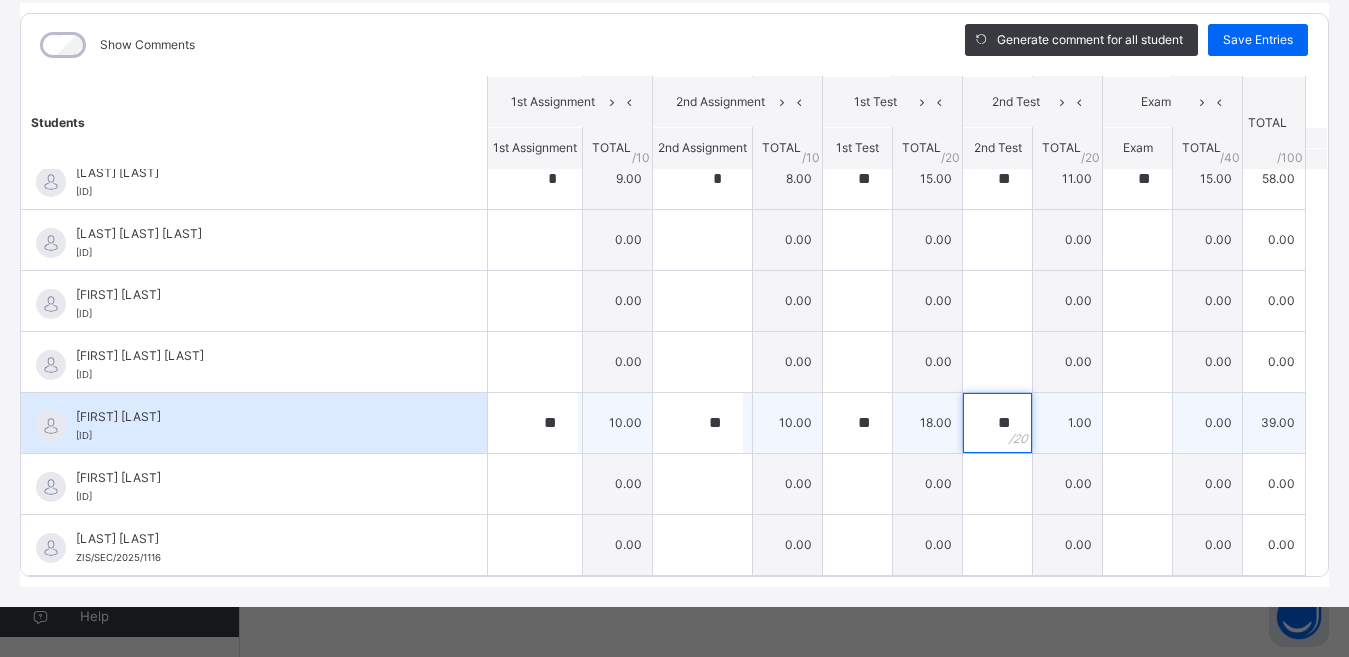 type on "**" 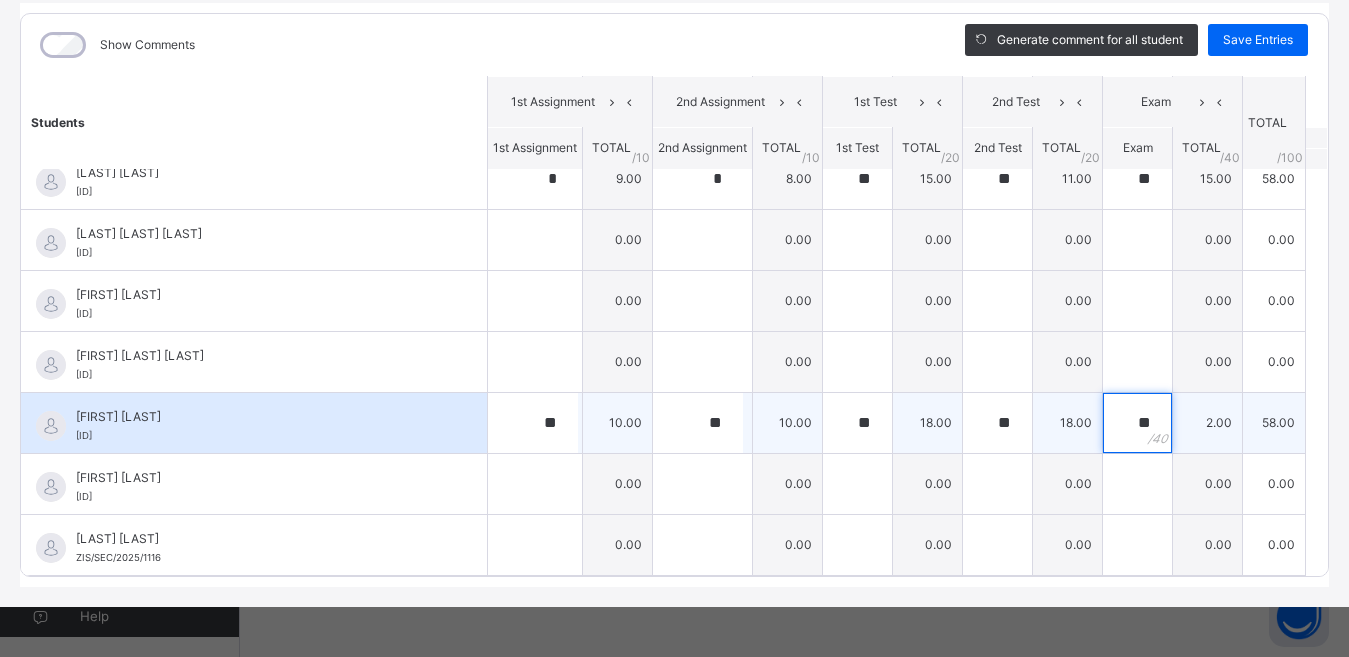 type on "**" 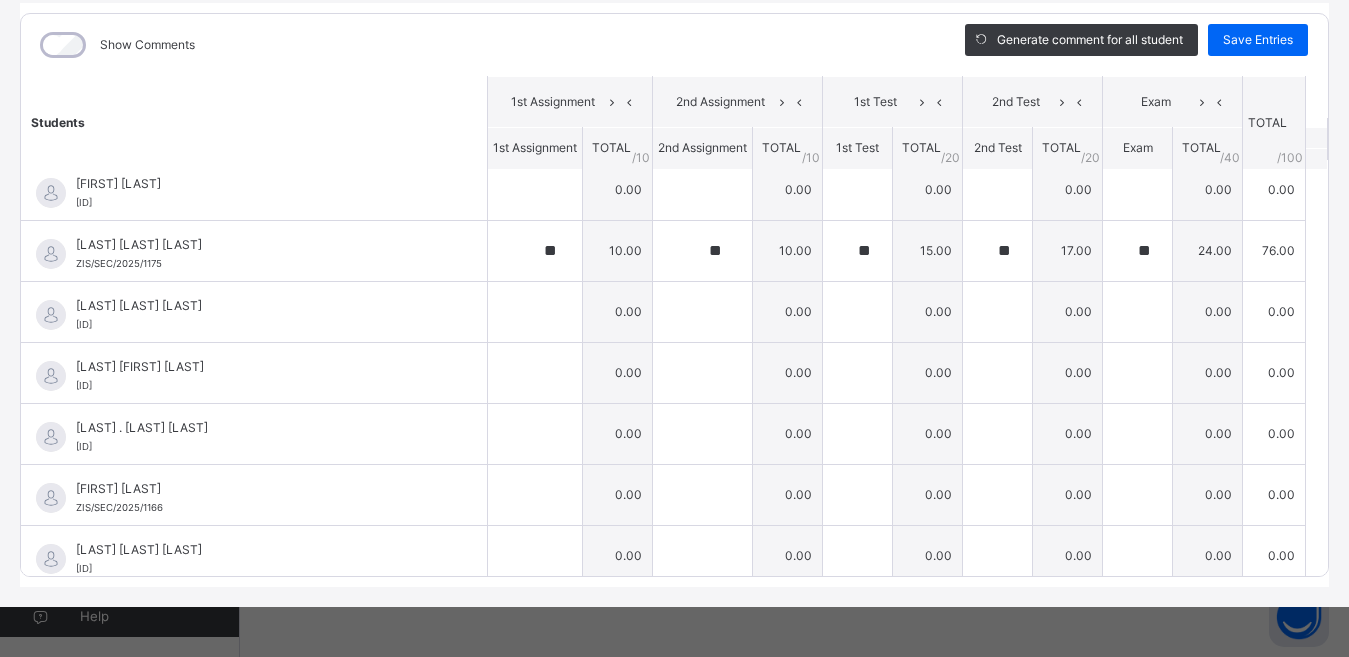 scroll, scrollTop: 0, scrollLeft: 0, axis: both 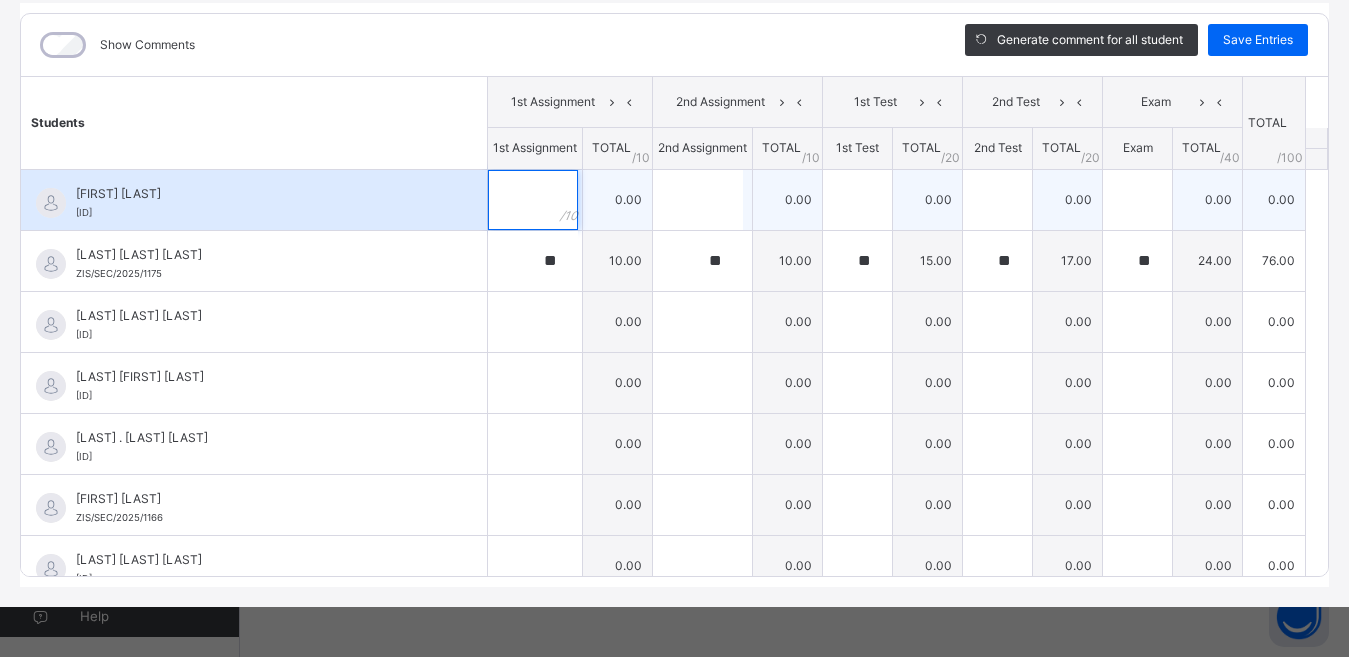 click at bounding box center [533, 200] 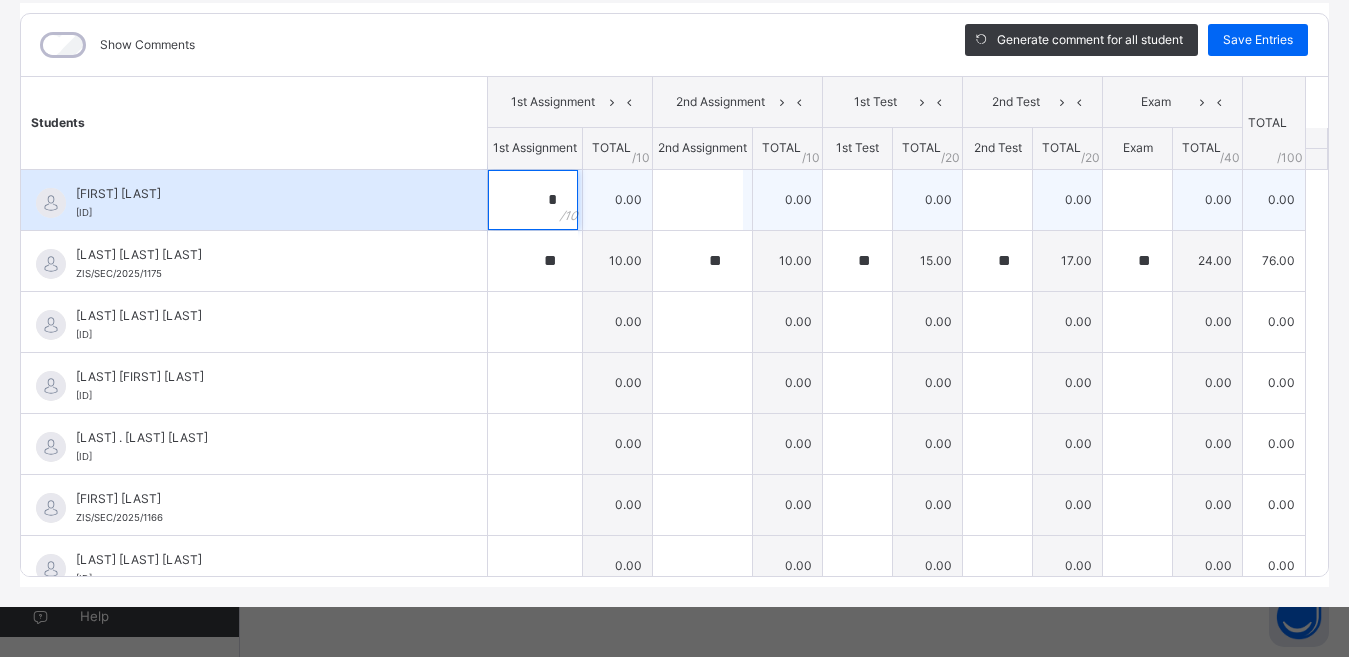 type on "*" 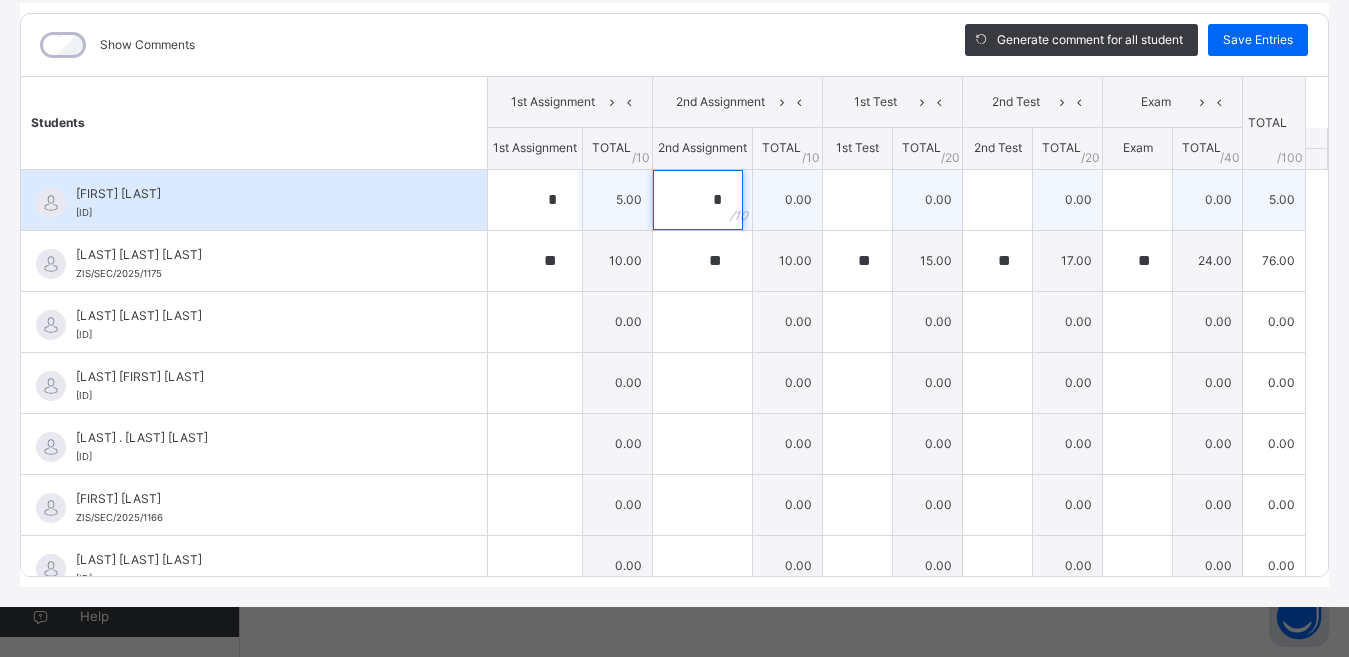 type on "*" 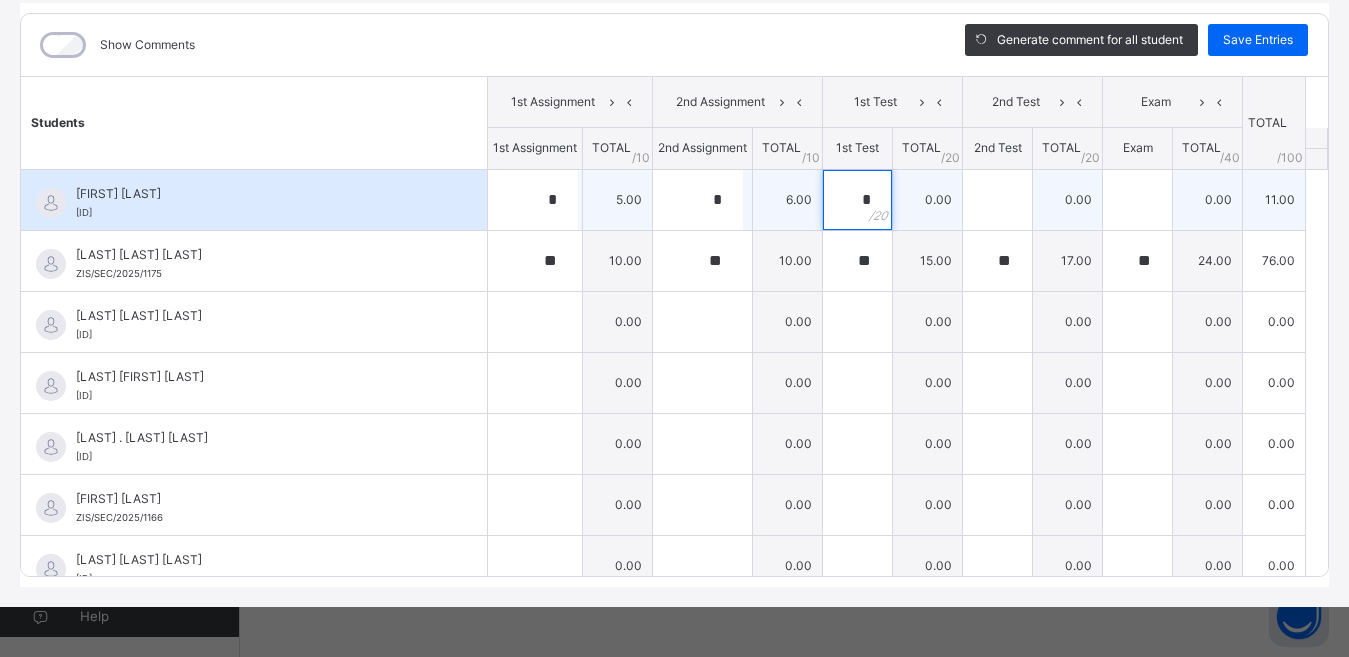 type on "*" 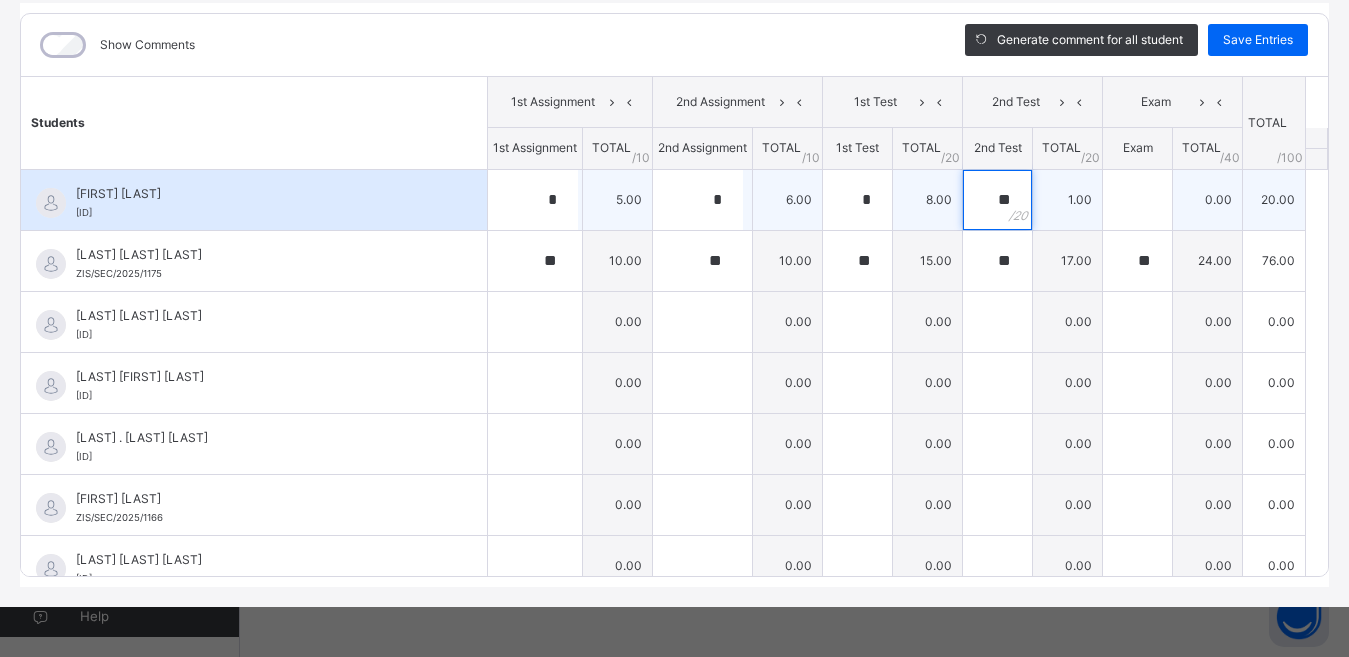 type on "**" 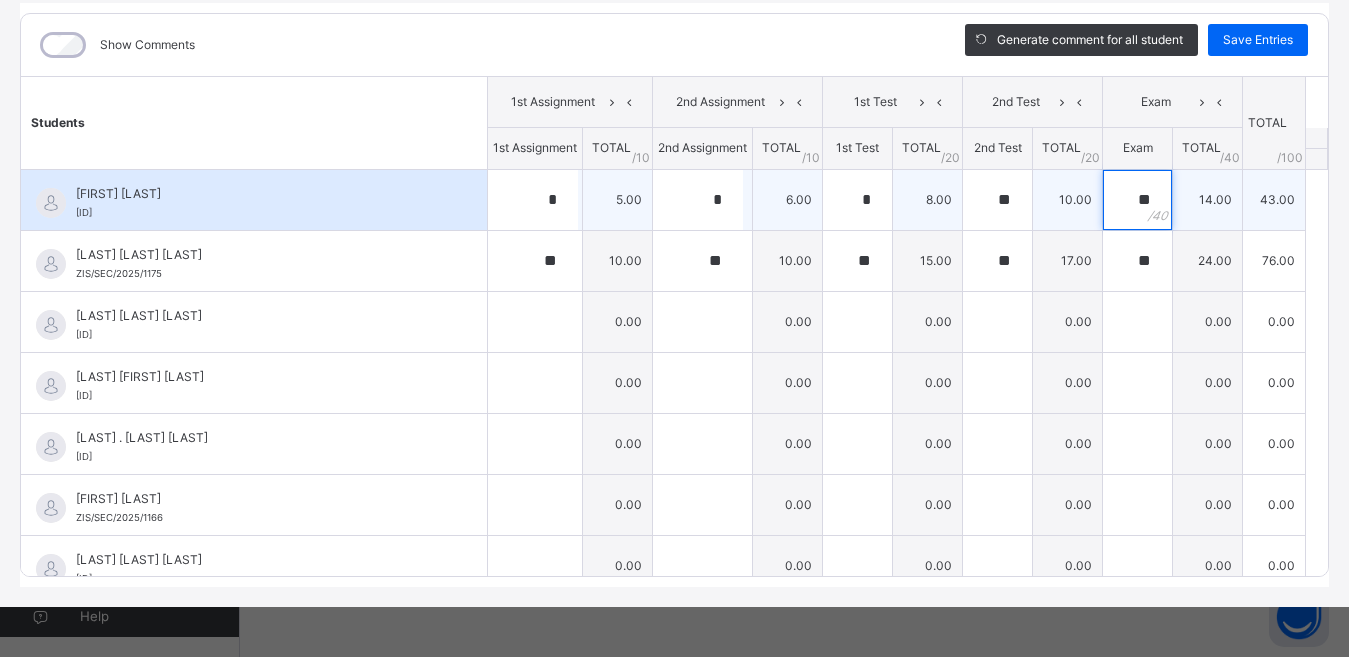 type on "**" 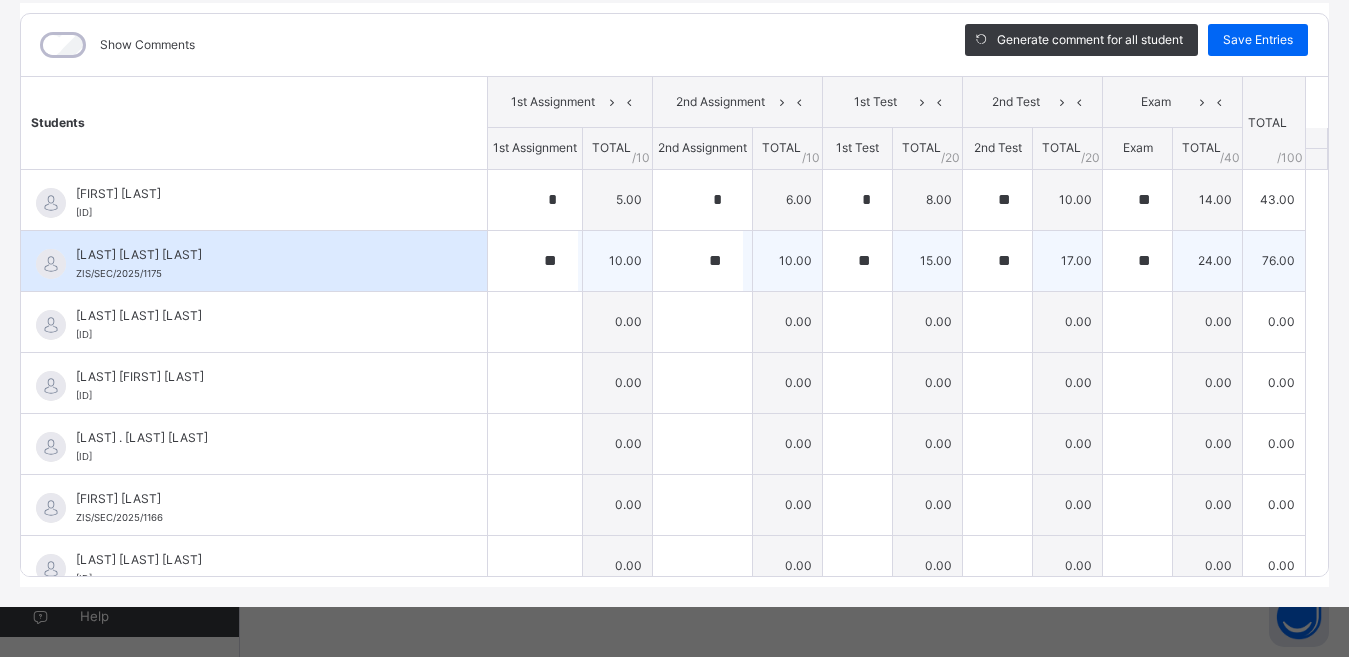 click on "ABDULKADIR IDRIS ABDULKADIR ZIS/SEC/2025/1175" at bounding box center (254, 261) 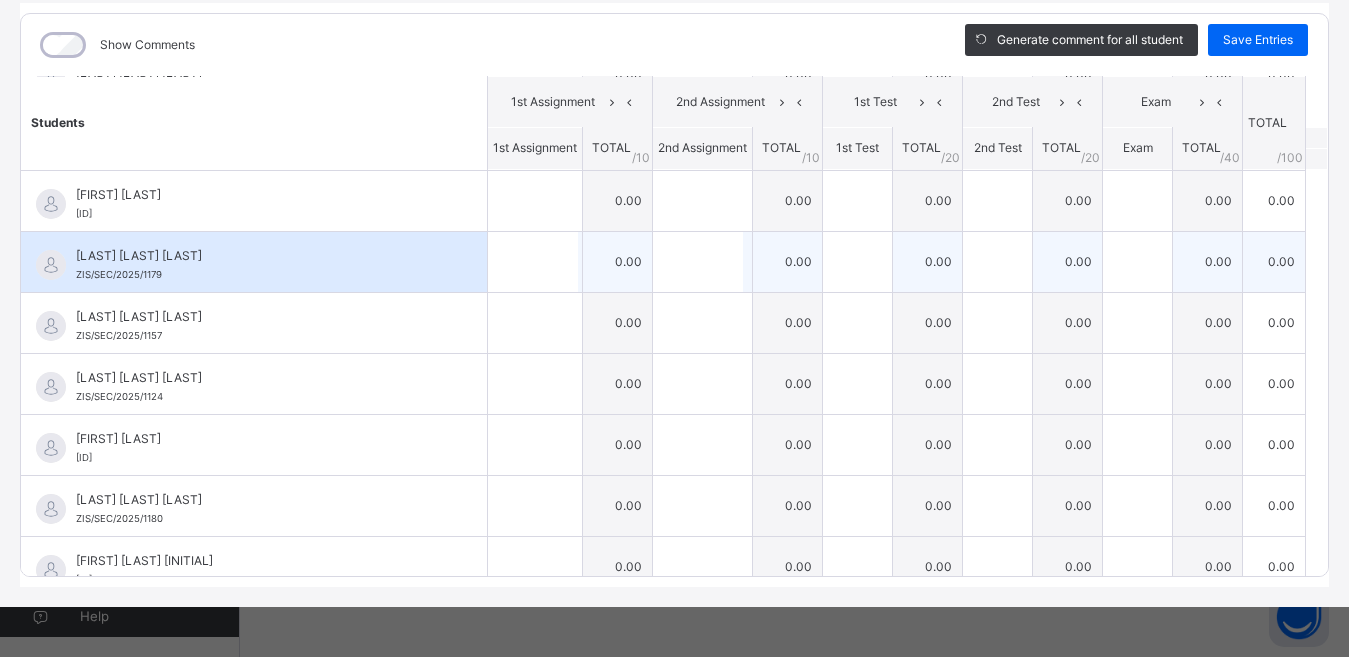 scroll, scrollTop: 1600, scrollLeft: 0, axis: vertical 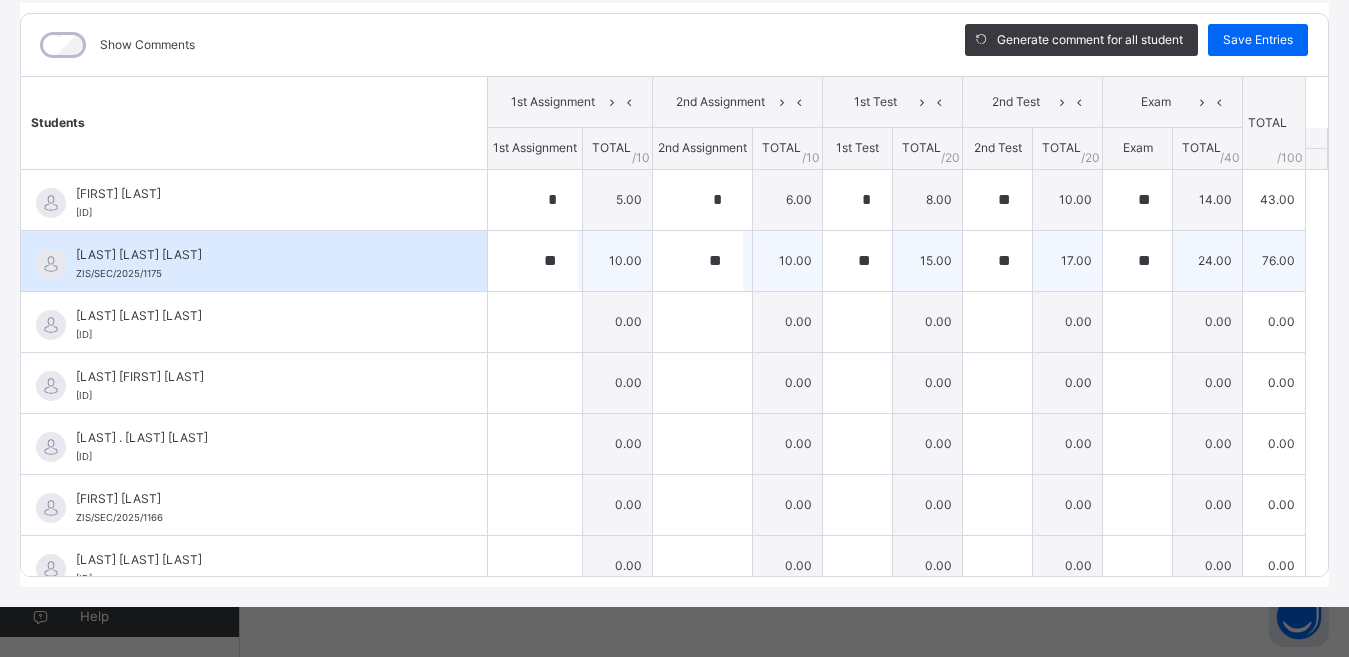 click on "ABDULKADIR IDRIS ABDULKADIR ZIS/SEC/2025/1175" at bounding box center (254, 261) 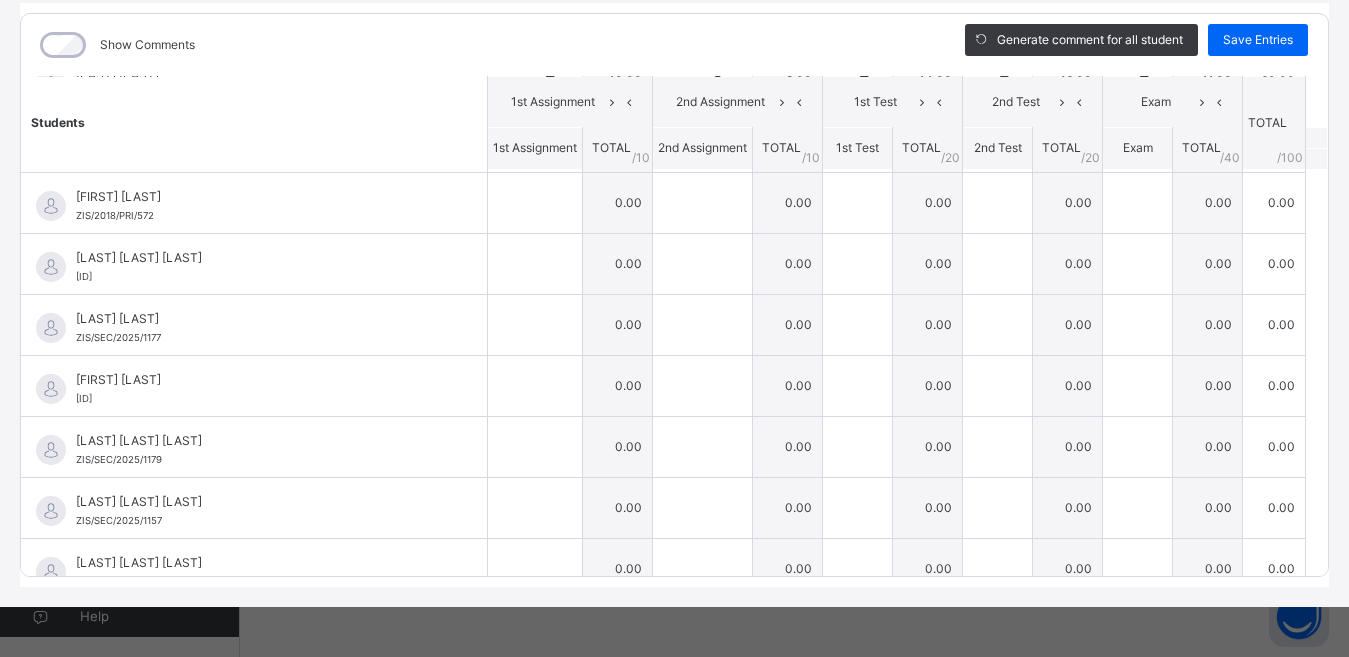 scroll, scrollTop: 1422, scrollLeft: 0, axis: vertical 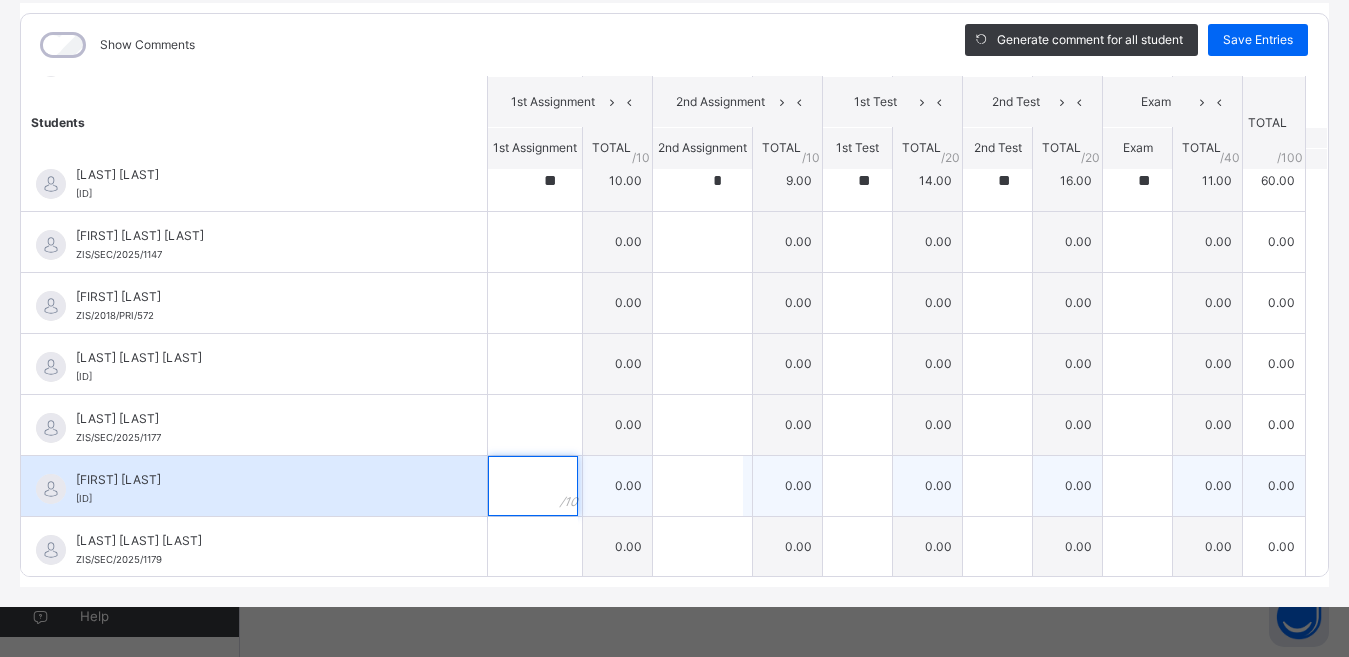click at bounding box center [533, 486] 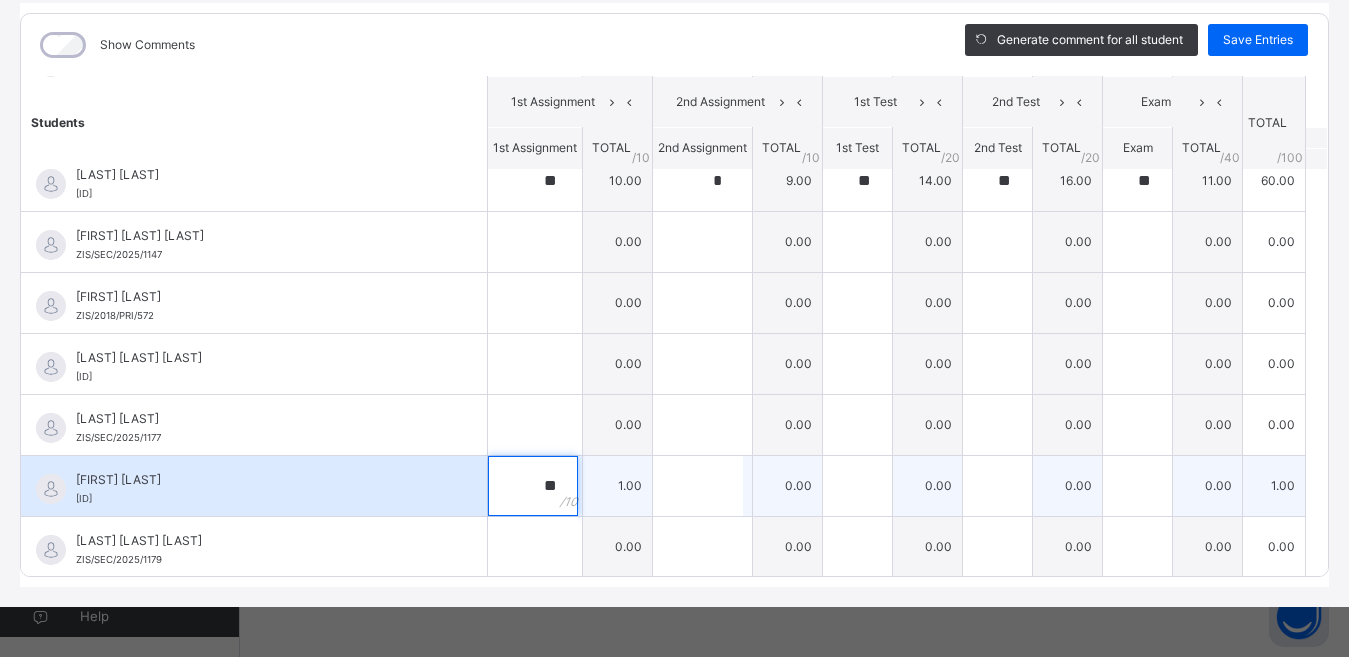 type on "**" 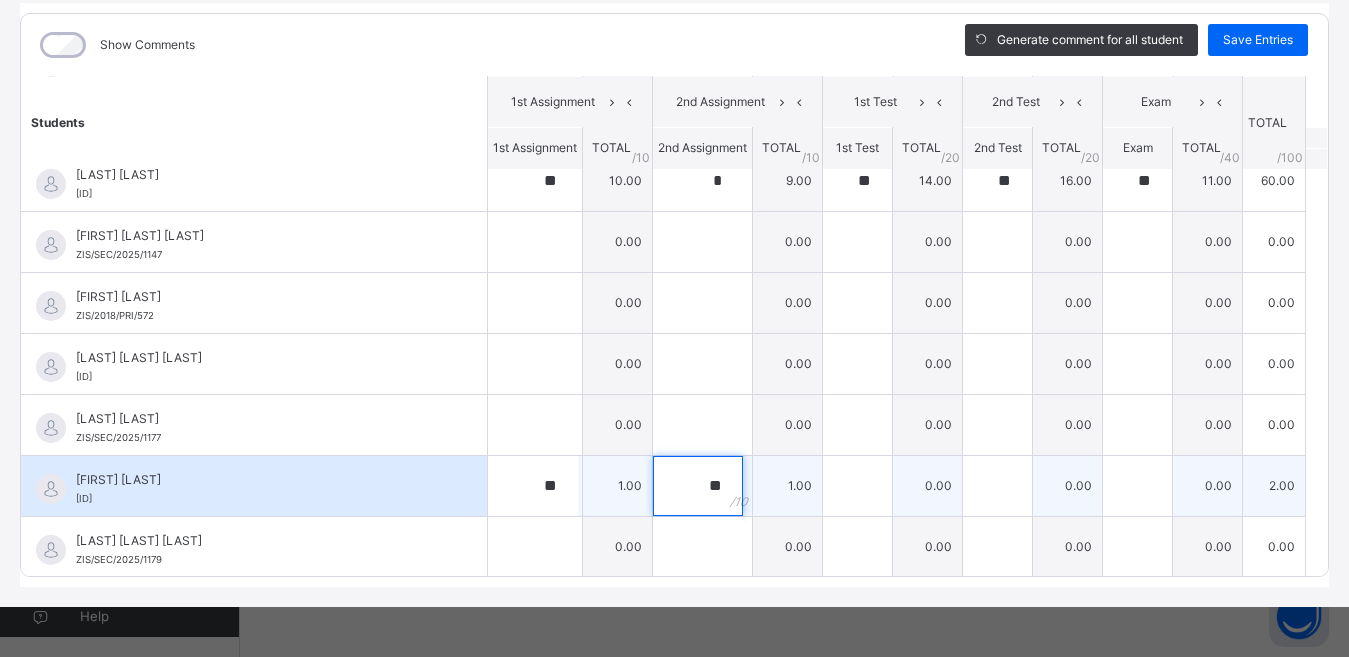 type on "**" 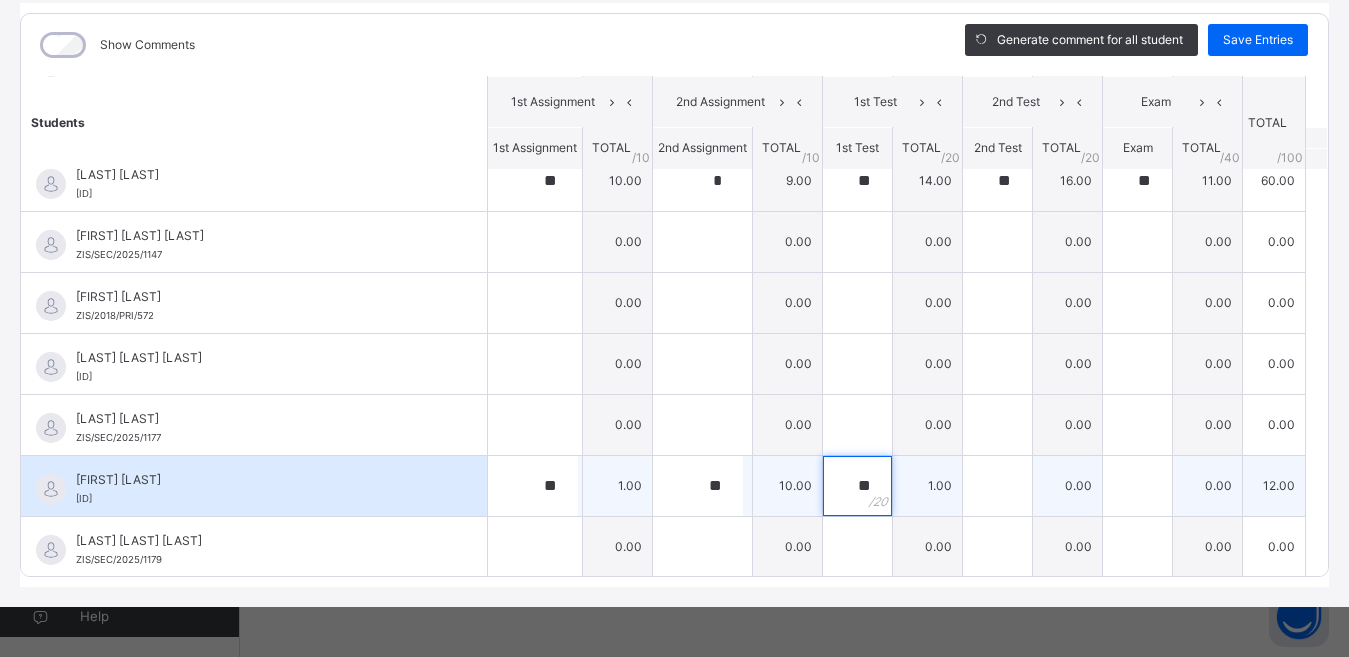 type on "**" 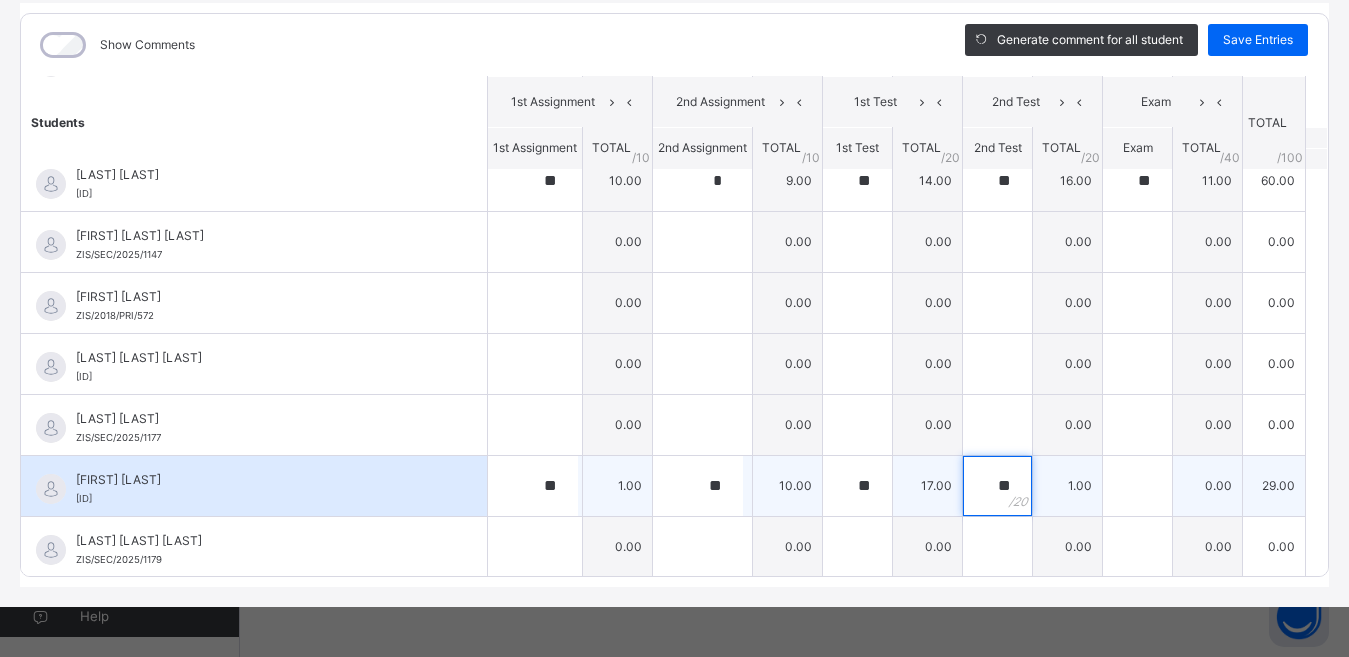 type on "**" 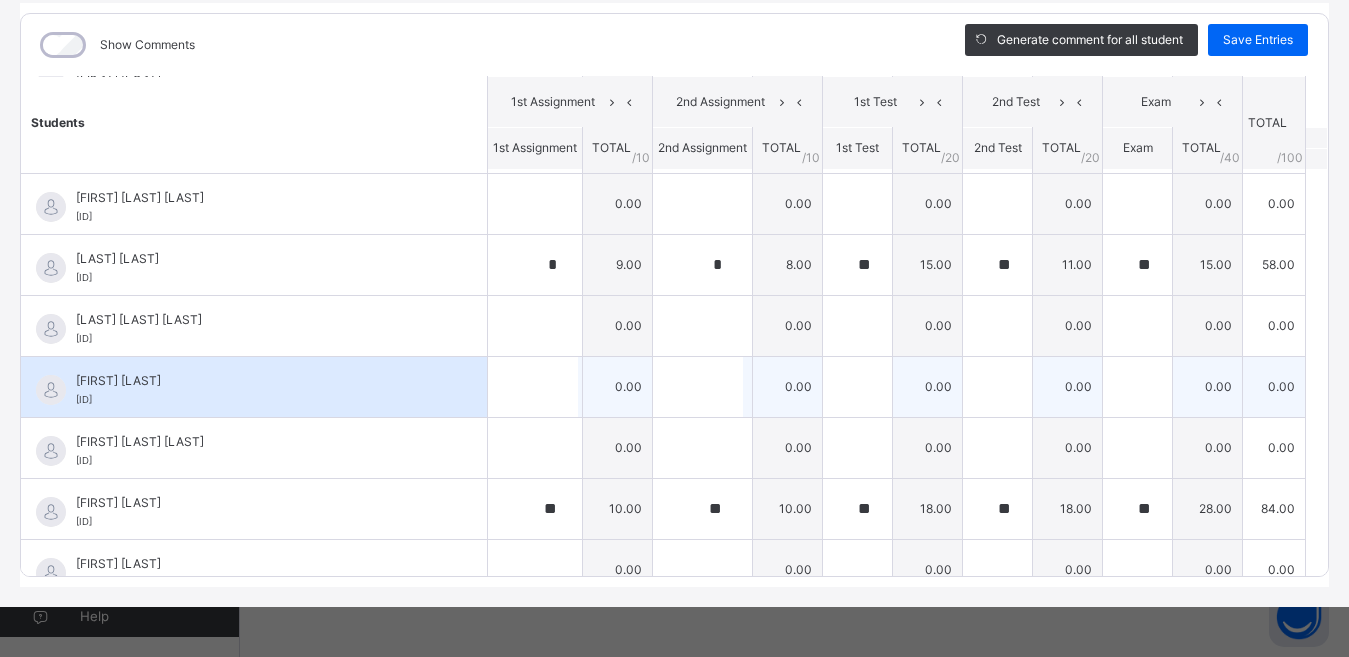 scroll, scrollTop: 2322, scrollLeft: 0, axis: vertical 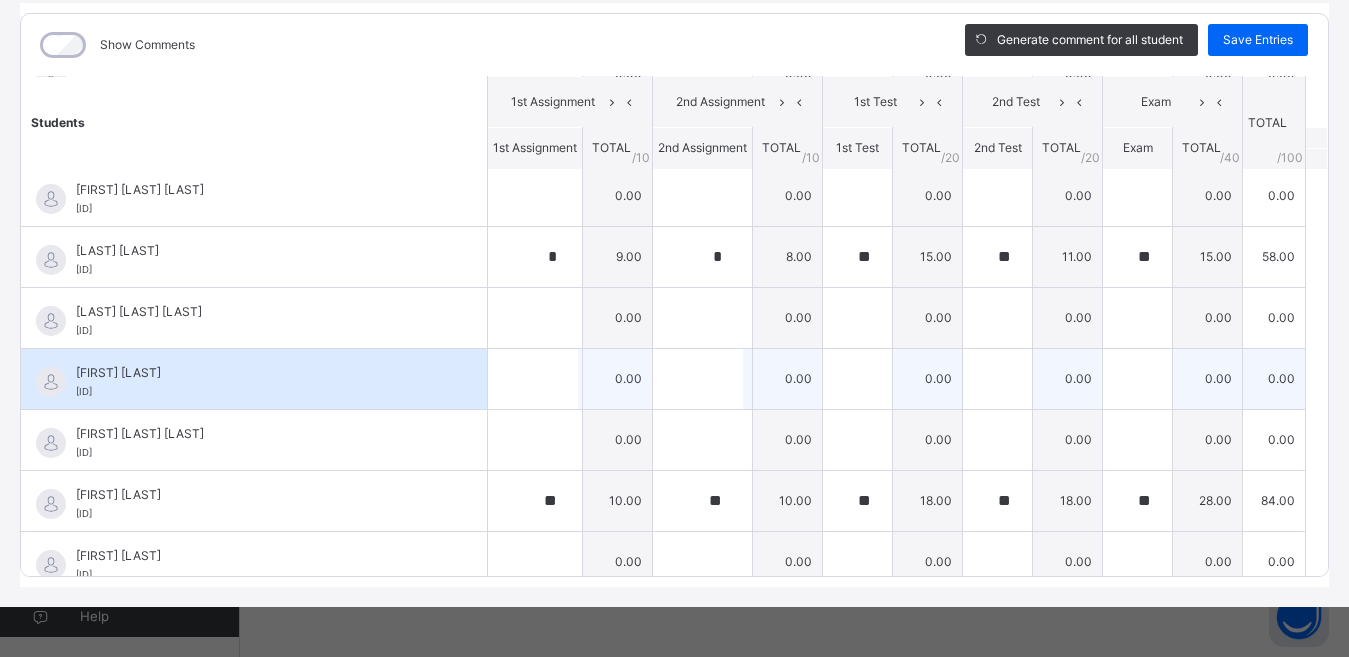 type on "**" 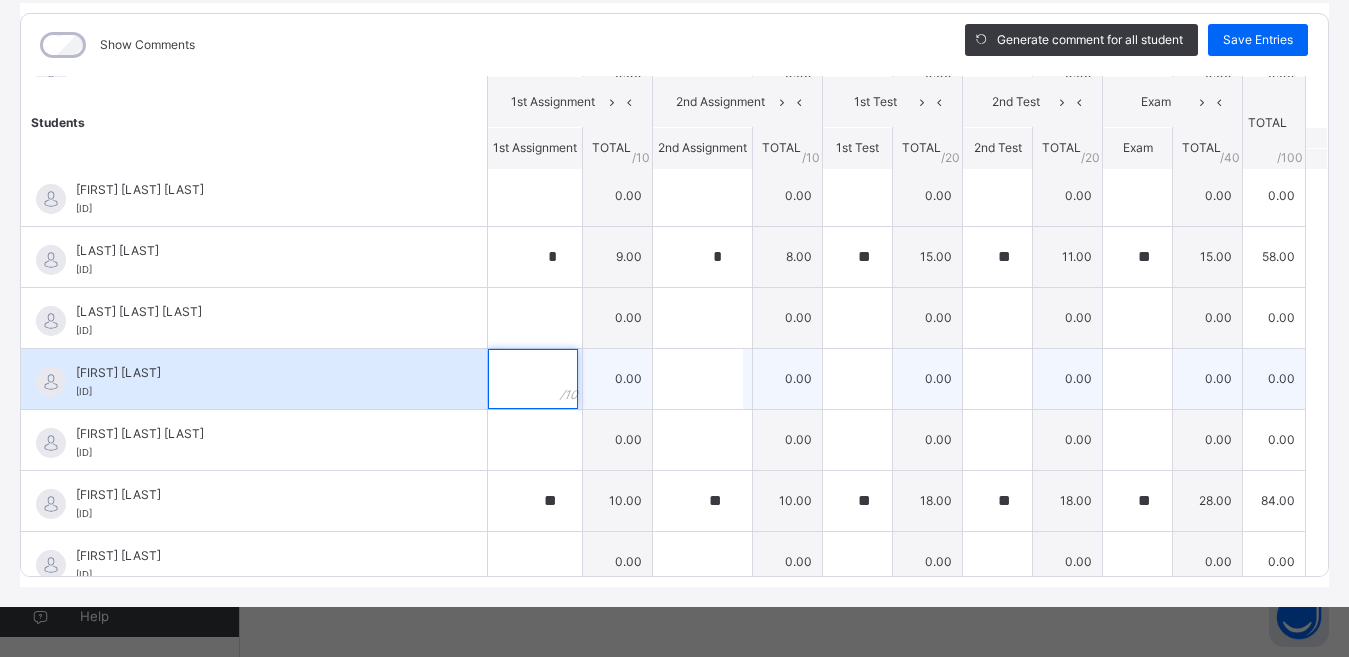 click at bounding box center (533, 379) 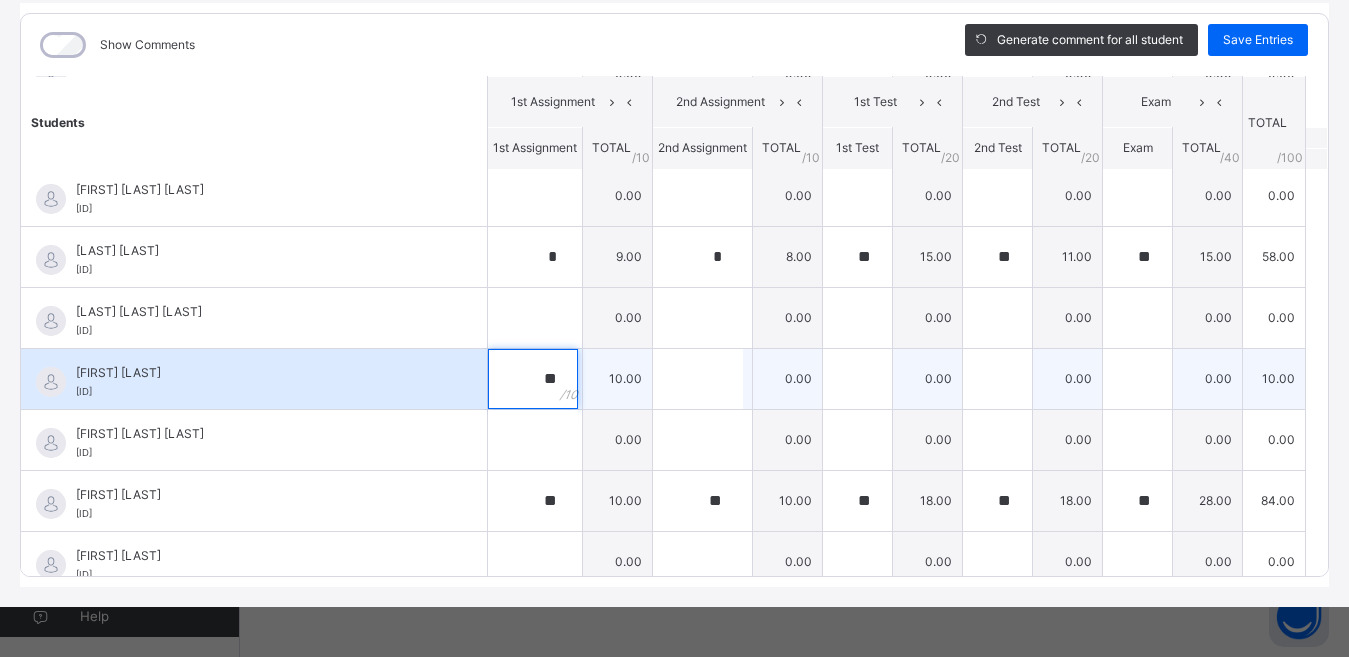 type on "**" 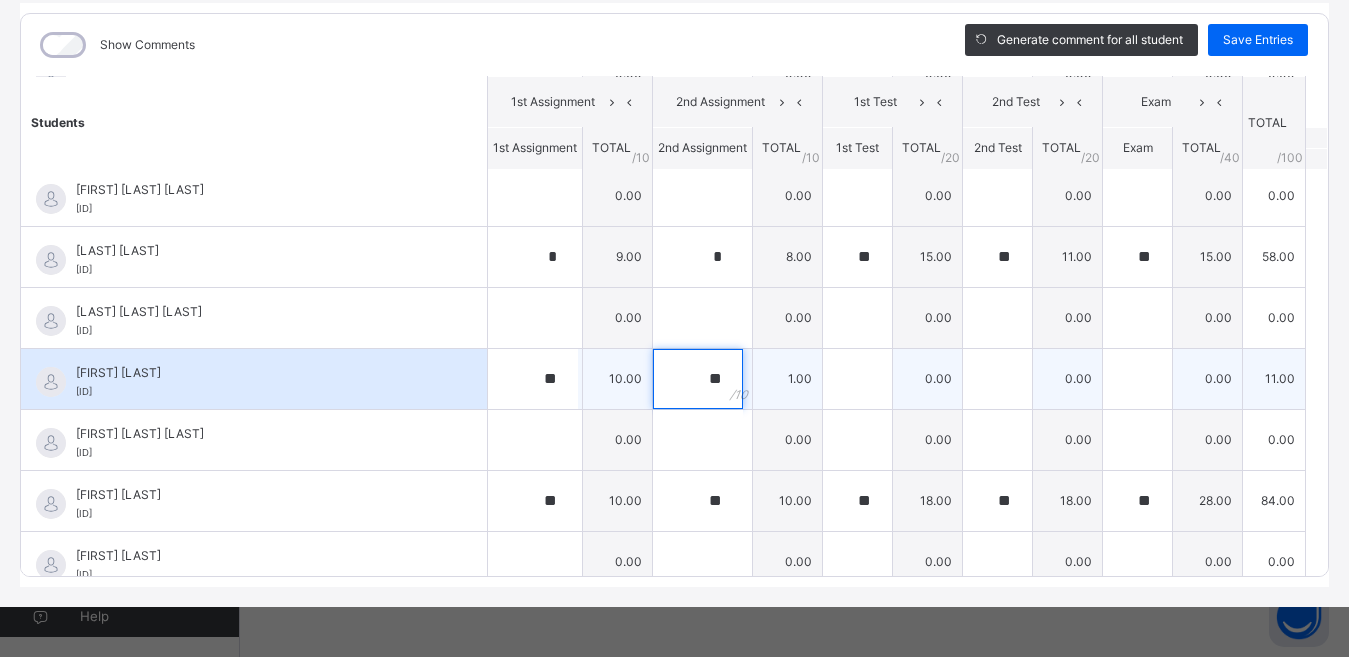type on "**" 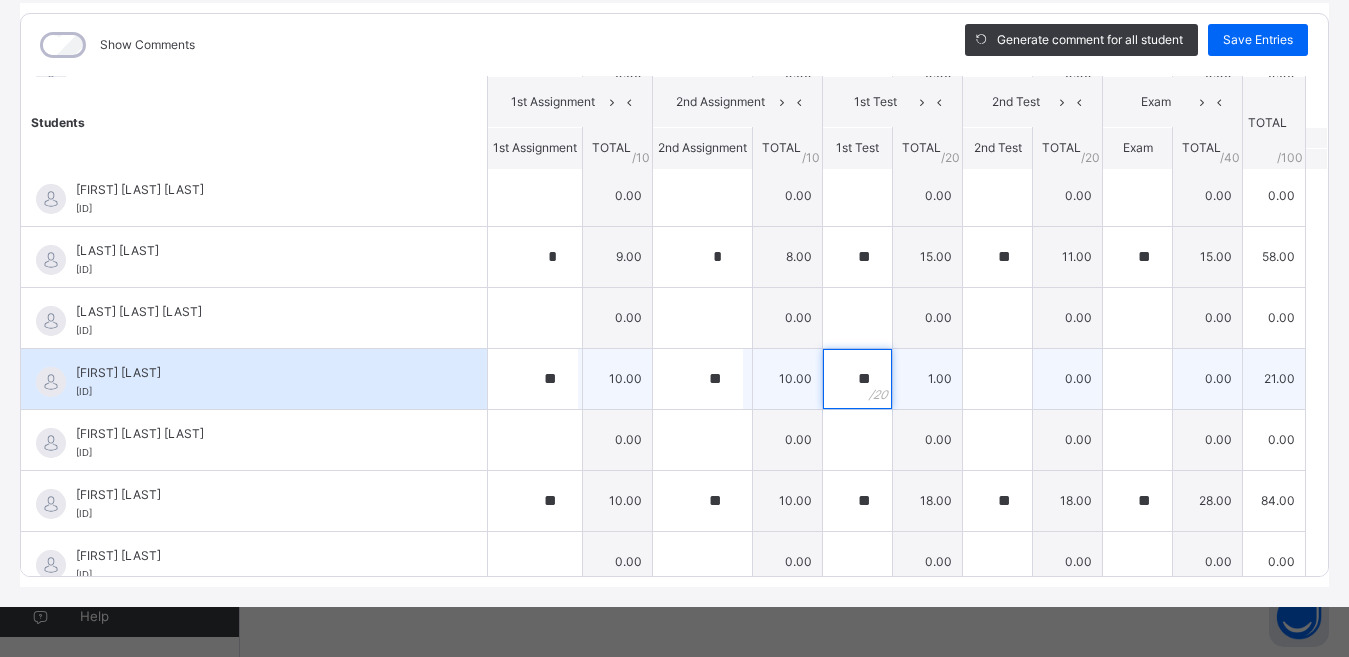 type on "**" 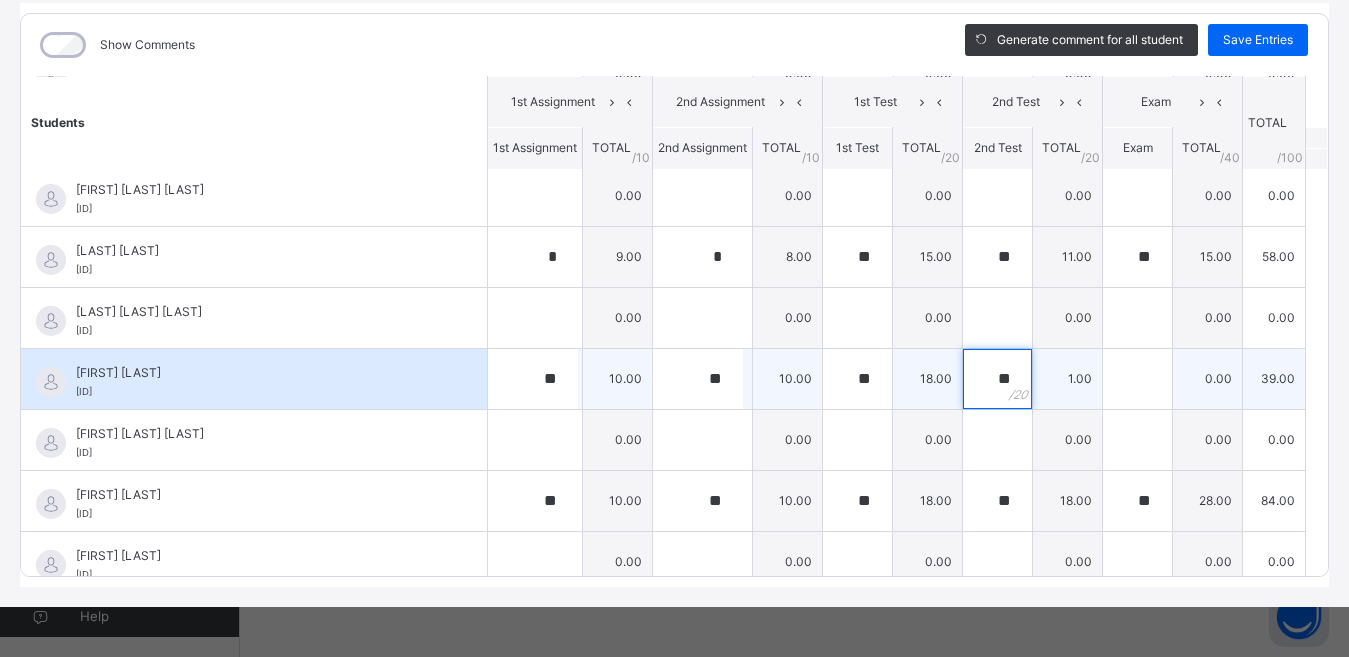 type on "**" 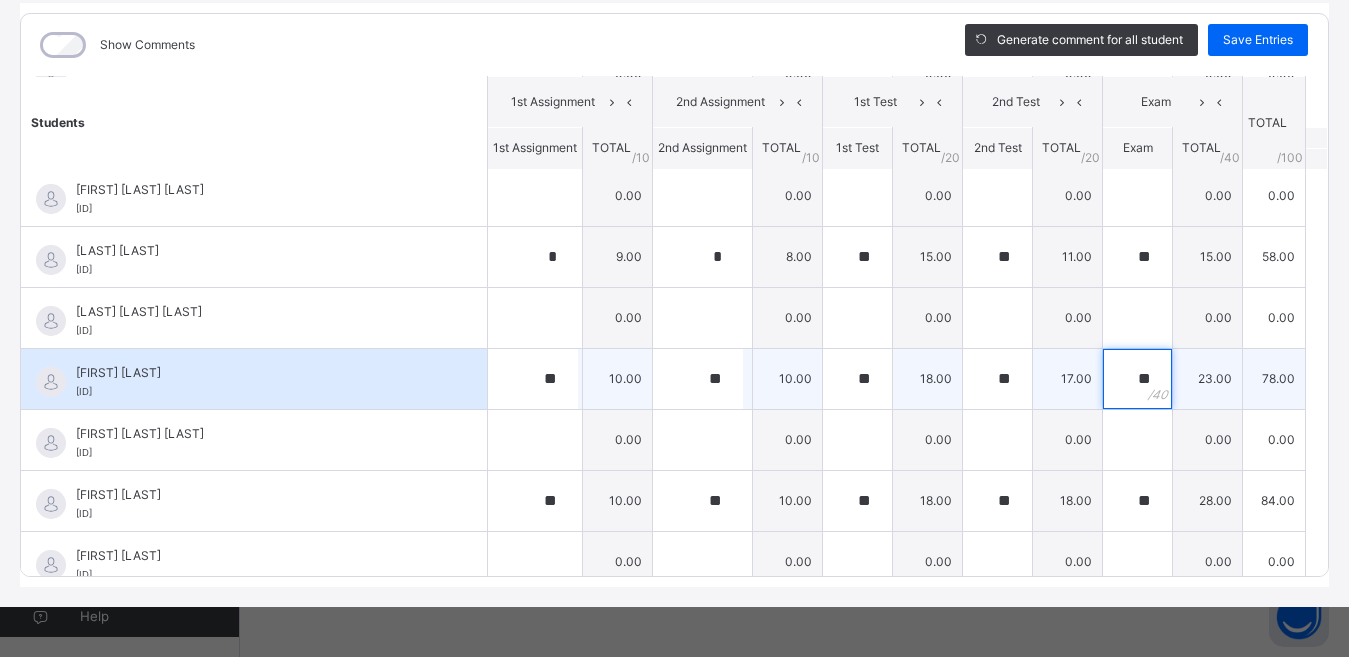 type on "**" 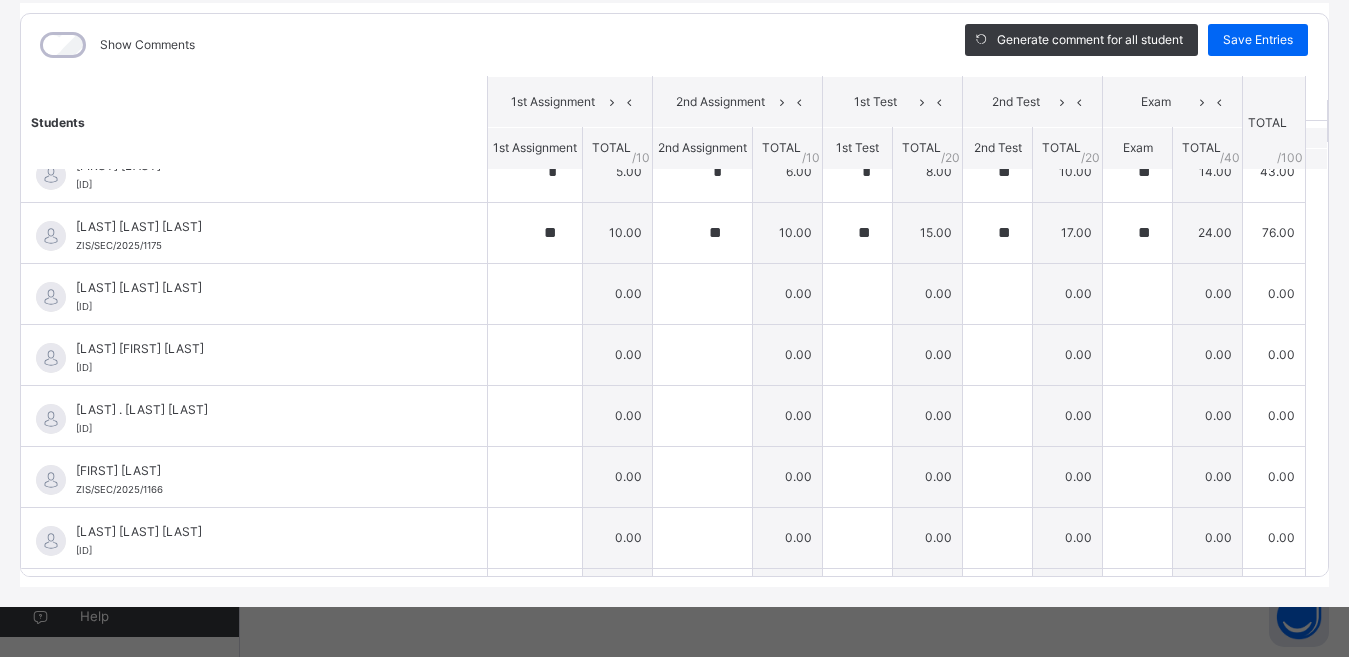 scroll, scrollTop: 22, scrollLeft: 0, axis: vertical 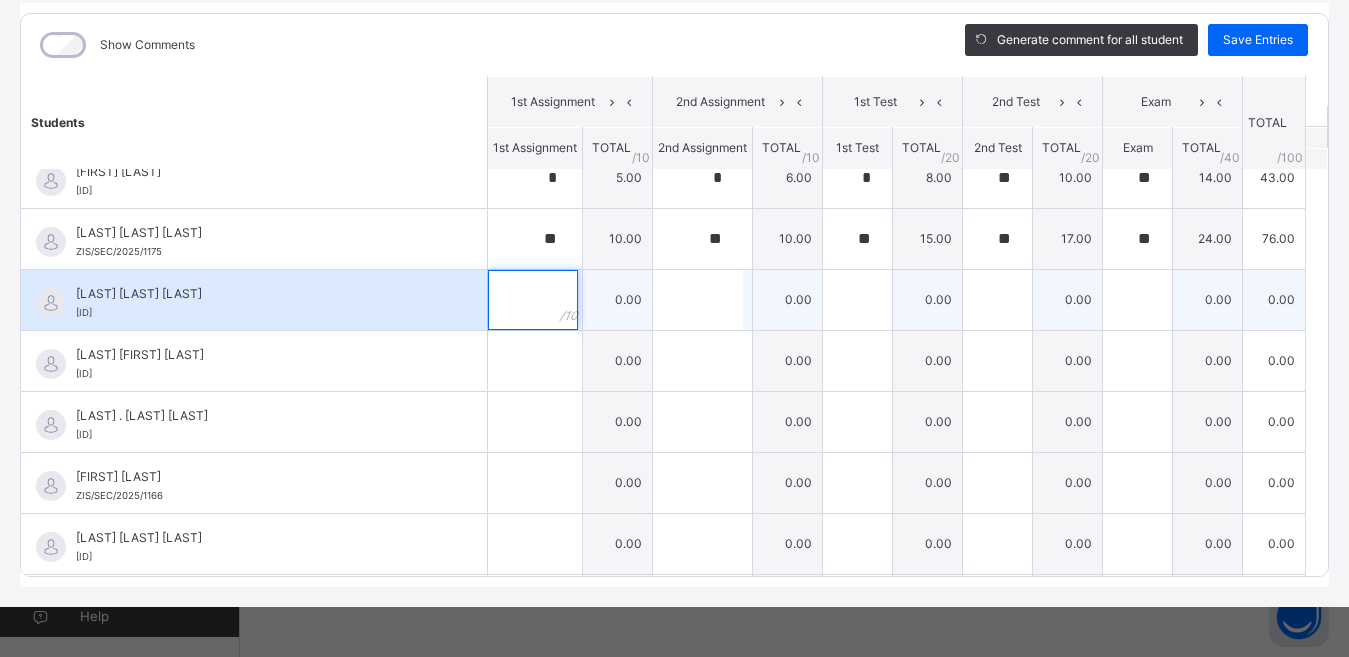 click at bounding box center (533, 300) 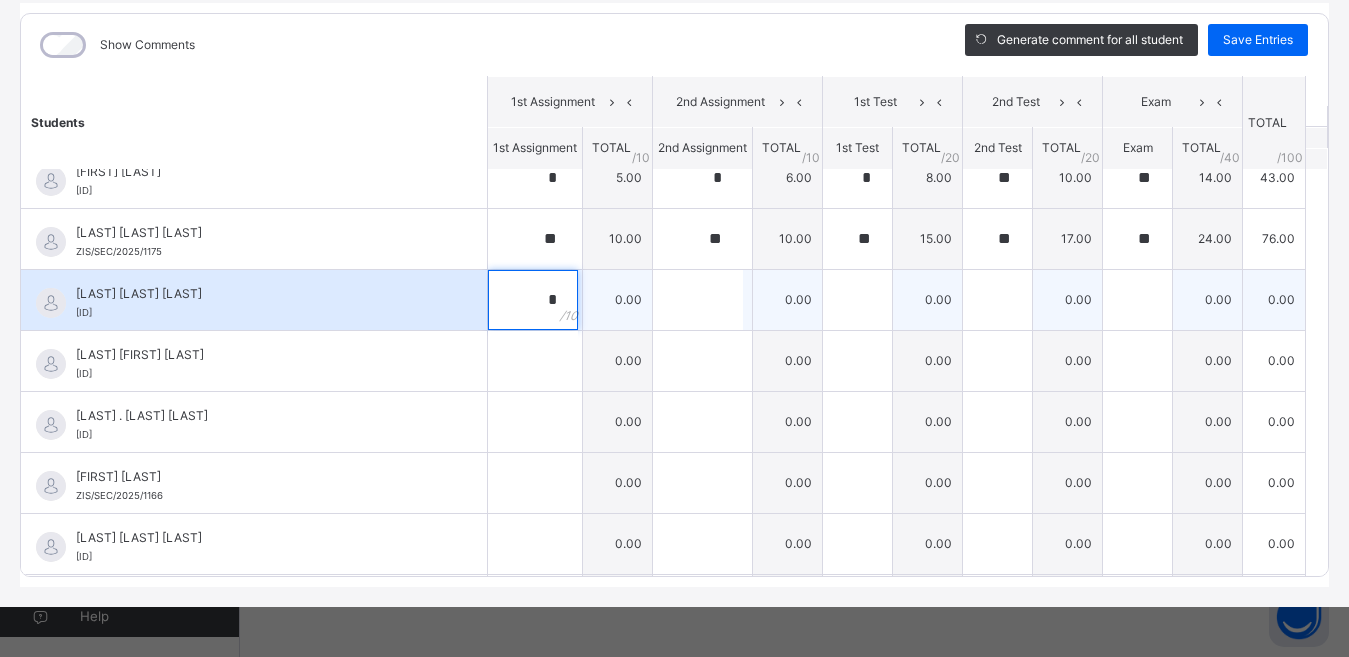type on "*" 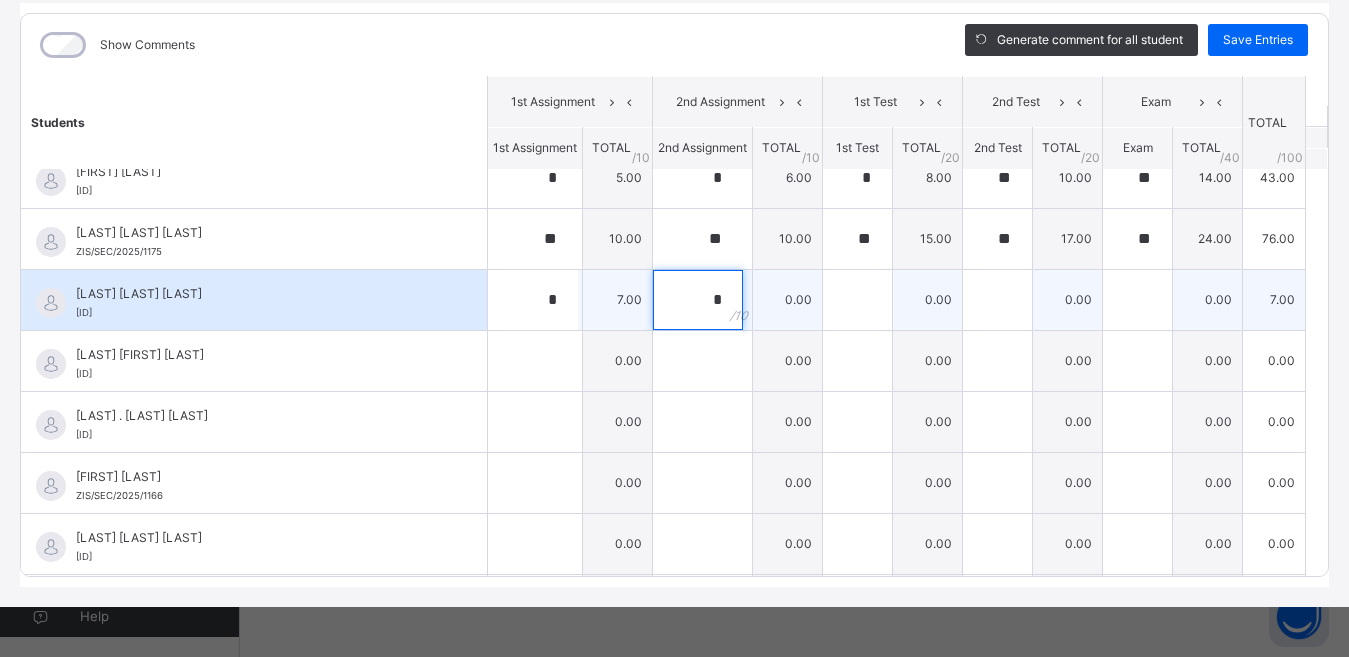 type on "*" 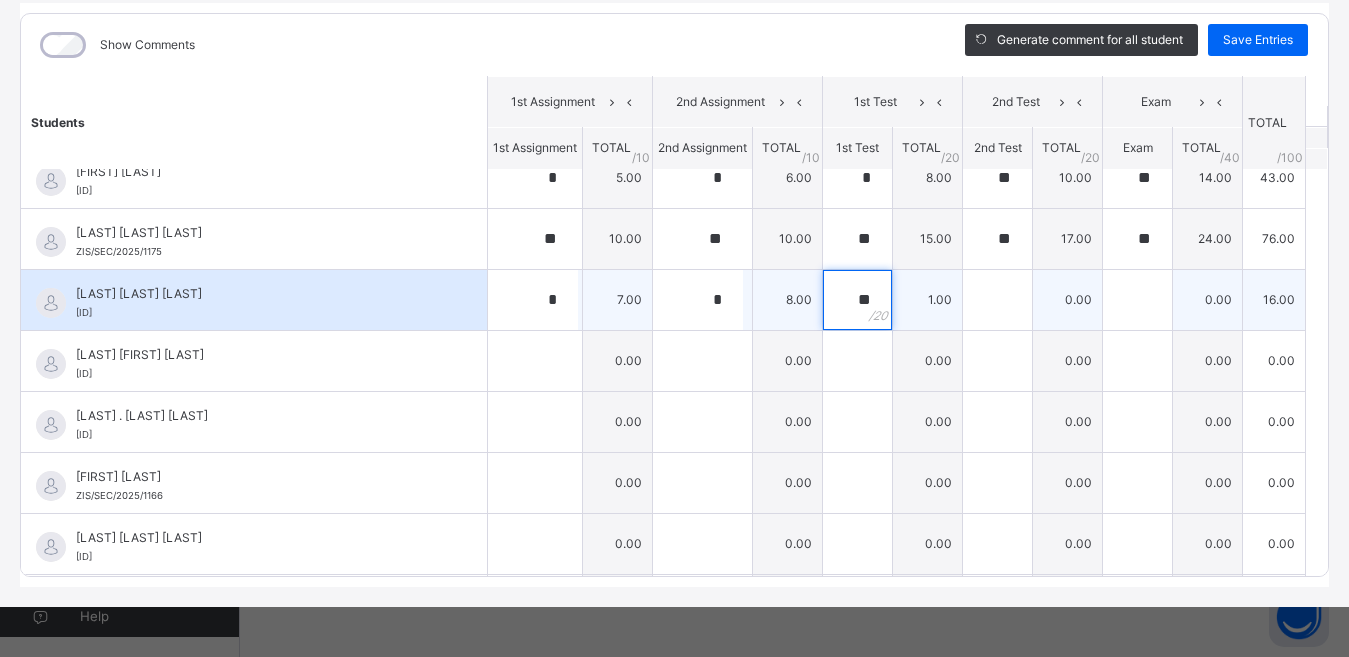 type on "**" 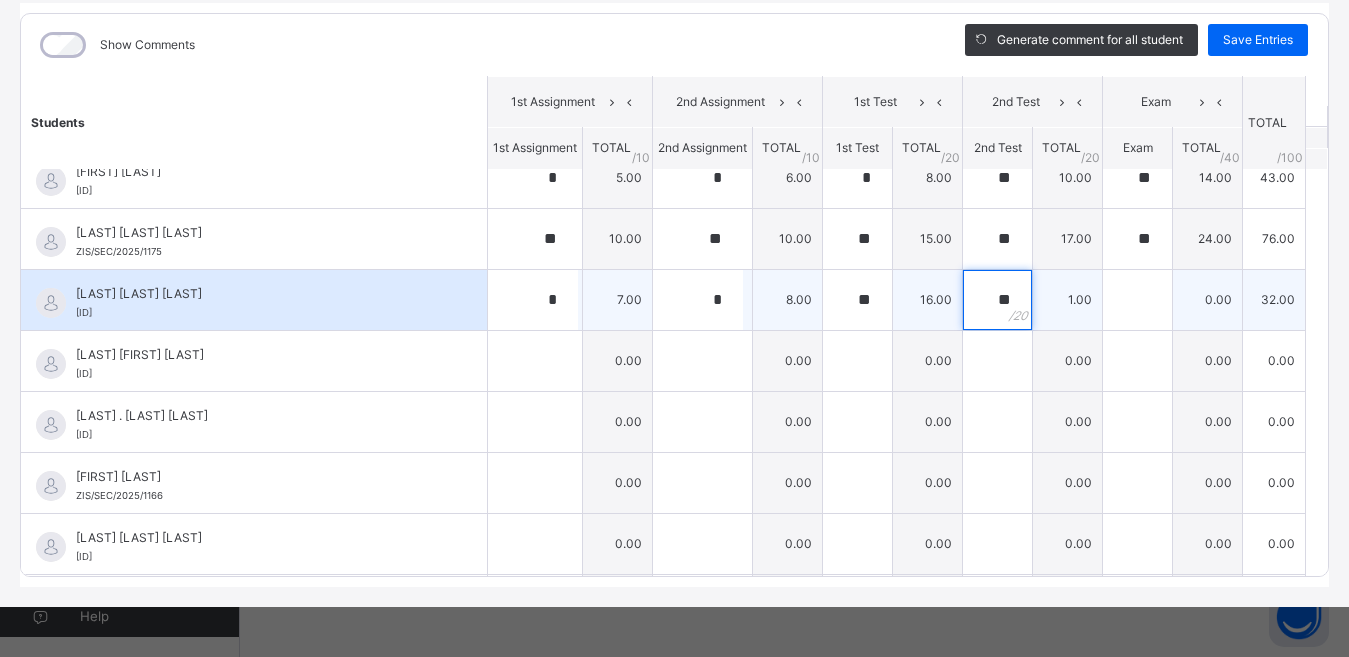 type on "**" 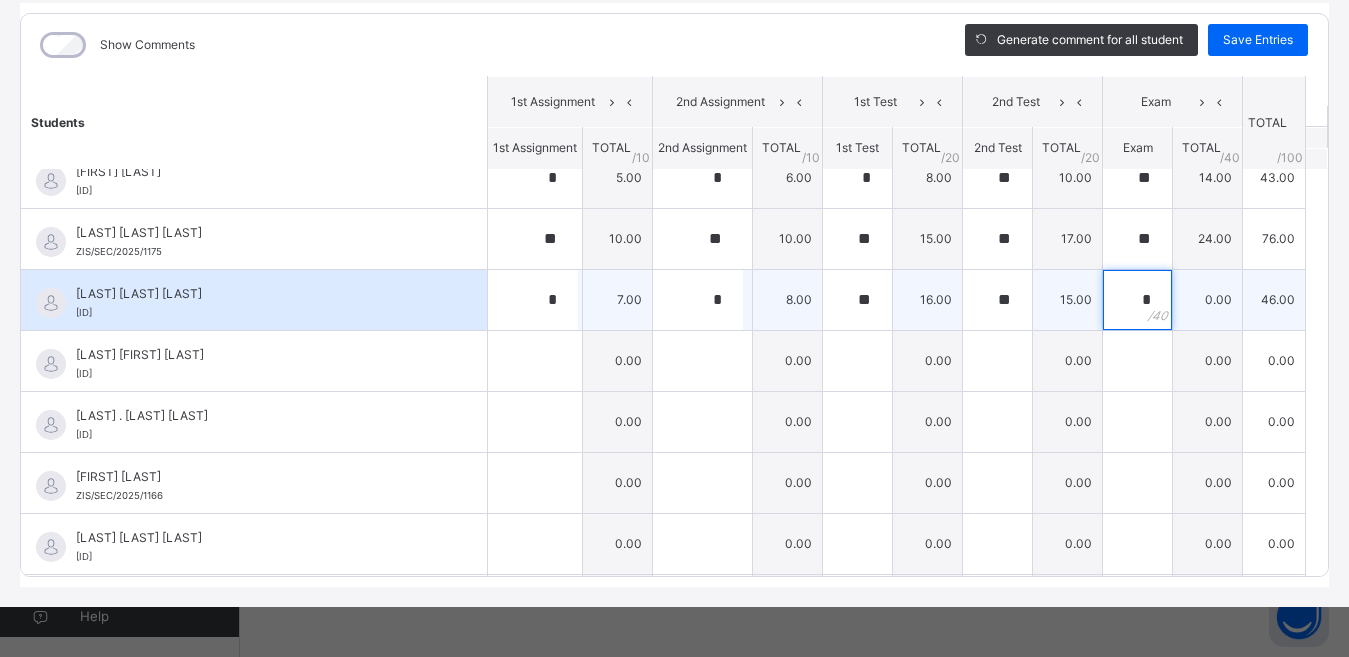 type on "*" 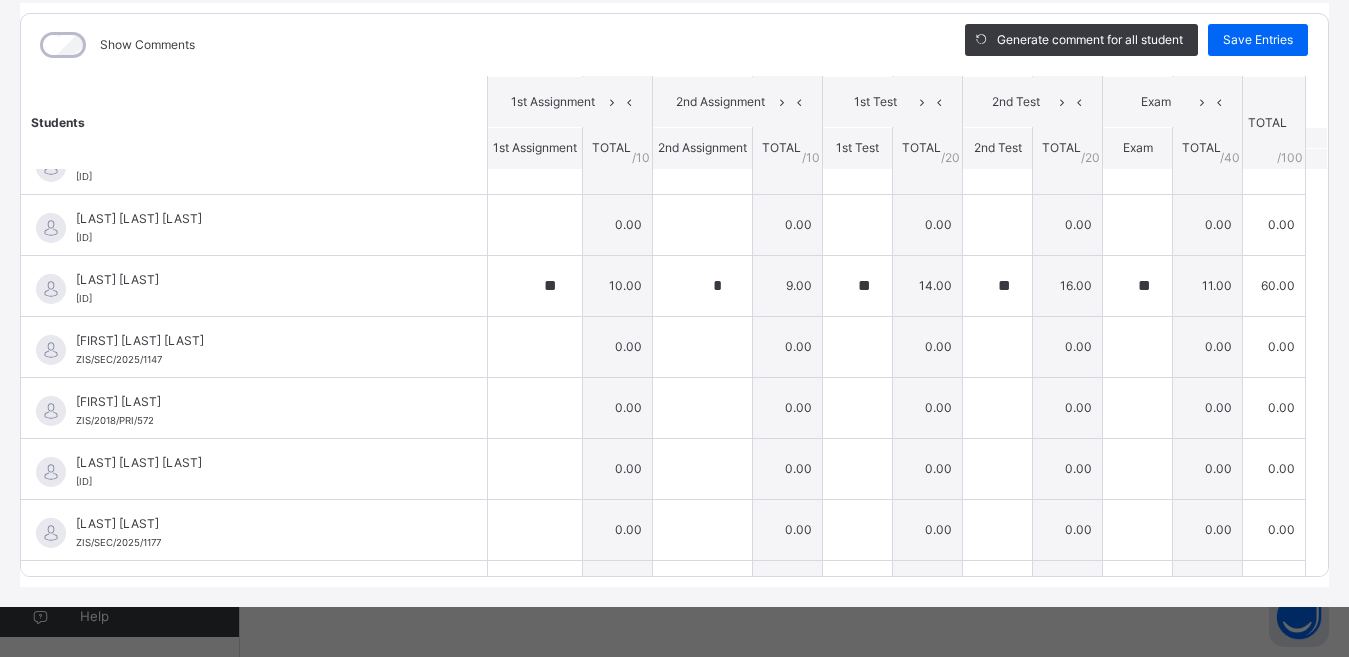 scroll, scrollTop: 1322, scrollLeft: 0, axis: vertical 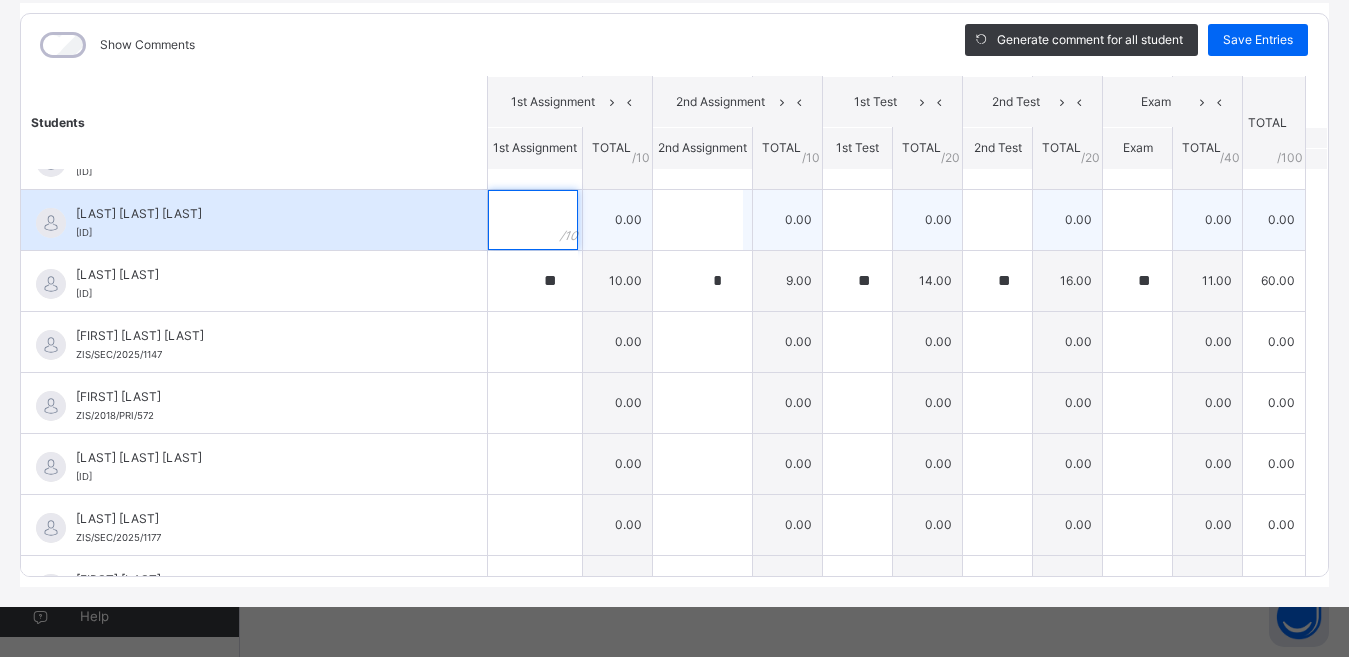 click at bounding box center [533, 220] 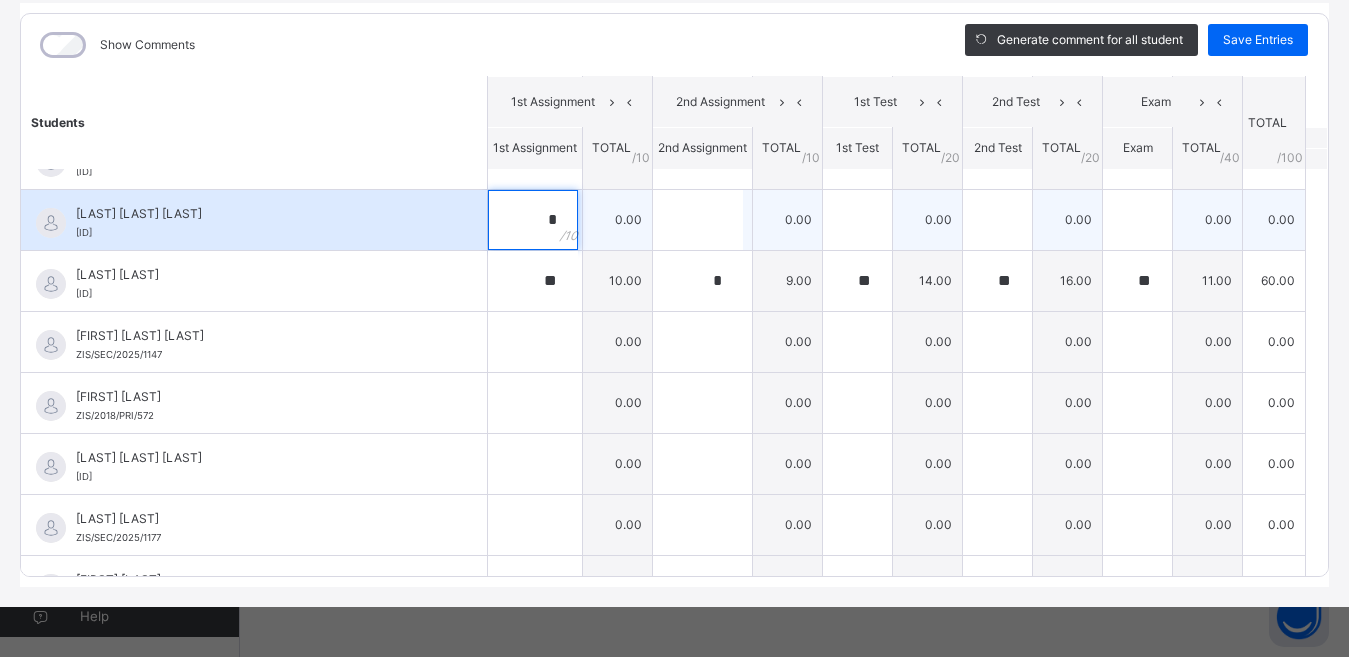 type on "*" 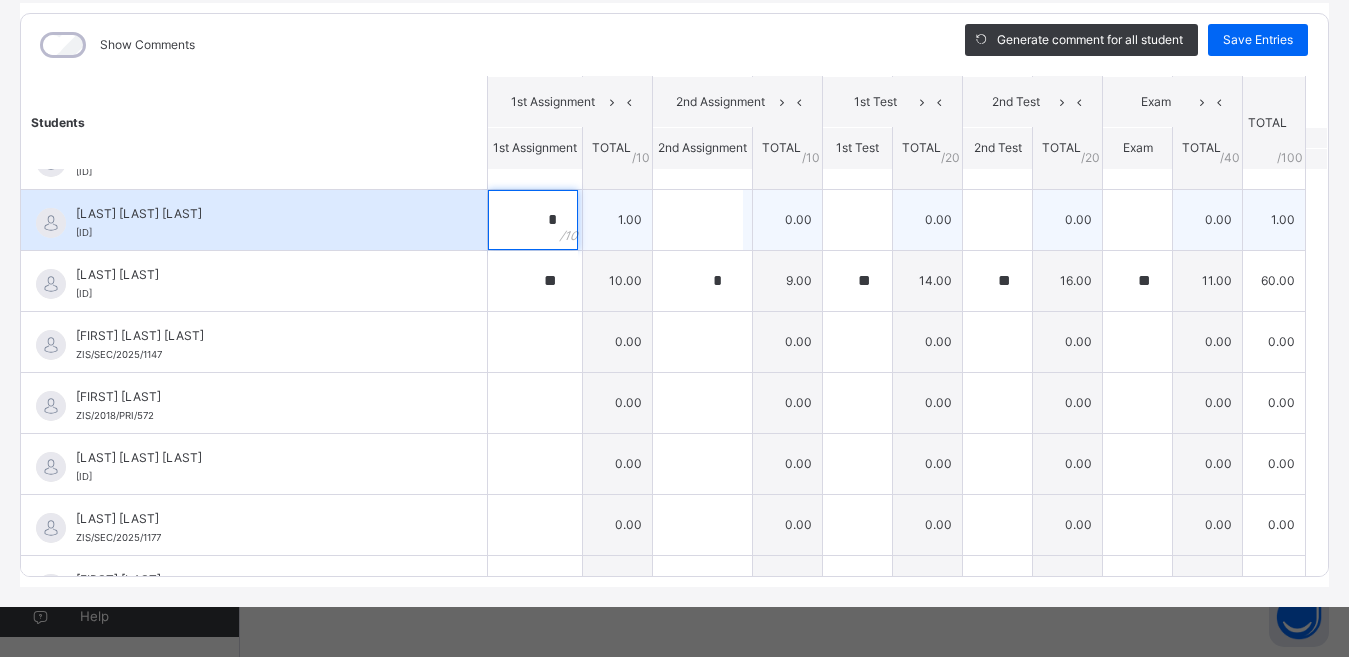 click on "*" at bounding box center [533, 220] 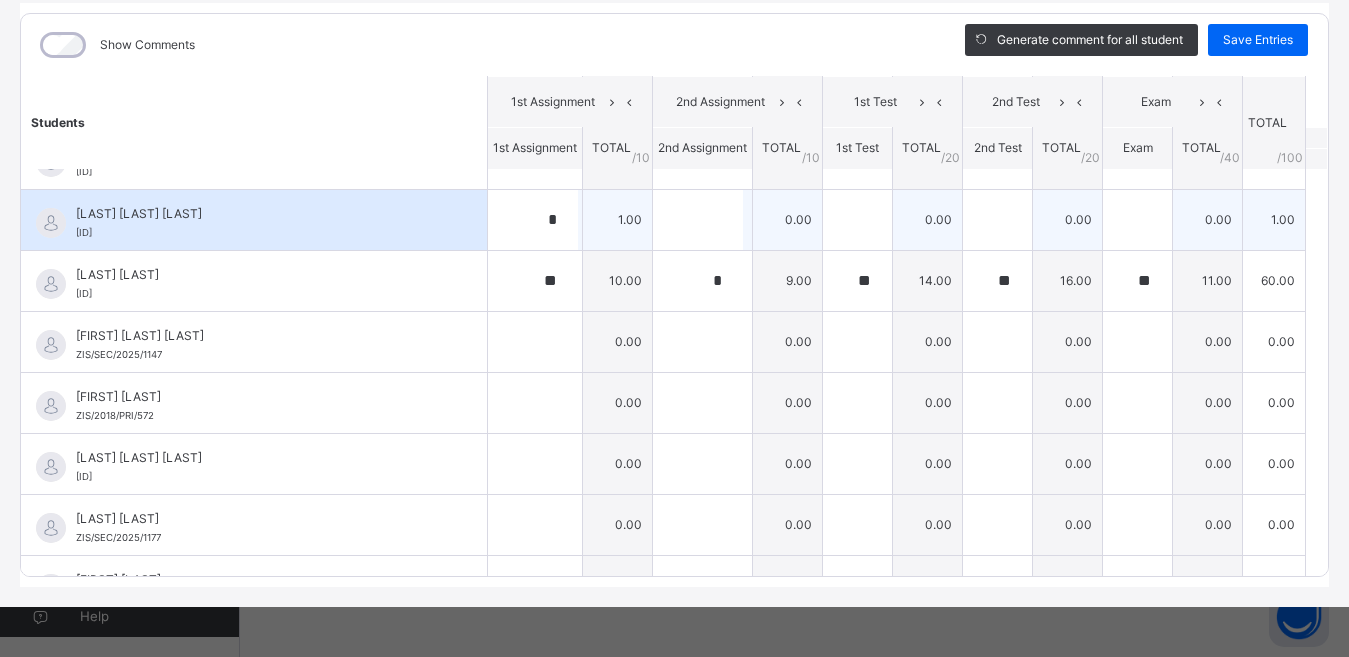 click on "*" at bounding box center [535, 220] 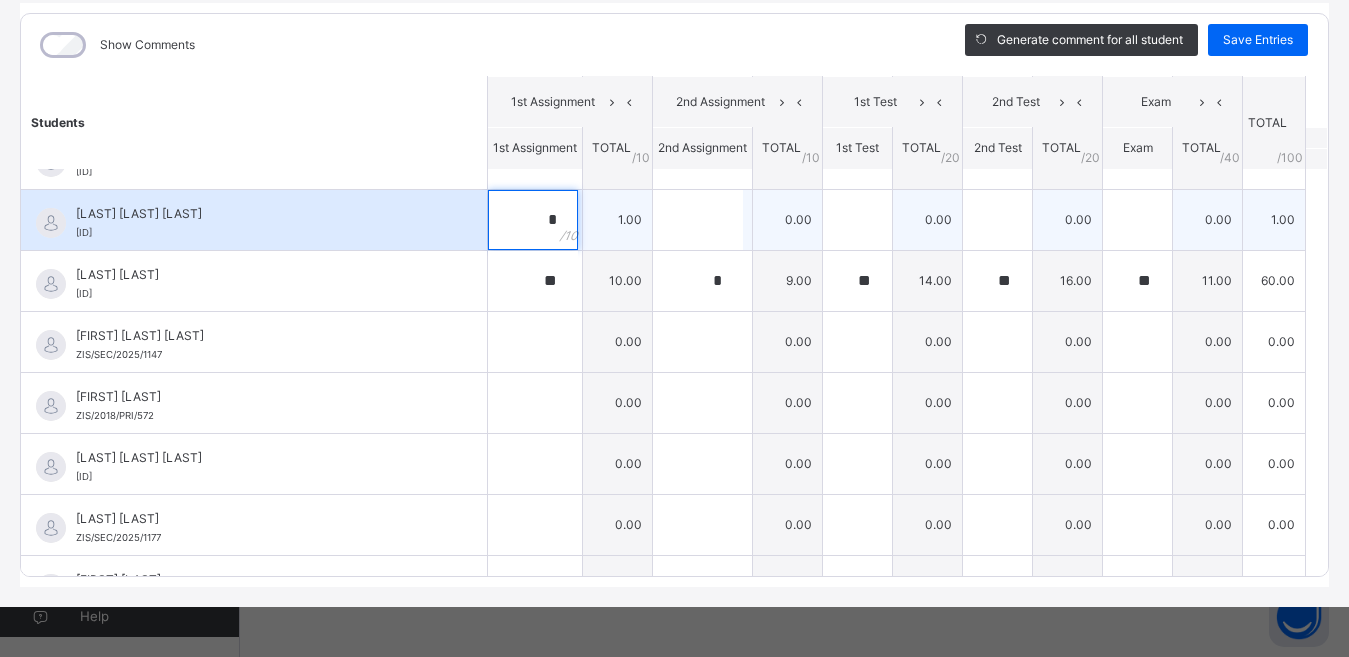 click on "*" at bounding box center [533, 220] 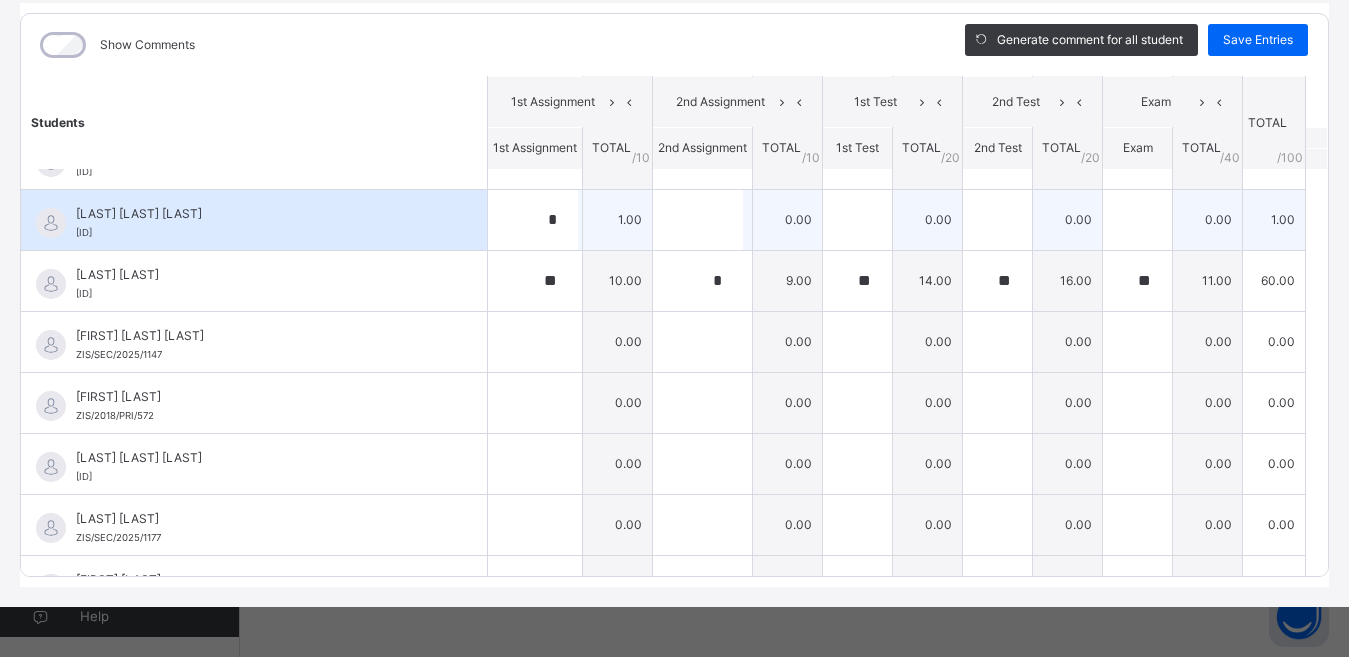 click on "*" at bounding box center [535, 220] 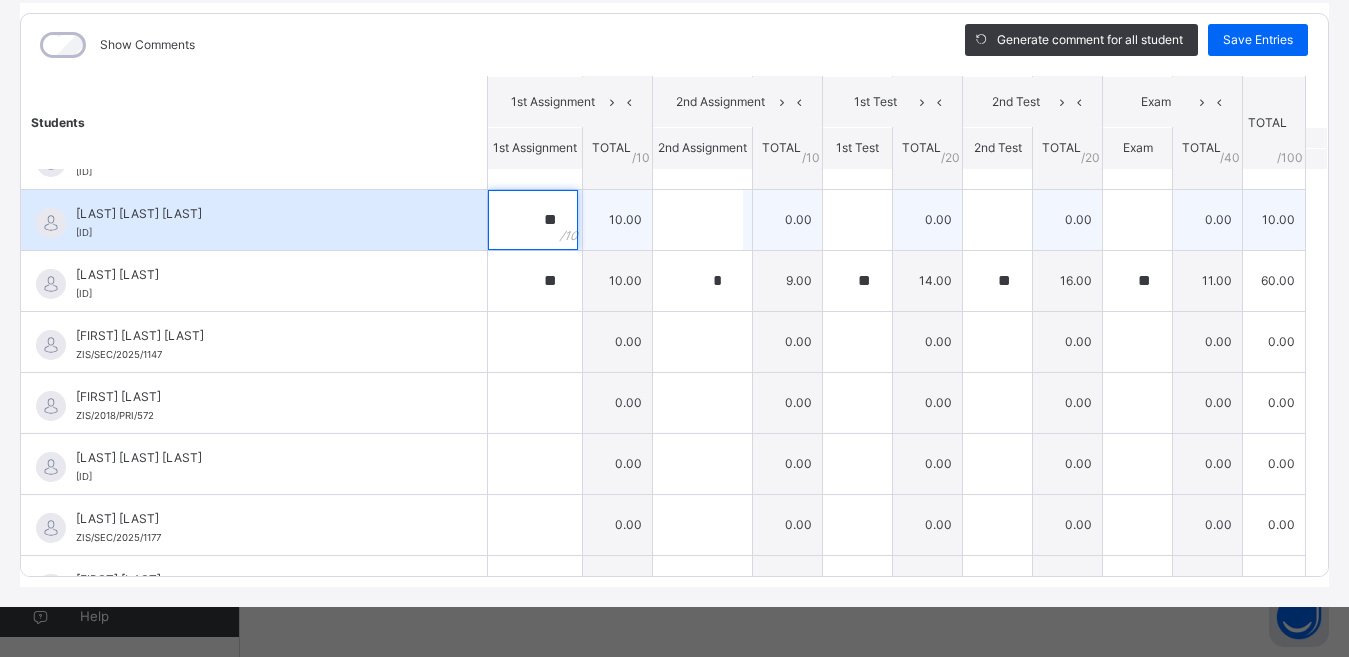 type on "**" 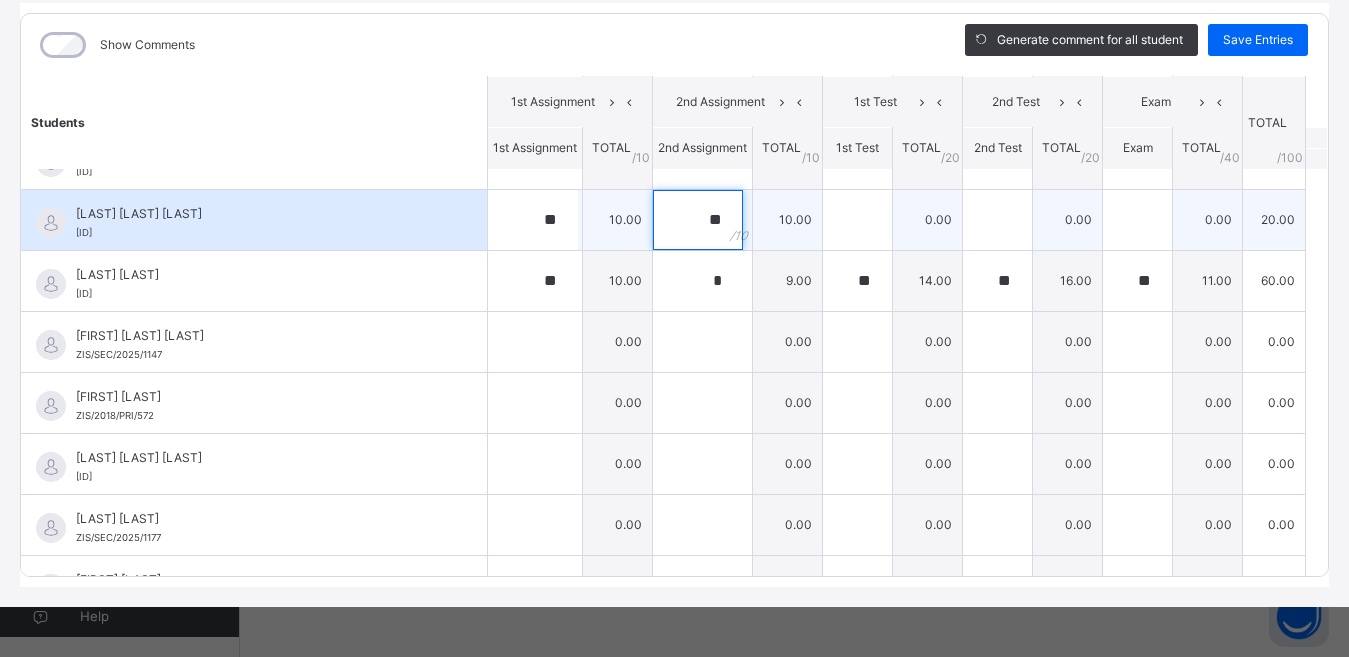 type on "**" 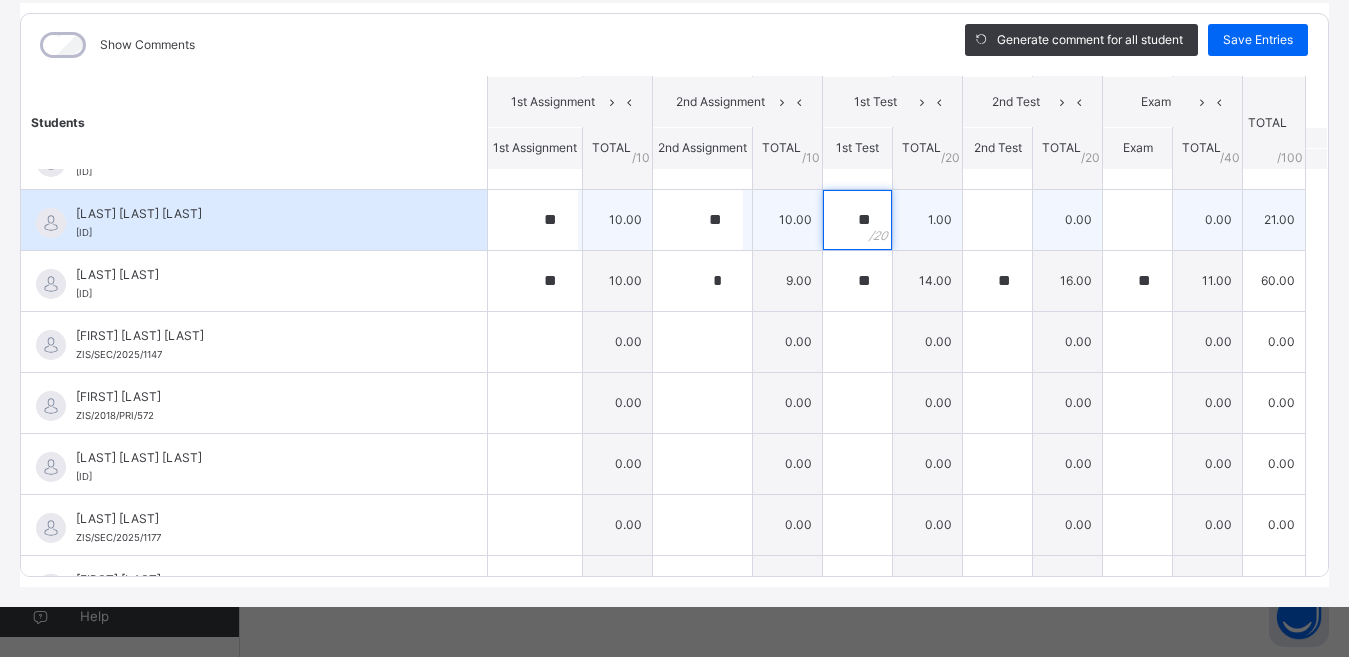 type on "**" 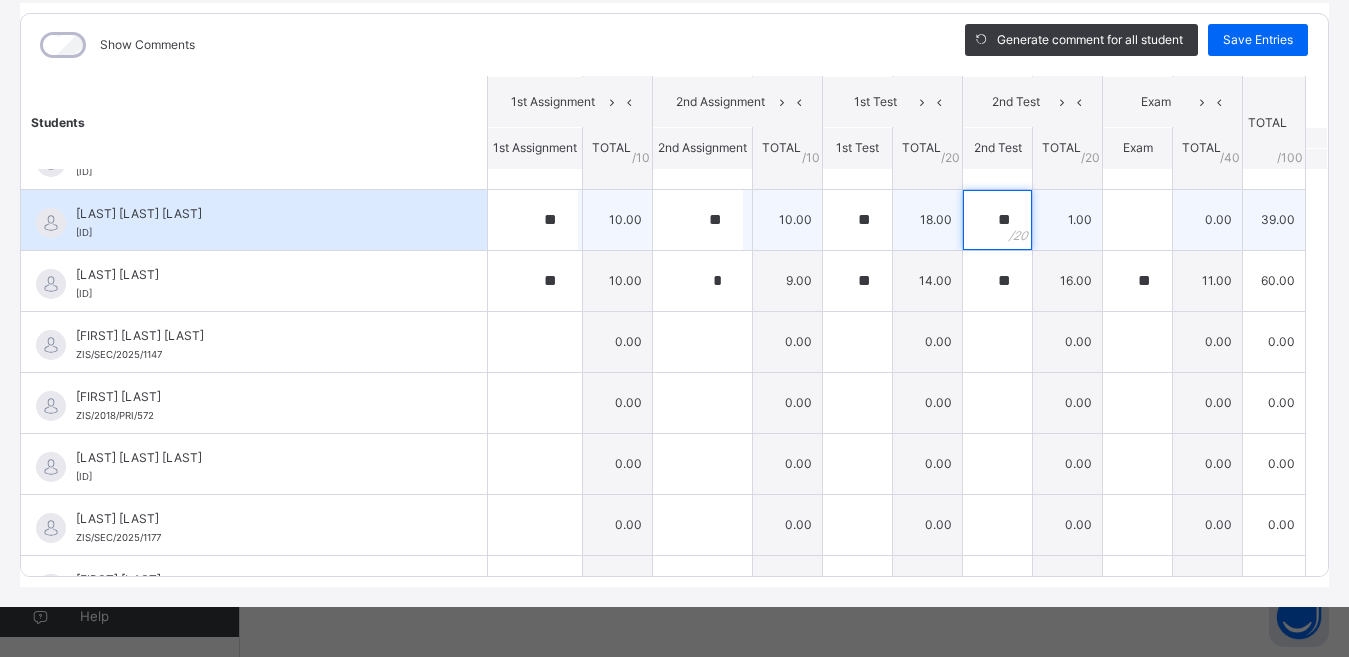 type on "**" 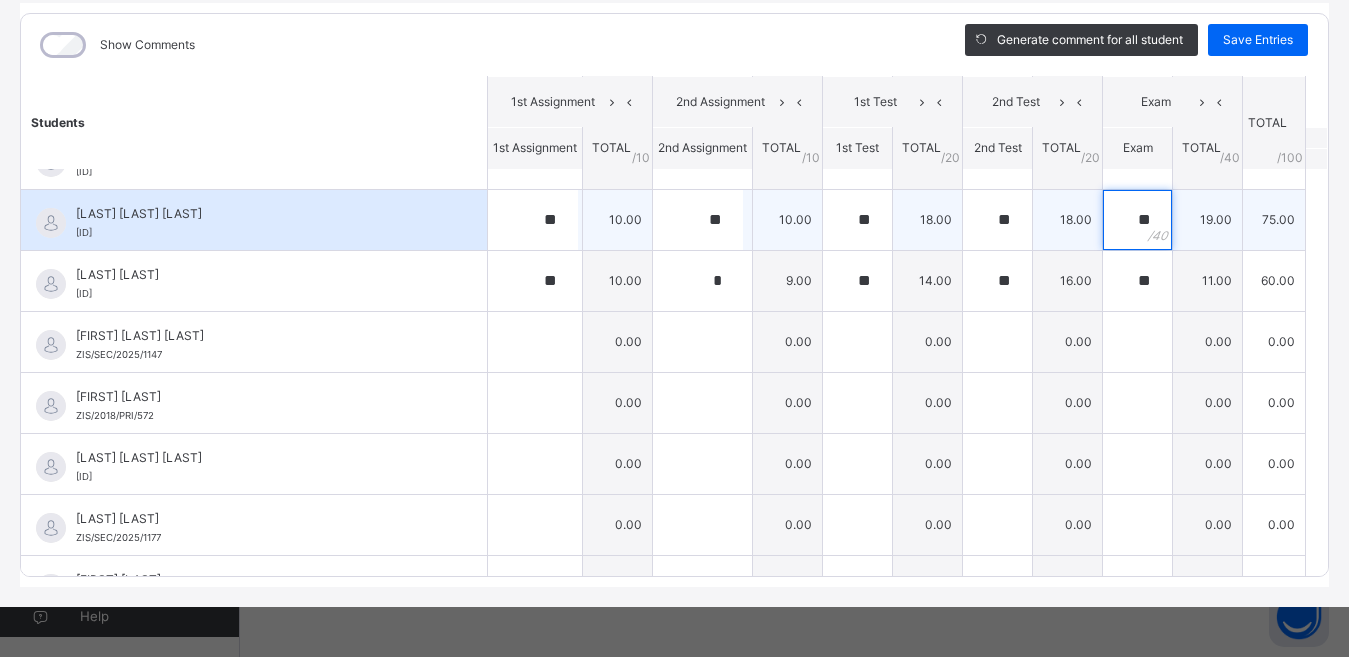 type on "**" 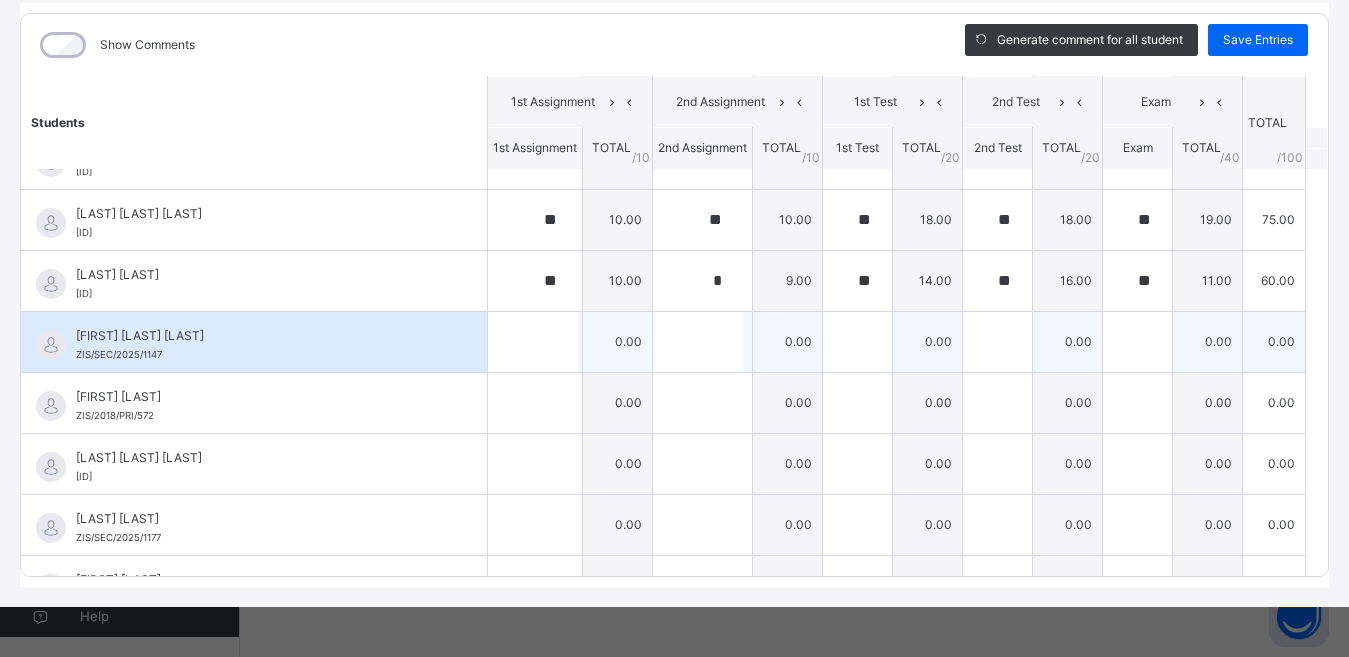 click on "FATIMA ALIYU MUHAMMED ZIS/SEC/2025/1147" at bounding box center [254, 342] 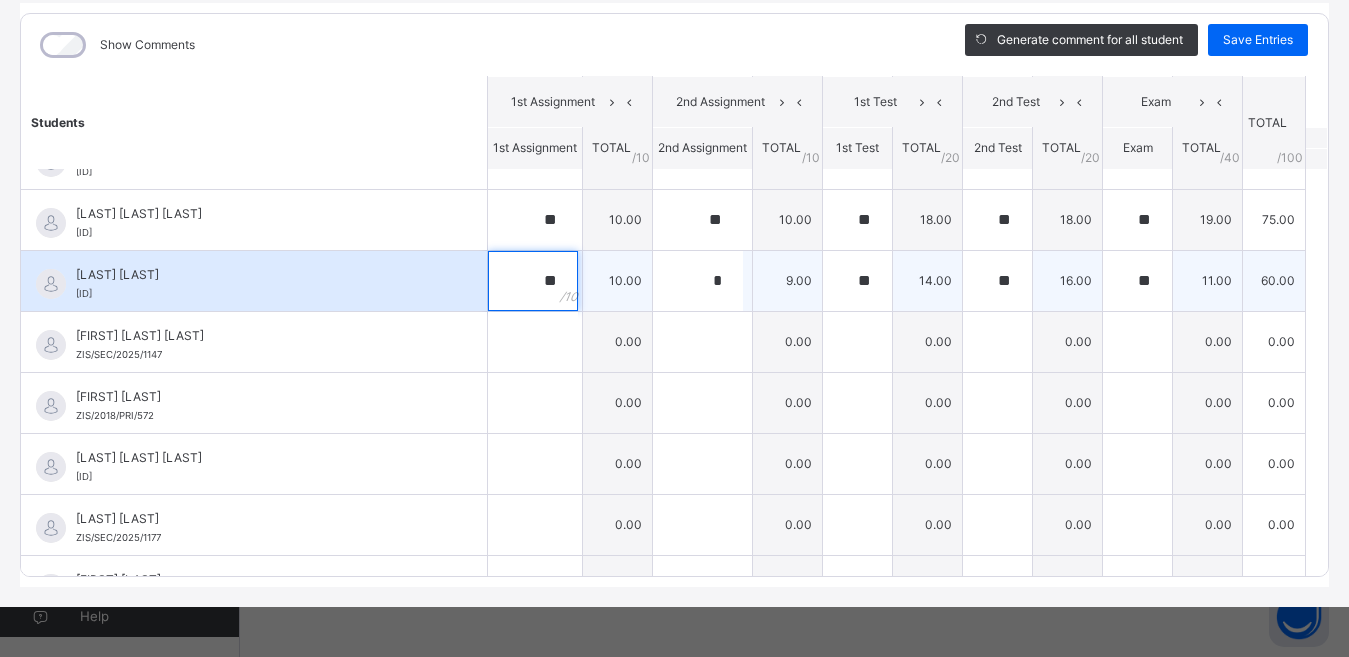 click on "**" at bounding box center (535, 281) 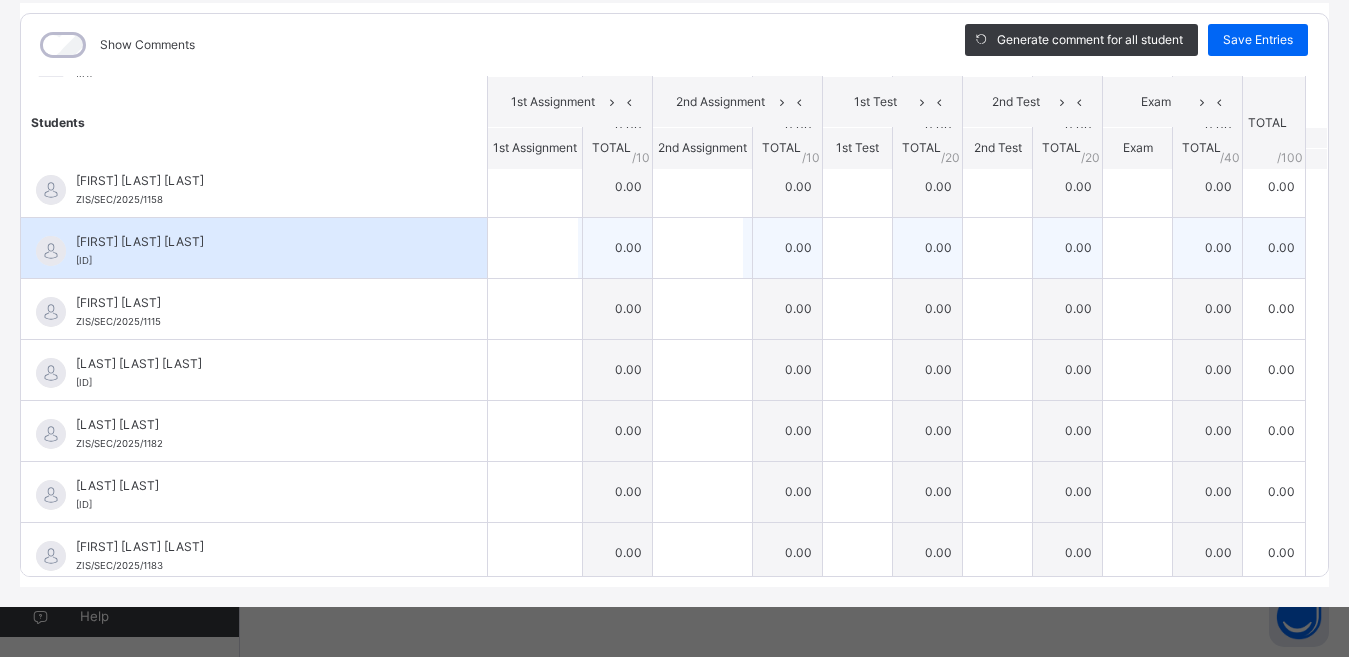 scroll, scrollTop: 822, scrollLeft: 0, axis: vertical 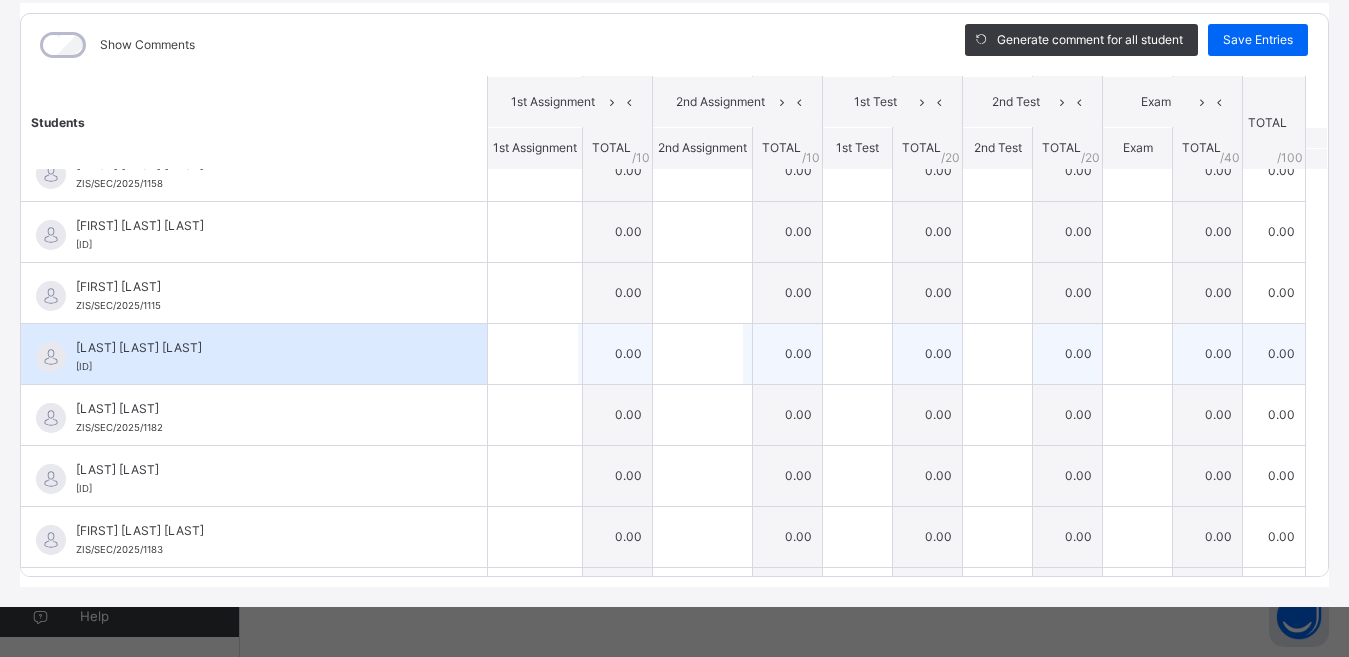 type 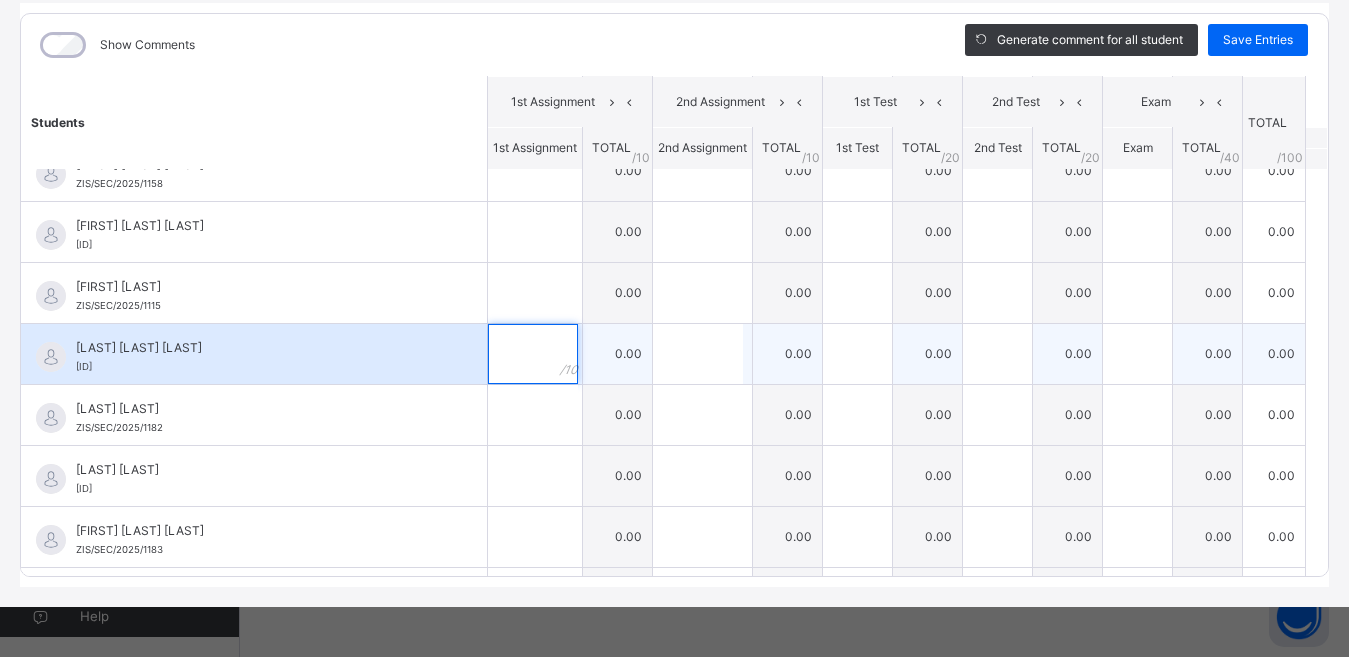 click at bounding box center (535, 354) 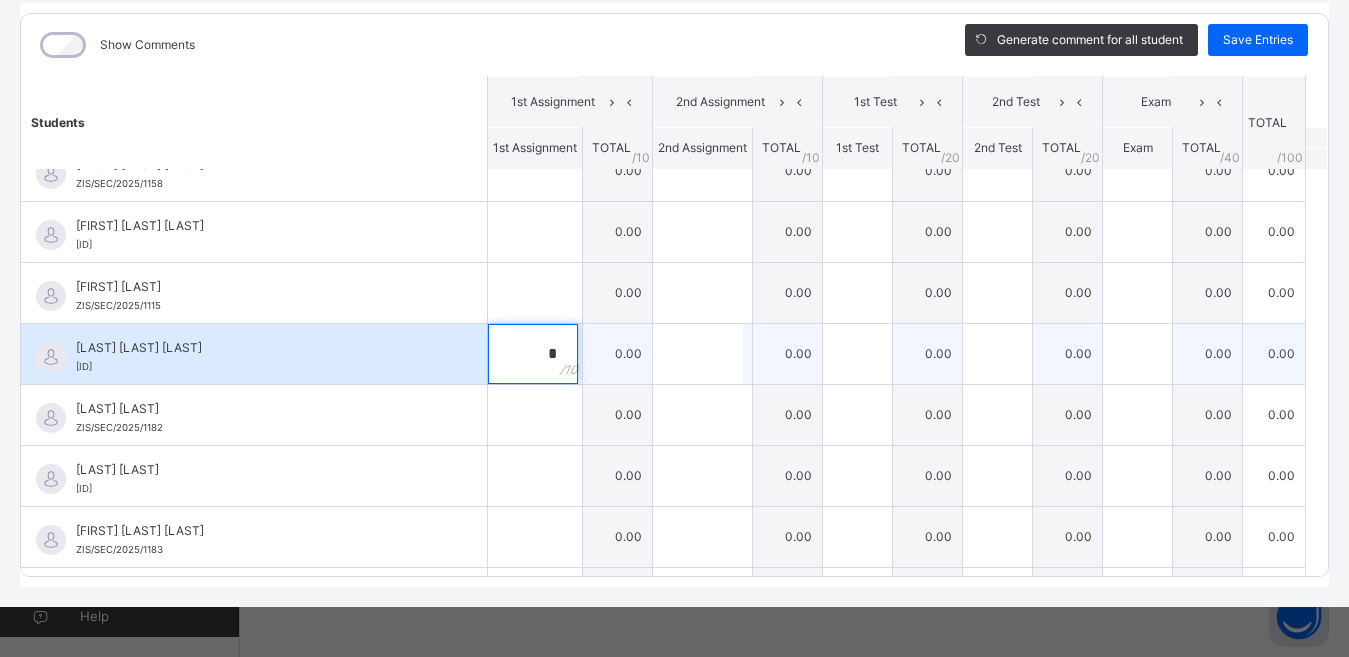 type on "*" 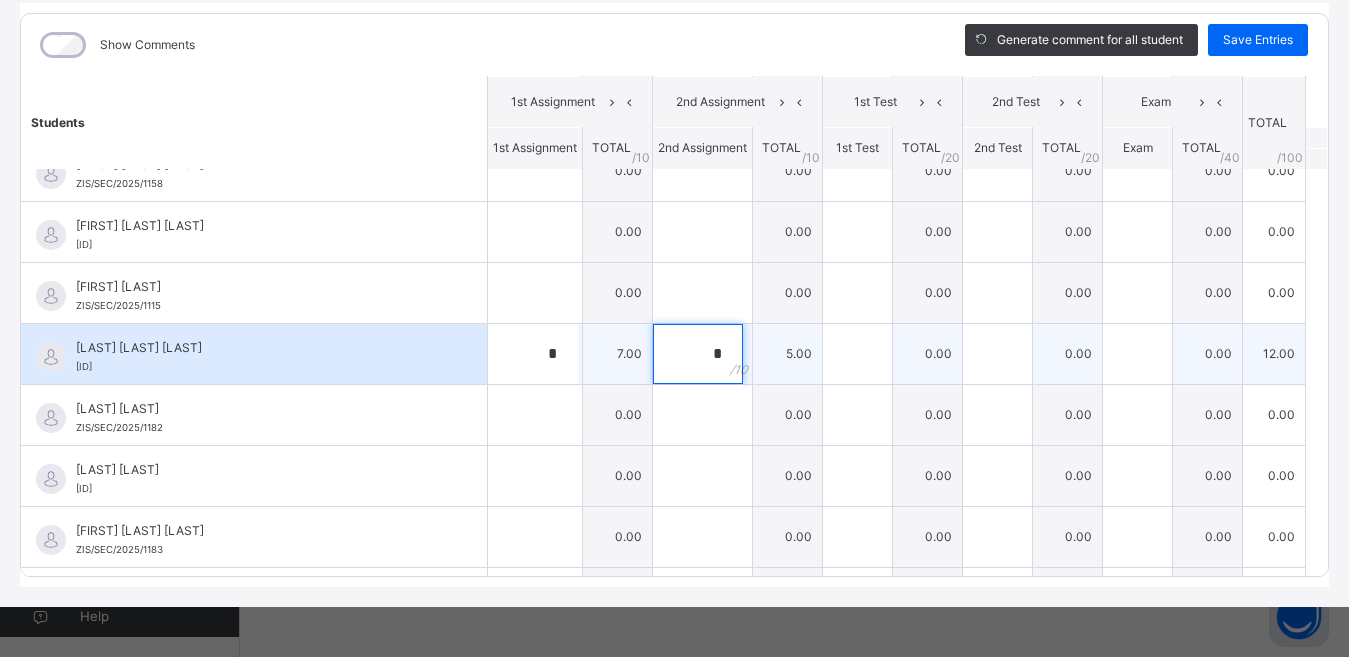 type on "*" 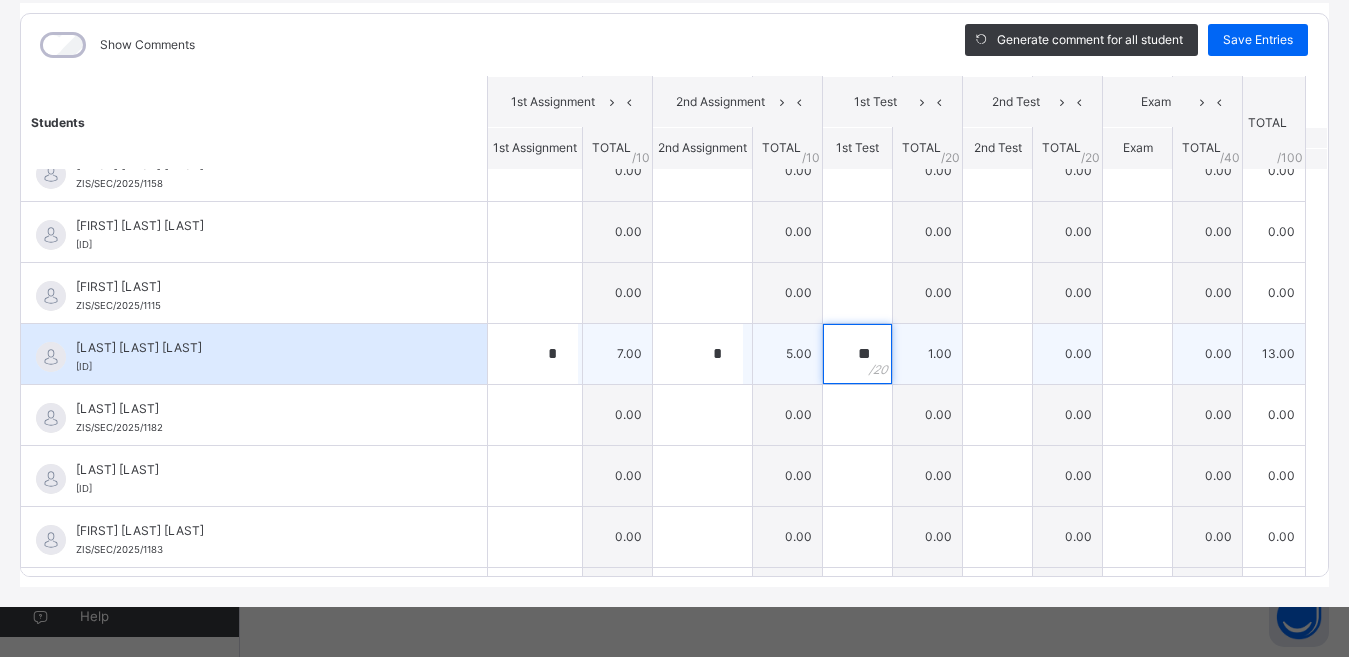 type on "**" 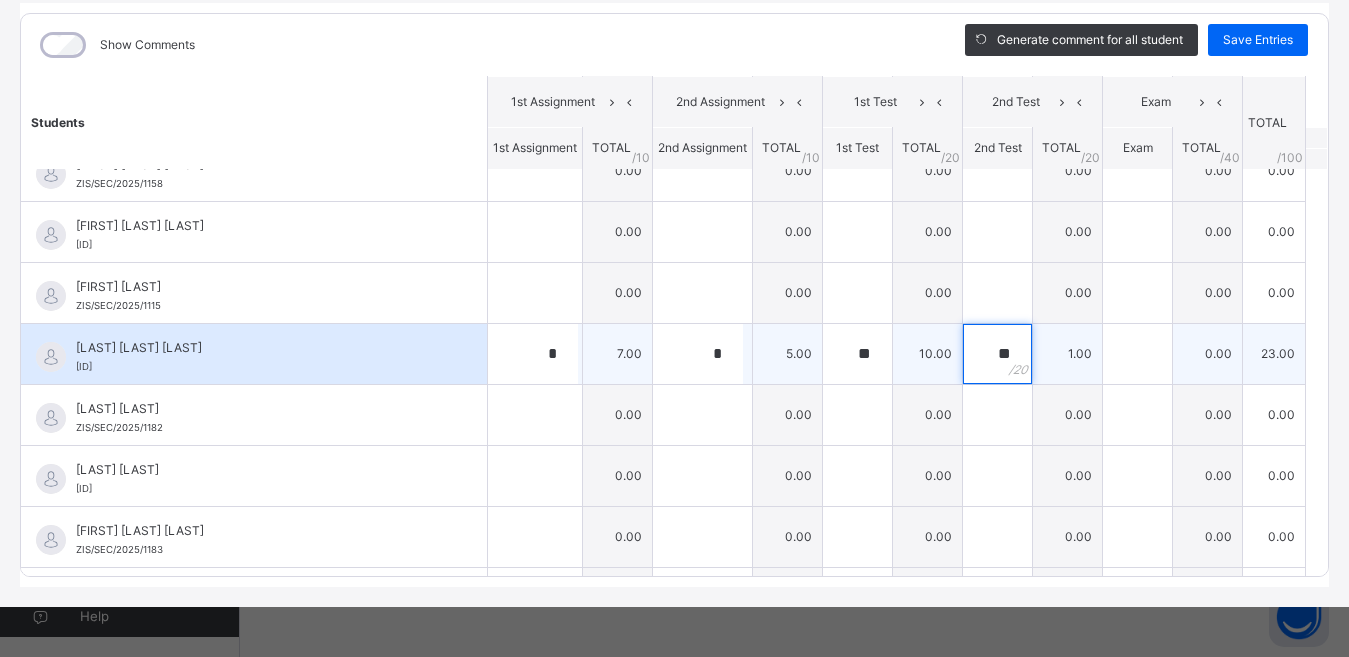 type on "**" 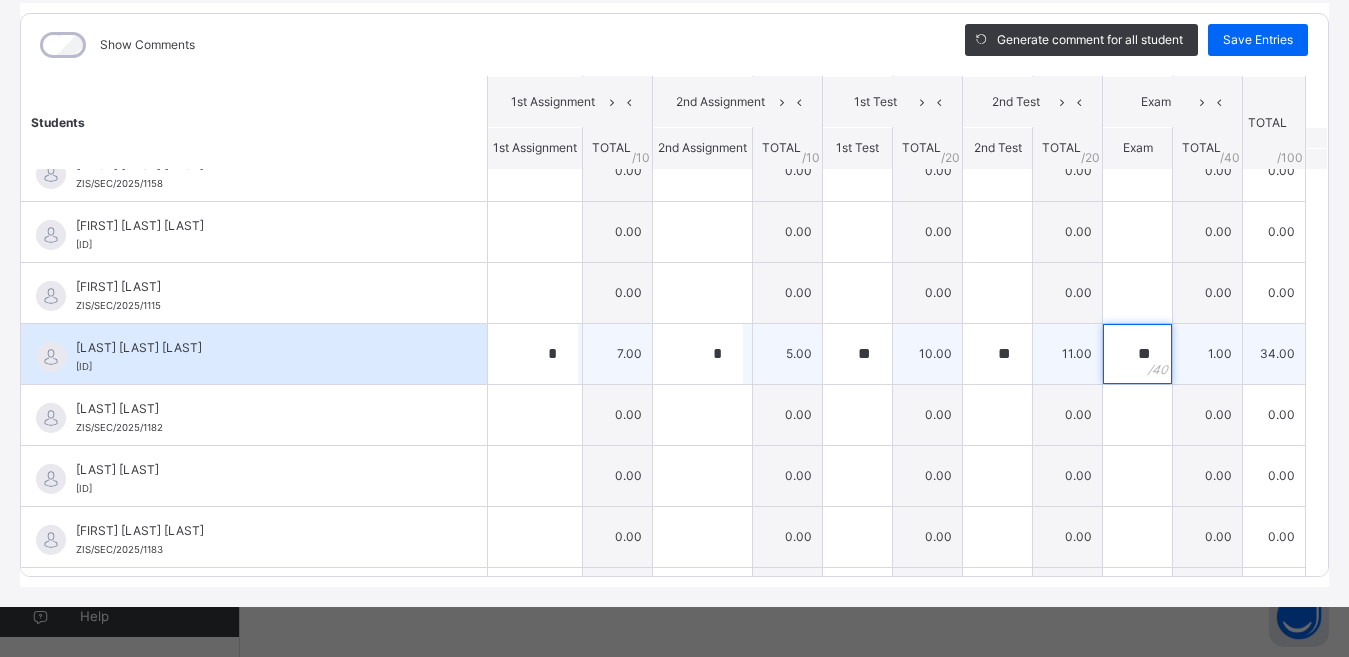 type on "**" 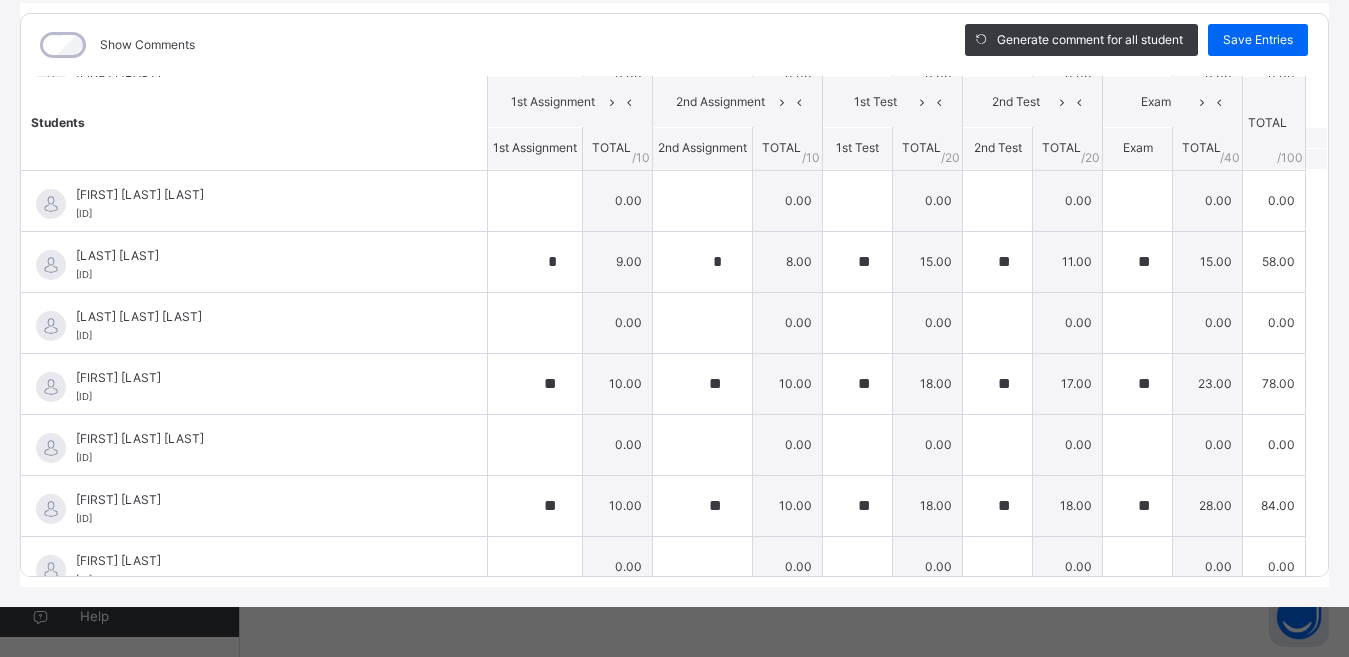 scroll, scrollTop: 2322, scrollLeft: 0, axis: vertical 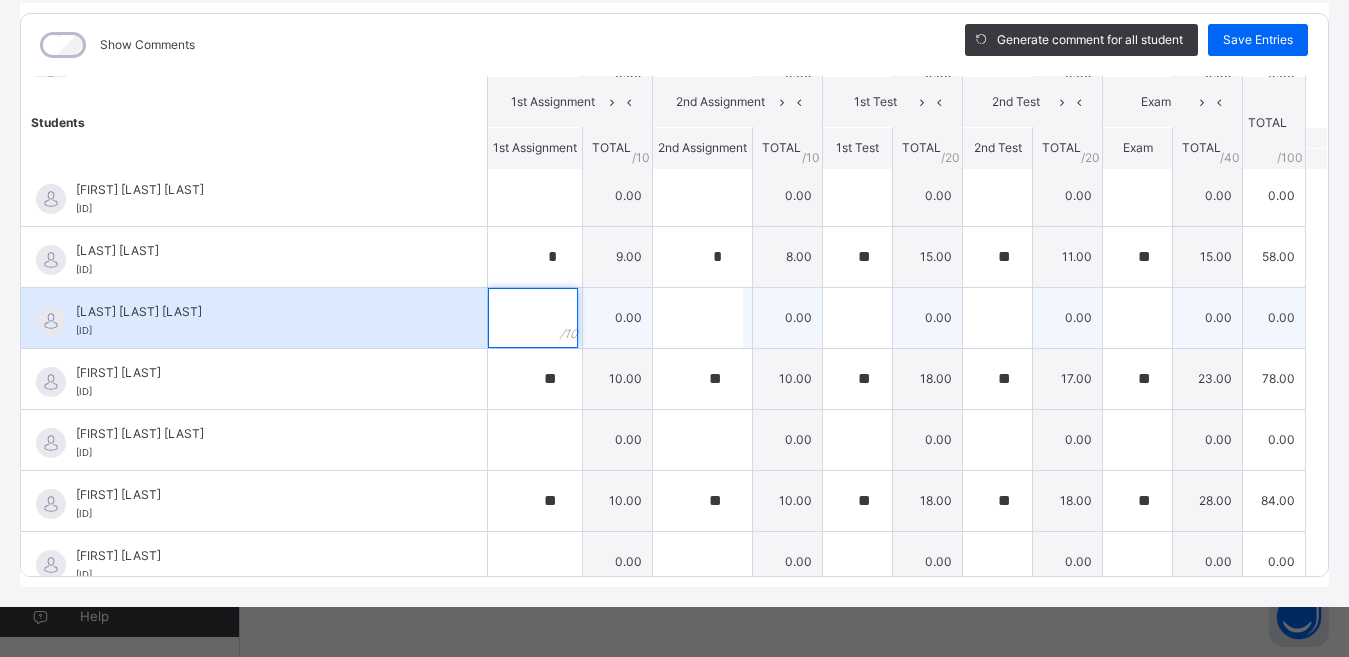 click at bounding box center (533, 318) 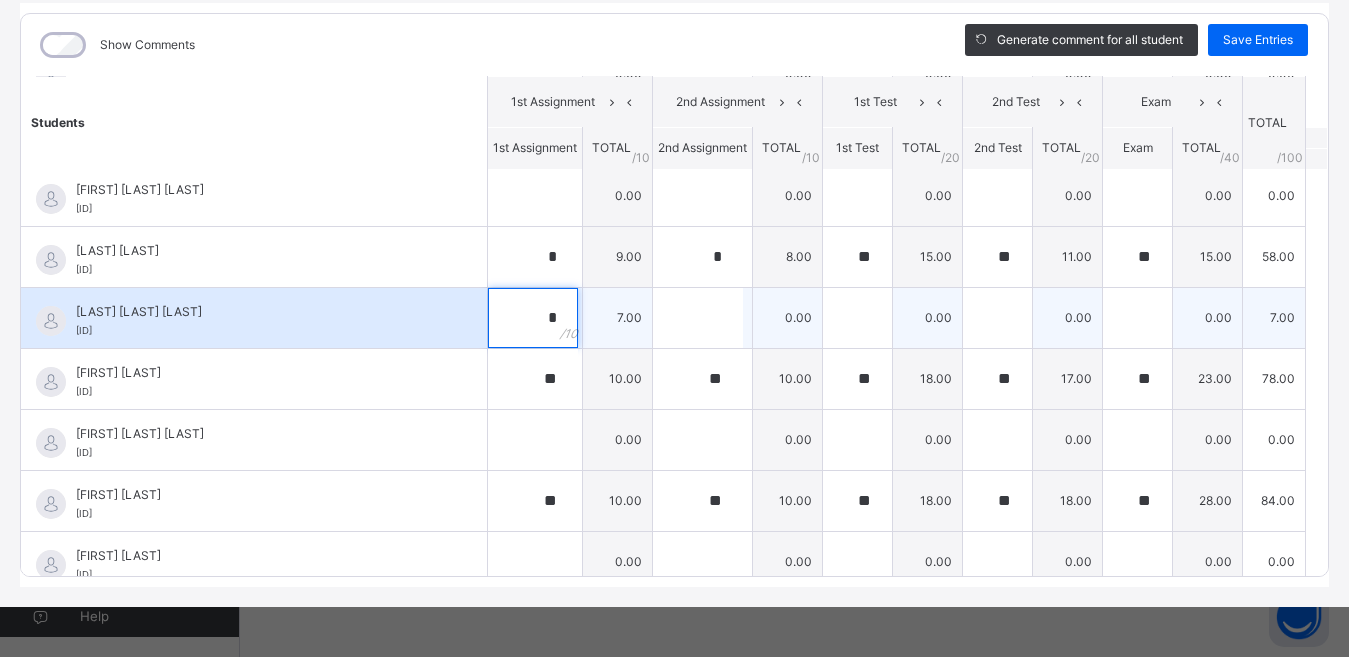 type on "*" 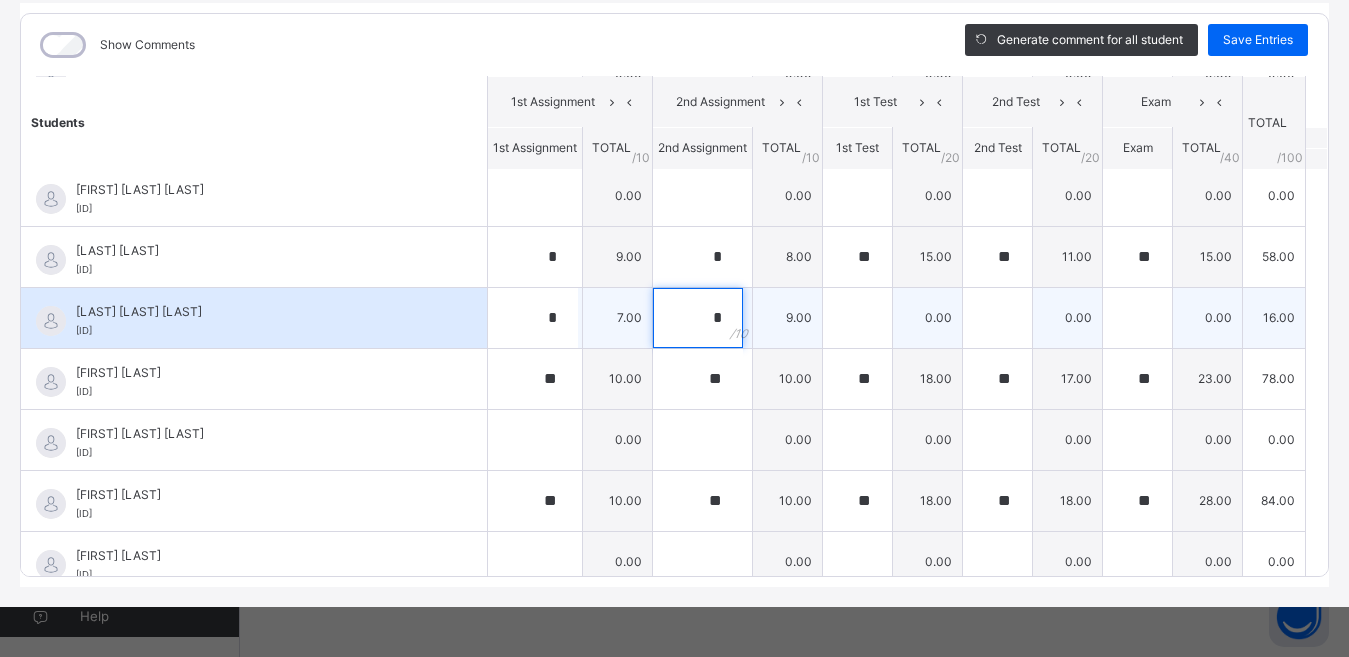 type on "*" 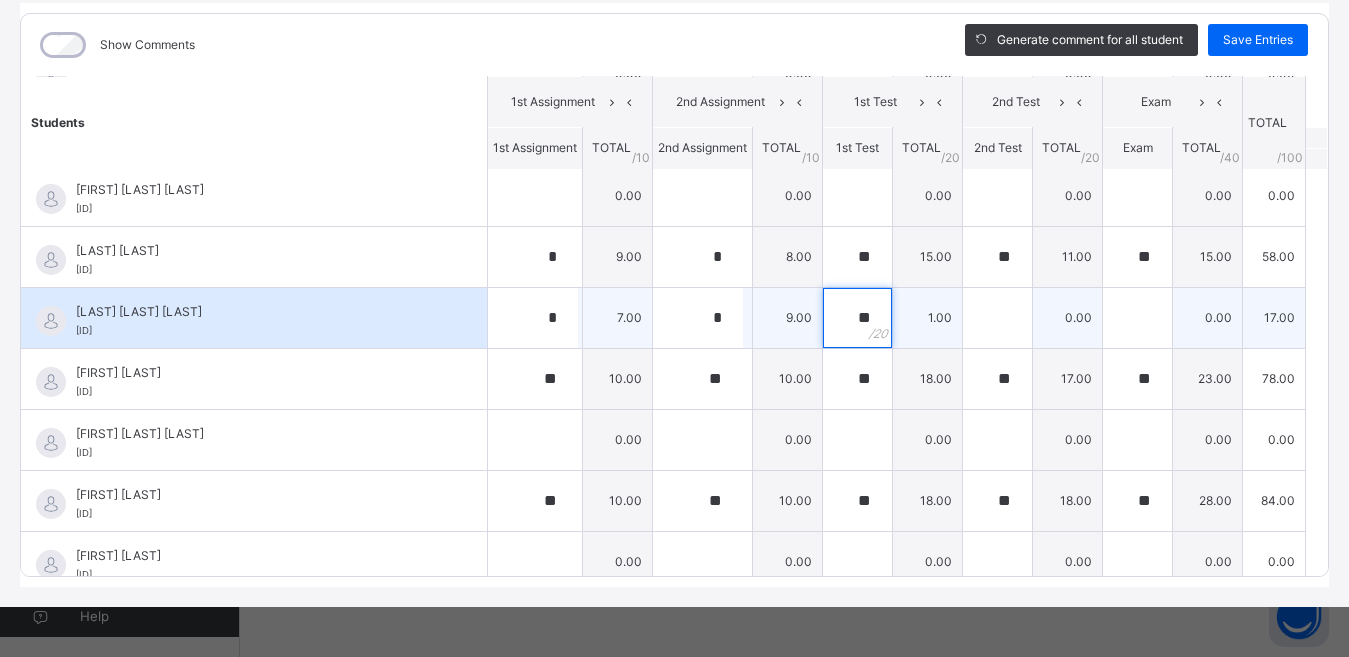 type on "**" 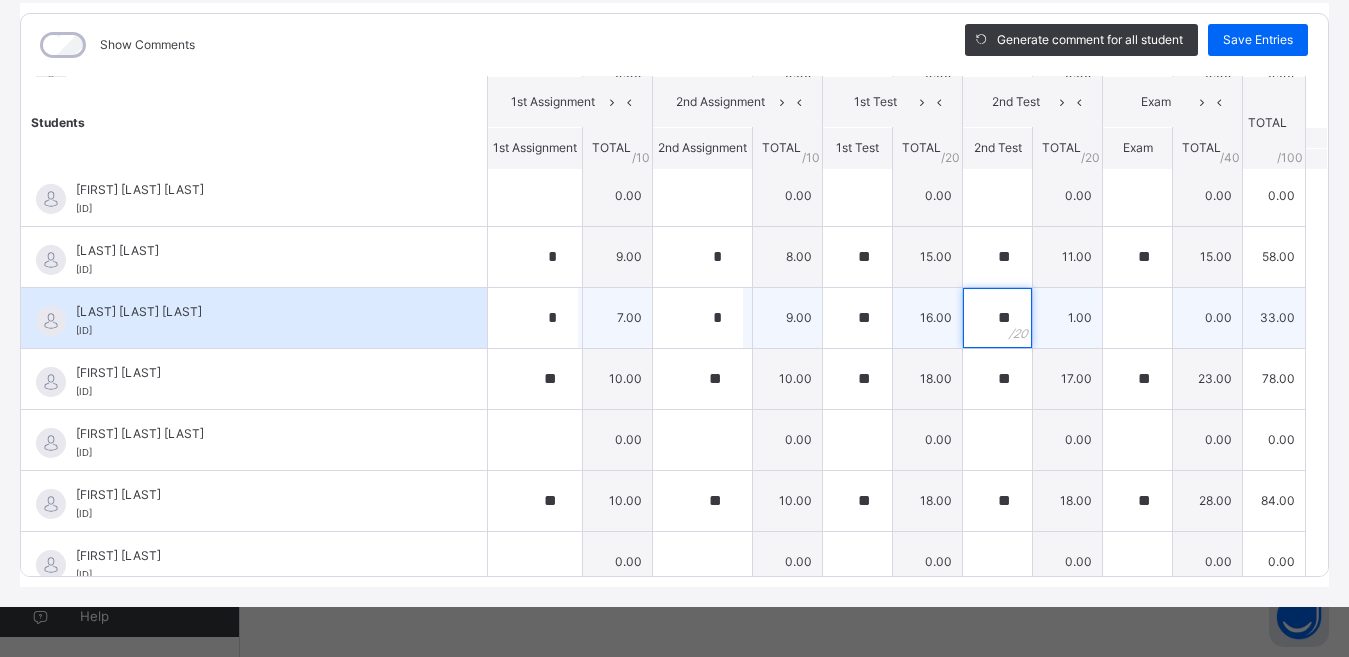 type on "**" 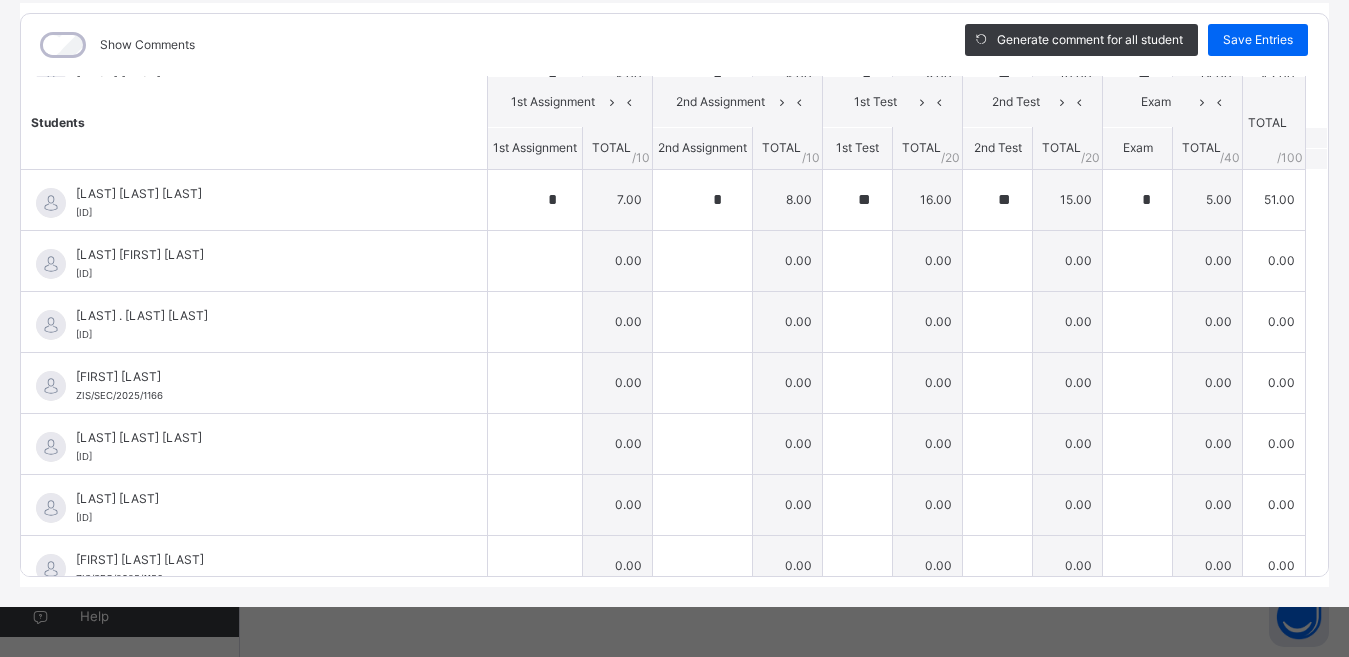 scroll, scrollTop: 0, scrollLeft: 0, axis: both 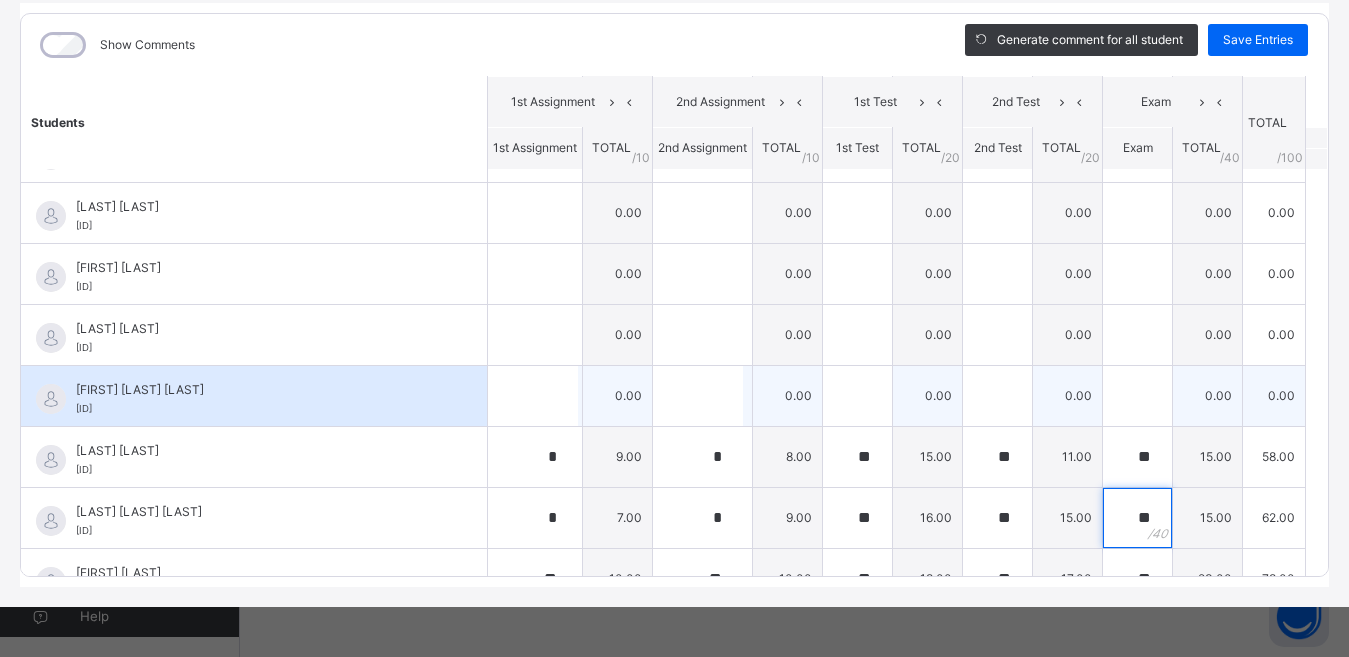 type on "**" 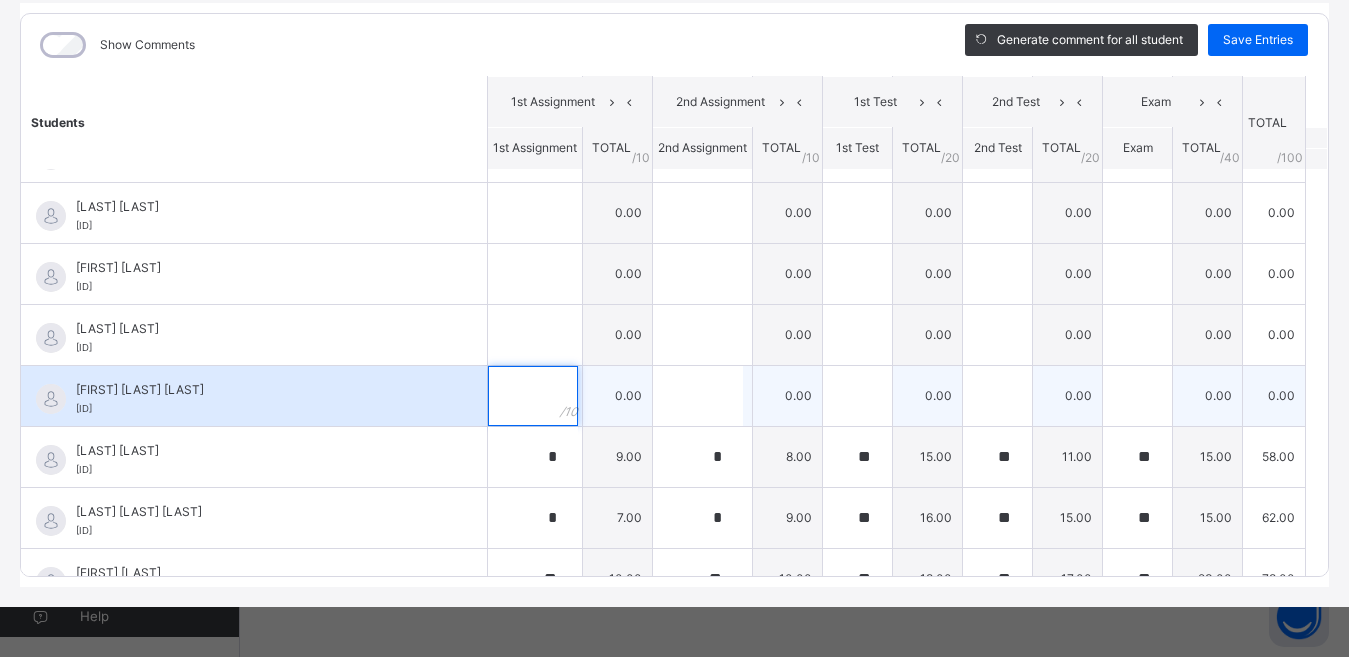 click at bounding box center [533, 396] 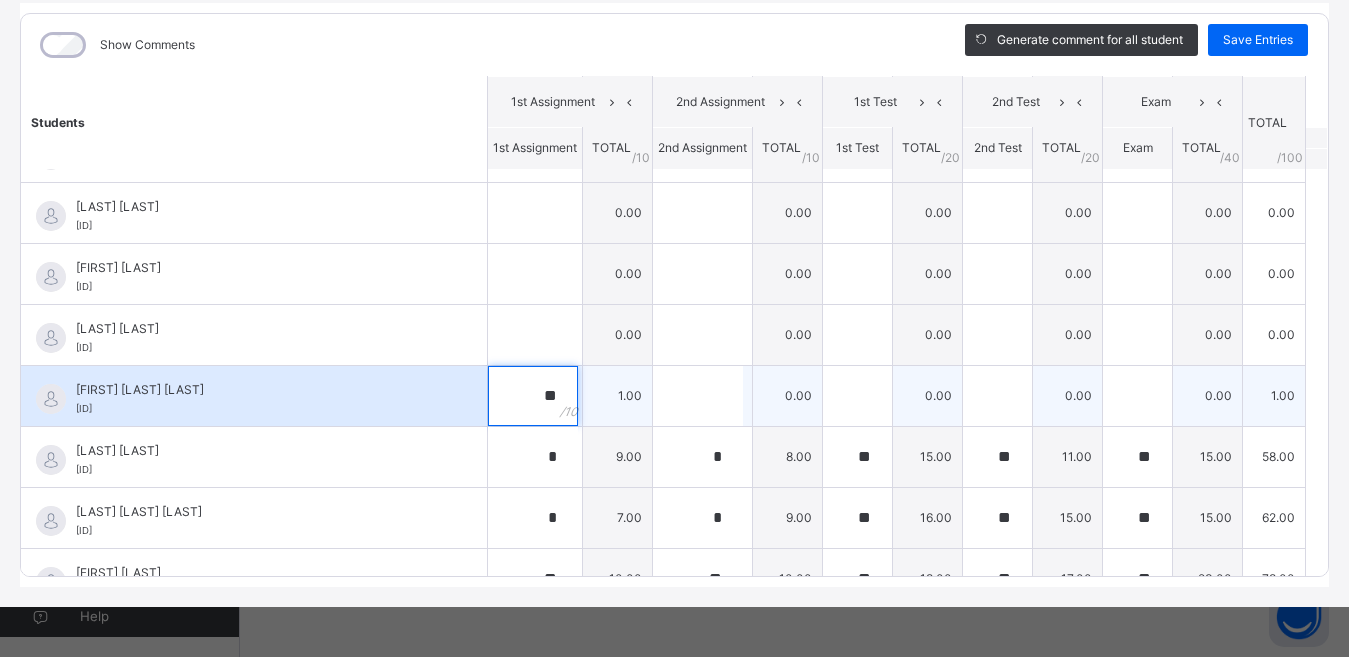 type on "**" 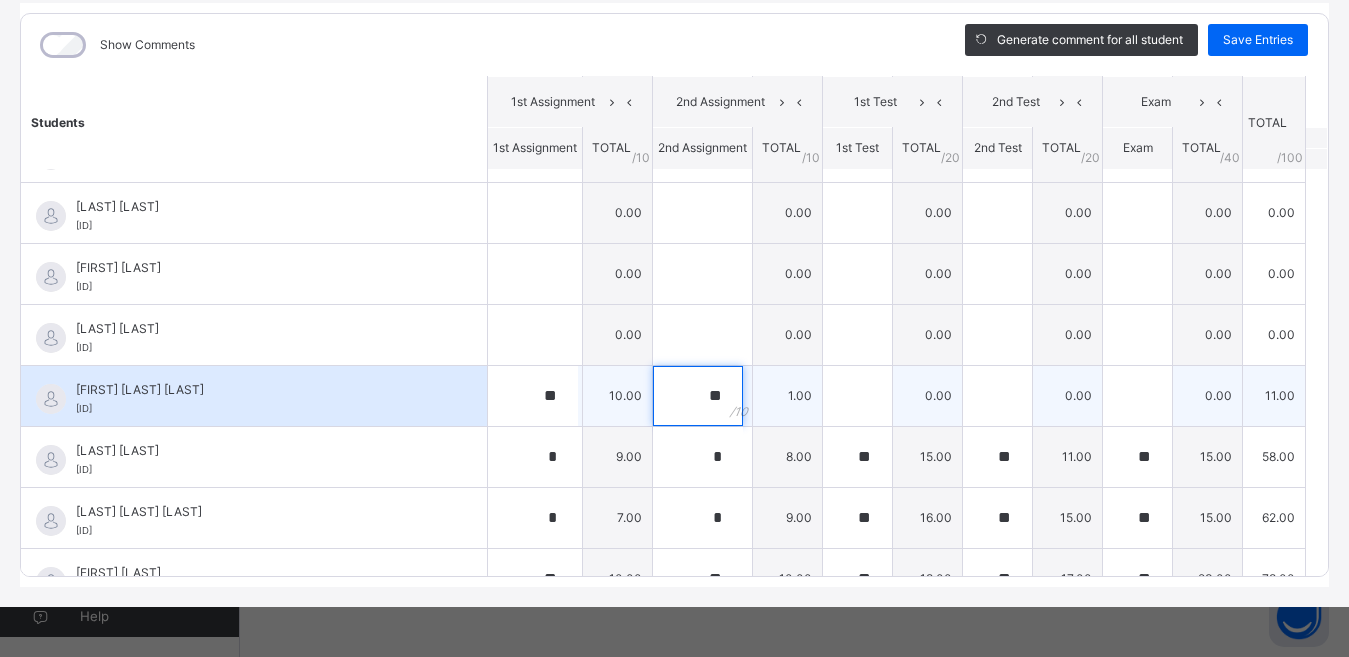 type on "**" 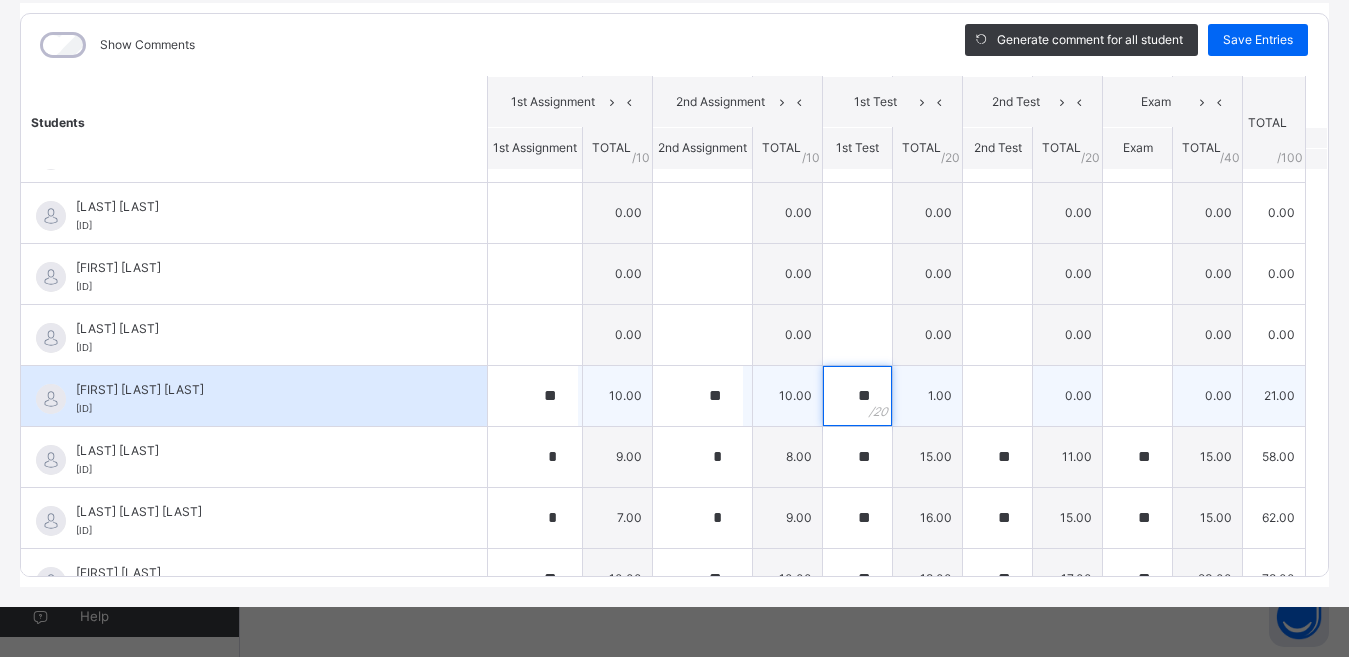 type on "**" 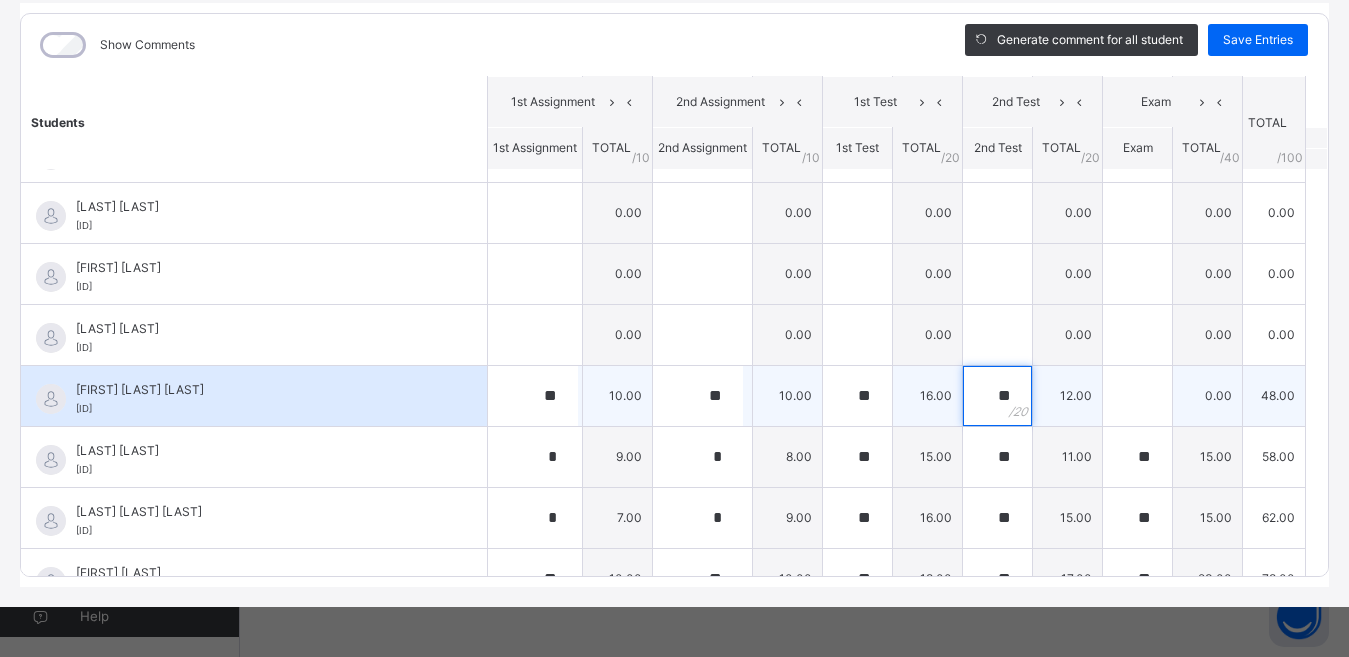type on "**" 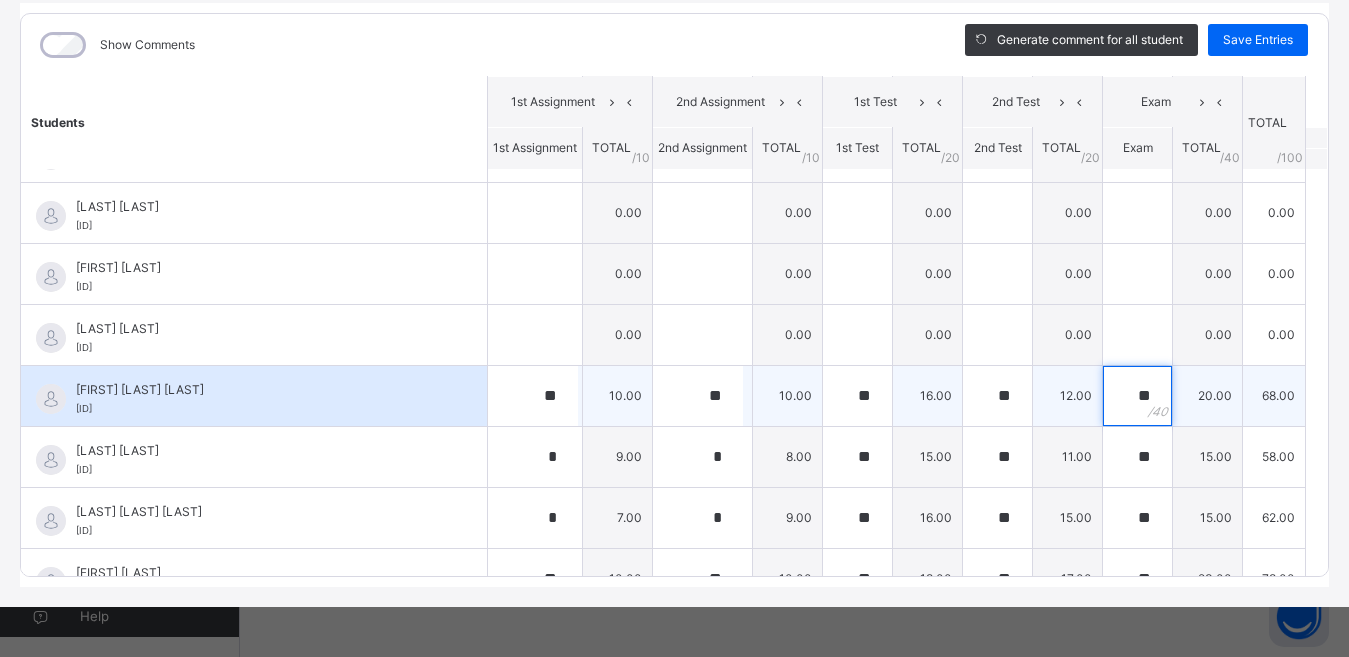 type on "**" 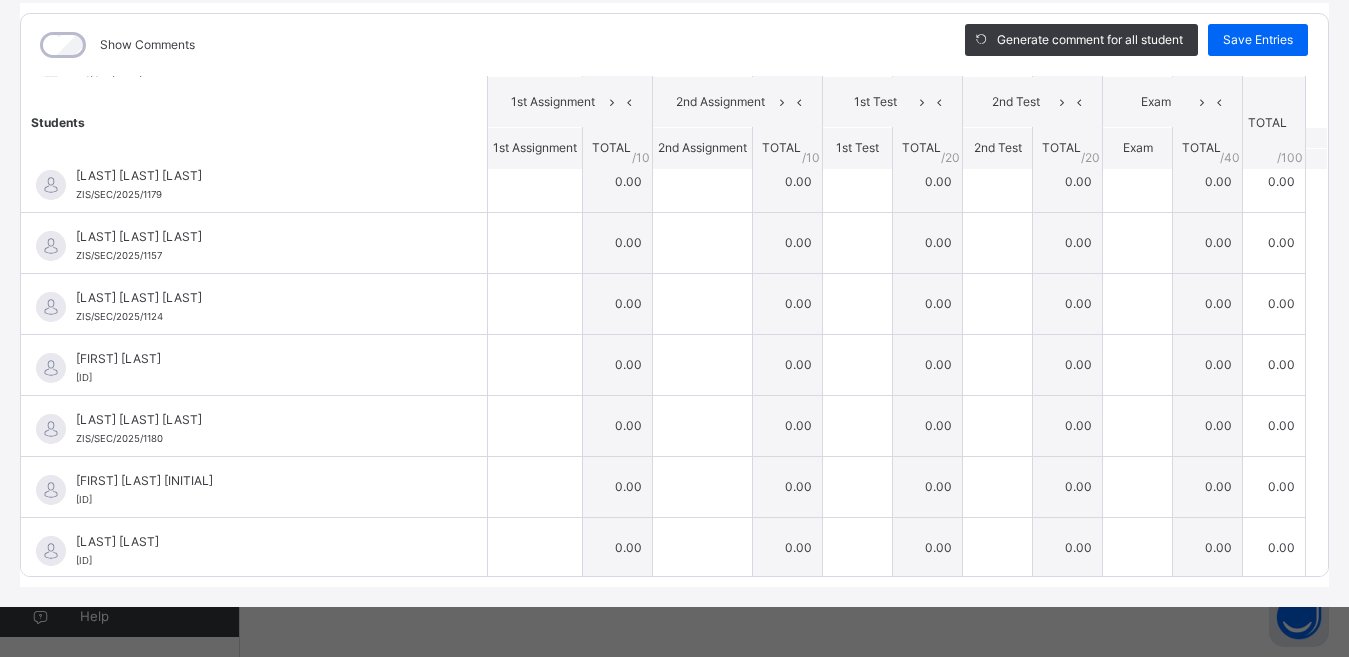 scroll, scrollTop: 1722, scrollLeft: 0, axis: vertical 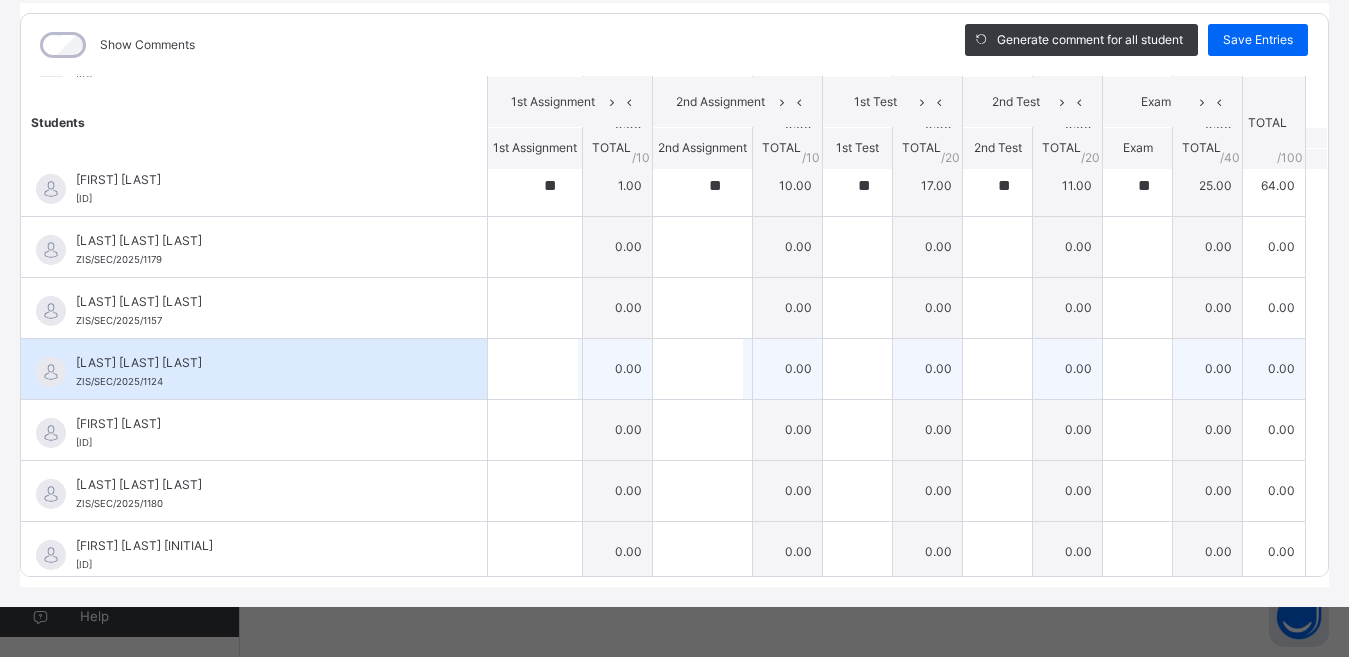 type 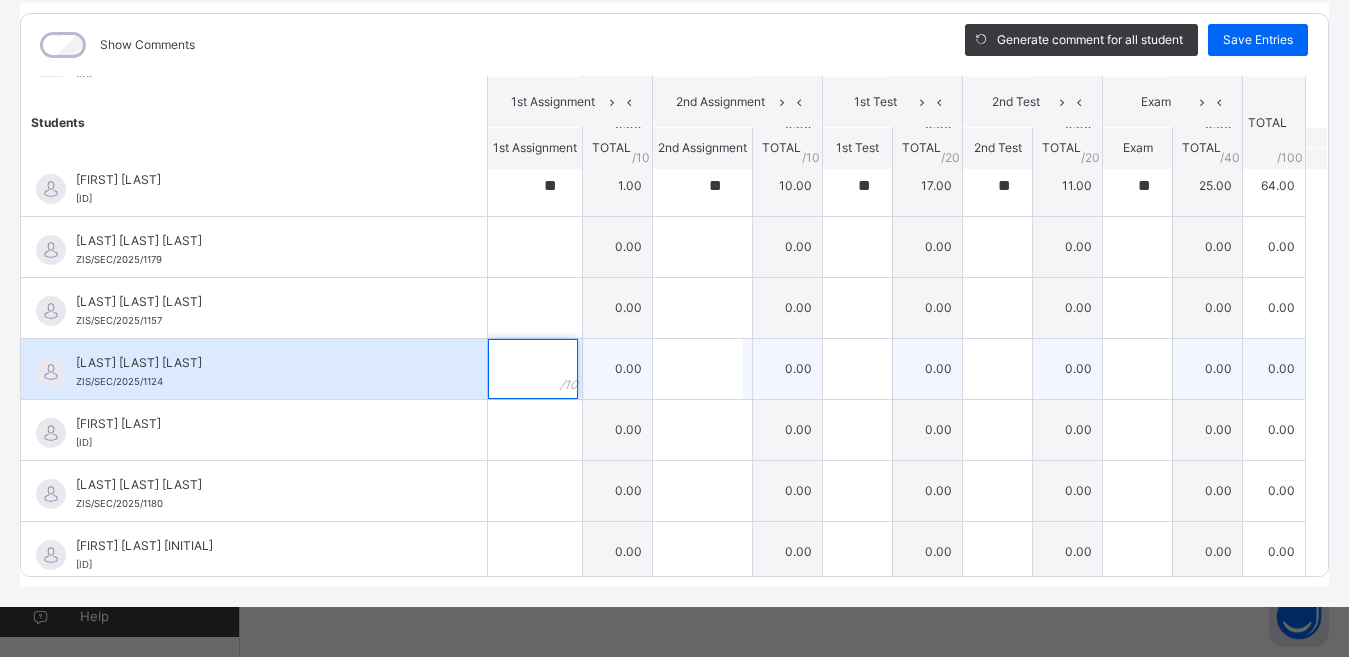 click at bounding box center [533, 369] 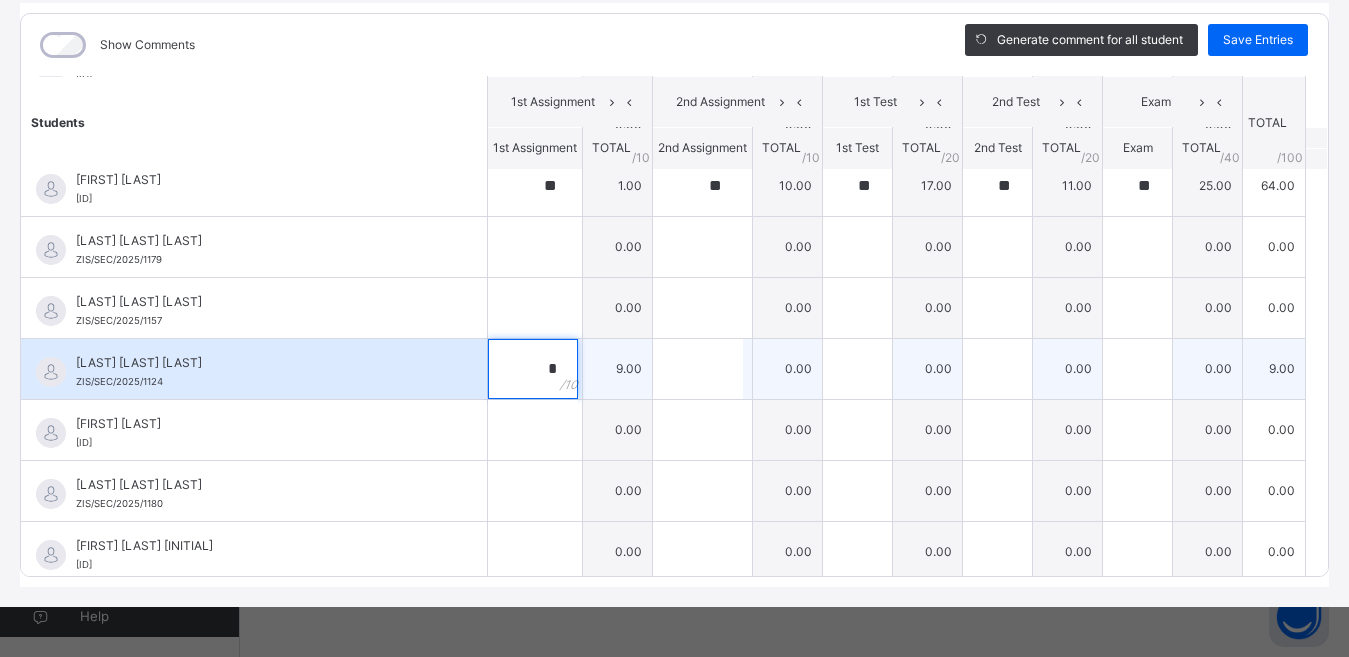 type on "*" 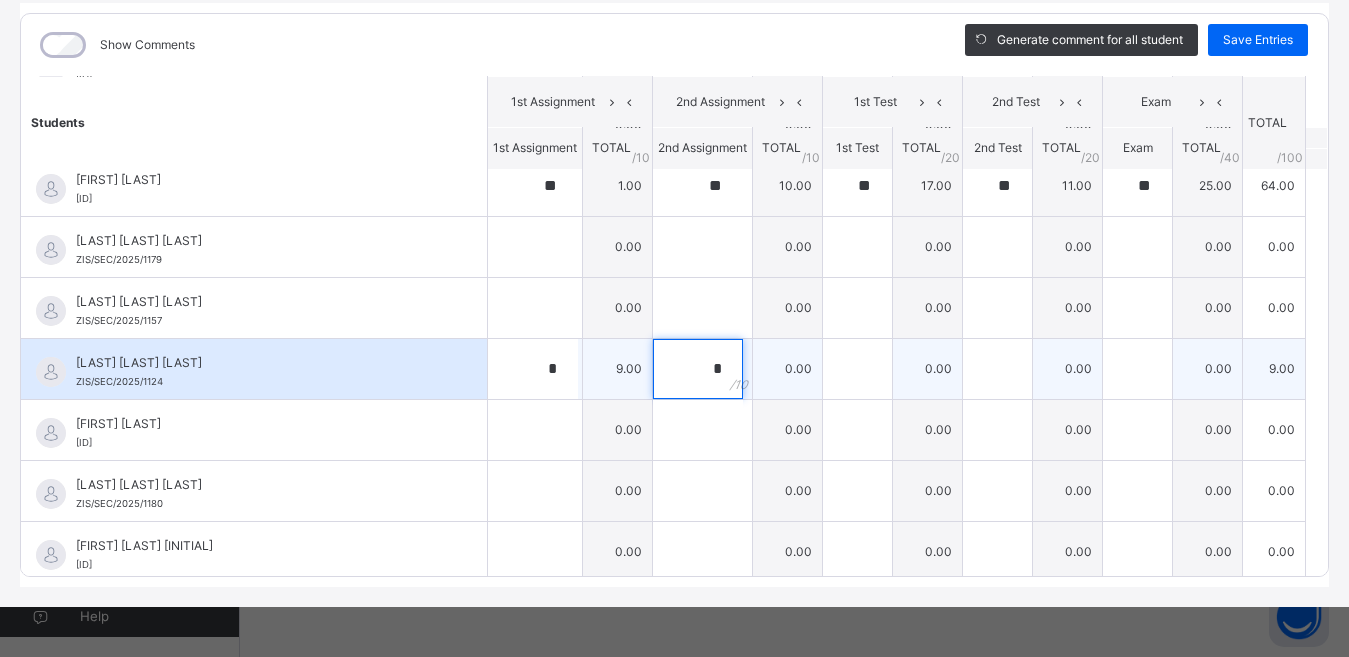 type on "*" 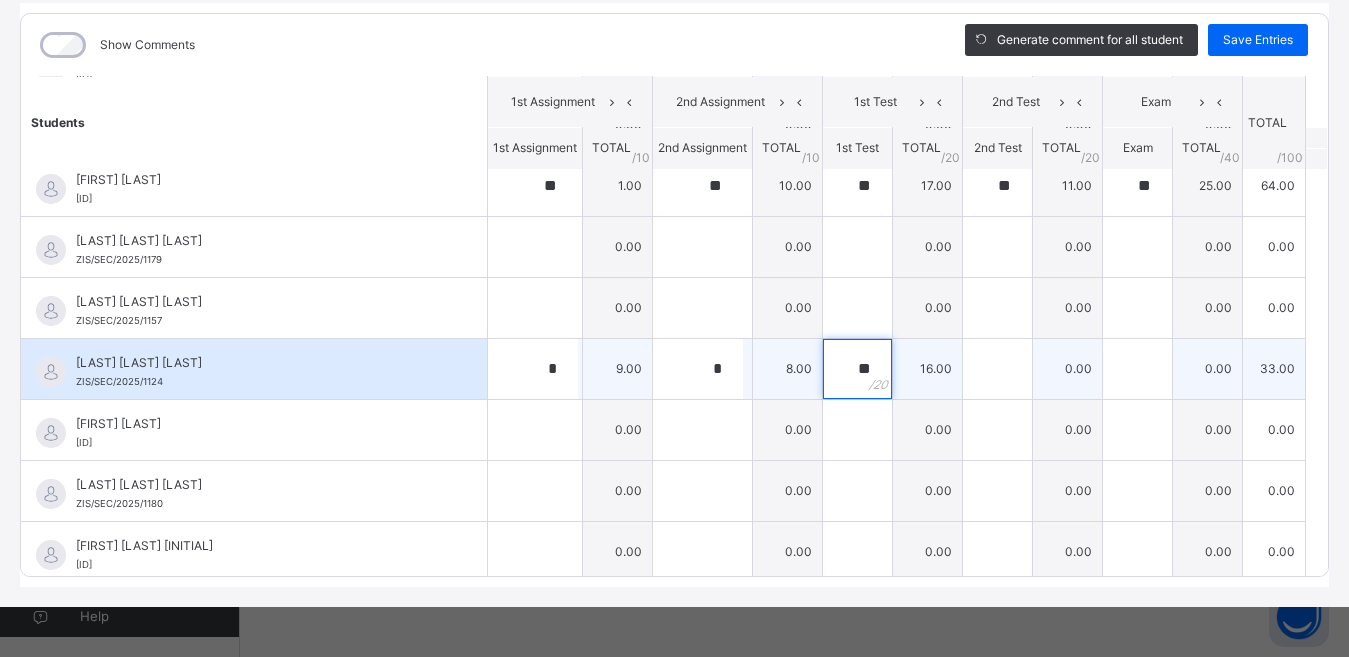 type on "**" 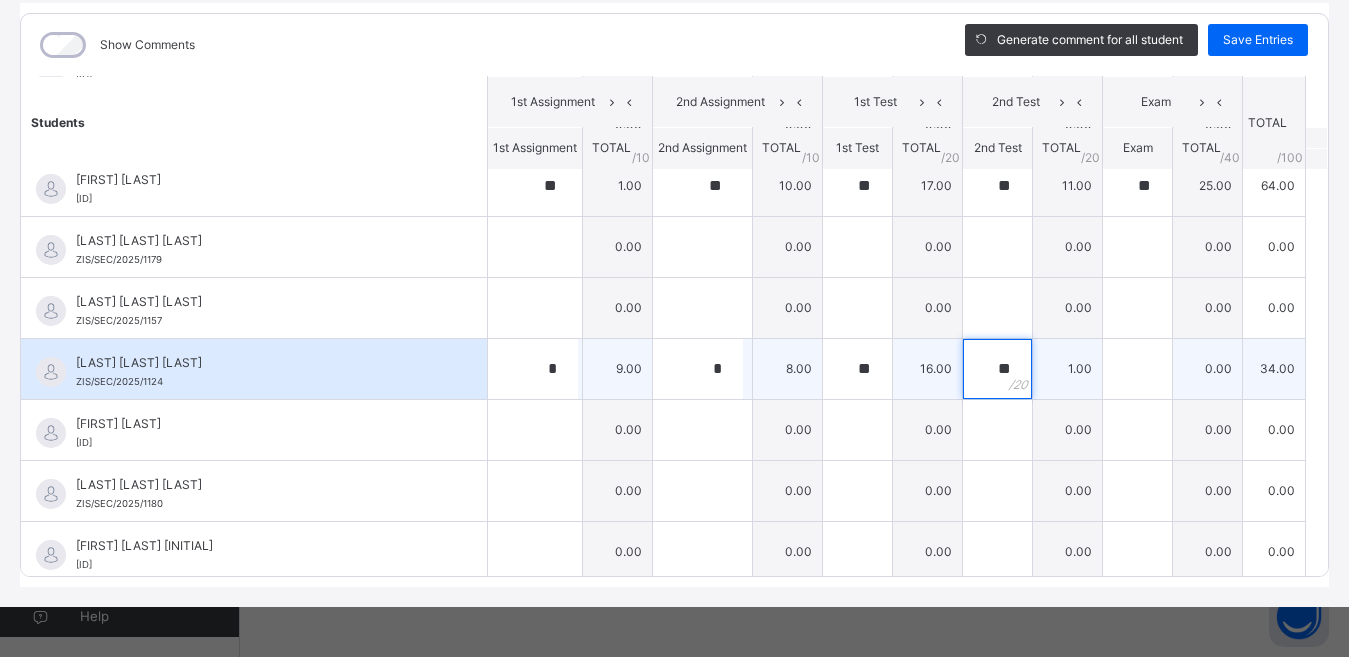 type on "**" 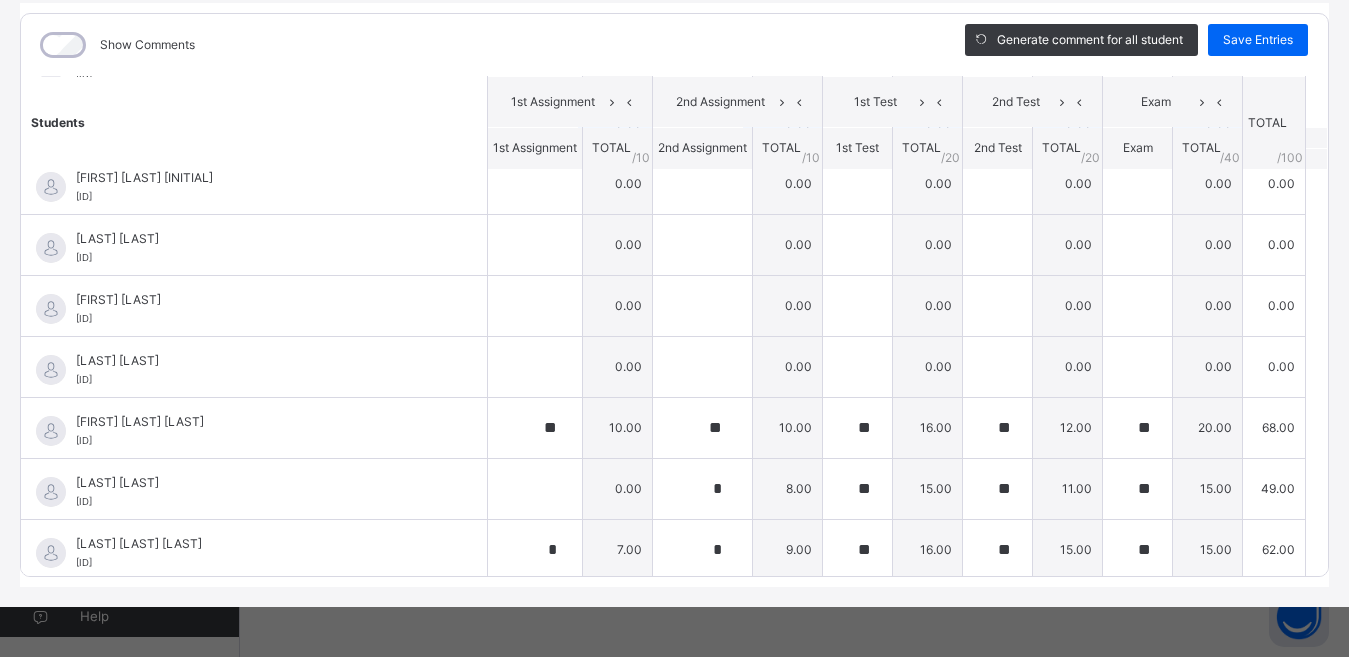 scroll, scrollTop: 2100, scrollLeft: 0, axis: vertical 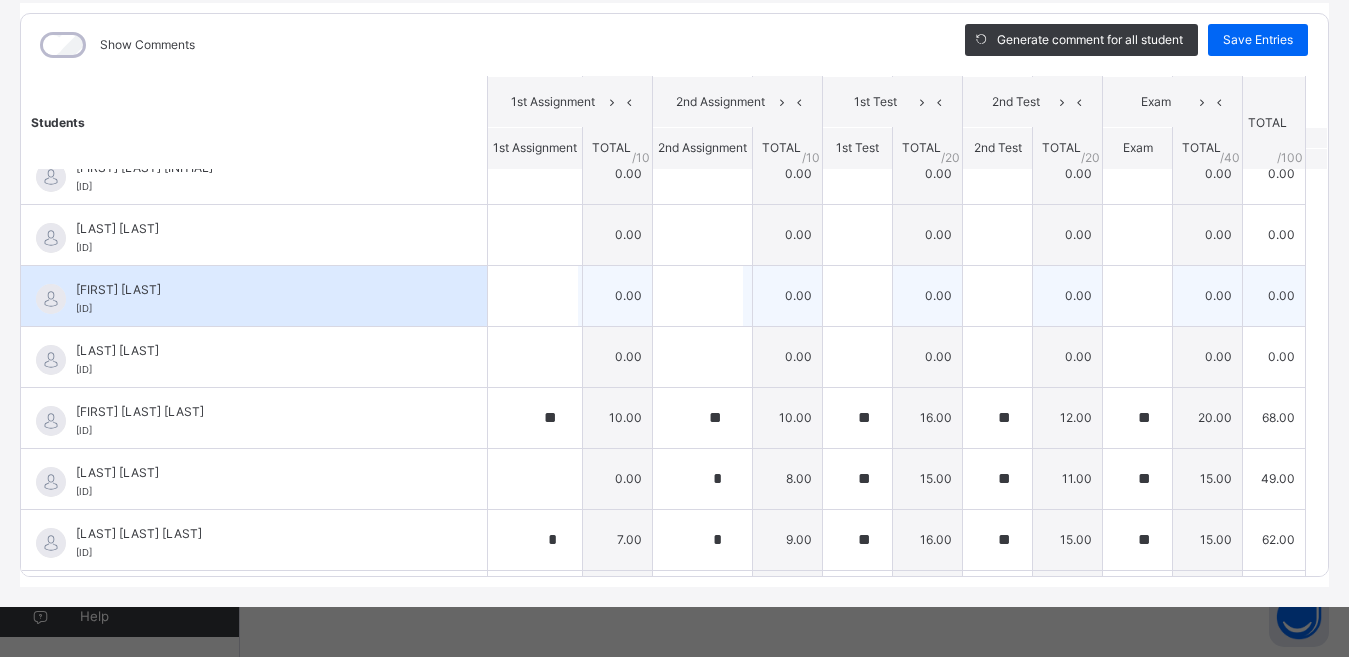 type on "**" 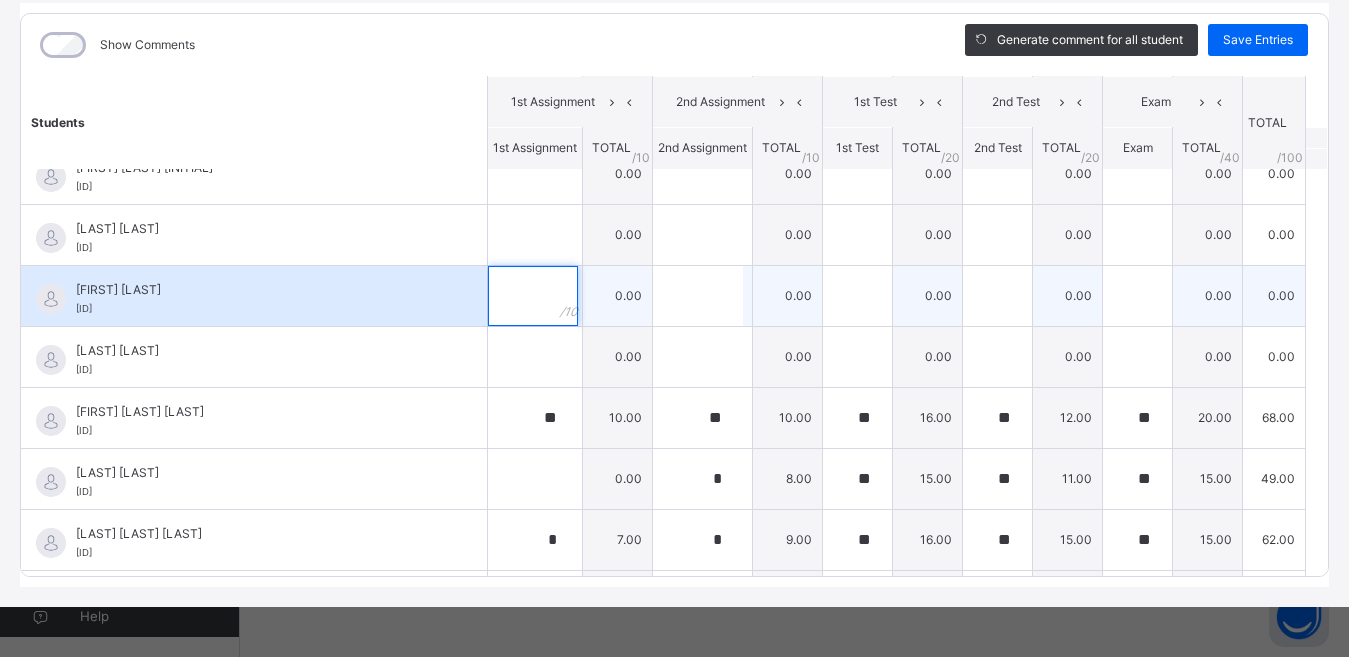 click at bounding box center [533, 296] 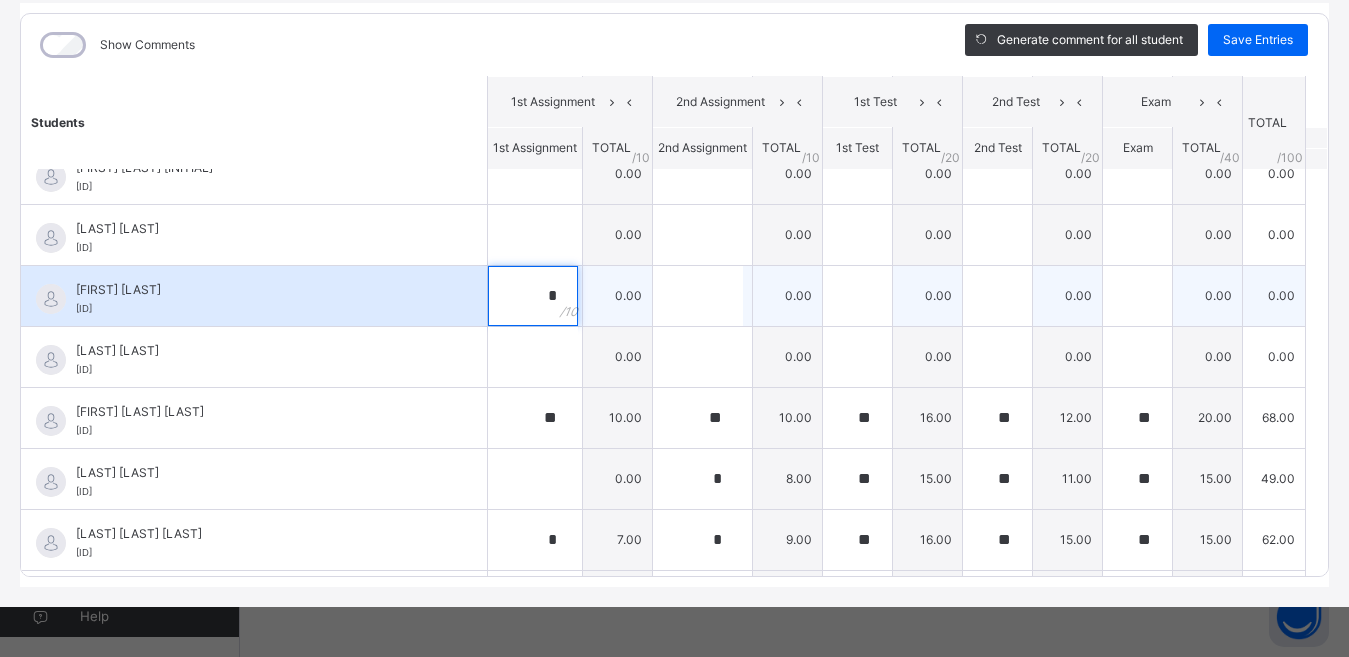 type on "*" 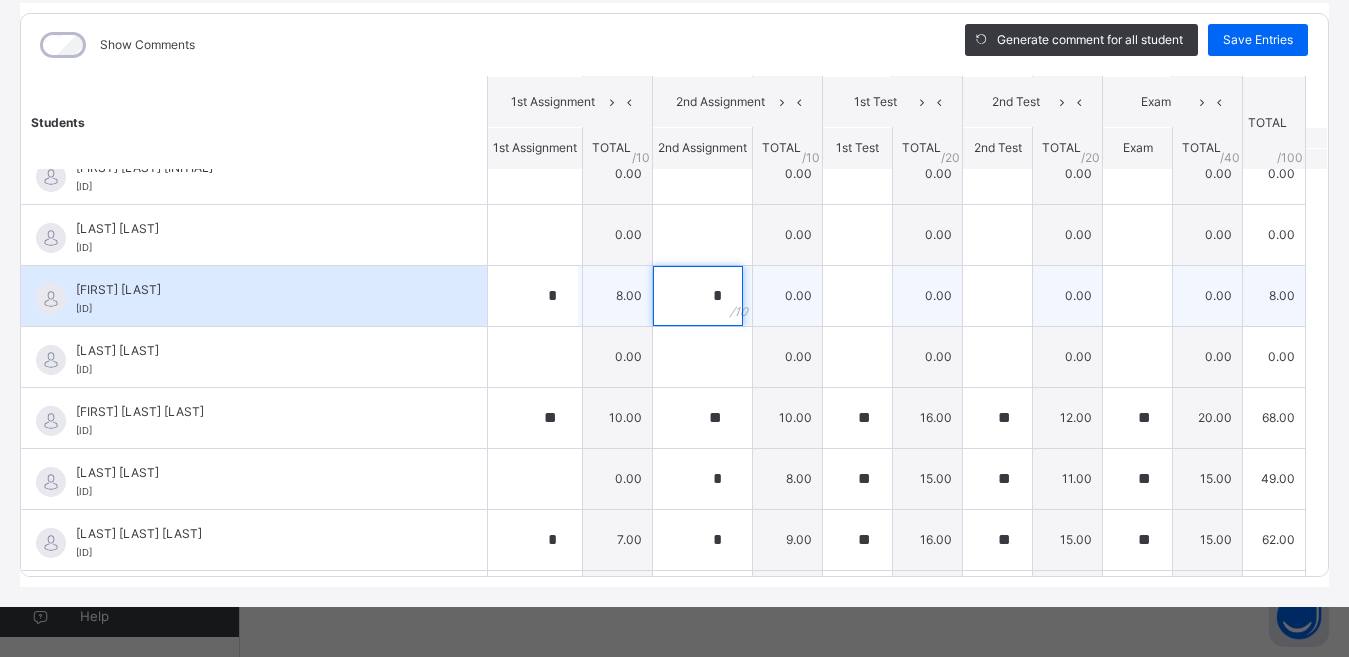 type on "*" 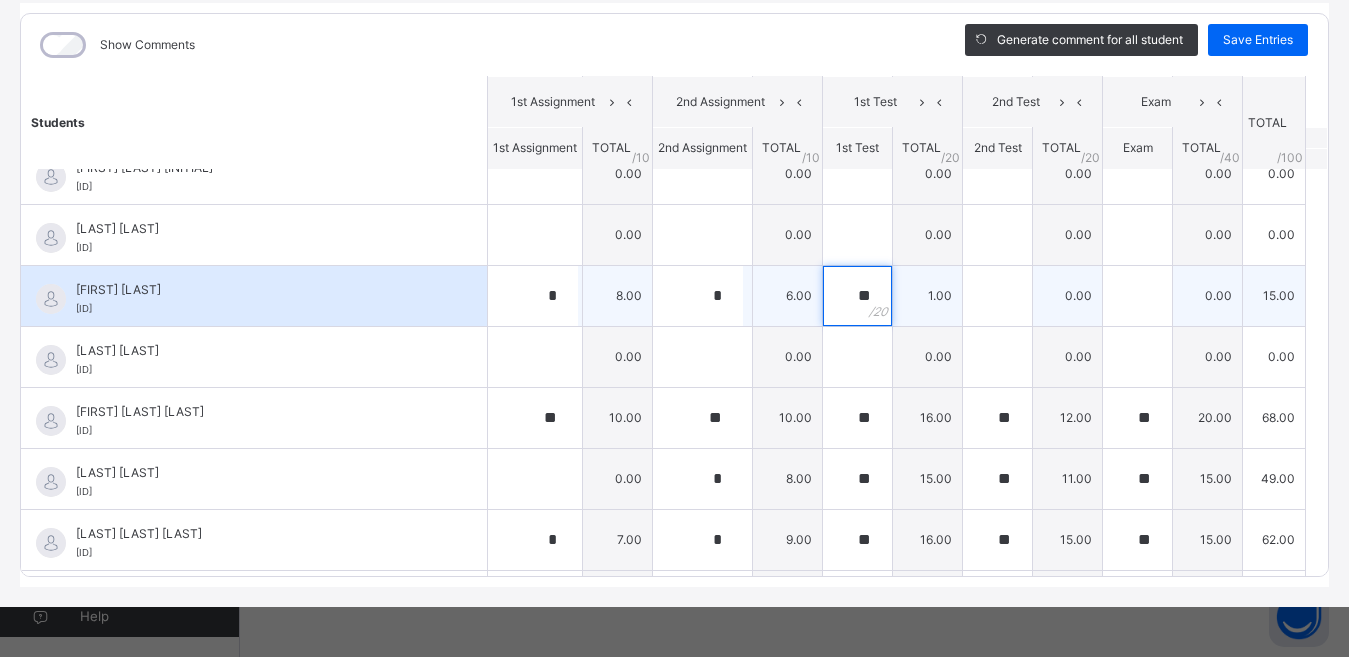 type on "**" 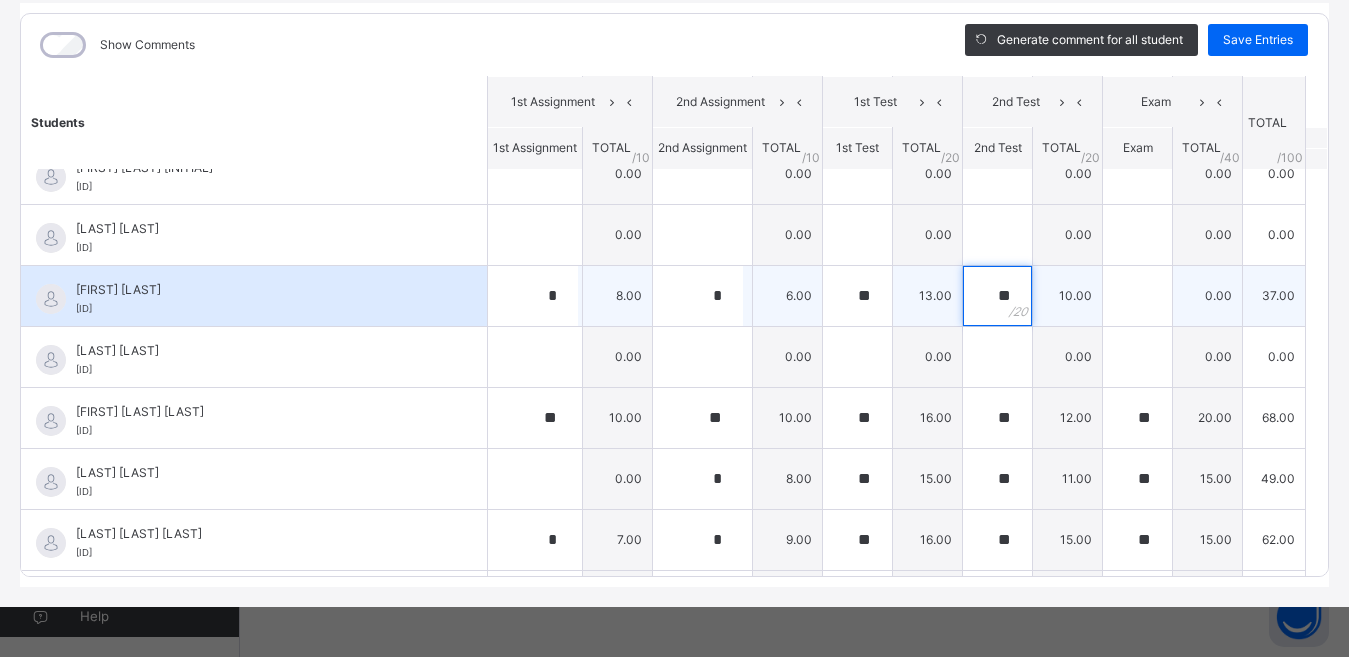 type on "**" 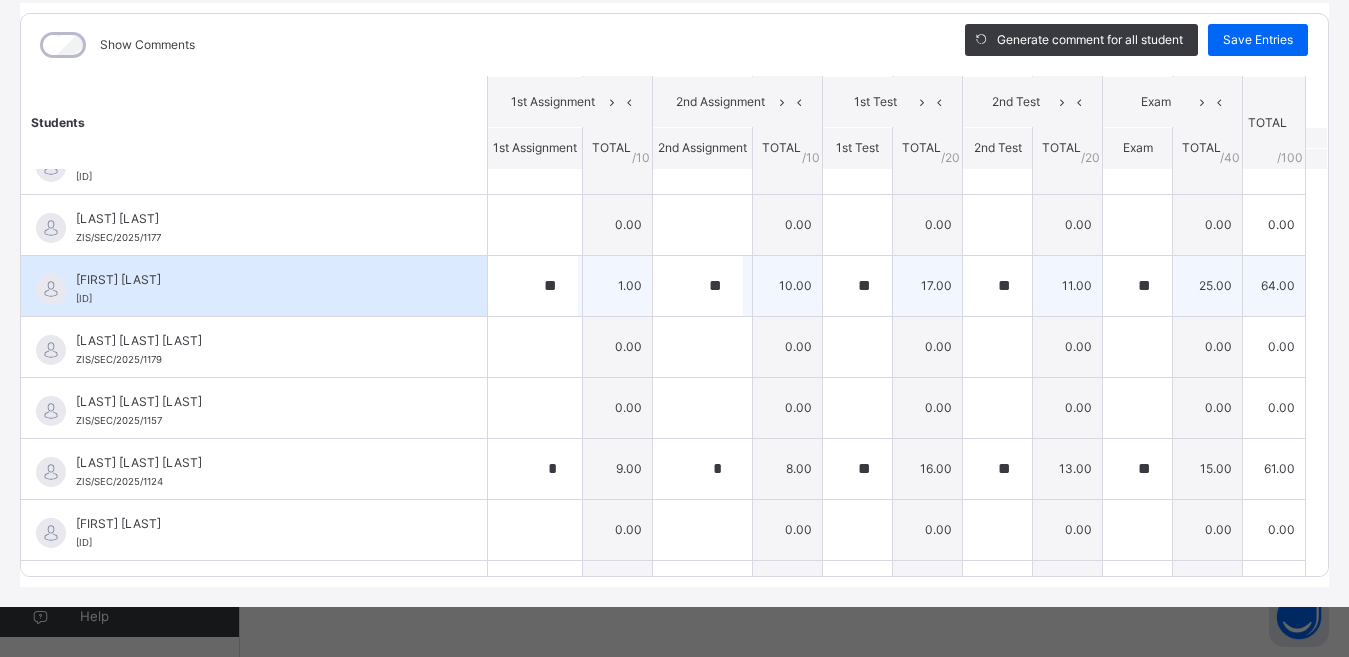 scroll, scrollTop: 1522, scrollLeft: 0, axis: vertical 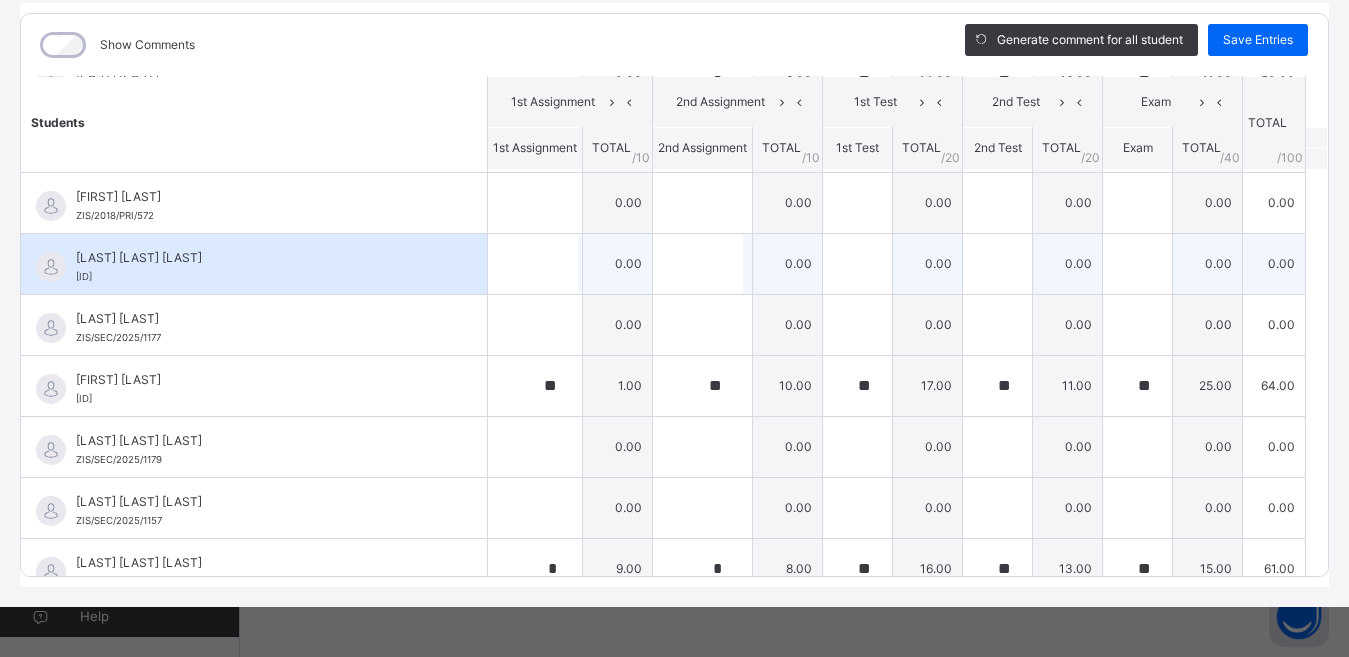 type on "*" 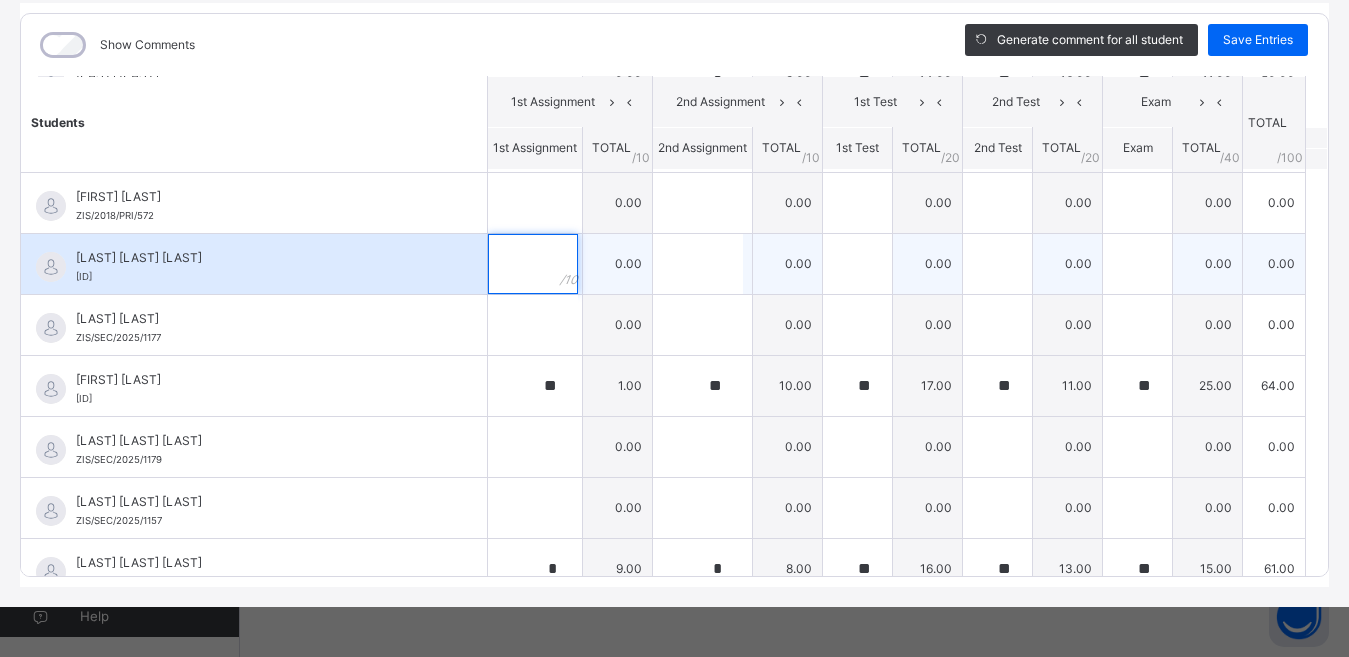 click at bounding box center (533, 264) 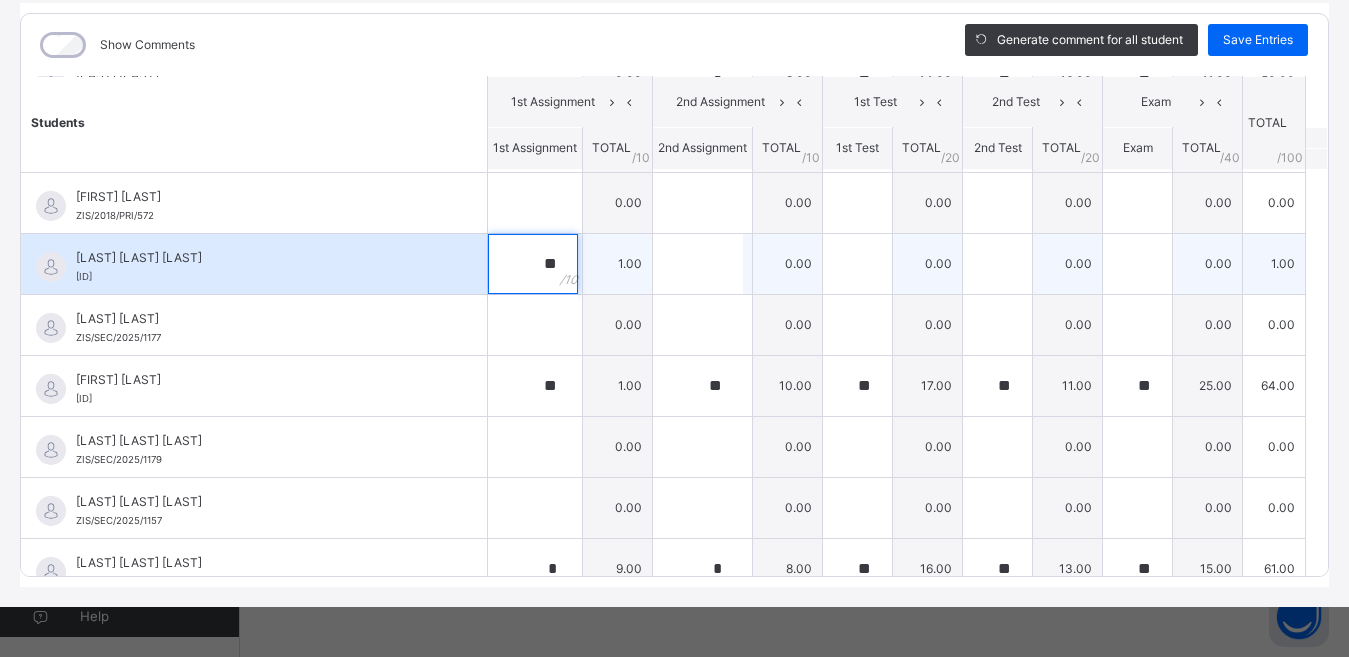 type on "**" 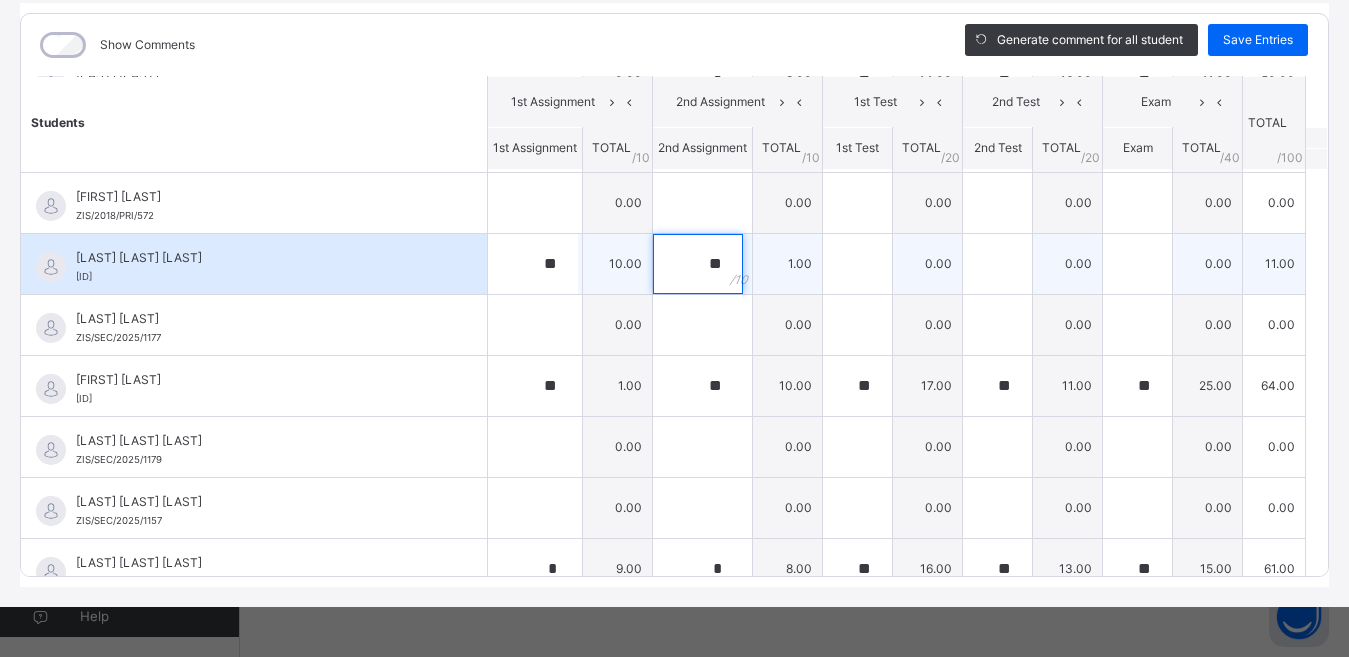 type on "**" 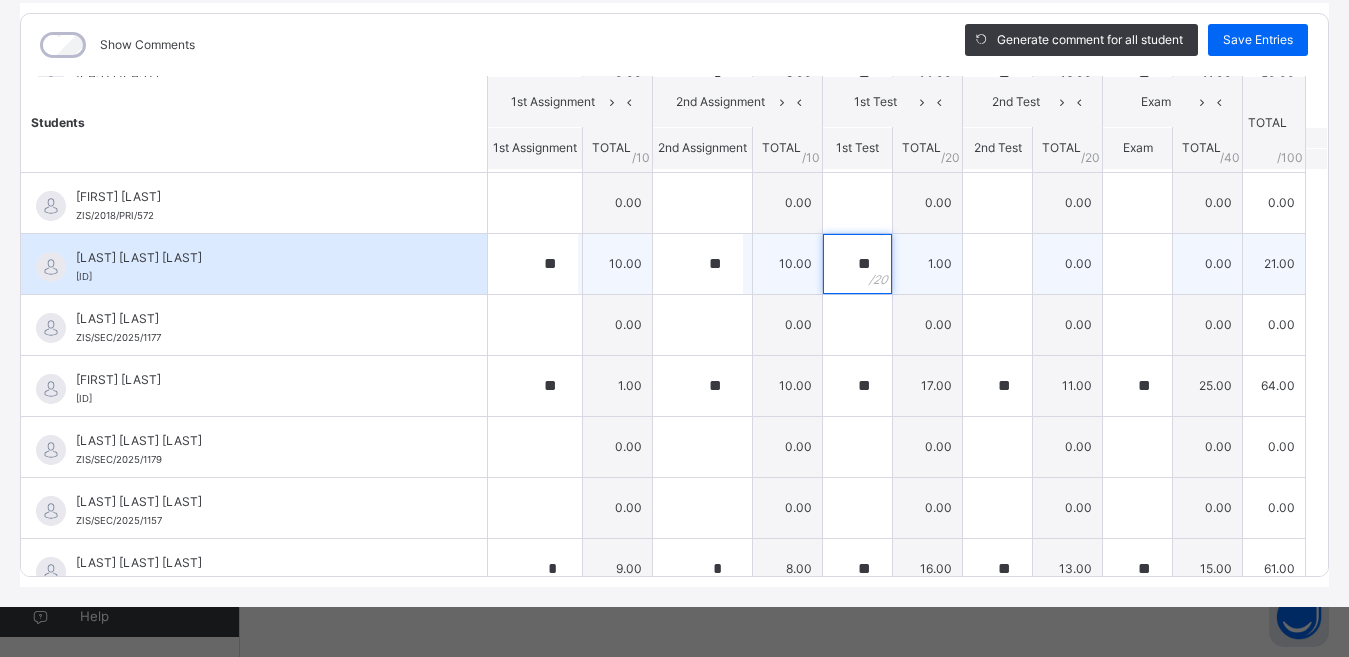 type on "**" 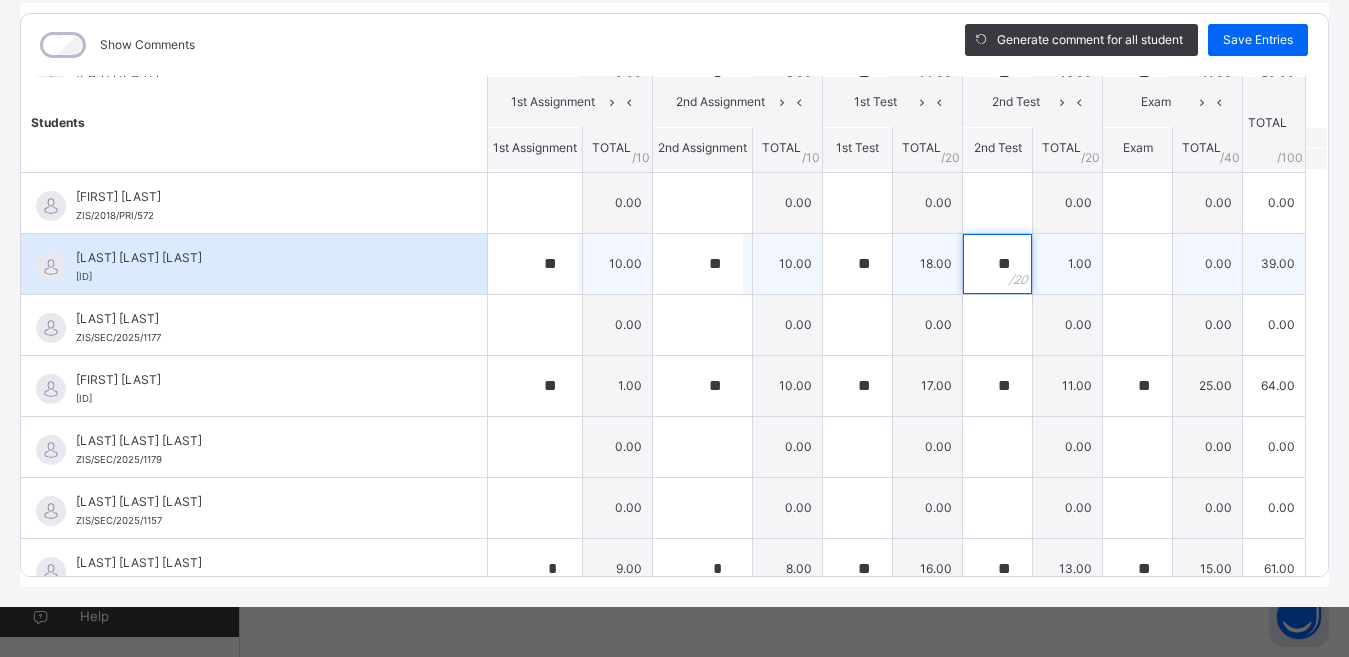 type on "**" 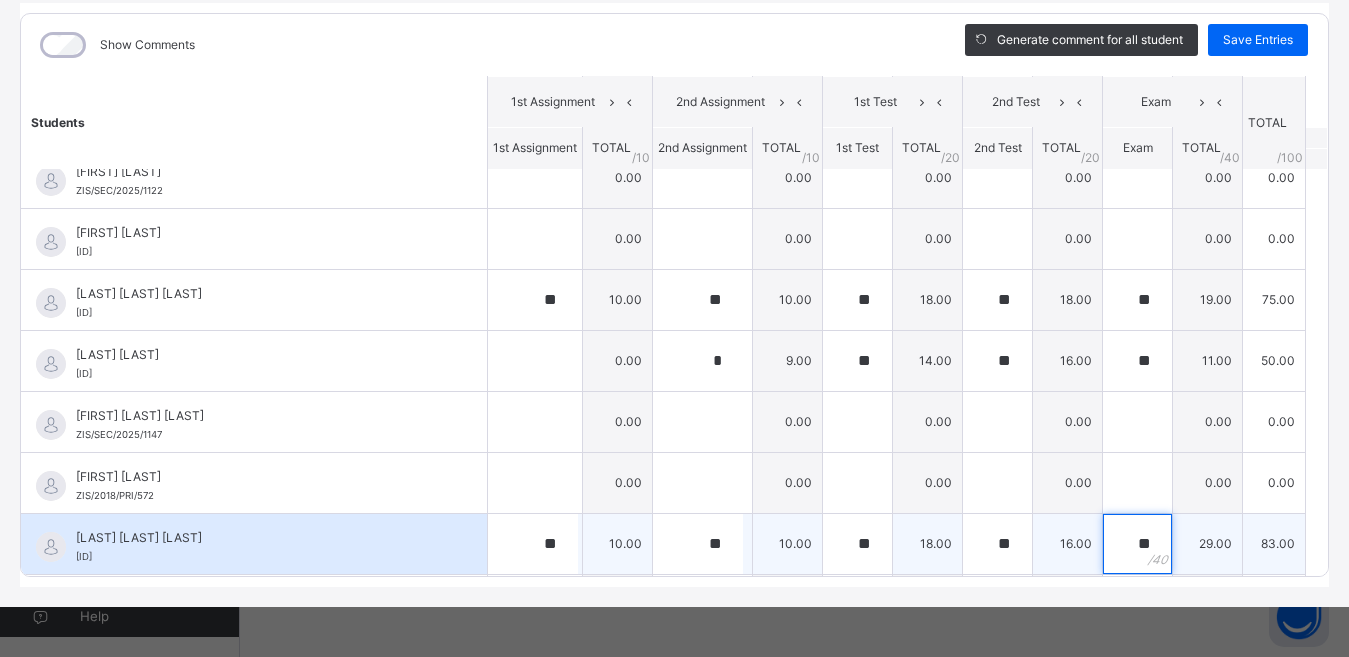 scroll, scrollTop: 1222, scrollLeft: 0, axis: vertical 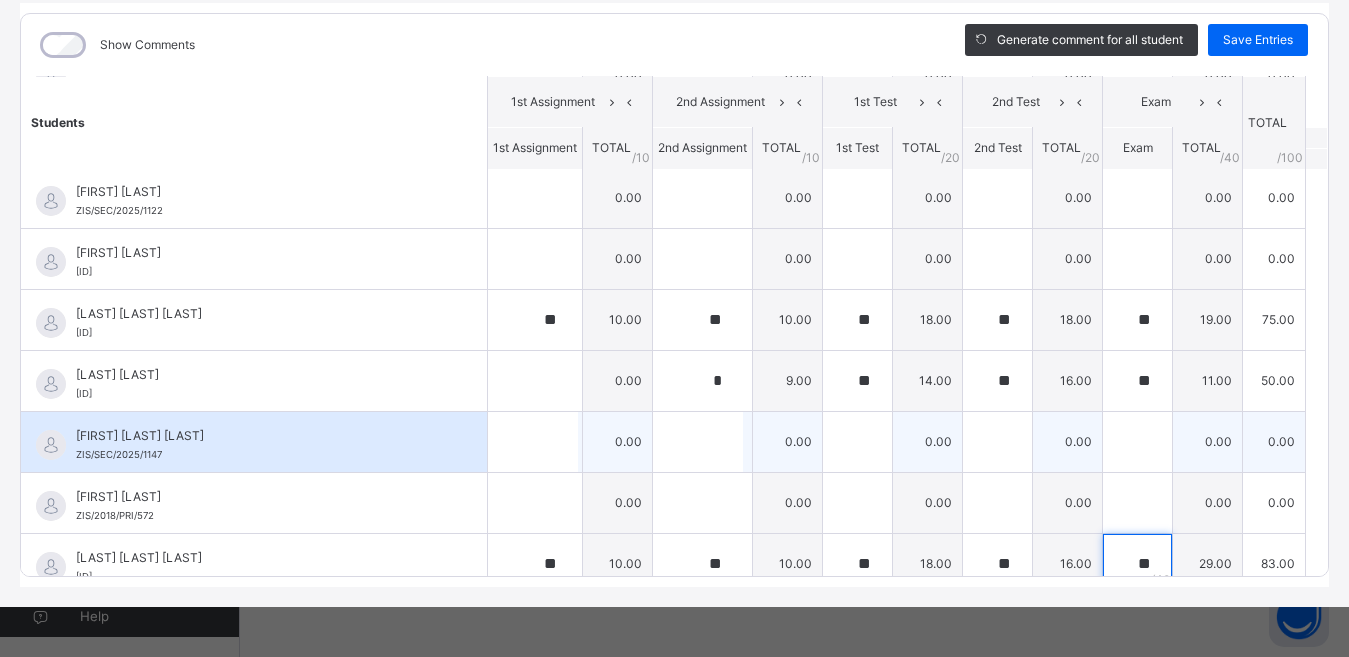 type on "**" 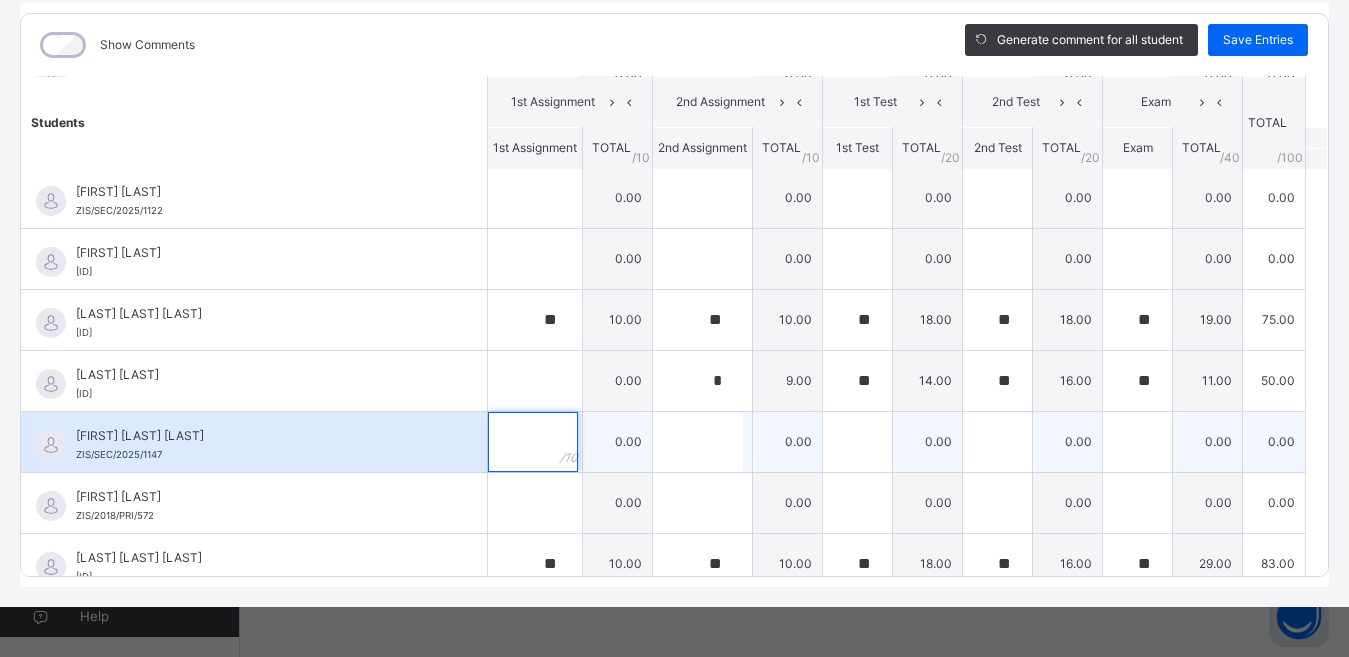 click at bounding box center (533, 442) 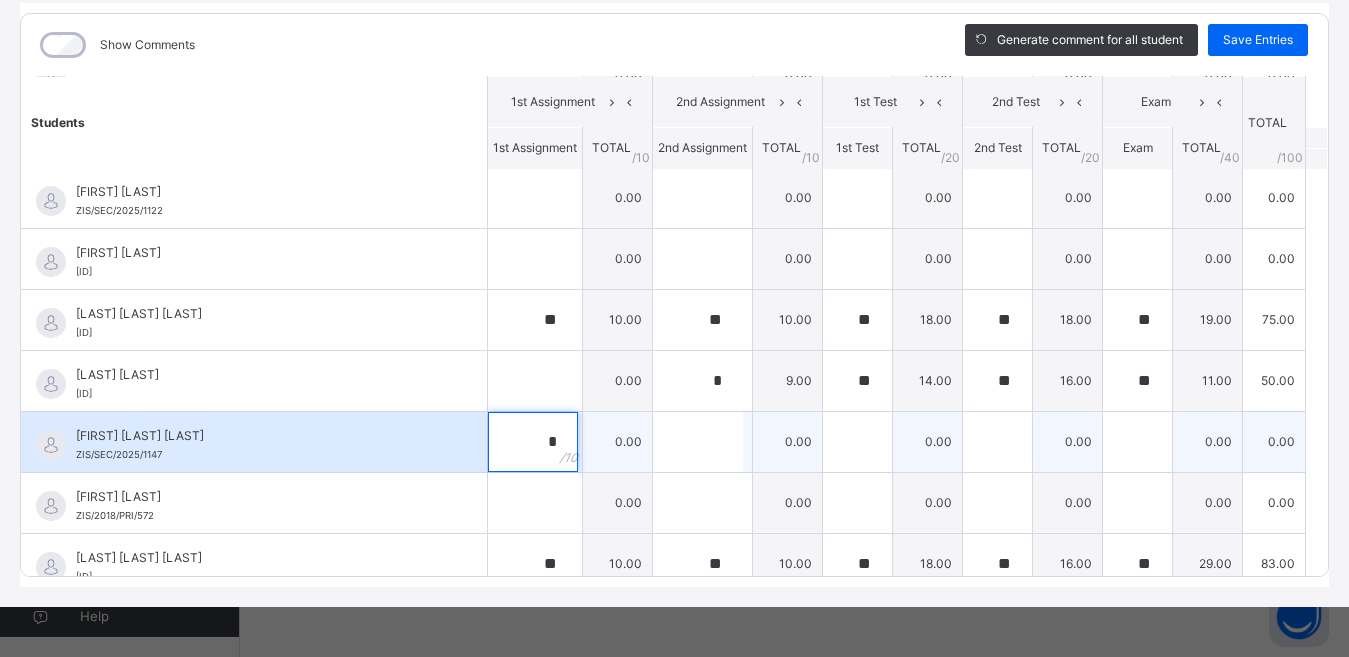 type on "*" 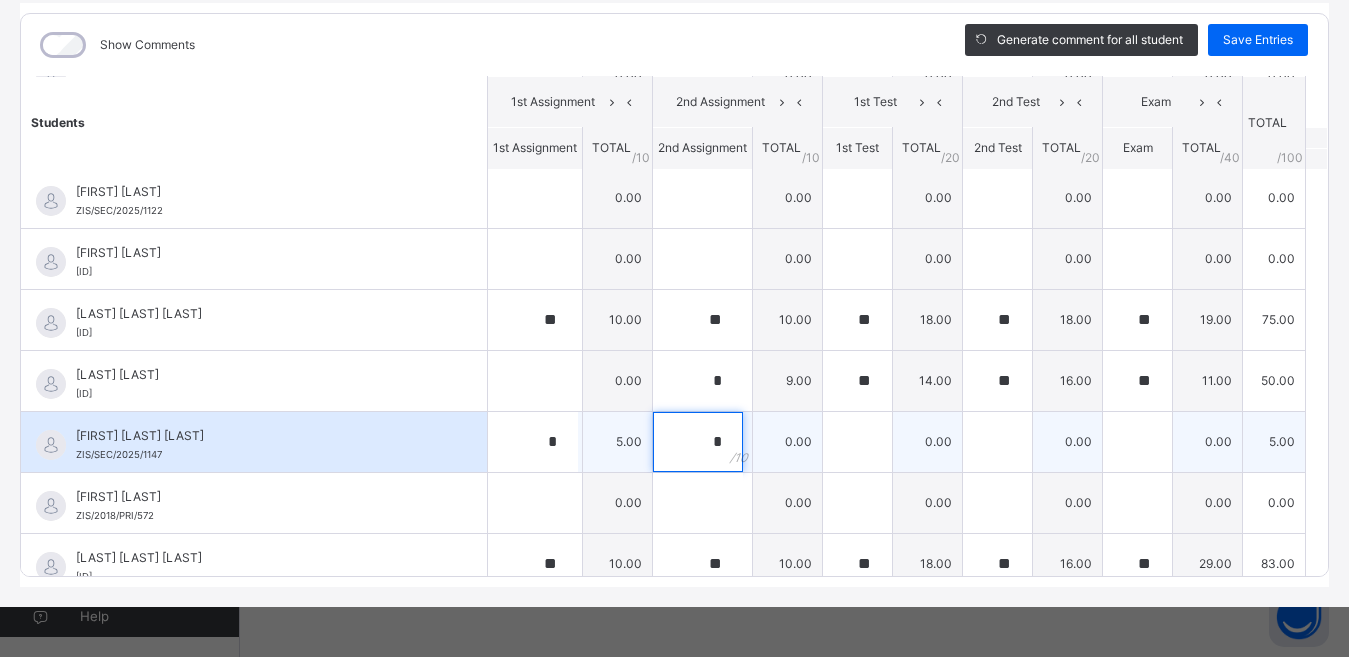 type on "*" 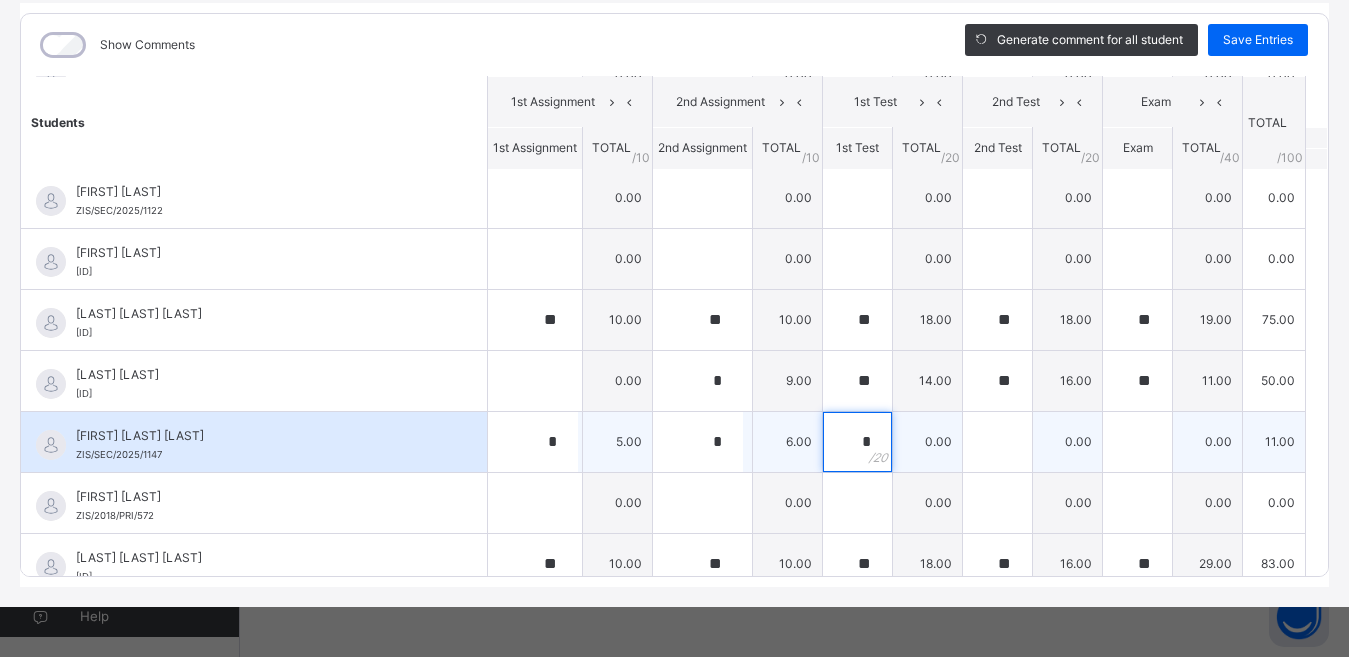type on "*" 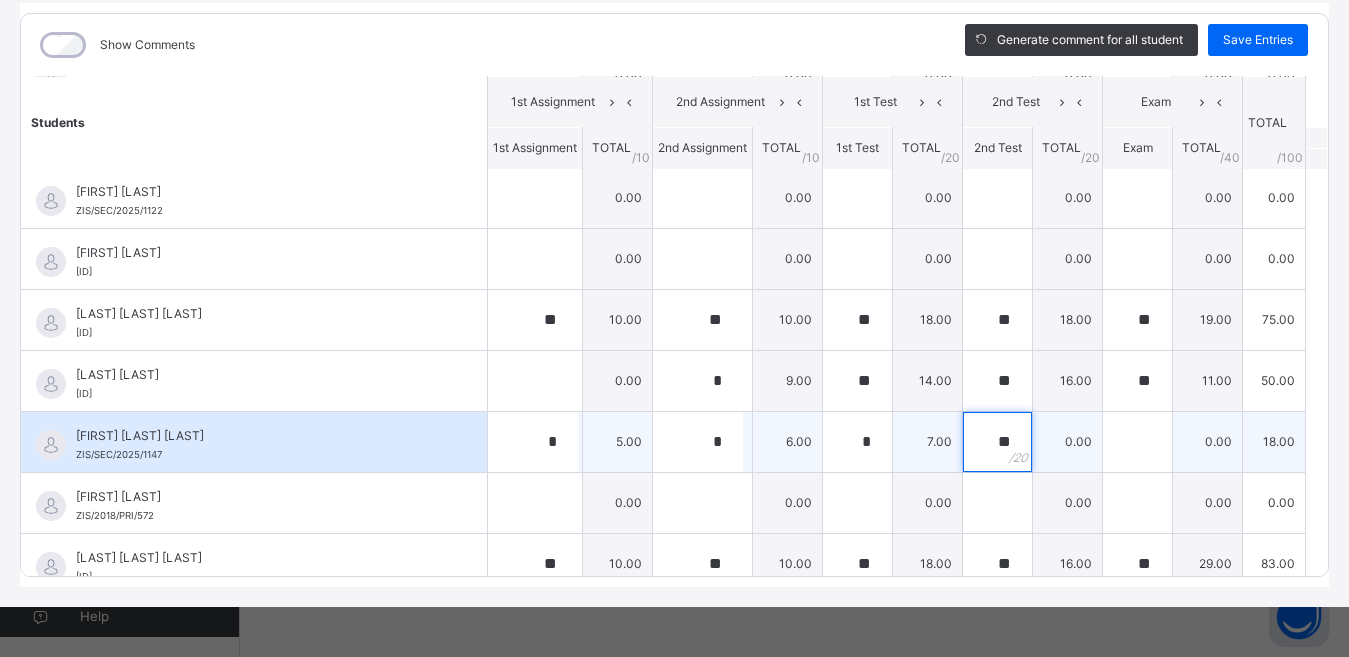 type on "**" 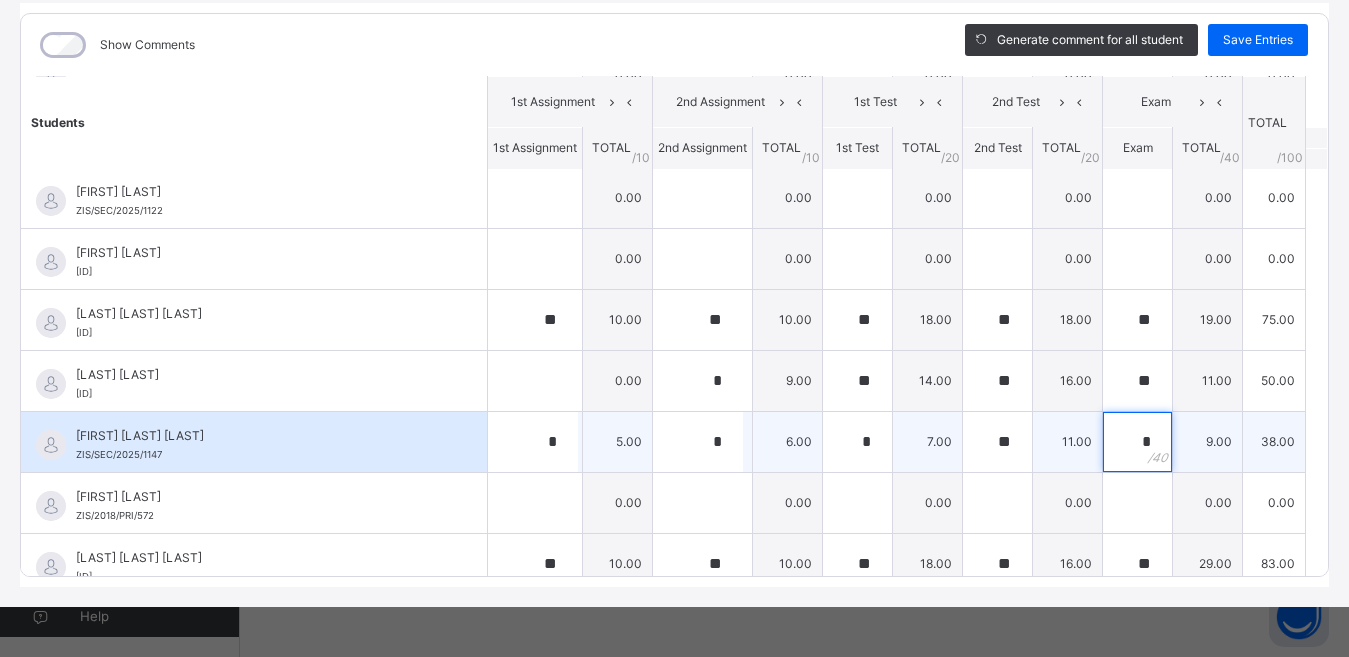 type on "*" 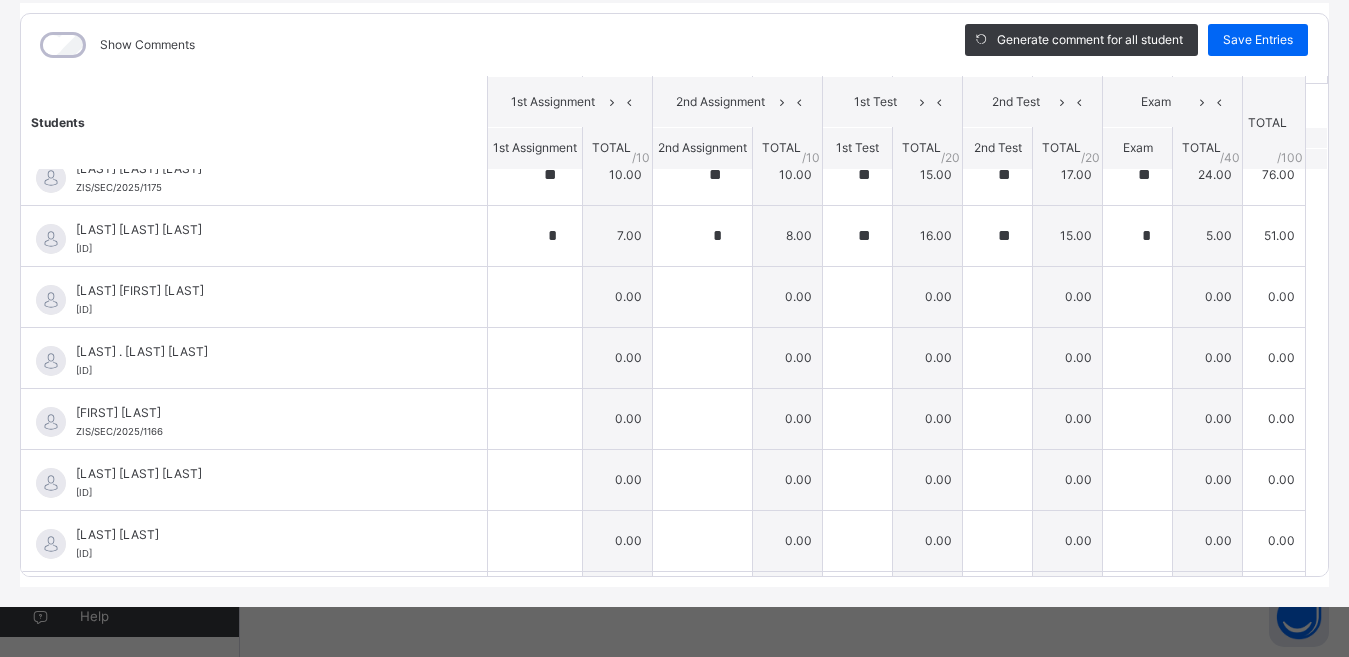 scroll, scrollTop: 0, scrollLeft: 0, axis: both 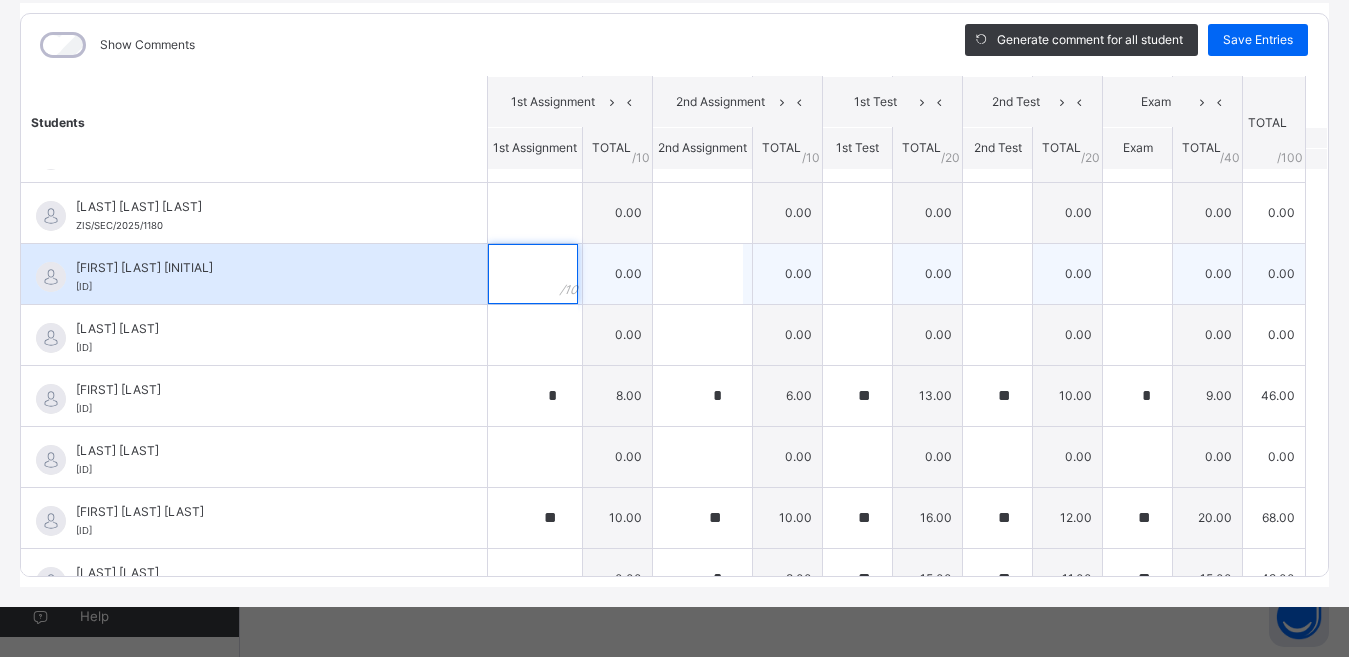 click at bounding box center (533, 274) 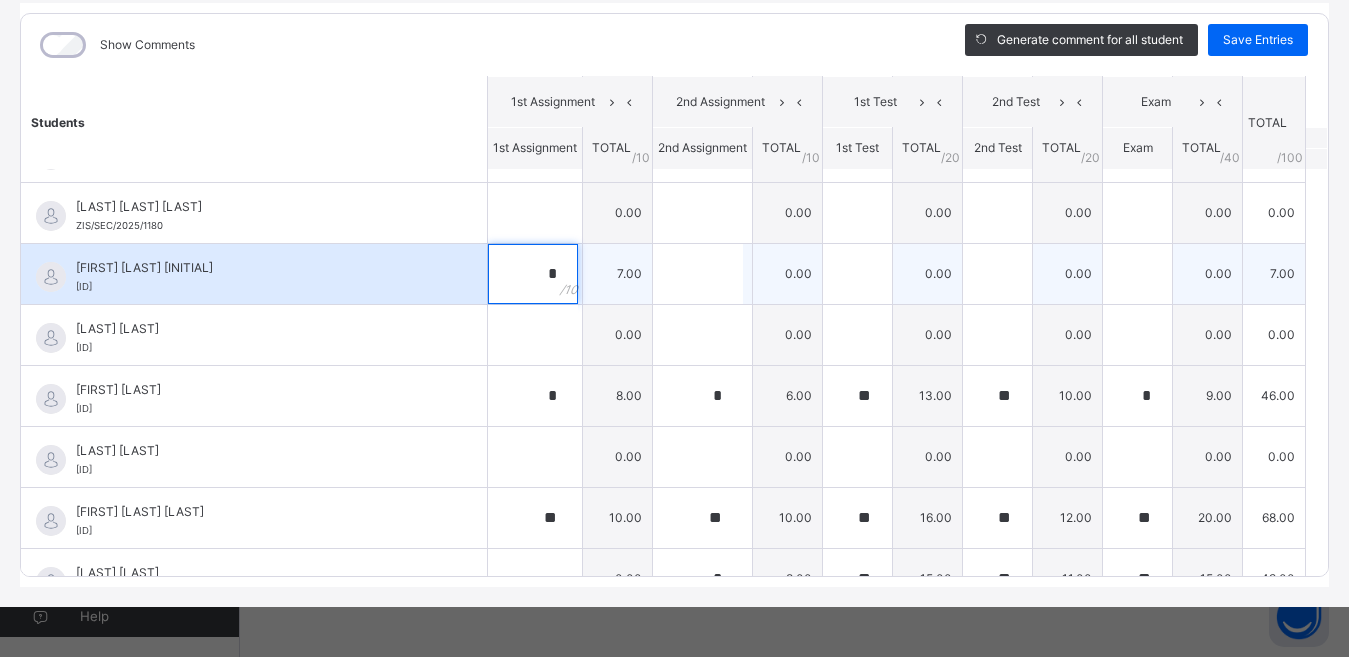 type on "*" 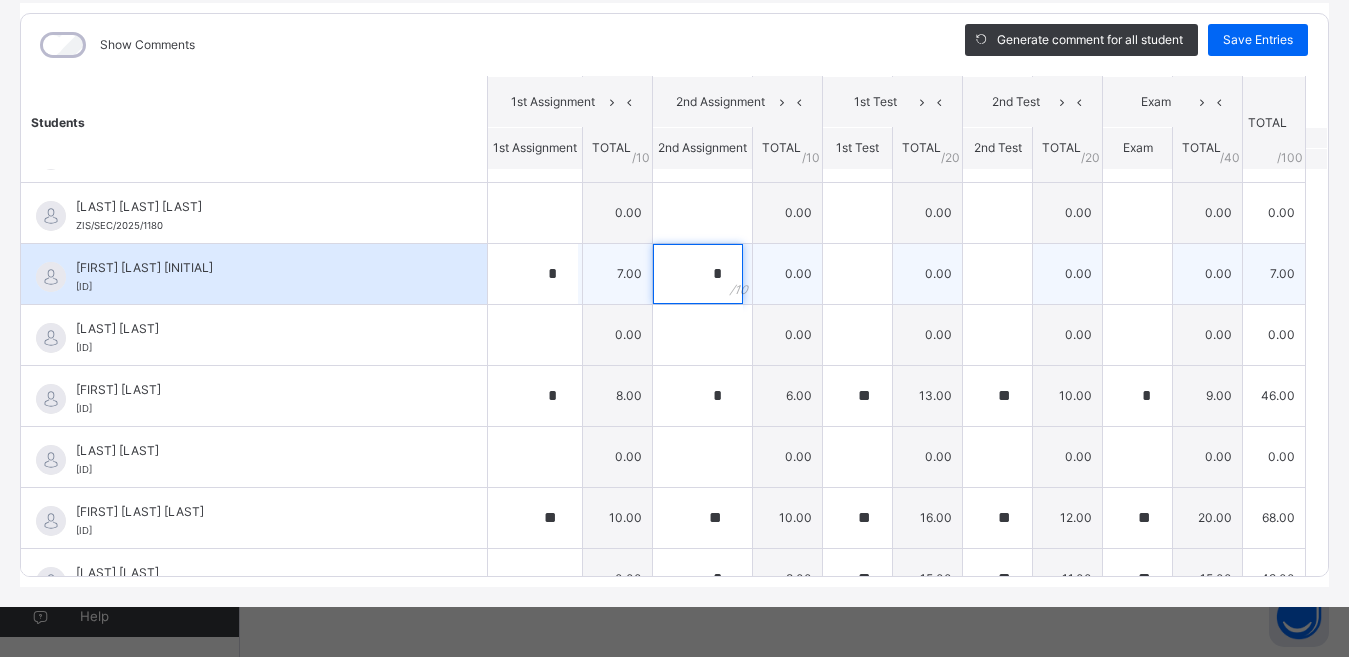 type on "*" 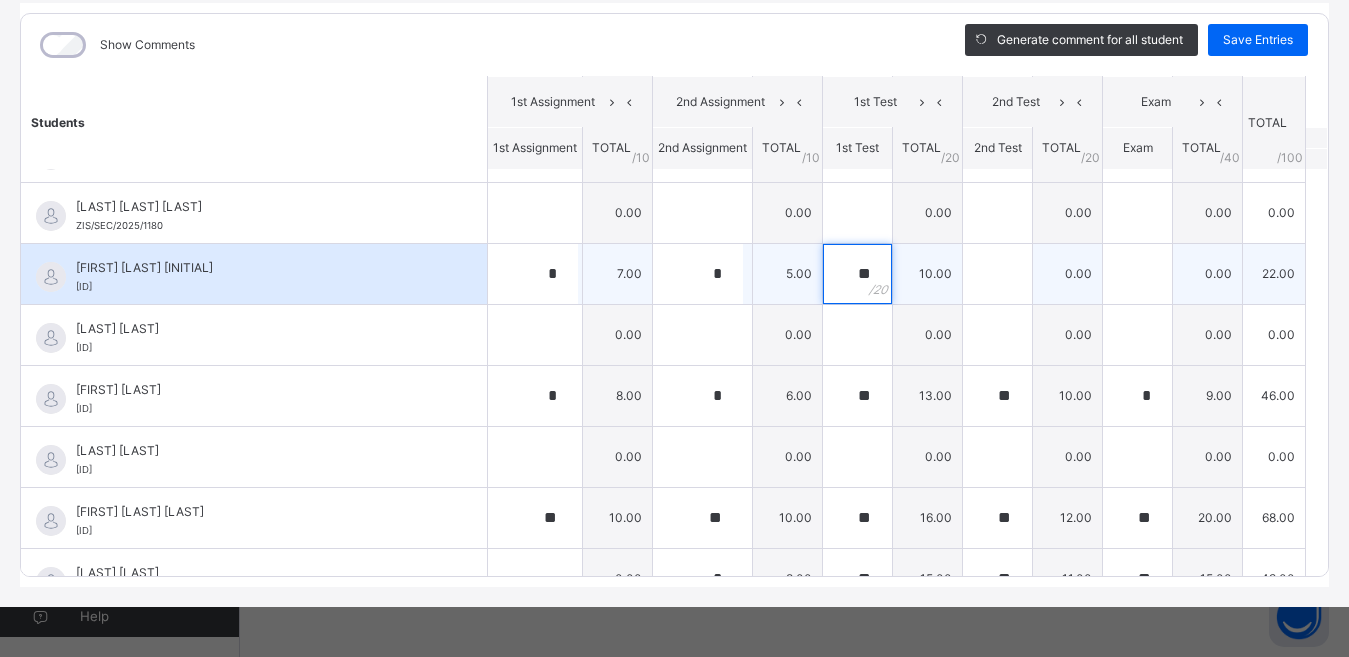 type on "**" 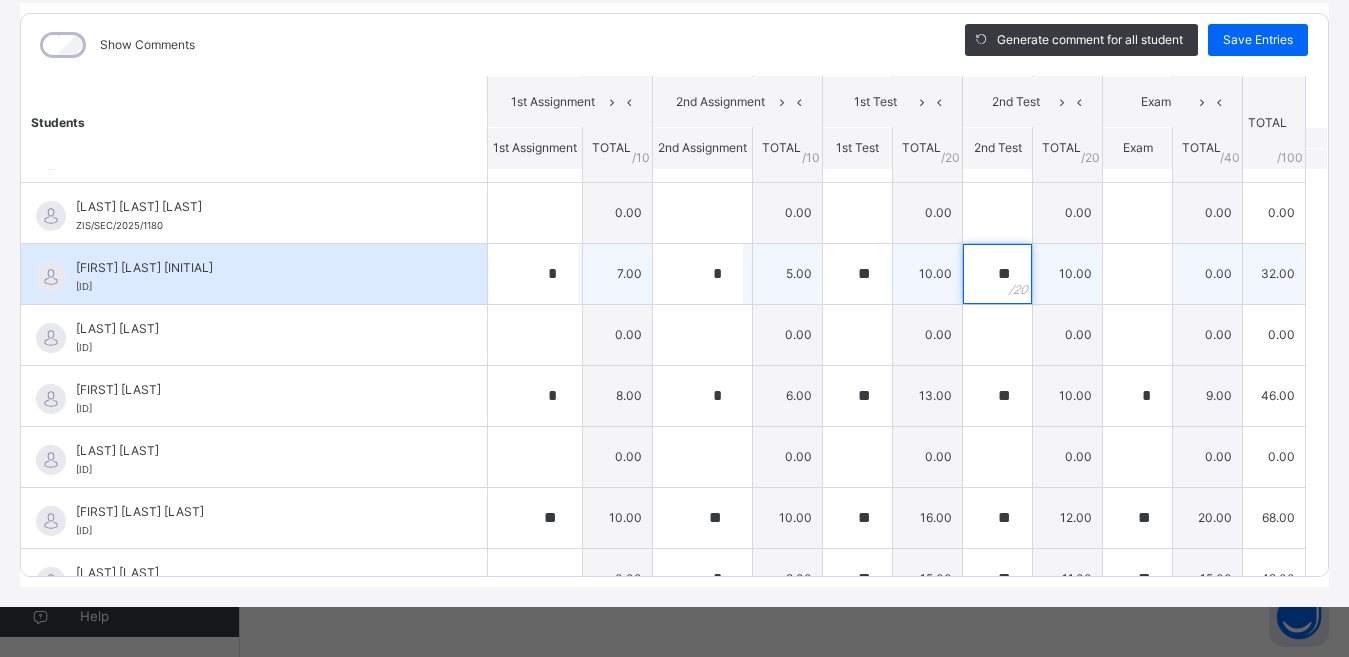 type on "**" 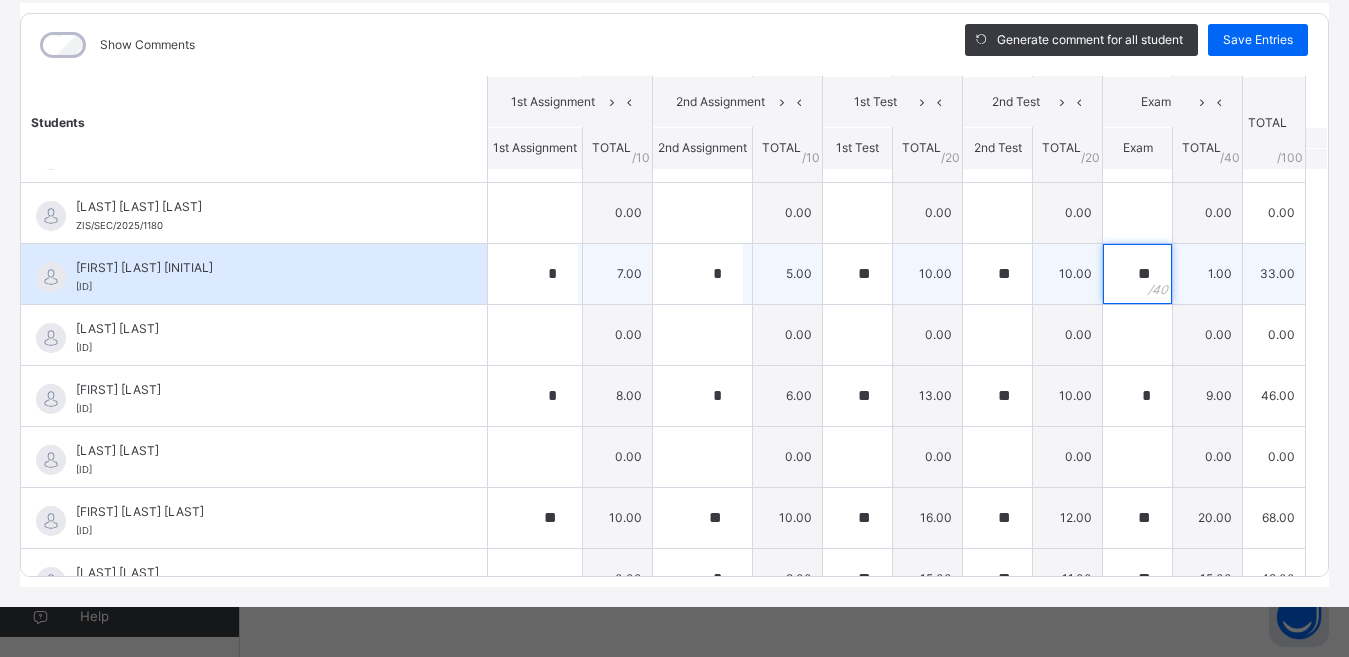 type on "**" 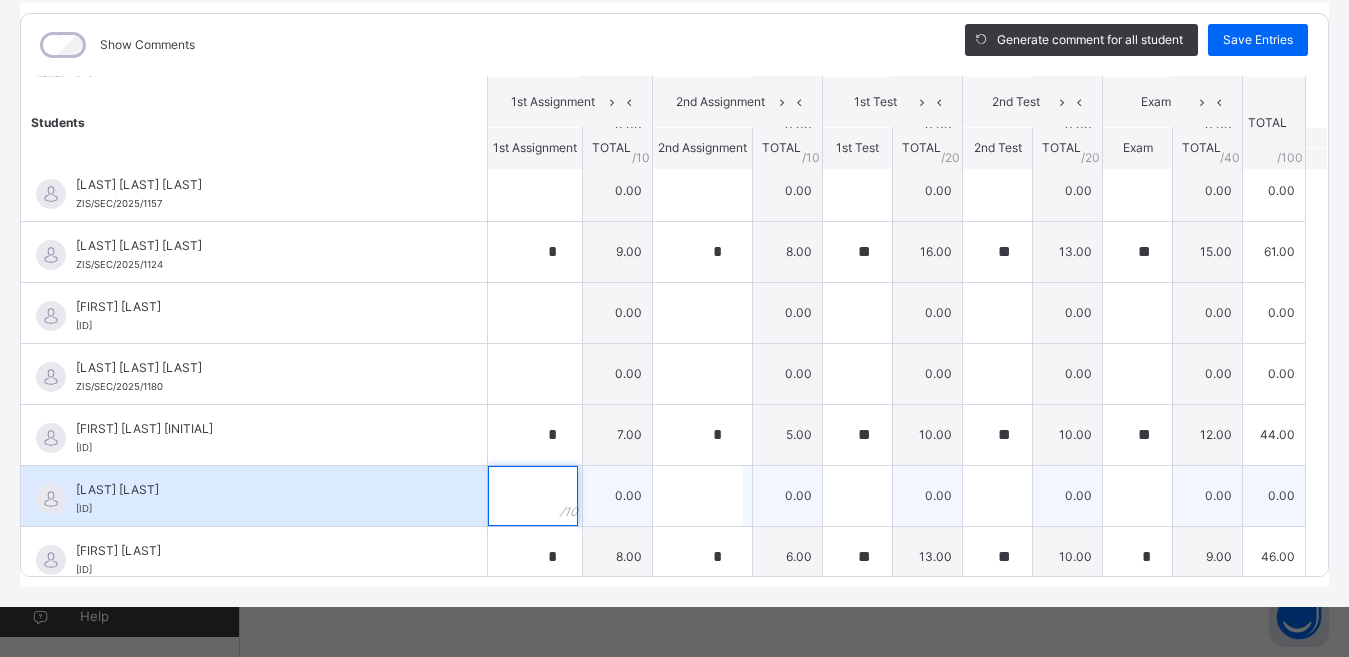 scroll, scrollTop: 1800, scrollLeft: 0, axis: vertical 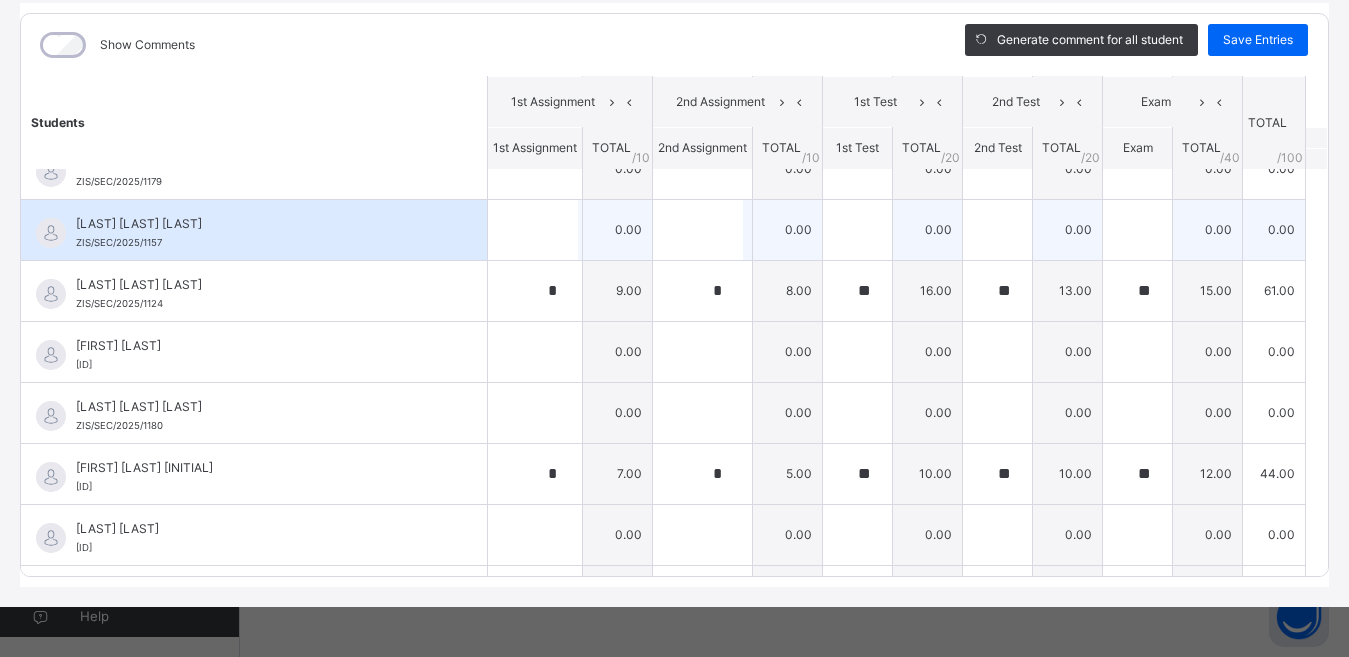click on "IMRAN YAKUBU IMRAN ZIS/SEC/2025/1157" at bounding box center (254, 230) 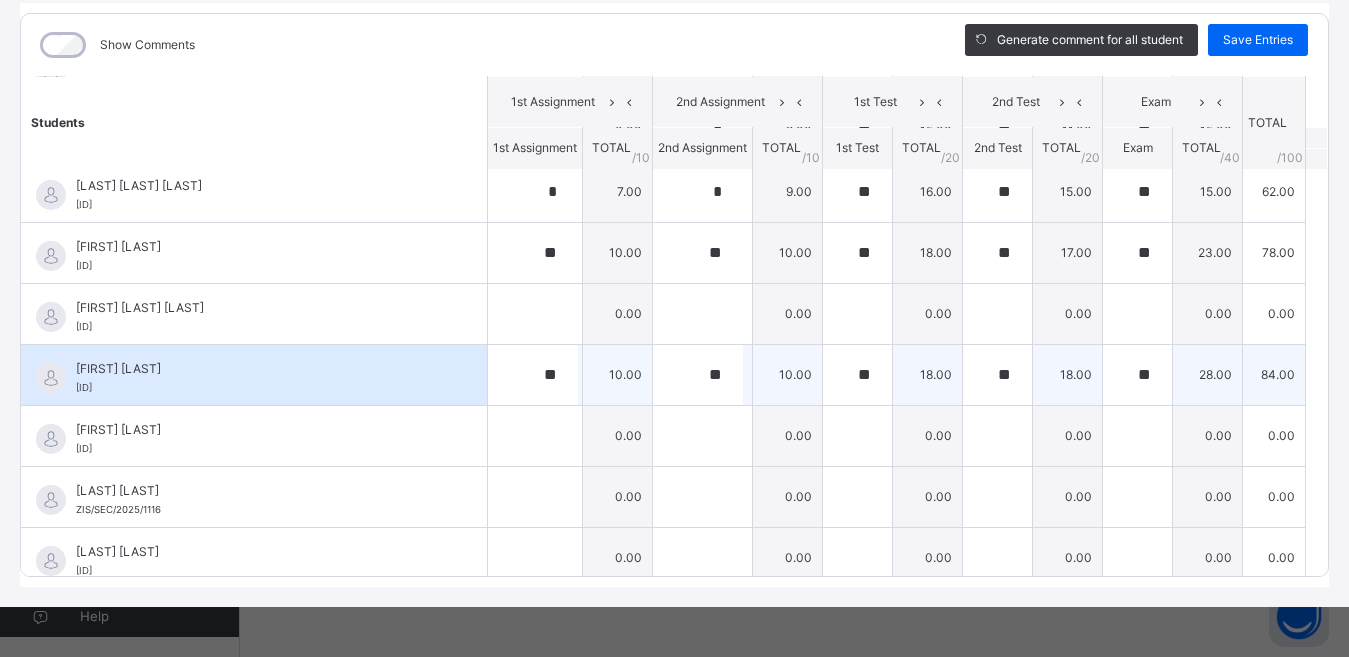 scroll, scrollTop: 2522, scrollLeft: 0, axis: vertical 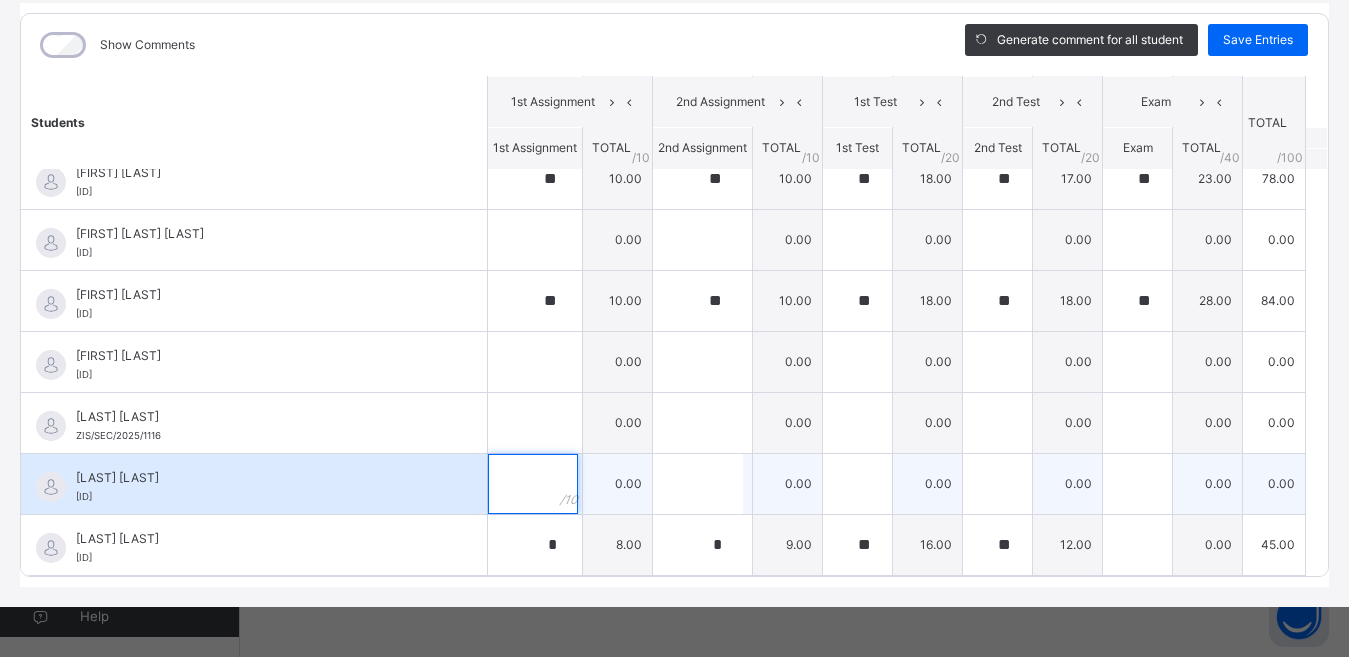 click at bounding box center (533, 484) 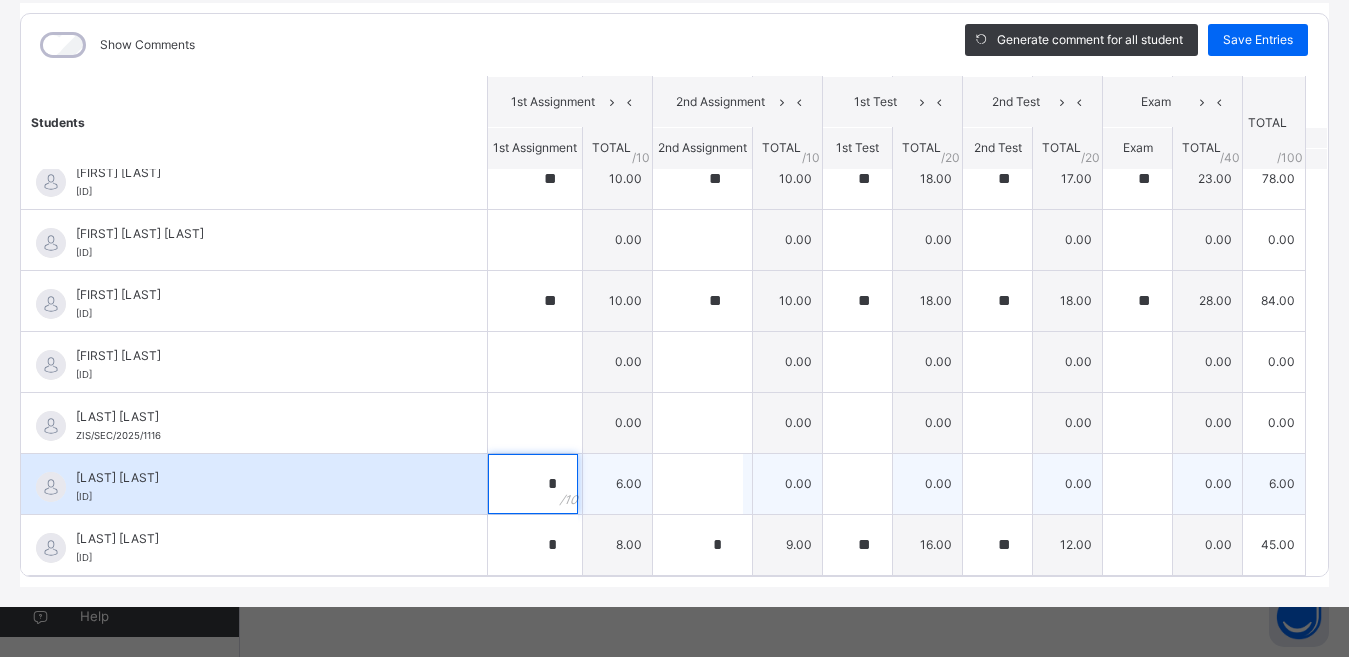 type on "*" 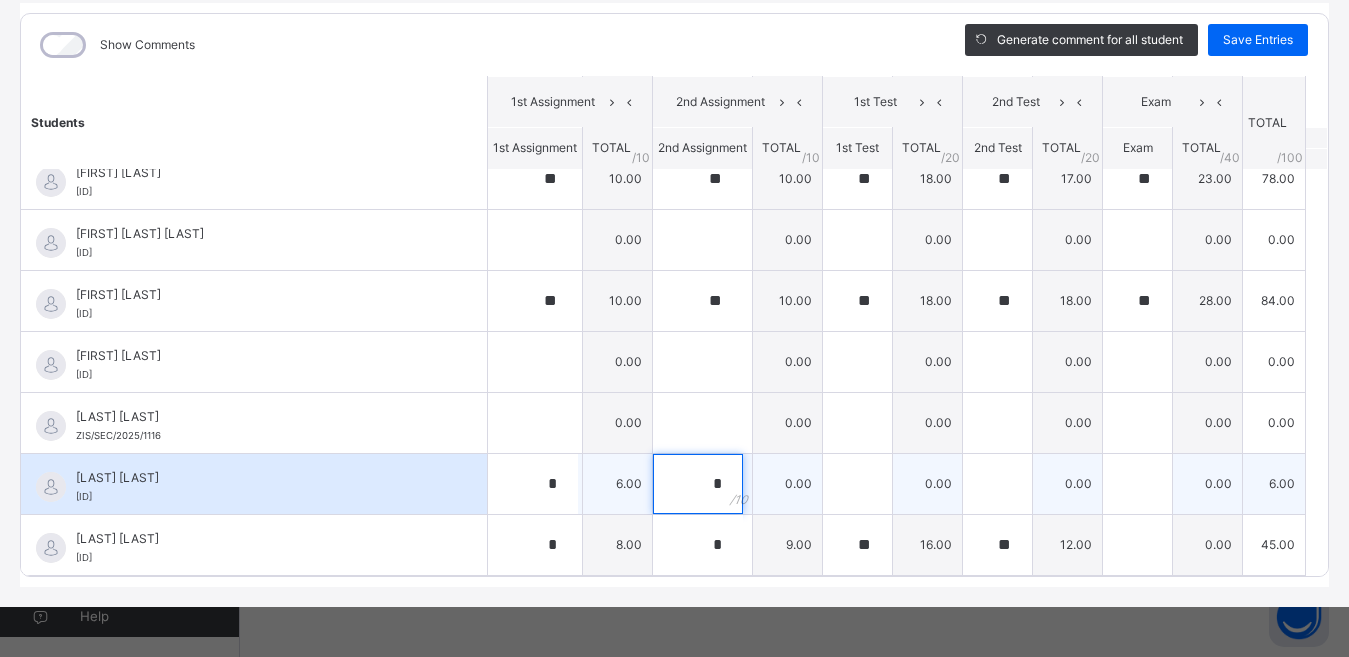 type on "*" 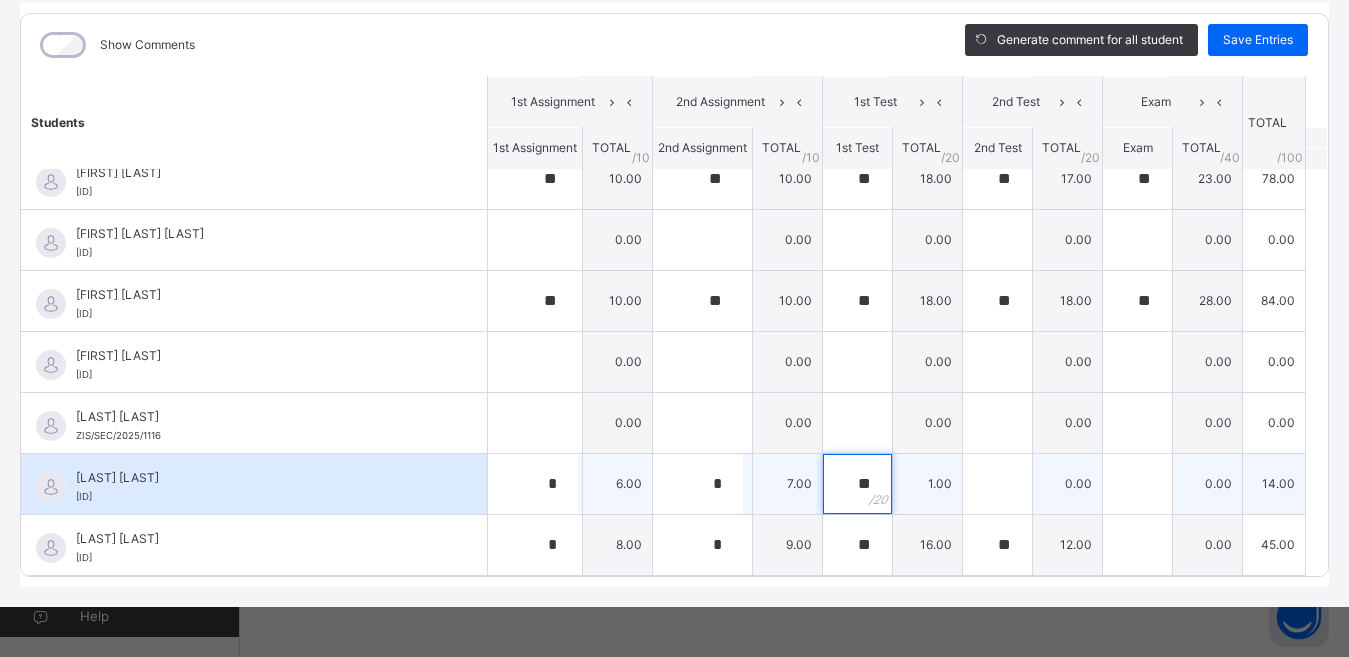 type on "**" 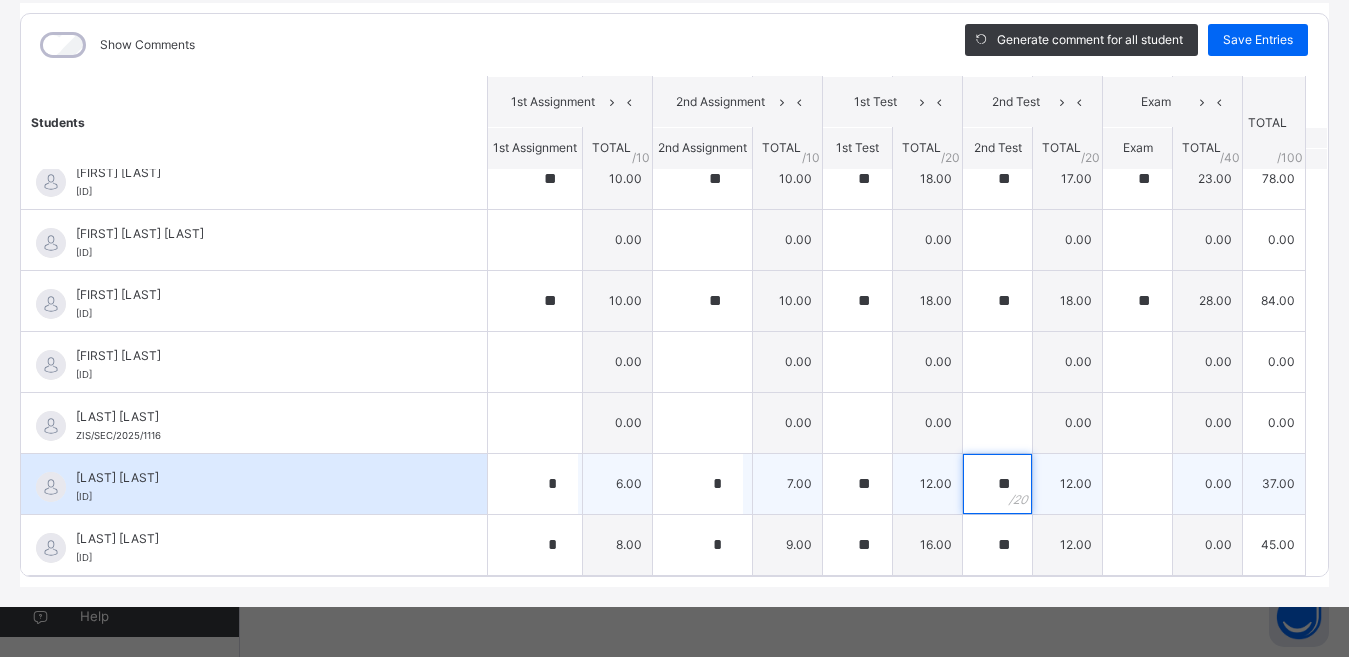 type on "**" 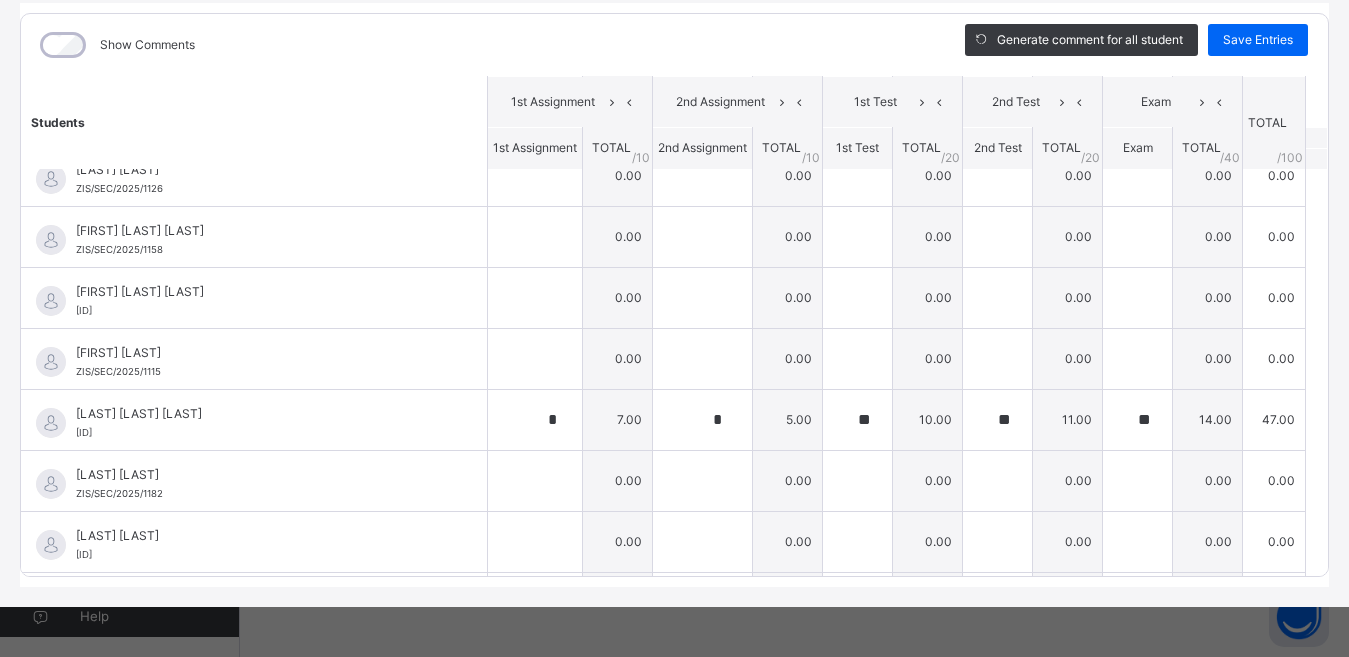 scroll, scrollTop: 722, scrollLeft: 0, axis: vertical 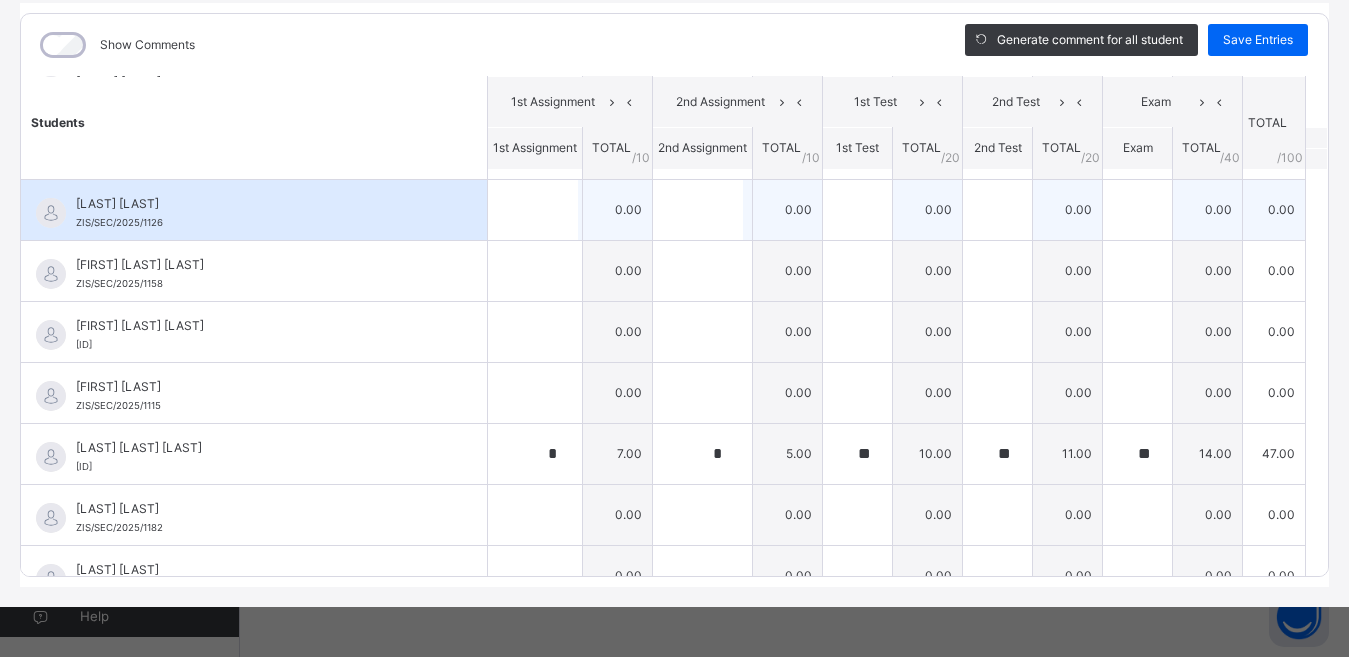 type on "**" 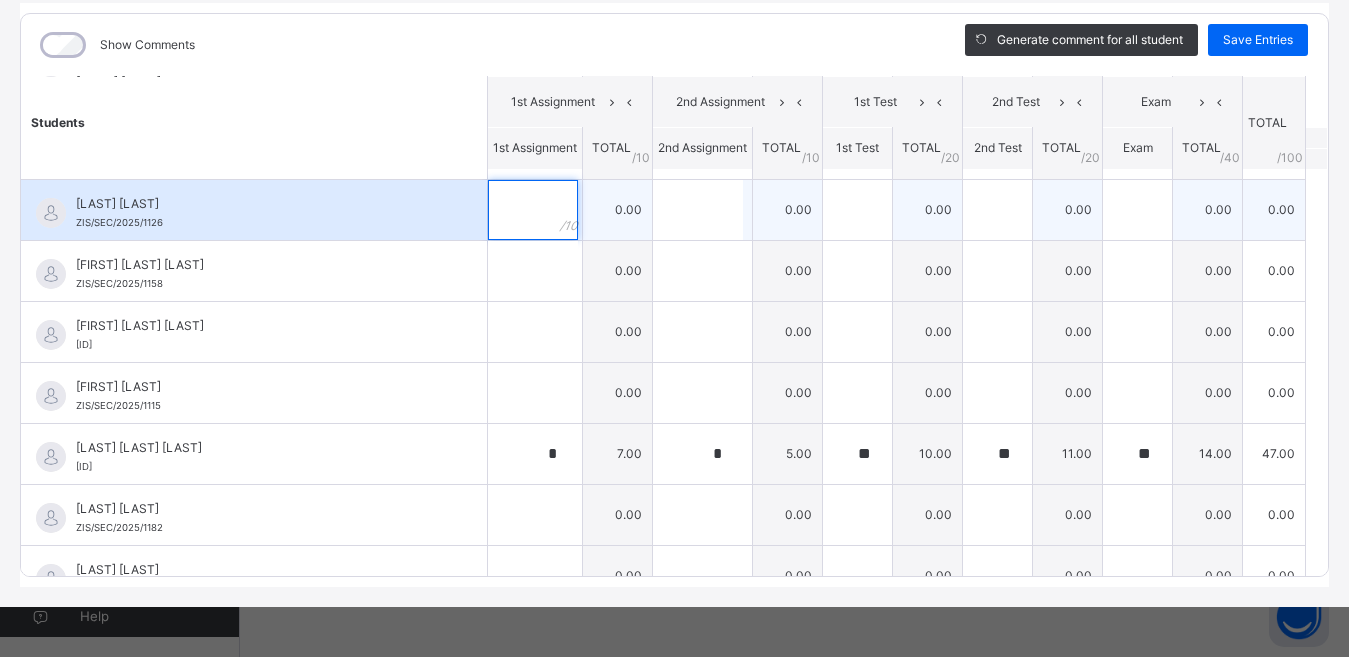 click at bounding box center [533, 210] 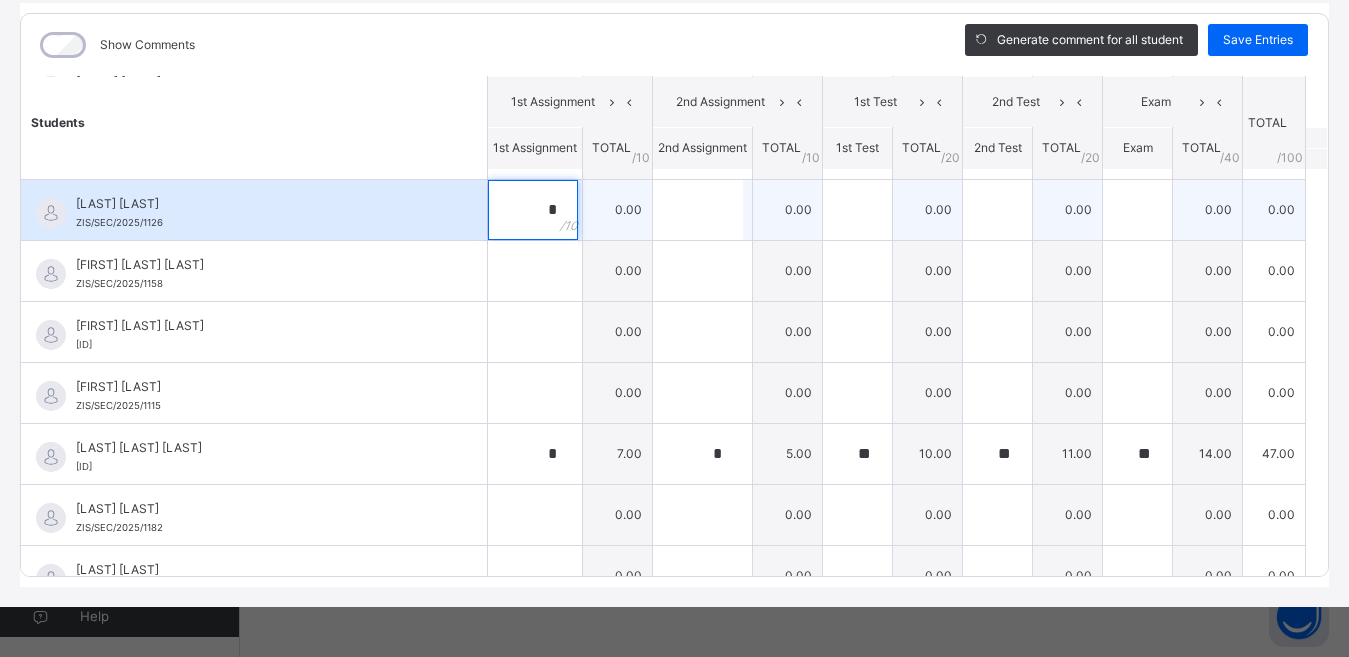 type on "*" 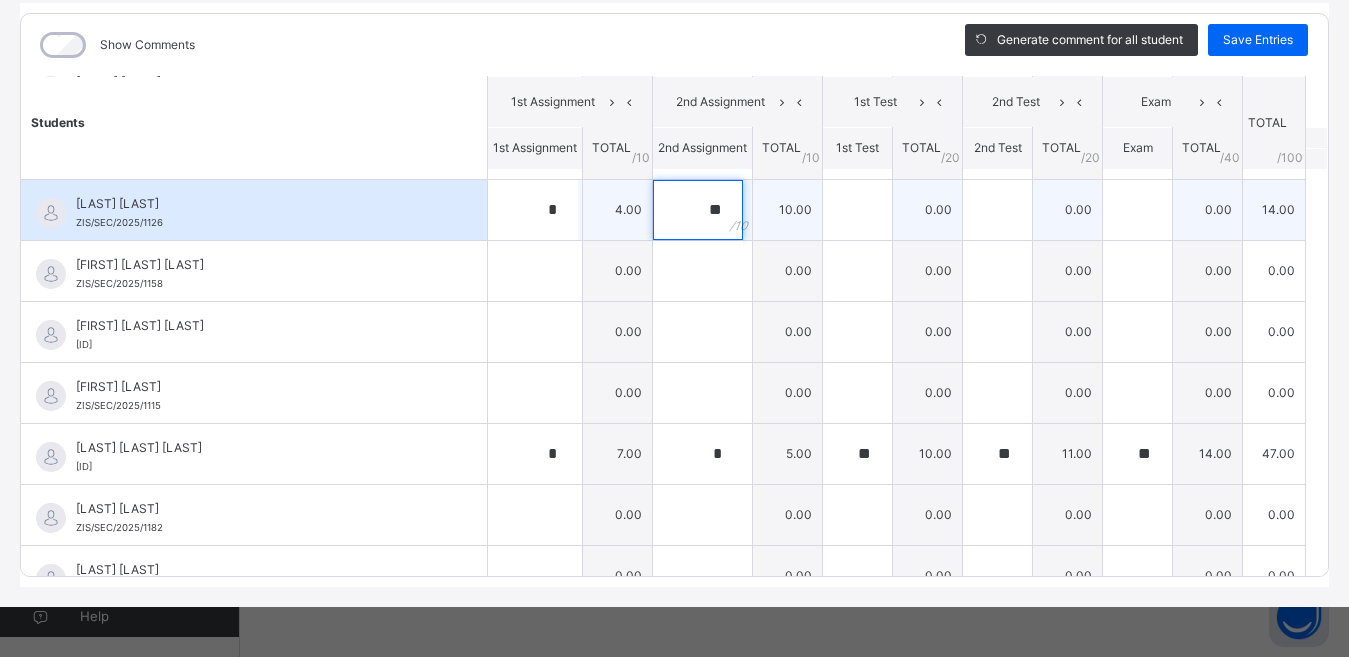 type on "**" 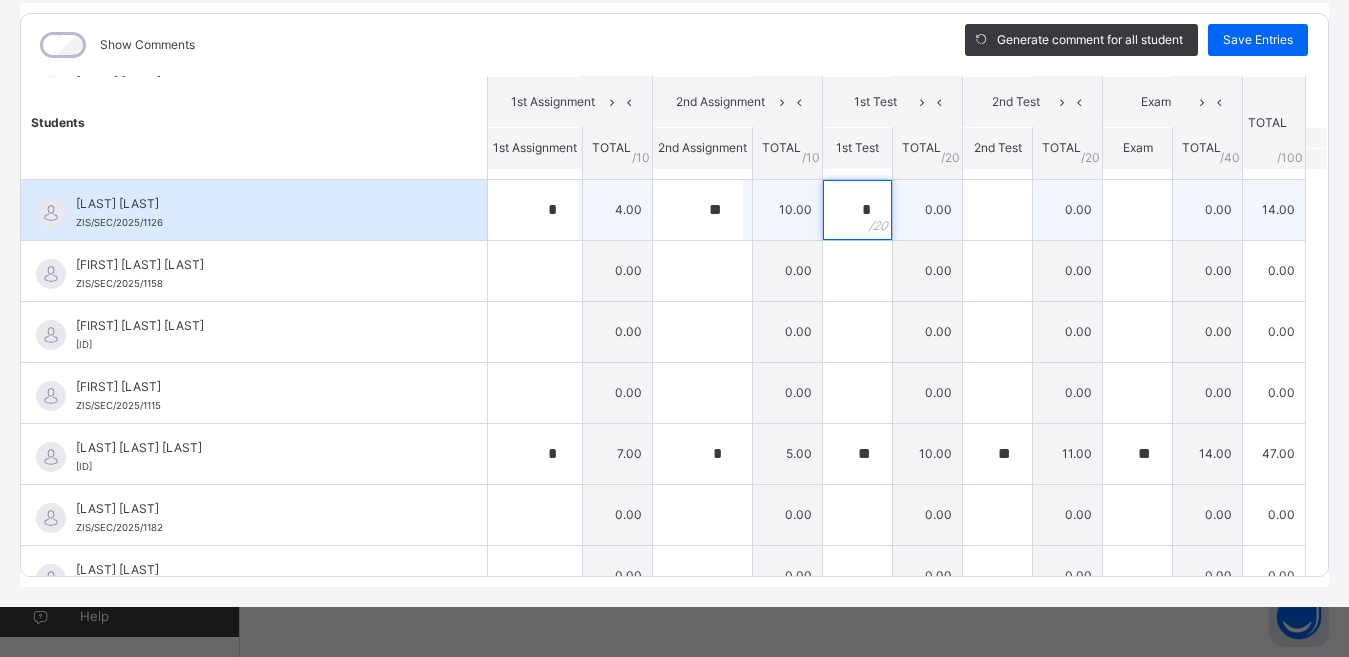 type on "*" 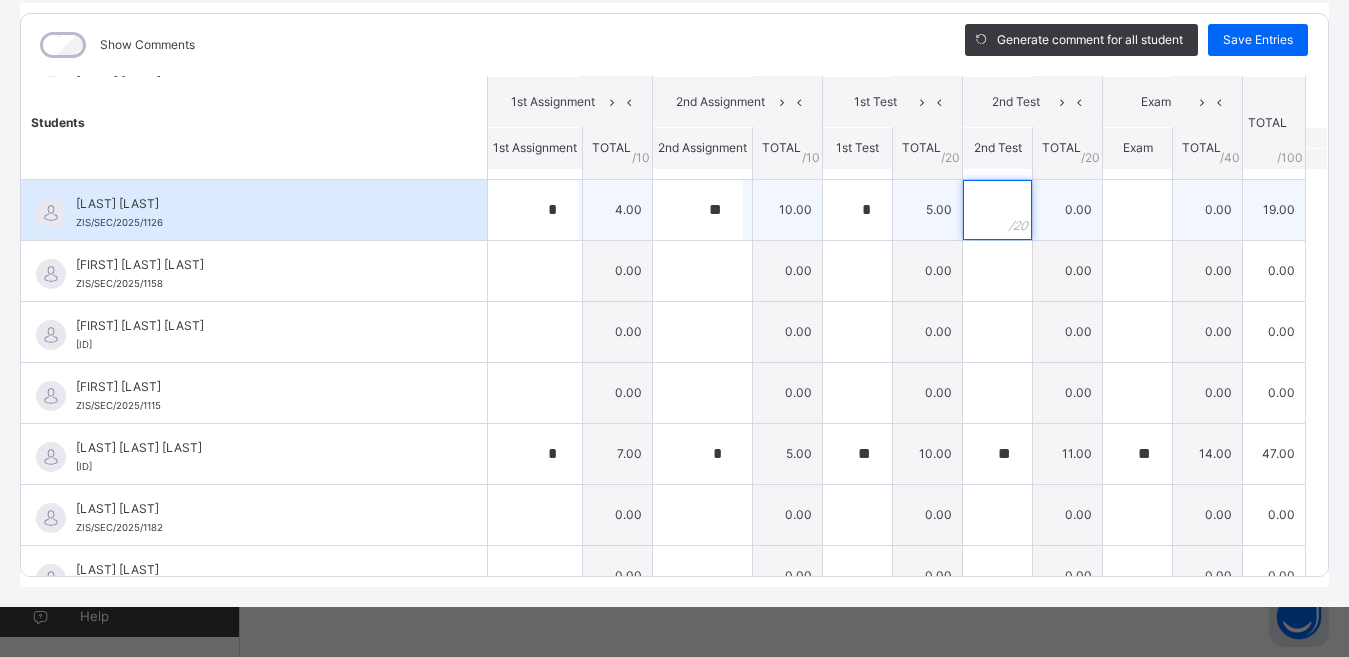 click at bounding box center (997, 210) 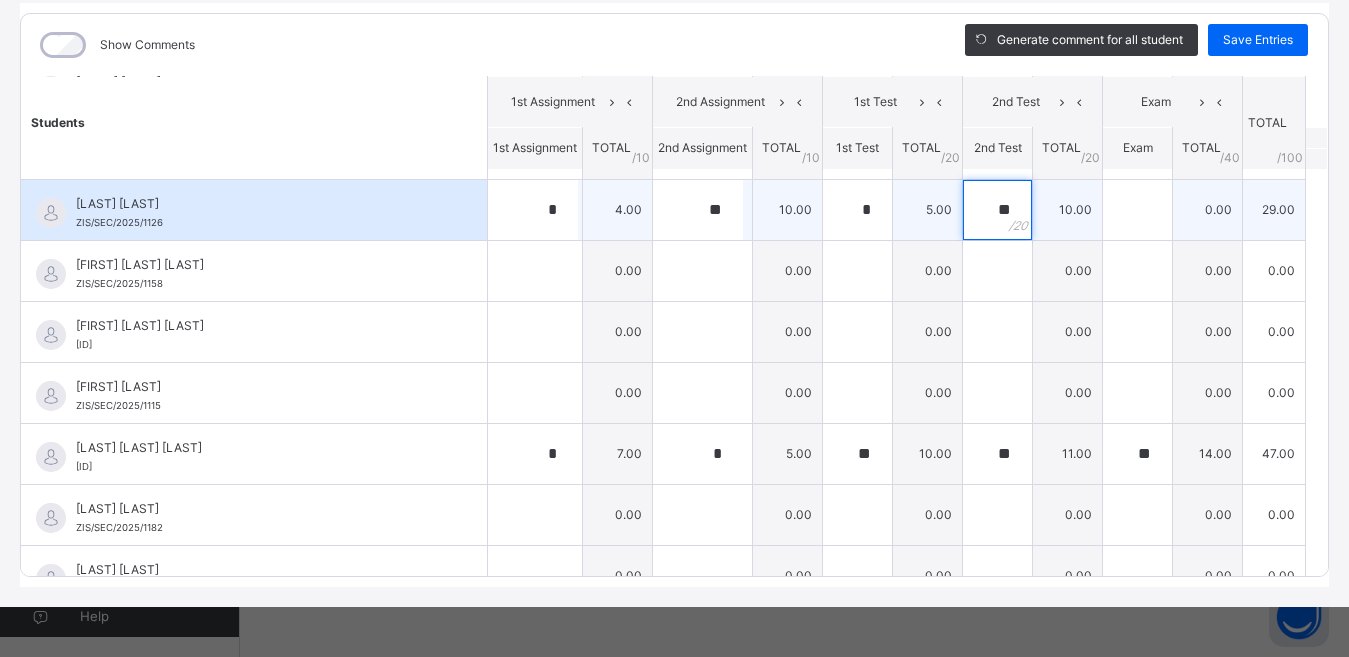 type on "**" 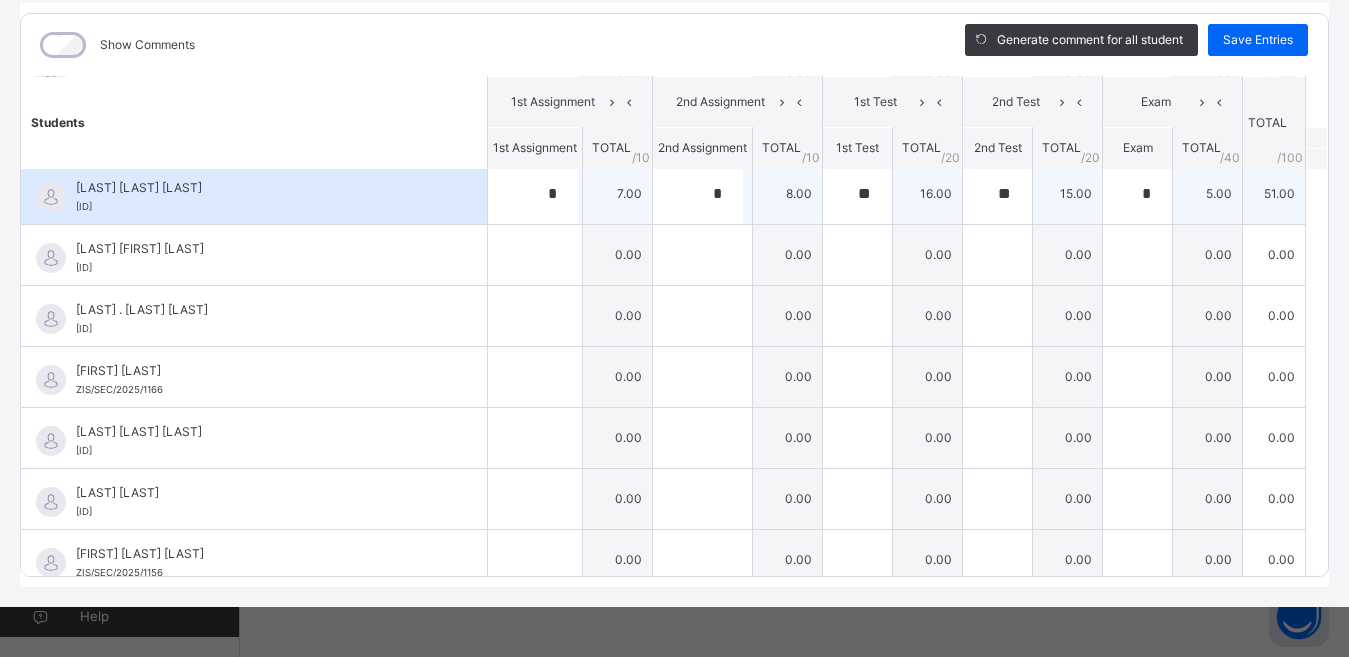 scroll, scrollTop: 122, scrollLeft: 0, axis: vertical 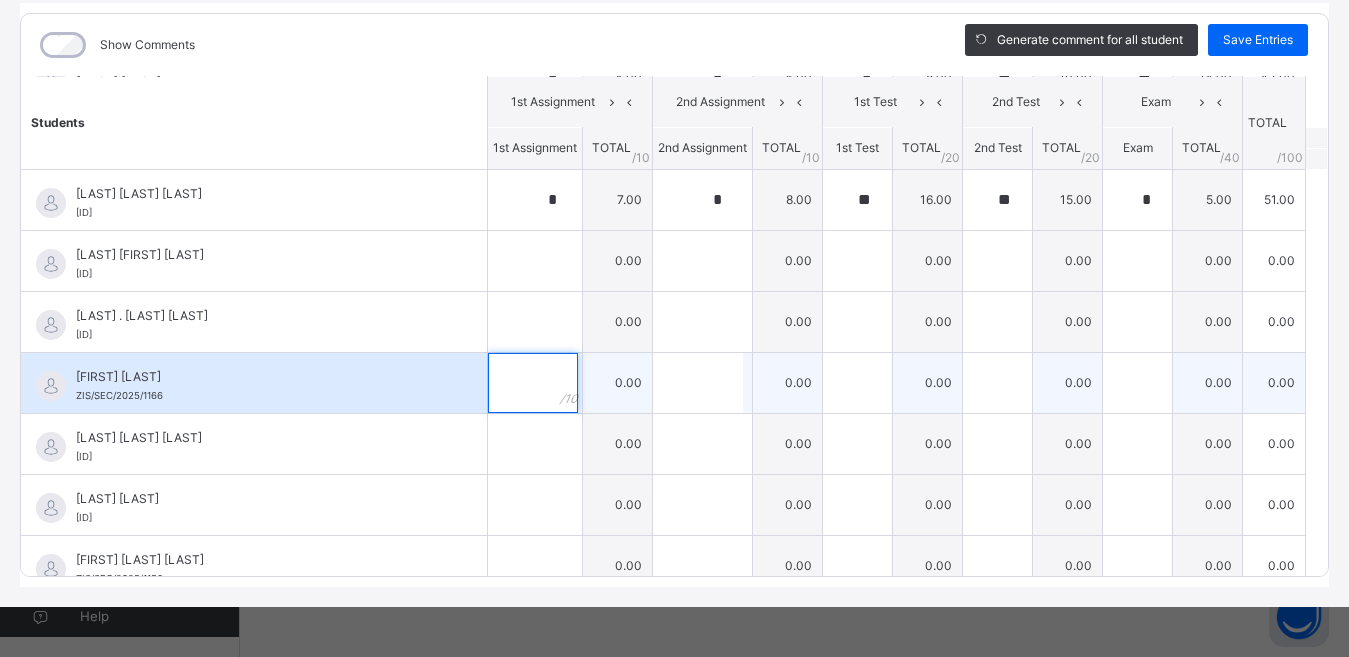 click at bounding box center (533, 383) 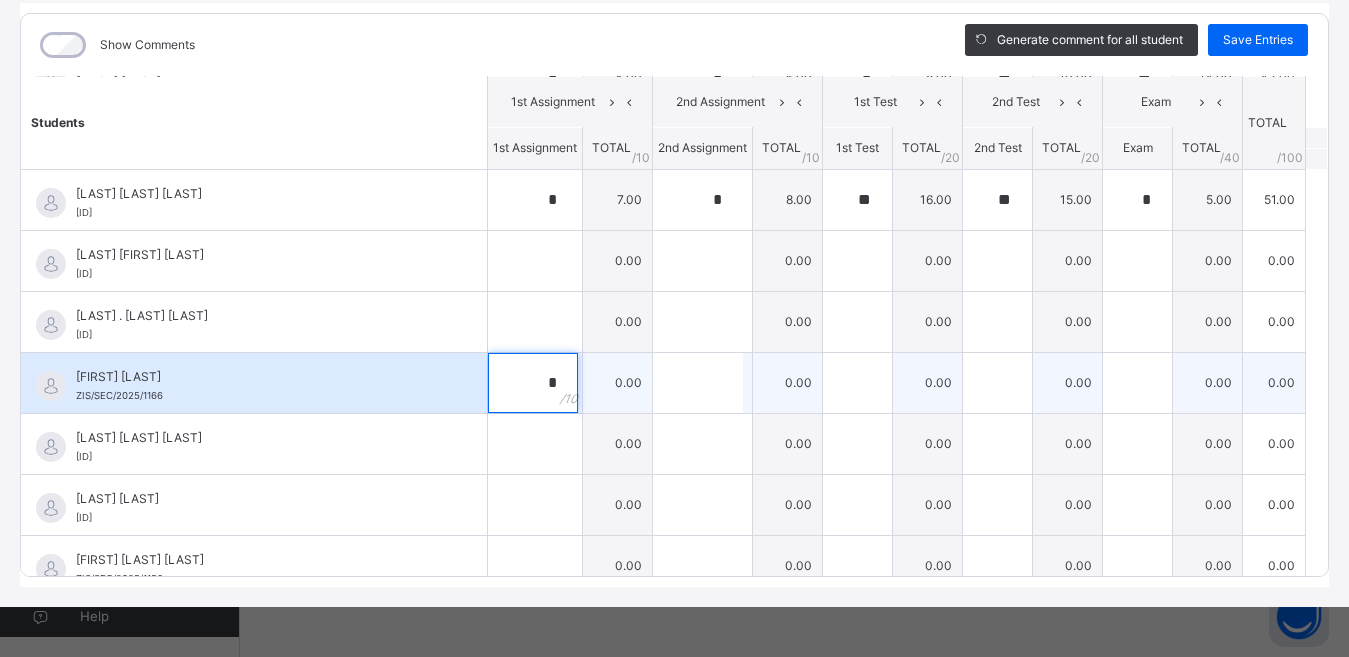 type on "*" 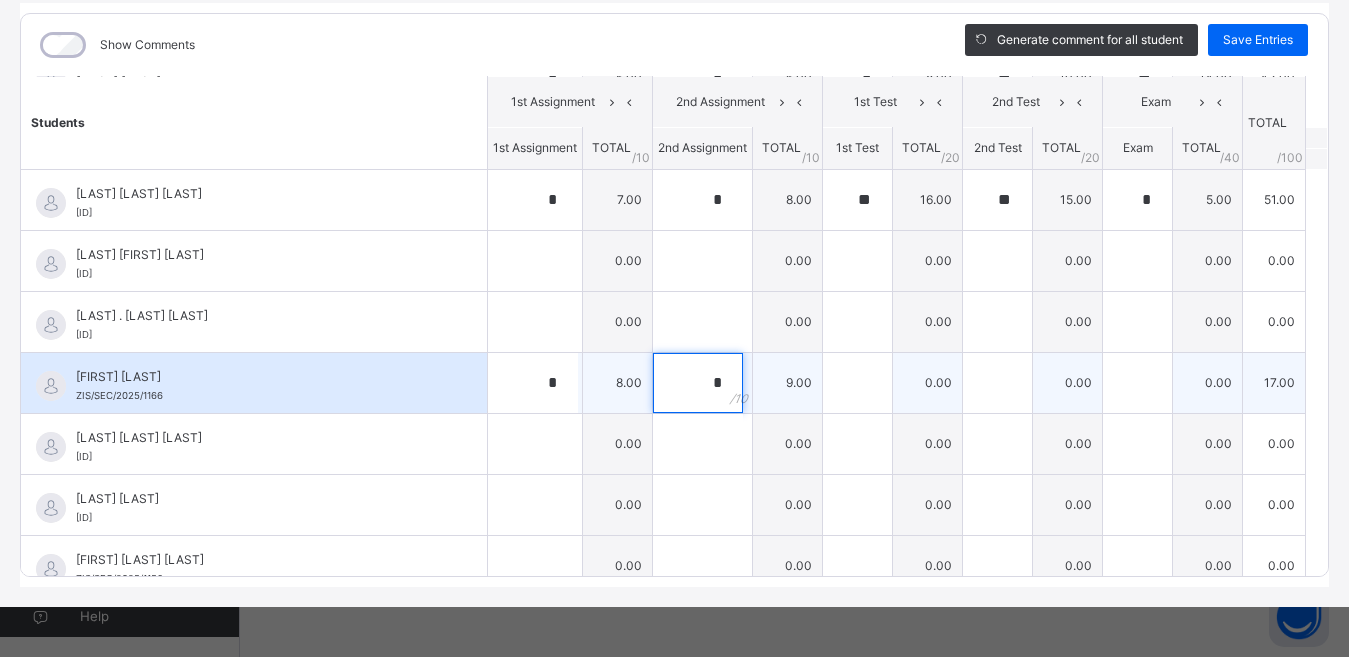 type on "*" 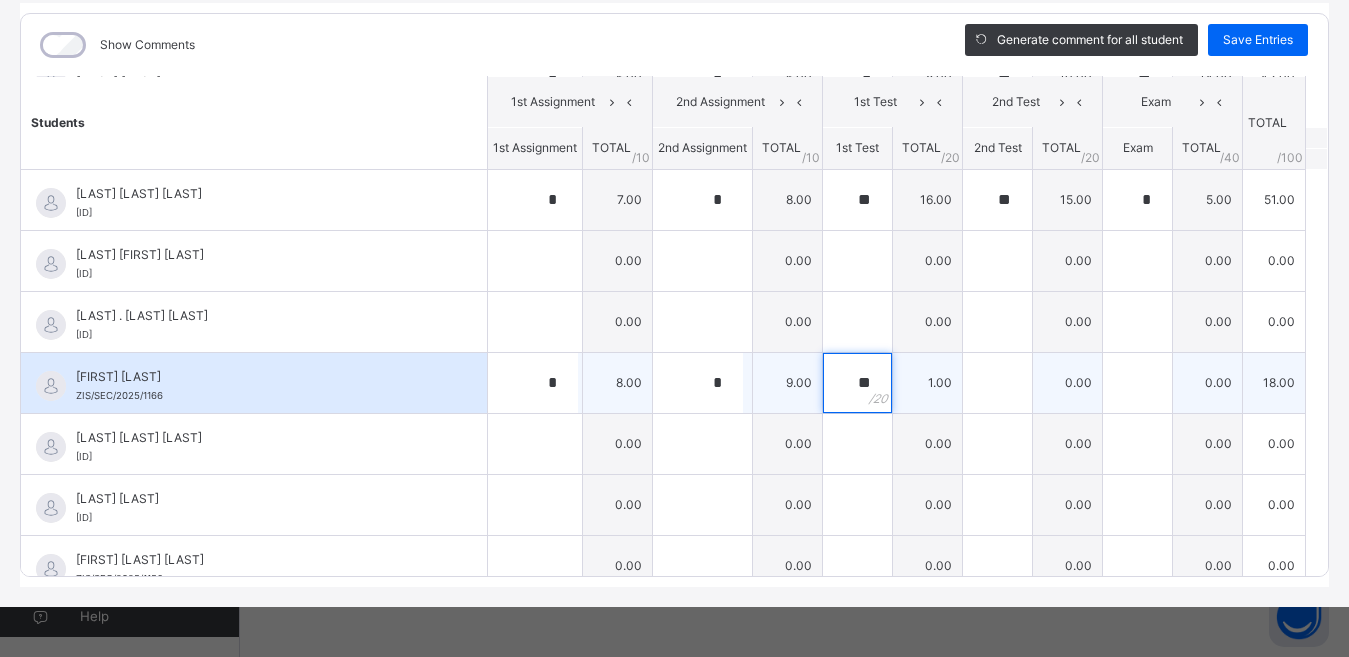 type on "**" 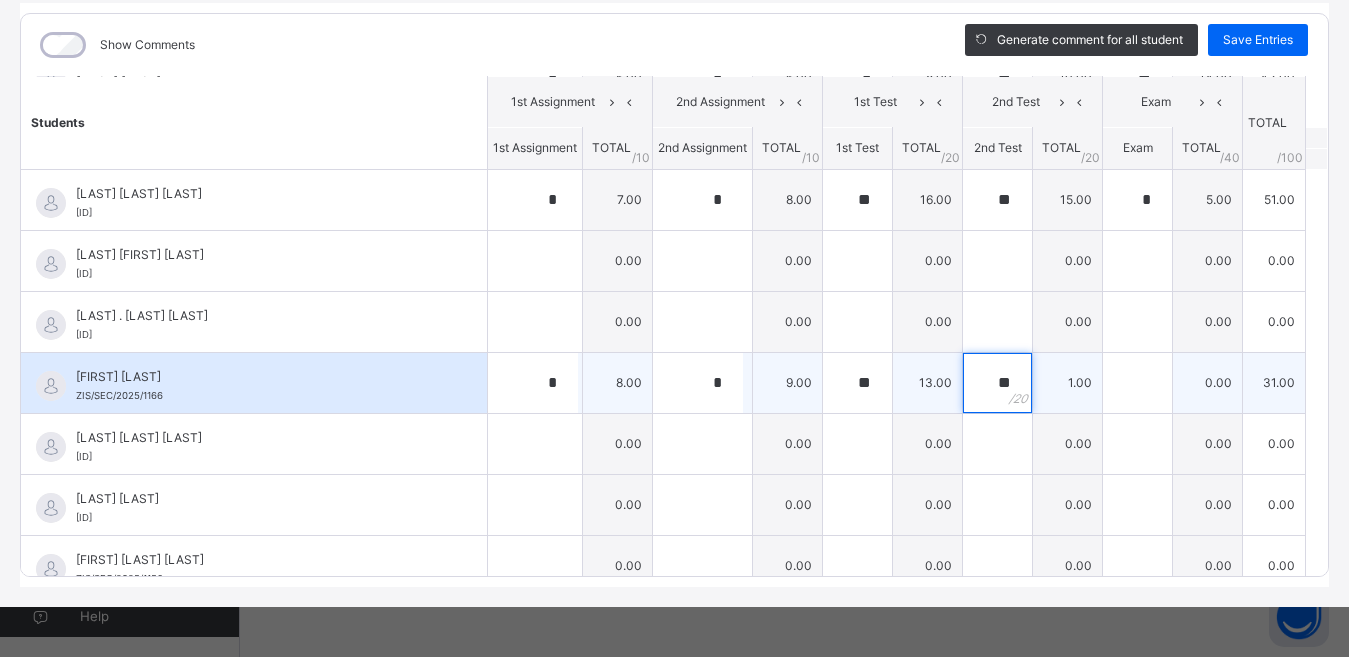 type on "**" 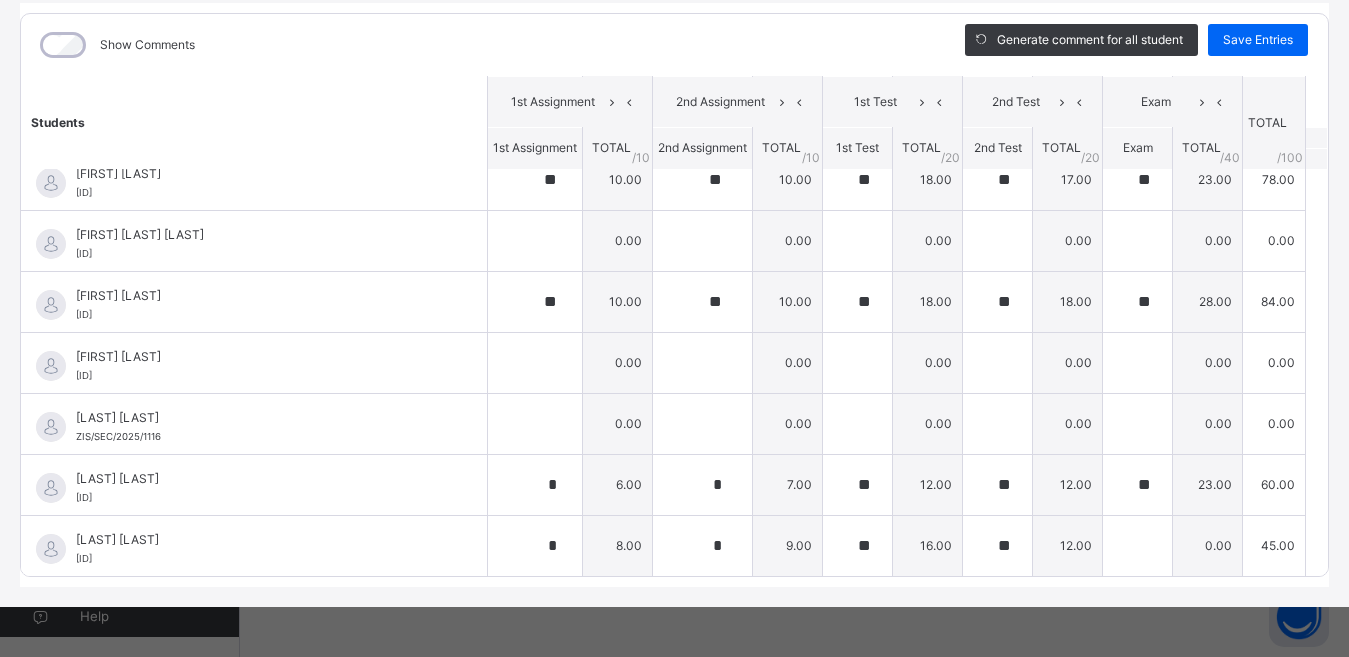 scroll, scrollTop: 2522, scrollLeft: 0, axis: vertical 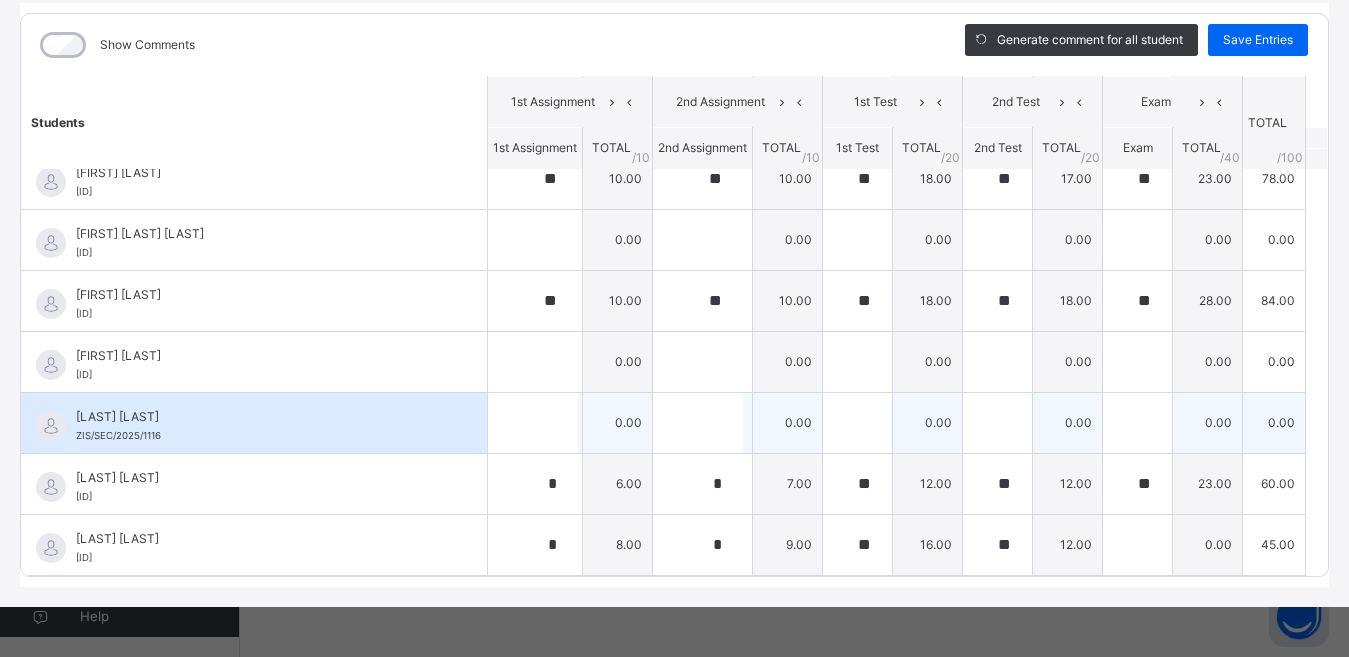 type on "**" 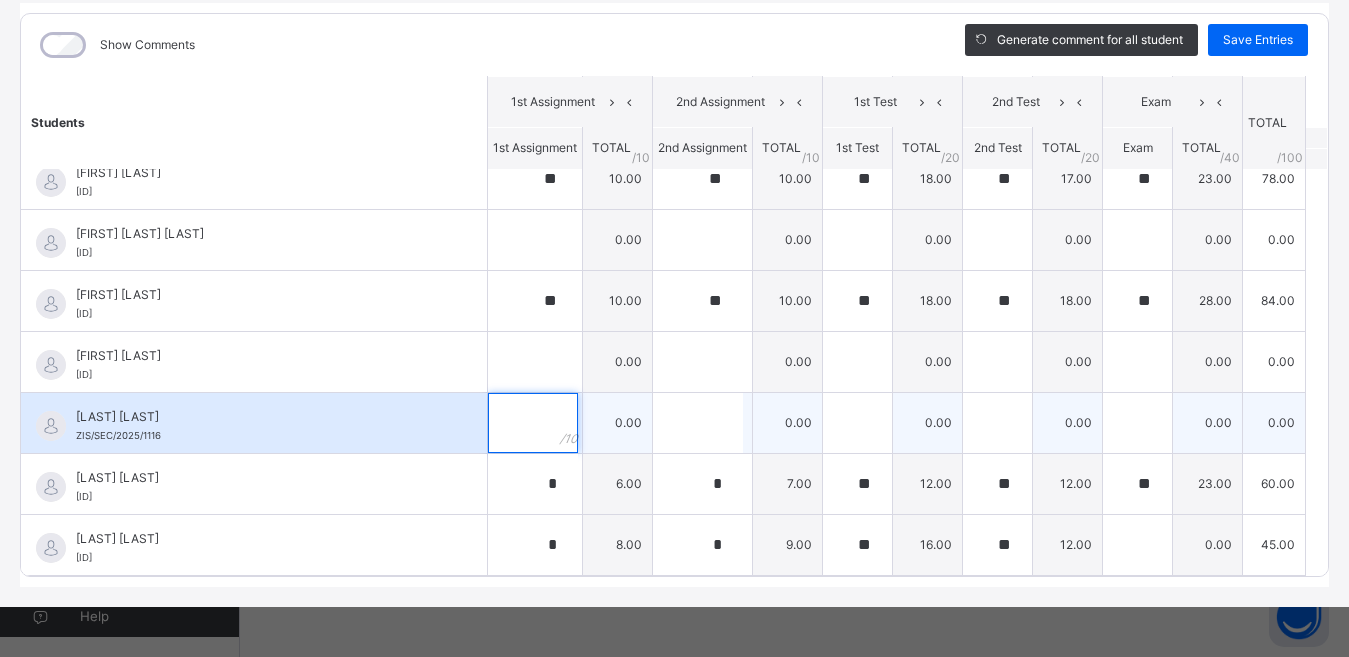 click at bounding box center (533, 423) 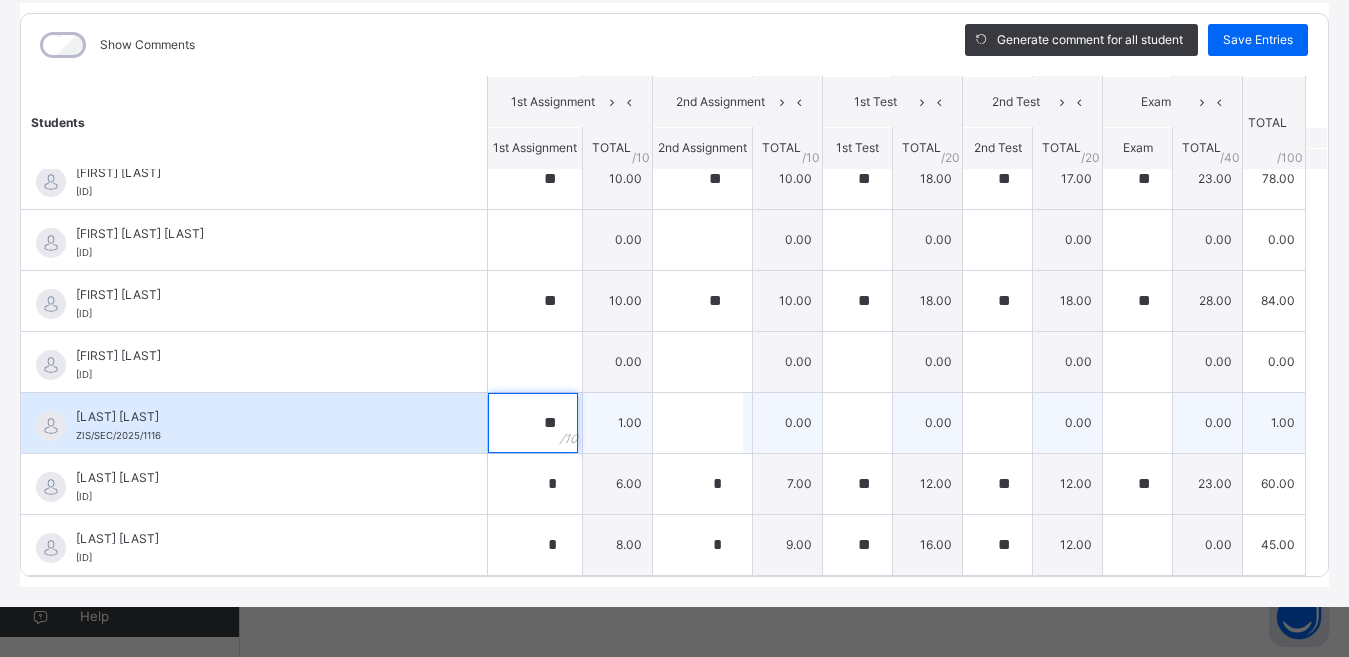 type on "**" 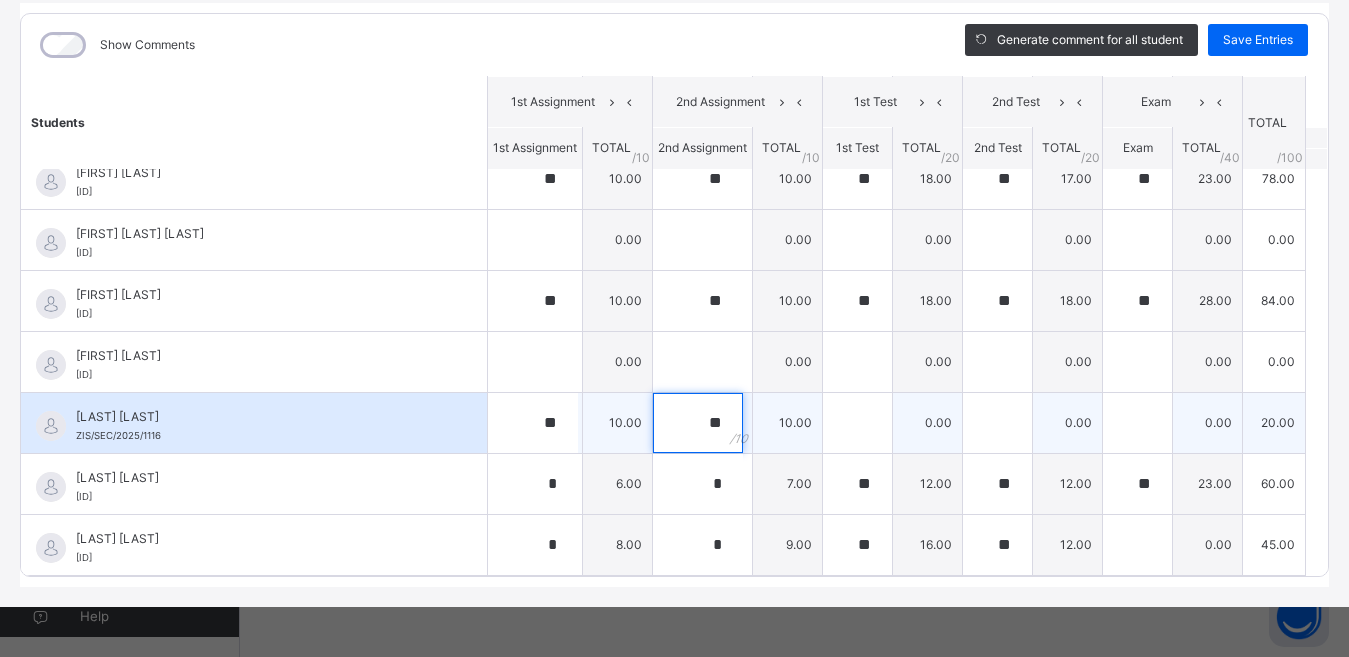 type on "**" 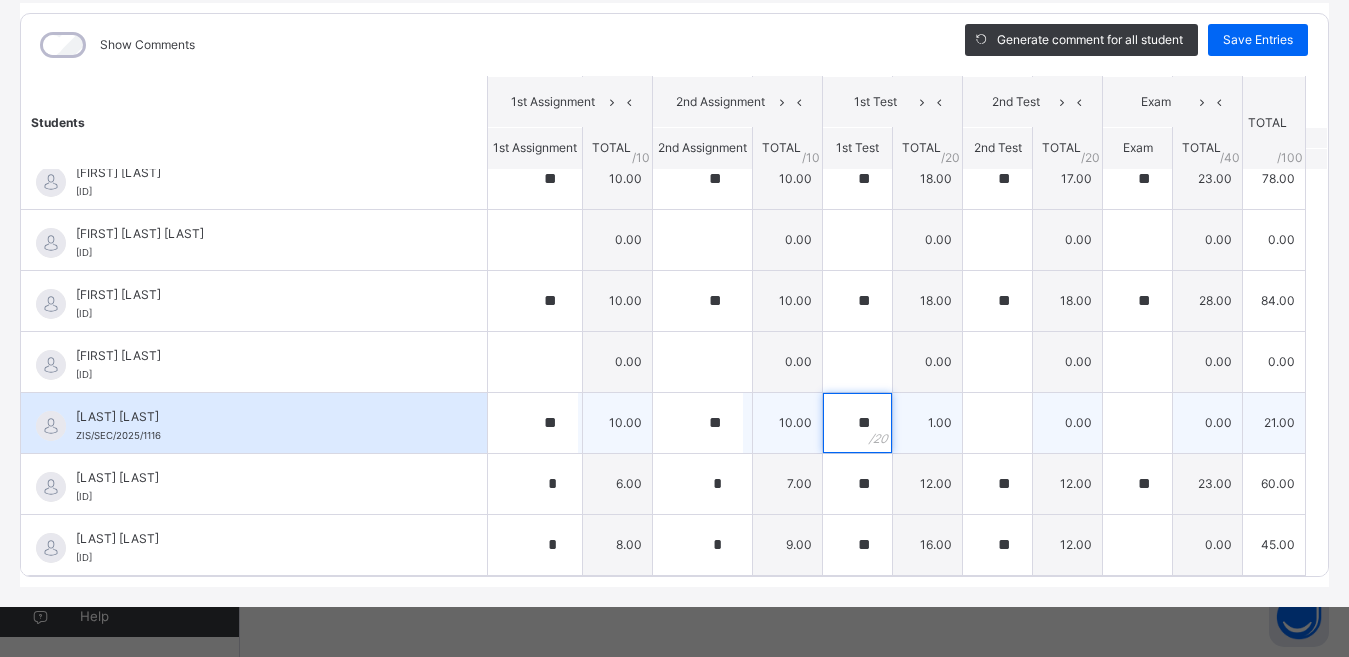type on "**" 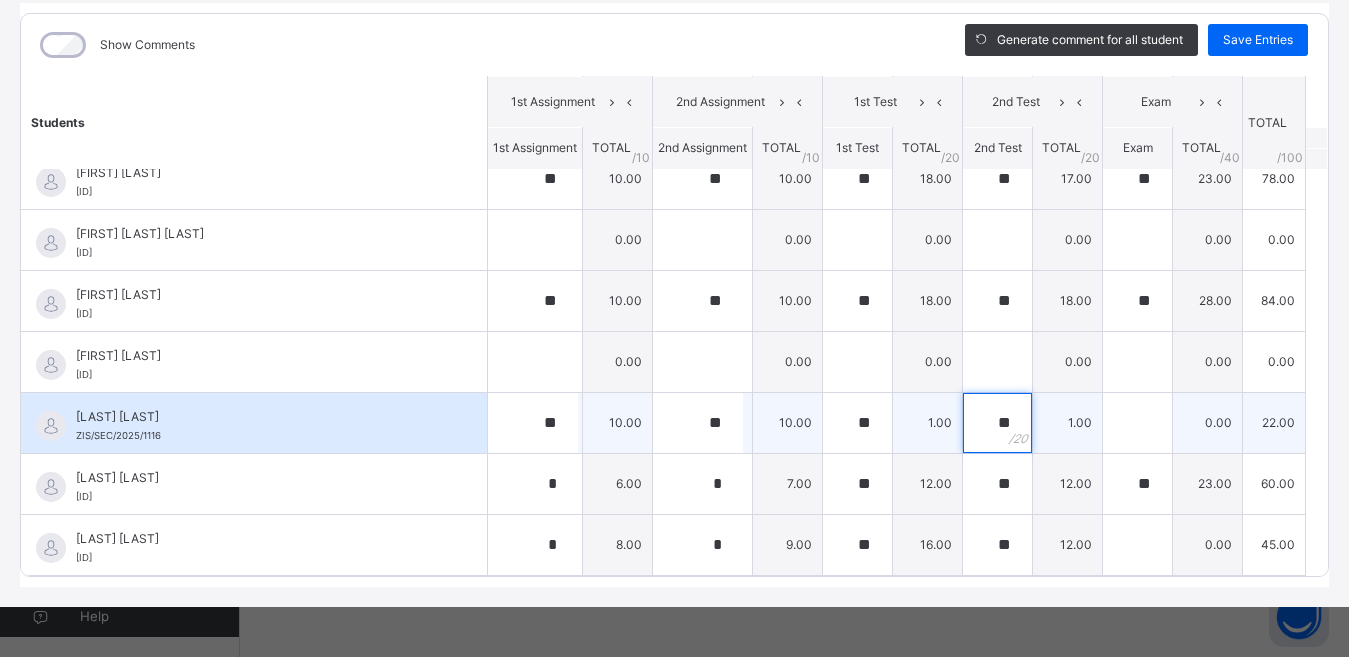 type on "**" 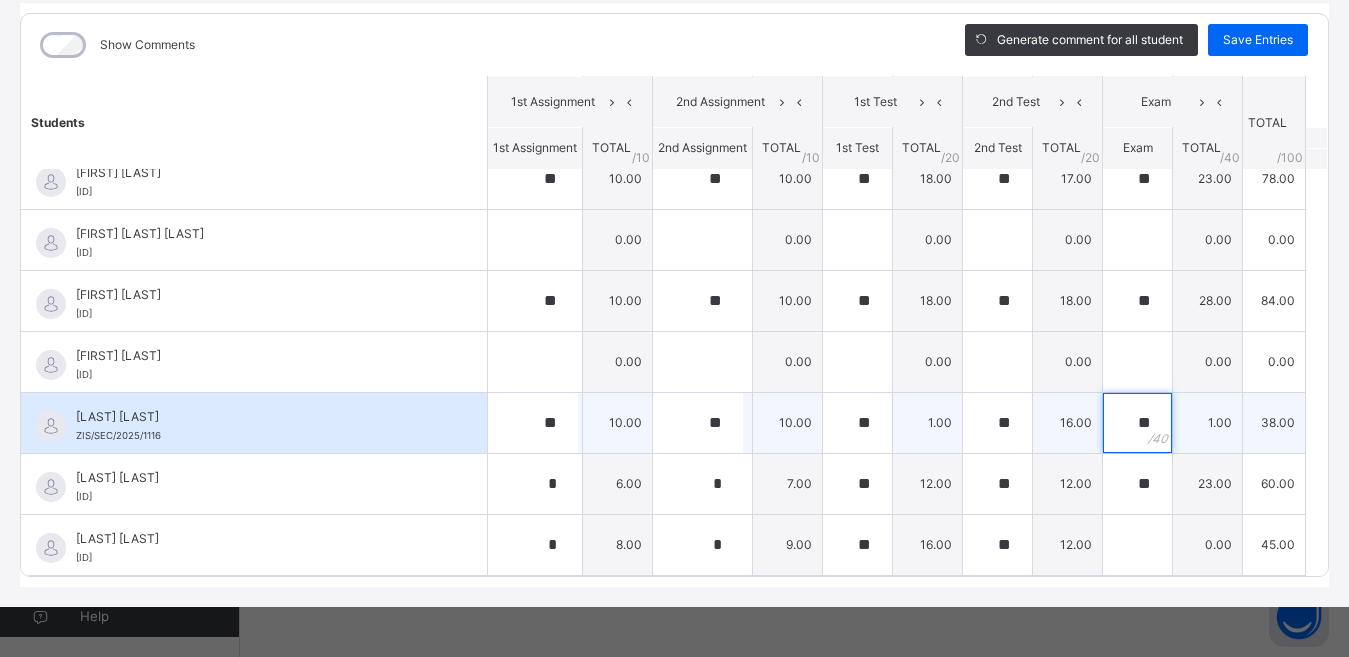 type on "**" 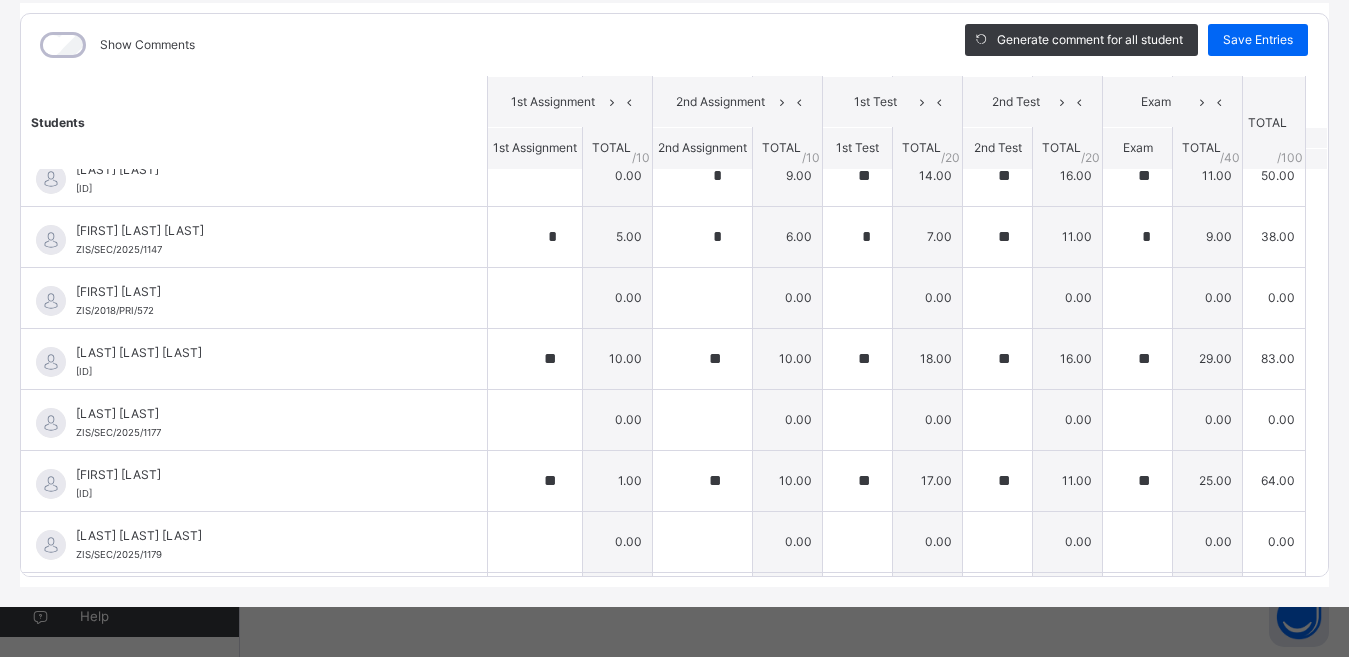 scroll, scrollTop: 1422, scrollLeft: 0, axis: vertical 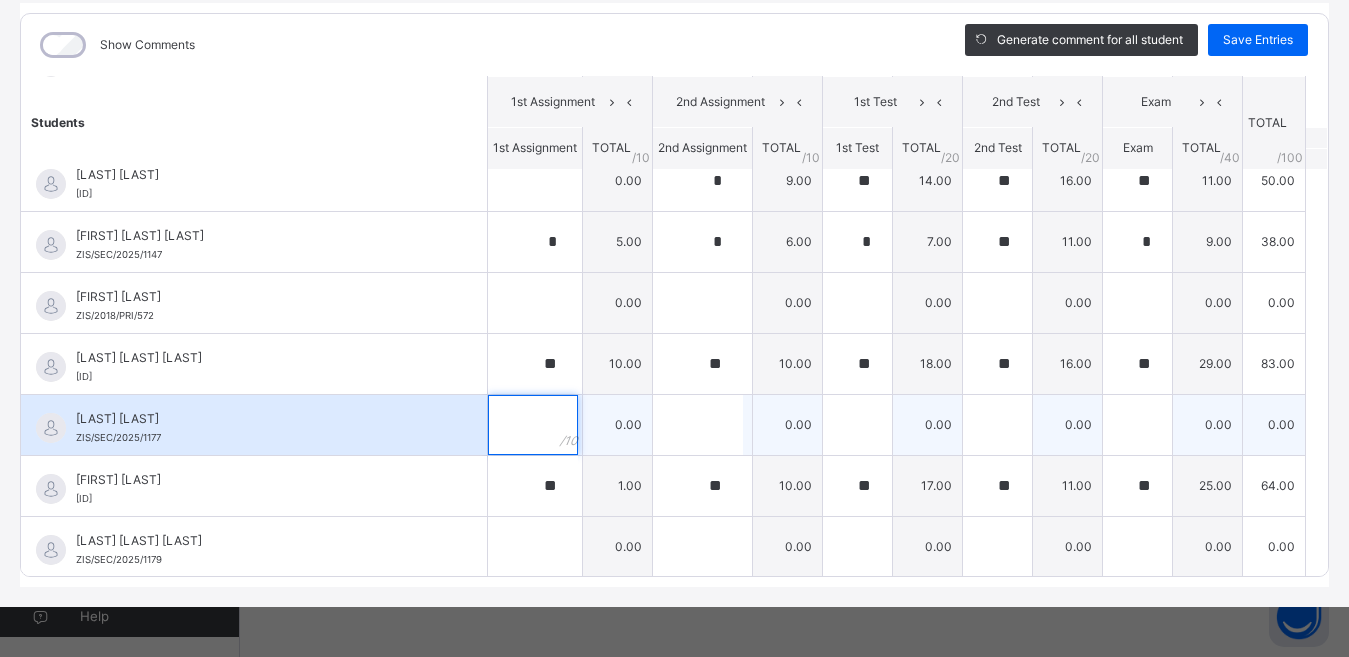 click at bounding box center [533, 425] 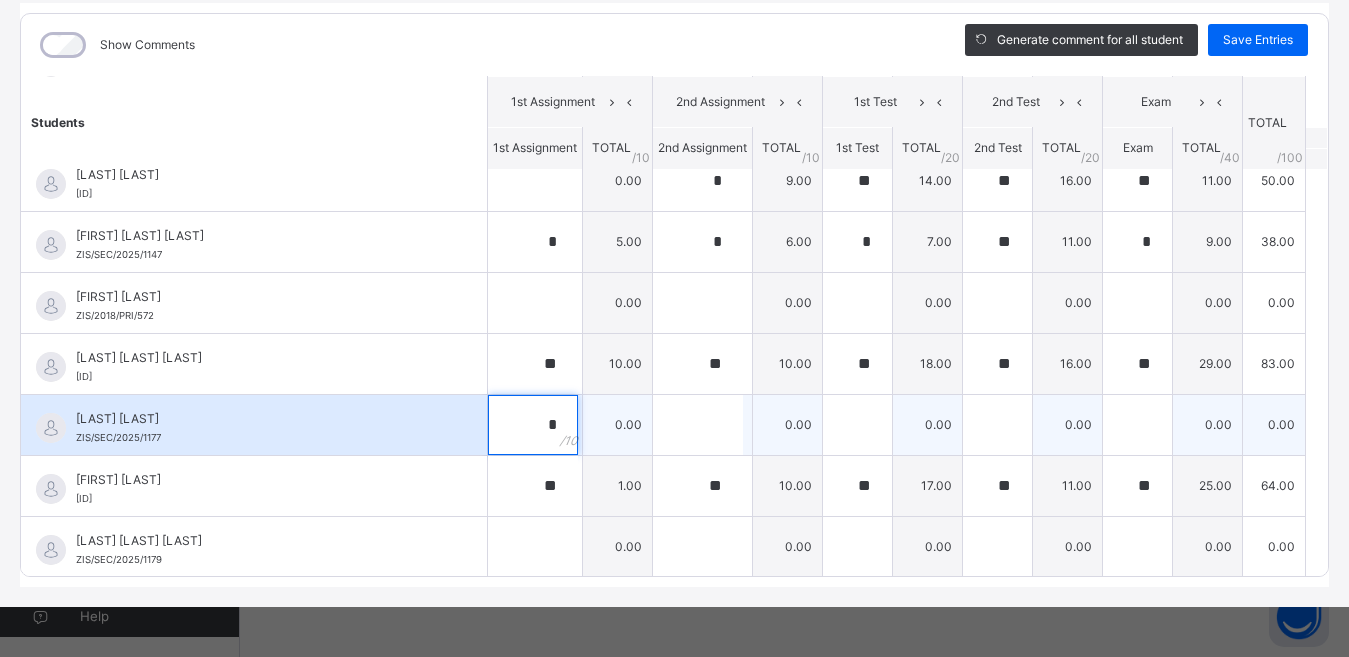 type on "*" 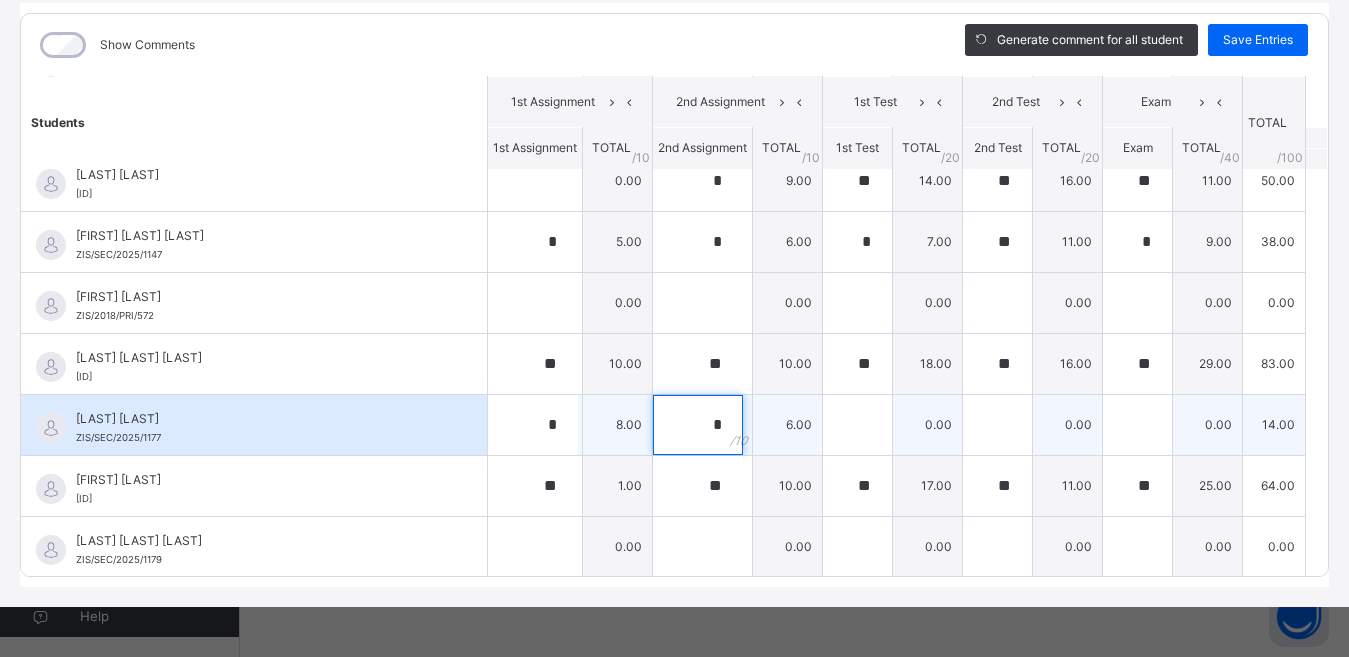 type on "*" 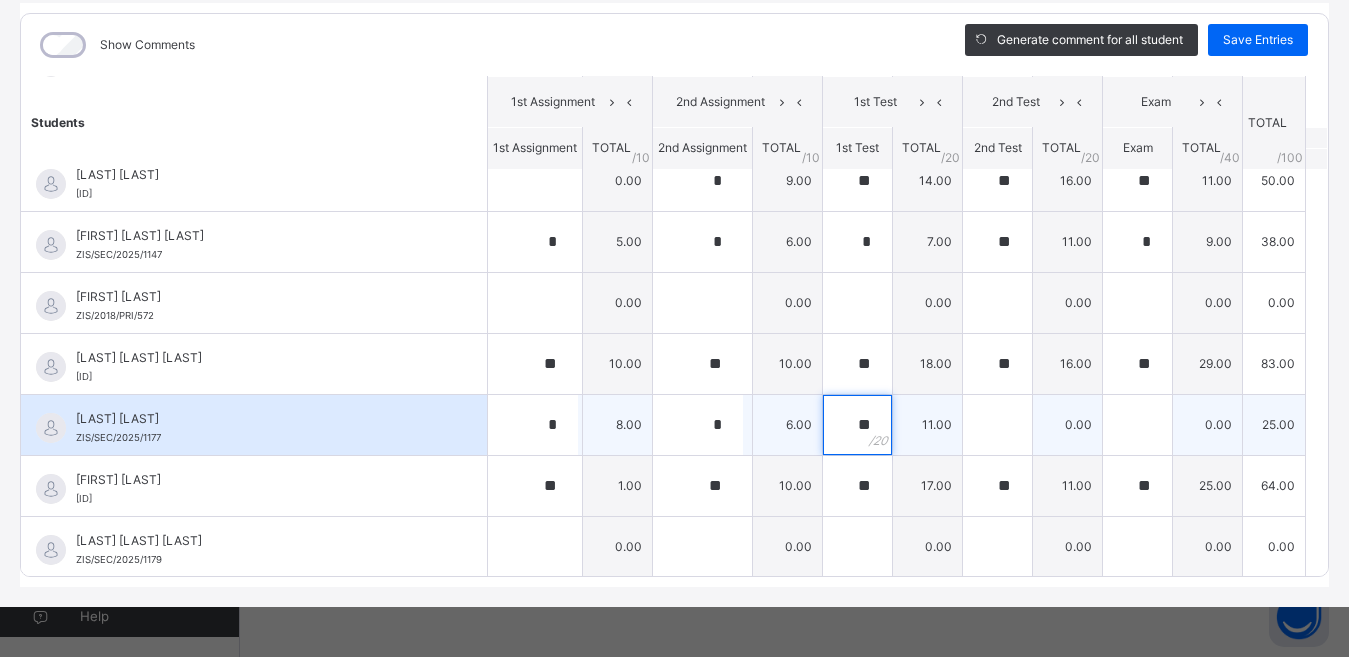 type on "**" 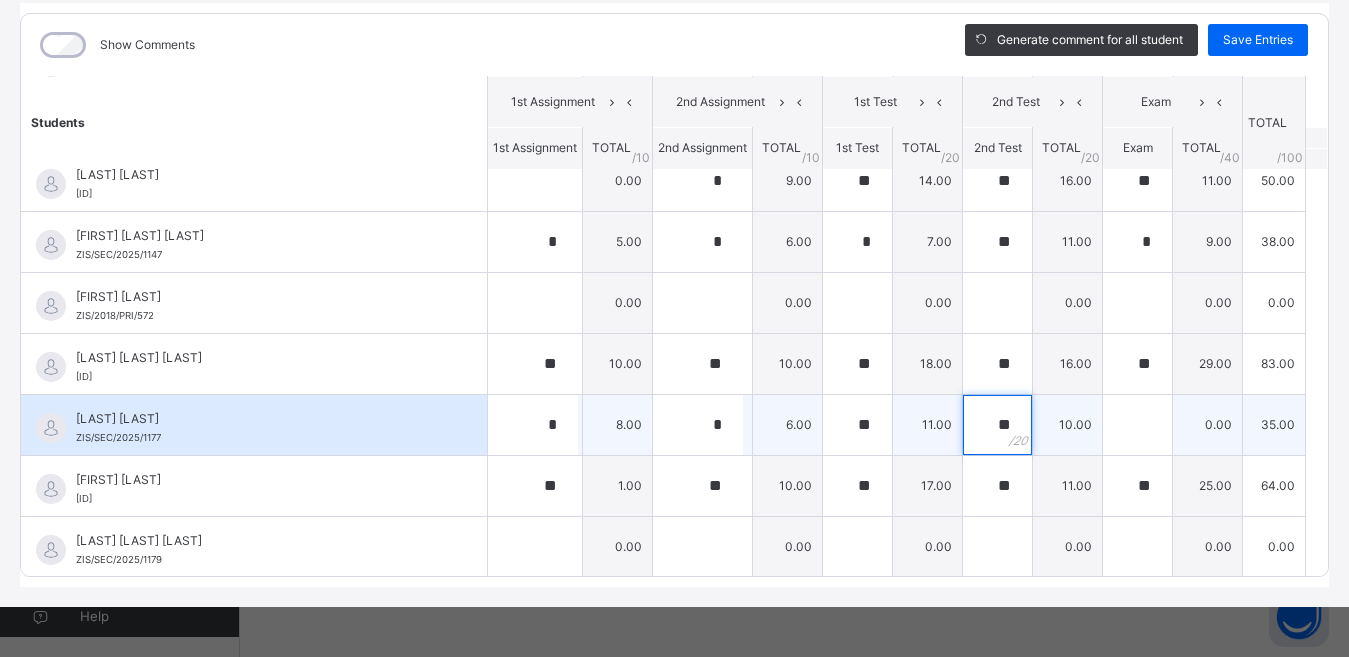 type on "**" 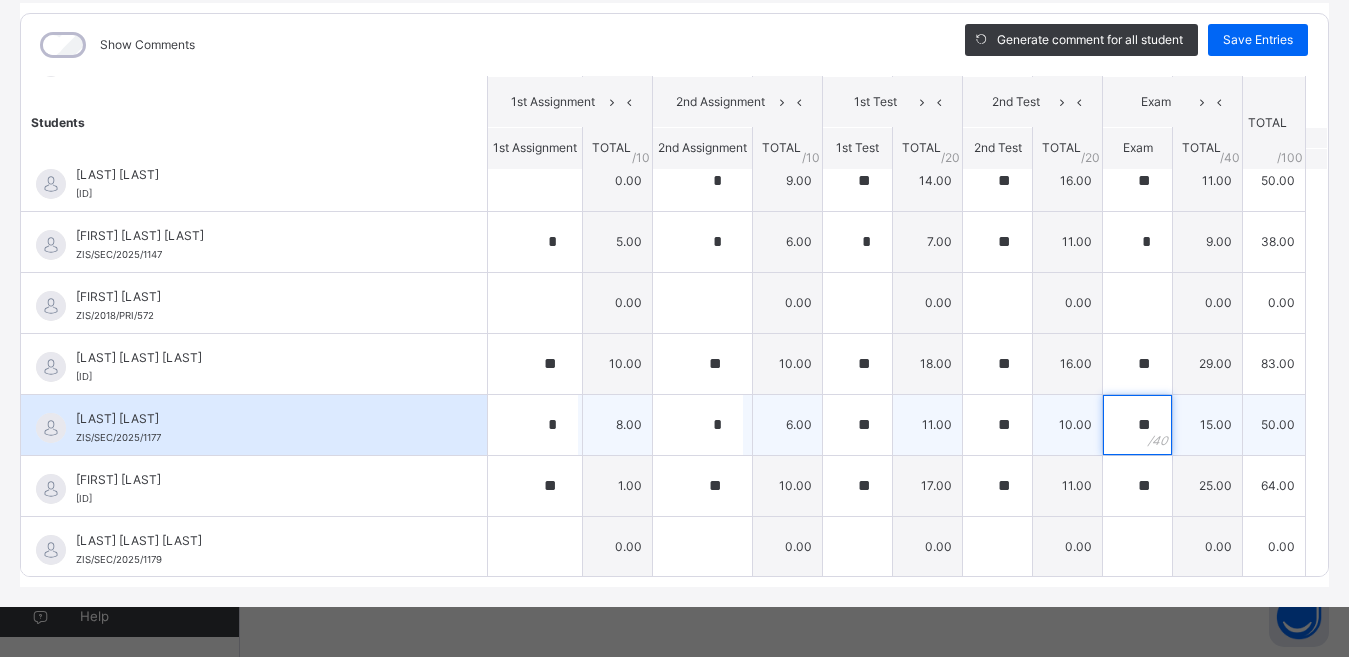 type on "**" 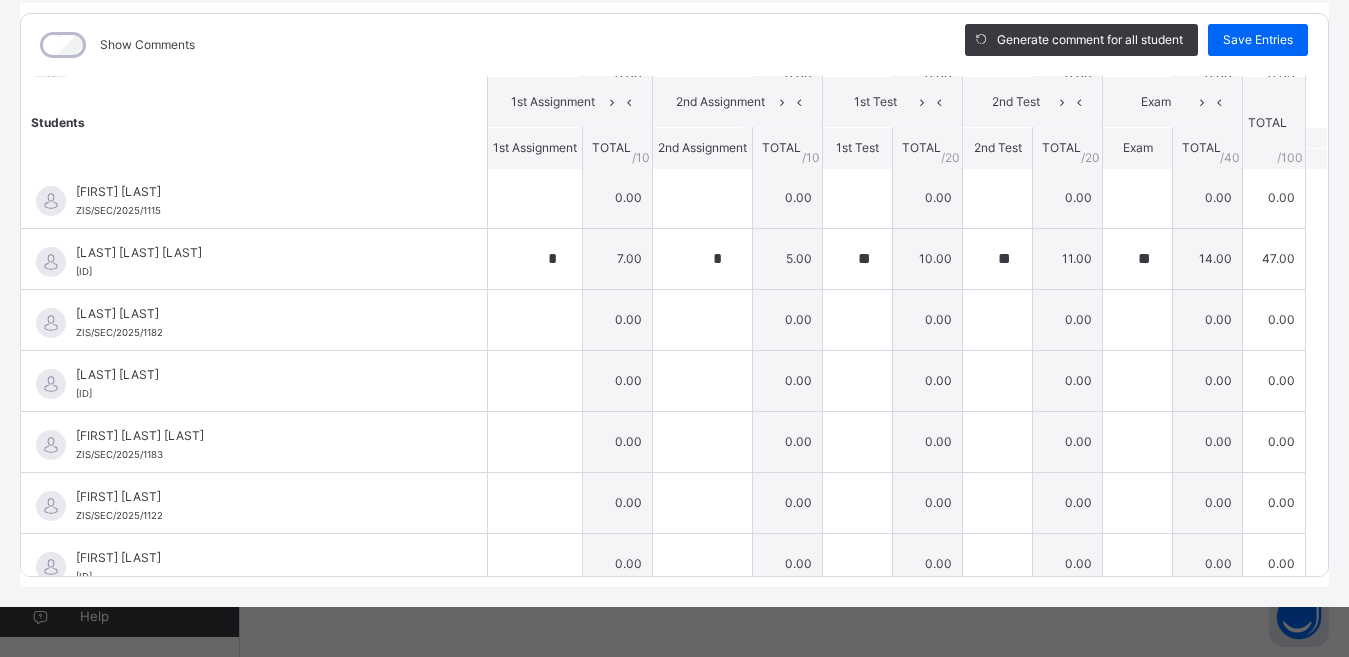 scroll, scrollTop: 922, scrollLeft: 0, axis: vertical 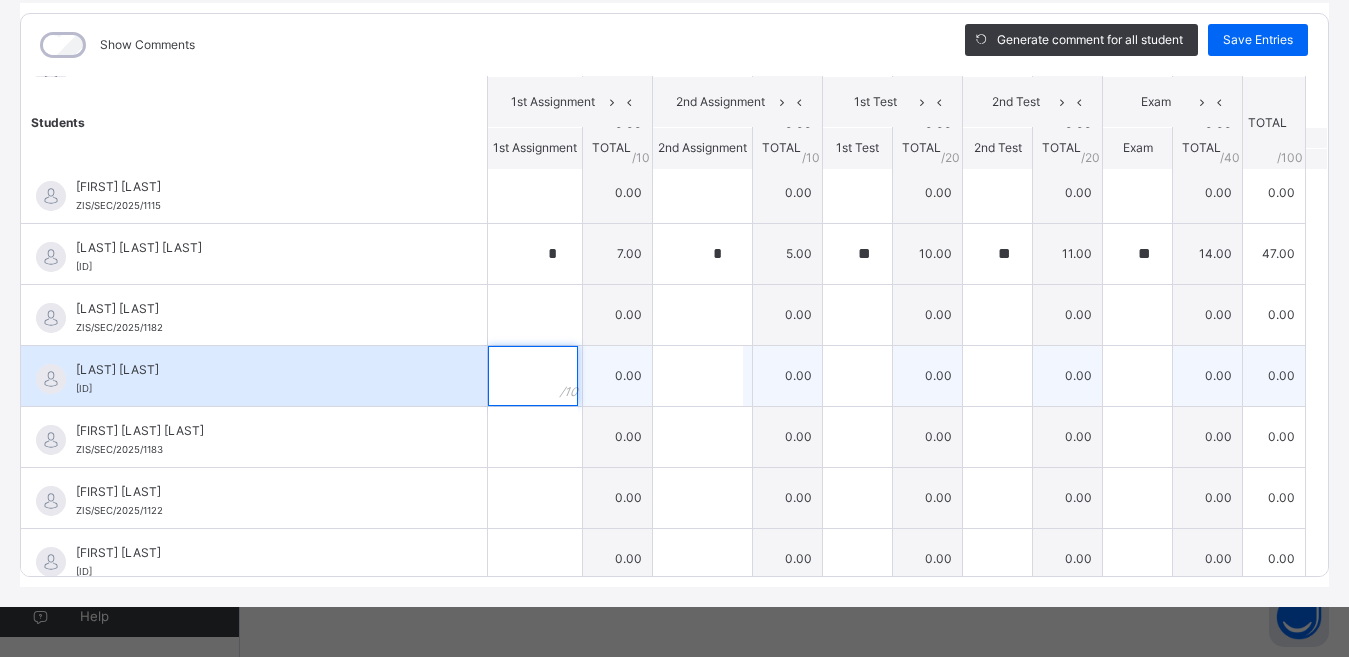 click at bounding box center (533, 376) 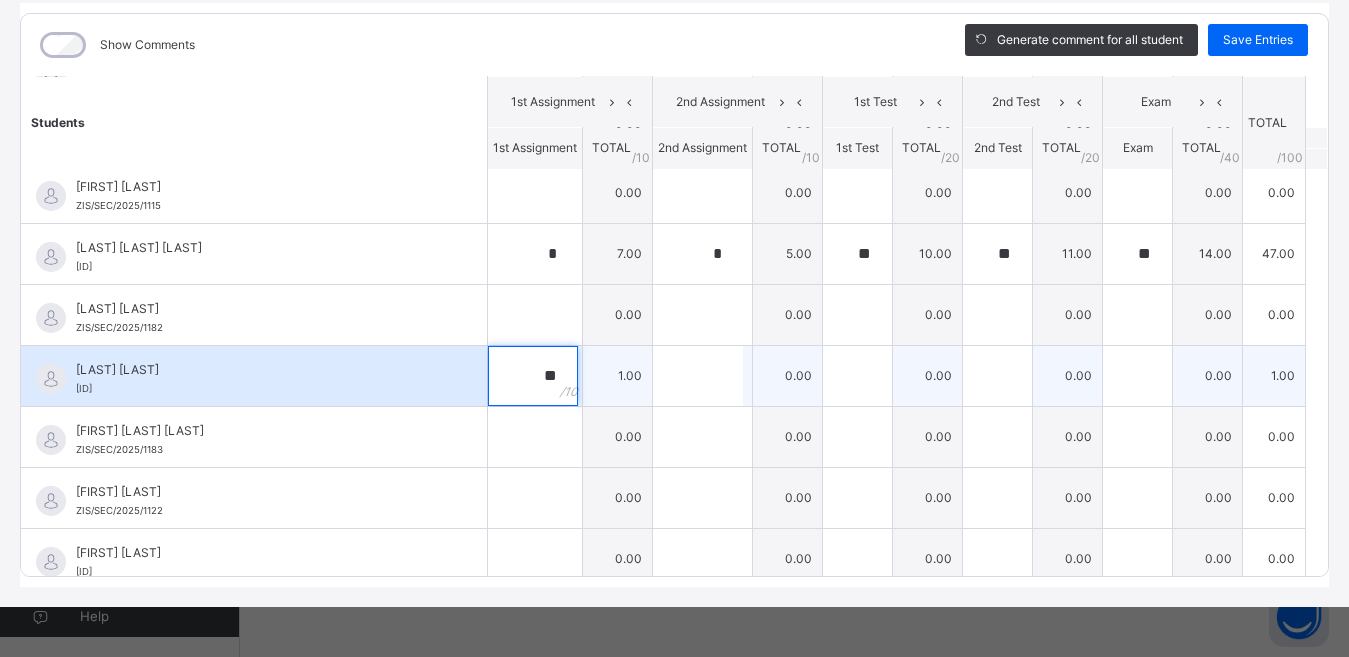 type on "**" 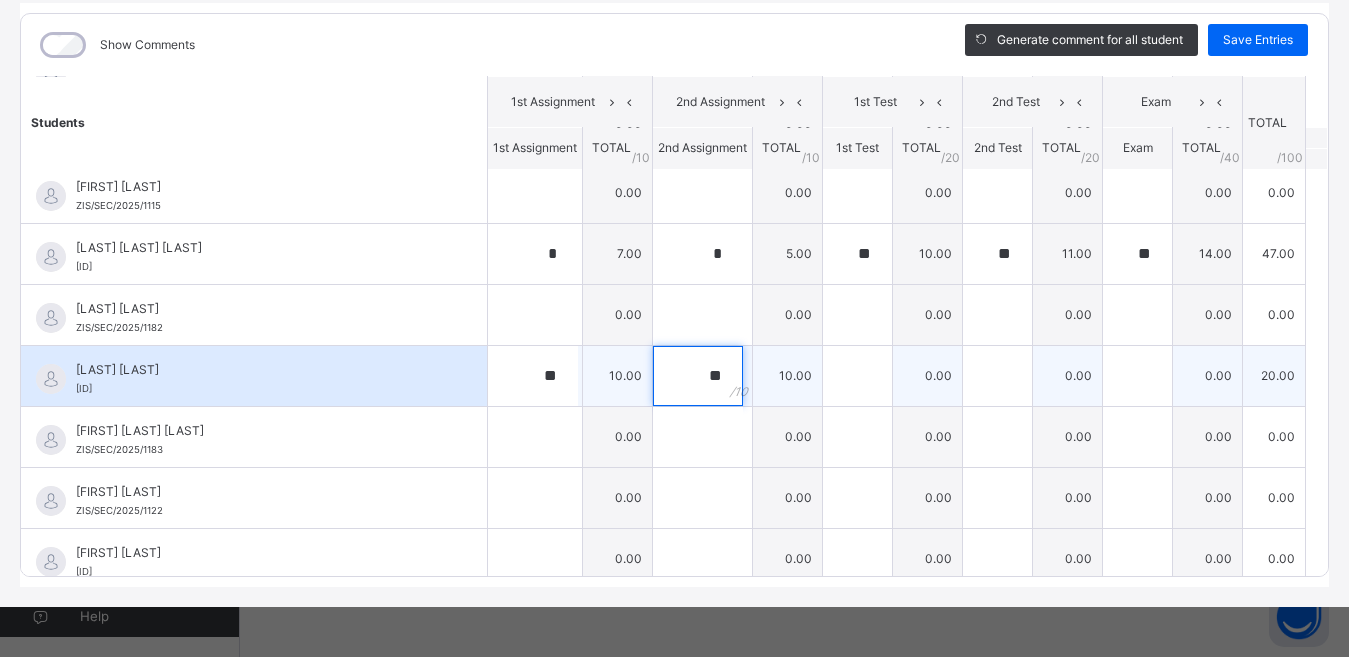 type on "**" 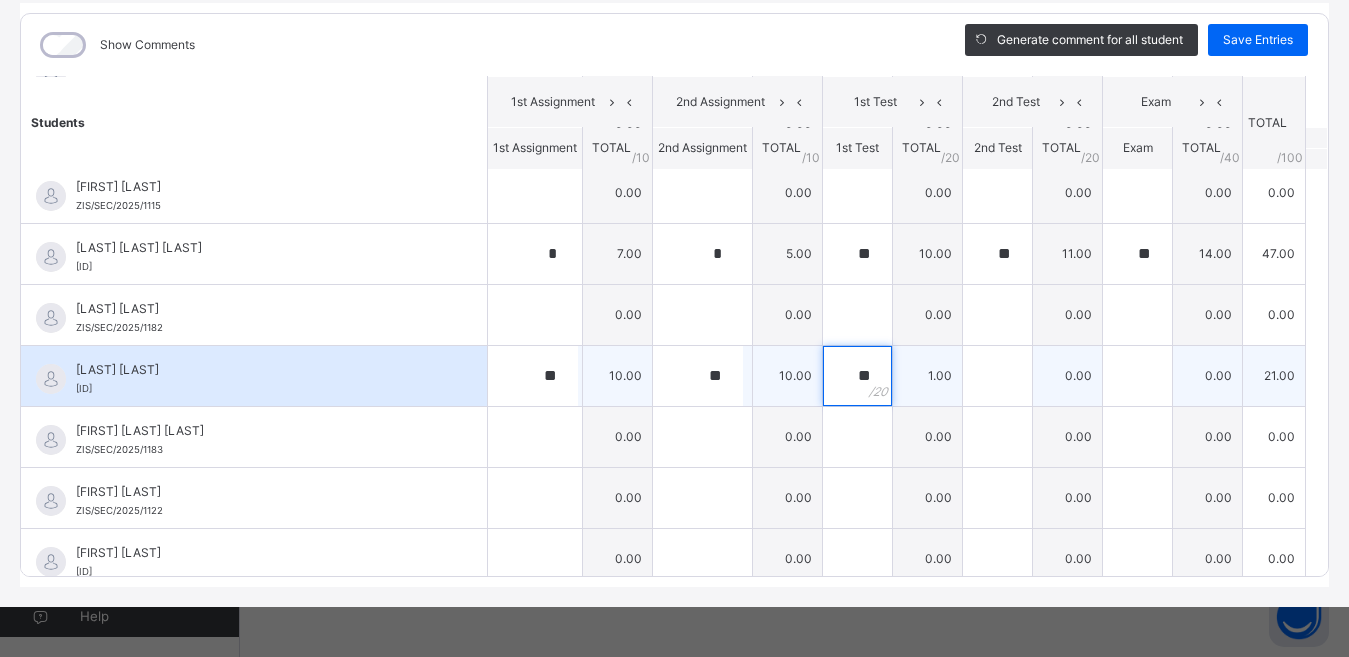 type on "**" 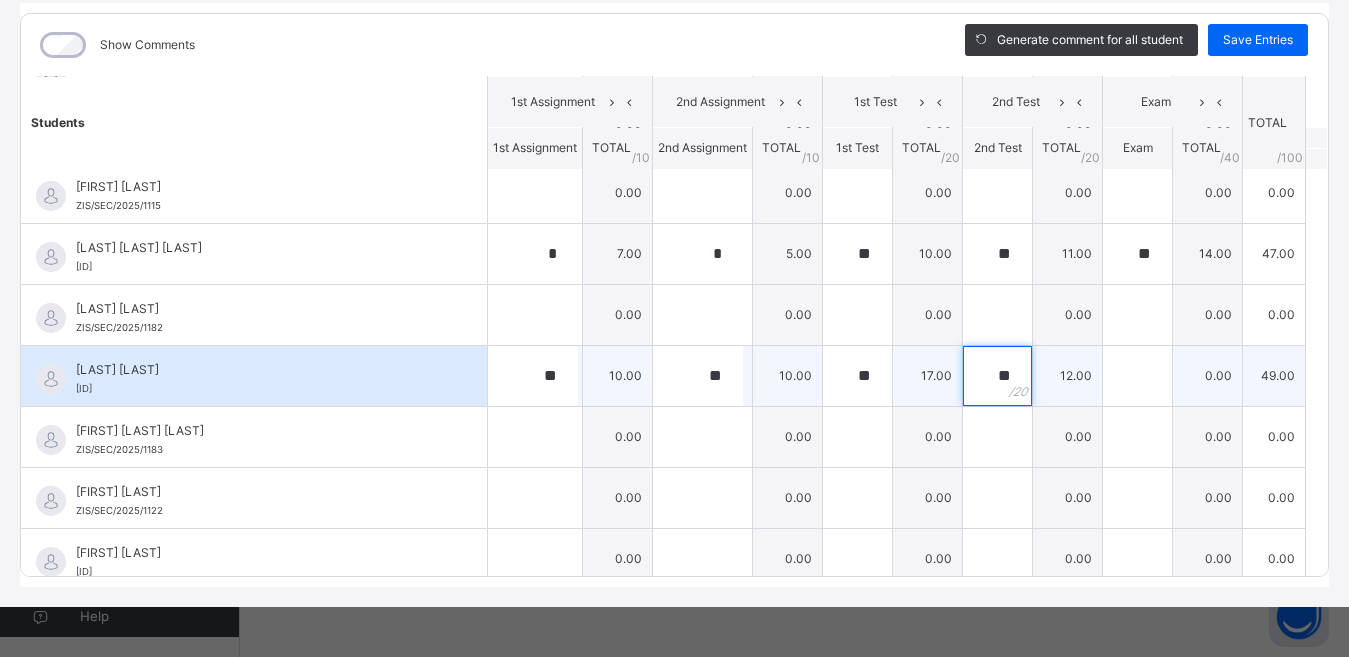 type on "**" 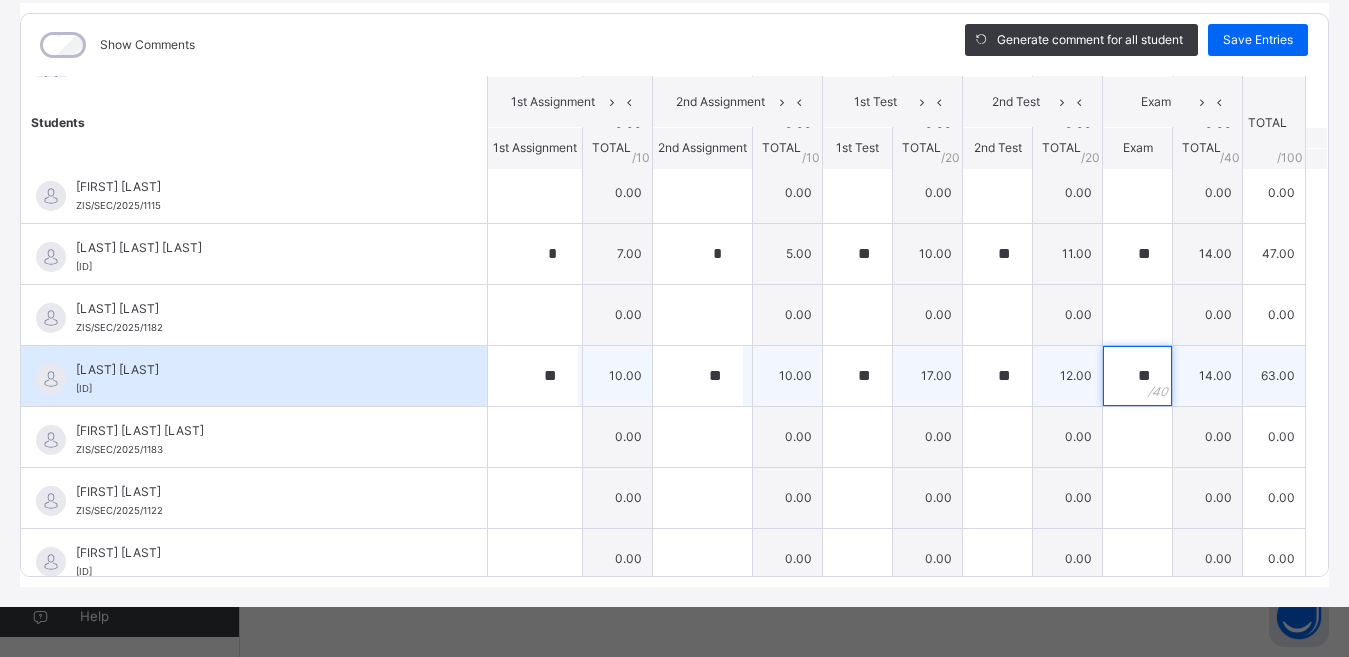 type on "**" 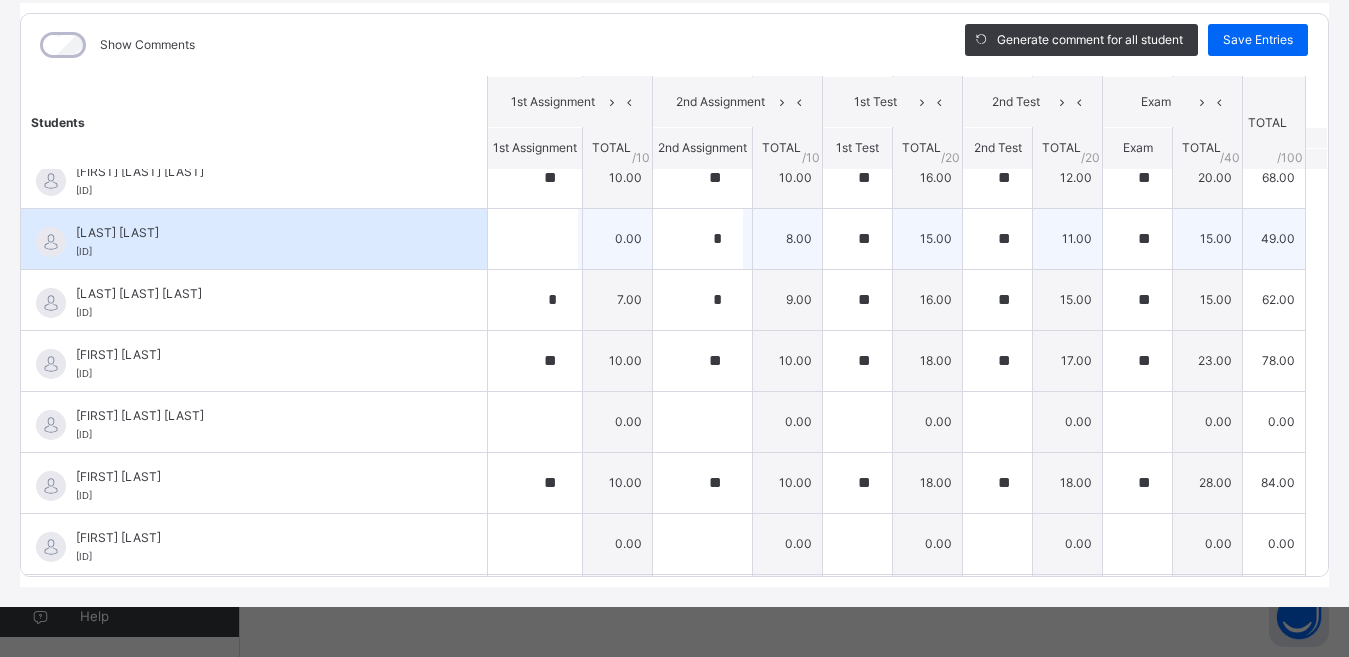 scroll, scrollTop: 2422, scrollLeft: 0, axis: vertical 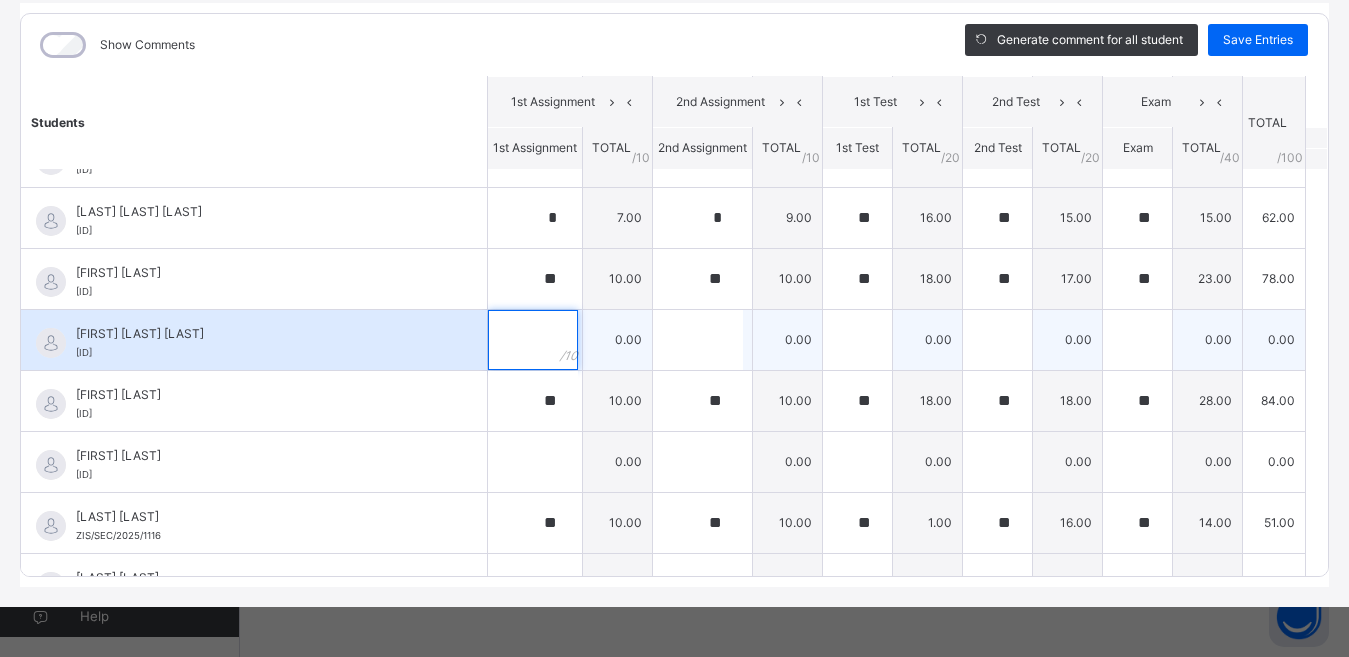 click at bounding box center [533, 340] 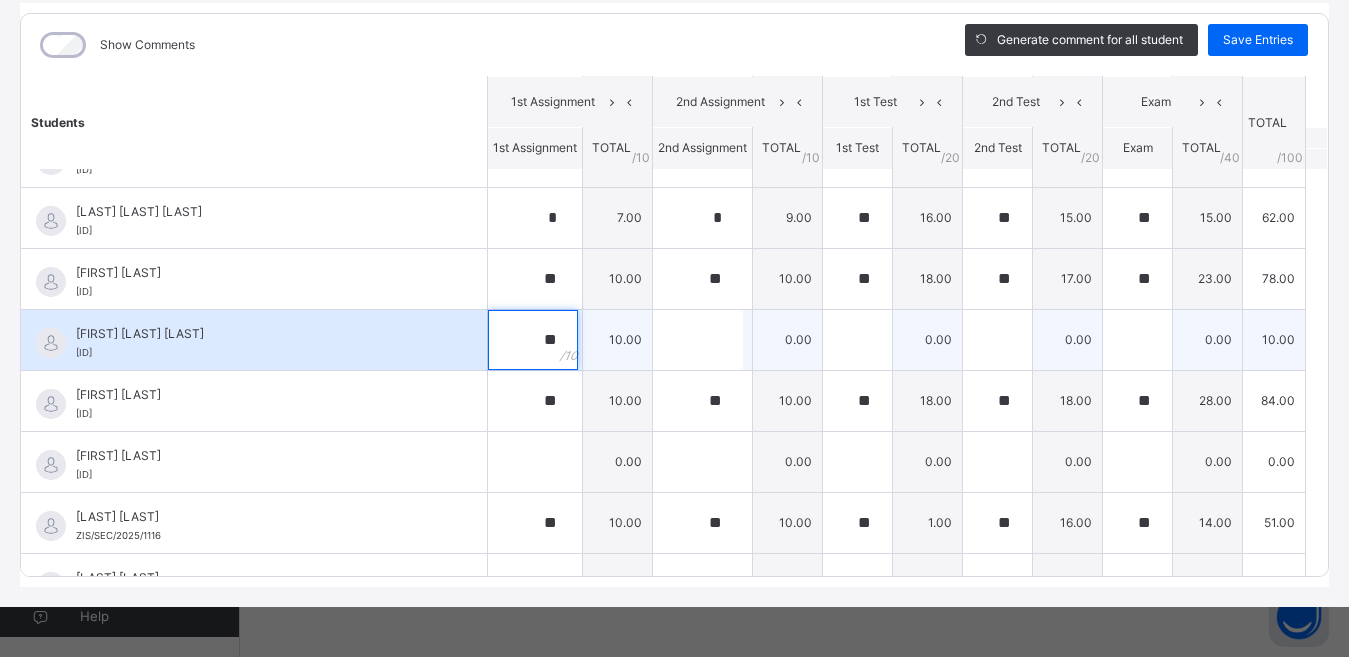 type on "**" 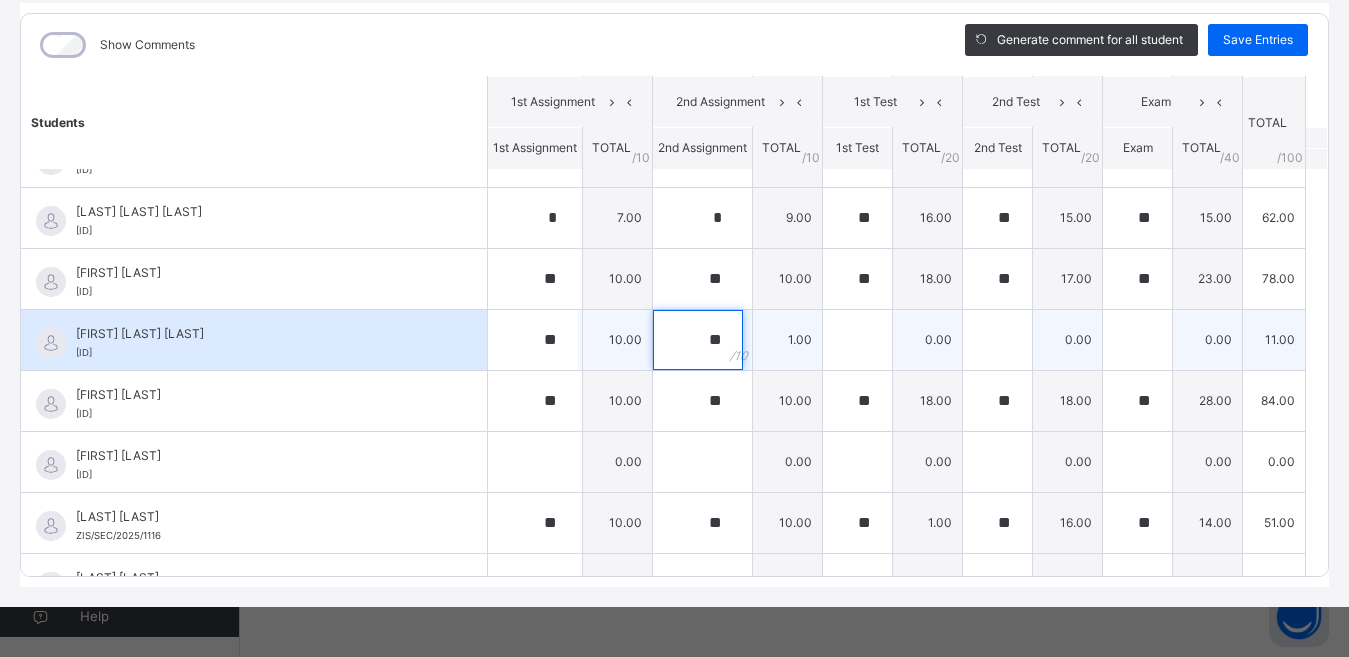 type on "**" 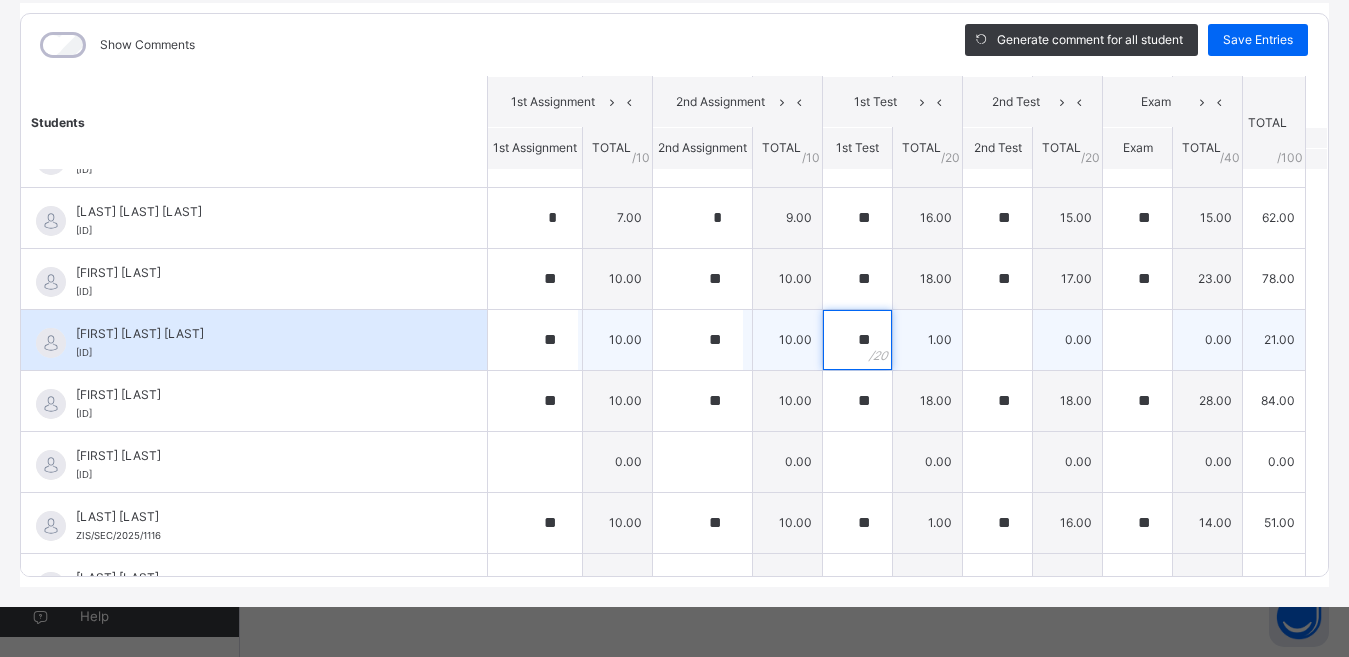 type on "**" 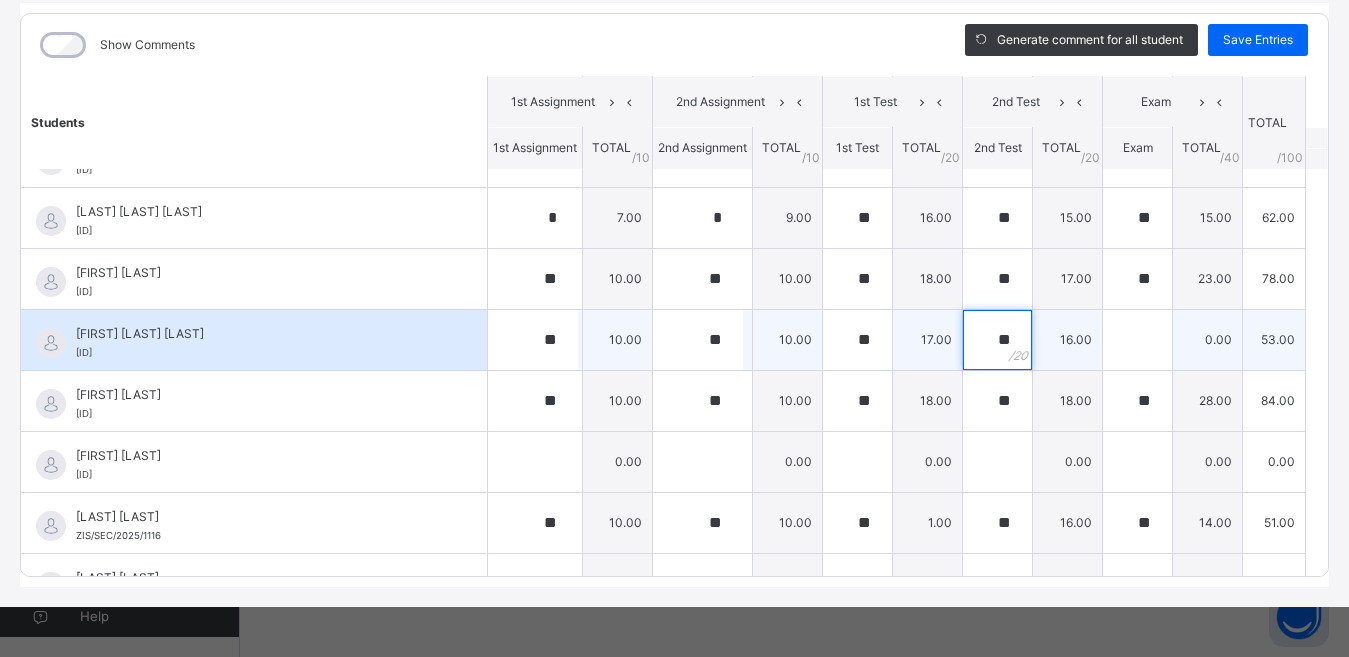 type on "**" 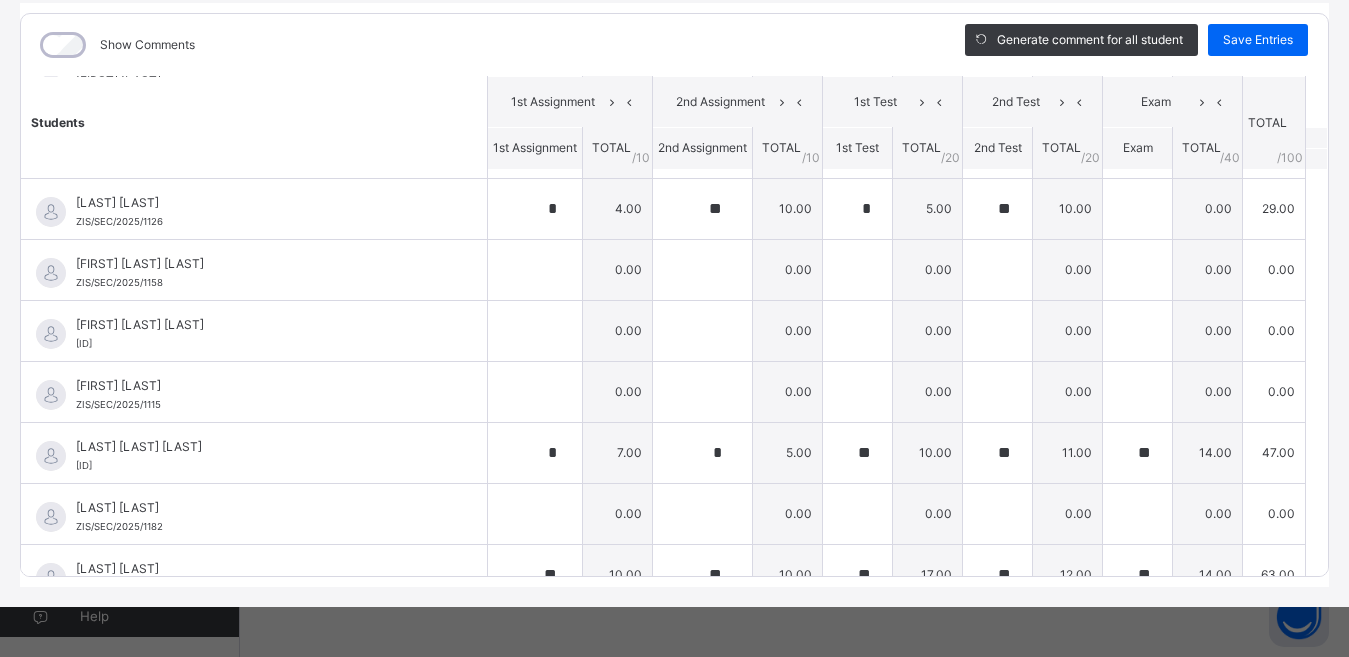 scroll, scrollTop: 722, scrollLeft: 0, axis: vertical 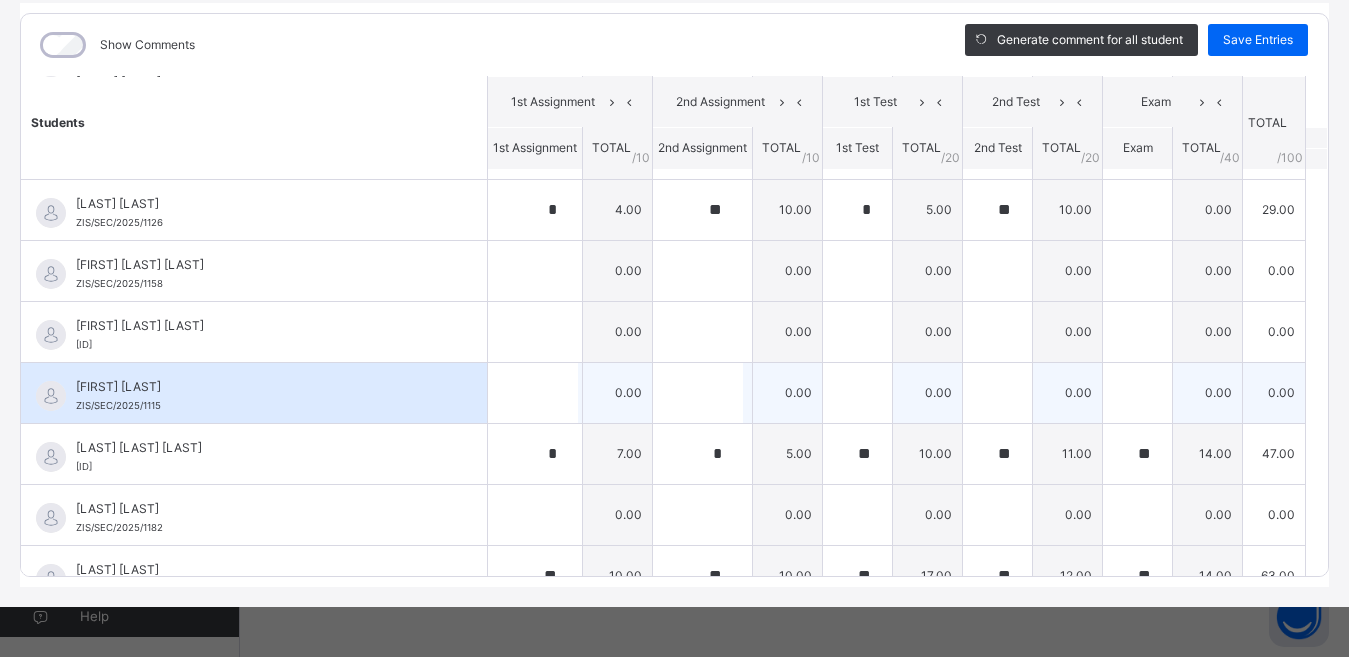 type on "**" 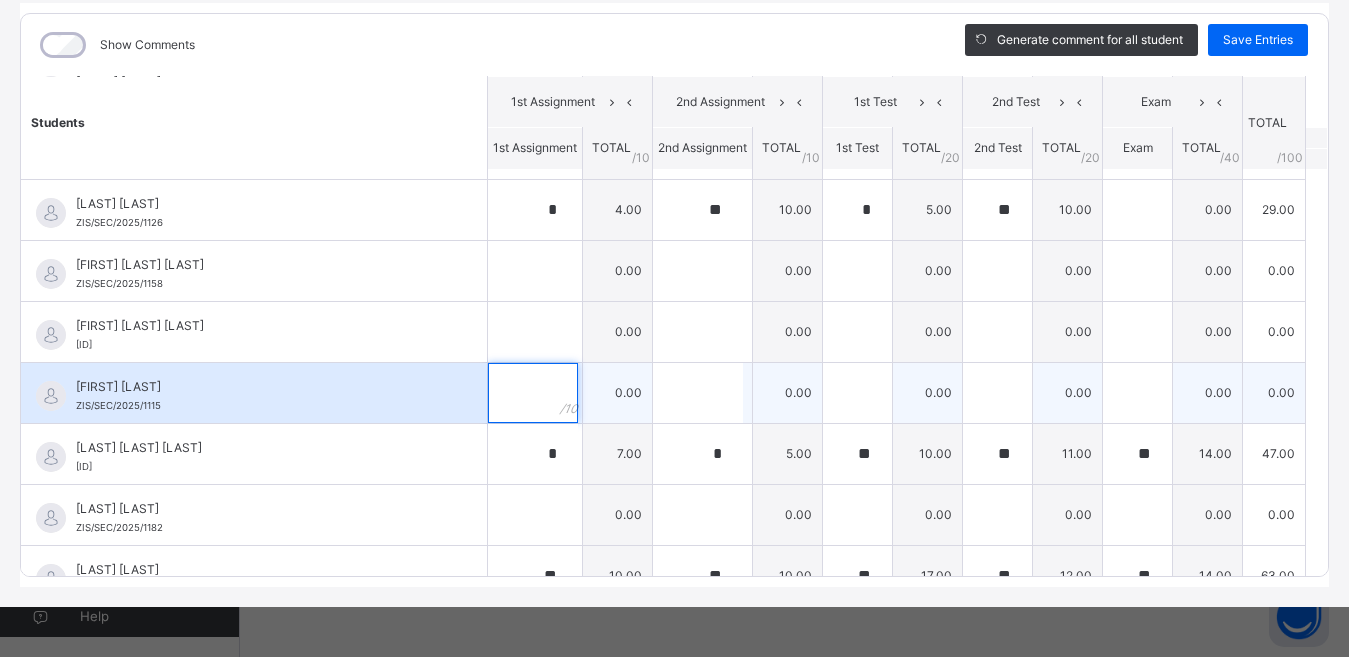 click at bounding box center (533, 393) 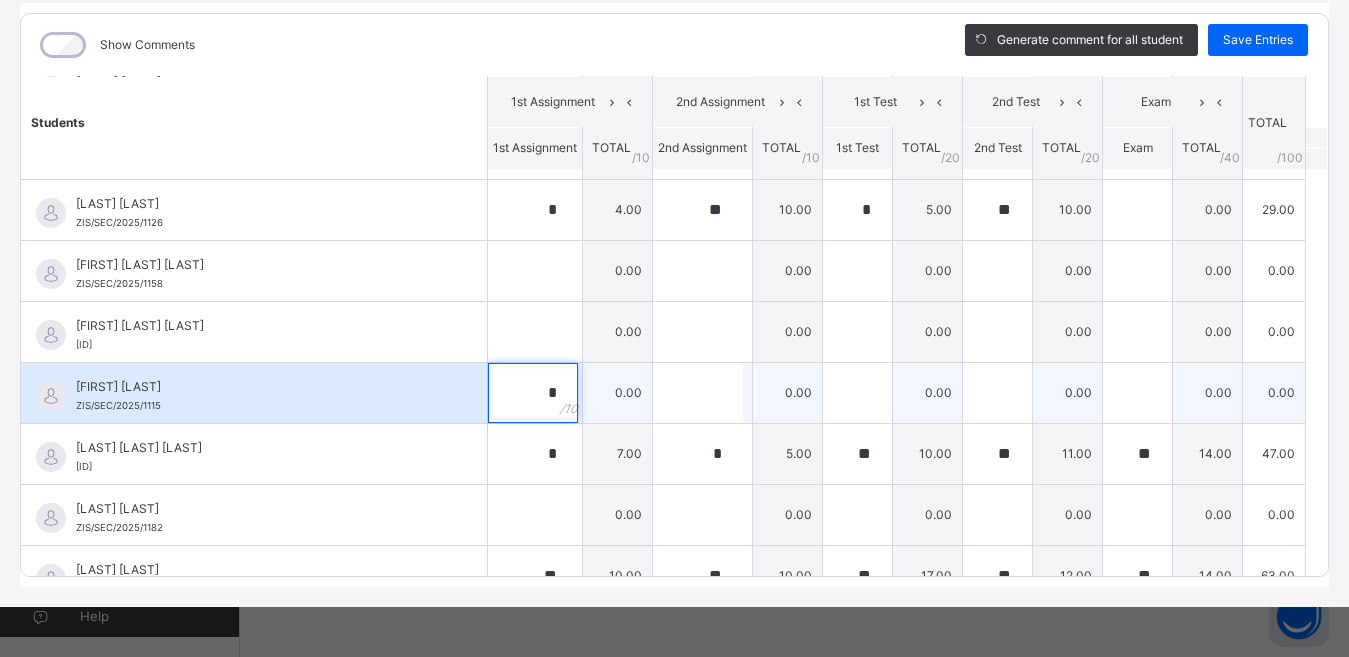 type on "*" 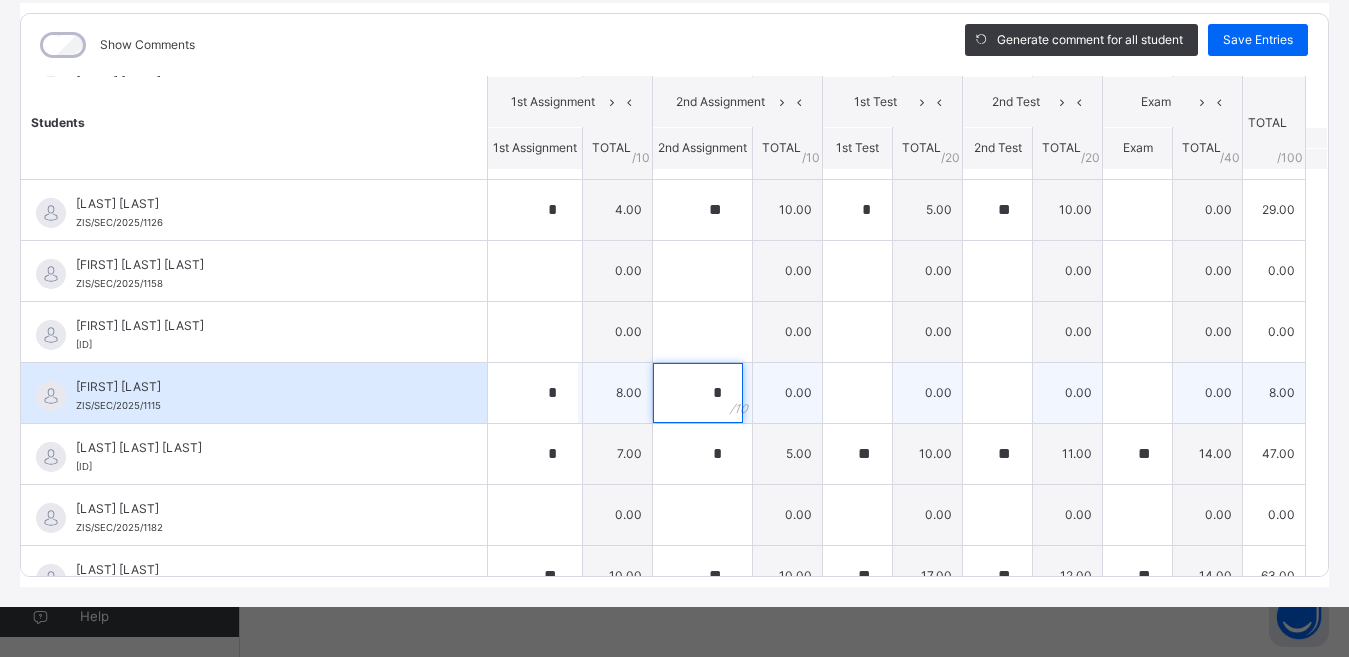 type on "*" 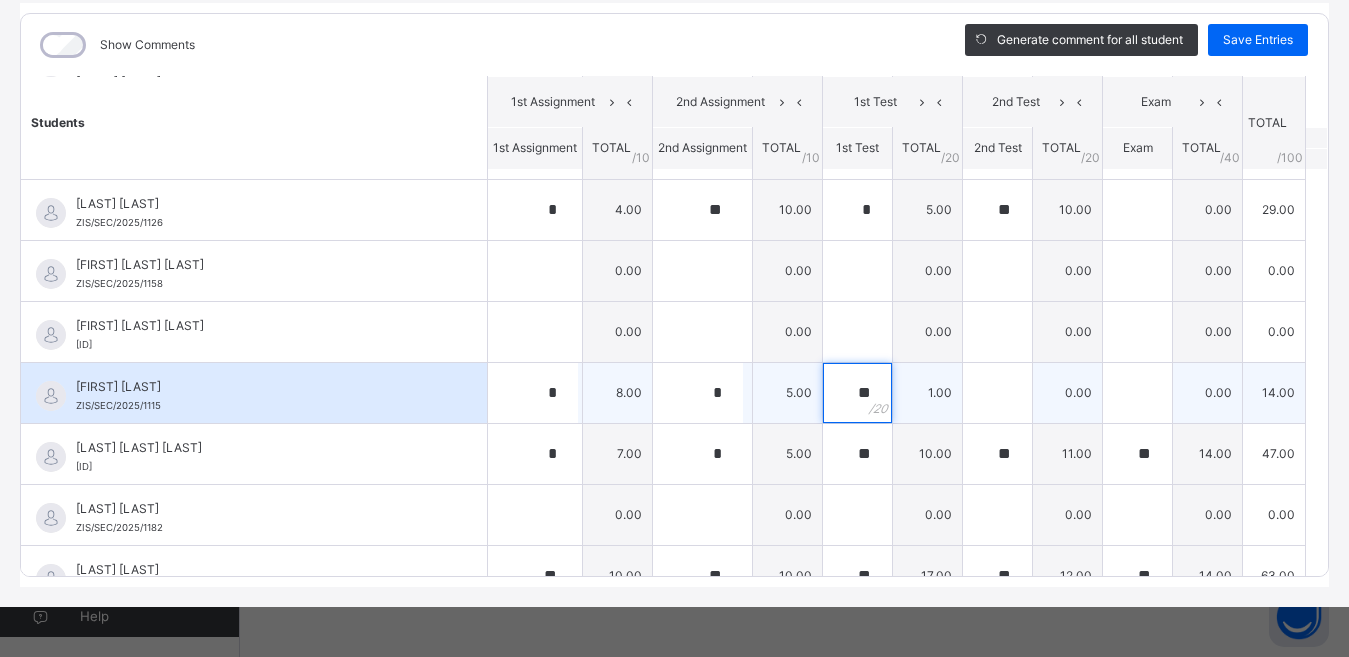 type on "**" 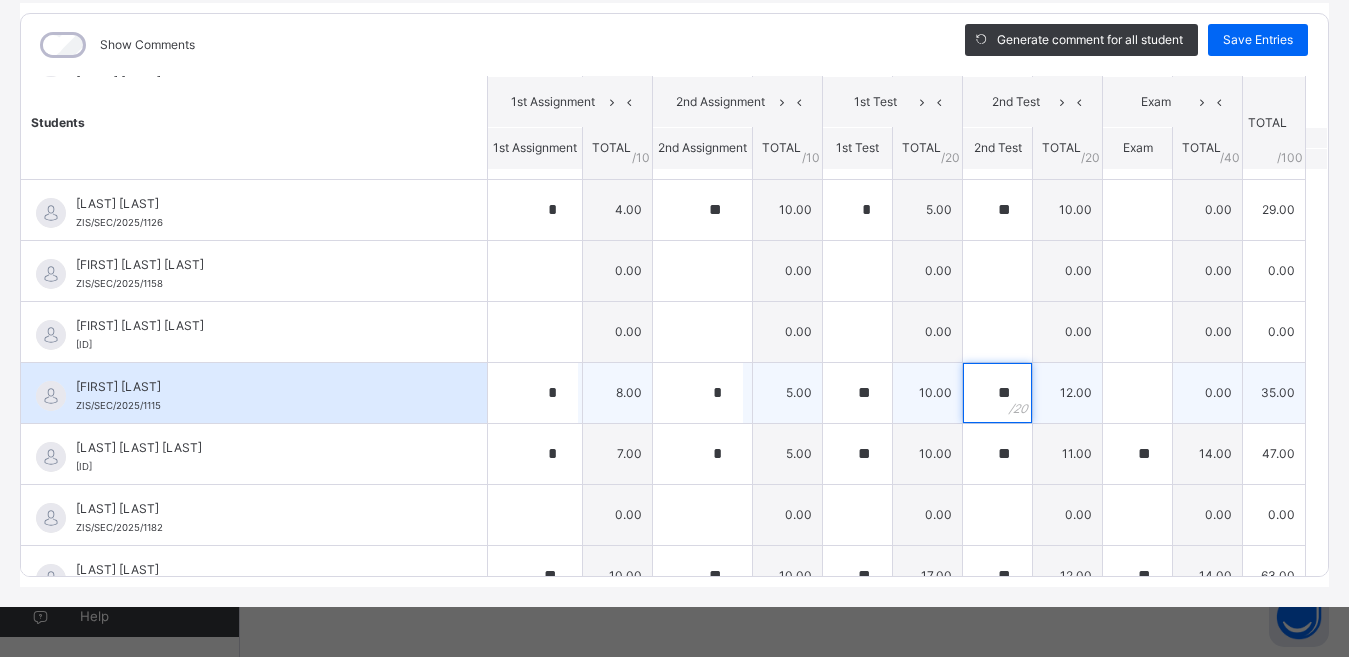 type on "**" 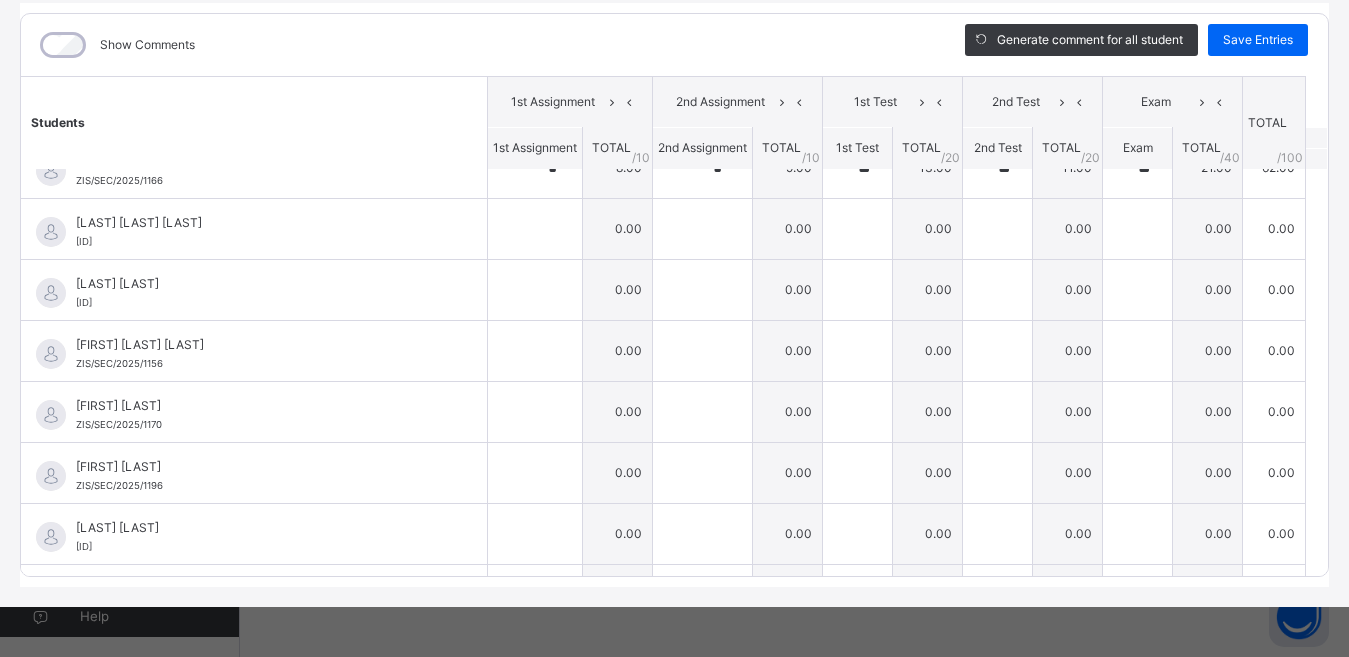 scroll, scrollTop: 322, scrollLeft: 0, axis: vertical 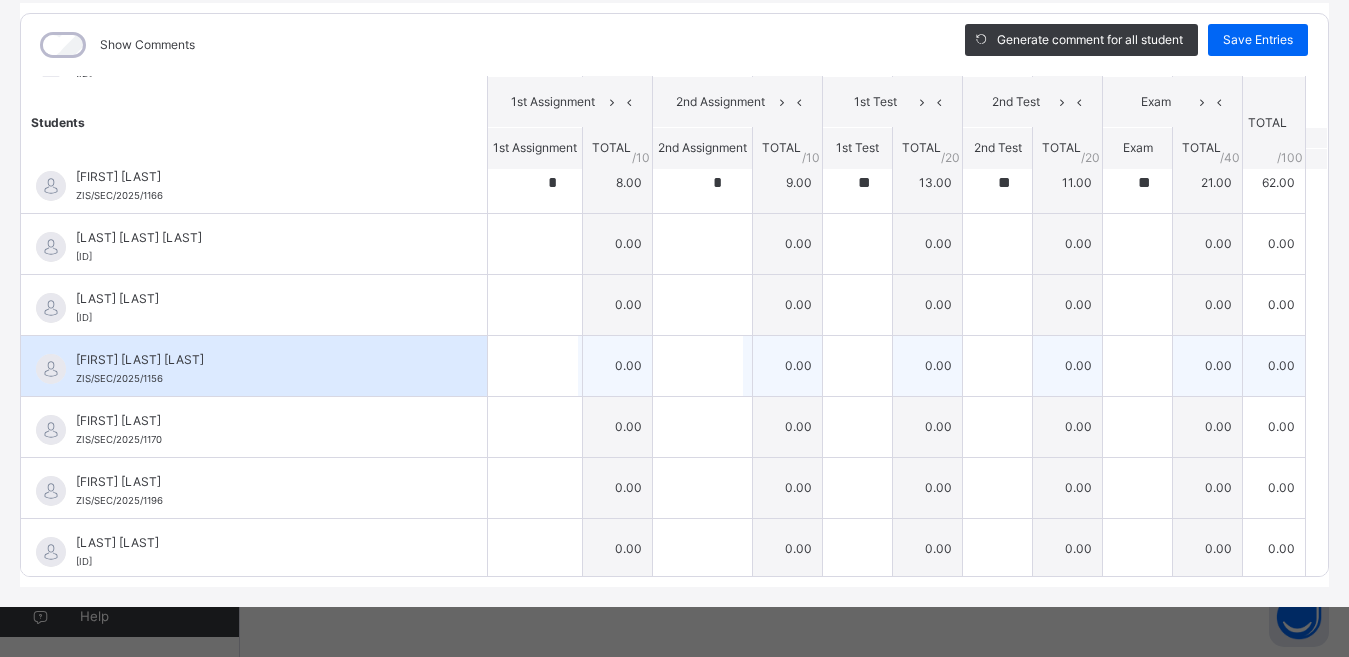 type on "**" 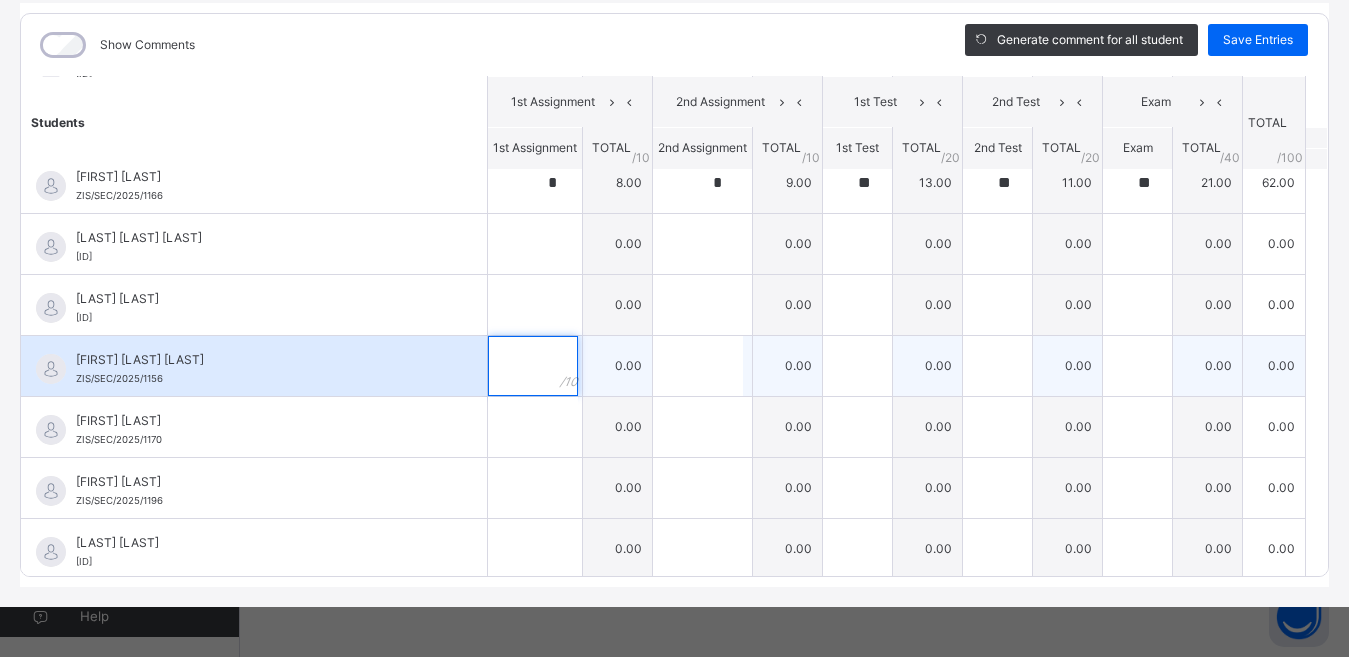click at bounding box center (533, 366) 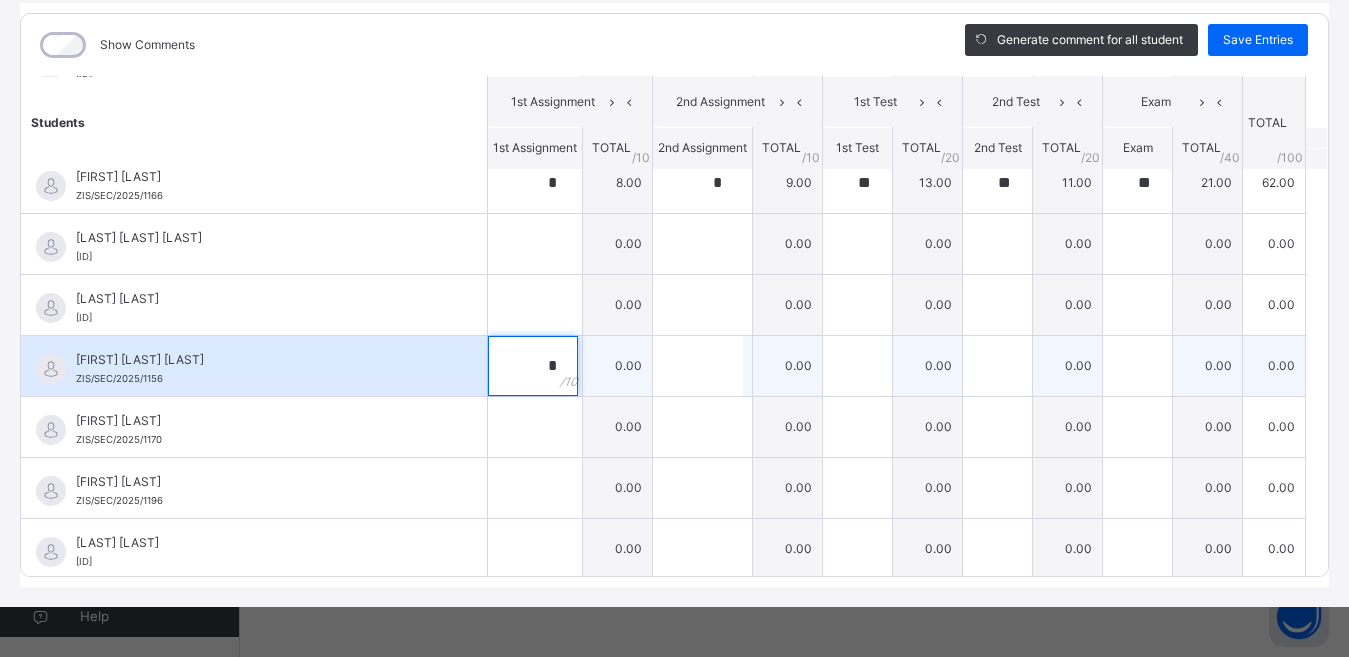 type on "*" 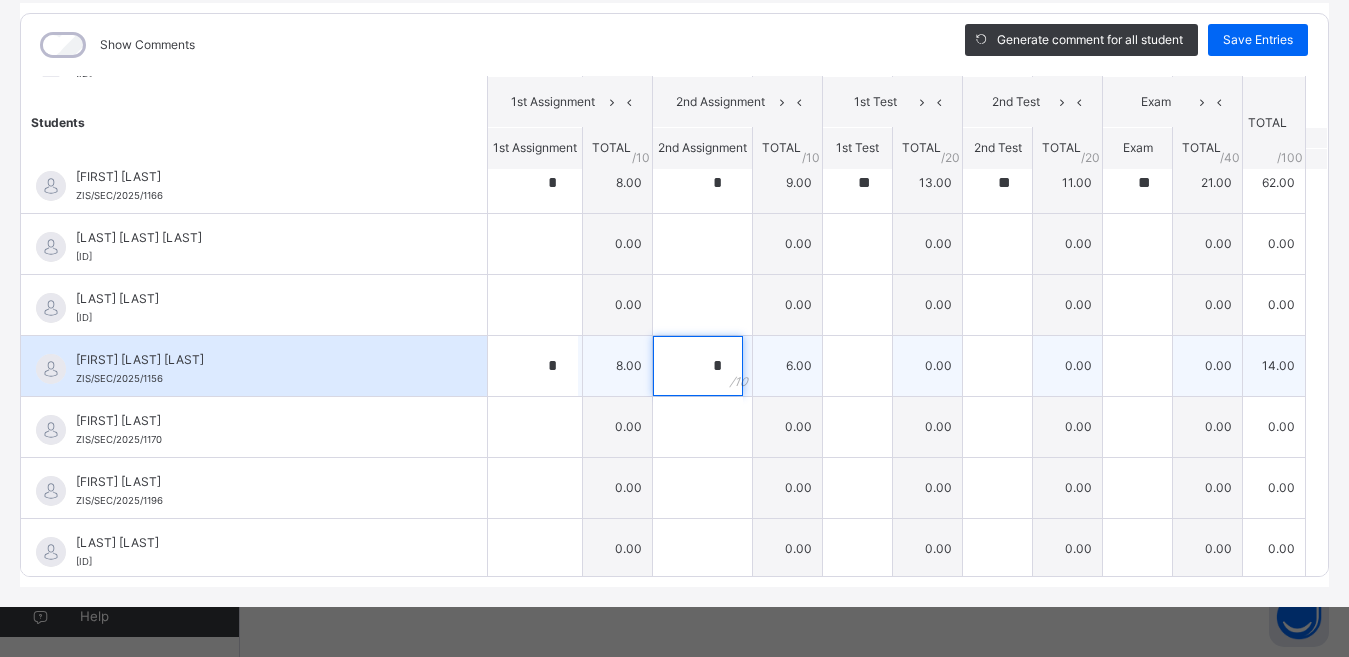 type on "*" 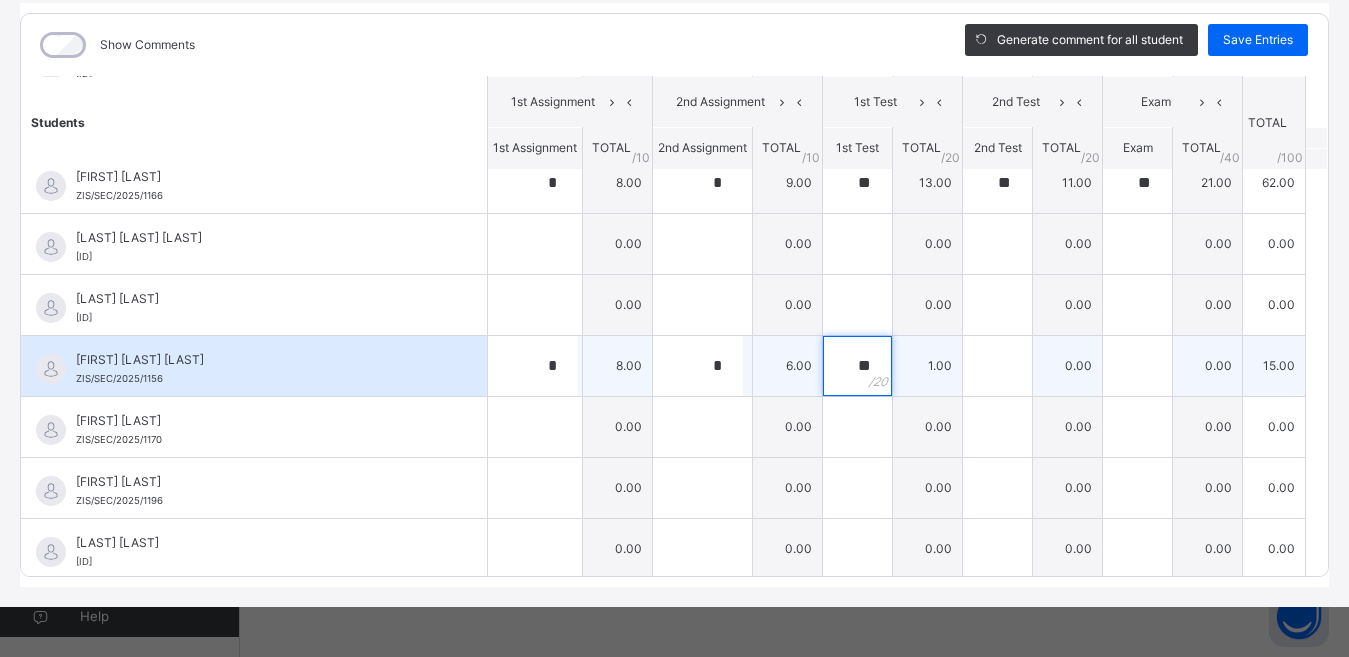 type on "**" 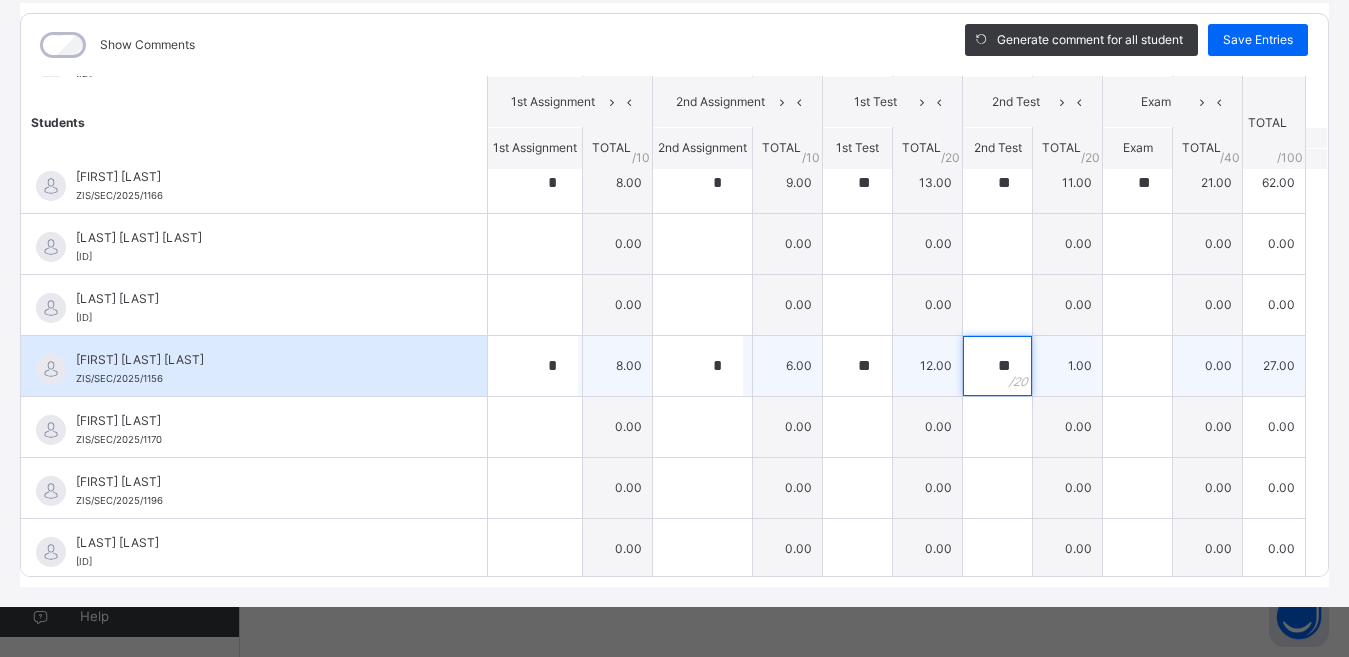 type on "**" 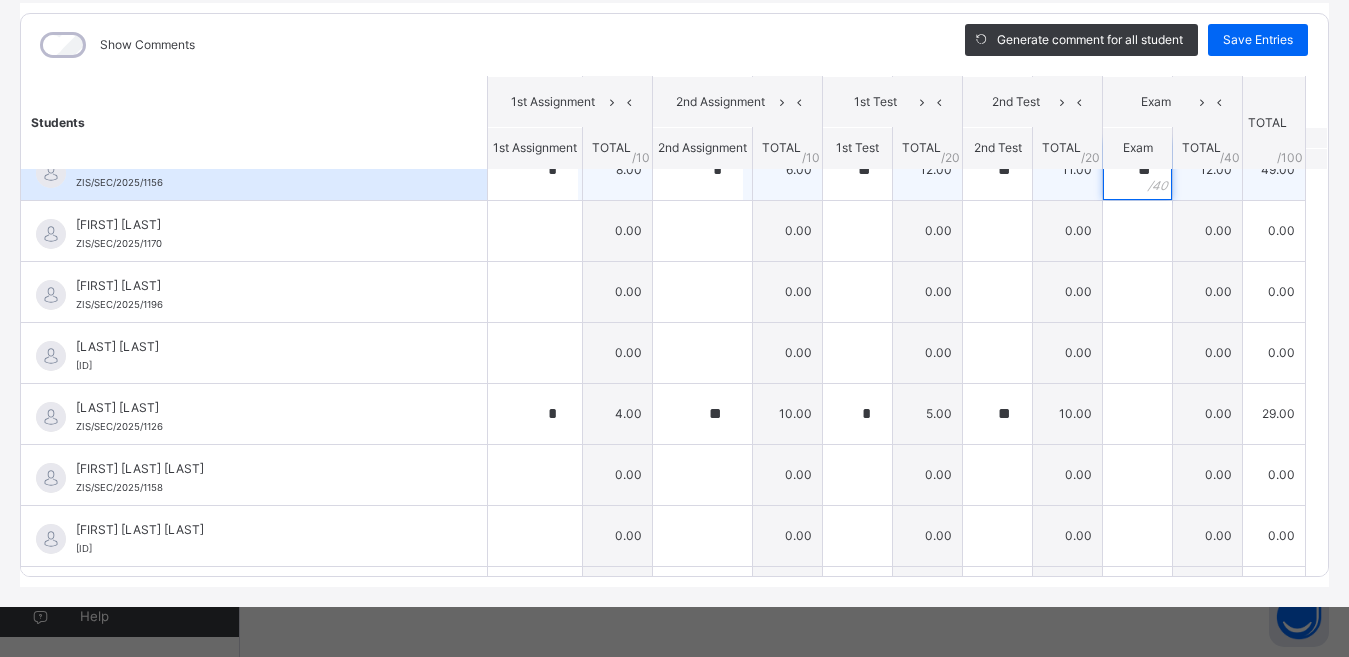 scroll, scrollTop: 522, scrollLeft: 0, axis: vertical 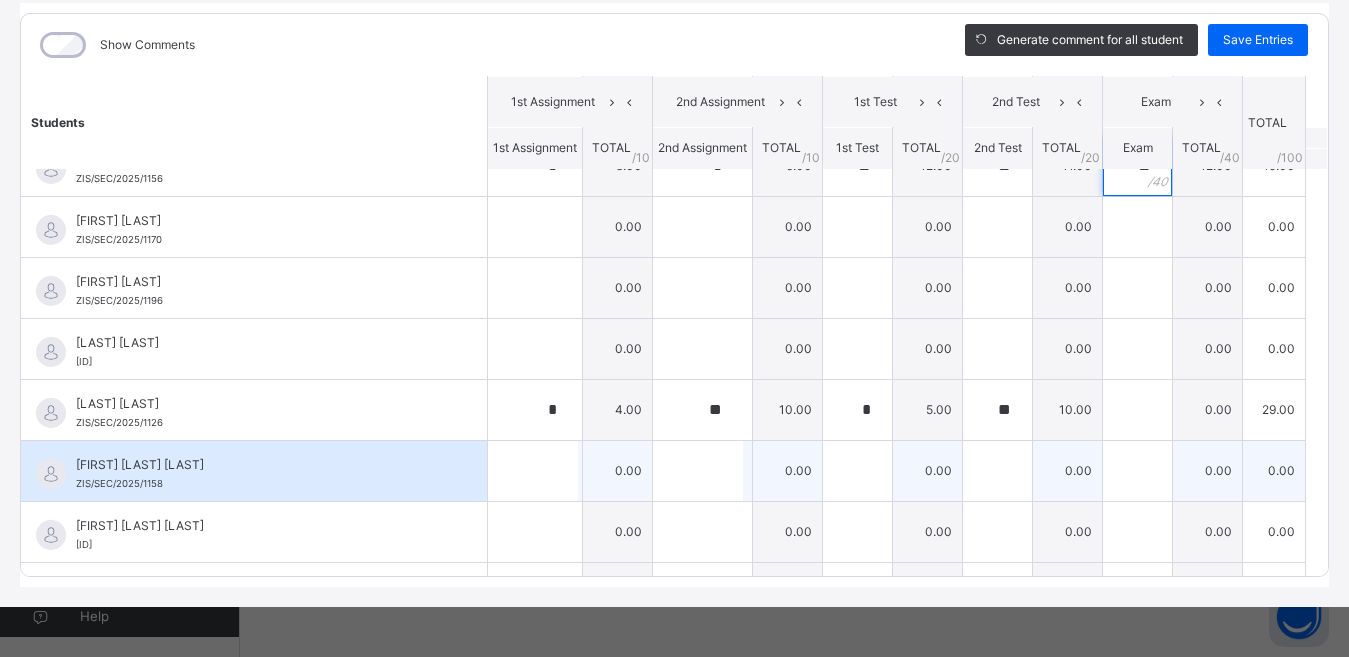 type on "**" 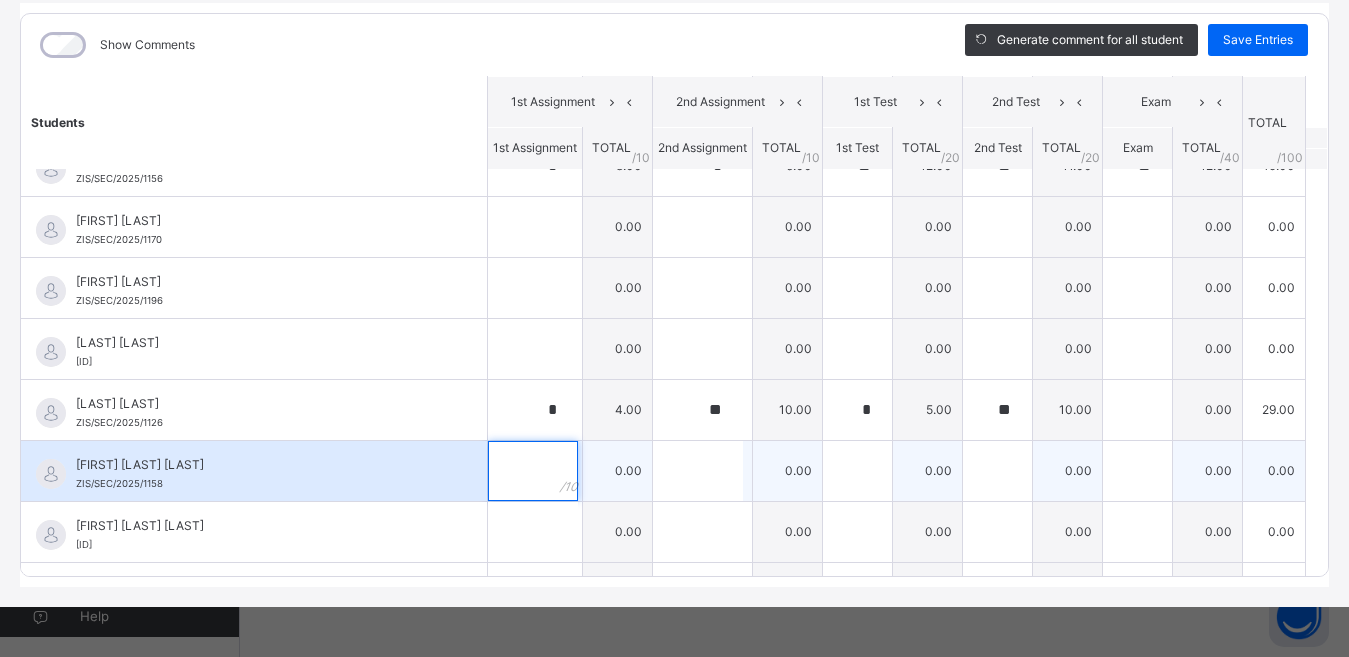 click at bounding box center [533, 471] 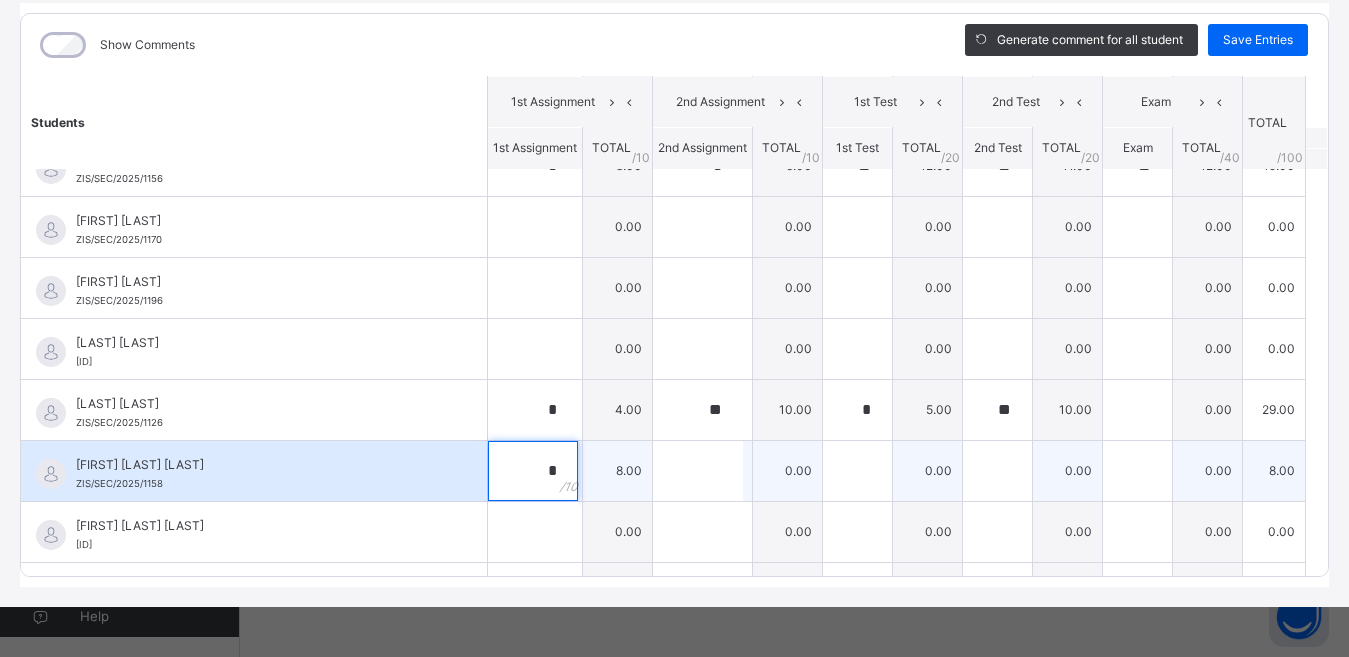 type on "*" 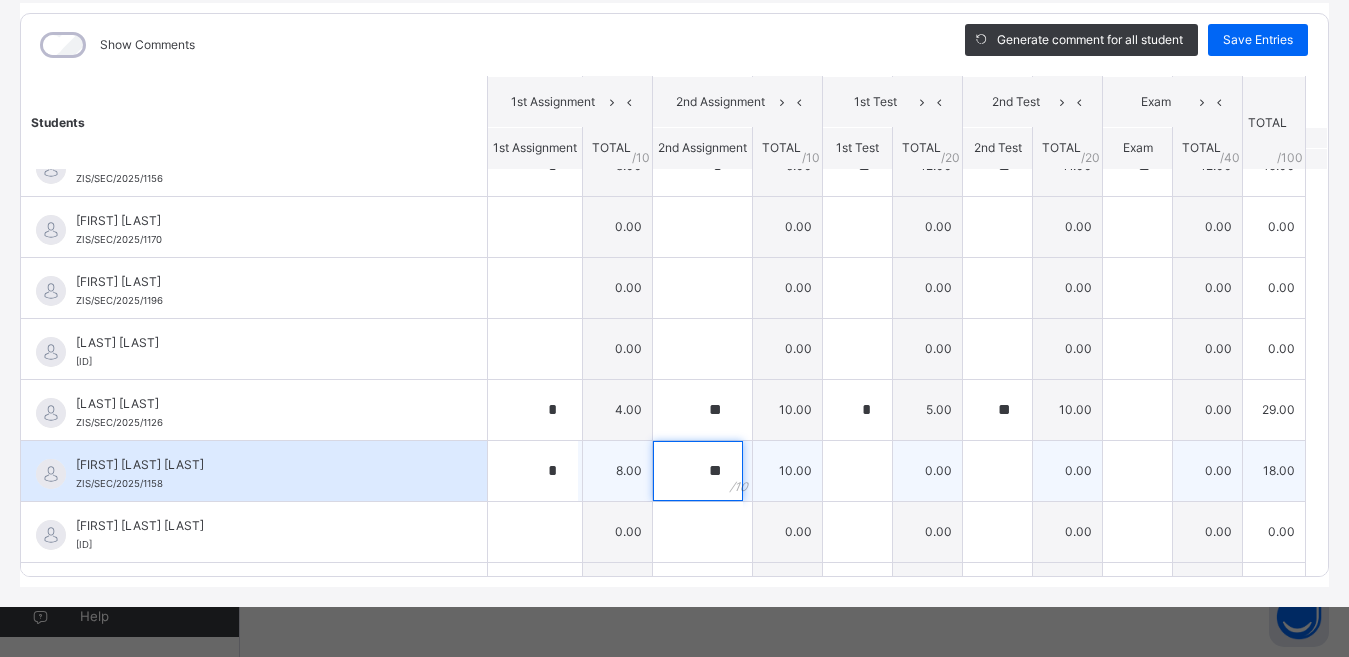 type on "**" 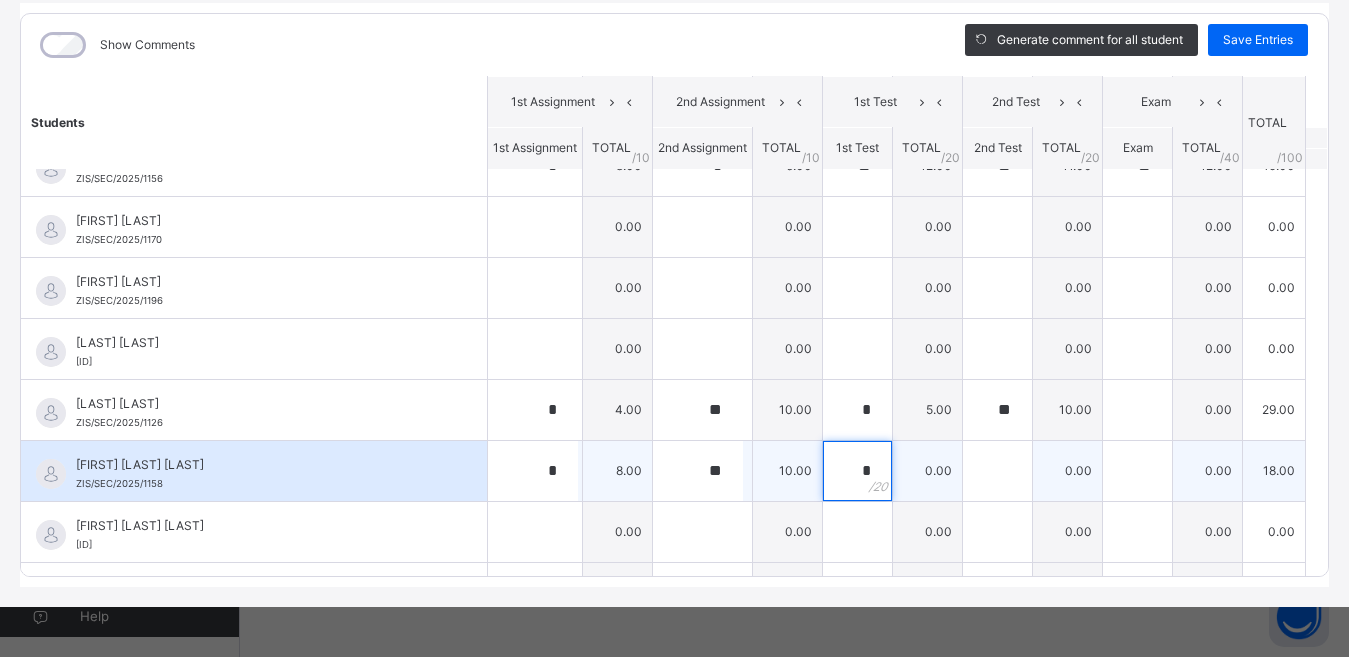 type on "*" 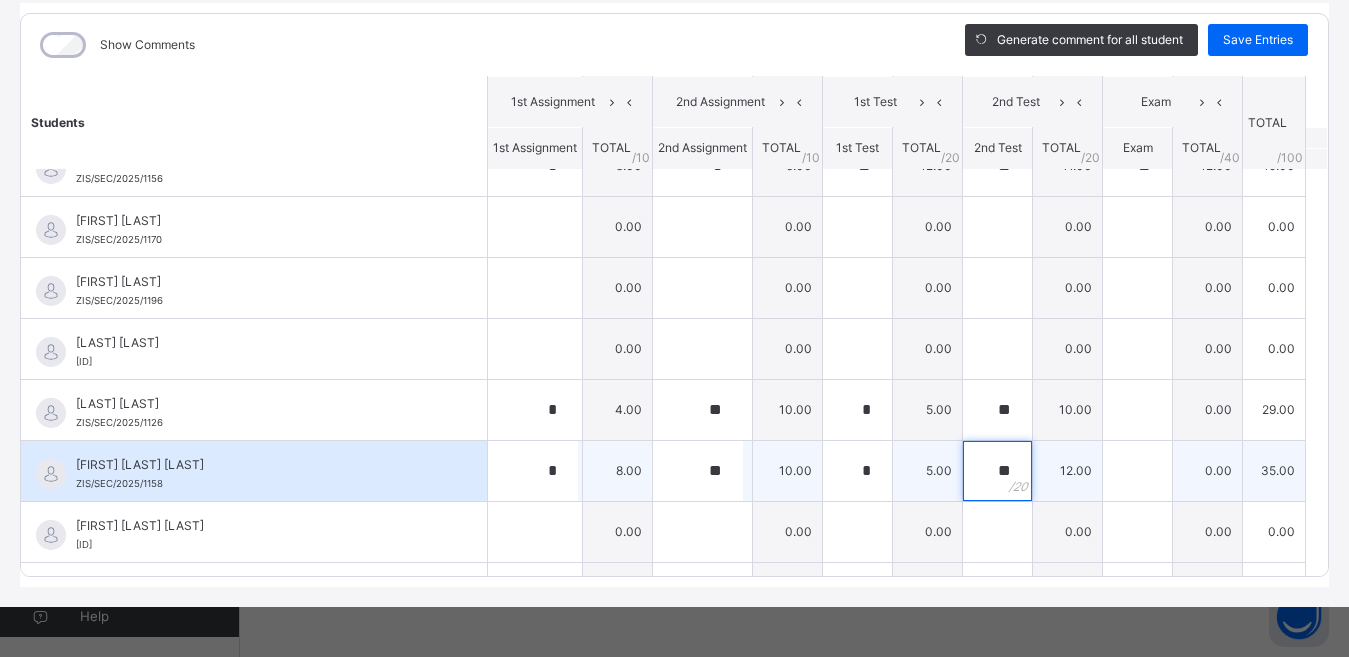 type on "**" 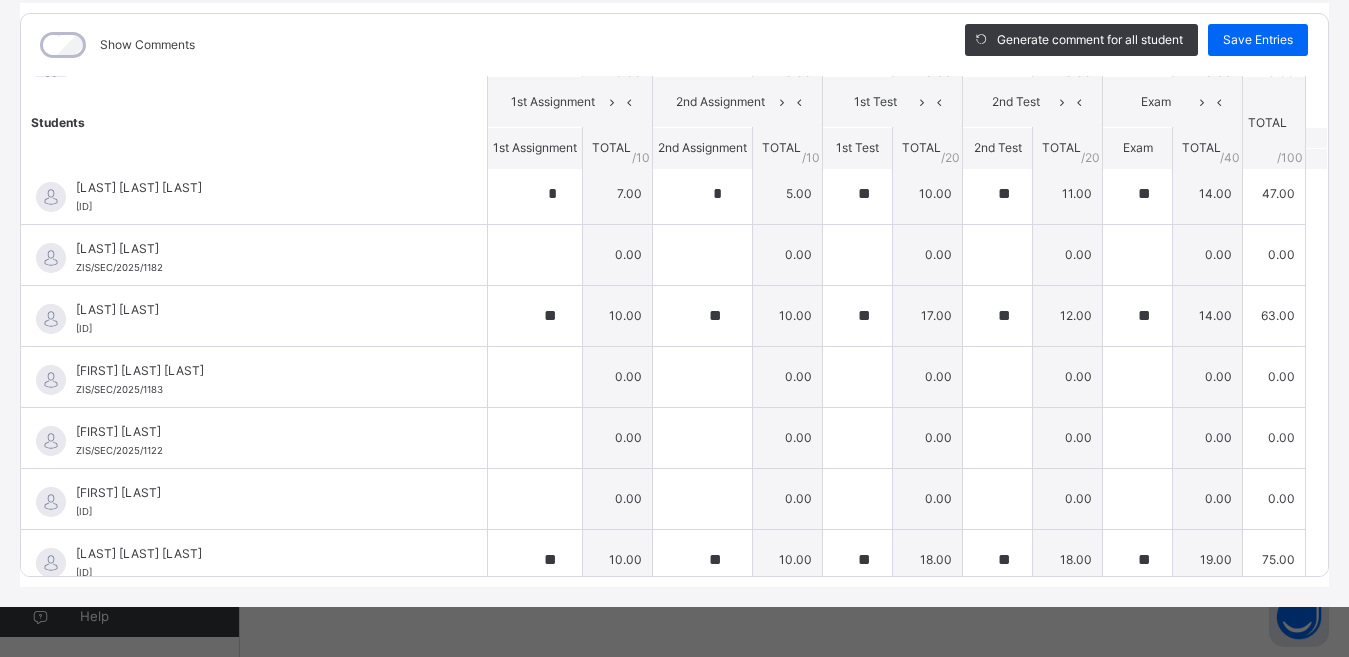 scroll, scrollTop: 1022, scrollLeft: 0, axis: vertical 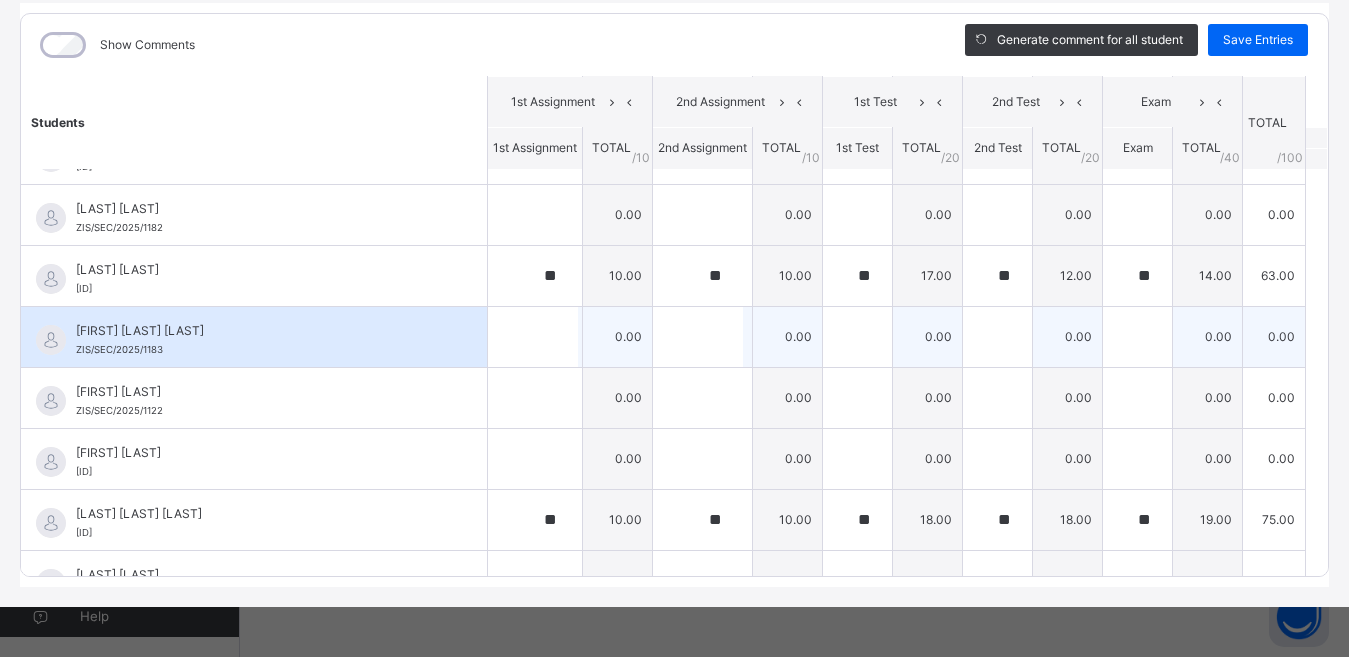 type on "**" 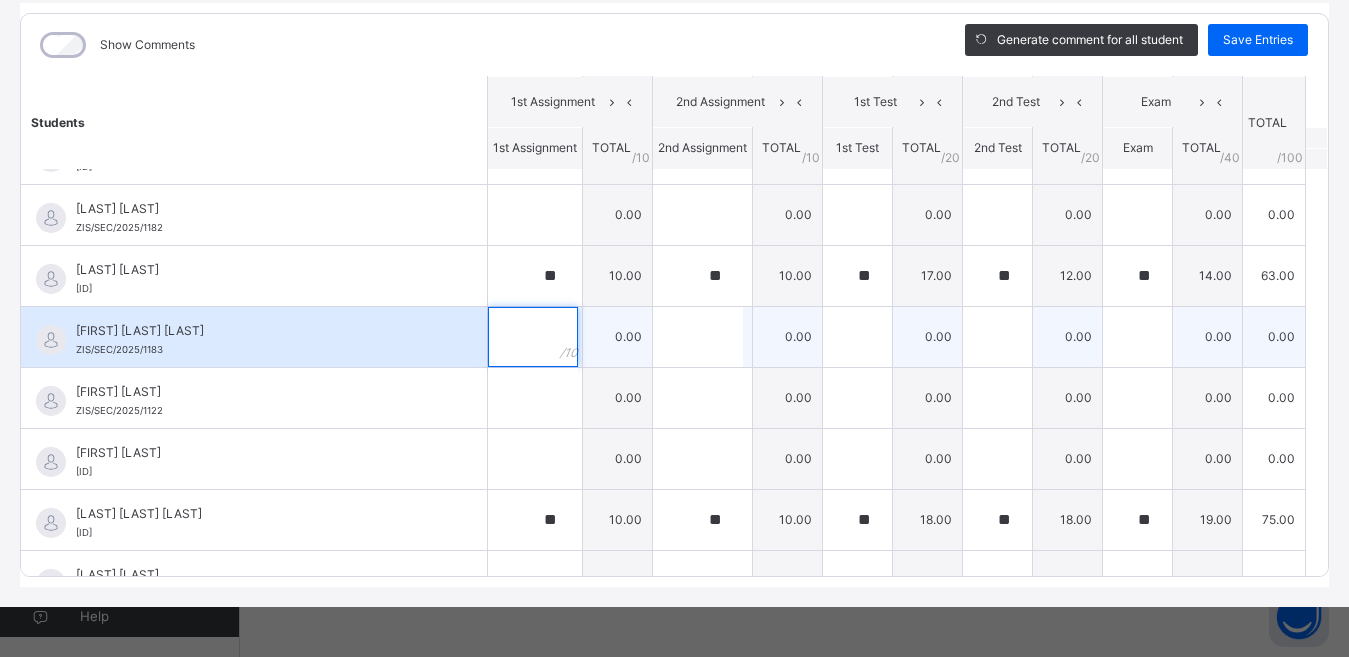 click at bounding box center (533, 337) 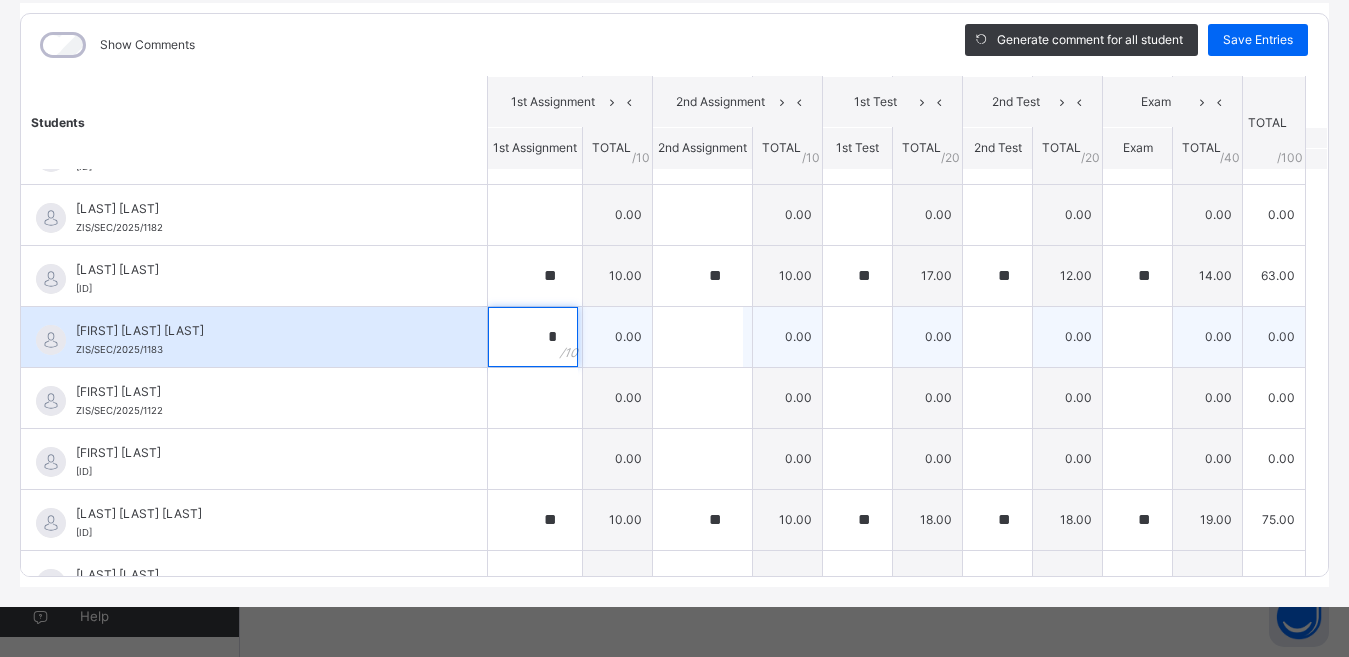 type on "*" 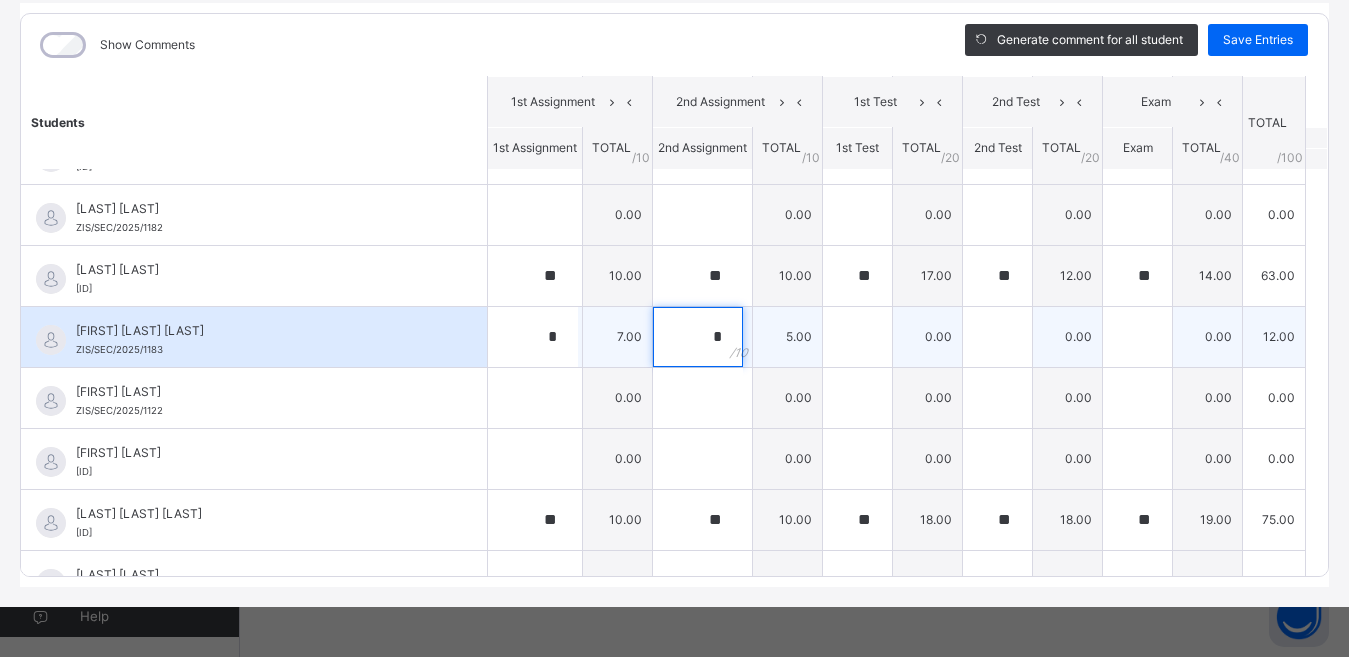 type on "*" 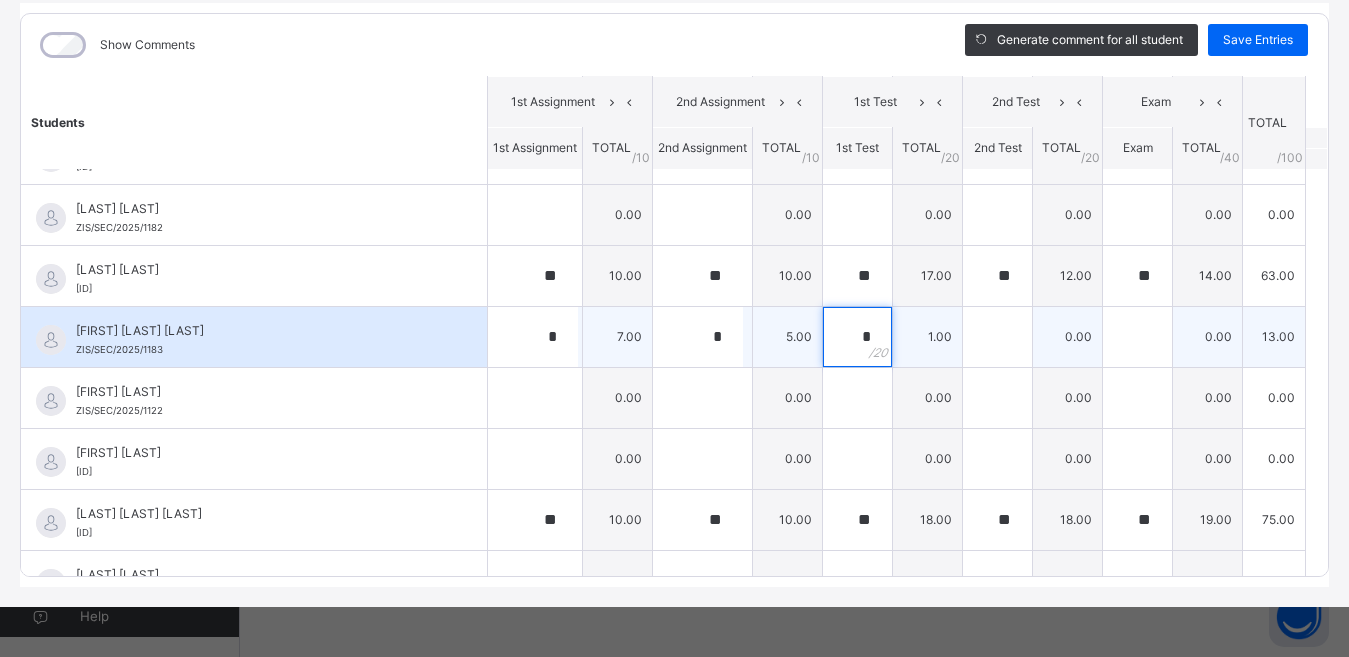 click on "*" at bounding box center (857, 337) 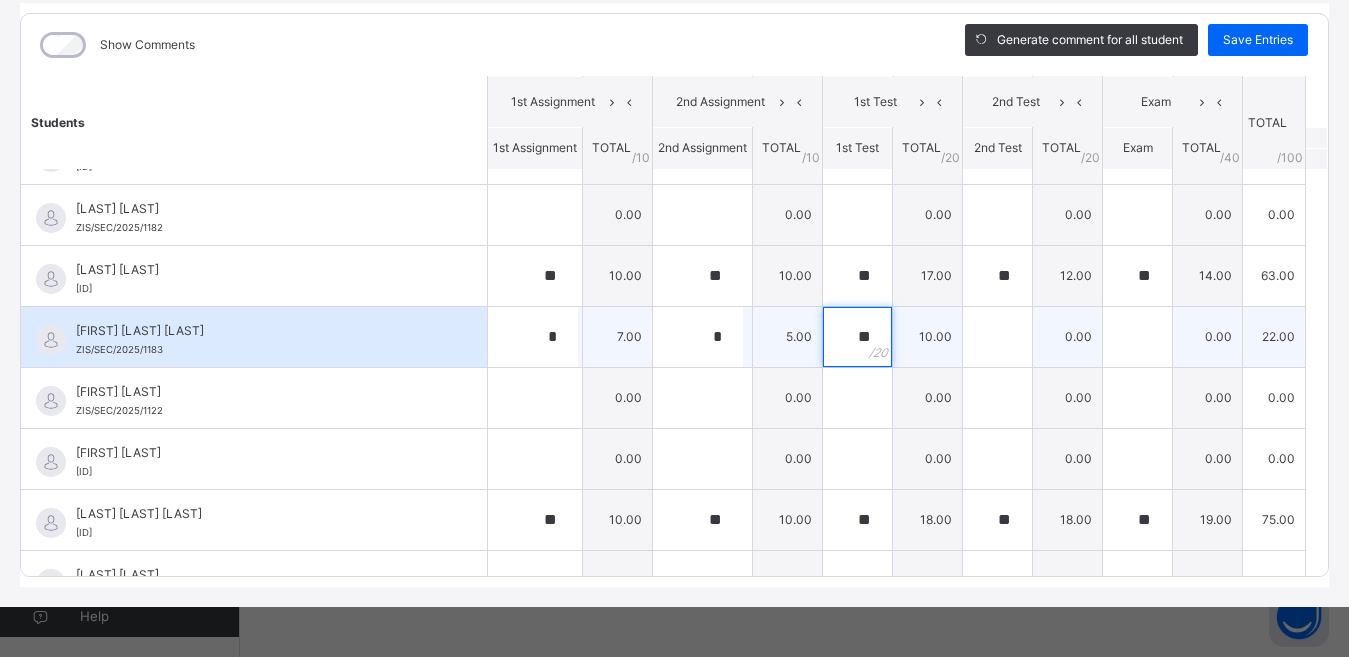 type on "**" 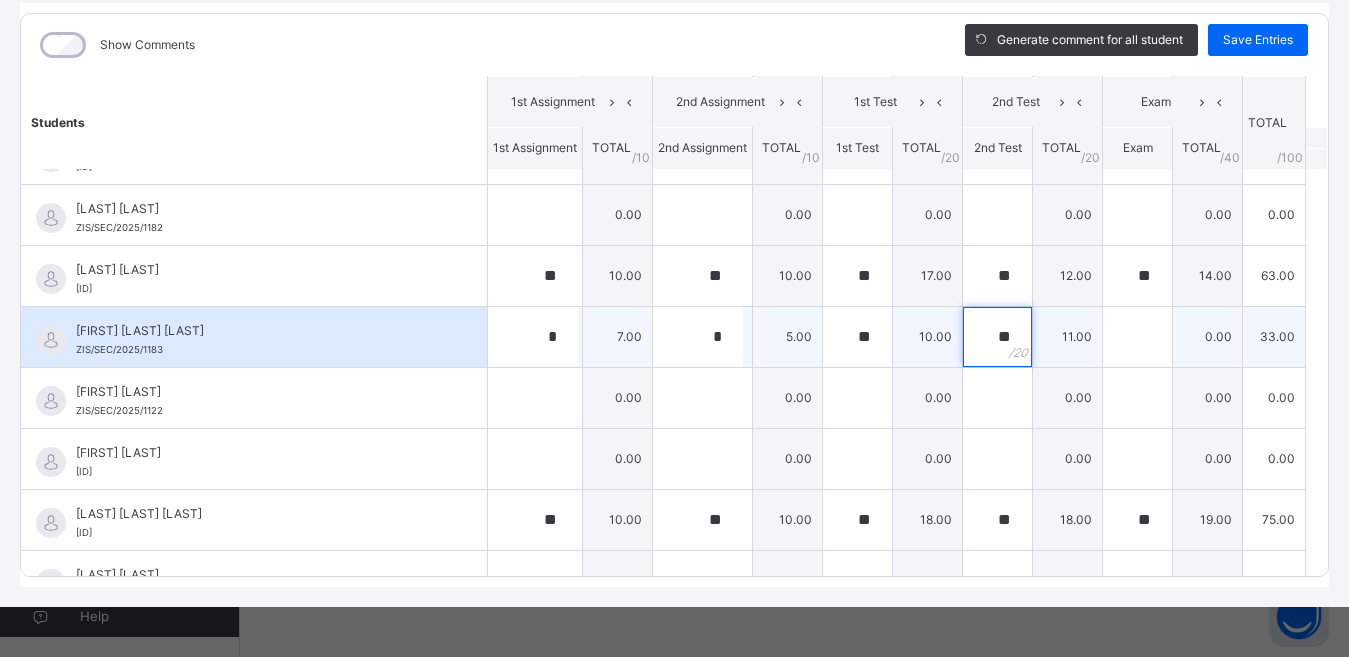 type on "**" 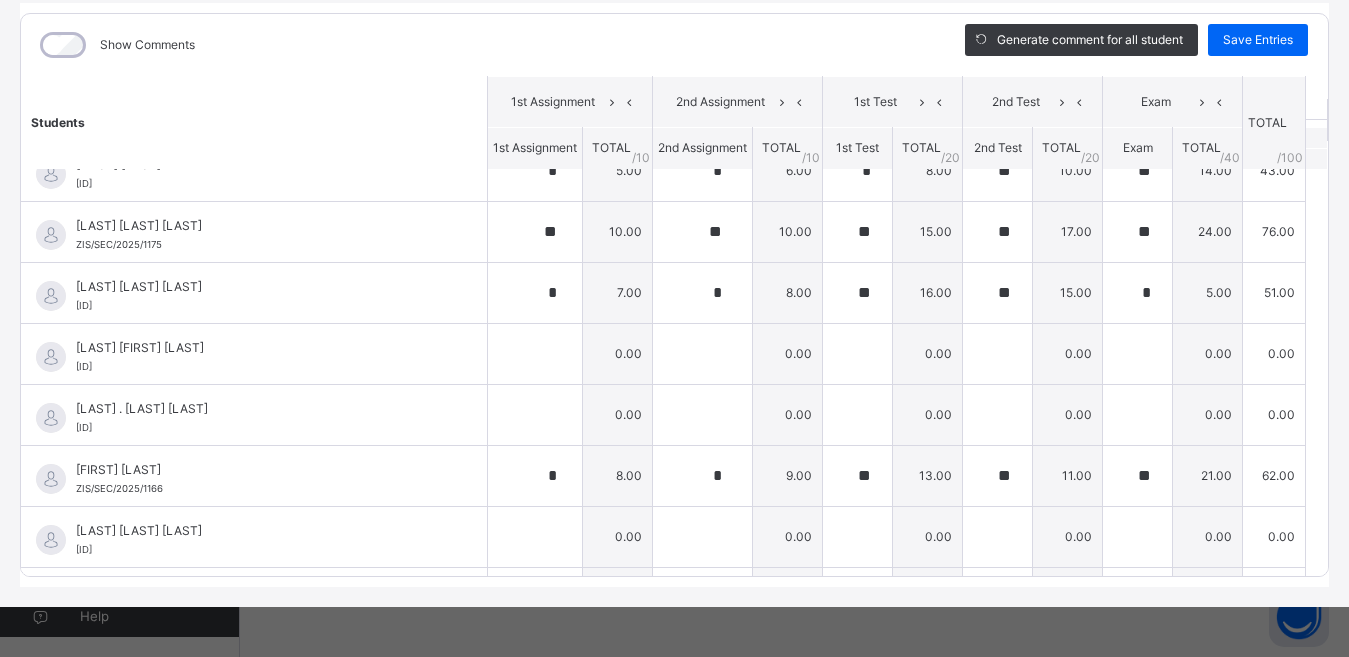 scroll, scrollTop: 22, scrollLeft: 0, axis: vertical 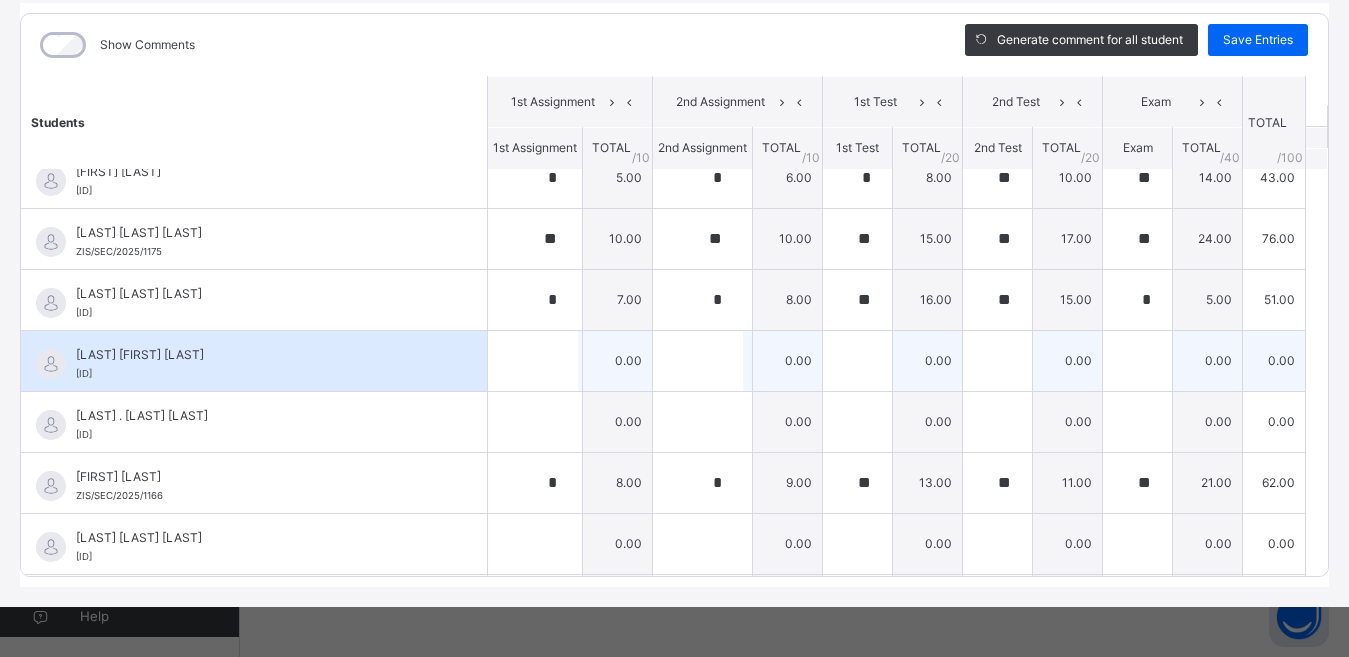 type on "**" 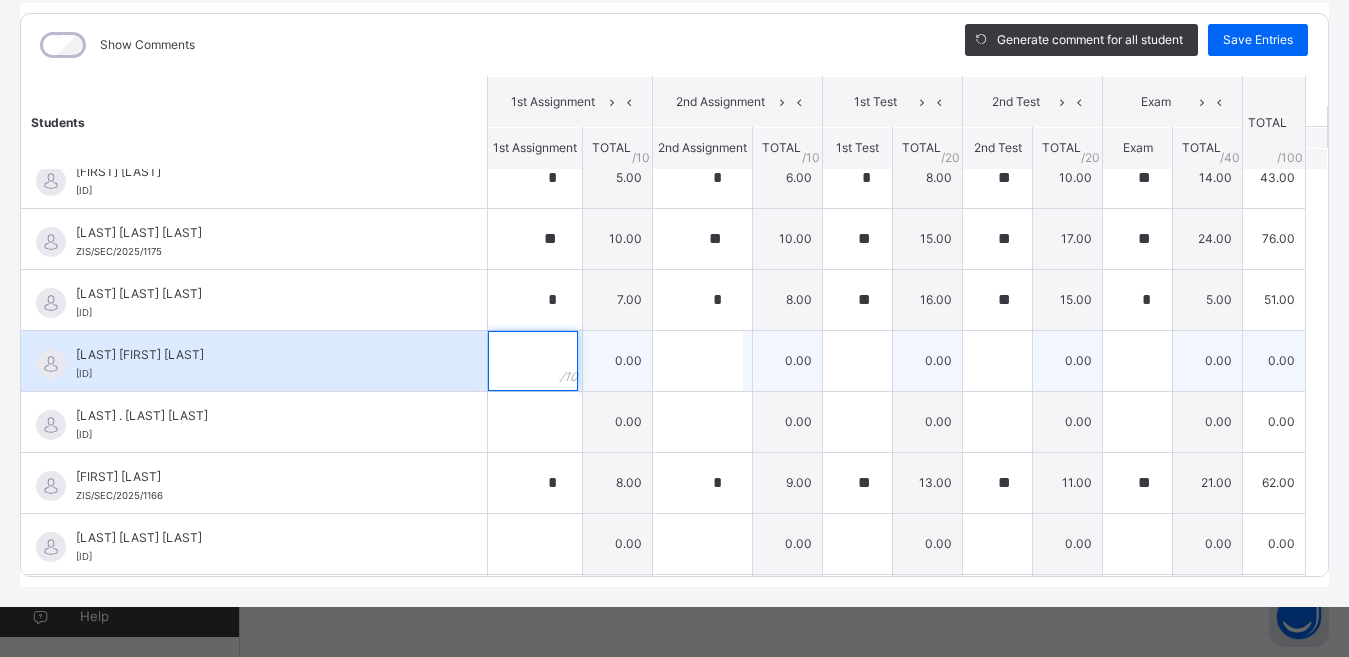 click at bounding box center [533, 361] 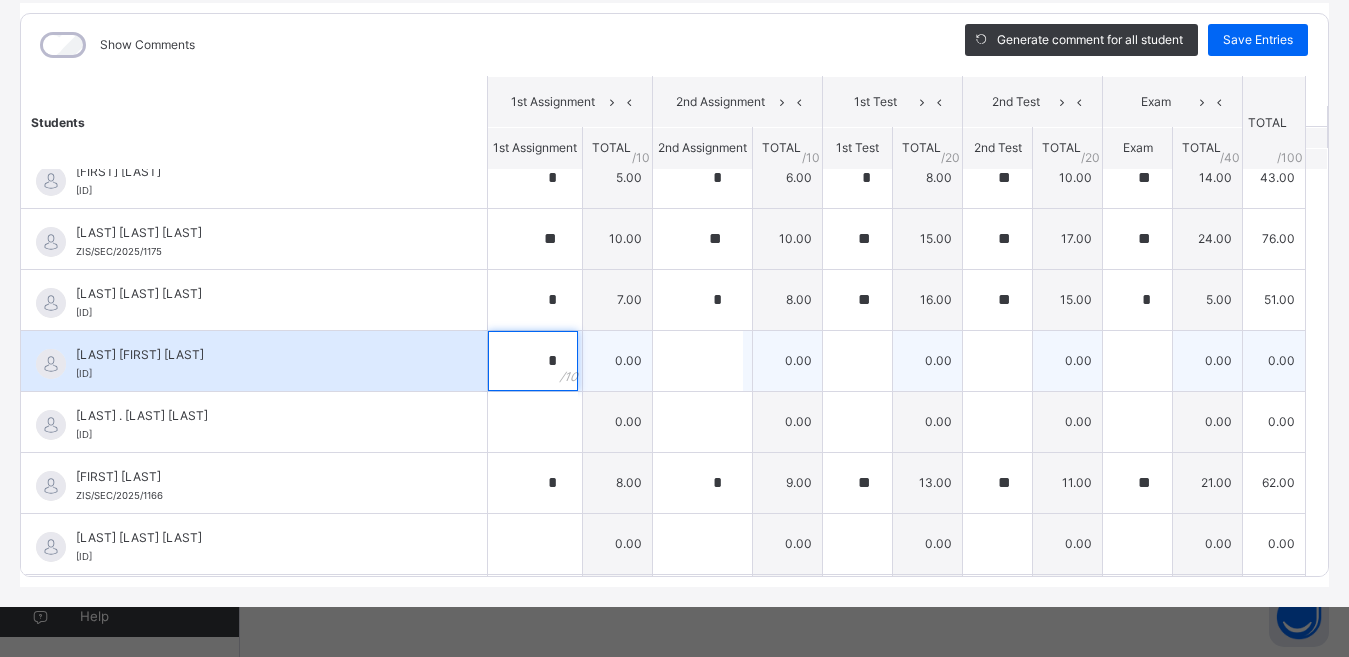 type on "*" 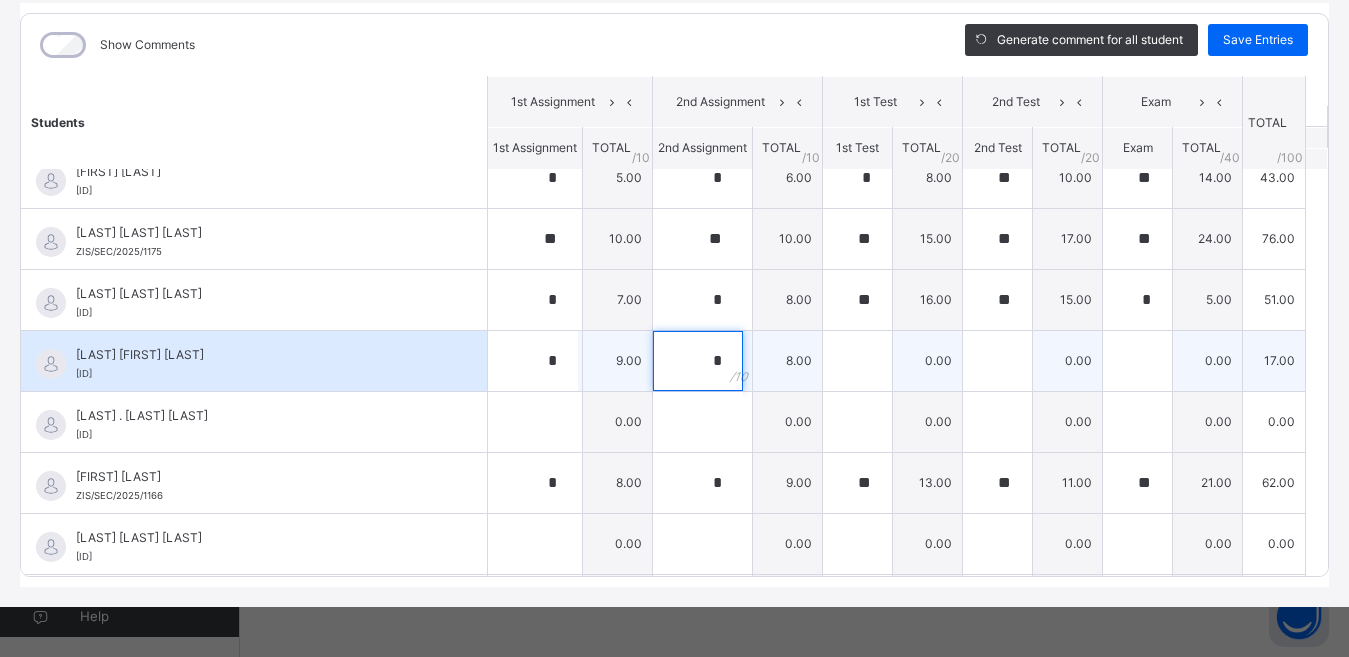 type on "*" 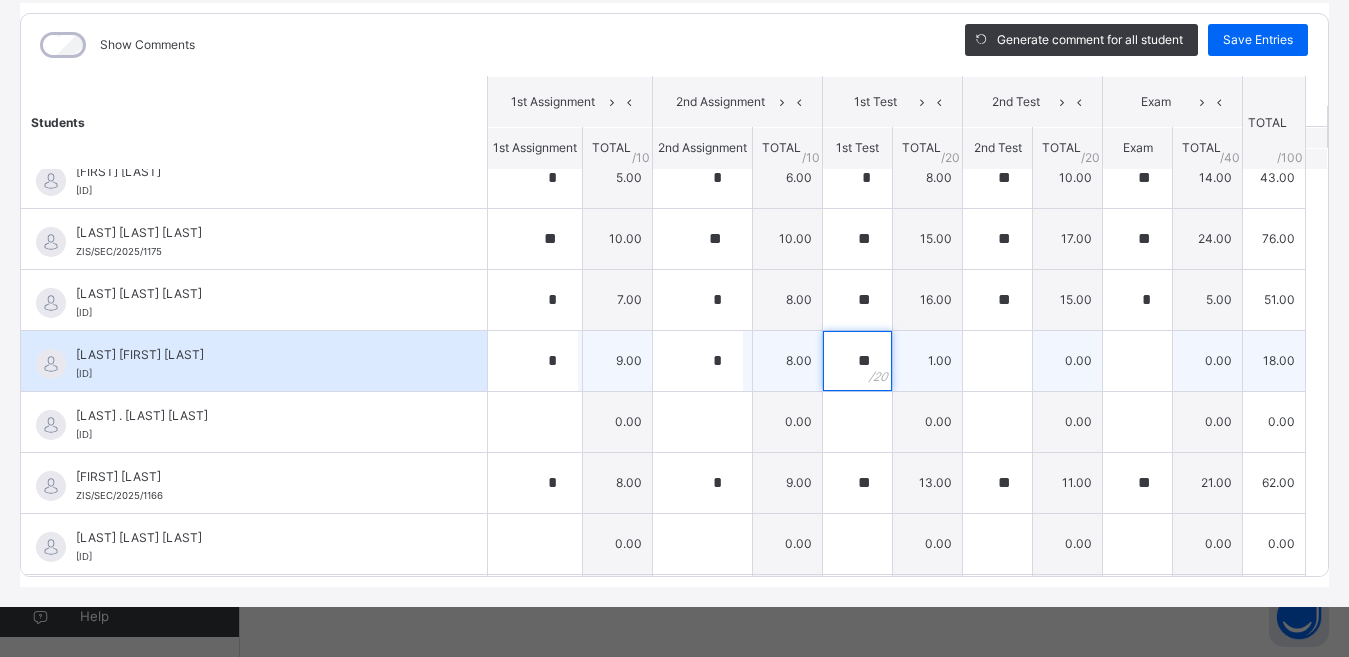 type on "**" 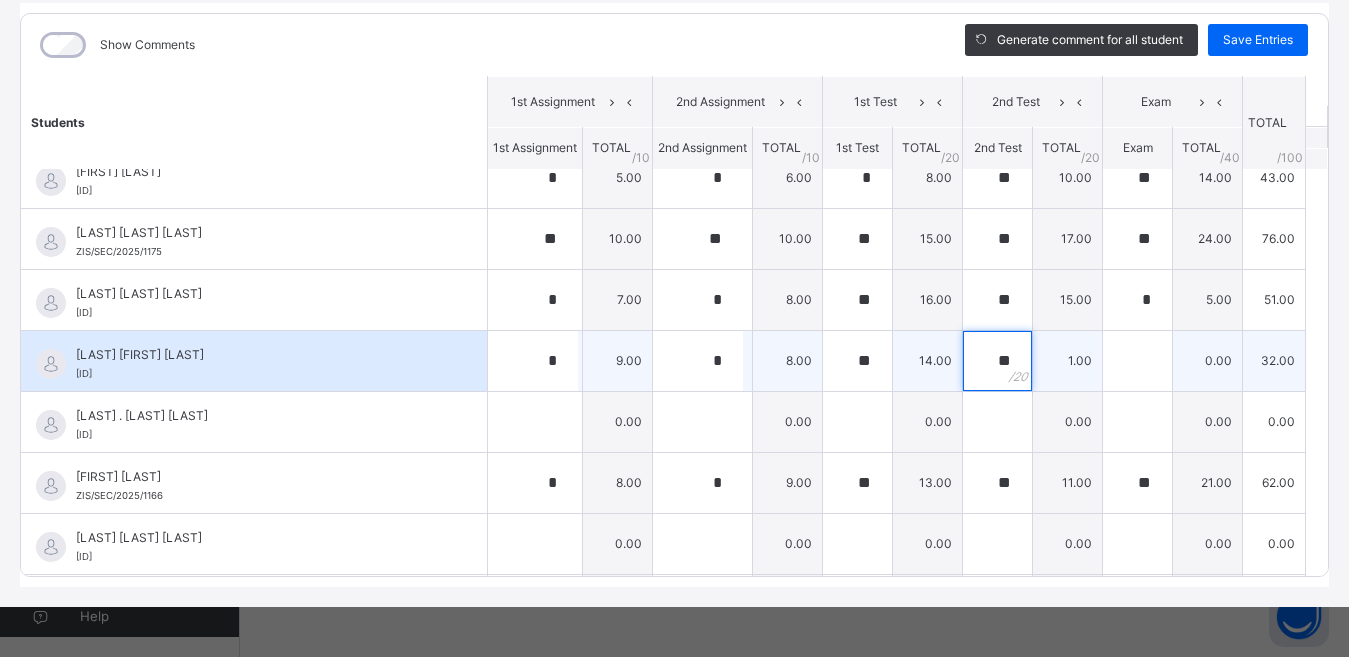 type on "**" 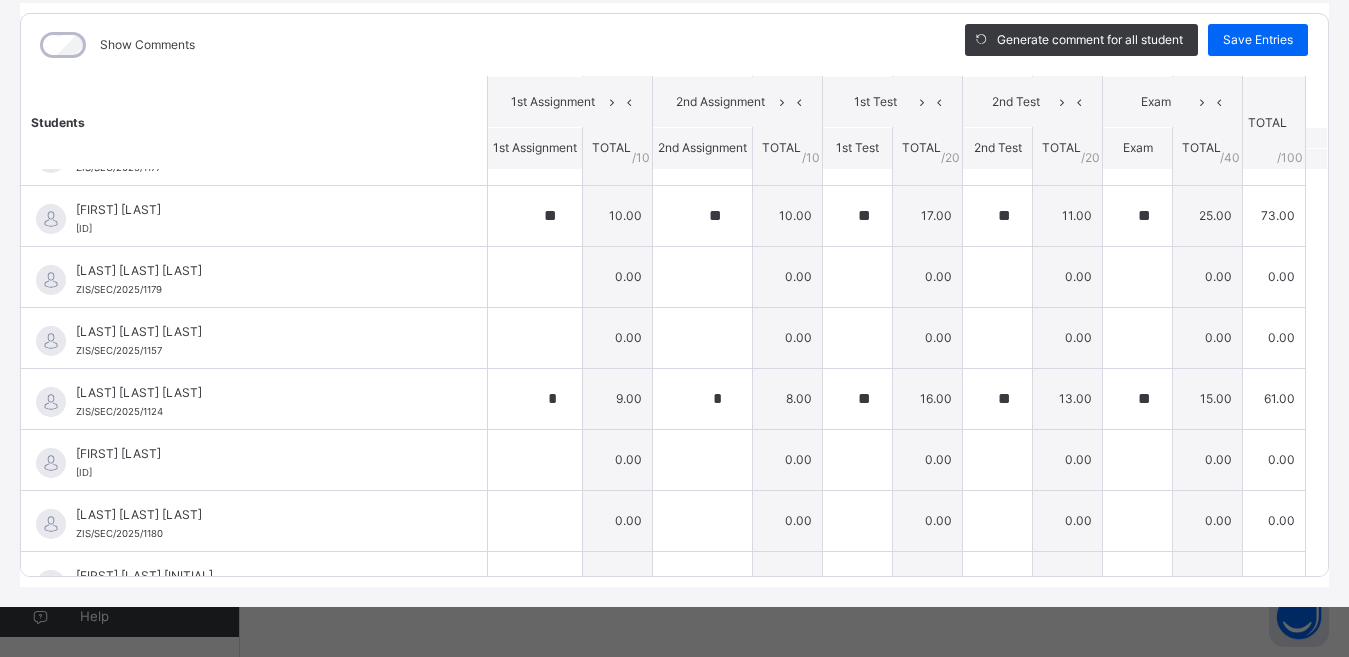 scroll, scrollTop: 1700, scrollLeft: 0, axis: vertical 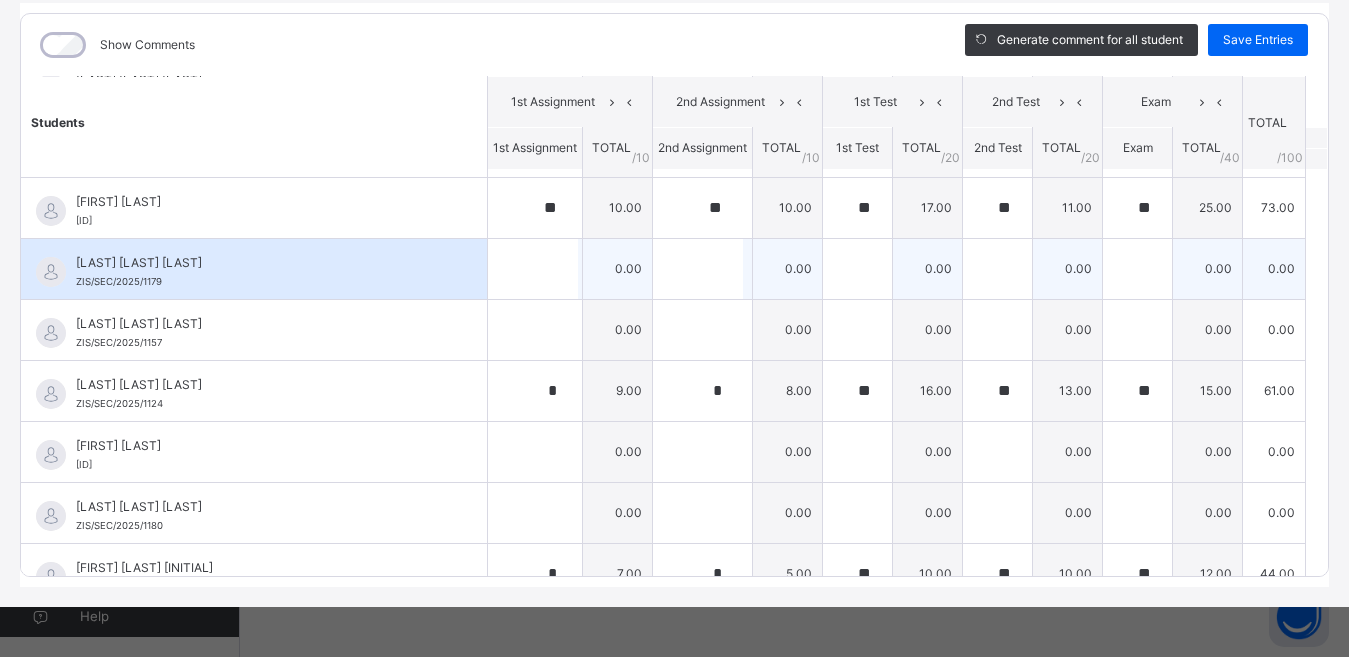 type on "**" 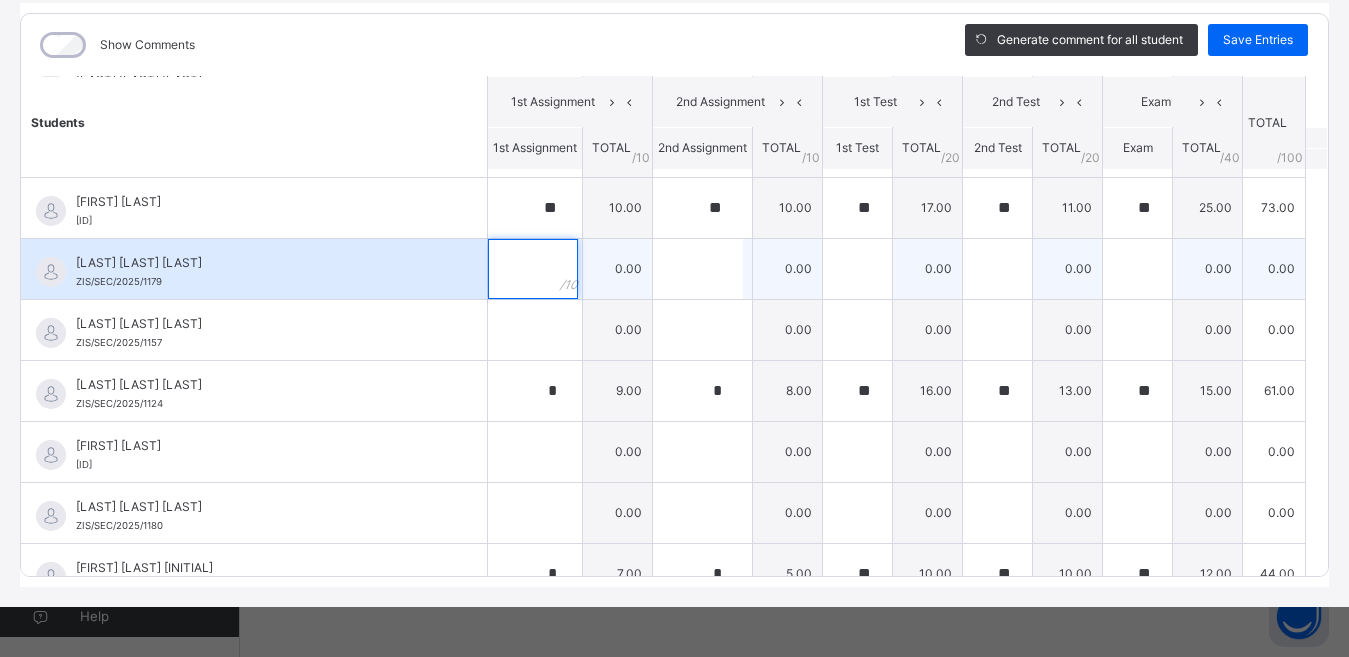 click at bounding box center (533, 269) 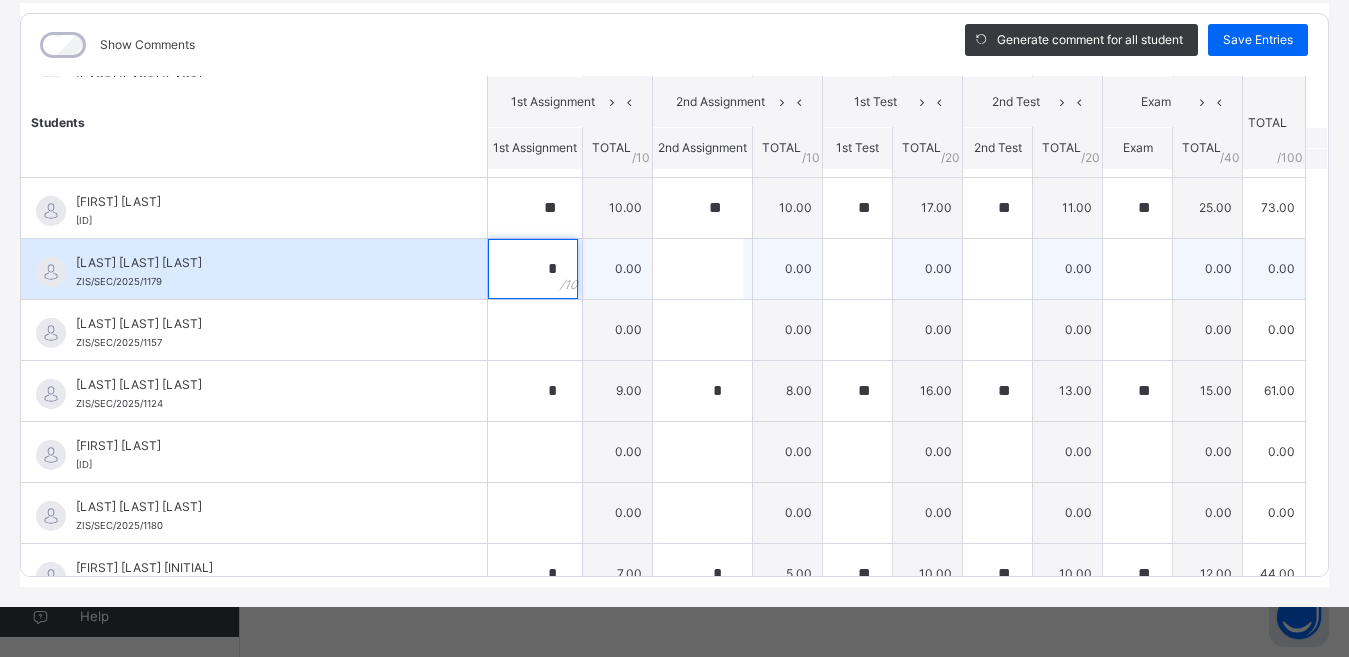 type on "*" 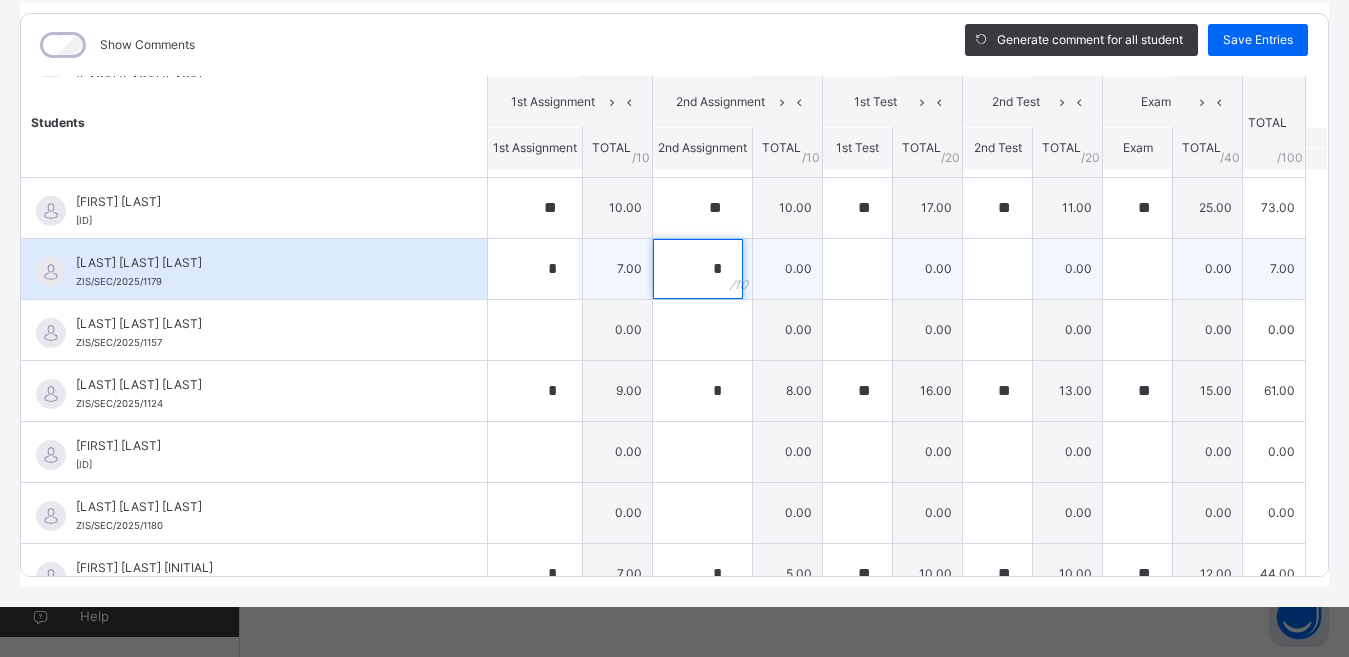 type on "*" 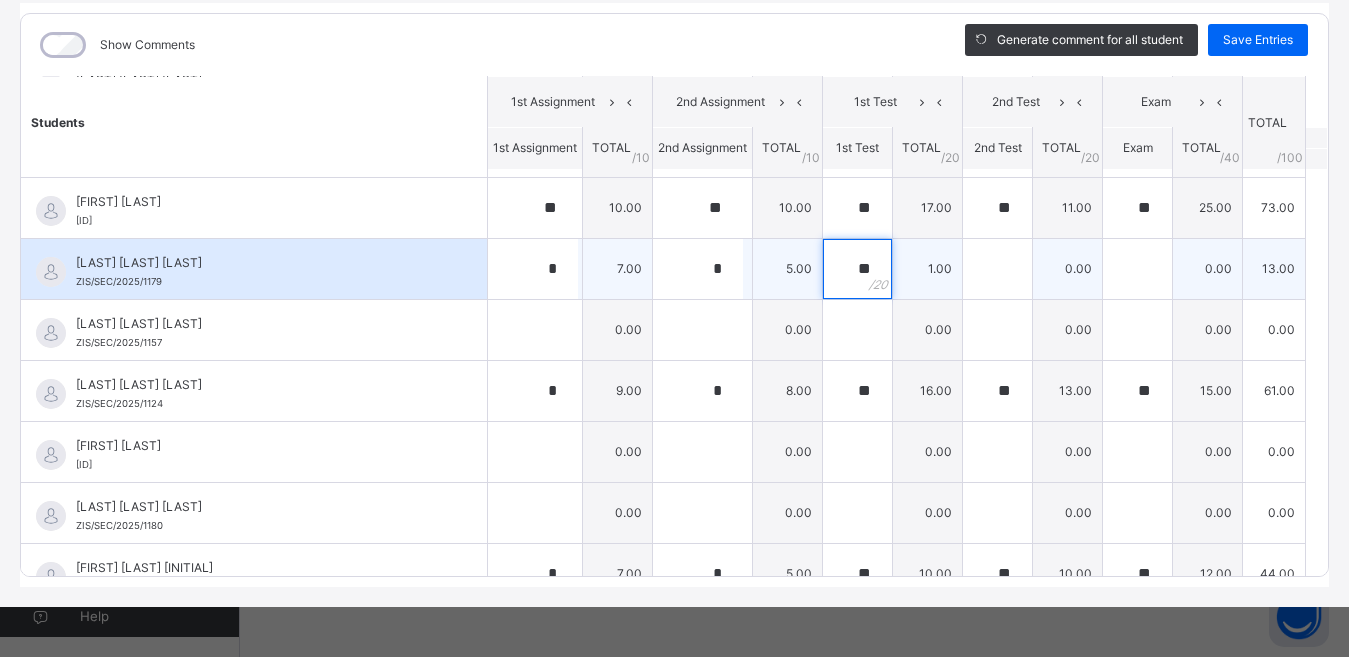 type on "**" 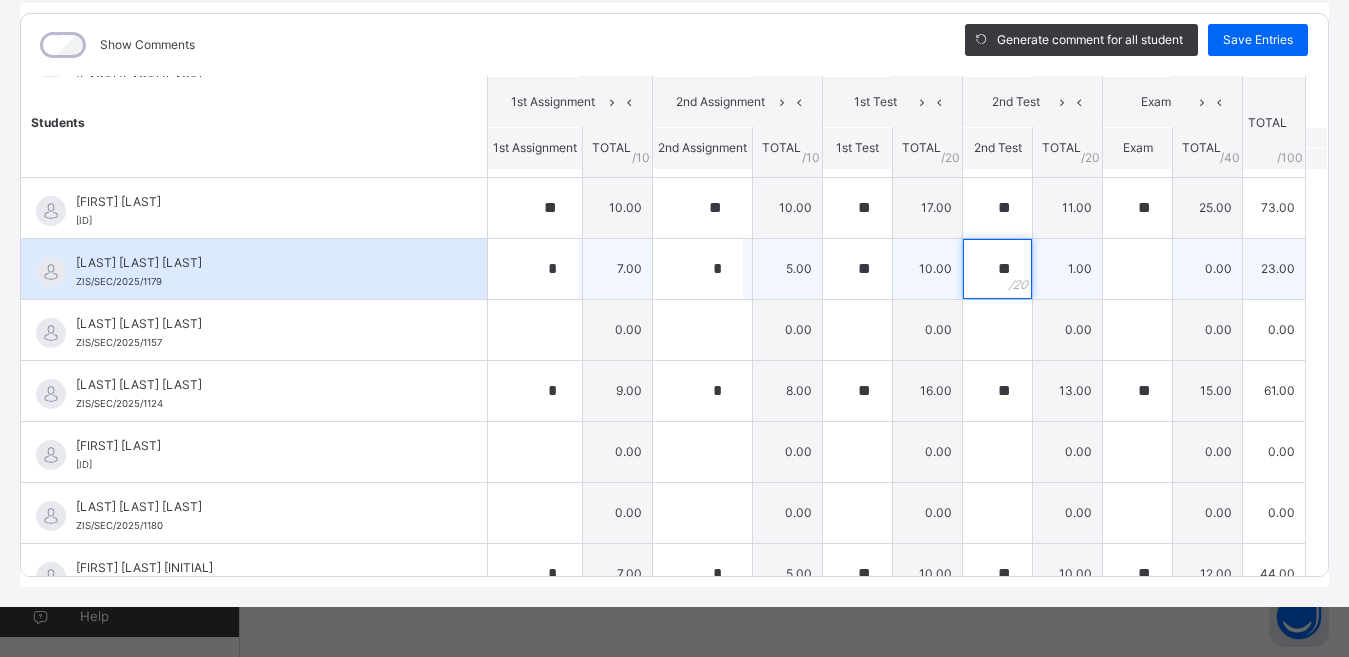 type on "**" 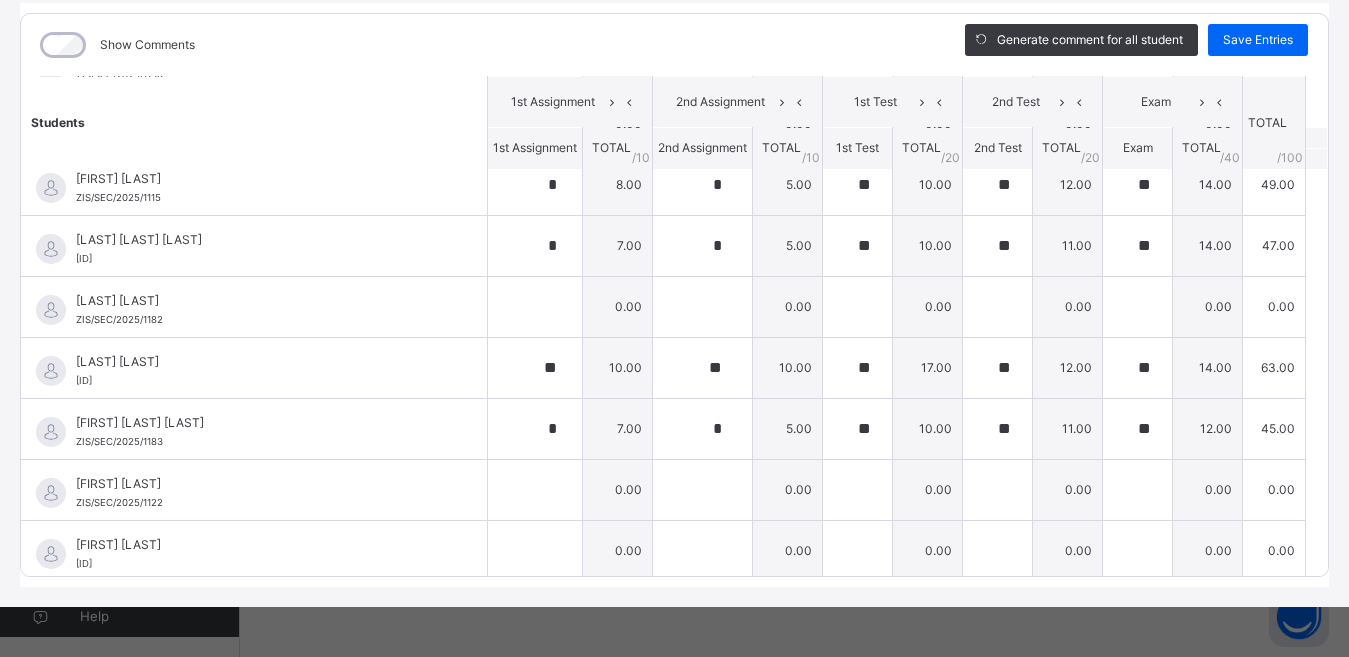 scroll, scrollTop: 922, scrollLeft: 0, axis: vertical 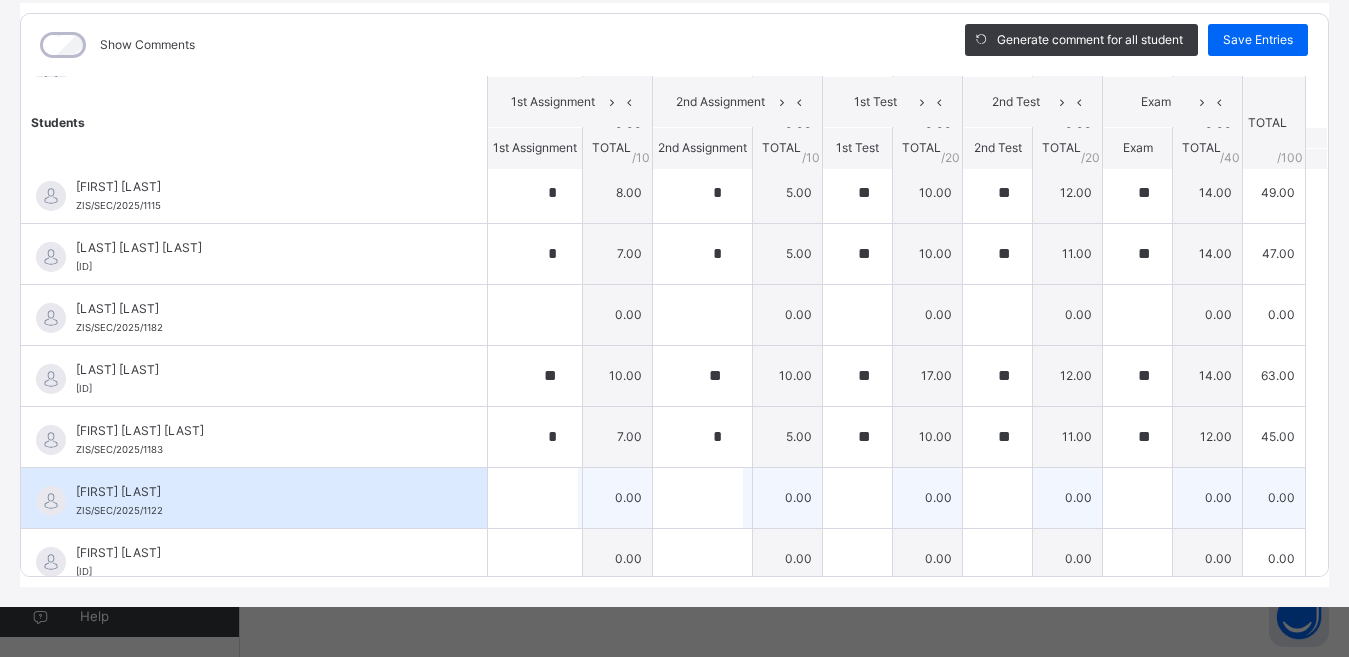 type on "*" 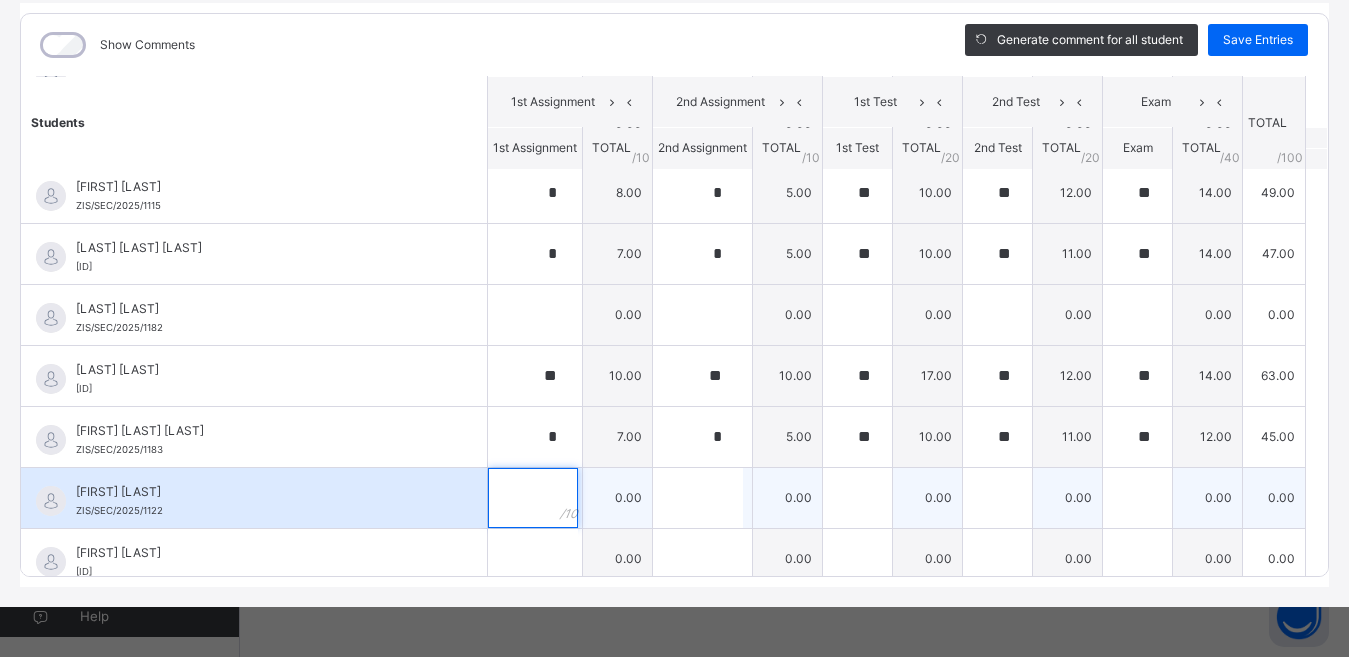 click at bounding box center (533, 498) 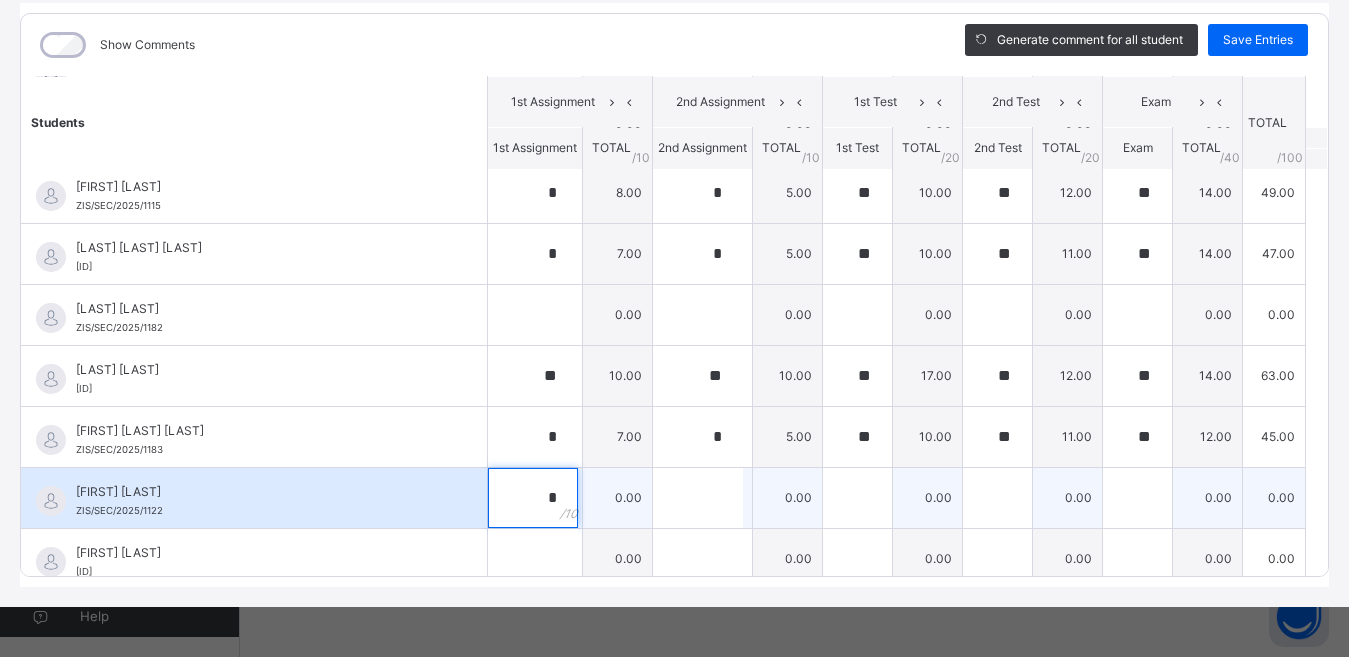type on "*" 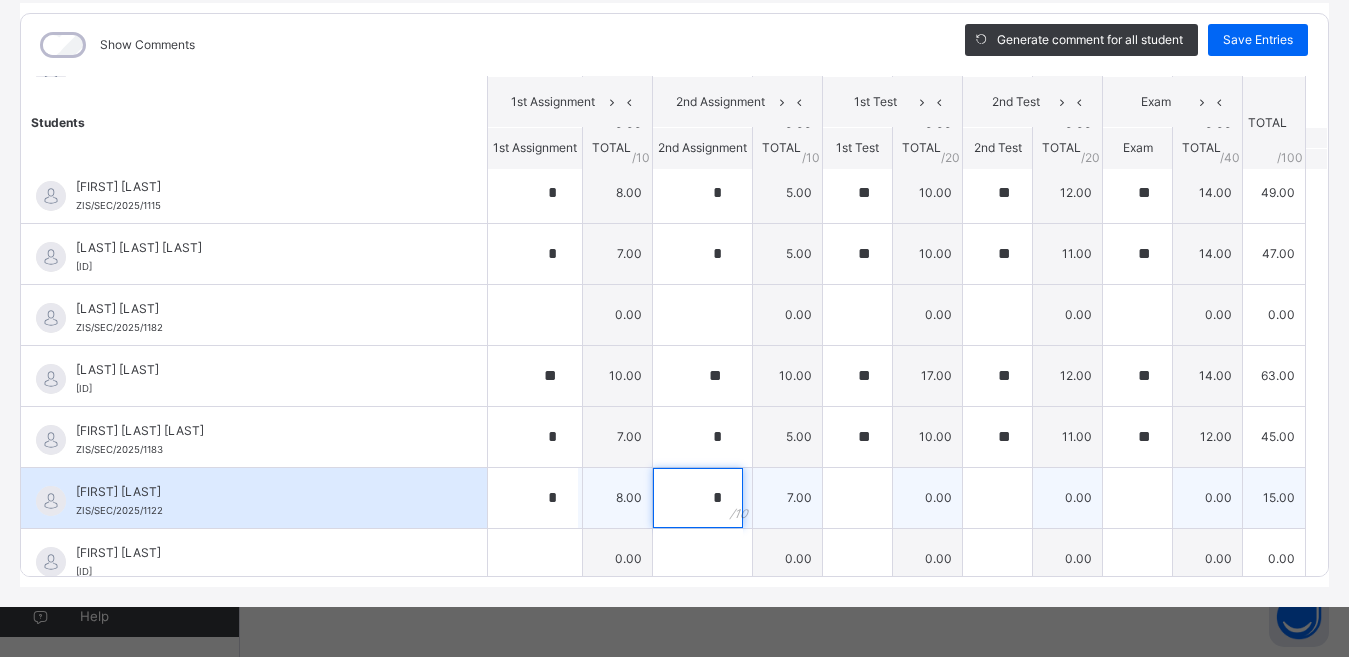 type on "*" 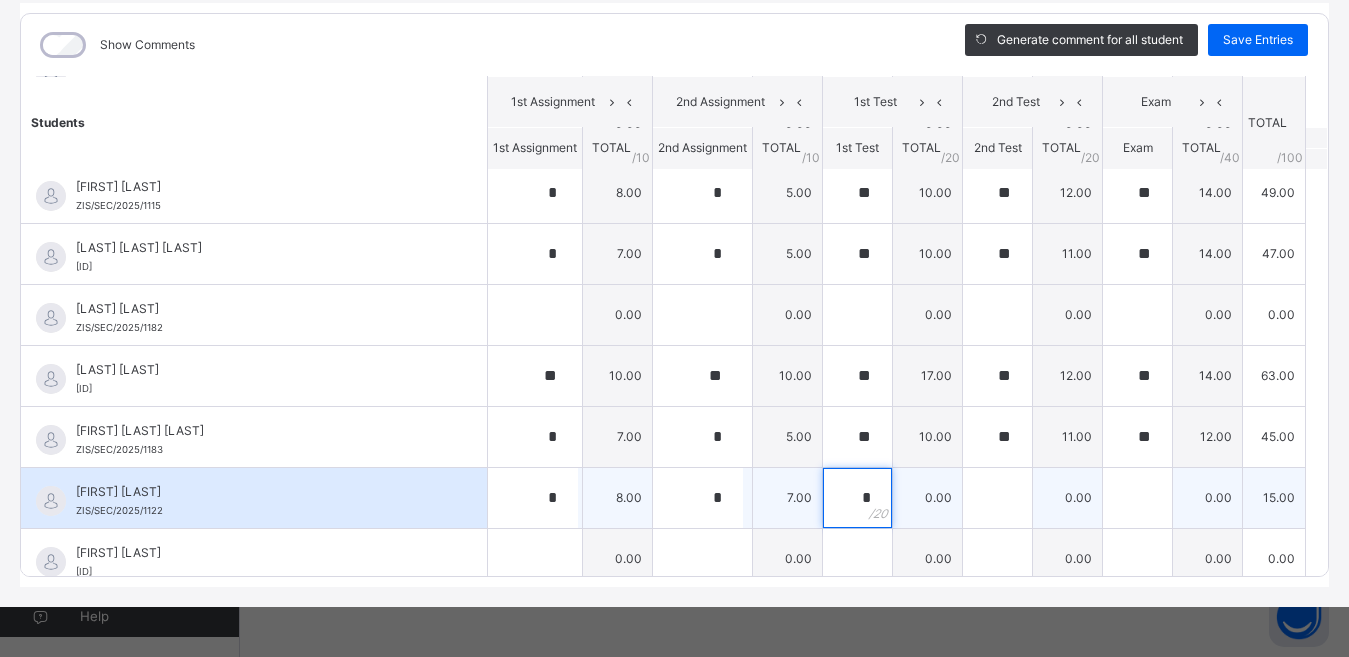 type on "*" 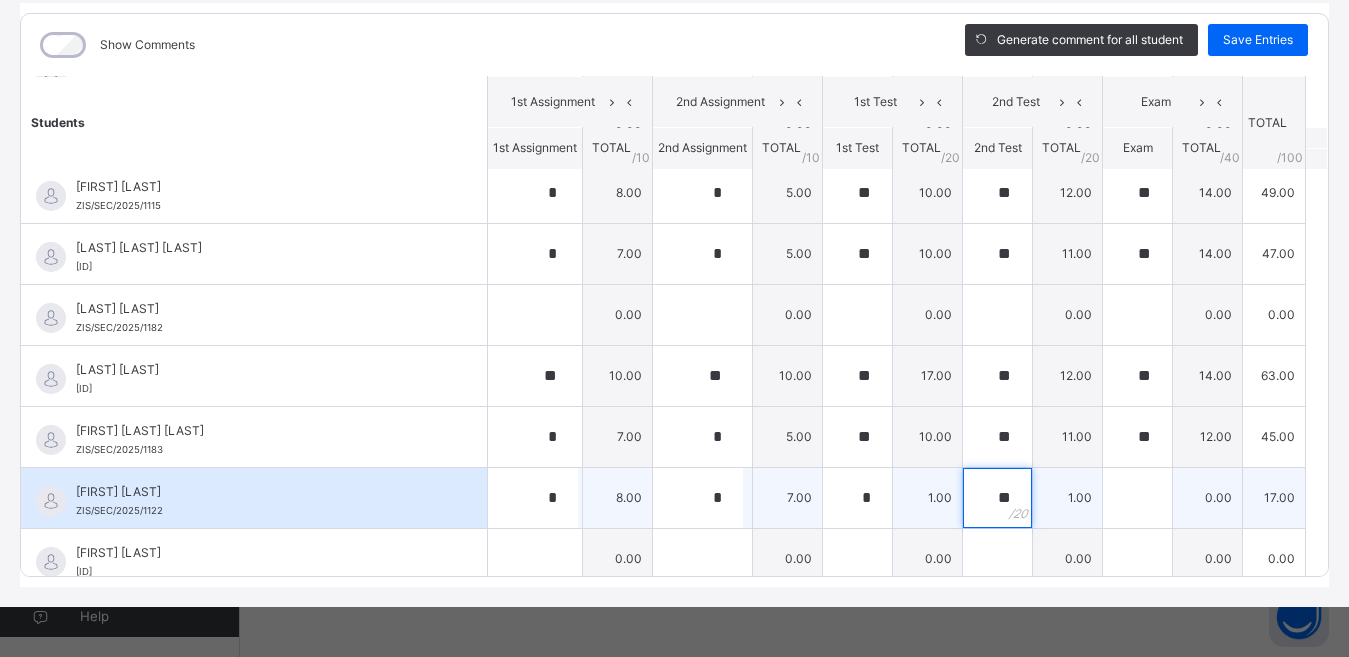type on "**" 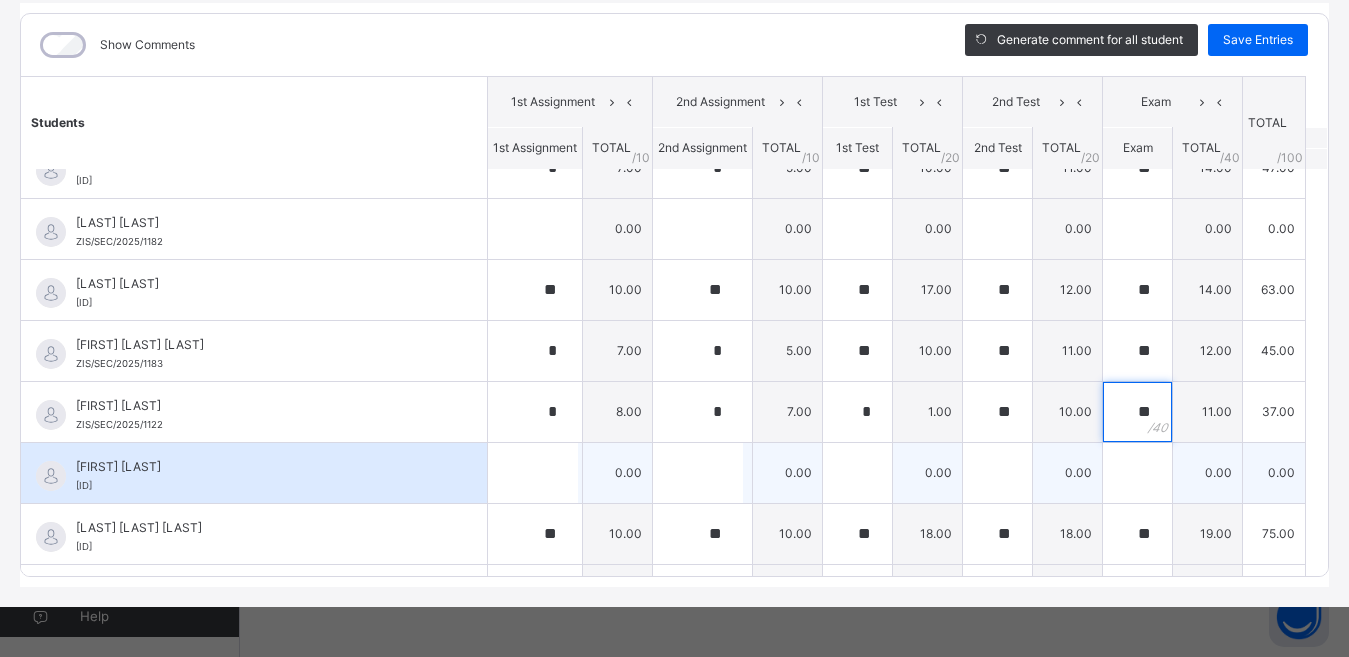 scroll, scrollTop: 1022, scrollLeft: 0, axis: vertical 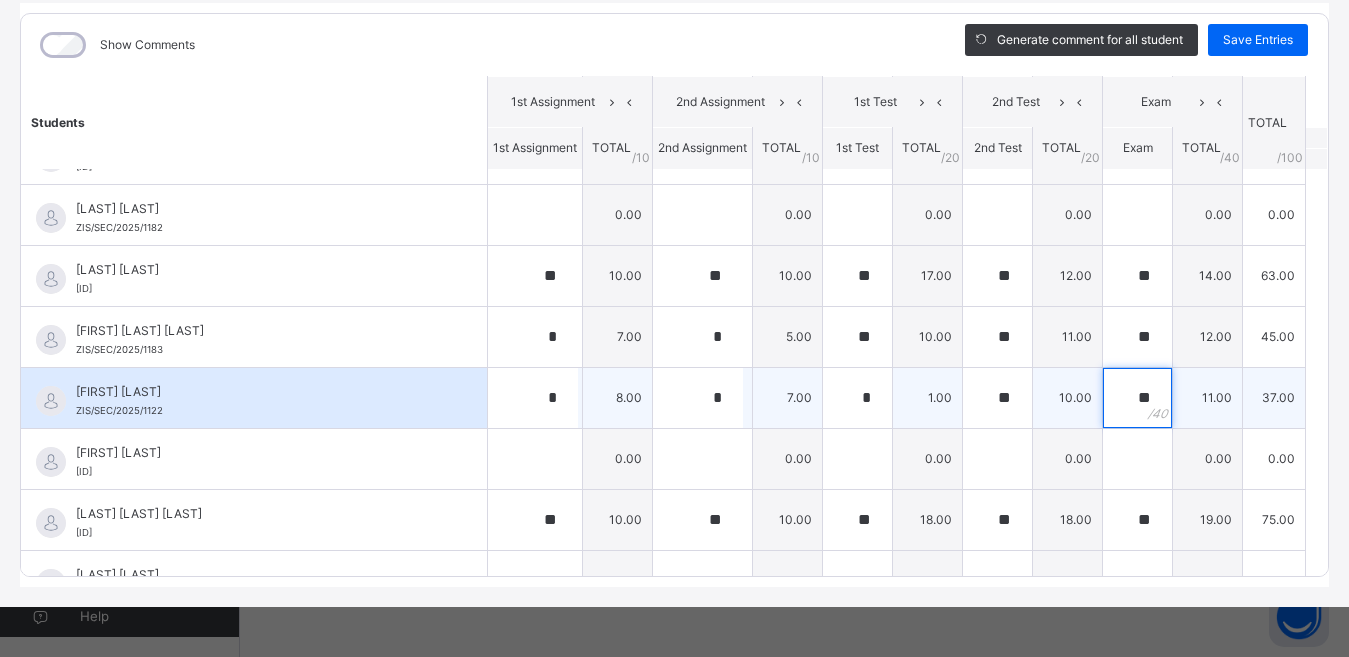 type on "**" 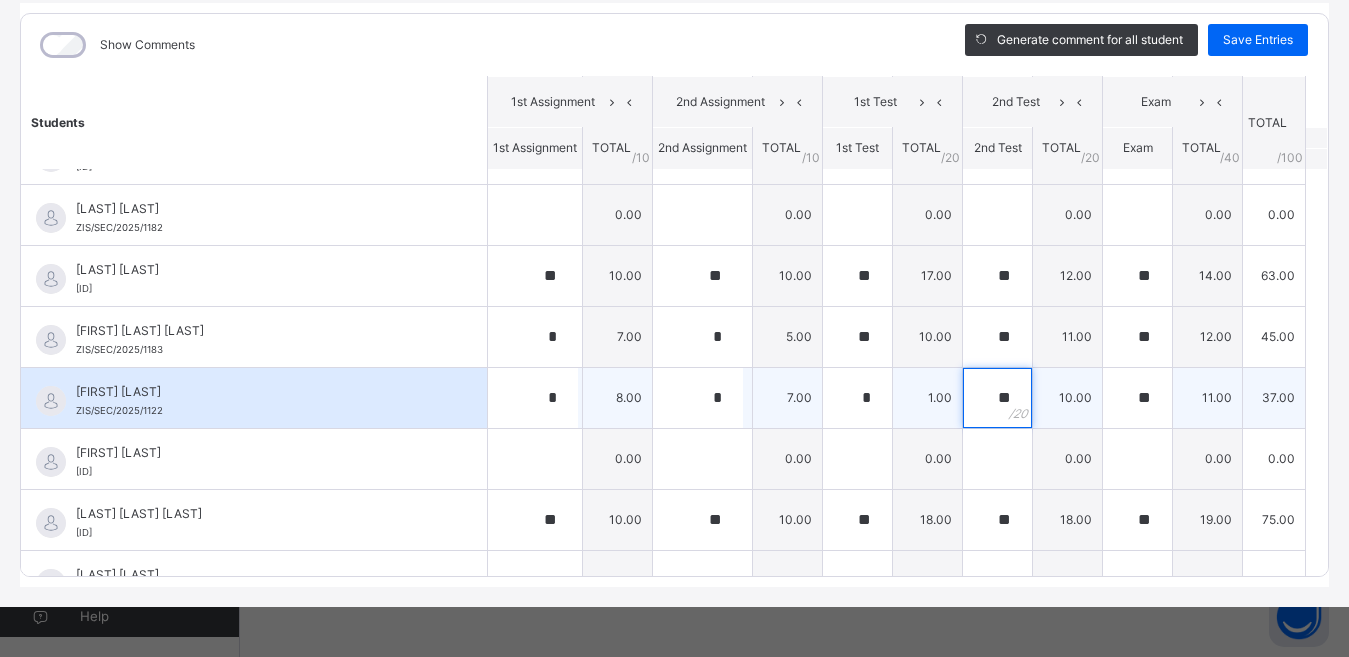 click on "**" at bounding box center (997, 398) 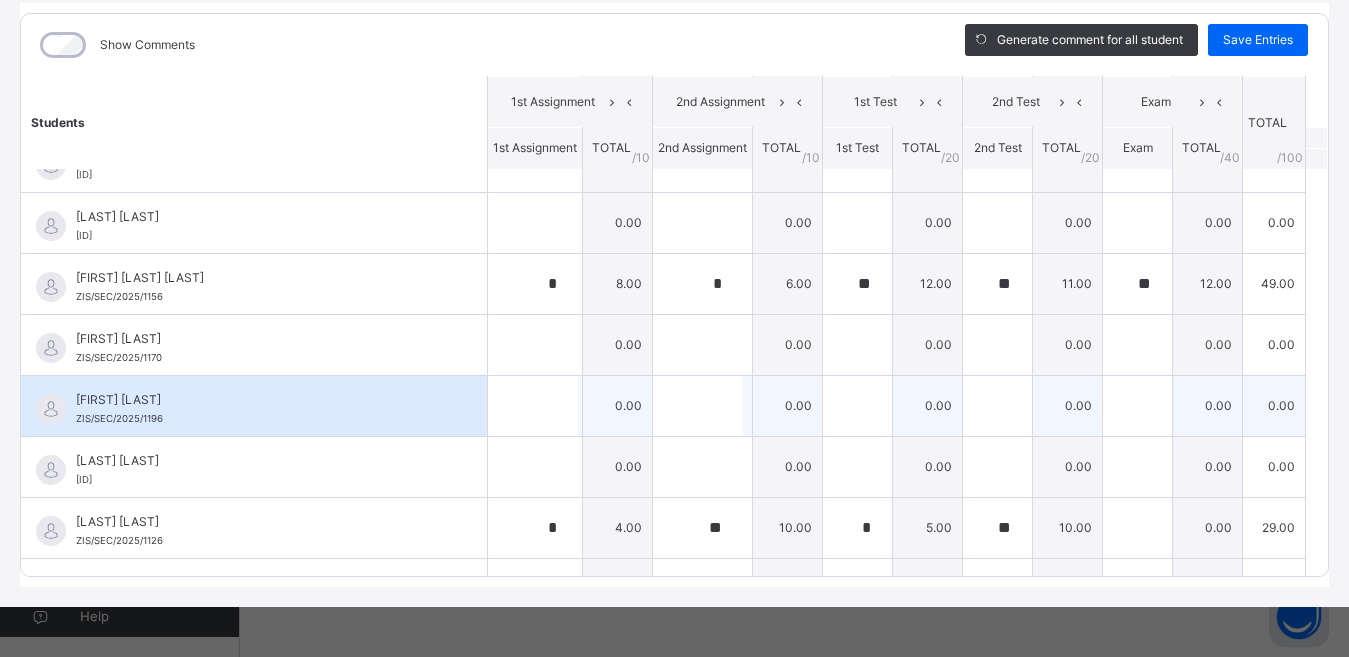 scroll, scrollTop: 422, scrollLeft: 0, axis: vertical 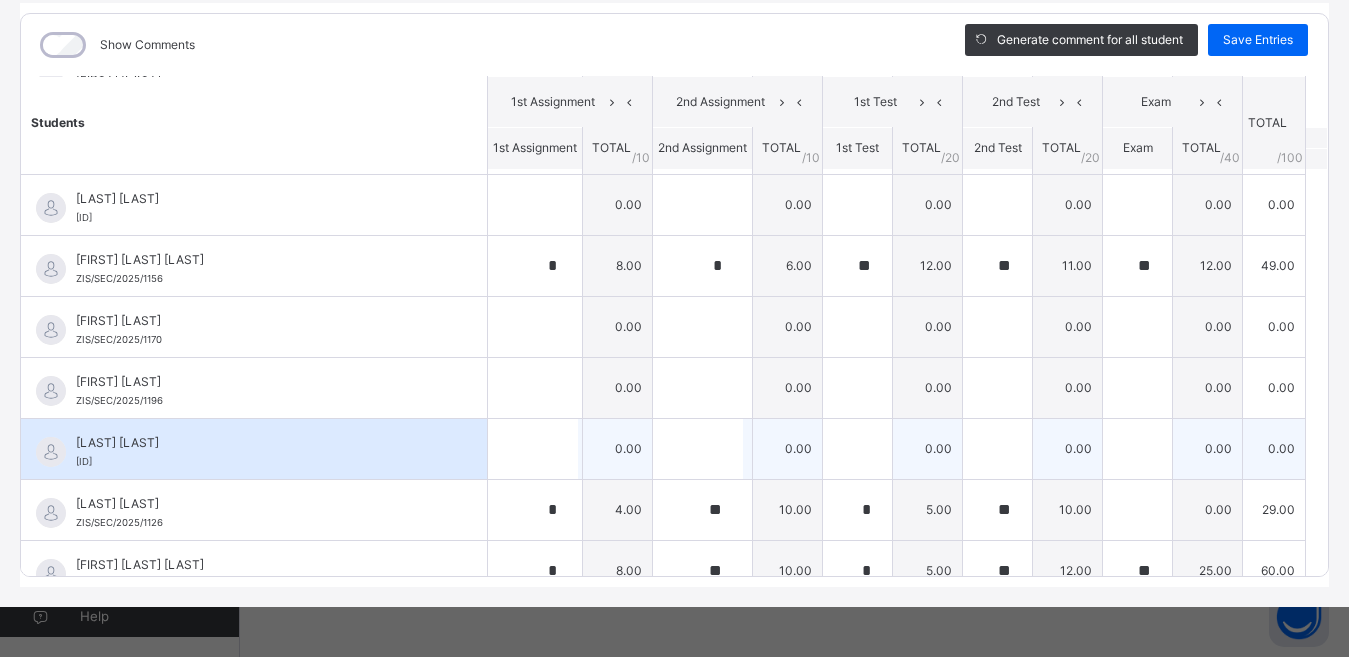 type on "**" 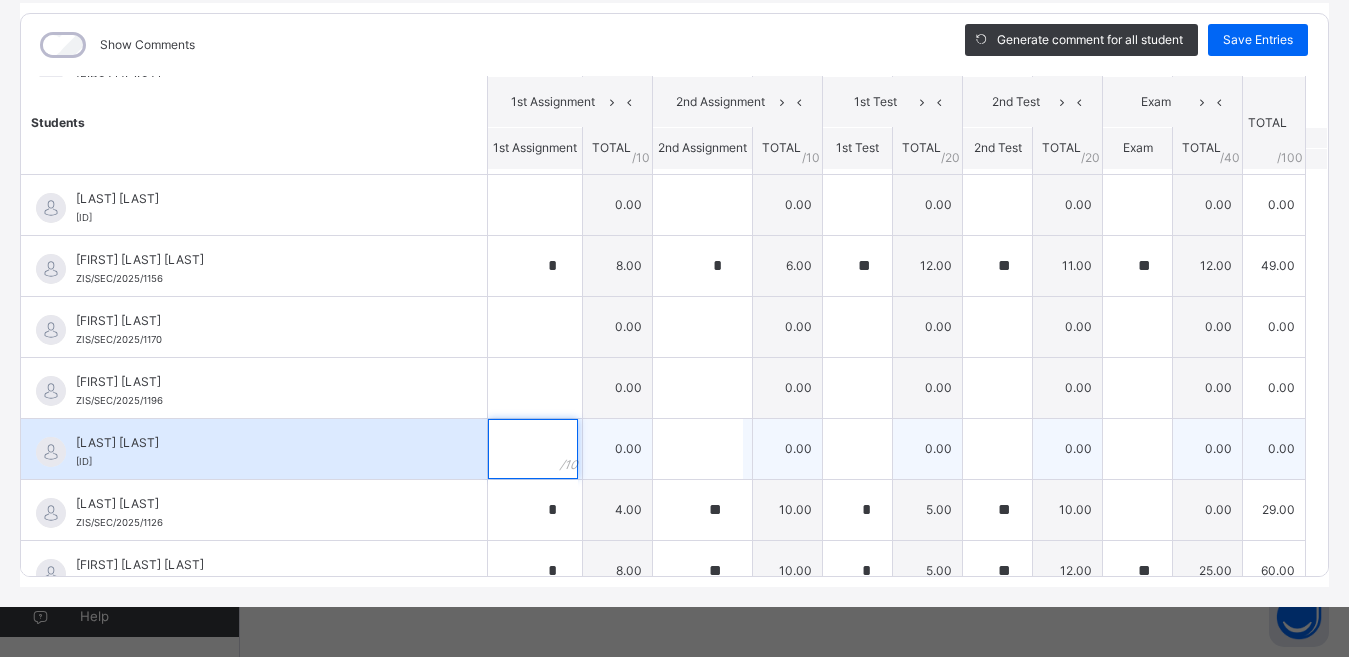 click at bounding box center (533, 449) 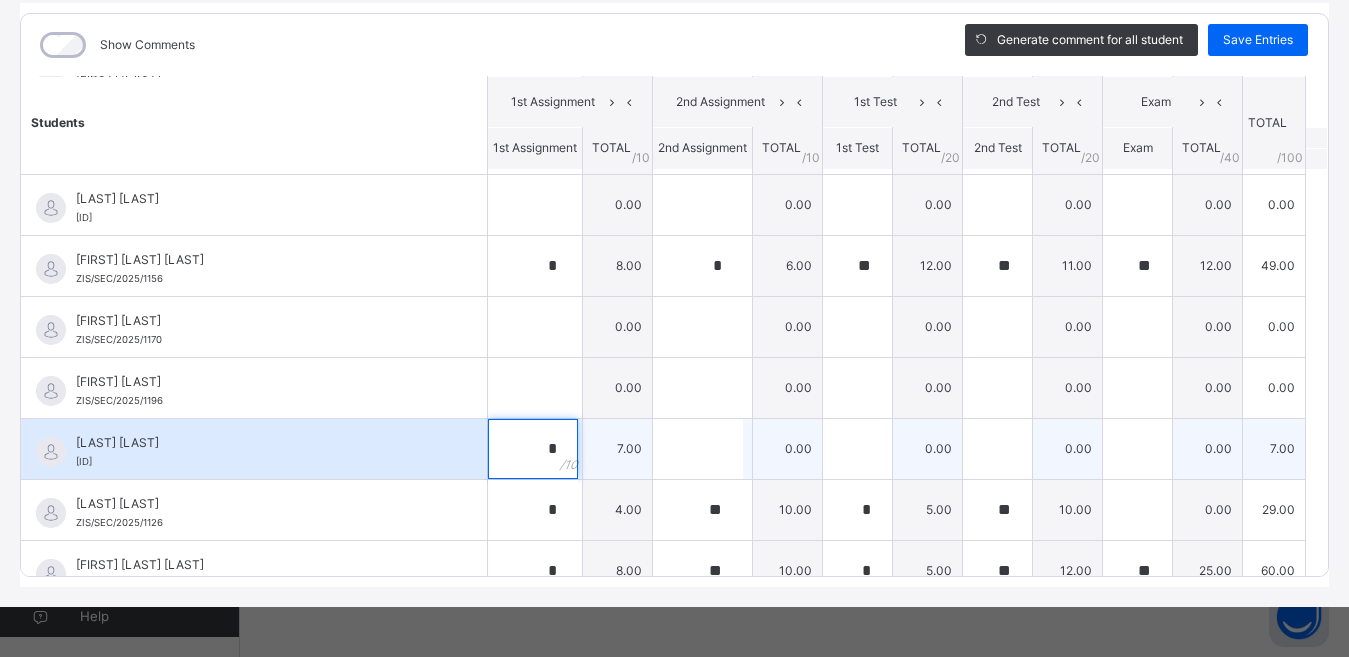 type on "*" 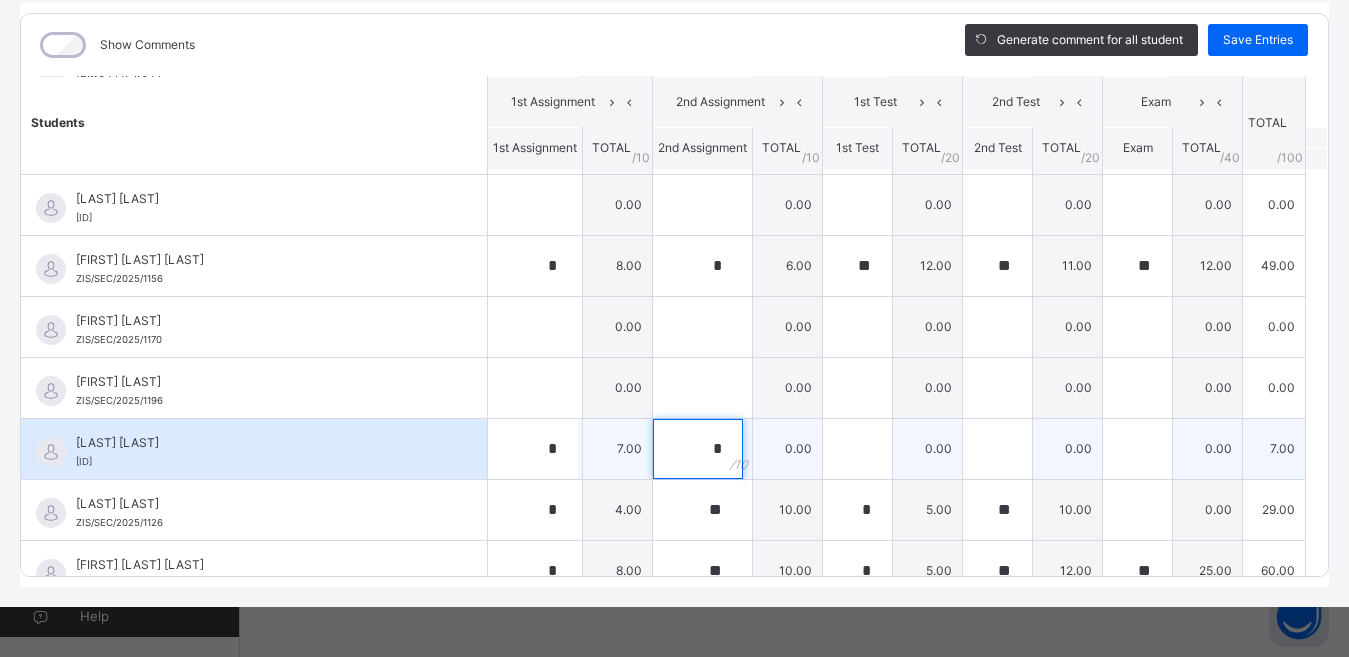 type on "*" 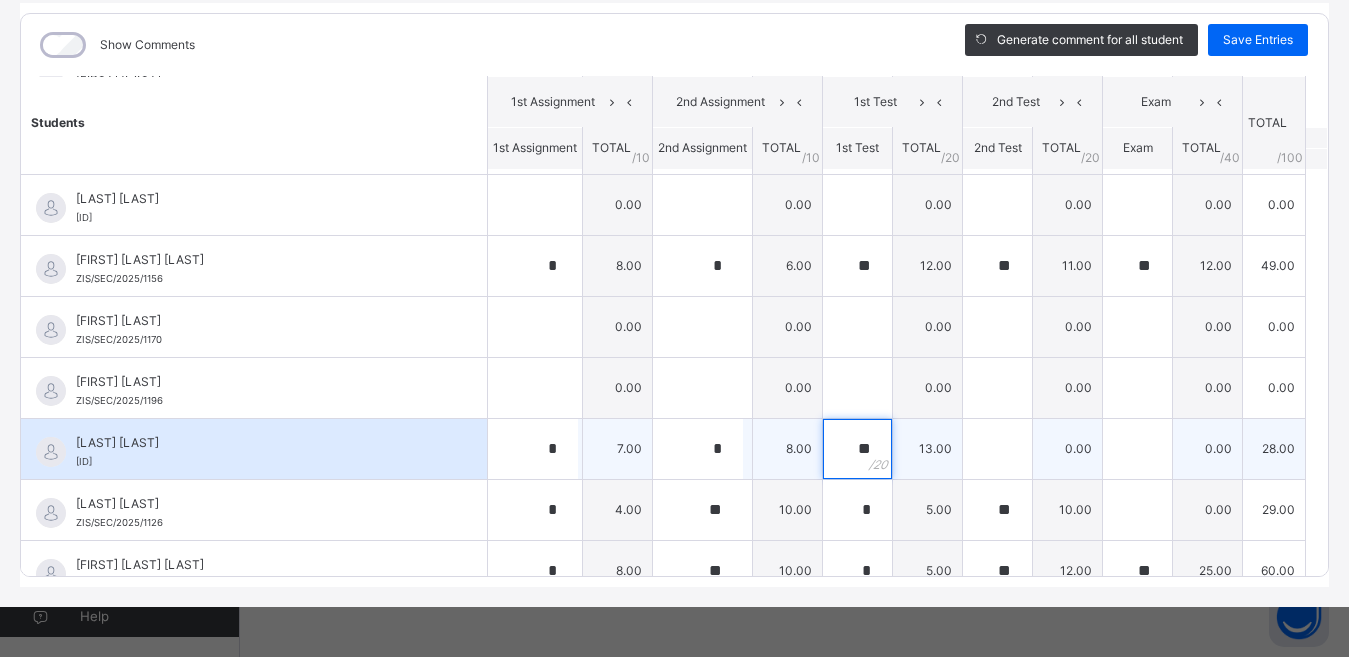 type on "**" 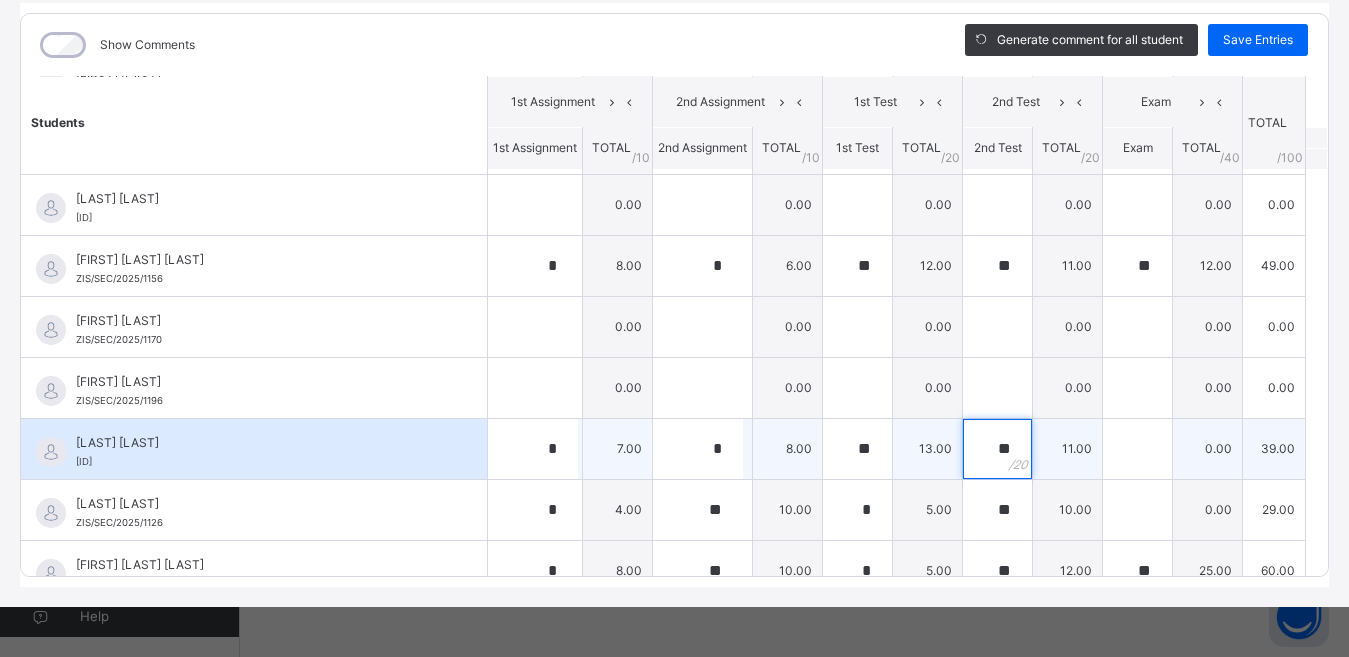 type on "**" 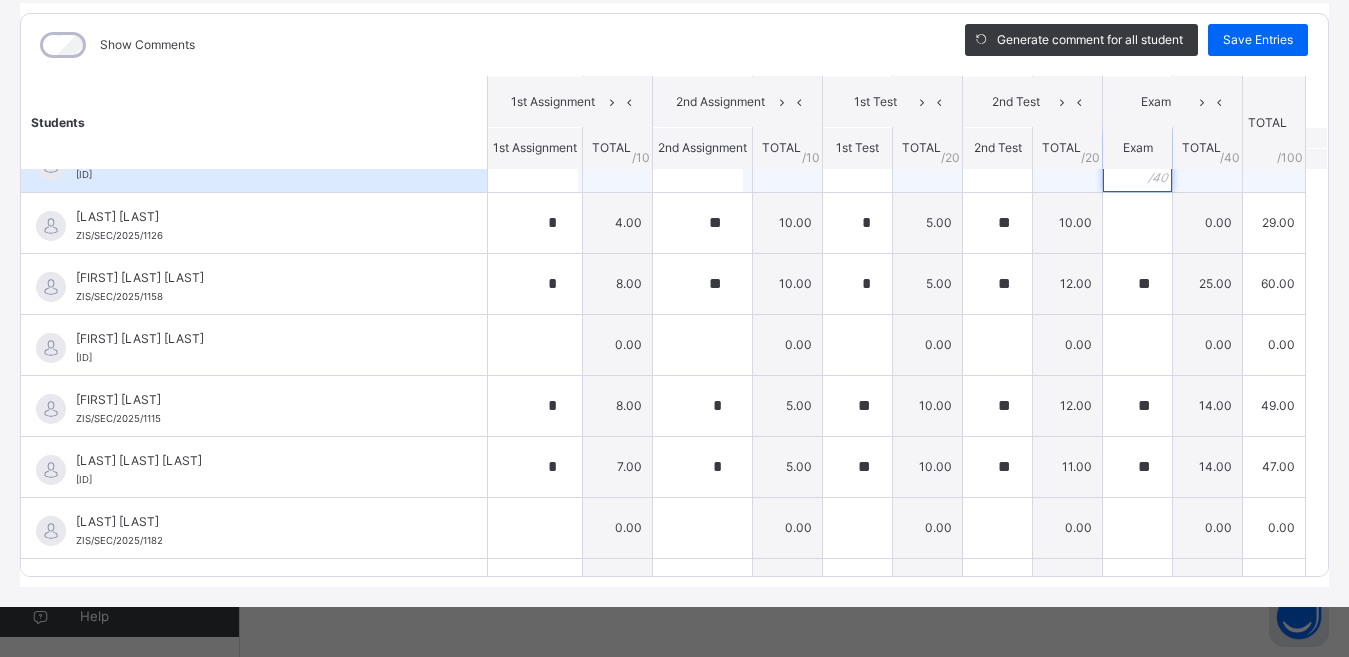 scroll, scrollTop: 722, scrollLeft: 0, axis: vertical 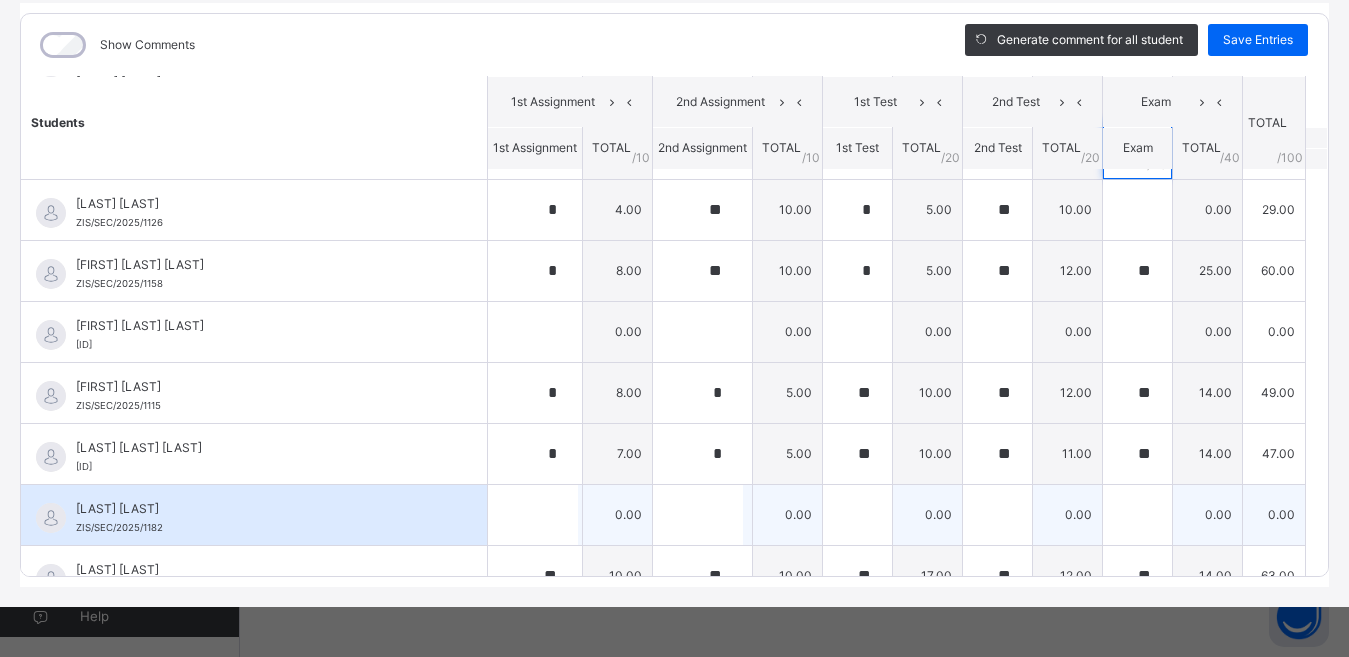 type on "**" 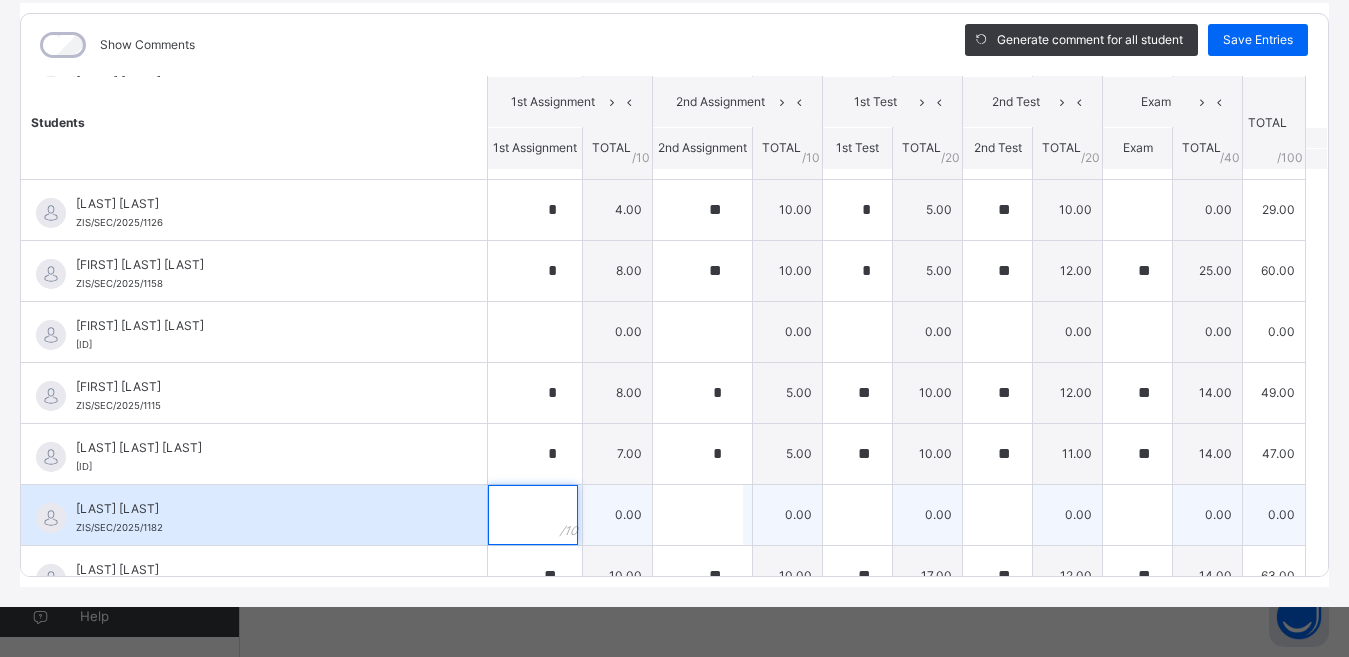 click at bounding box center [533, 515] 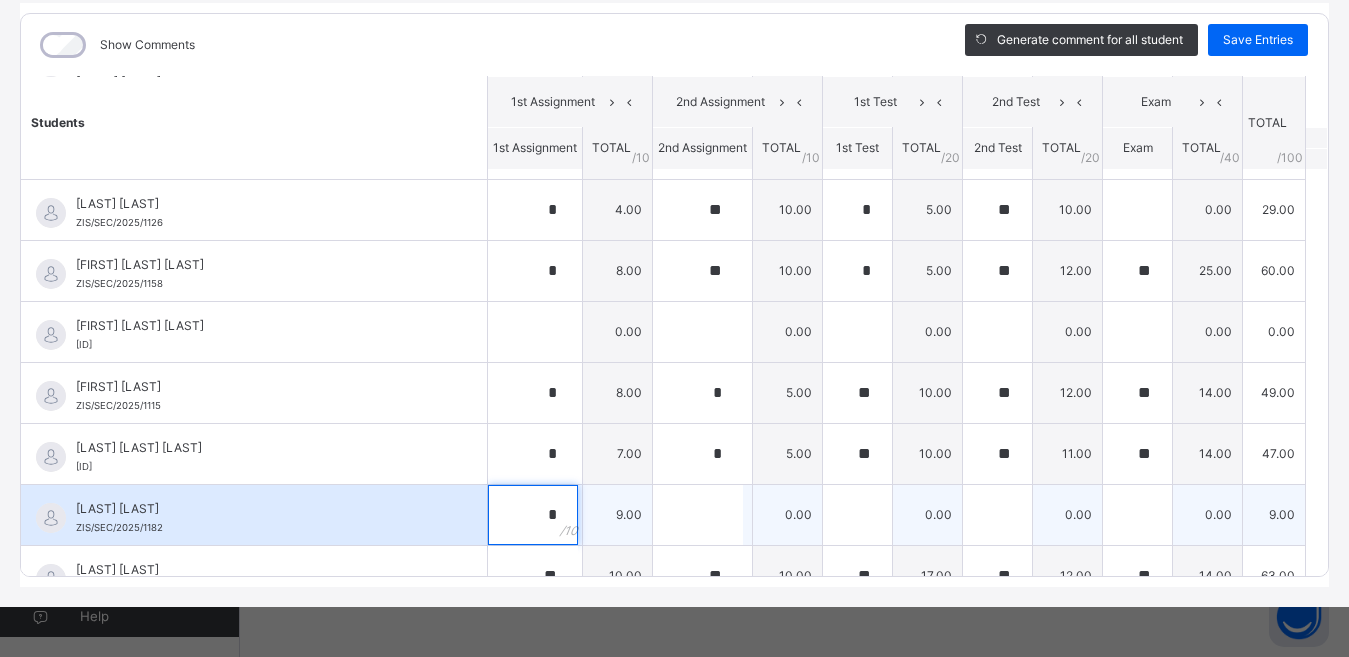 type on "*" 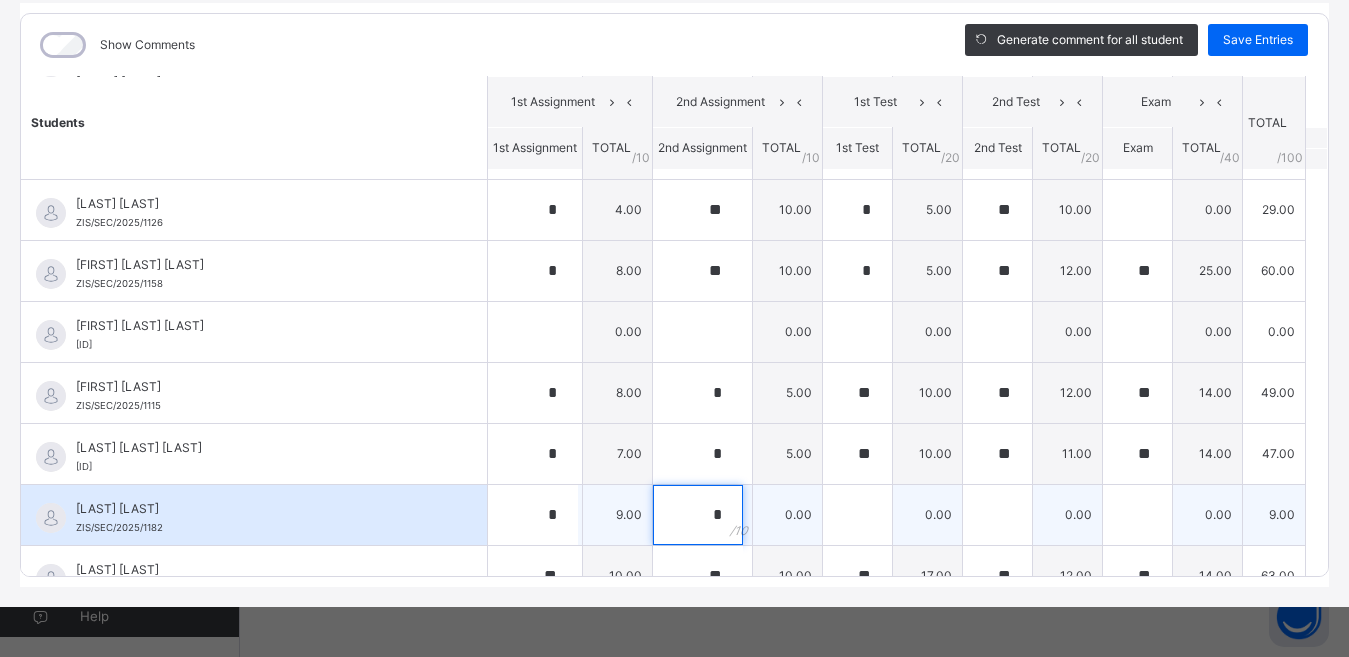 type on "*" 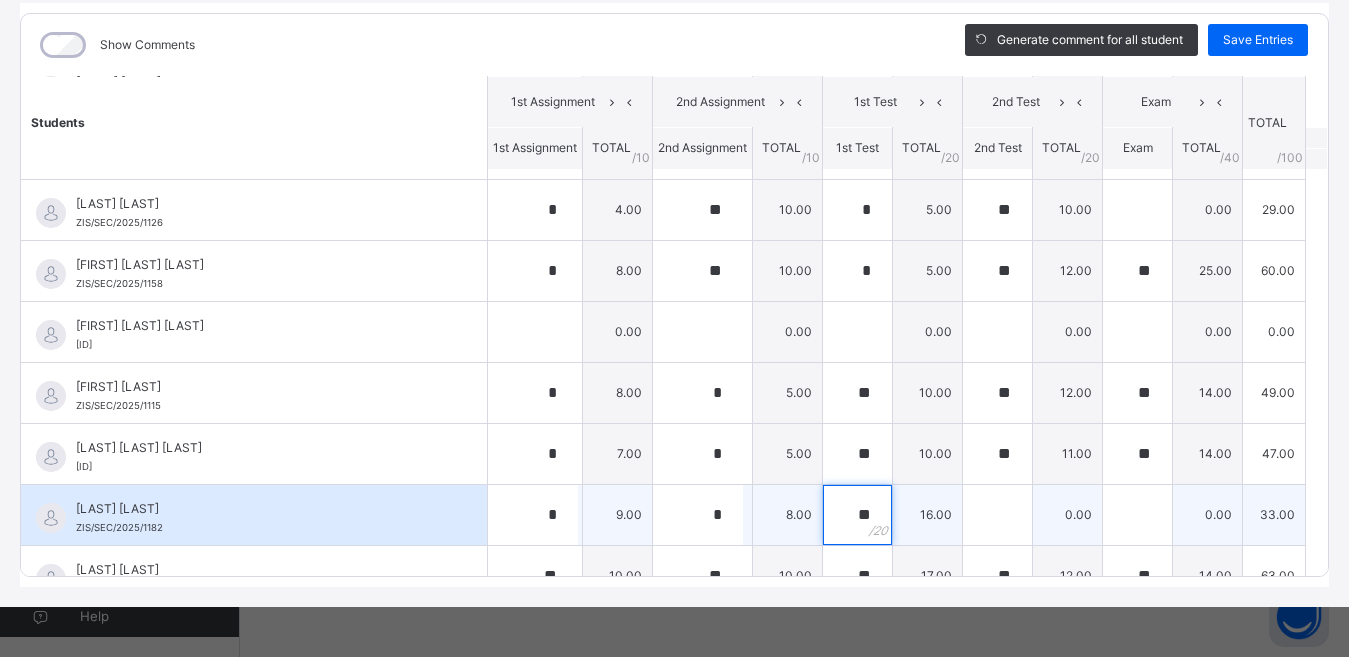 type on "**" 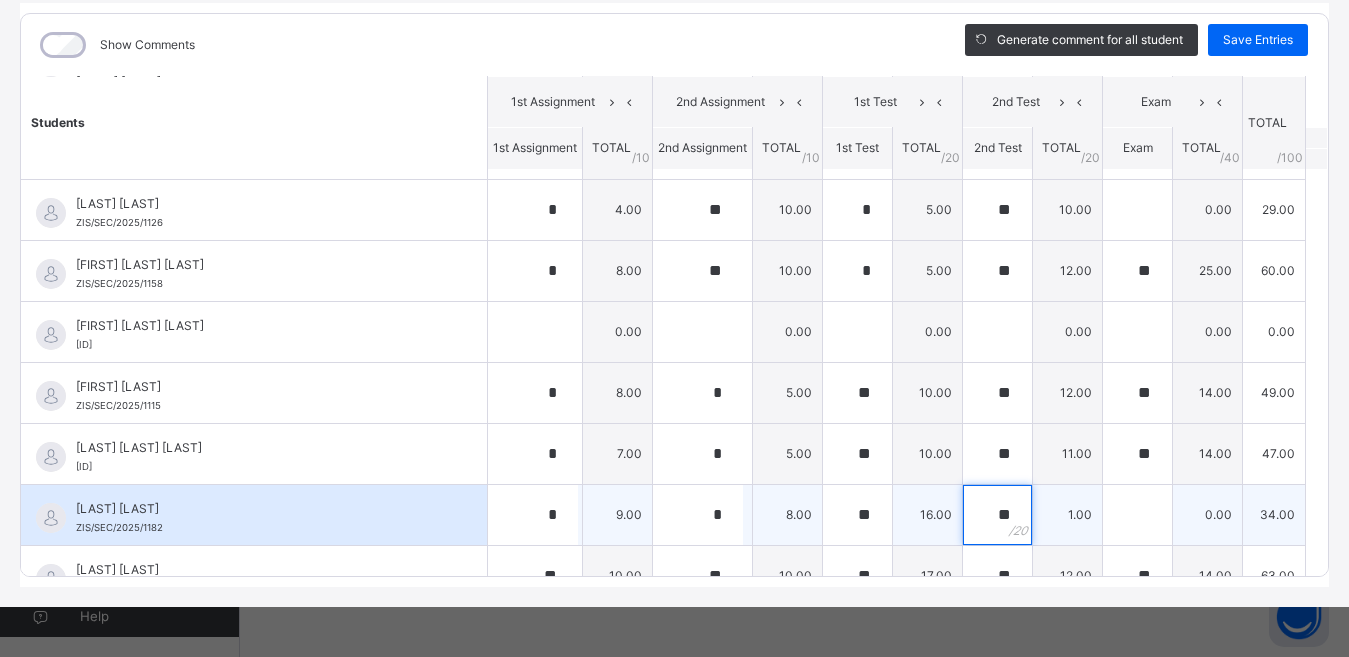 type on "**" 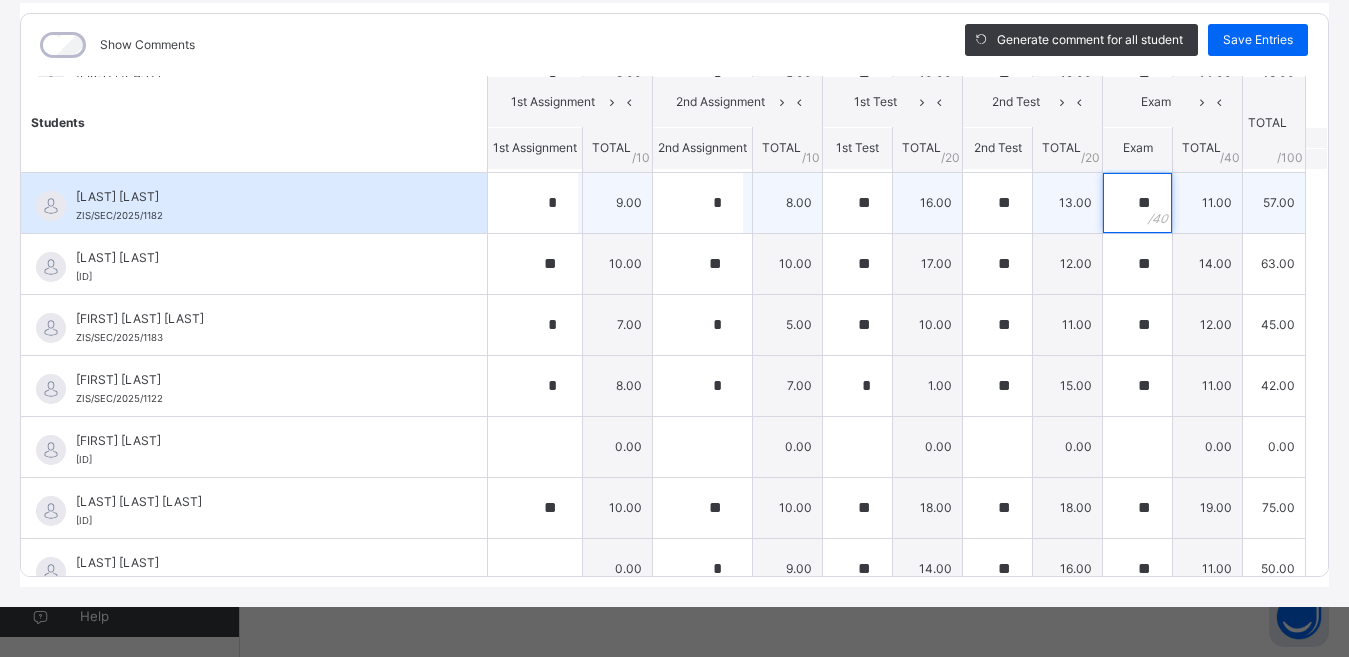 scroll, scrollTop: 1122, scrollLeft: 0, axis: vertical 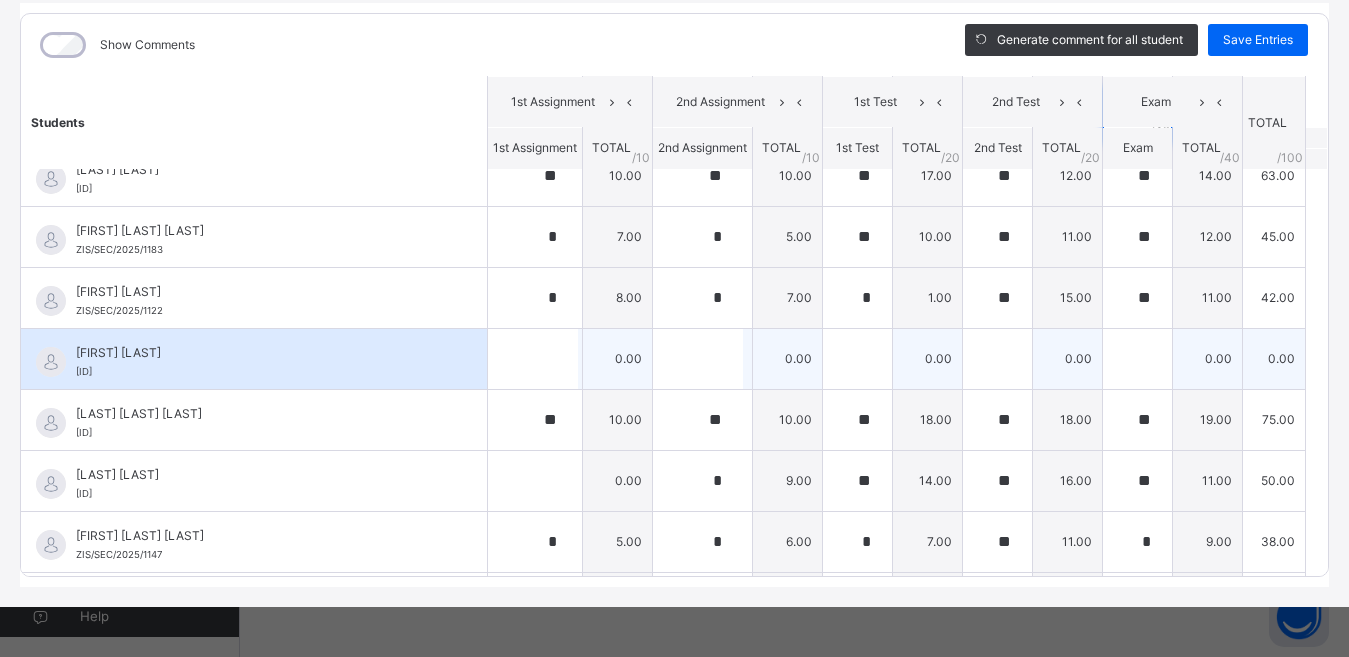 type on "**" 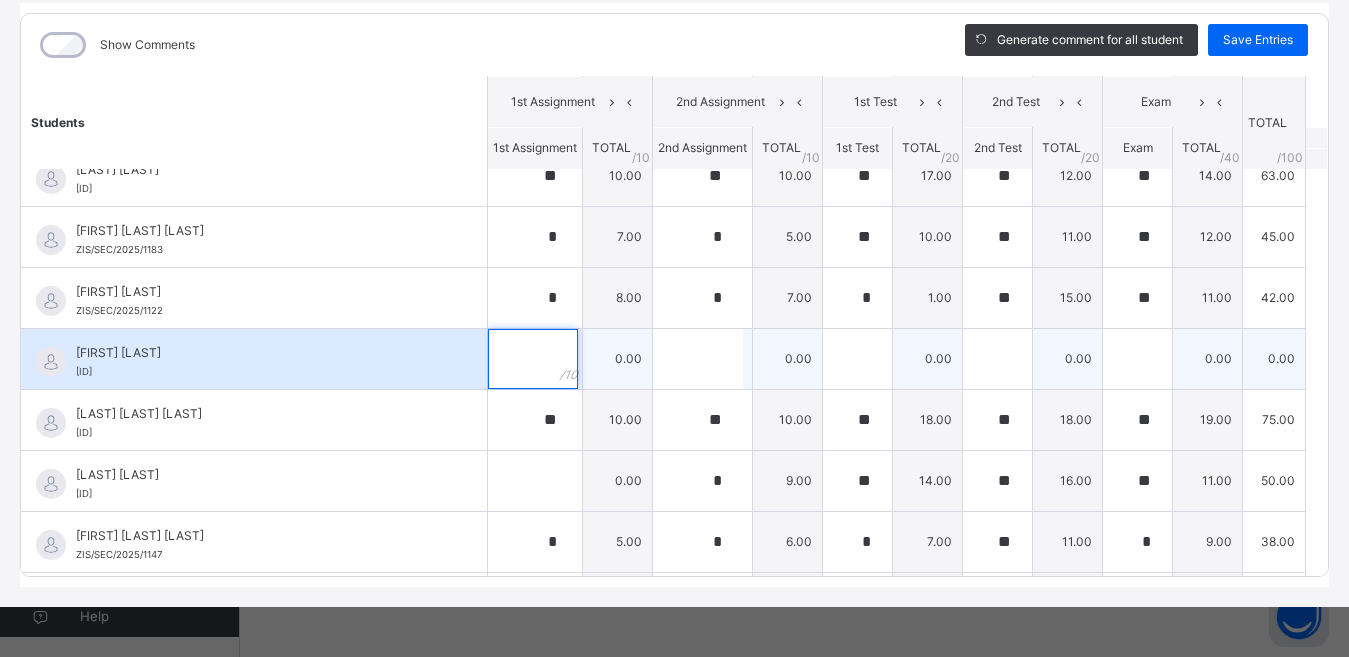 click at bounding box center [533, 359] 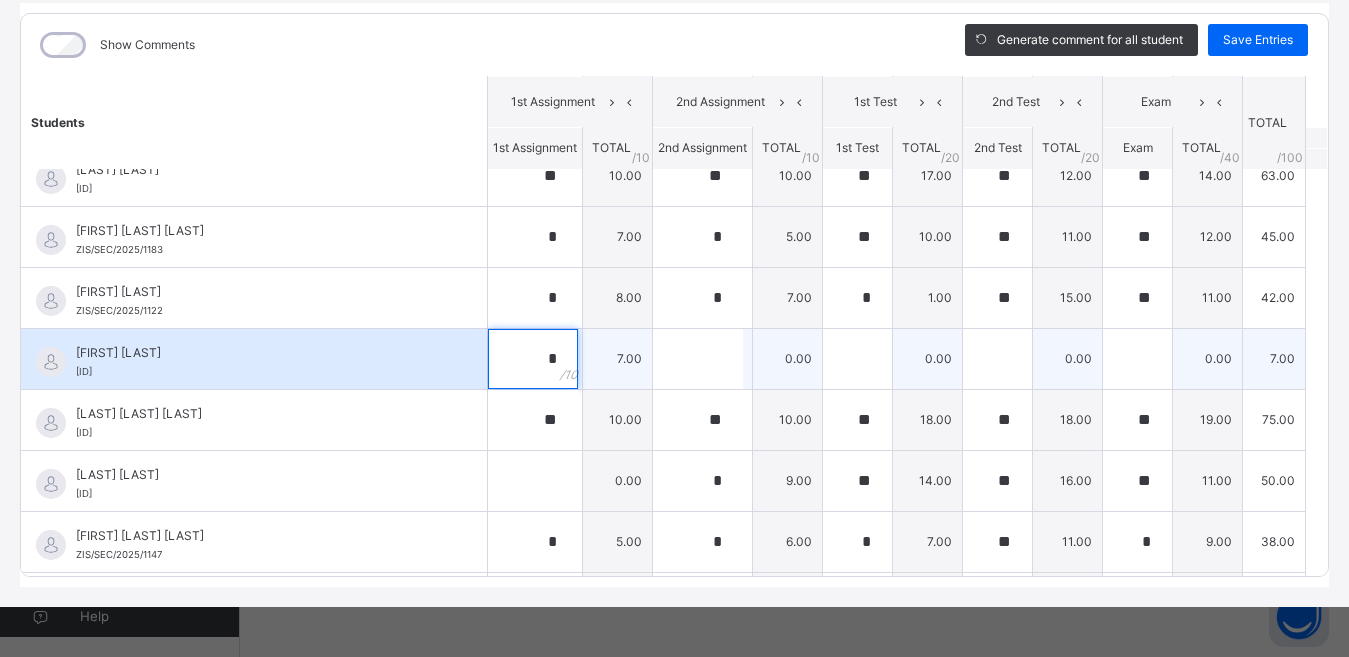 type on "*" 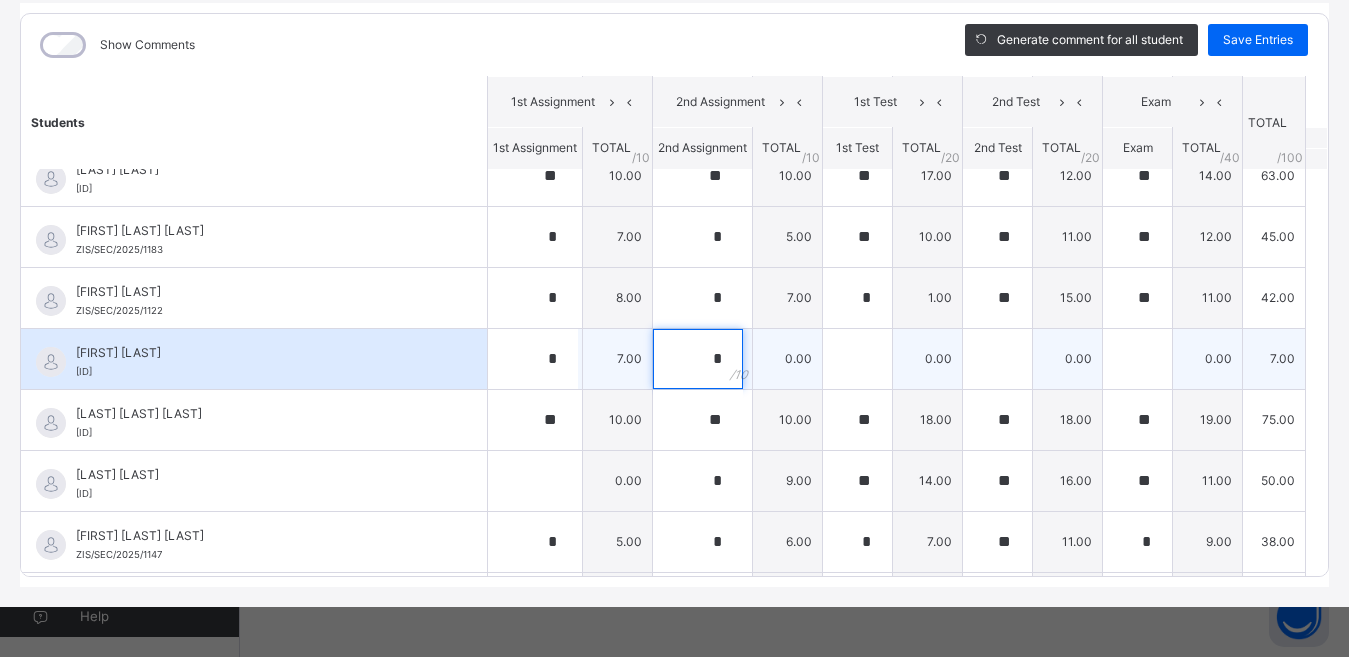 type on "*" 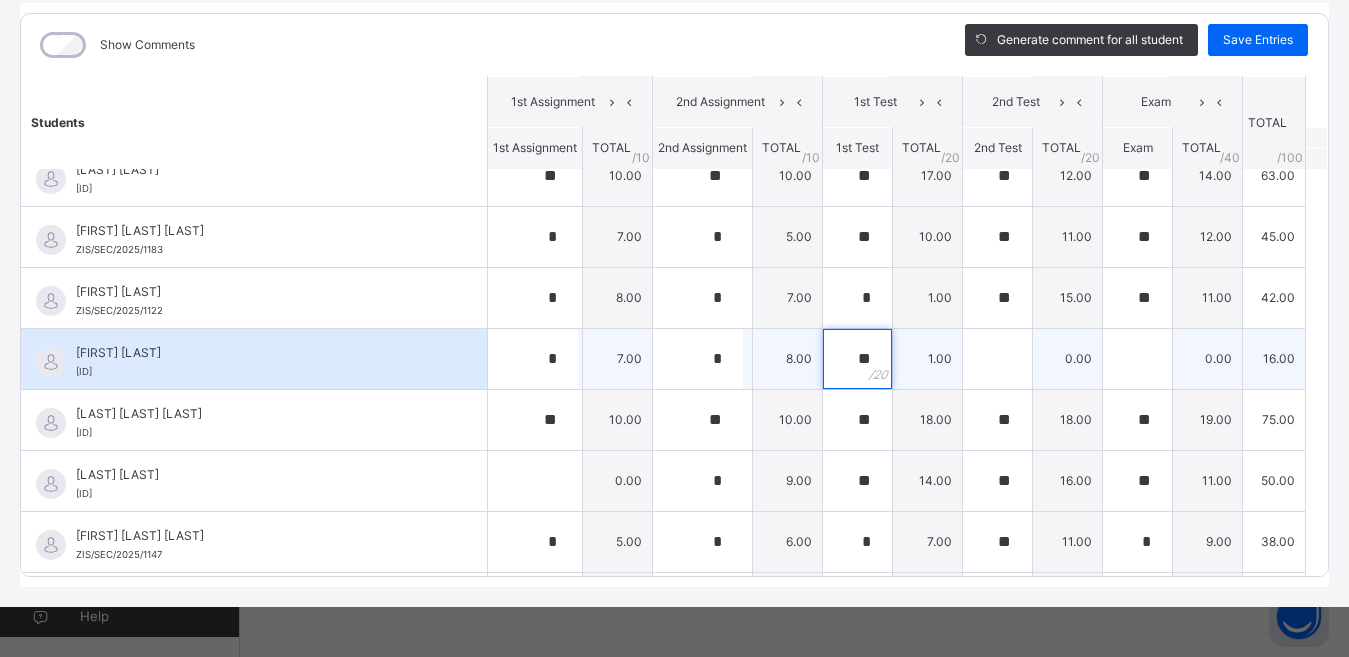 type on "**" 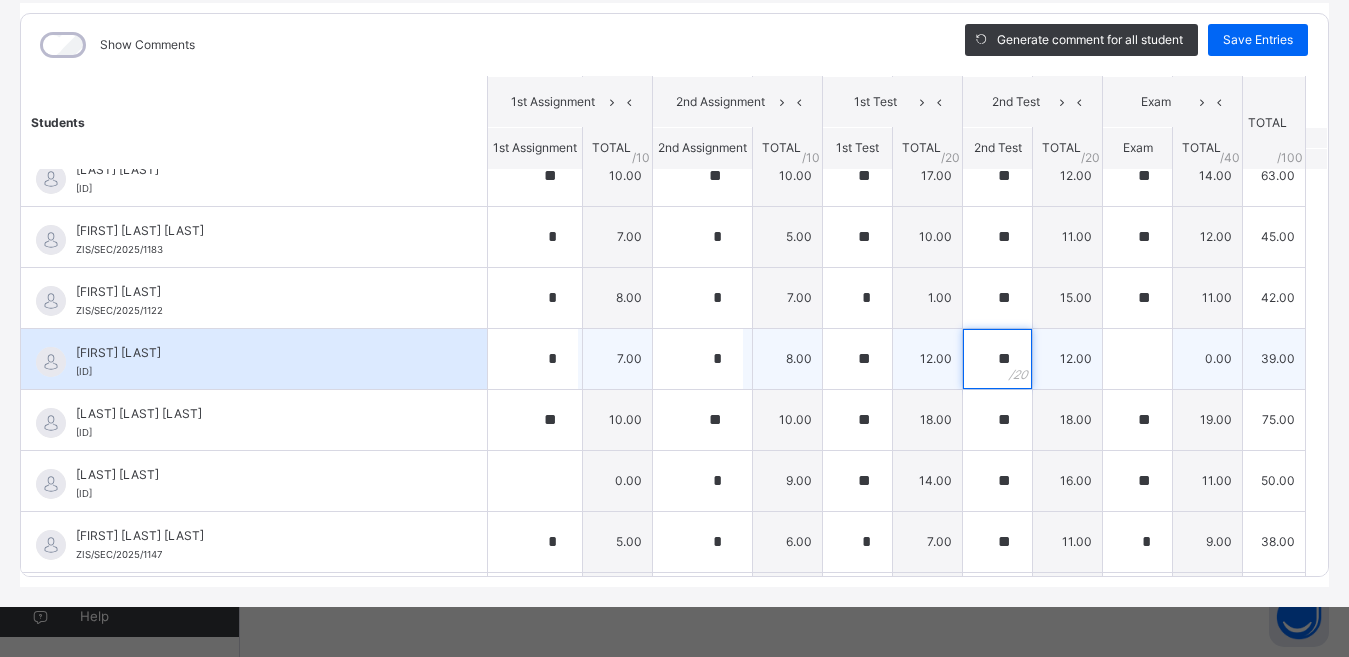 type on "**" 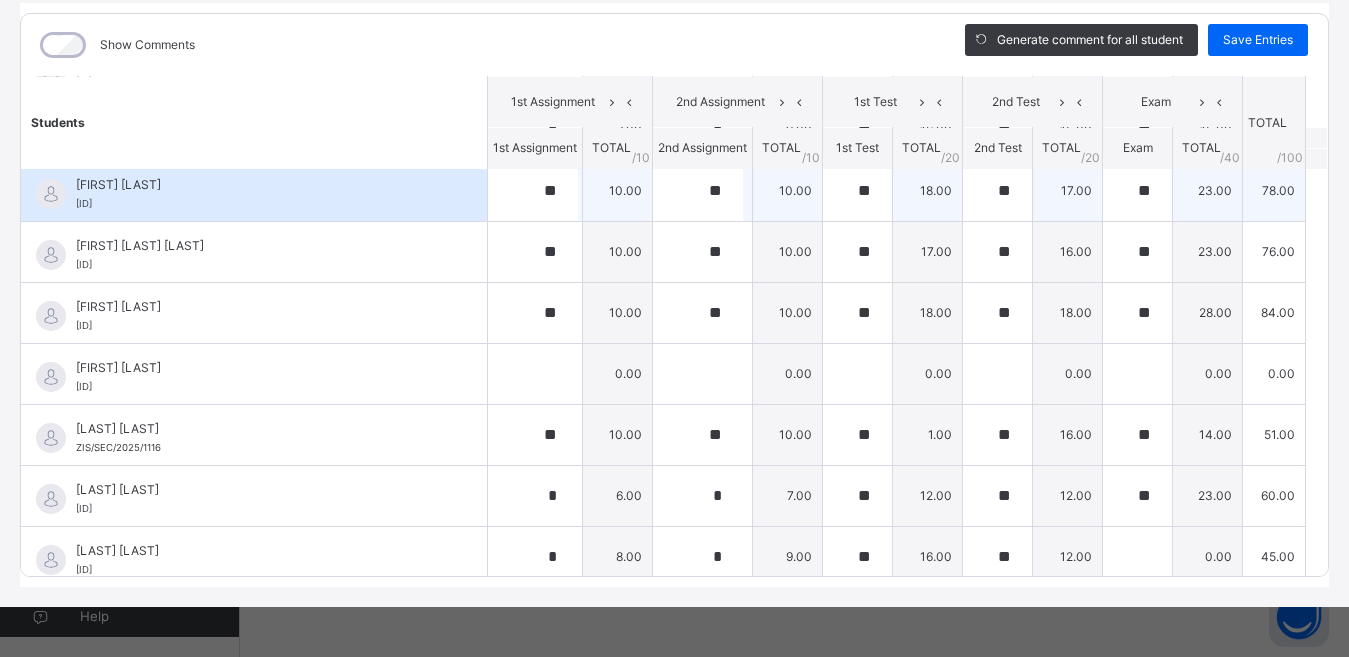 scroll, scrollTop: 2522, scrollLeft: 0, axis: vertical 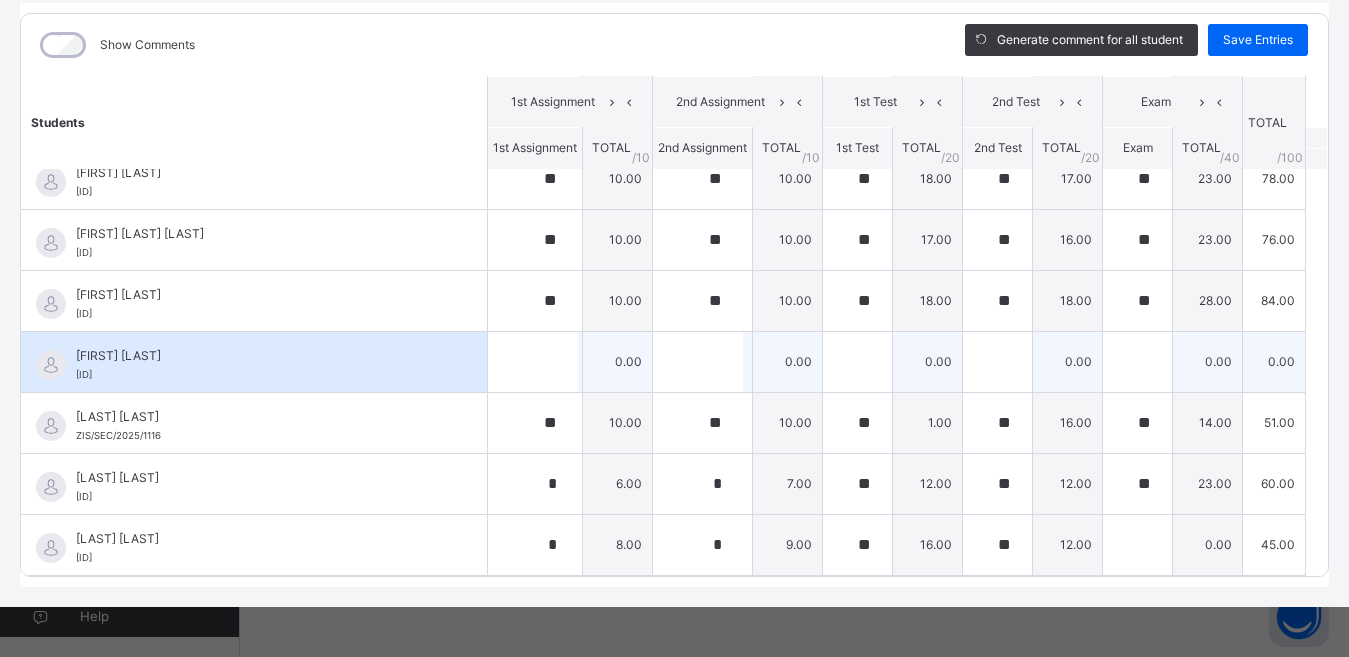 type on "**" 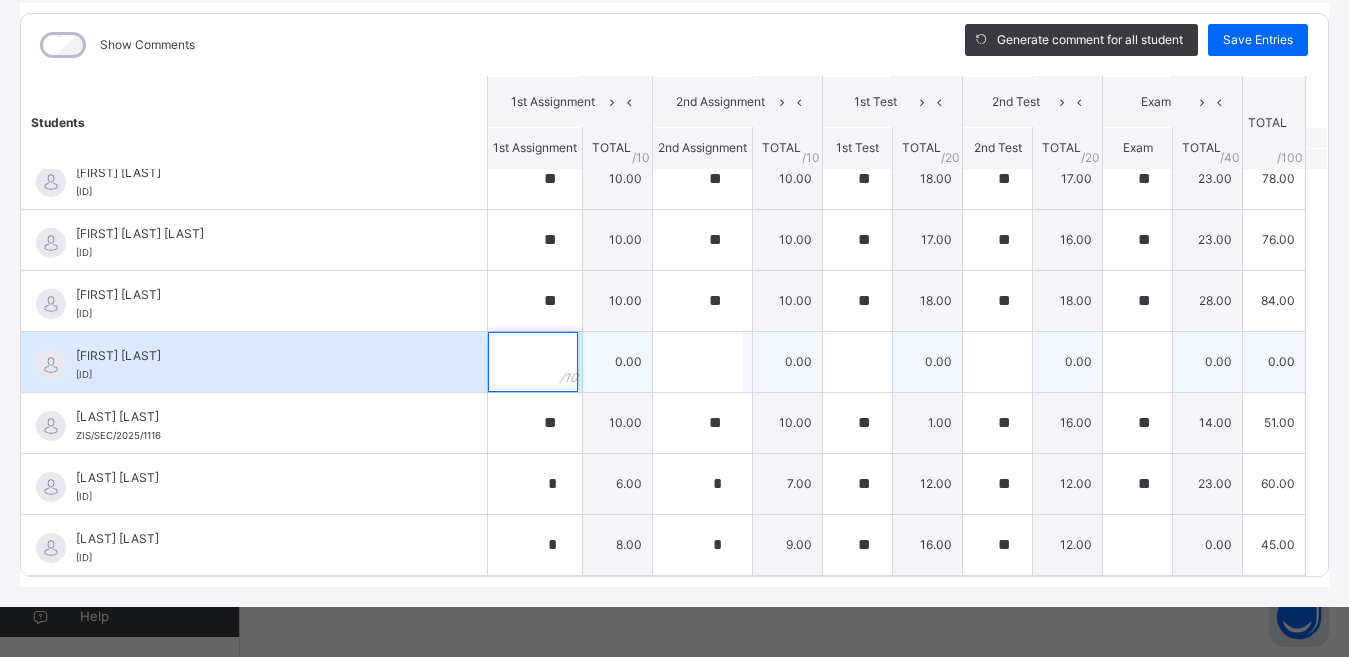 click at bounding box center [535, 362] 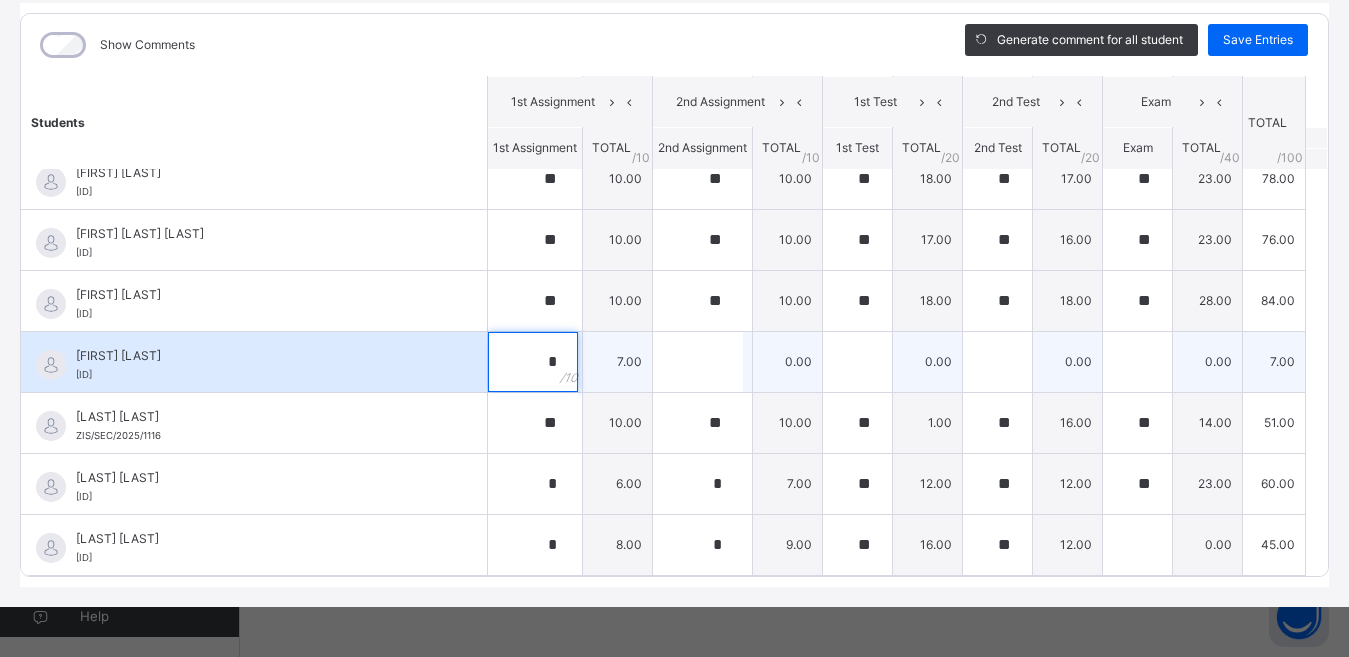 type on "*" 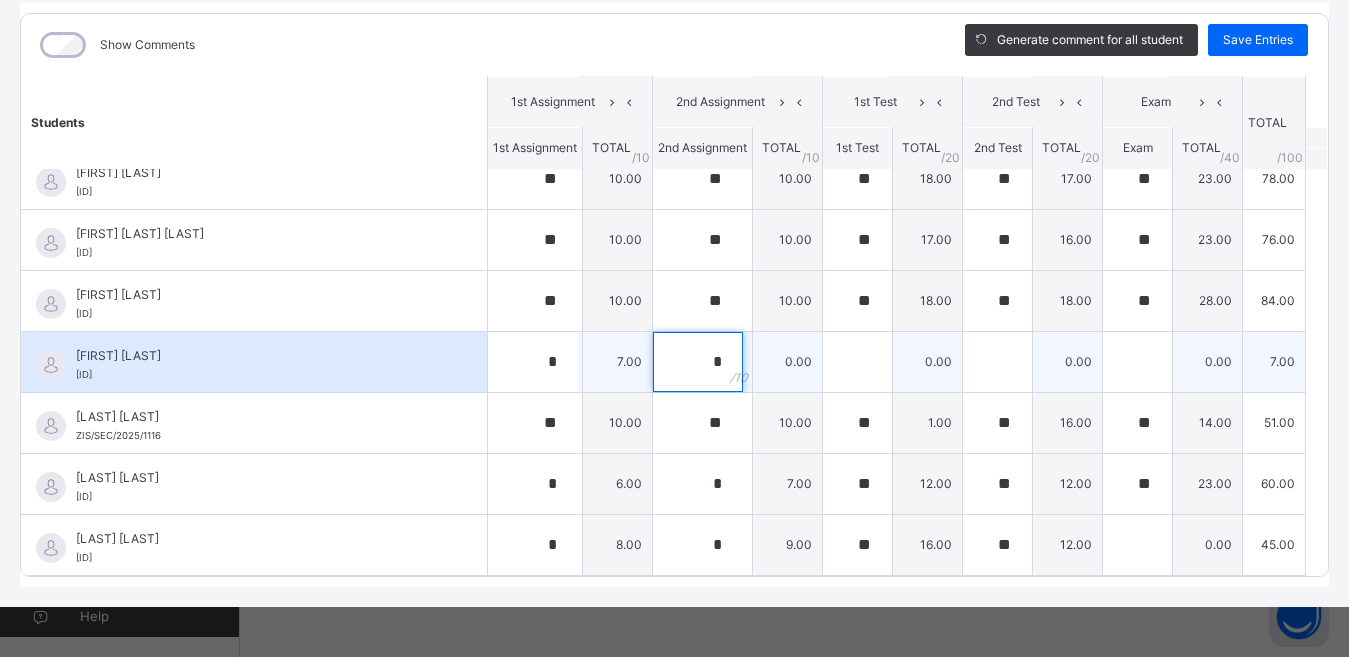 type on "*" 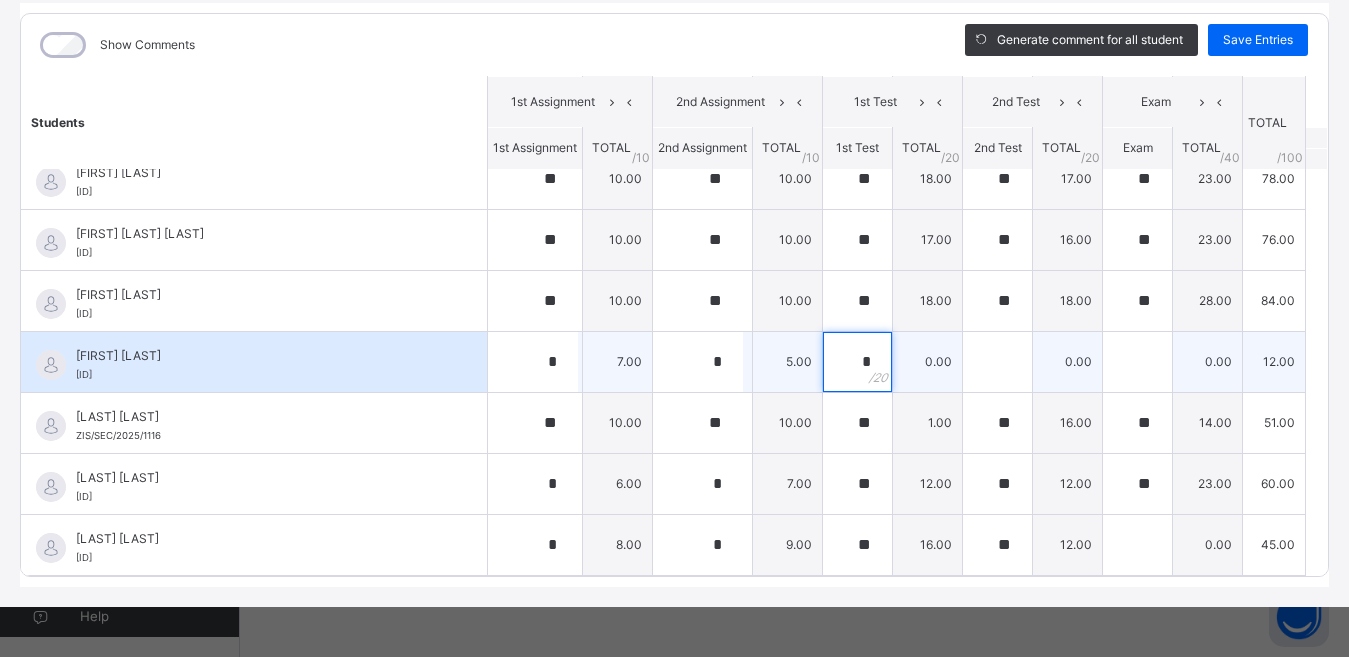 type on "*" 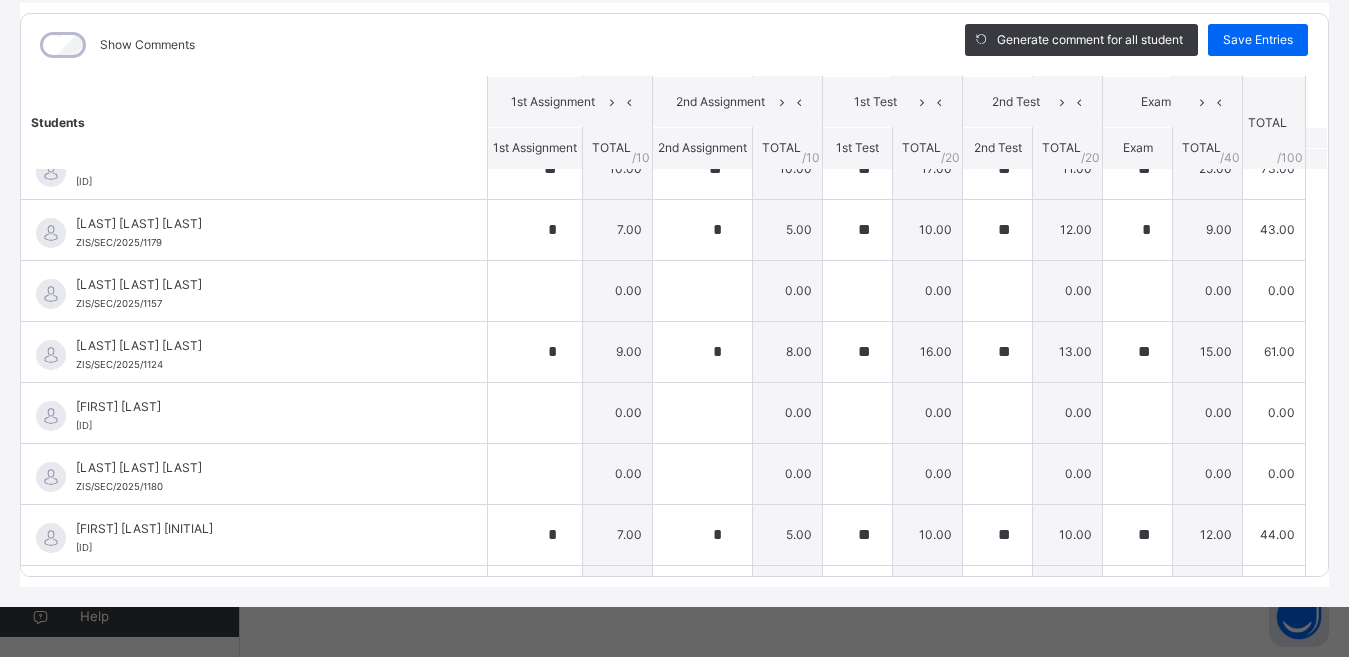 scroll, scrollTop: 1722, scrollLeft: 0, axis: vertical 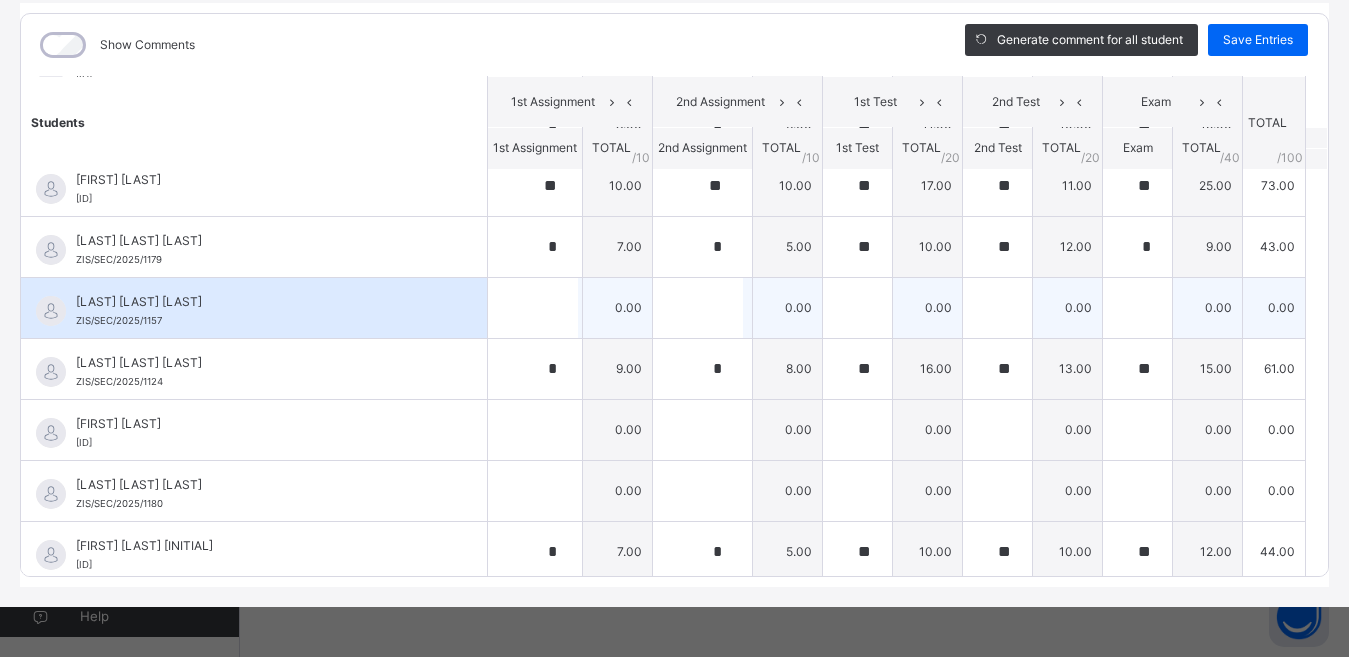 type on "**" 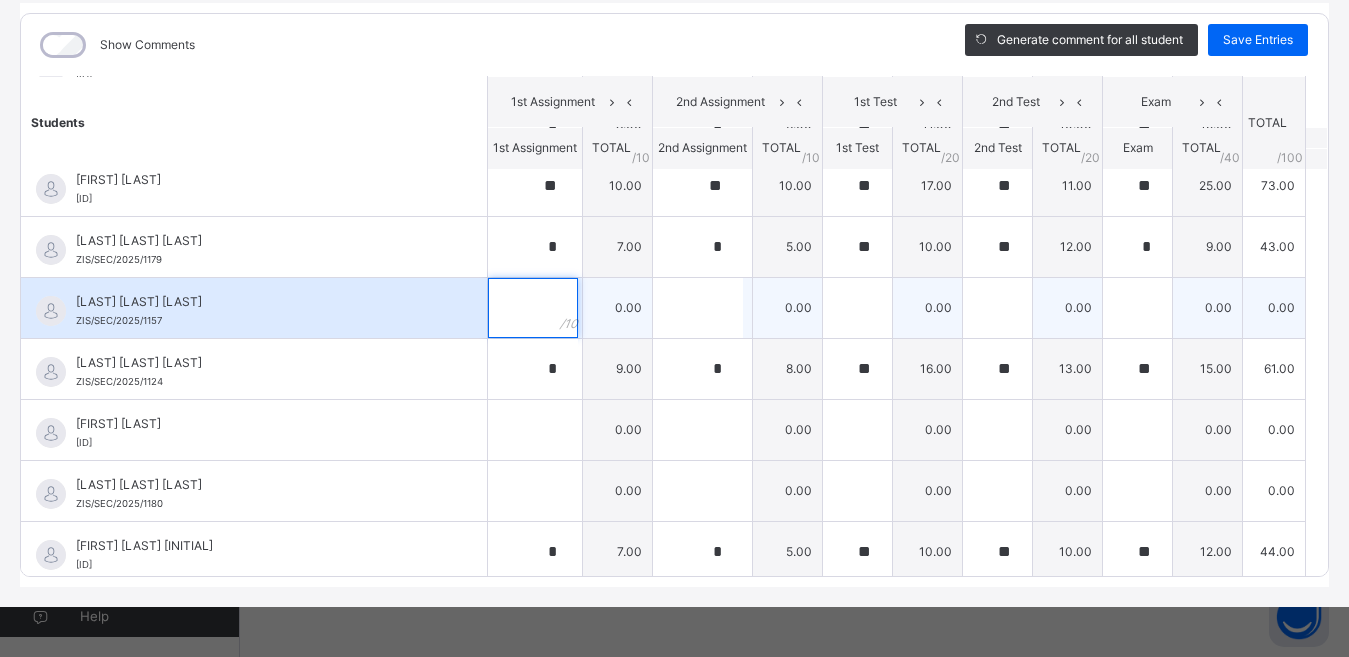 click at bounding box center [535, 308] 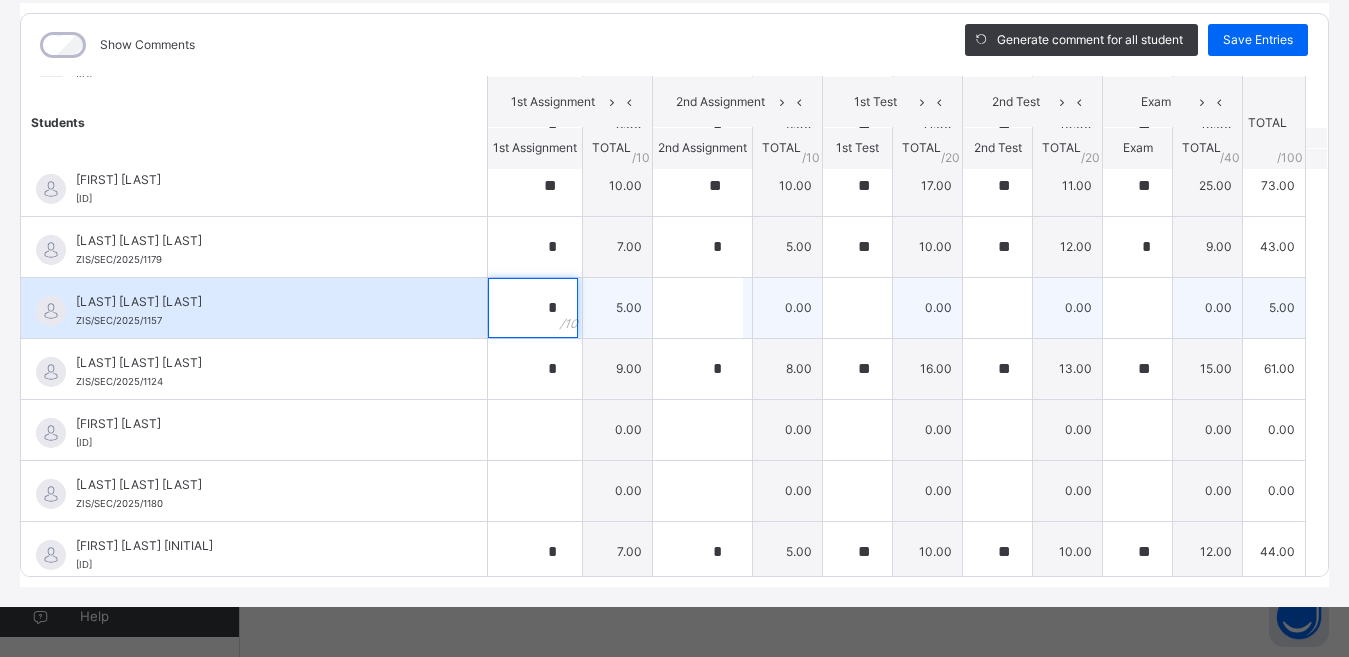 type on "*" 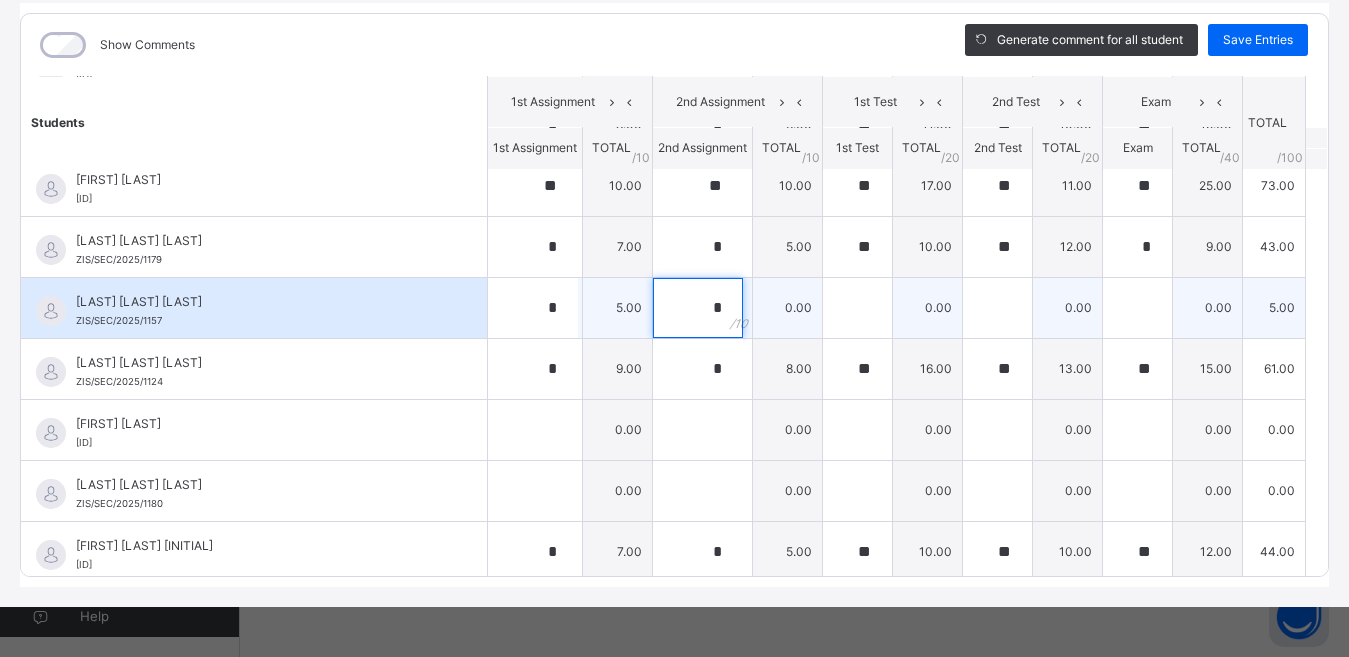 type on "*" 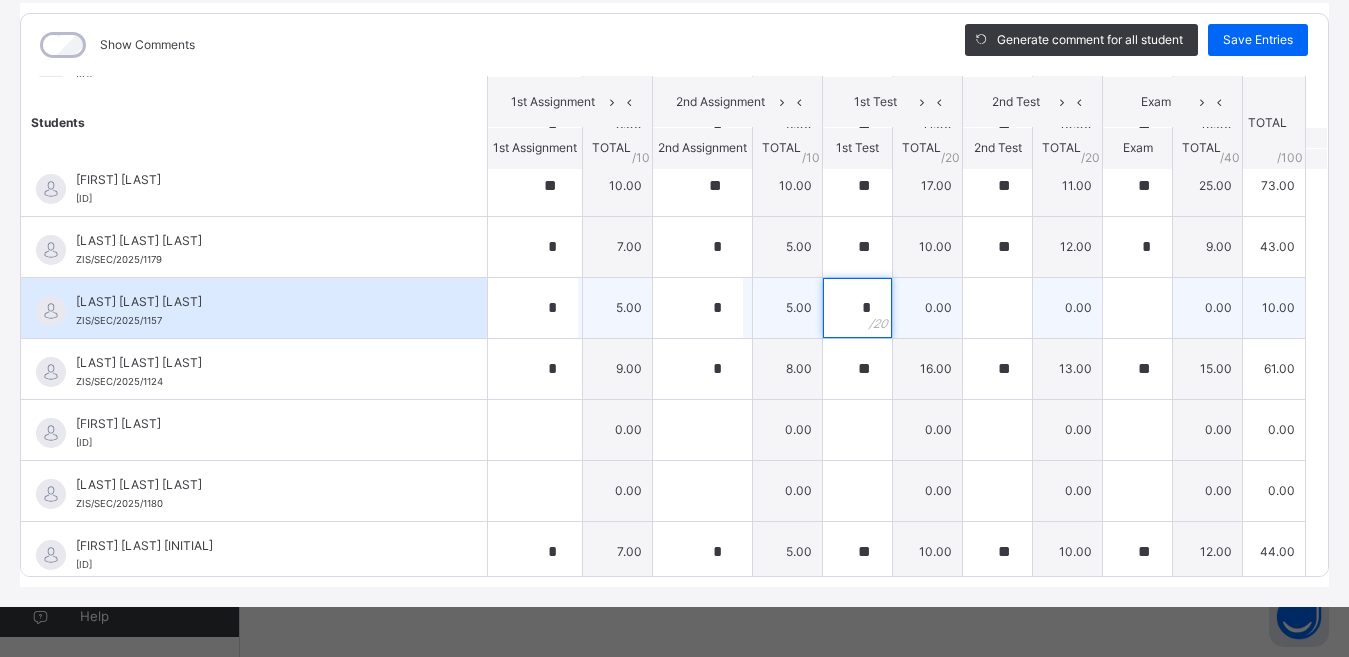 type on "*" 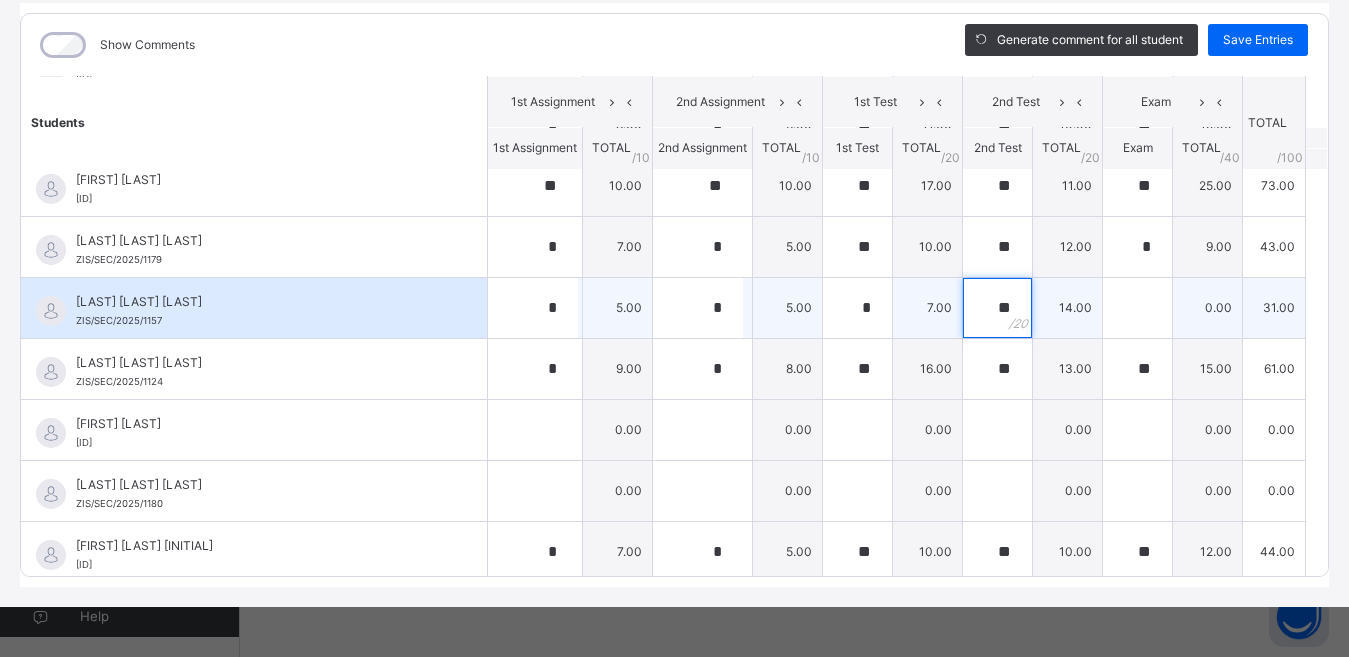type on "**" 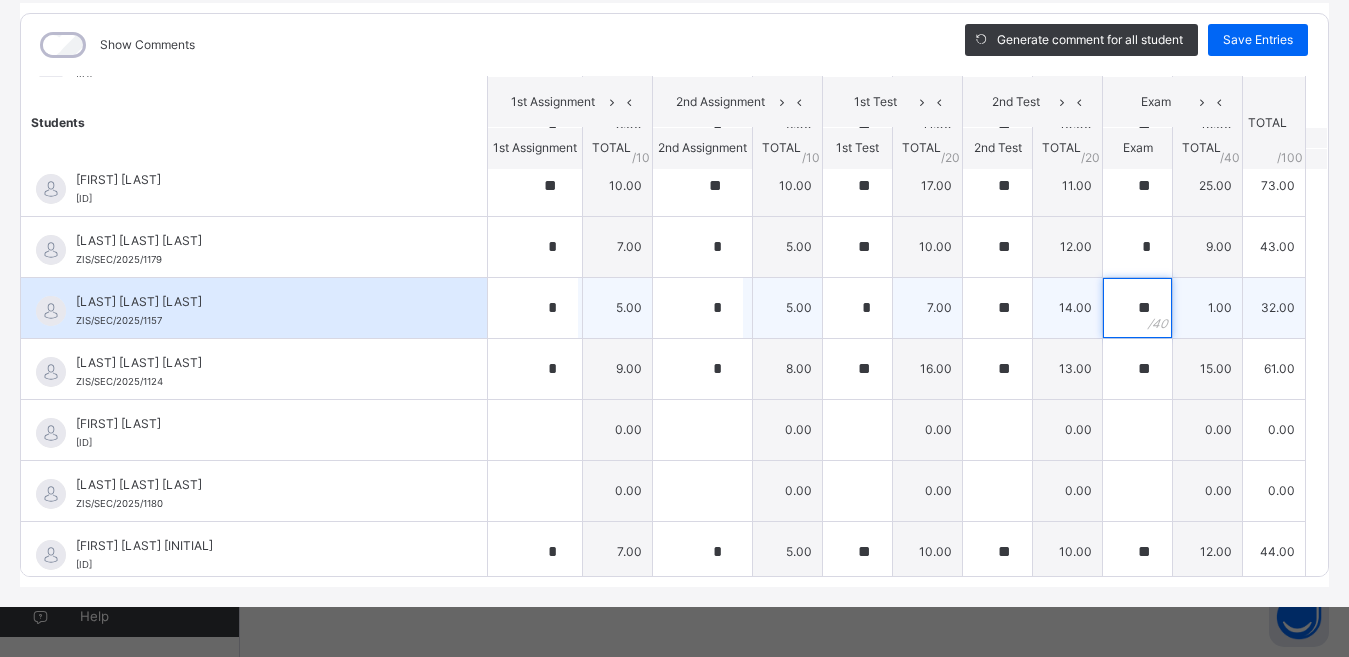 type on "**" 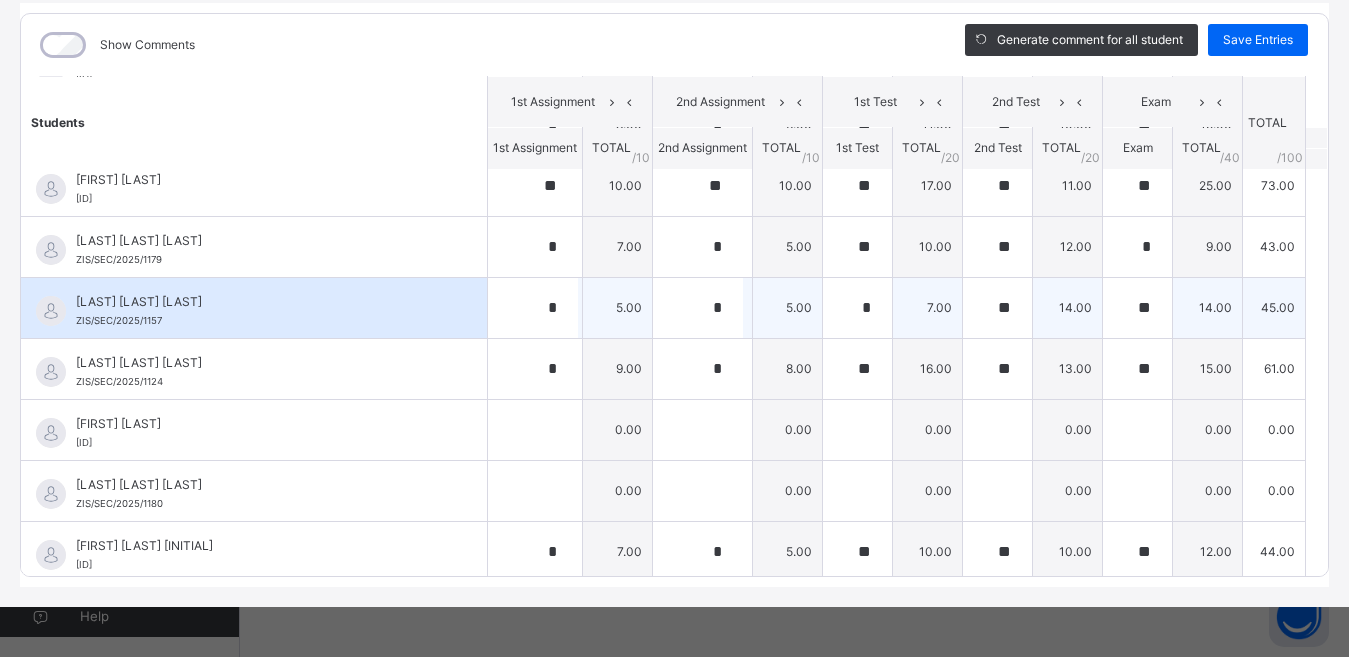 click on "IMRAN YAKUBU IMRAN ZIS/SEC/2025/1157" at bounding box center [254, 308] 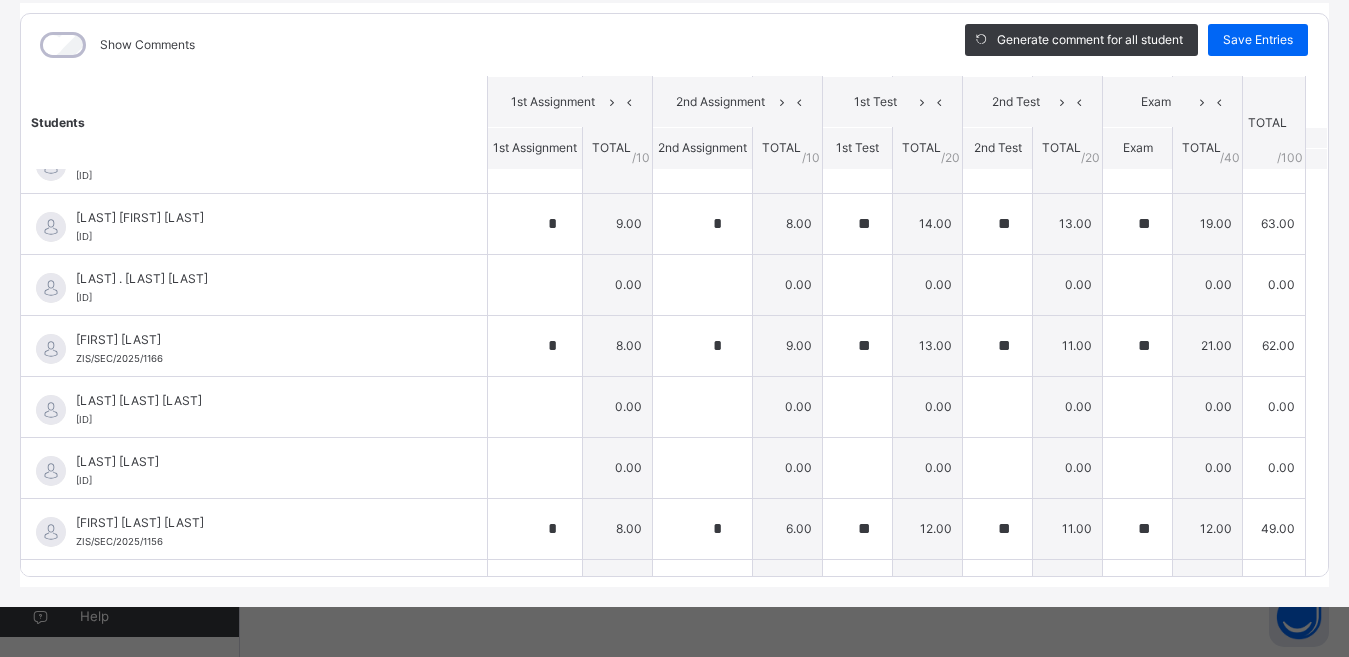 scroll, scrollTop: 0, scrollLeft: 0, axis: both 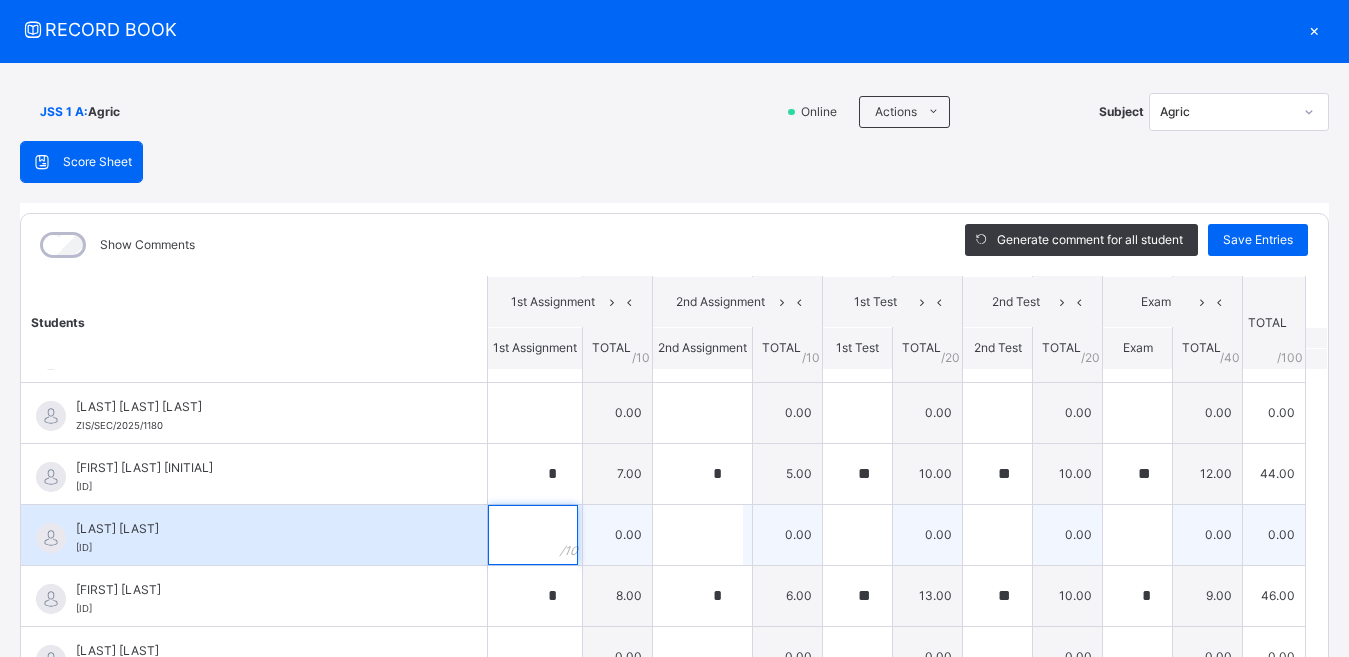 click at bounding box center (533, 535) 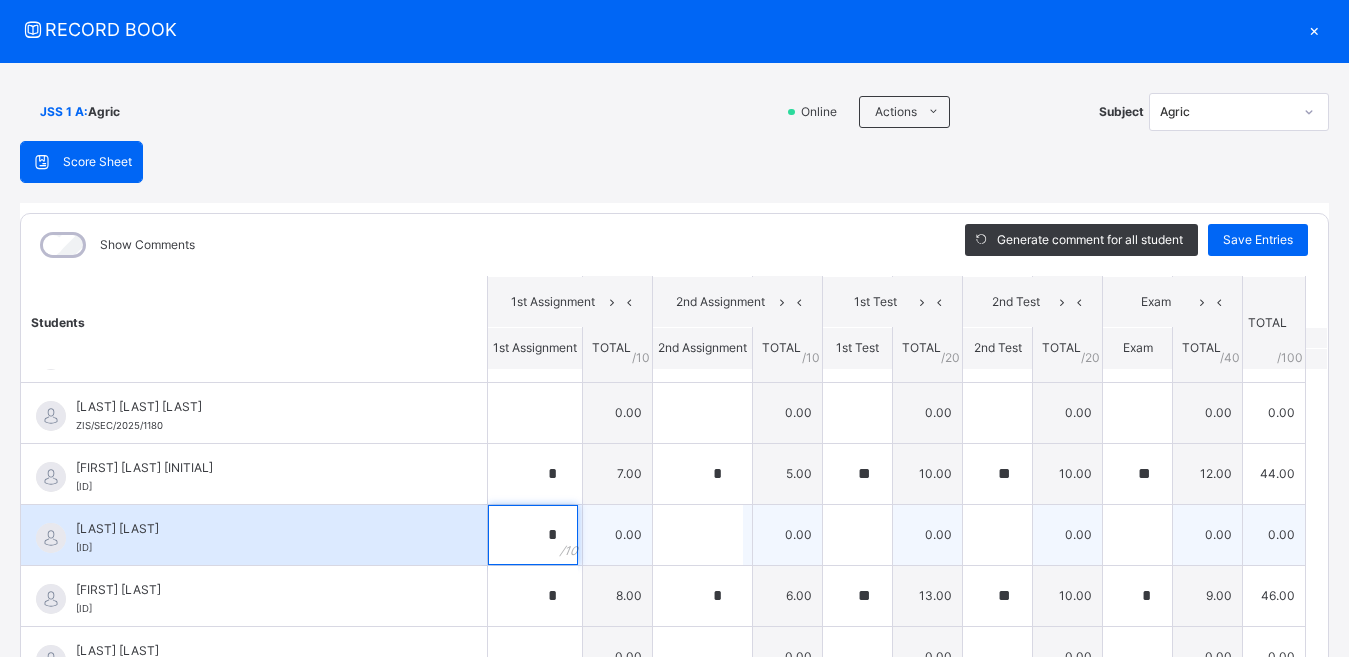 type on "*" 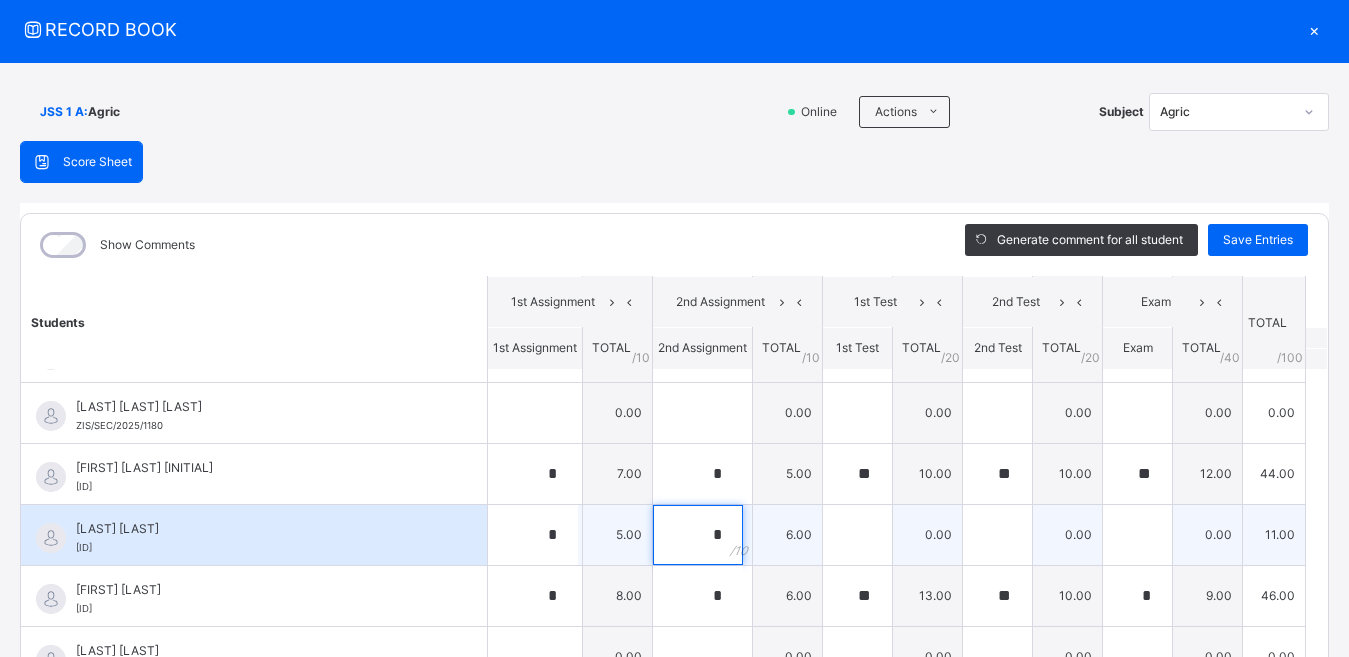 type on "*" 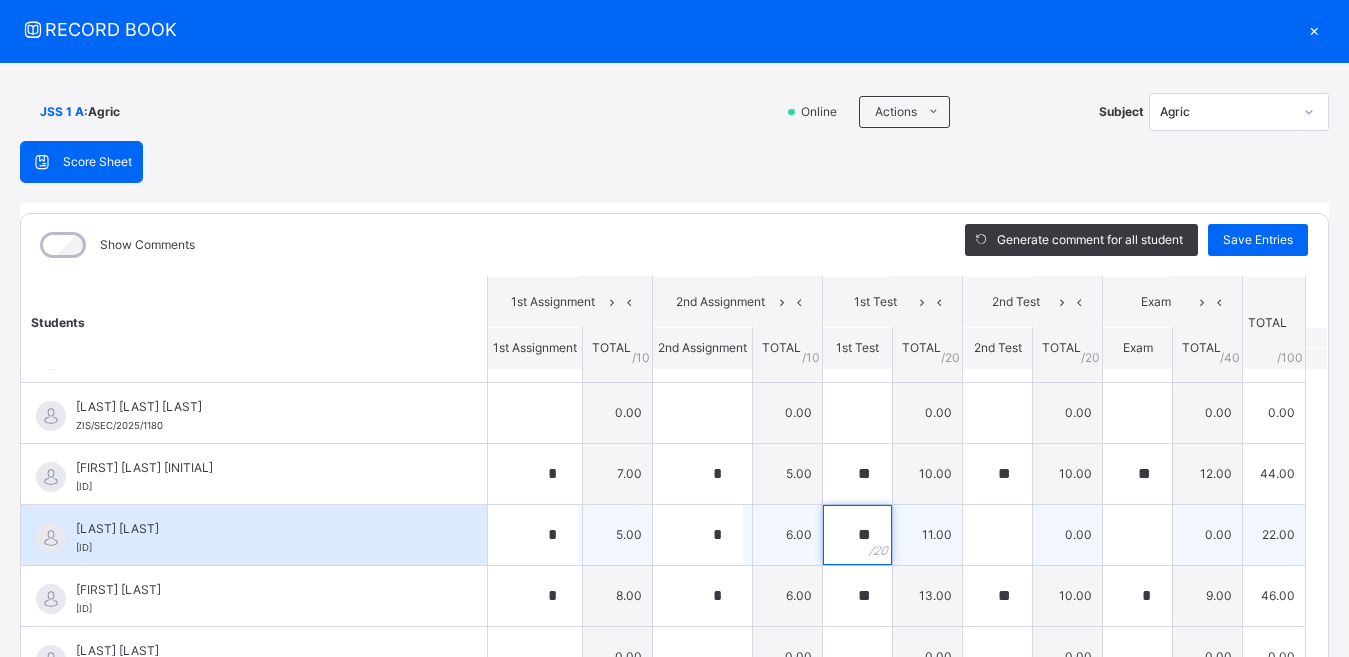 type on "**" 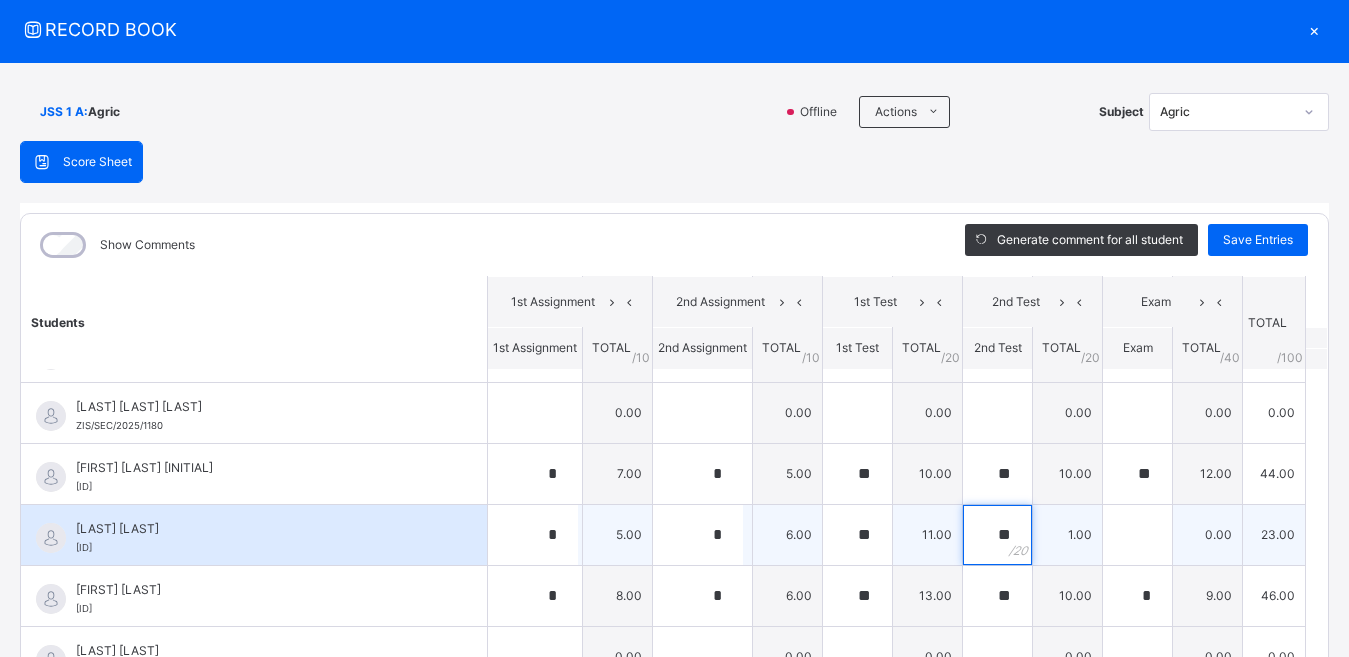 type on "**" 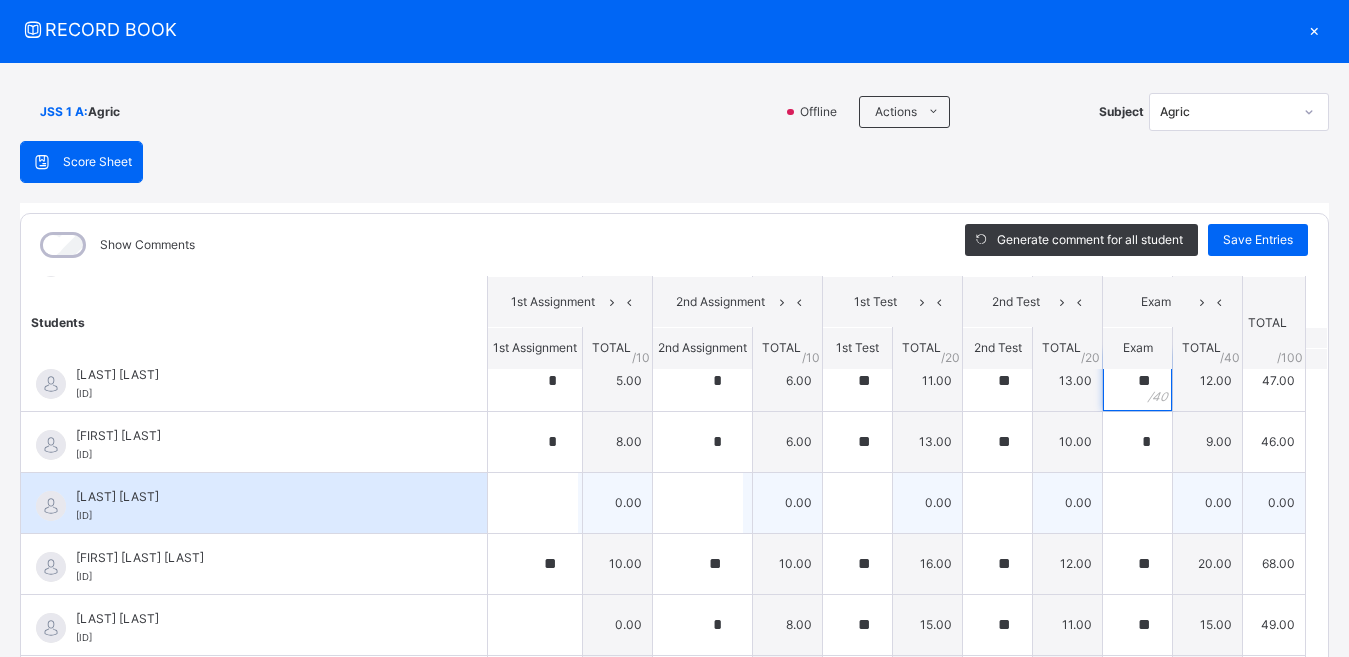 scroll, scrollTop: 2200, scrollLeft: 0, axis: vertical 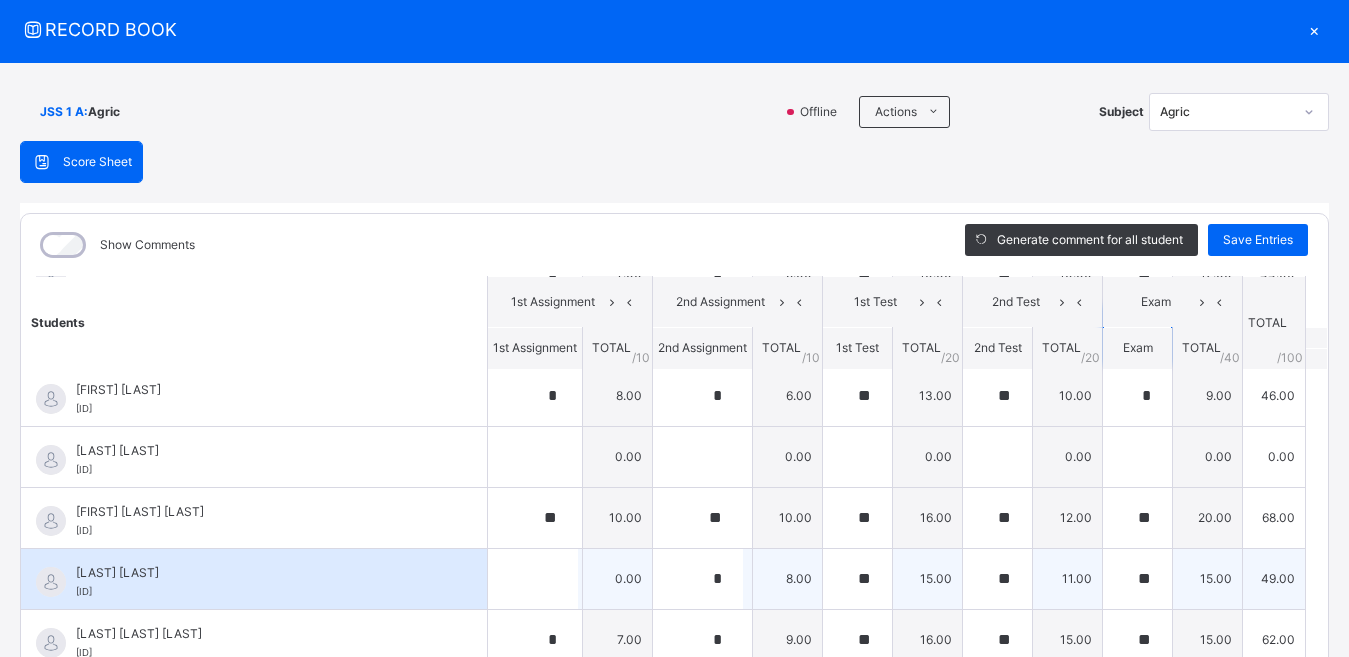 type on "**" 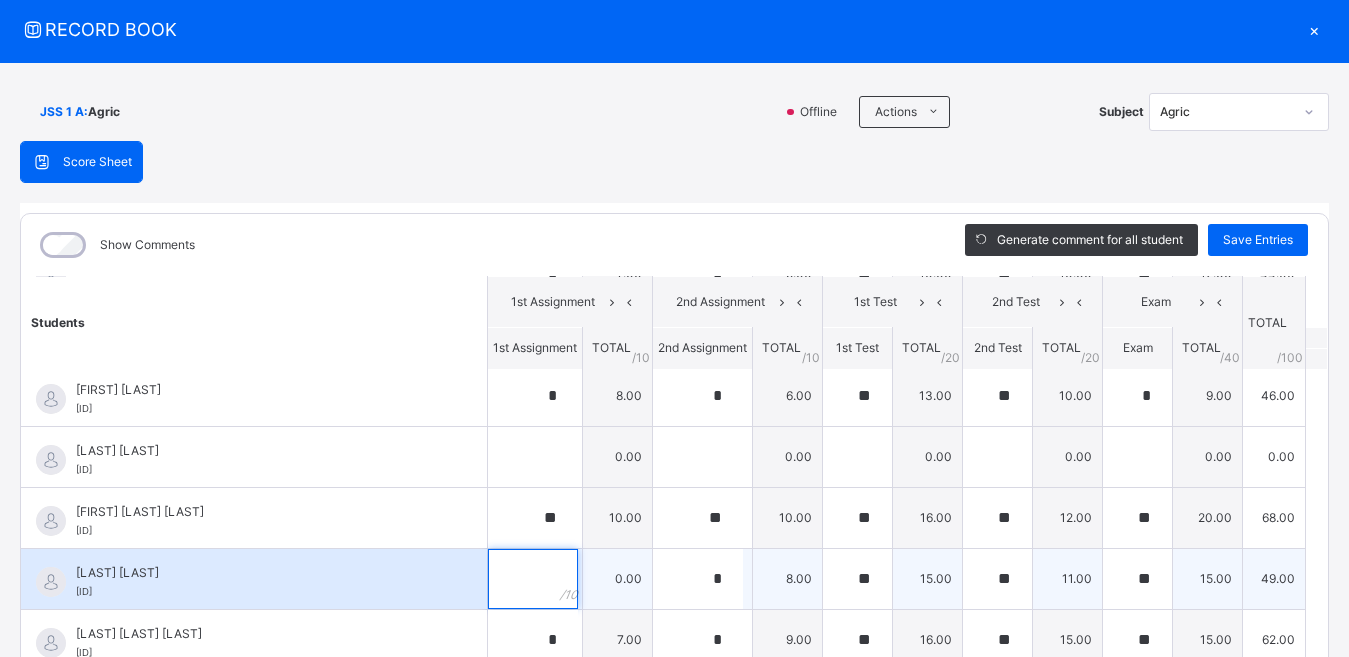 click at bounding box center [533, 579] 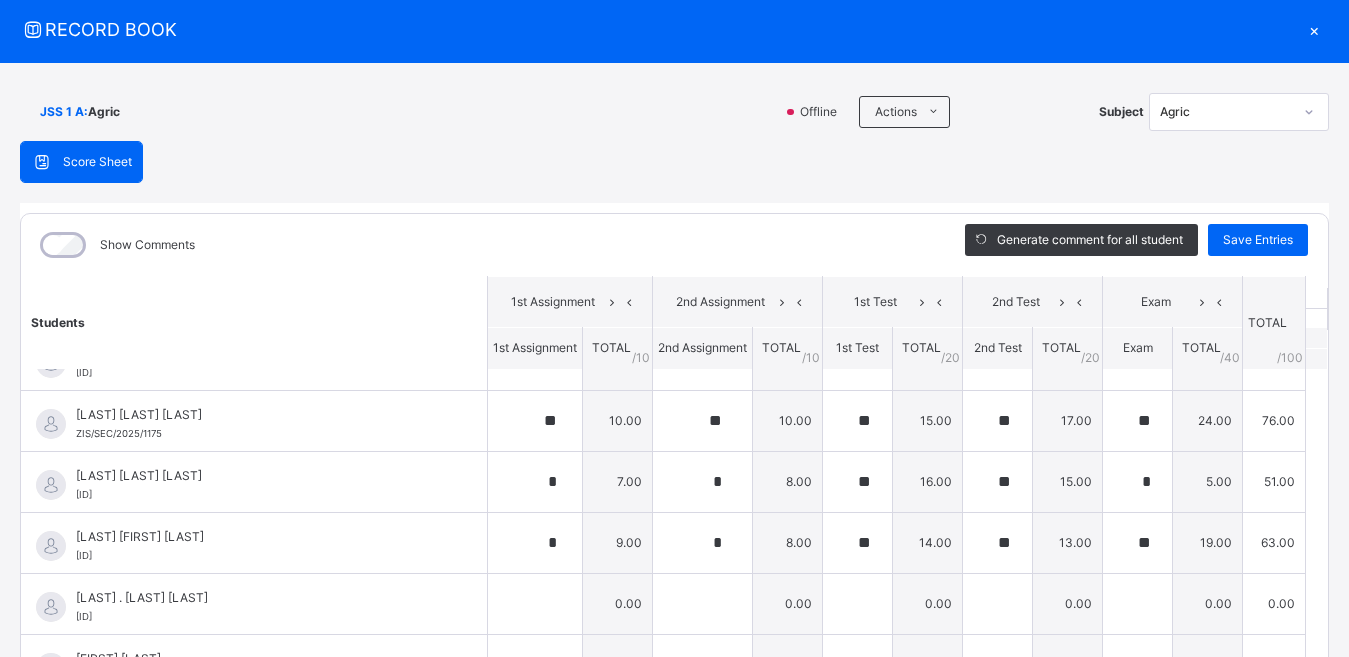 scroll, scrollTop: 0, scrollLeft: 0, axis: both 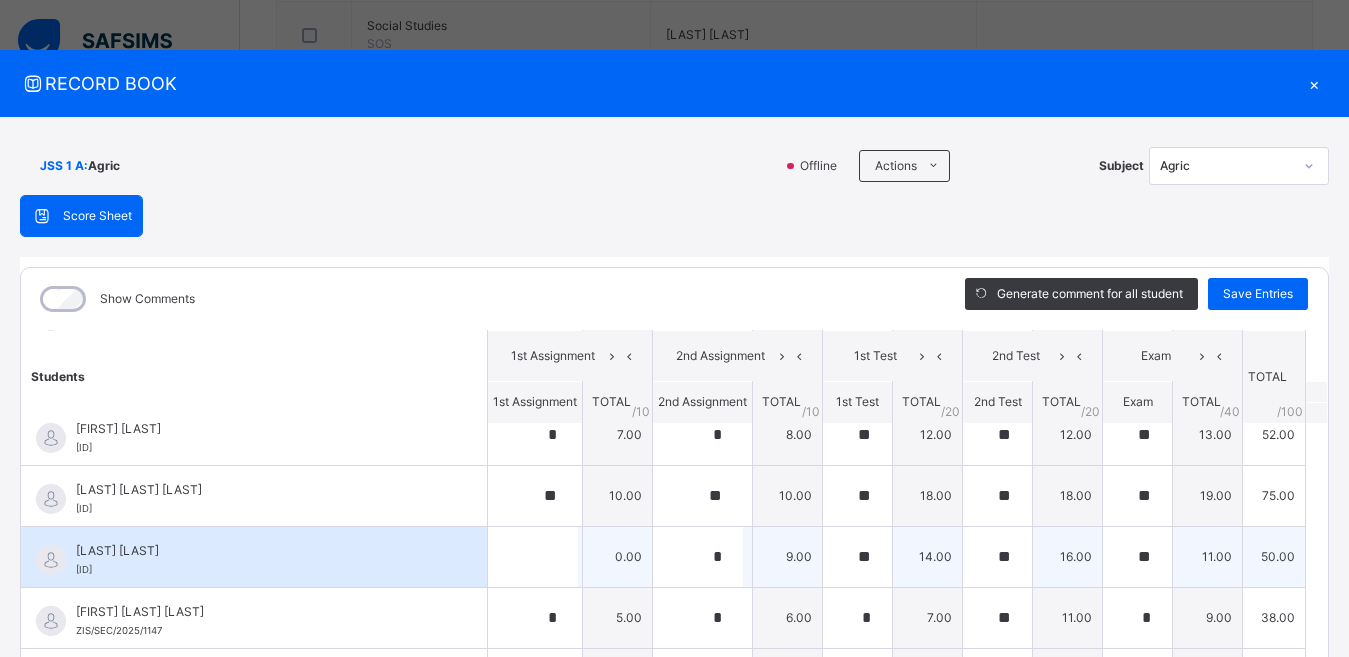 type on "*" 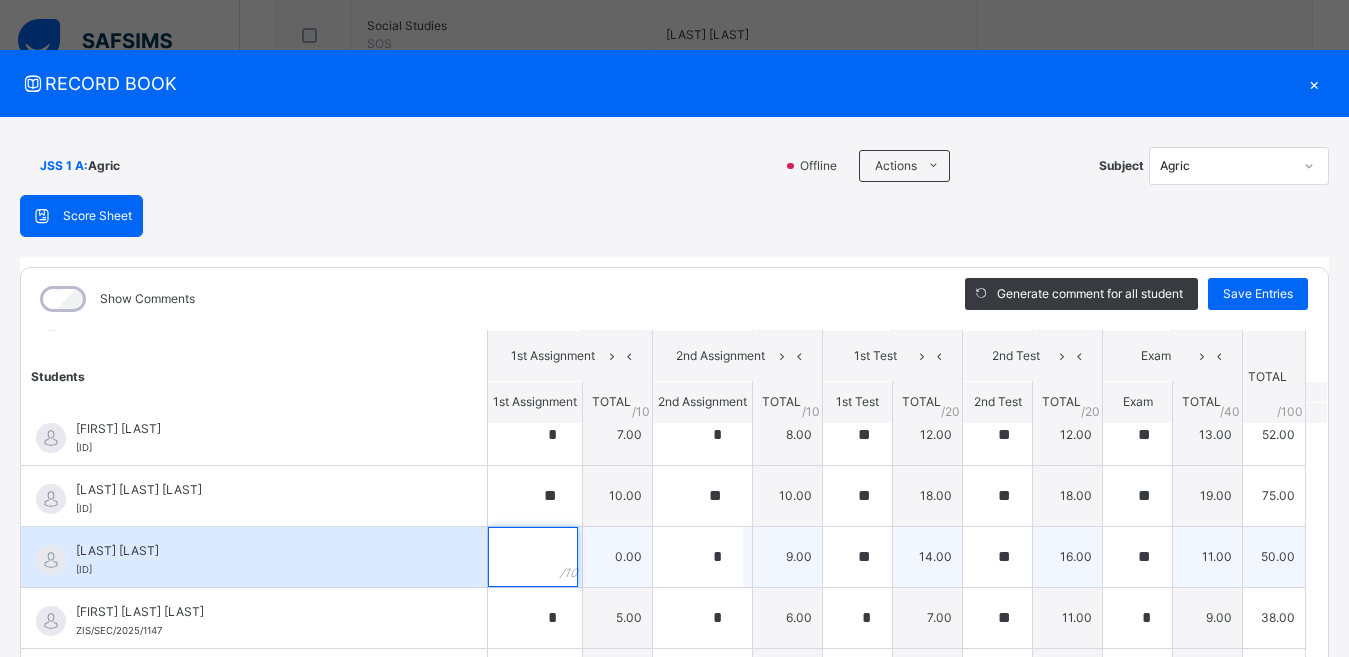 click at bounding box center [533, 557] 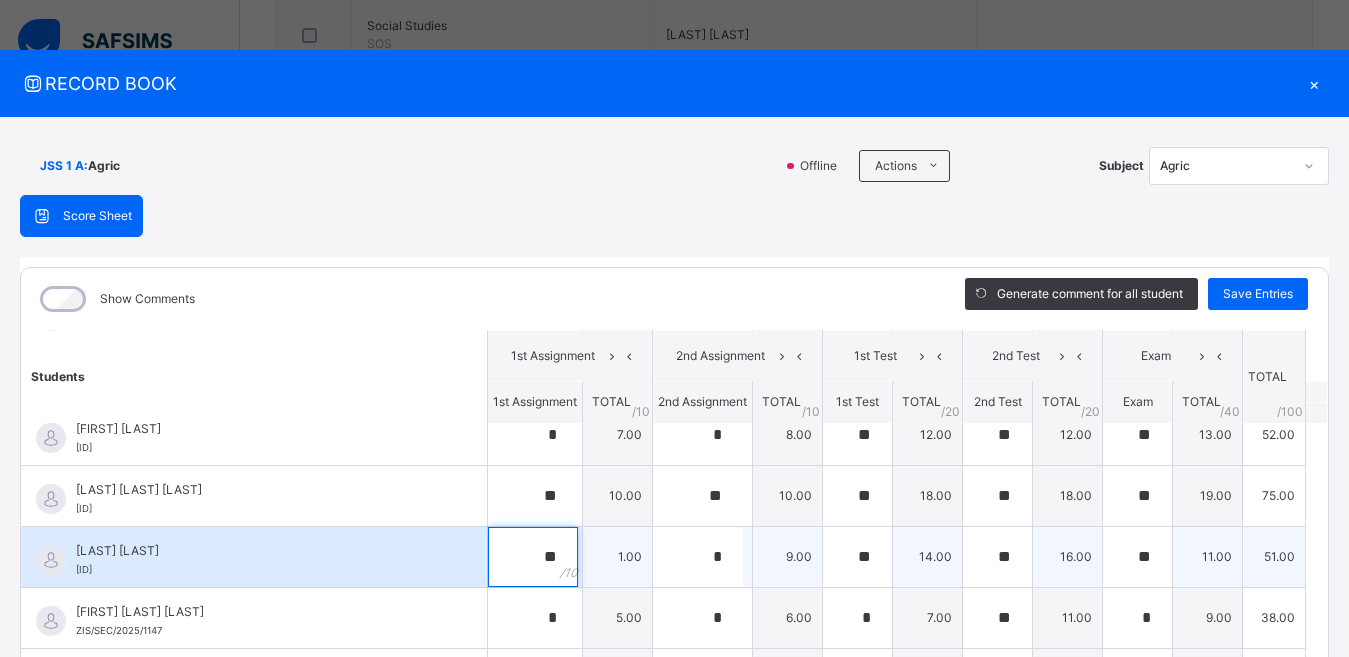 type on "**" 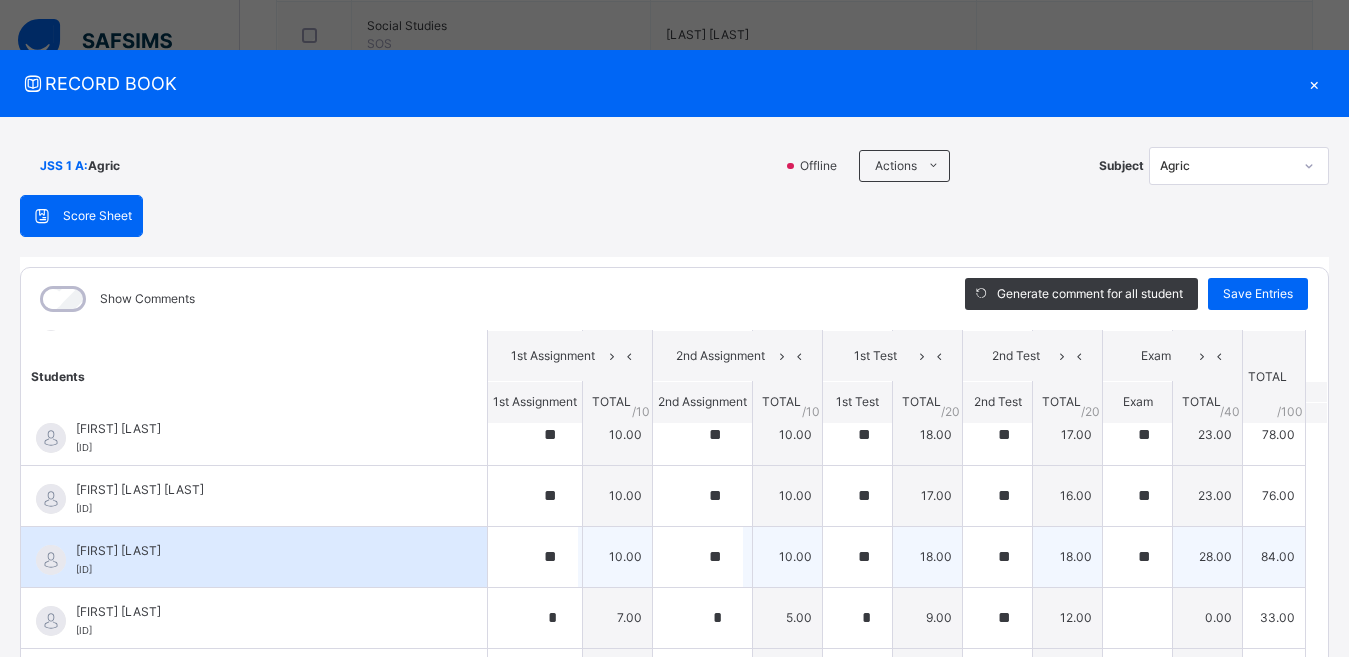 scroll, scrollTop: 2522, scrollLeft: 0, axis: vertical 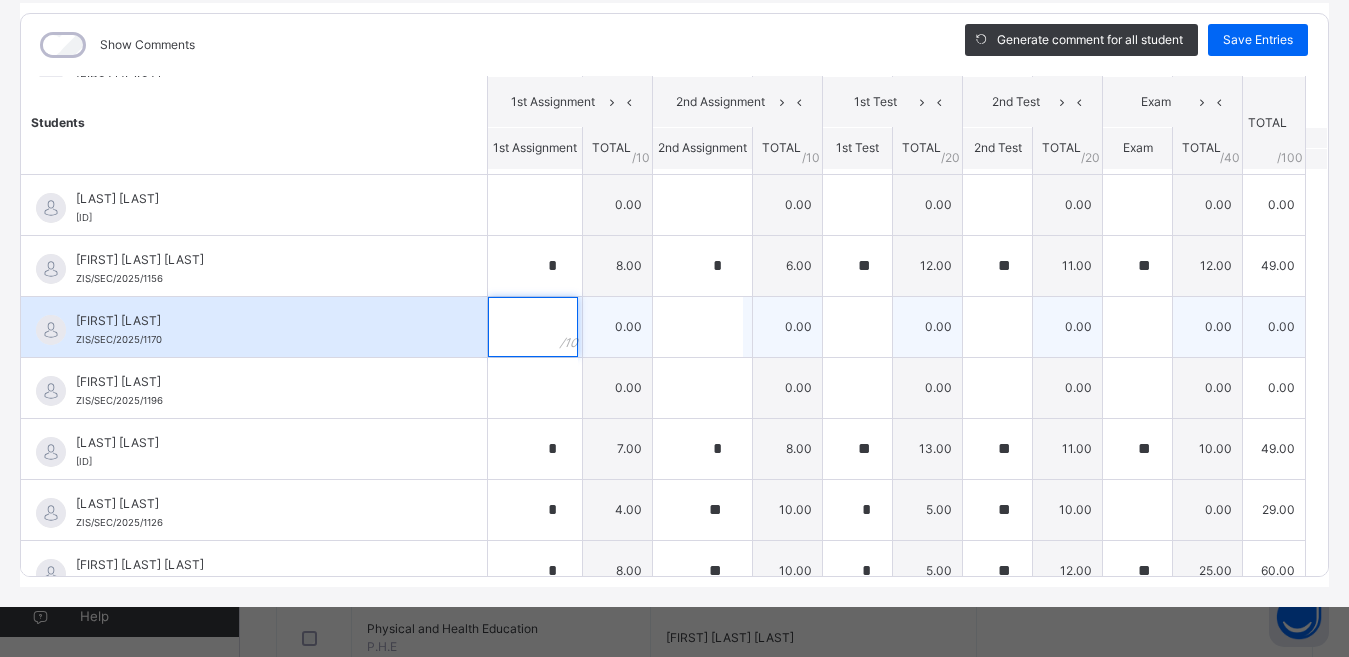 click at bounding box center [533, 327] 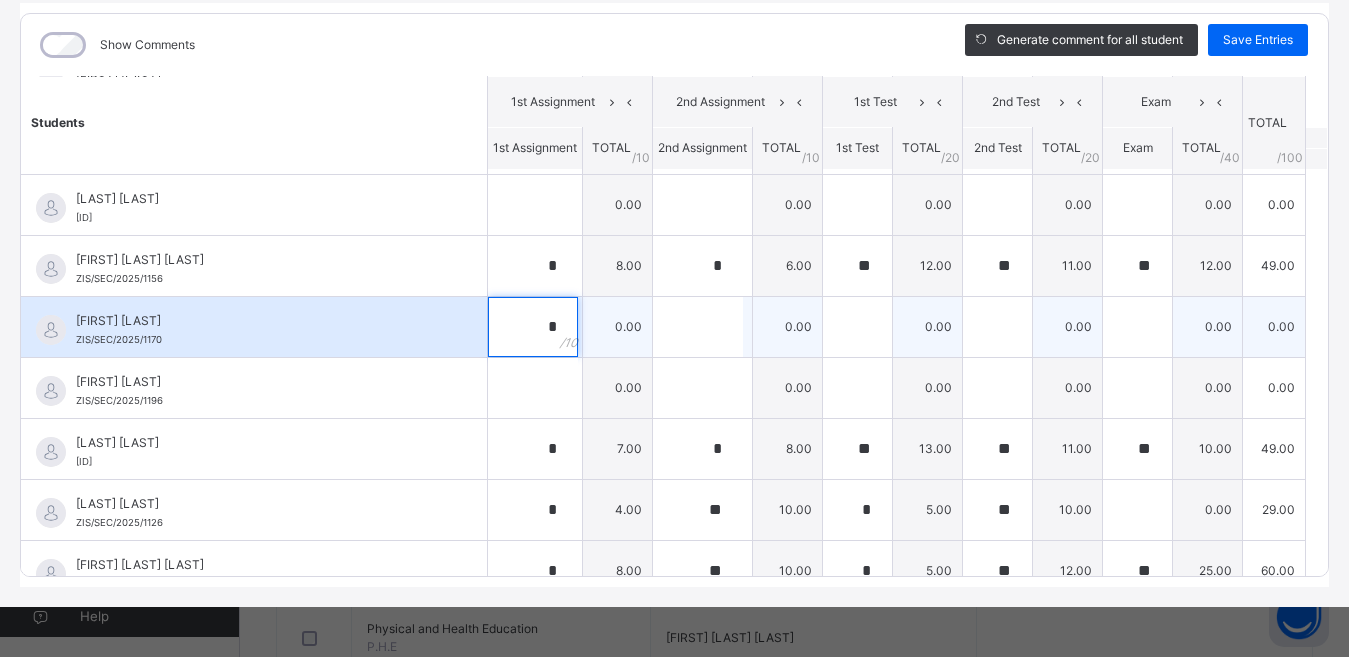 type on "*" 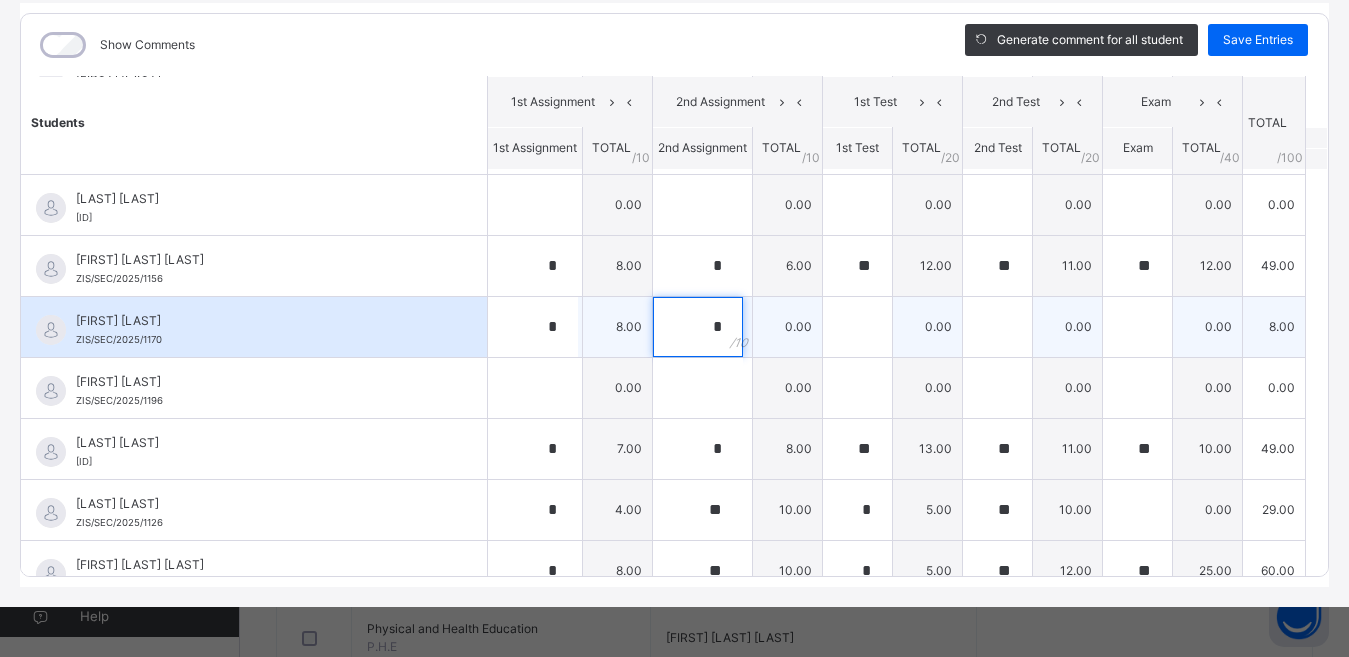 type on "*" 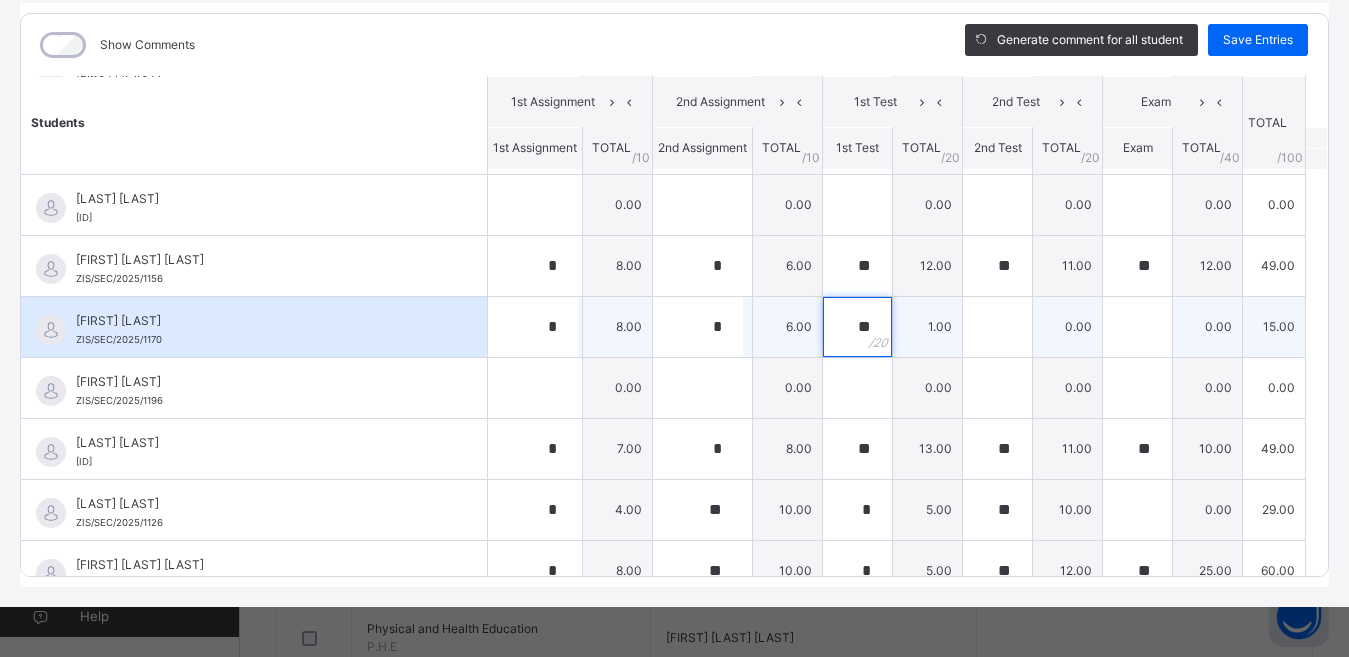 type on "**" 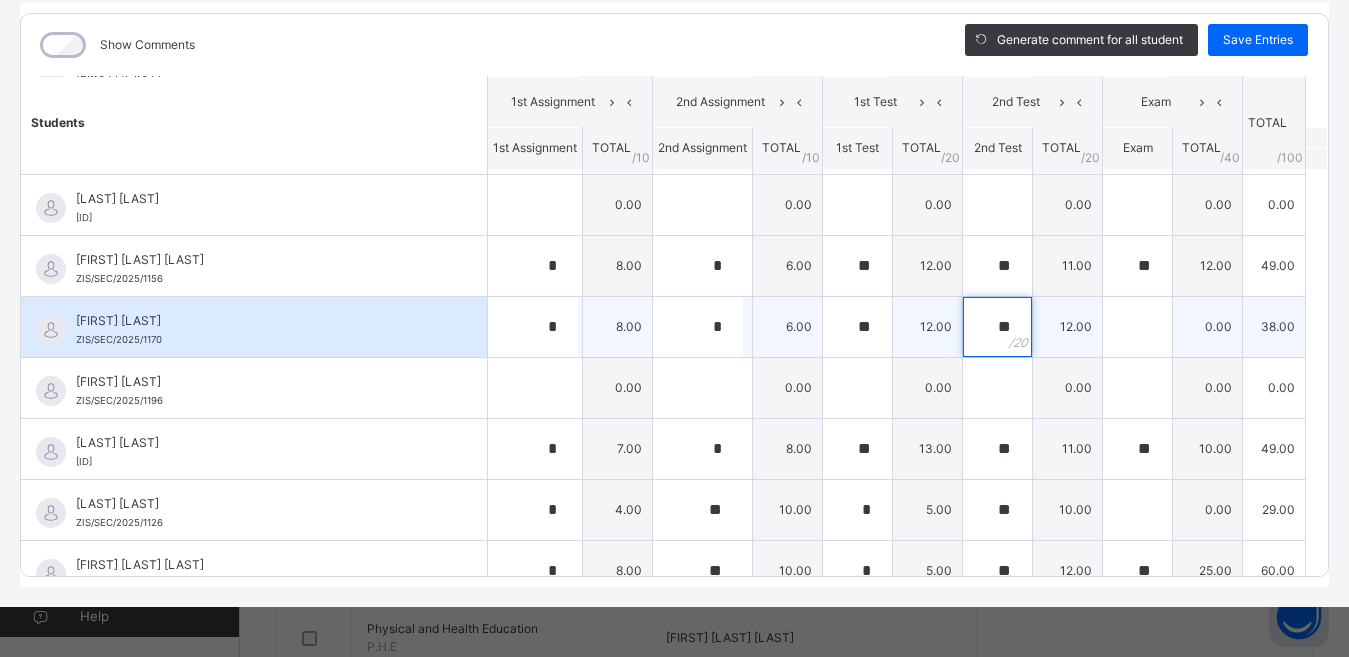 type on "**" 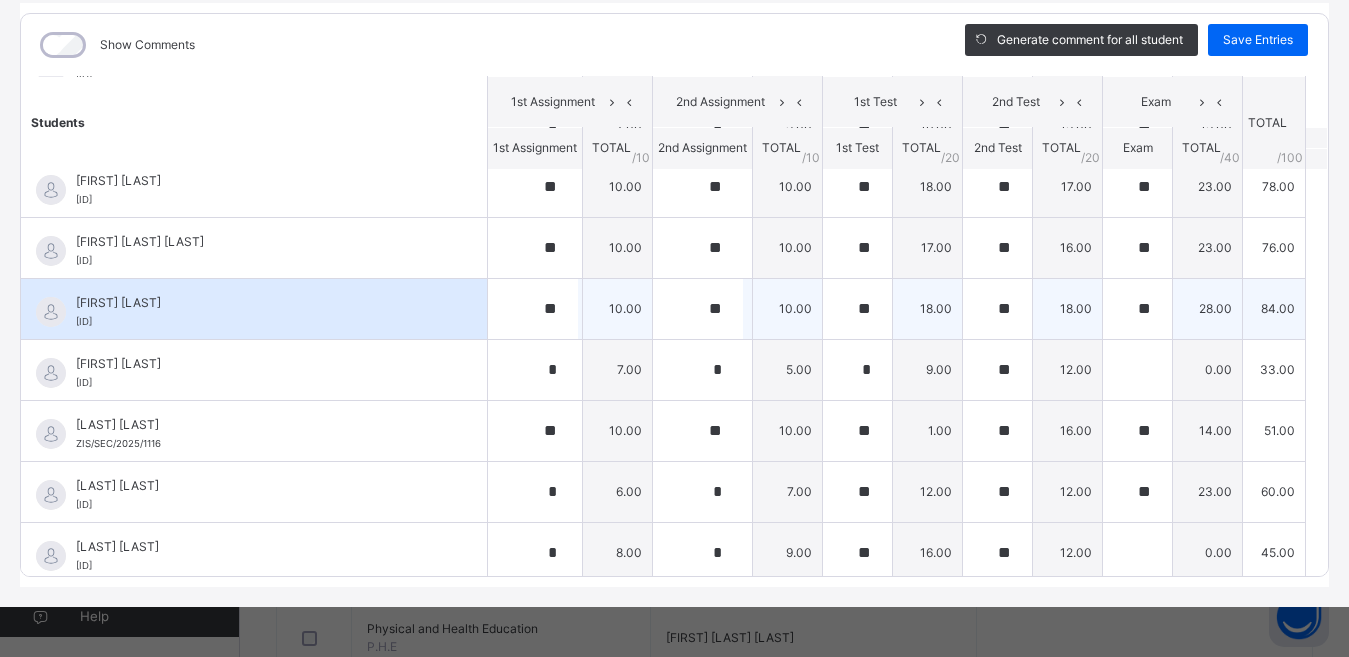 scroll, scrollTop: 2522, scrollLeft: 0, axis: vertical 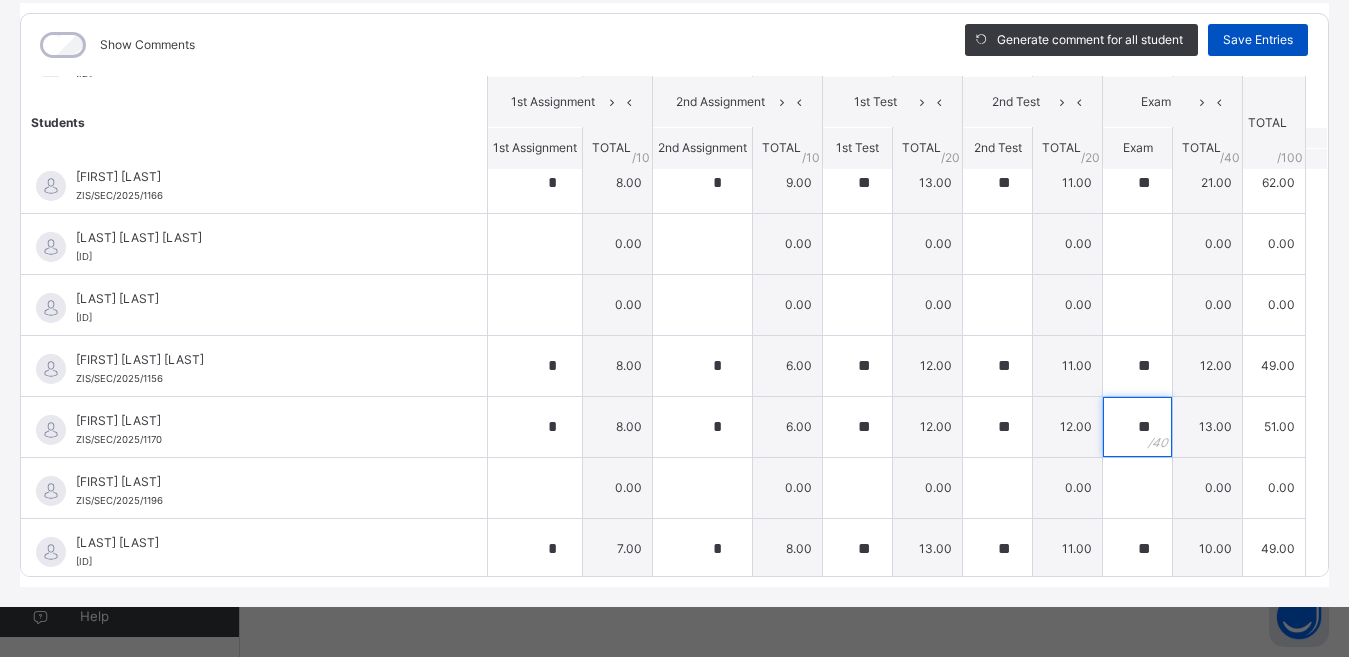 type on "**" 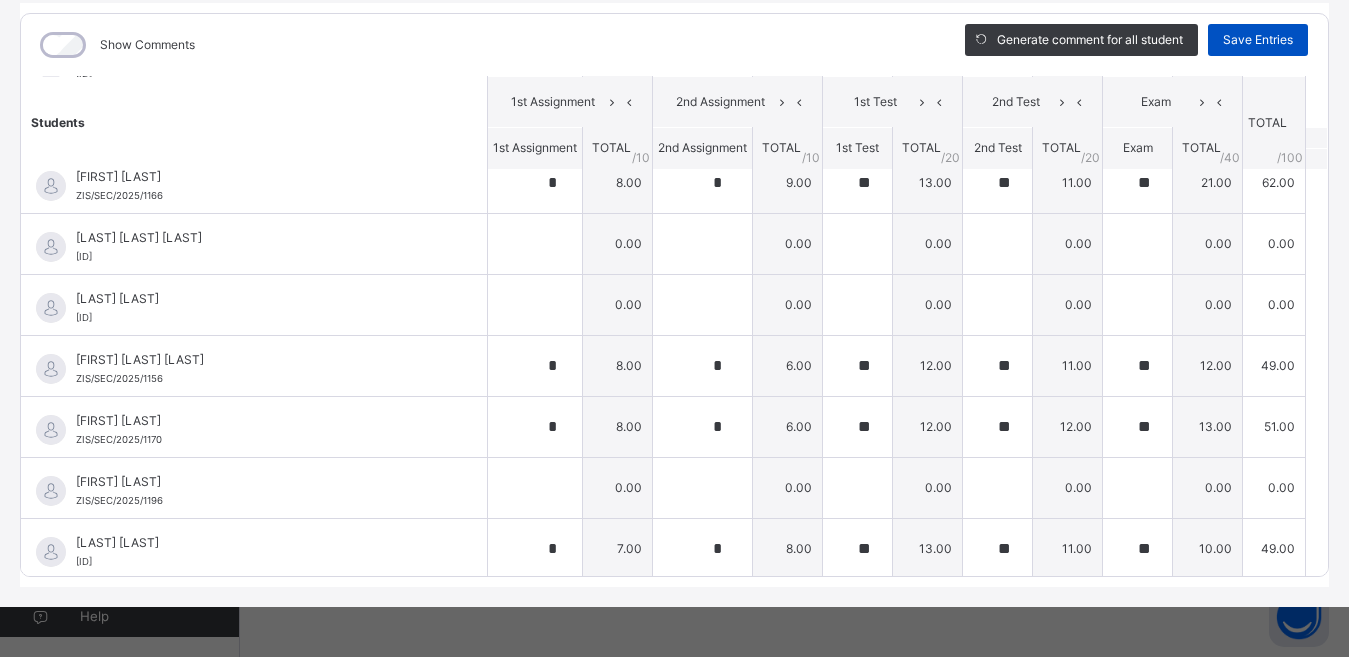 click on "Save Entries" at bounding box center (1258, 40) 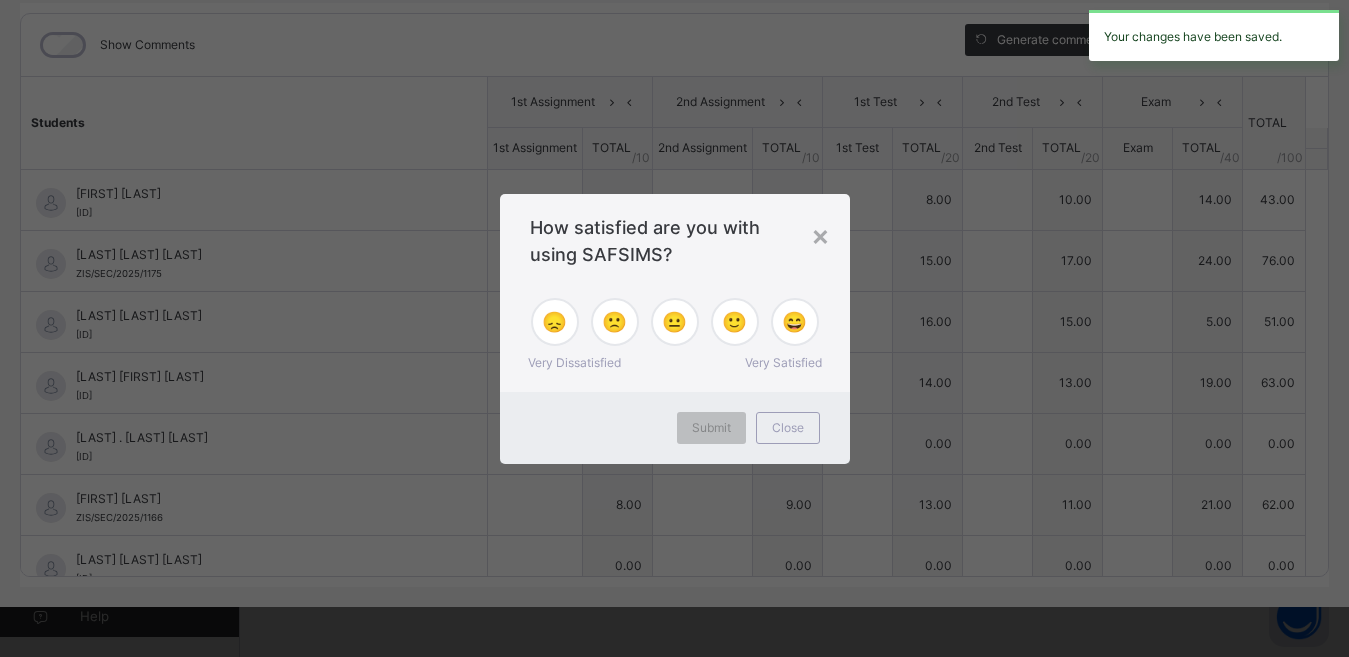 type on "*" 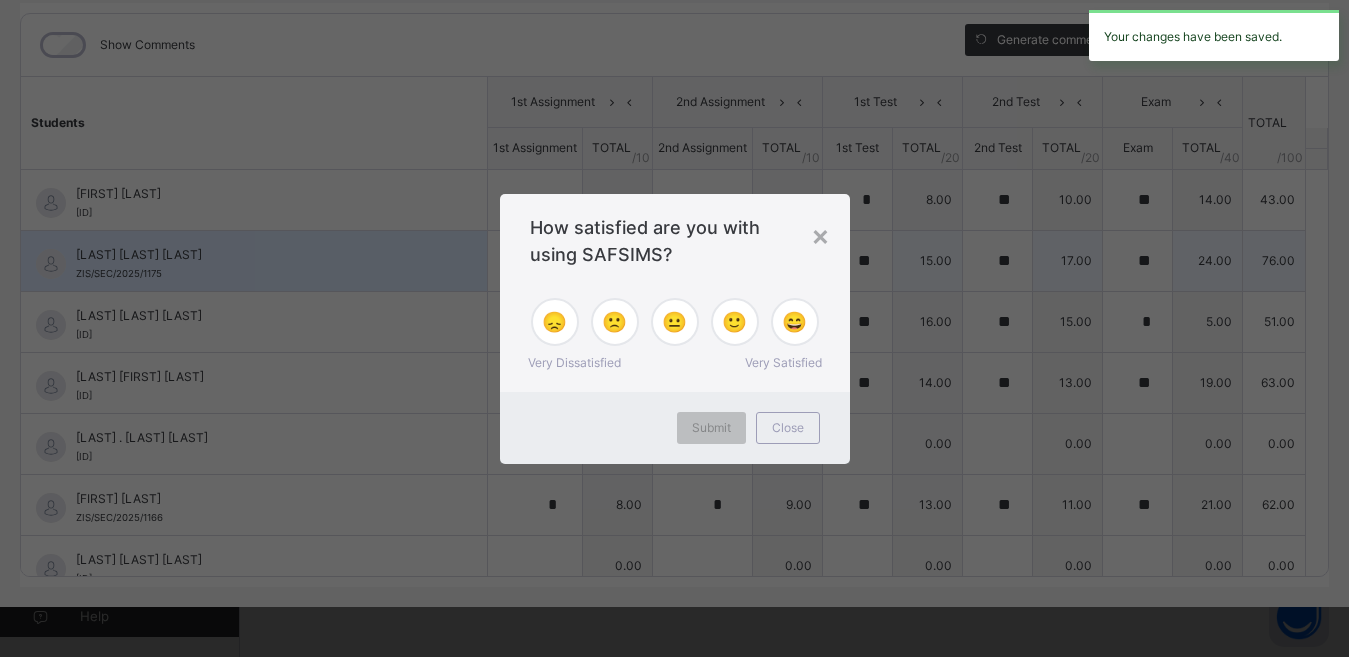click on "×" at bounding box center (820, 235) 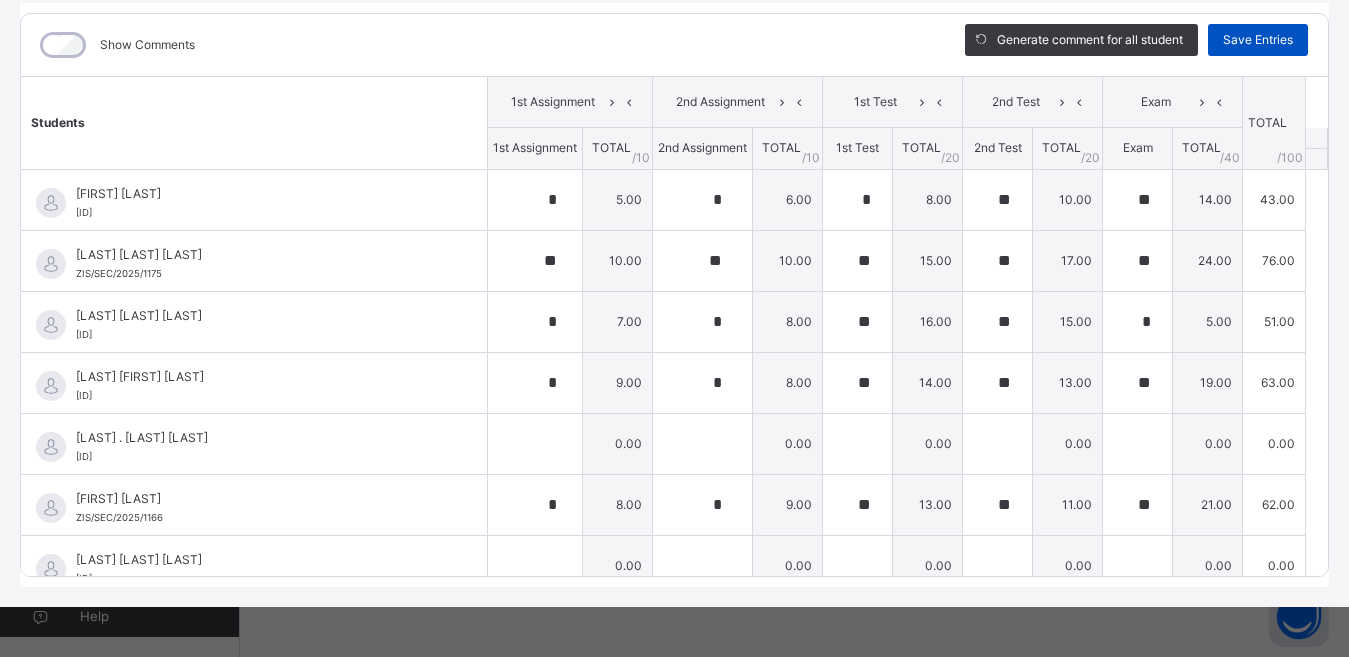 click on "Save Entries" at bounding box center (1258, 40) 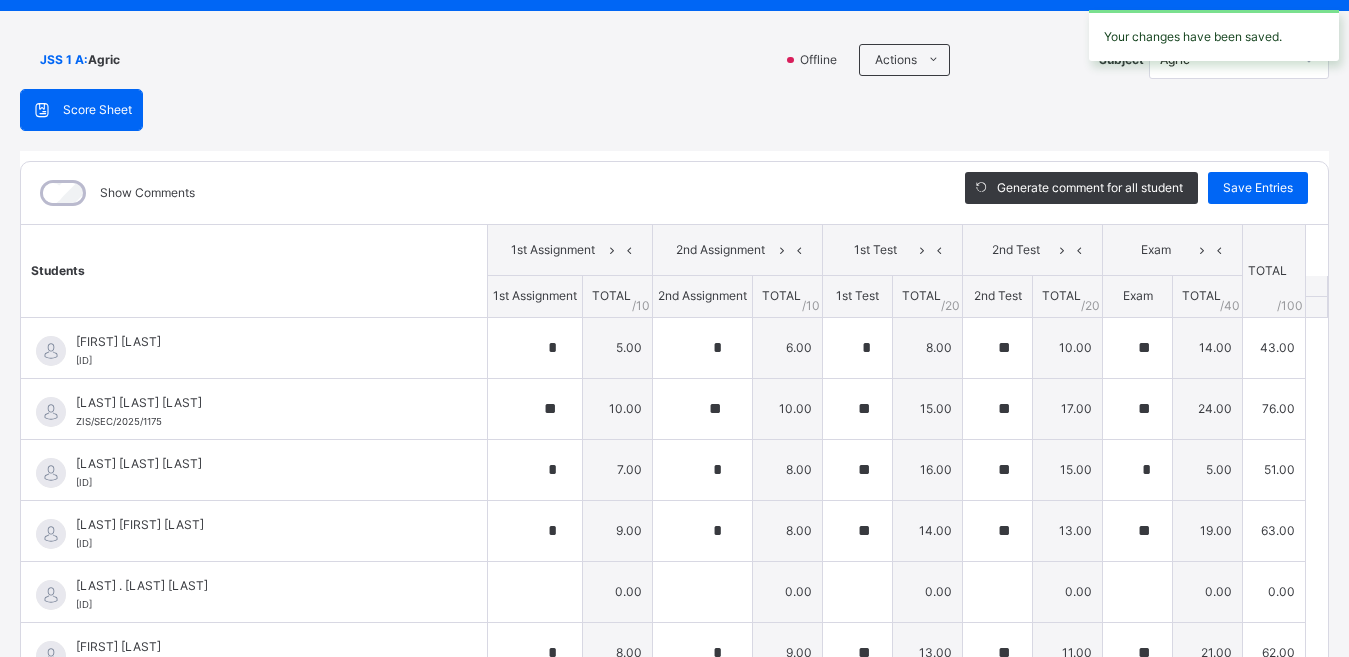 scroll, scrollTop: 0, scrollLeft: 0, axis: both 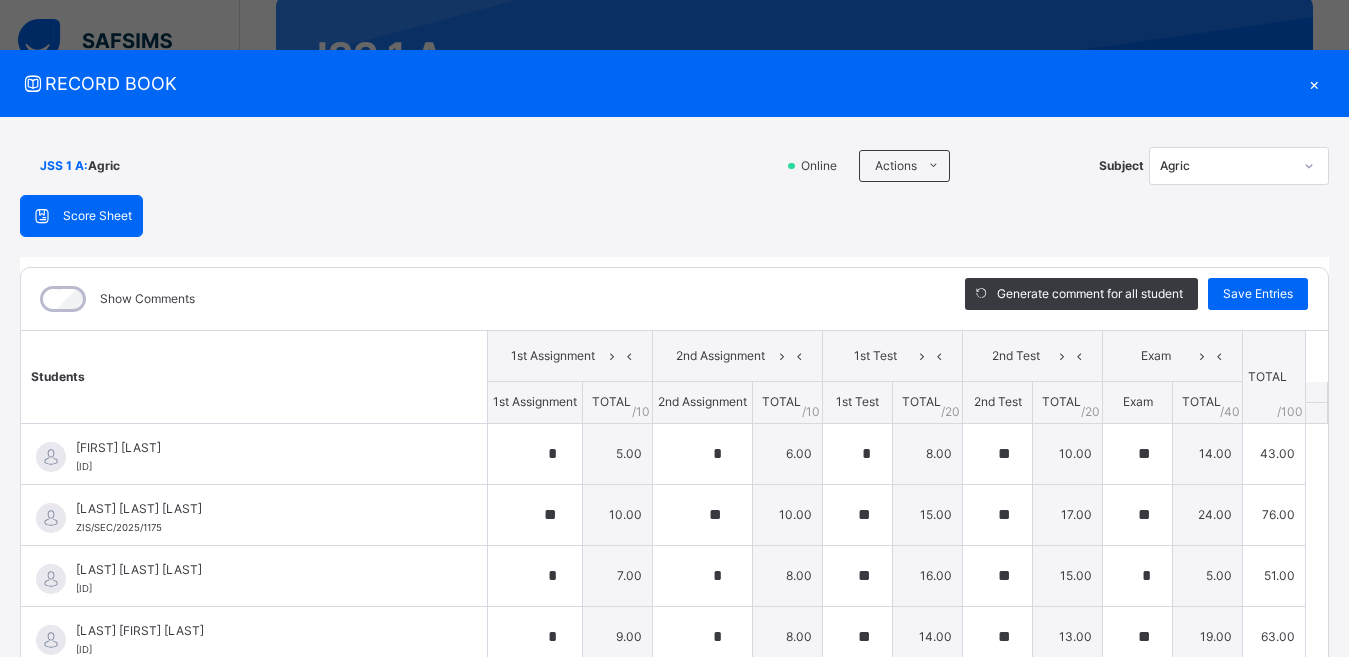 click on "×" at bounding box center (1314, 83) 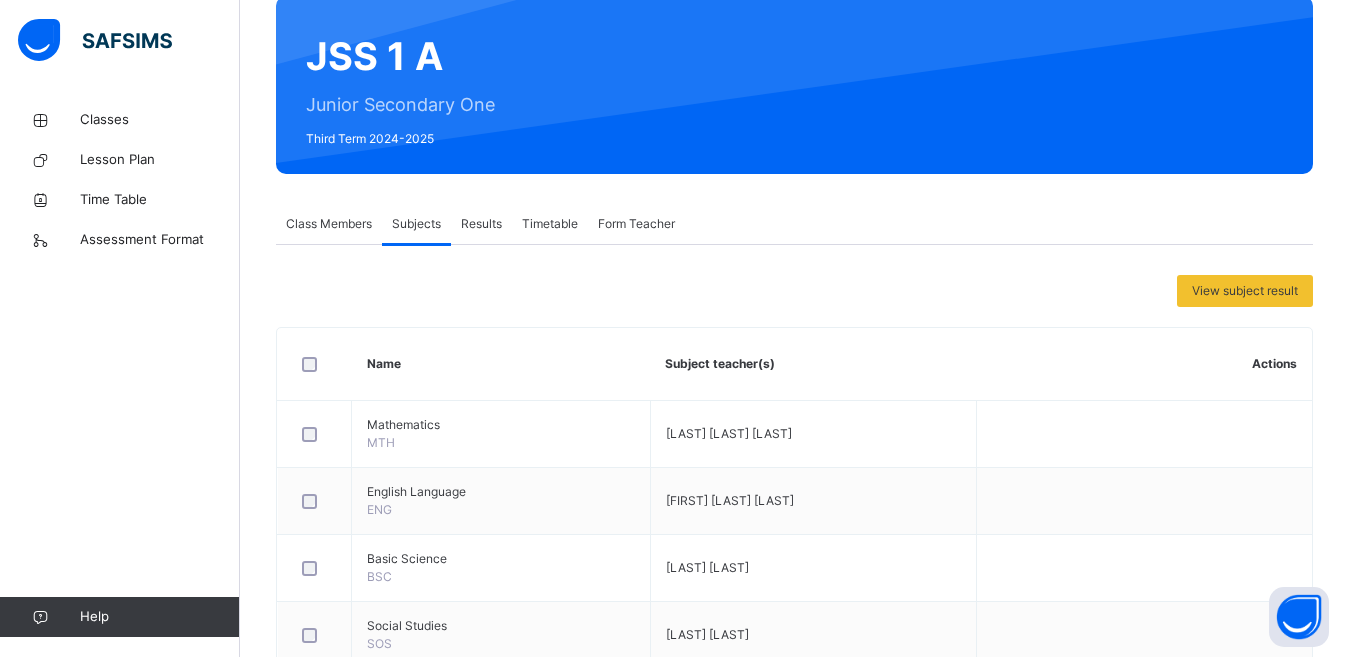 click on "Subjects" at bounding box center (416, 224) 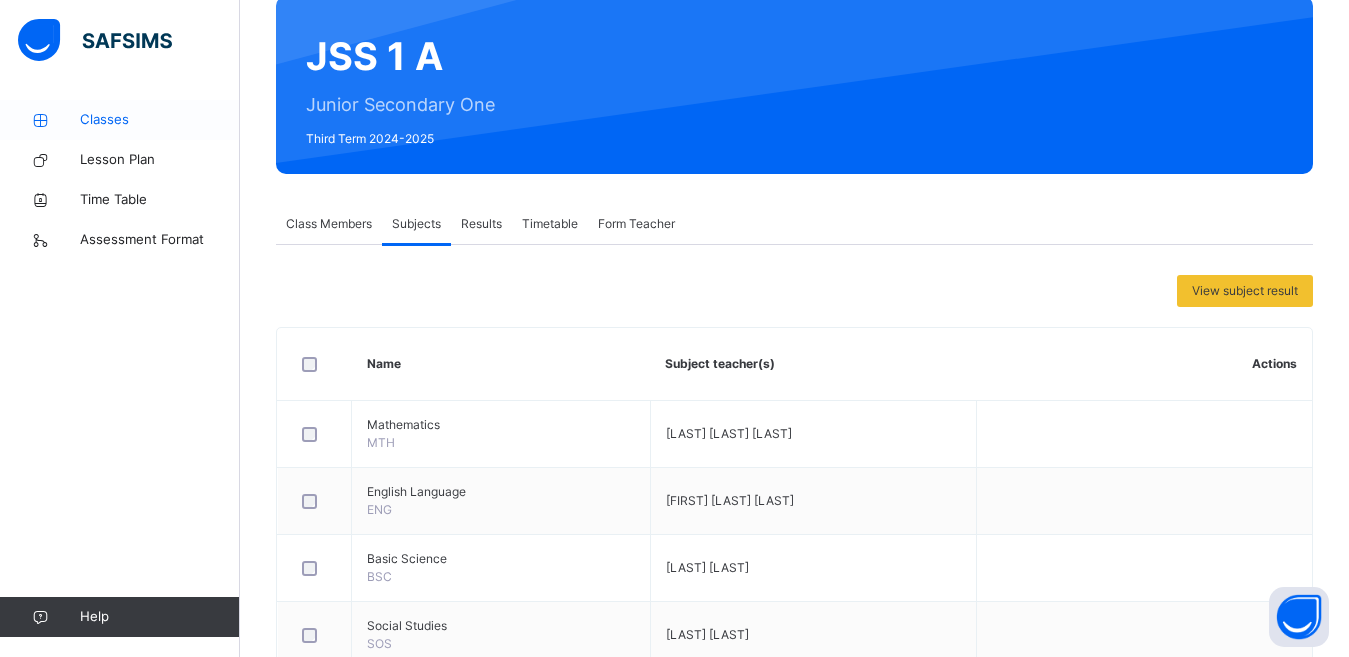 click on "Classes" at bounding box center (160, 120) 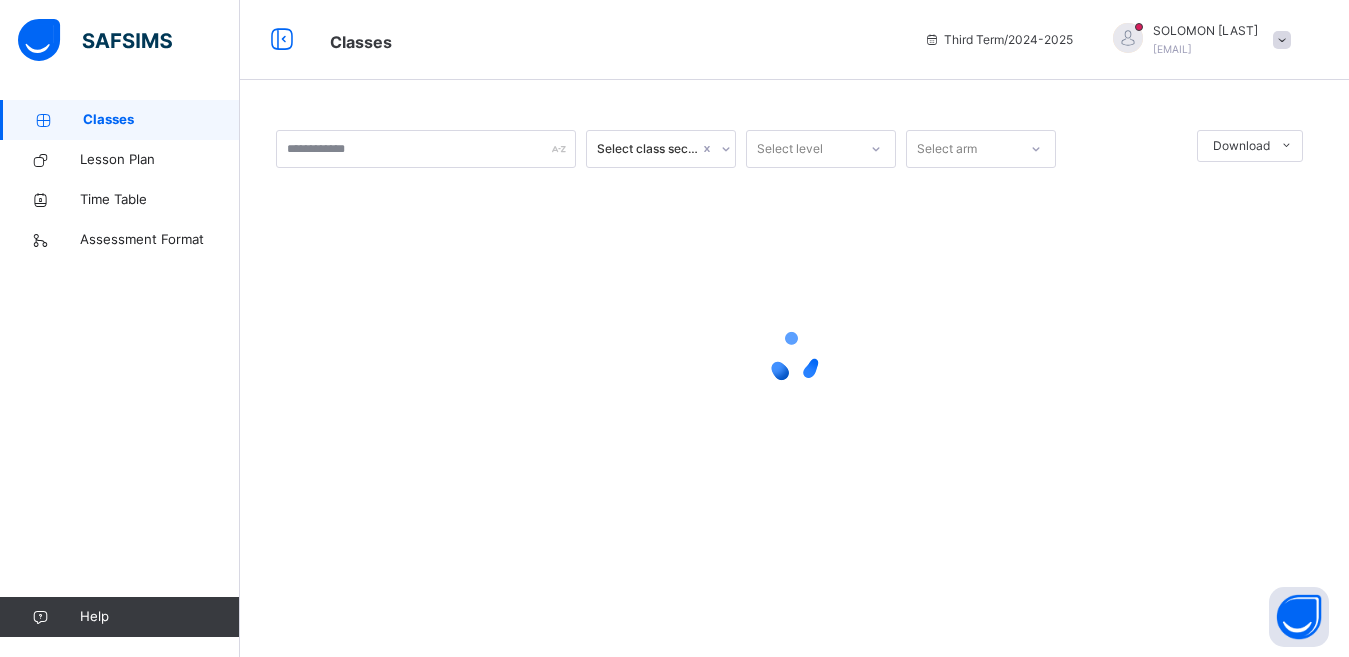 scroll, scrollTop: 0, scrollLeft: 0, axis: both 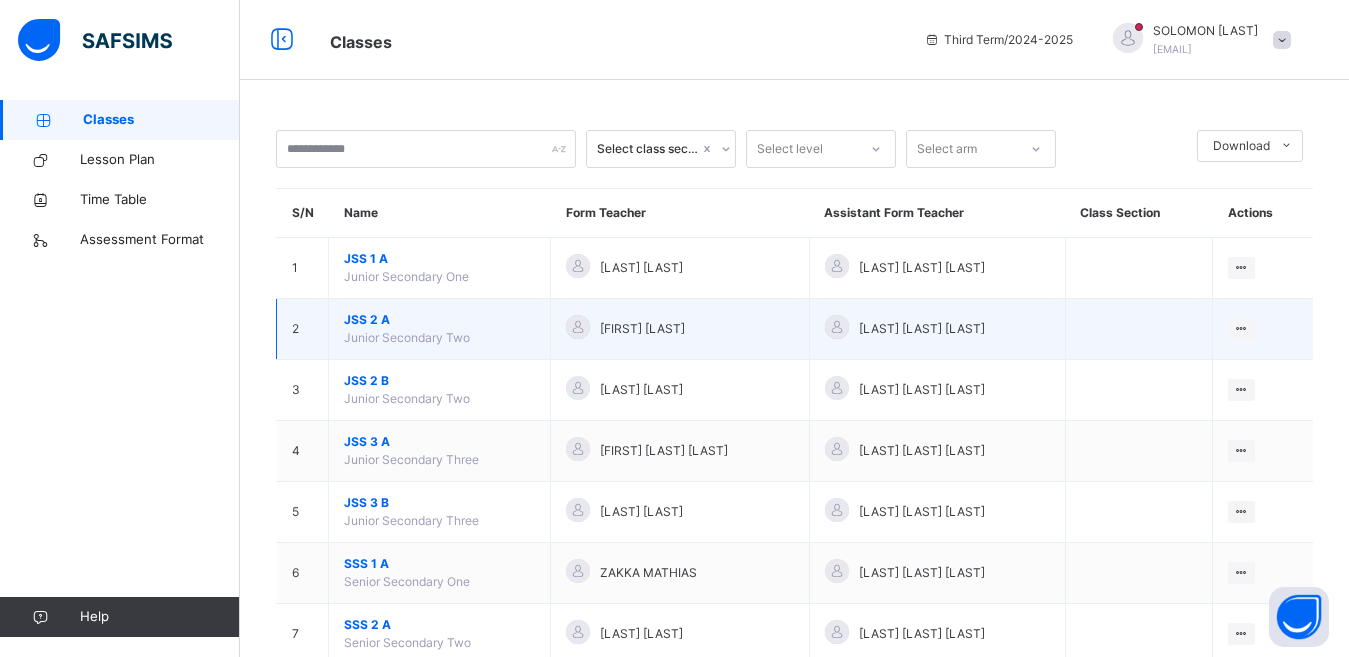 click on "JSS 2   A" at bounding box center (439, 320) 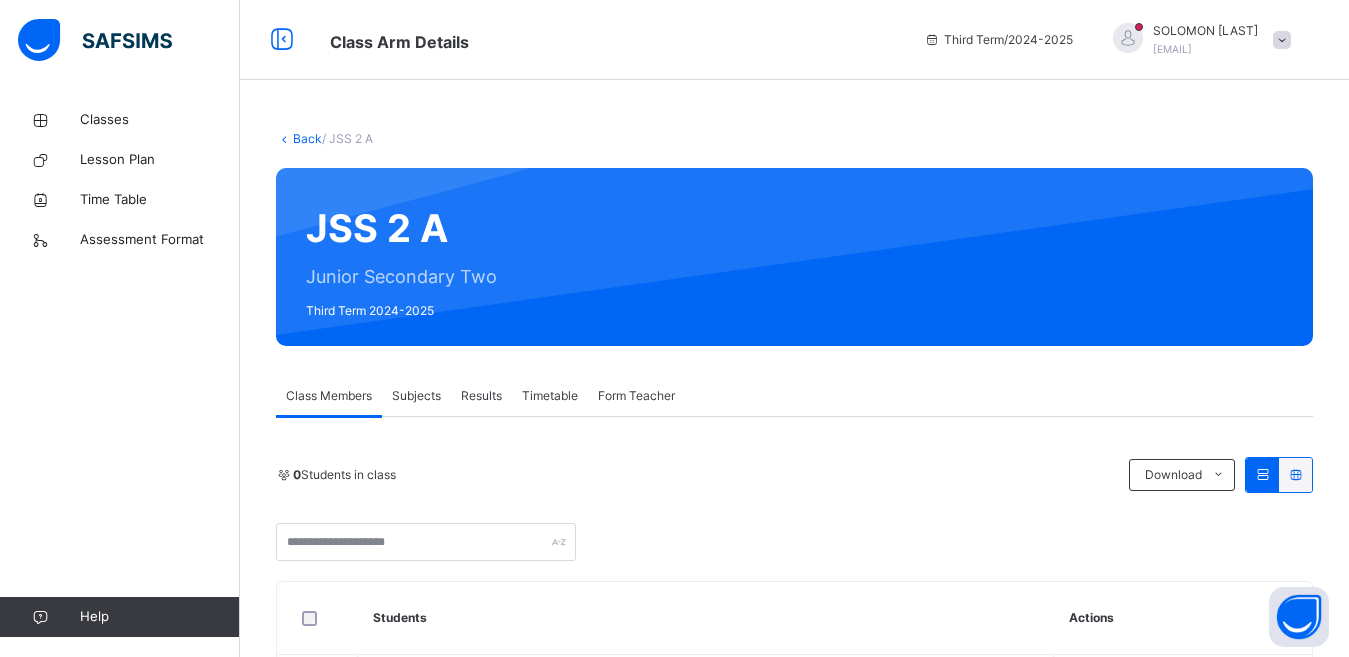 click on "Subjects" at bounding box center [416, 396] 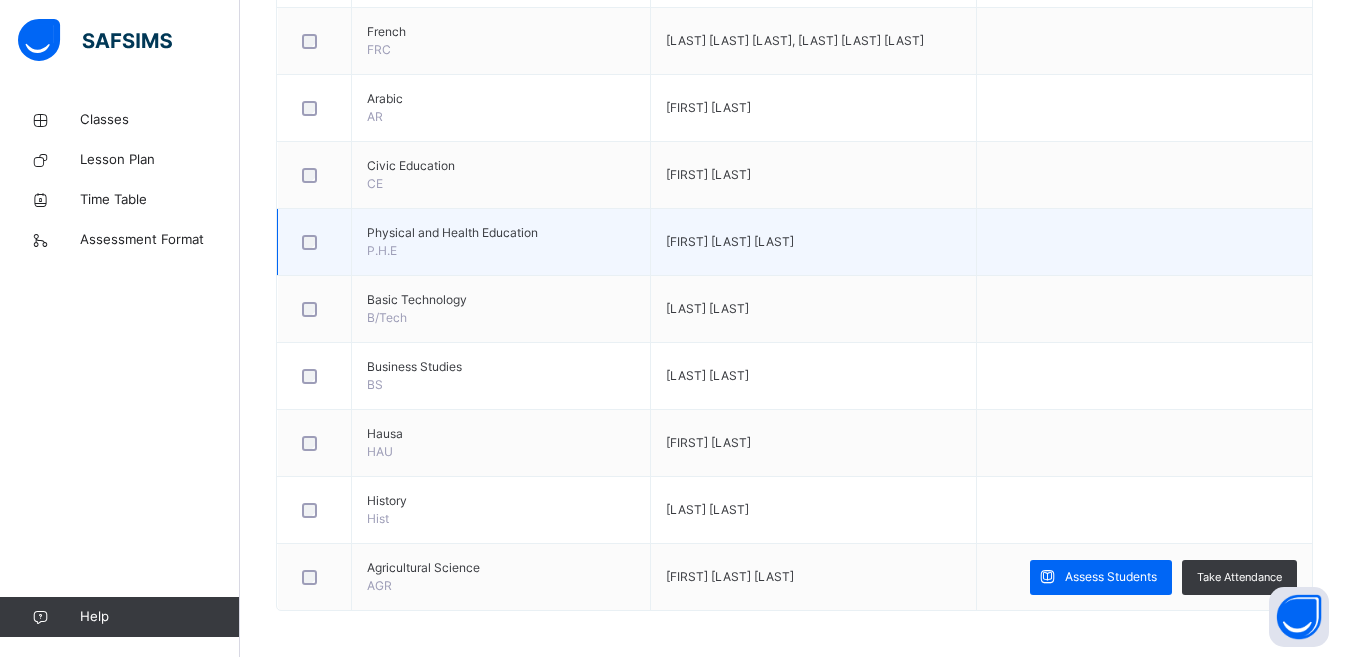 scroll, scrollTop: 1172, scrollLeft: 0, axis: vertical 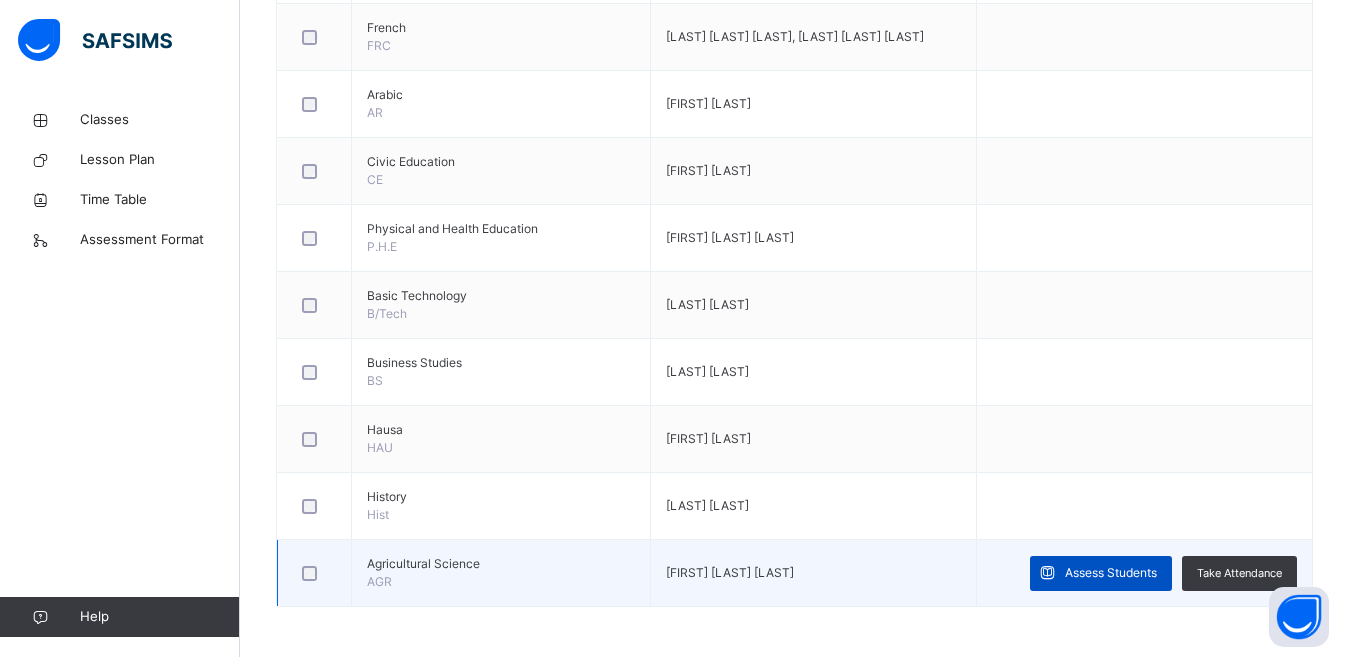 click on "Assess Students" at bounding box center (1111, 573) 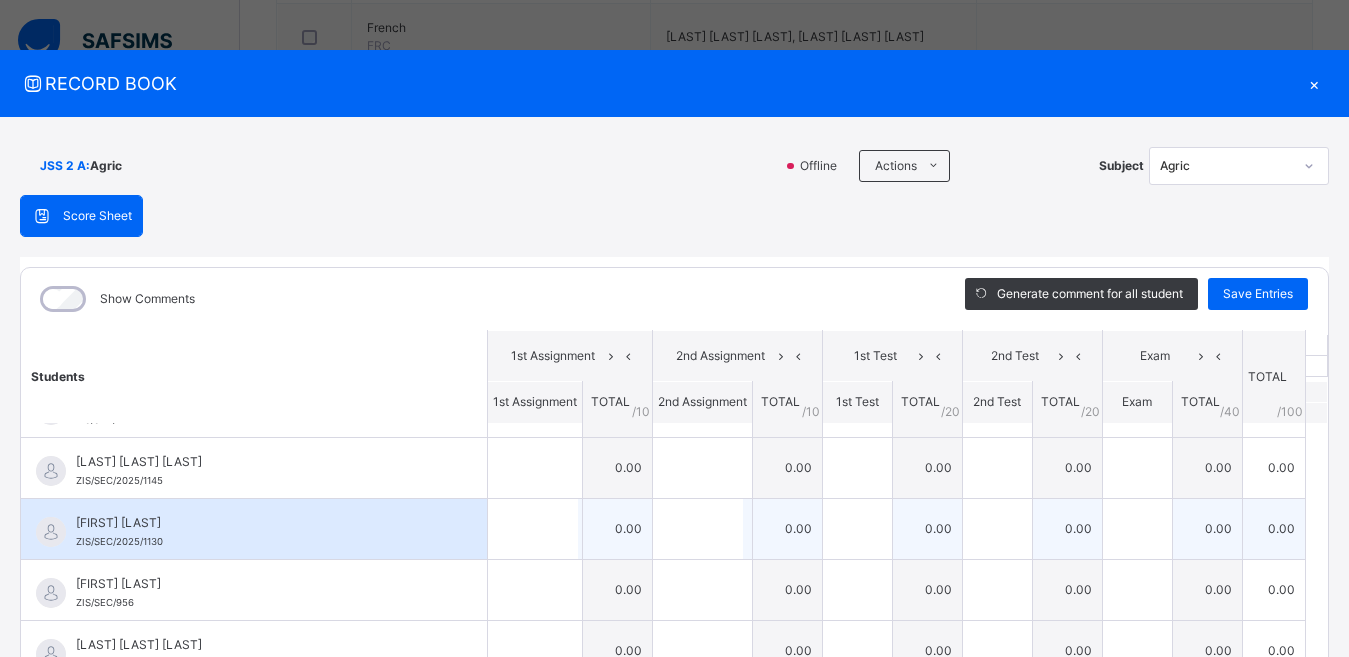scroll, scrollTop: 0, scrollLeft: 0, axis: both 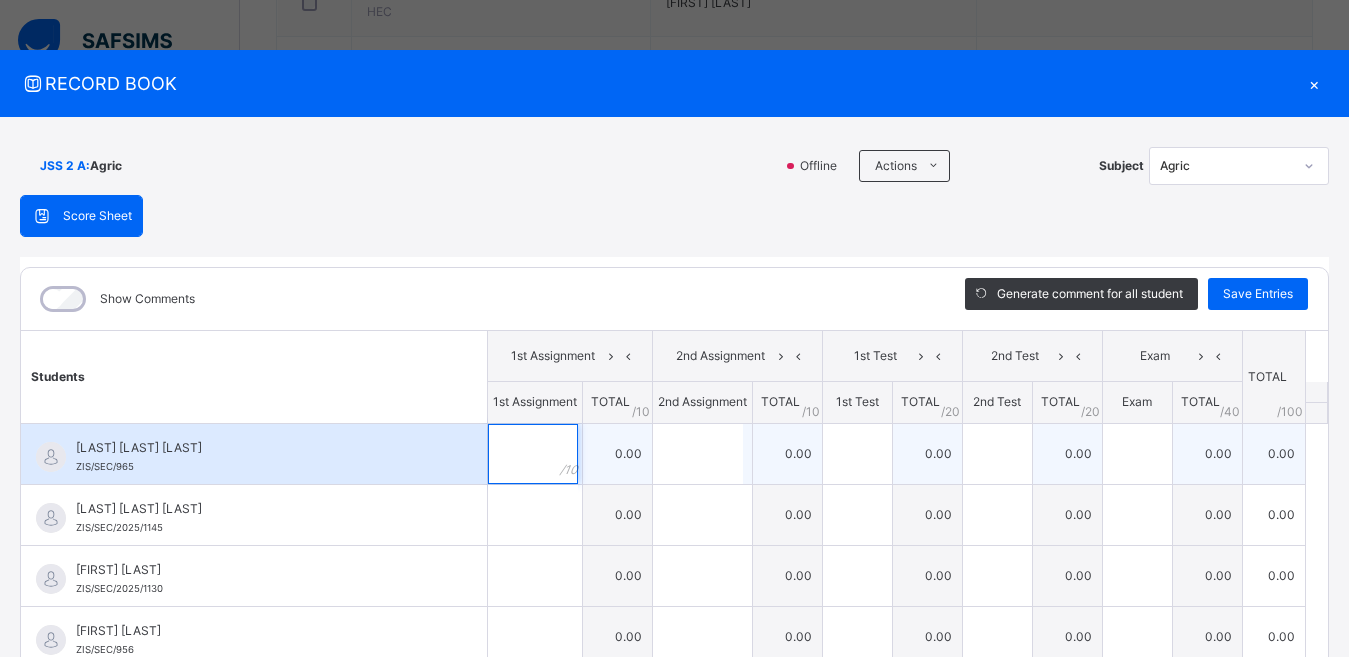 click at bounding box center (533, 454) 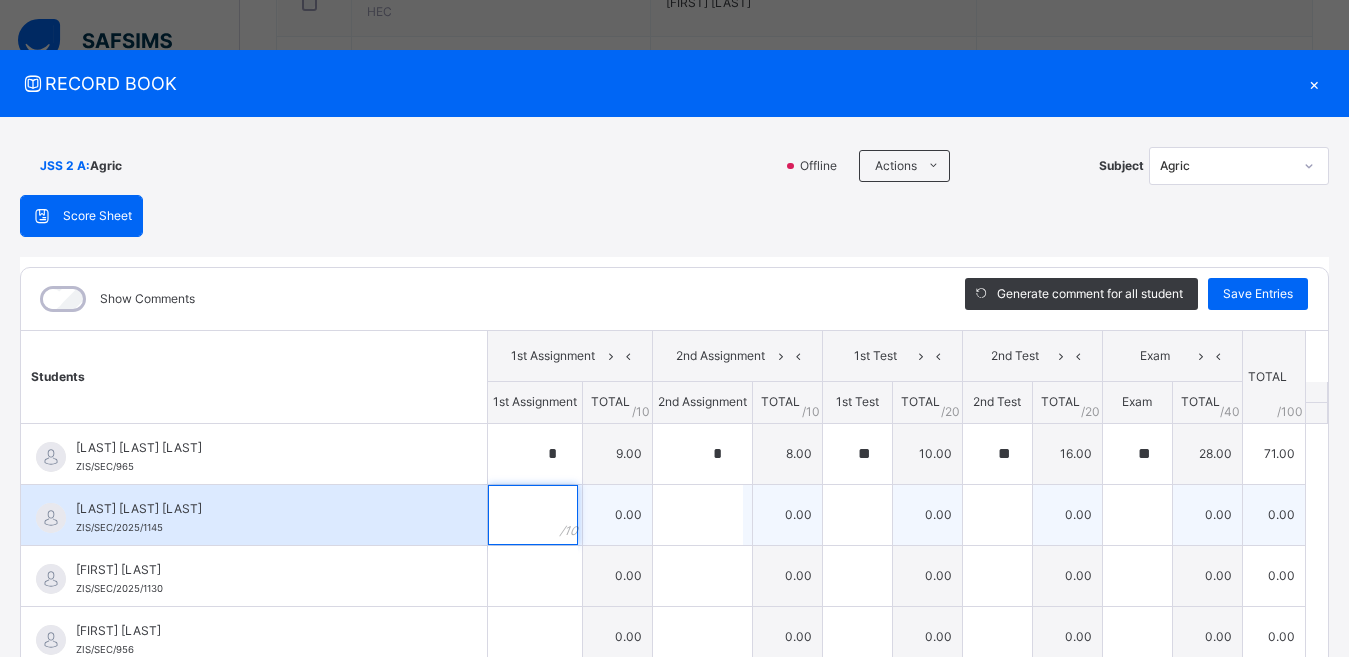 click at bounding box center [533, 515] 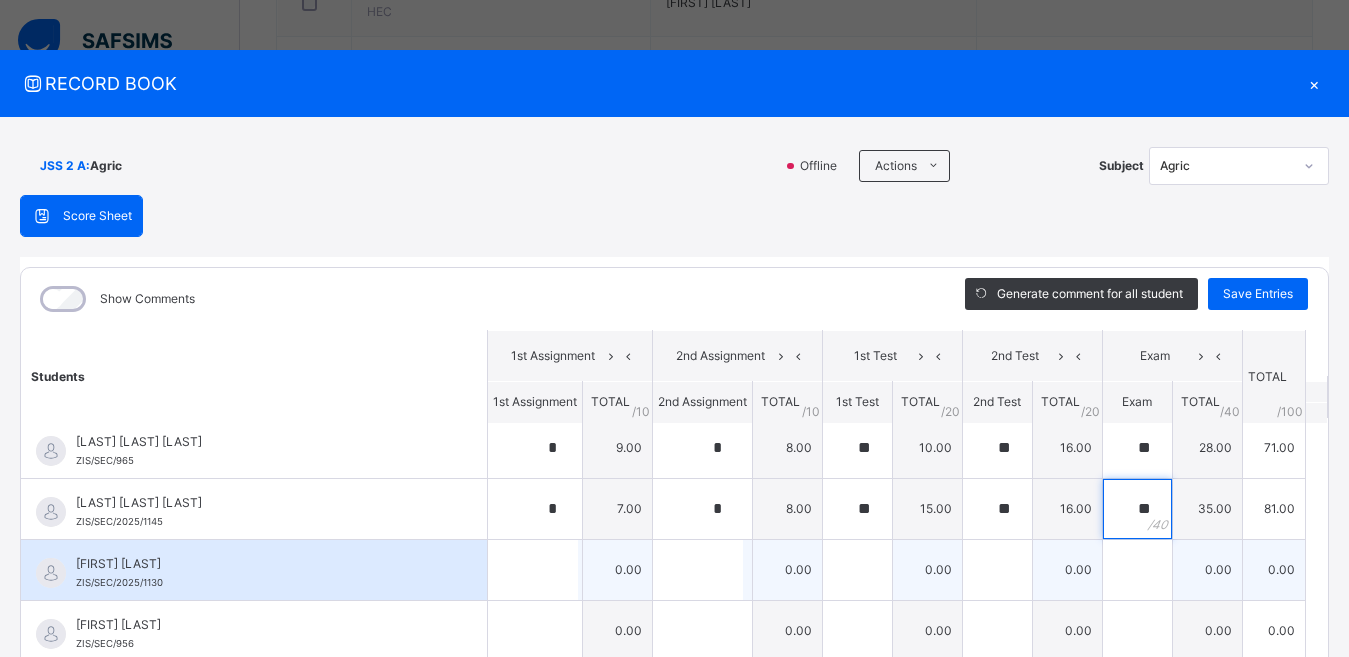 scroll, scrollTop: 0, scrollLeft: 0, axis: both 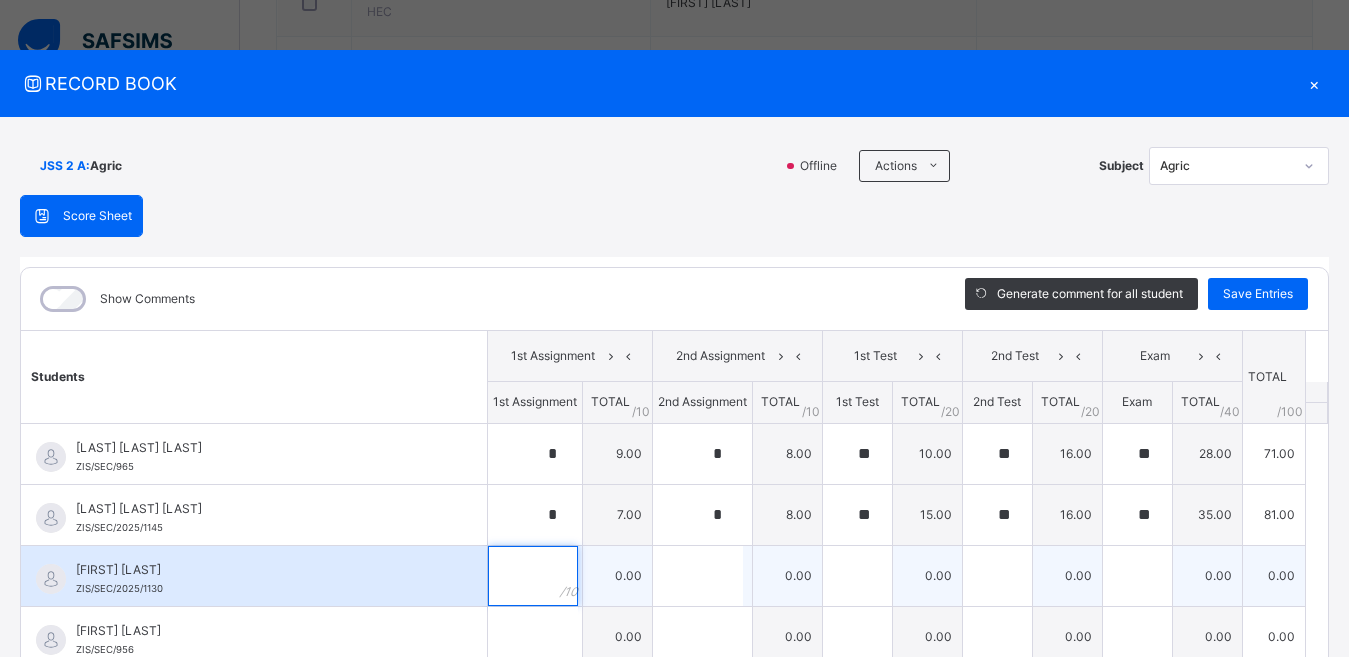 click at bounding box center [533, 576] 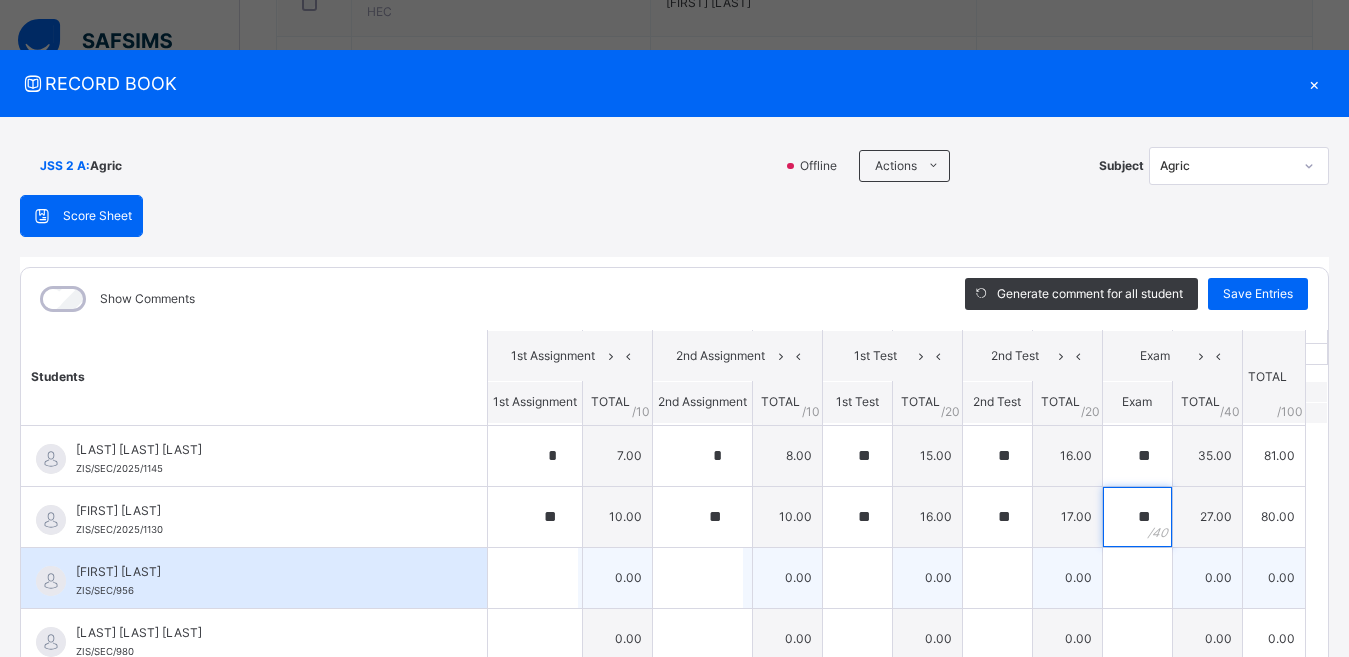 scroll, scrollTop: 0, scrollLeft: 0, axis: both 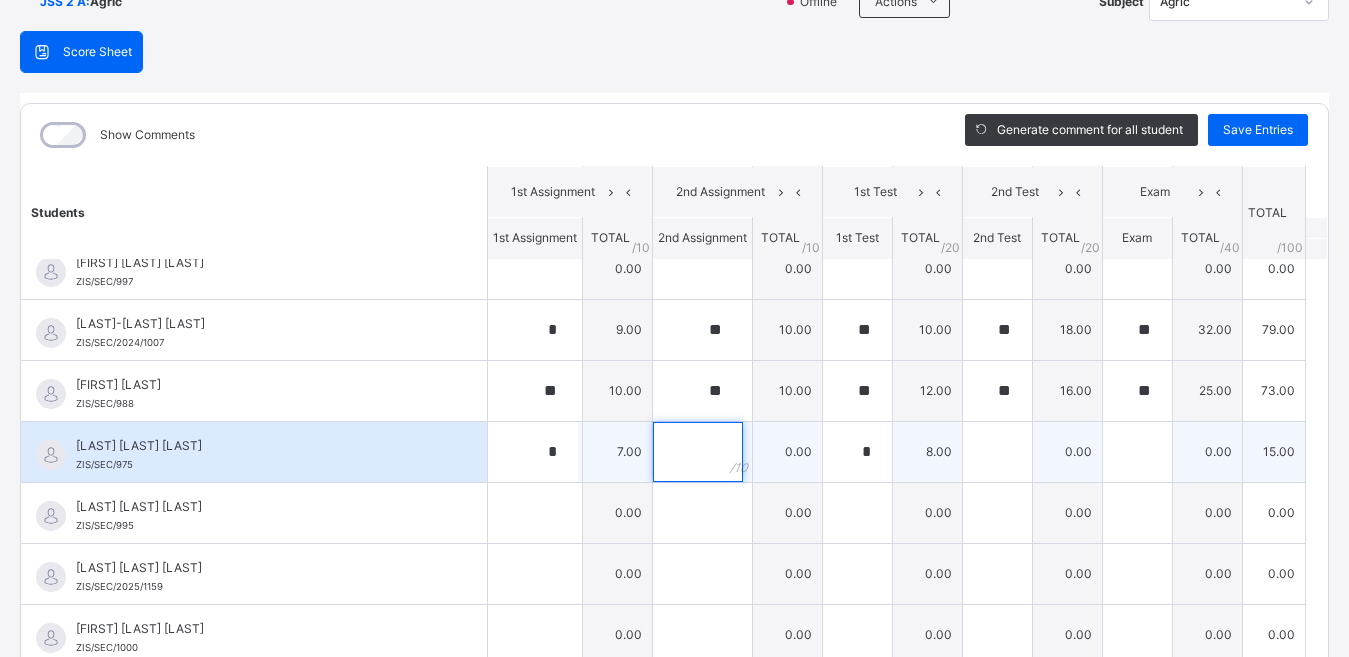 click at bounding box center [698, 452] 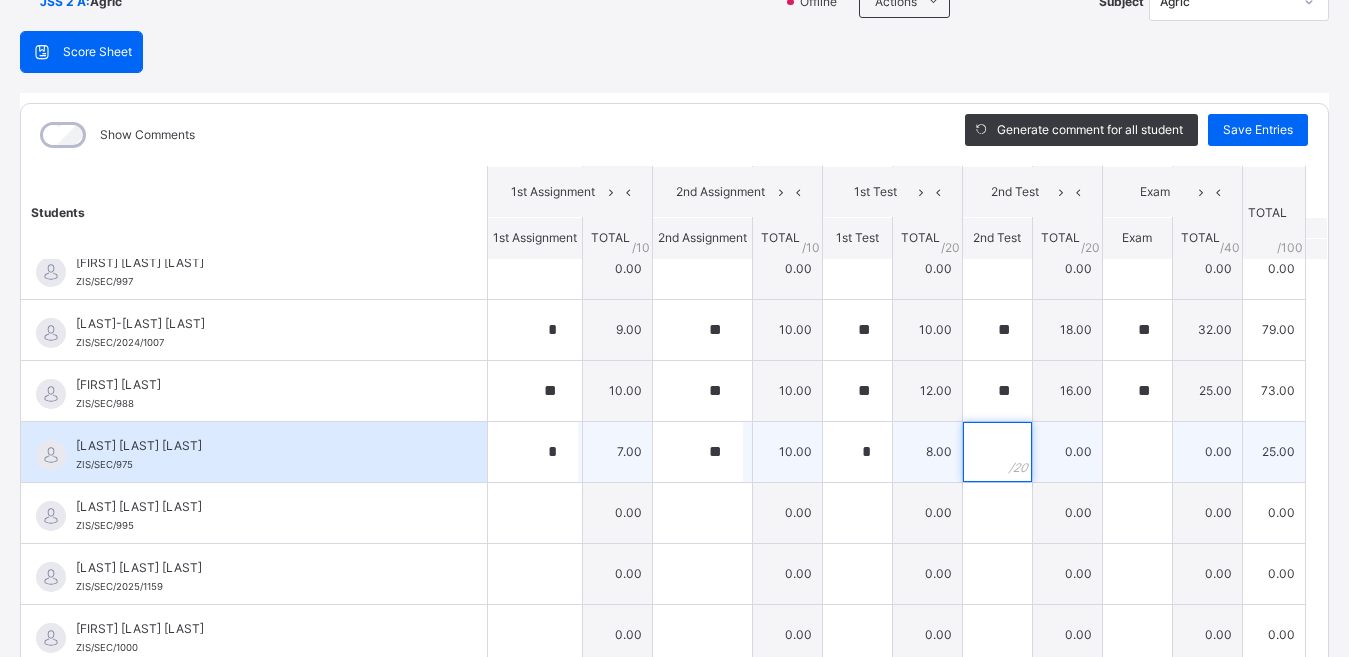 click at bounding box center [997, 452] 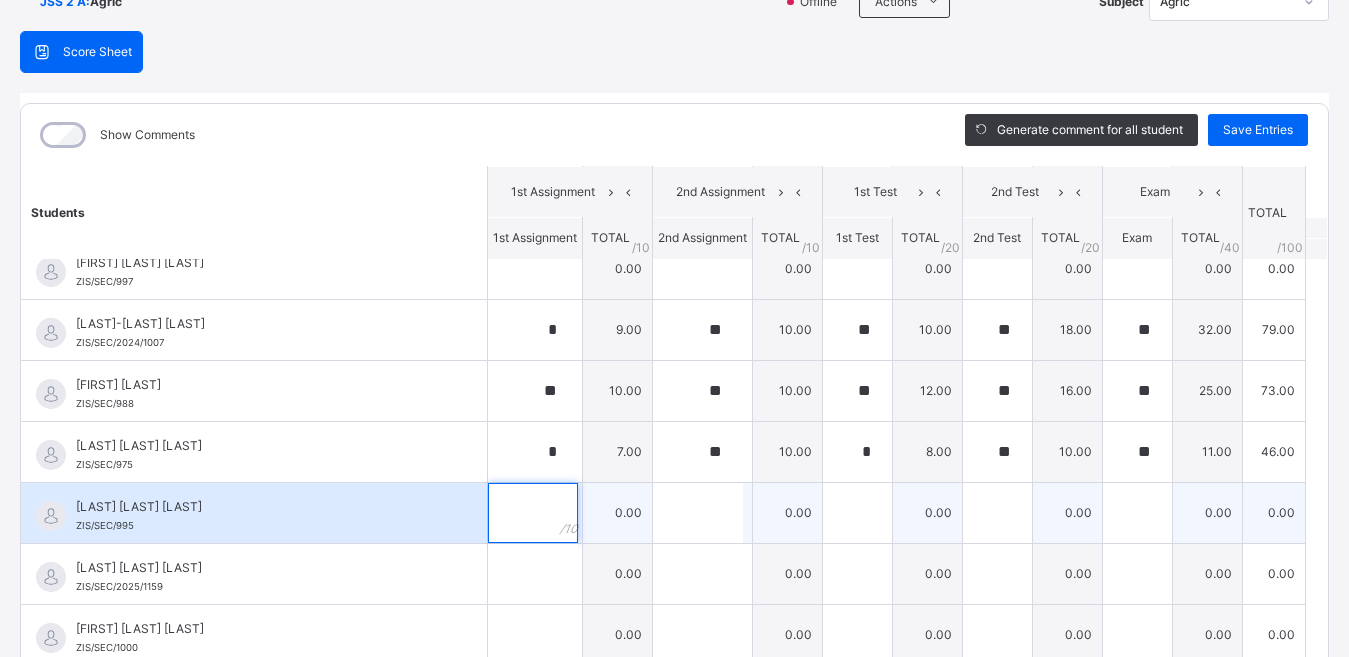 click at bounding box center (533, 513) 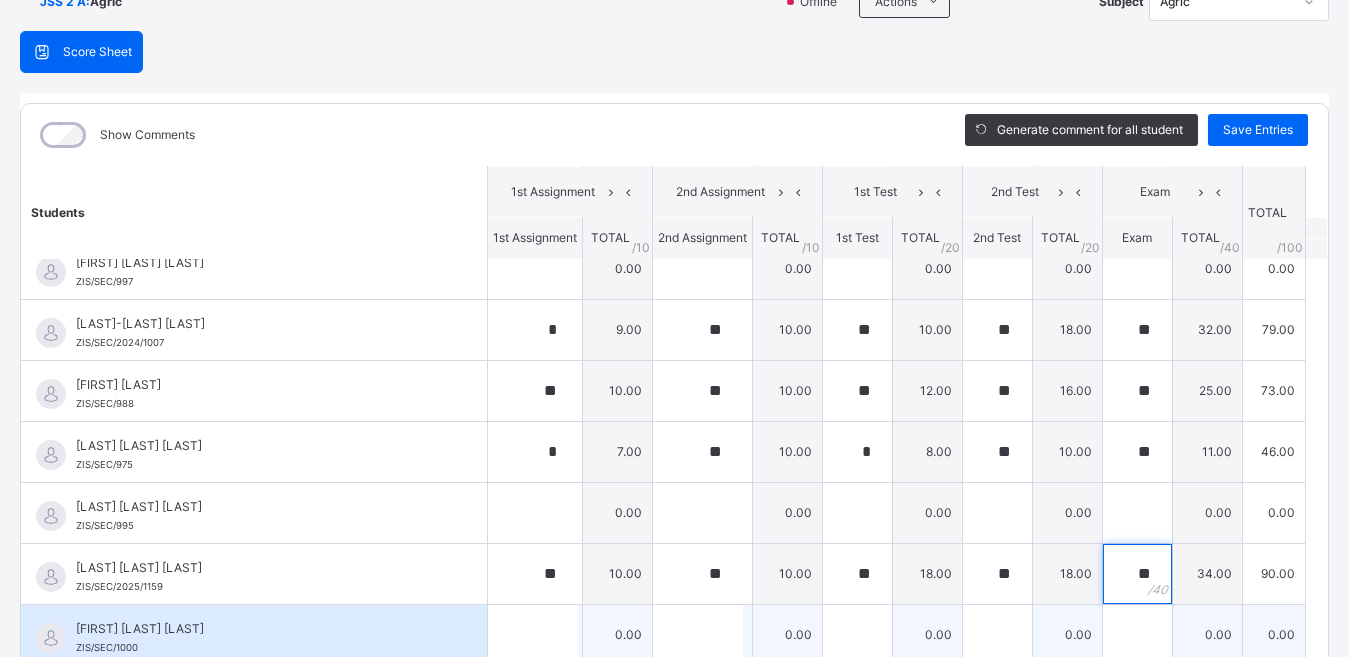 scroll, scrollTop: 254, scrollLeft: 0, axis: vertical 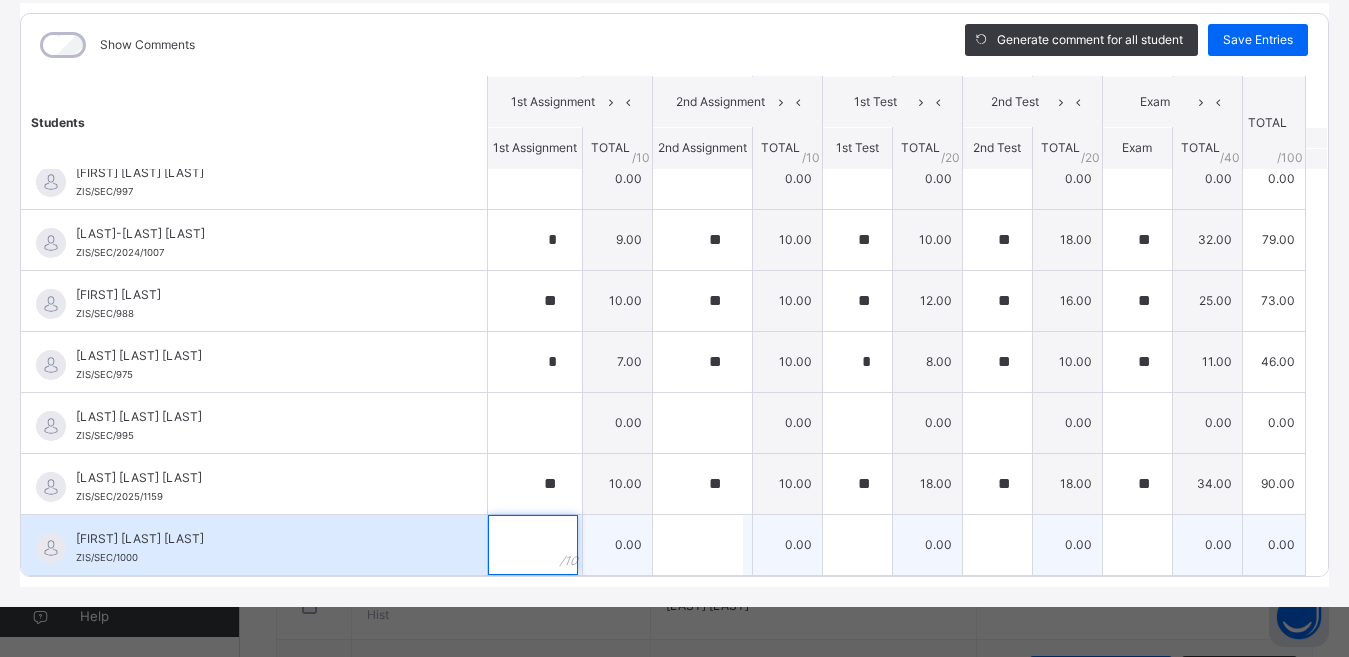 click at bounding box center (533, 545) 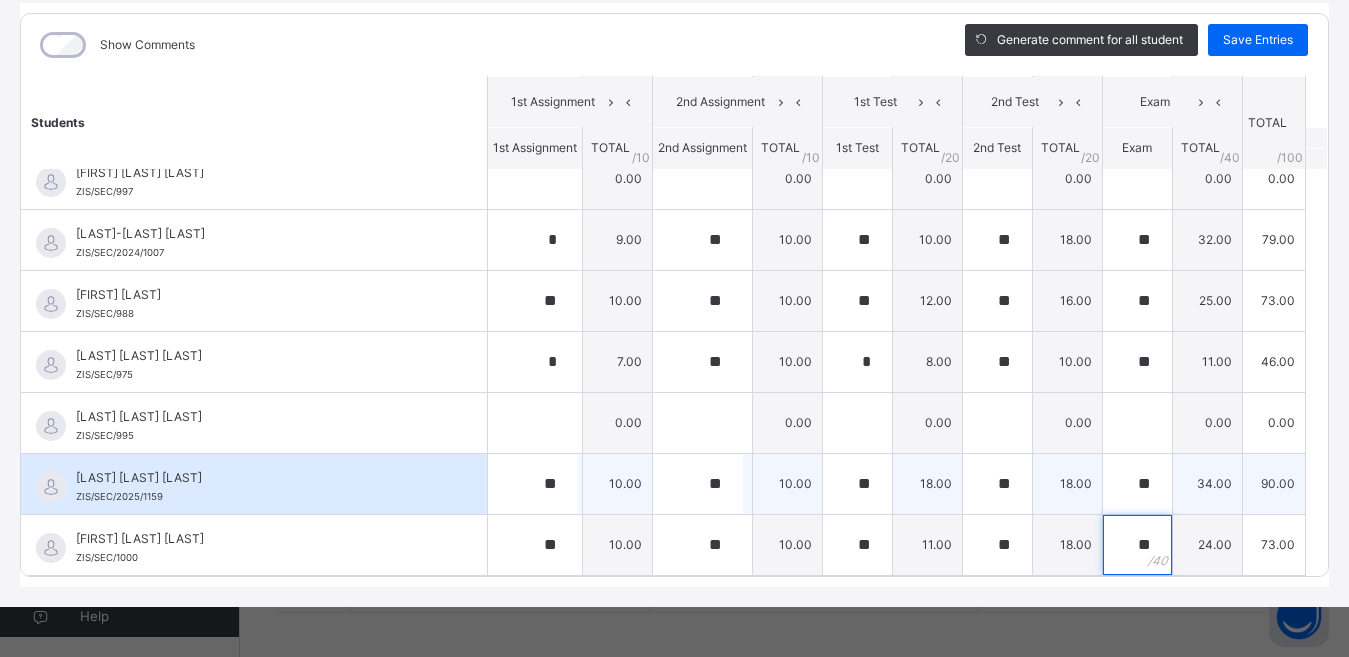 scroll, scrollTop: 1172, scrollLeft: 0, axis: vertical 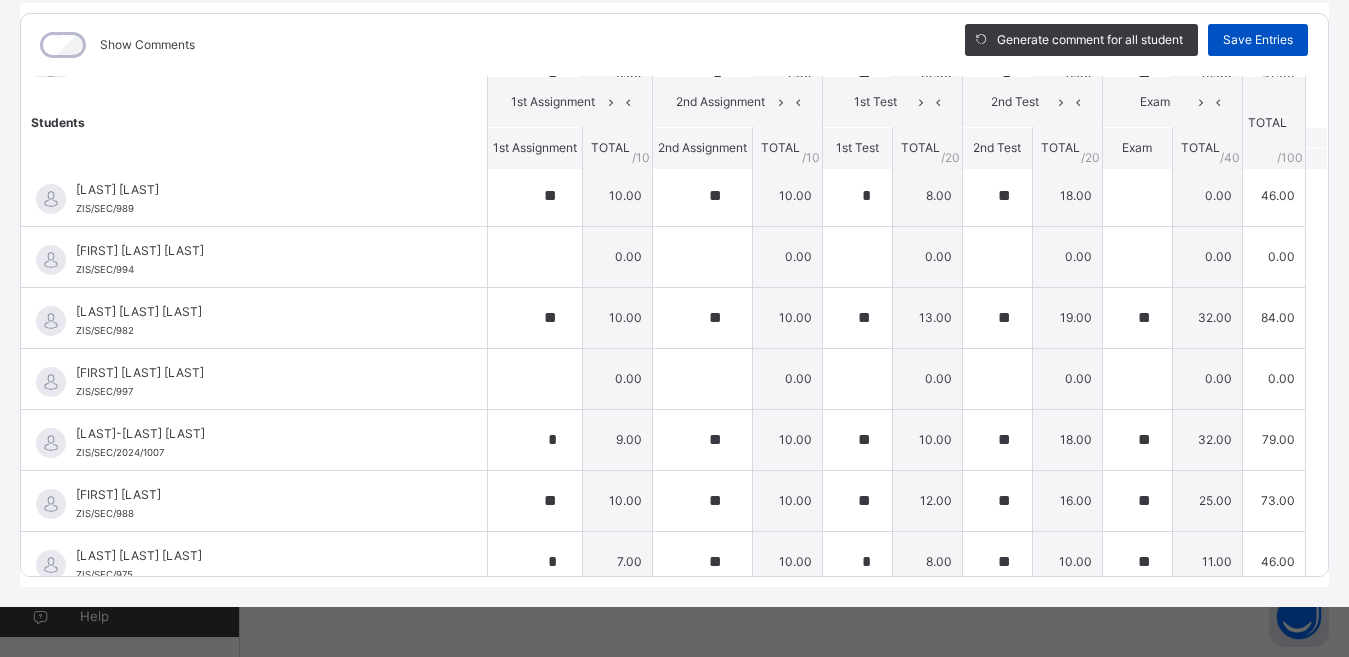 click on "Save Entries" at bounding box center [1258, 40] 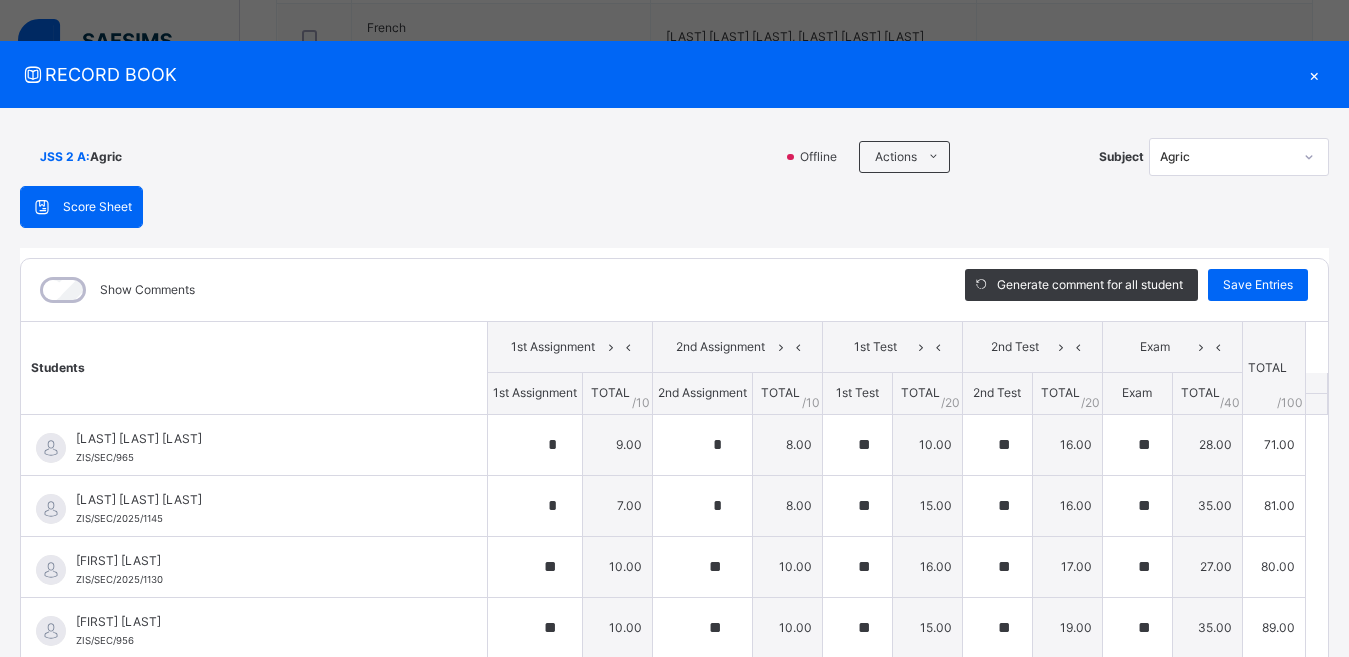 scroll, scrollTop: 0, scrollLeft: 0, axis: both 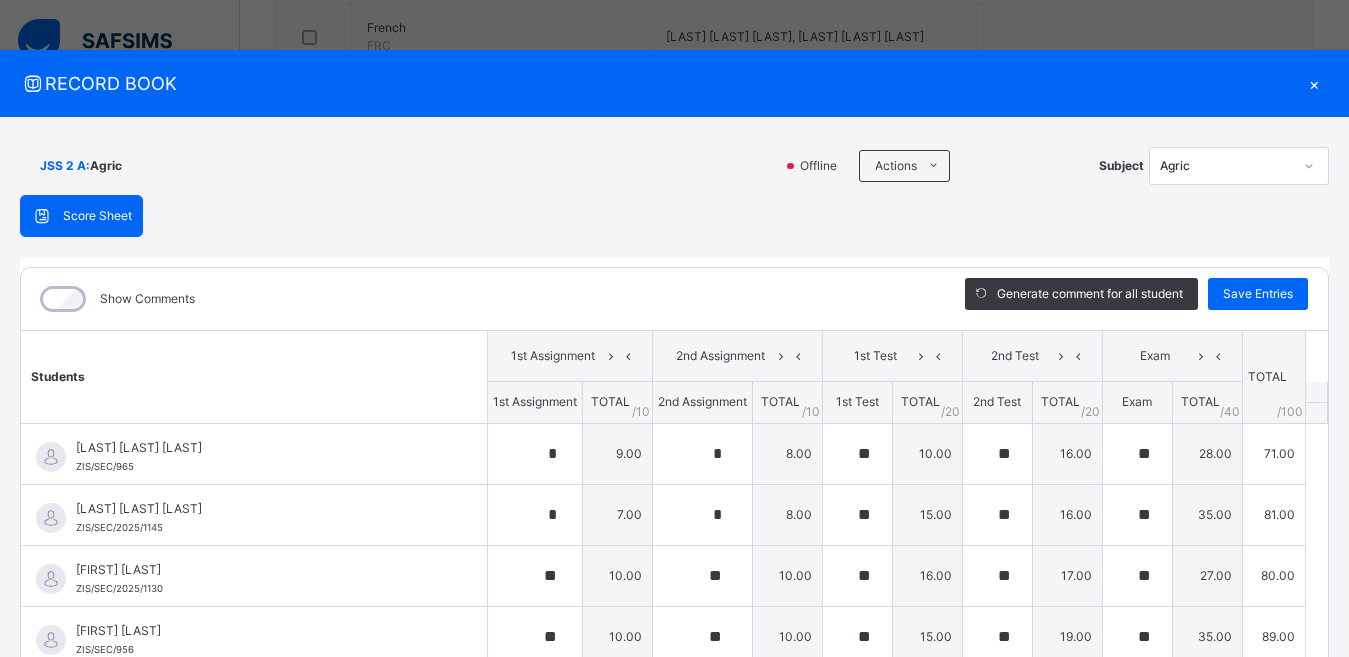click on "×" at bounding box center (1314, 83) 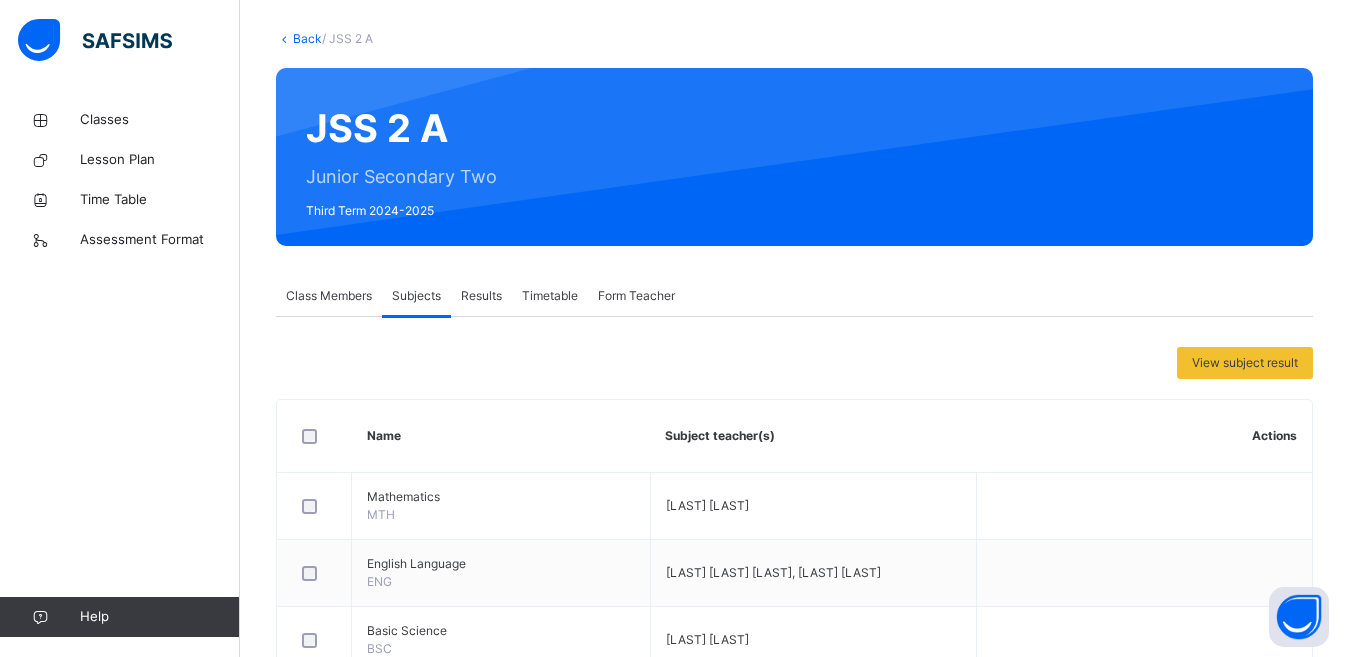 scroll, scrollTop: 200, scrollLeft: 0, axis: vertical 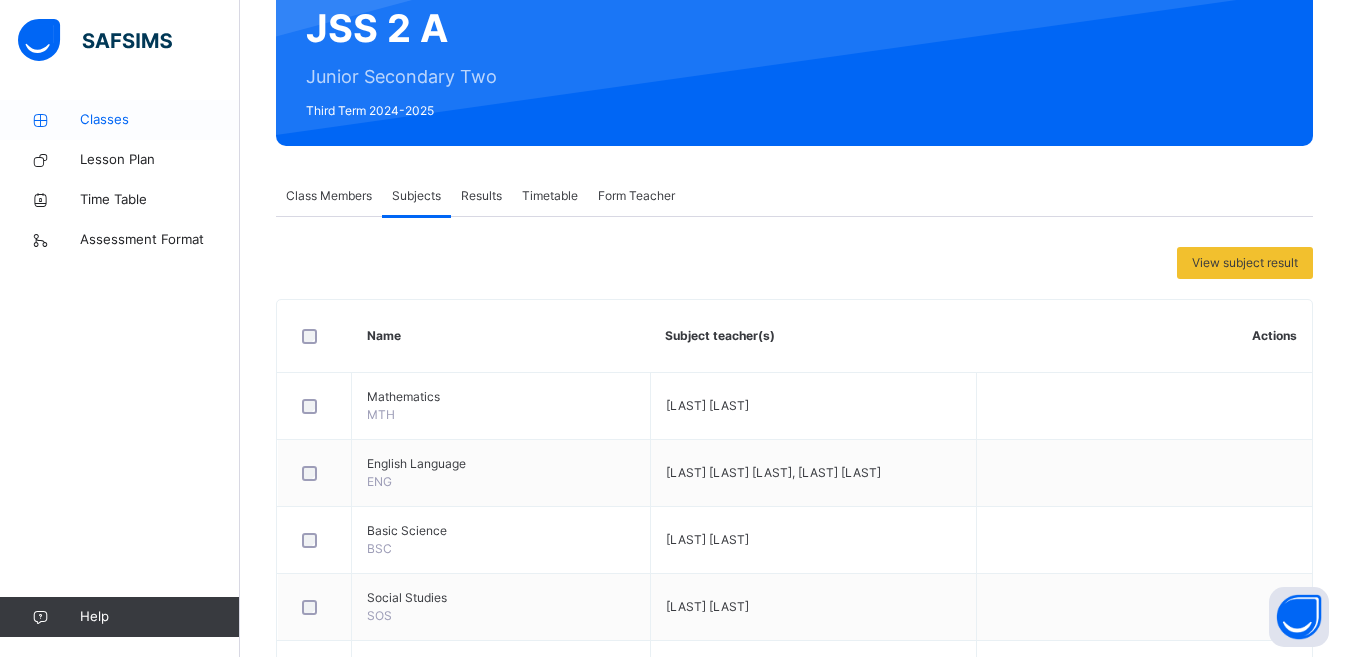 click on "Classes" at bounding box center [160, 120] 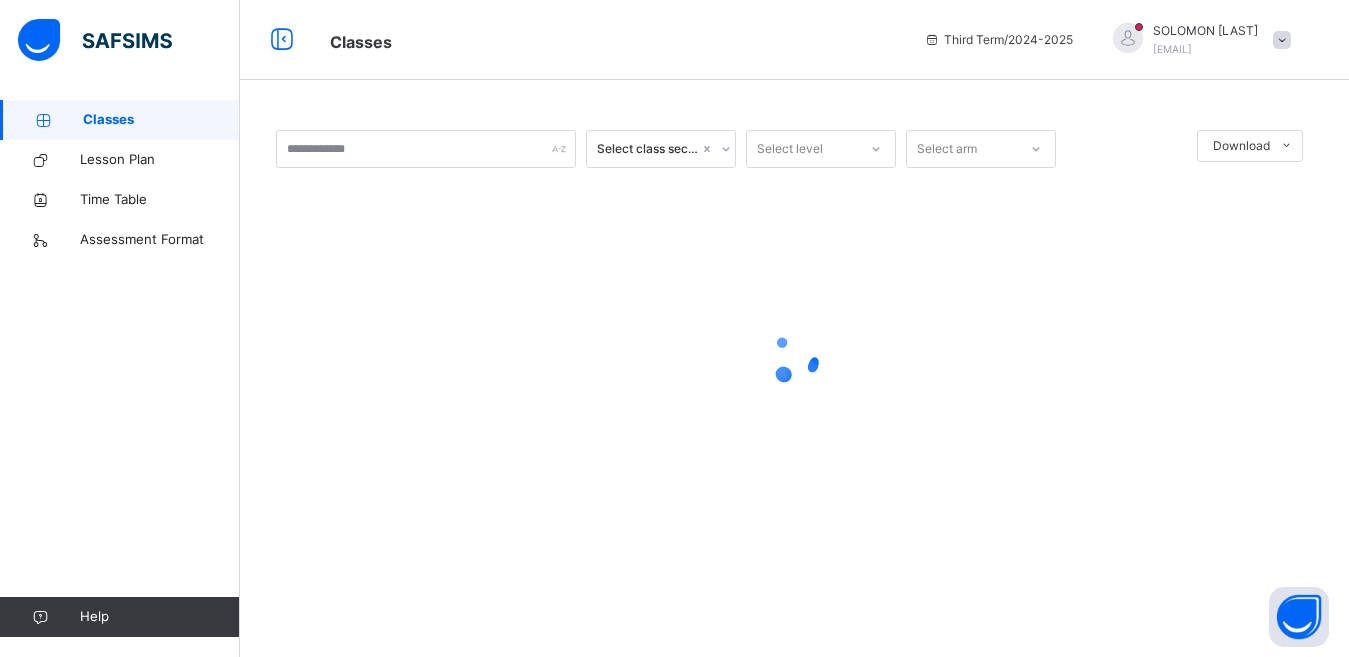 scroll, scrollTop: 0, scrollLeft: 0, axis: both 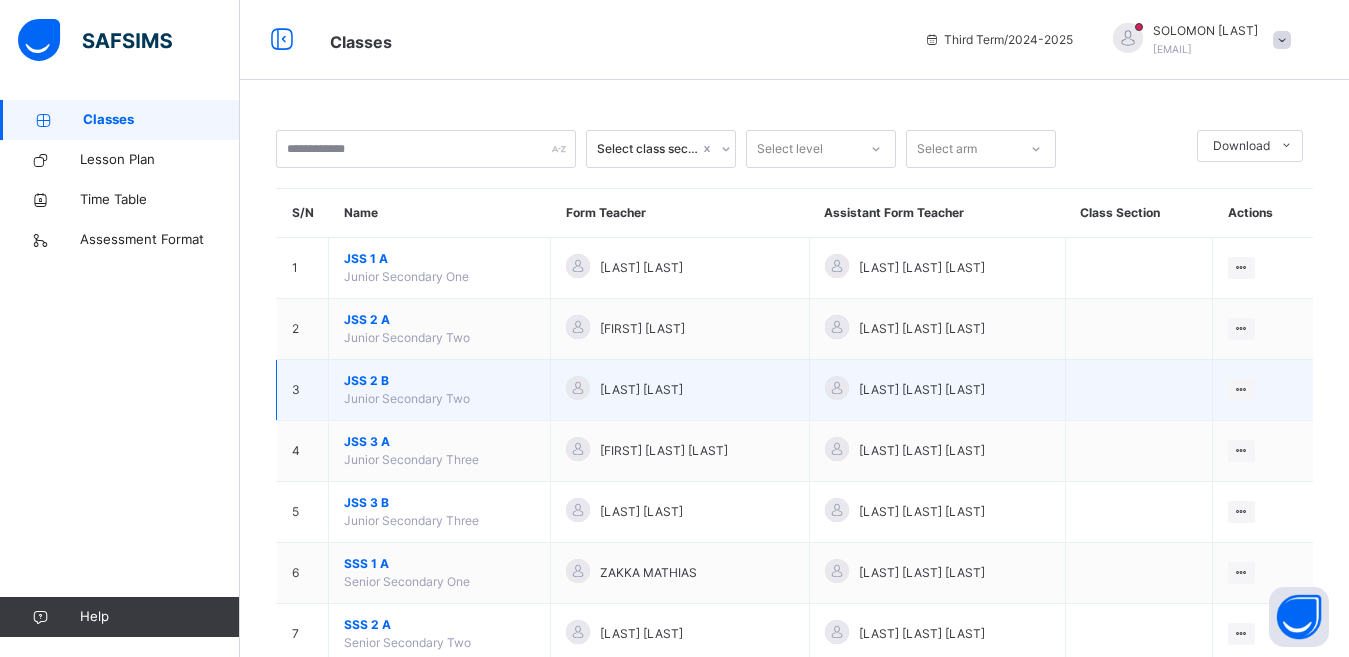 click on "JSS 2   B    Junior Secondary Two" at bounding box center (440, 390) 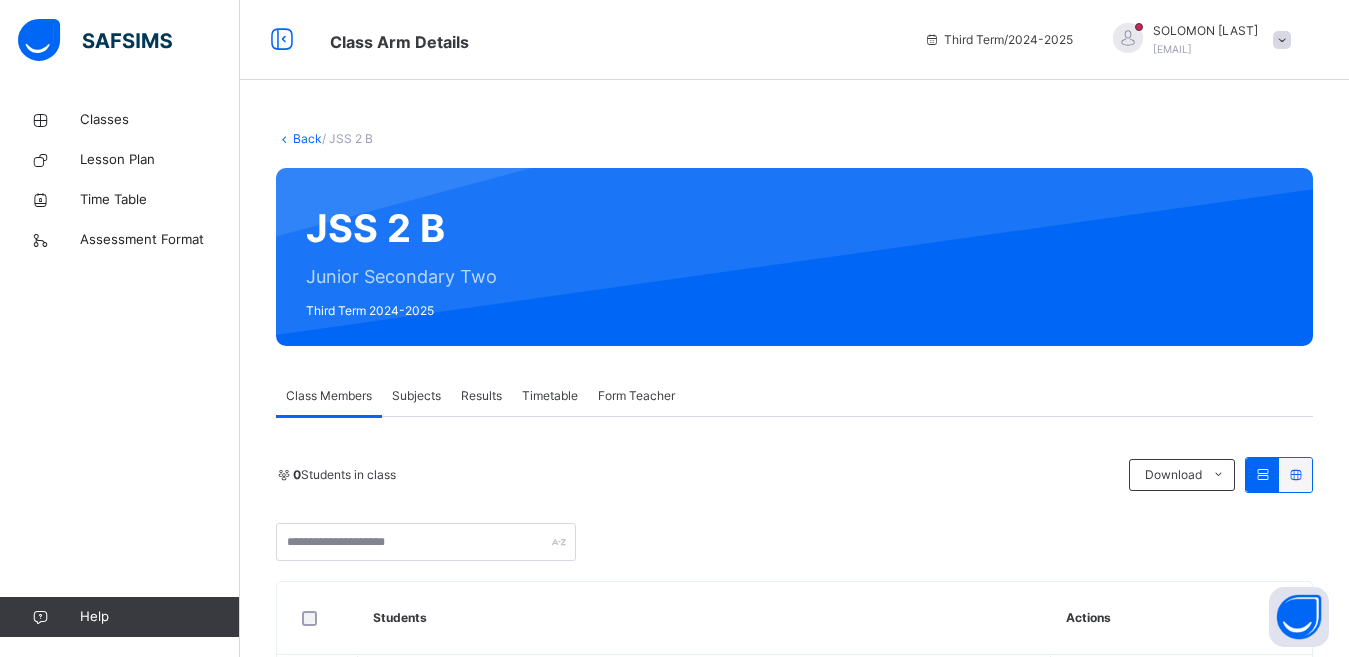 click on "Subjects" at bounding box center [416, 396] 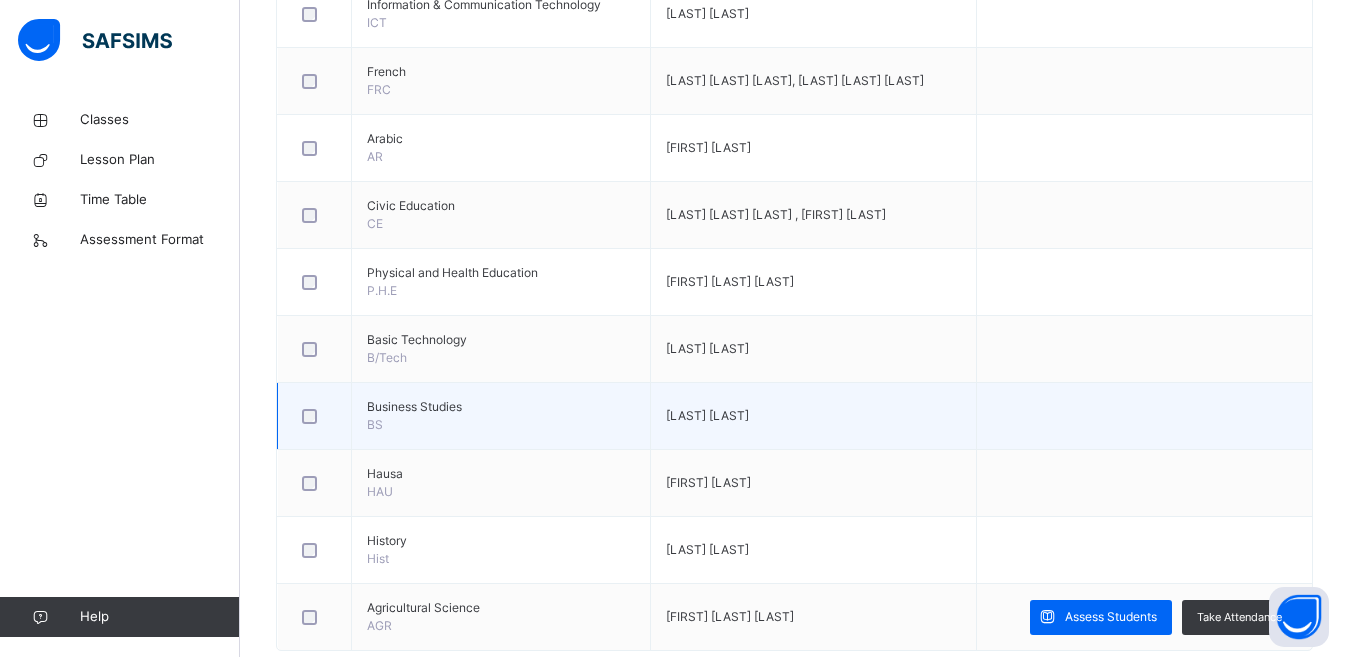 scroll, scrollTop: 1172, scrollLeft: 0, axis: vertical 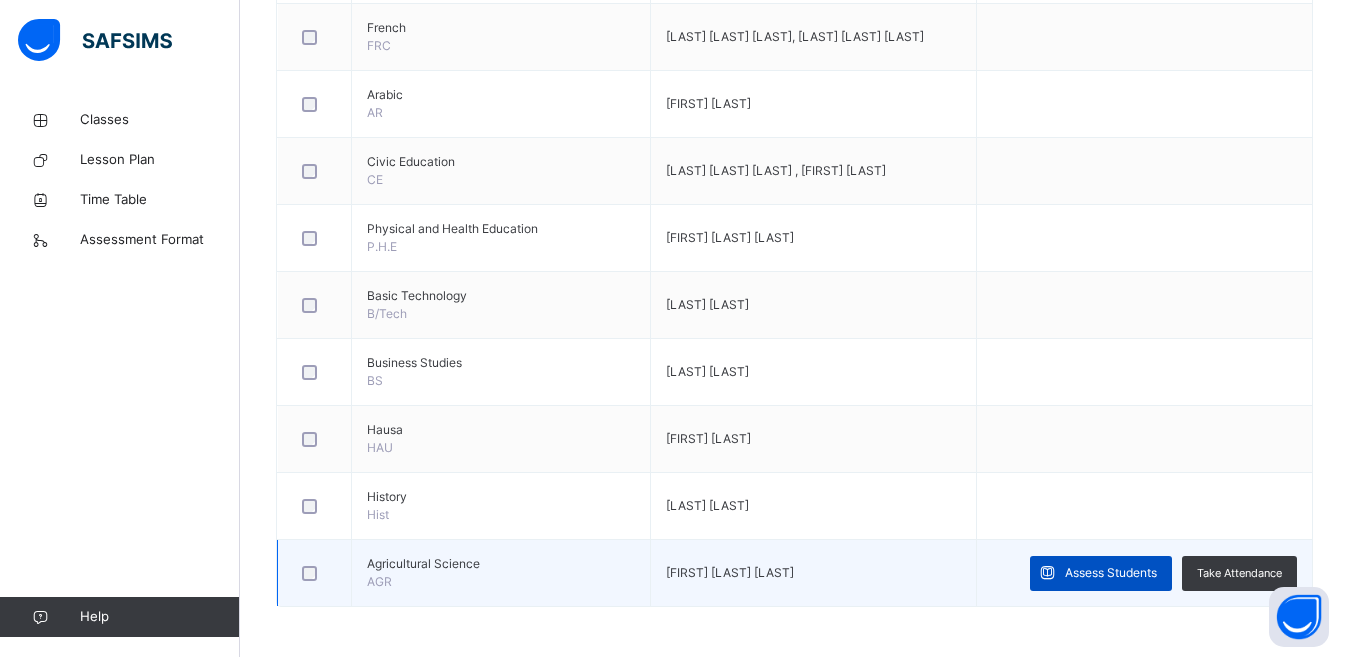 click on "Assess Students" at bounding box center (1111, 573) 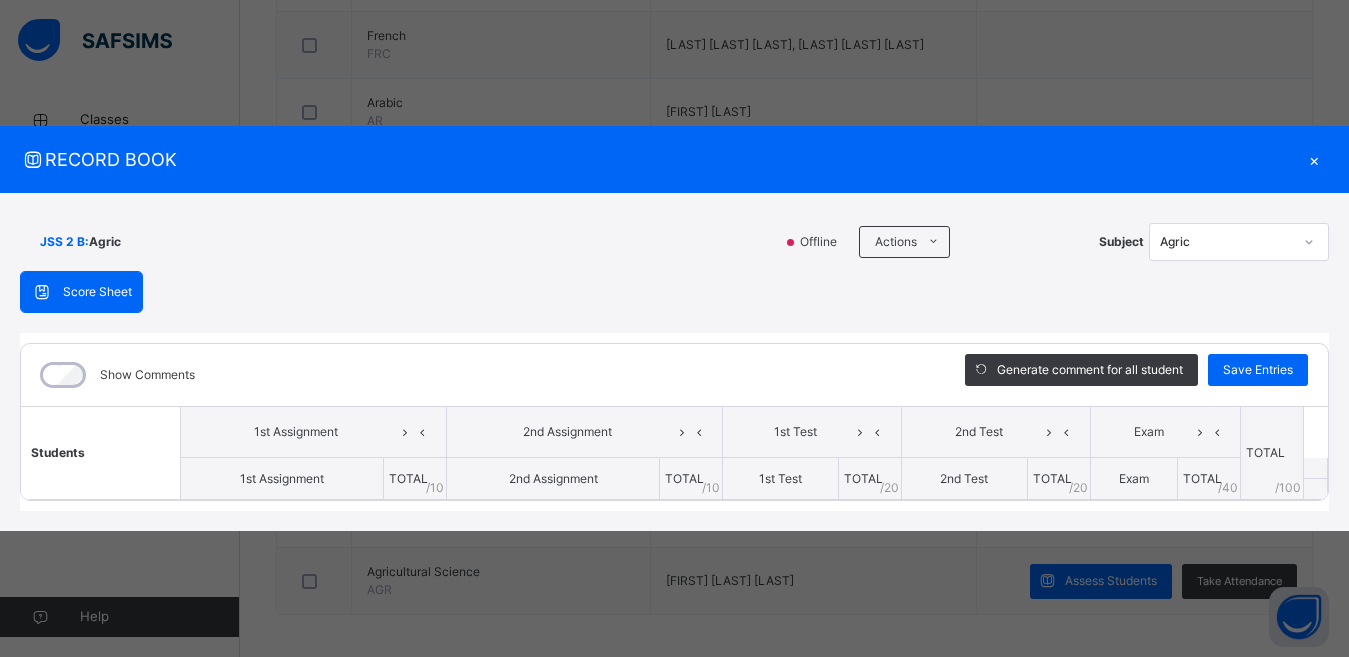 scroll, scrollTop: 1172, scrollLeft: 0, axis: vertical 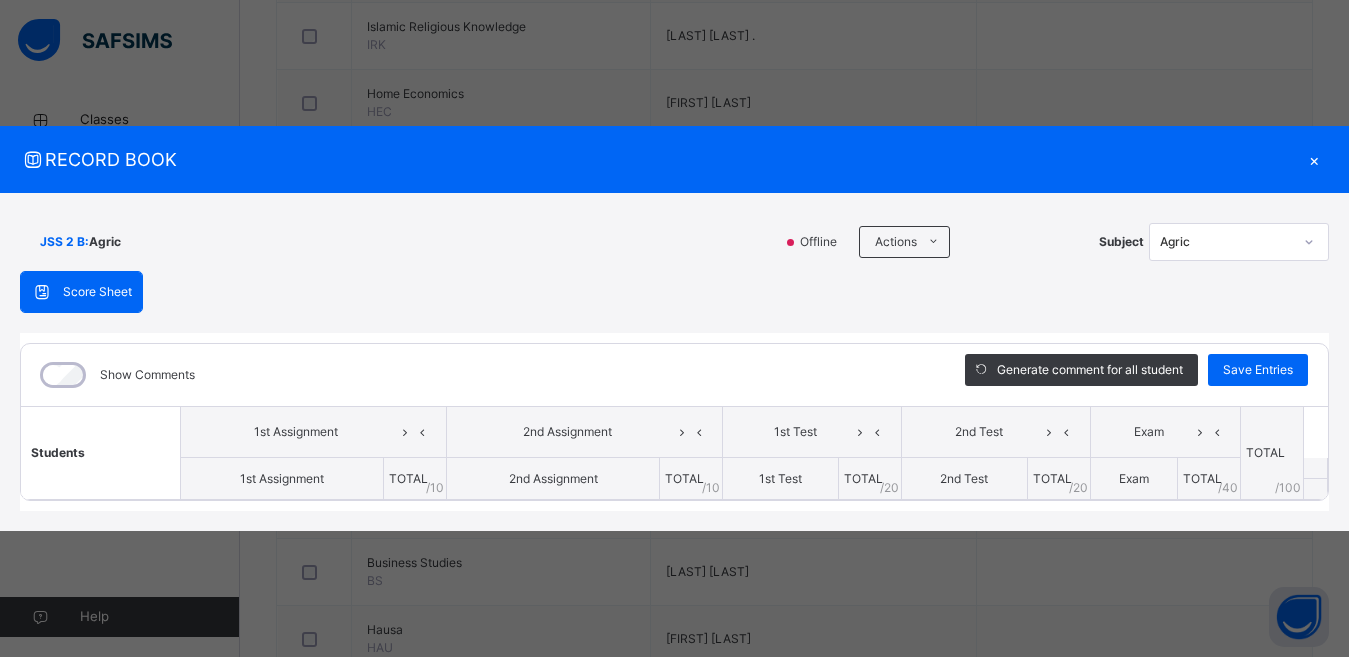 click on "JSS 2   B :   Agric" at bounding box center [396, 242] 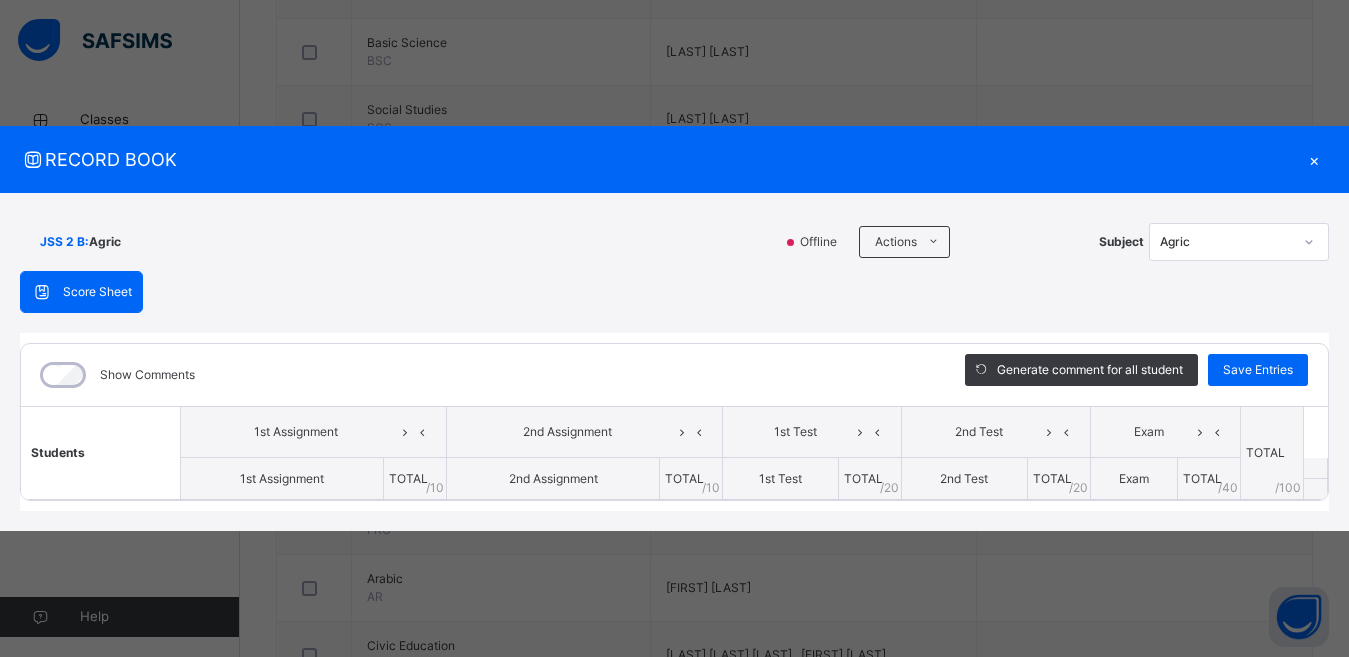 scroll, scrollTop: 672, scrollLeft: 0, axis: vertical 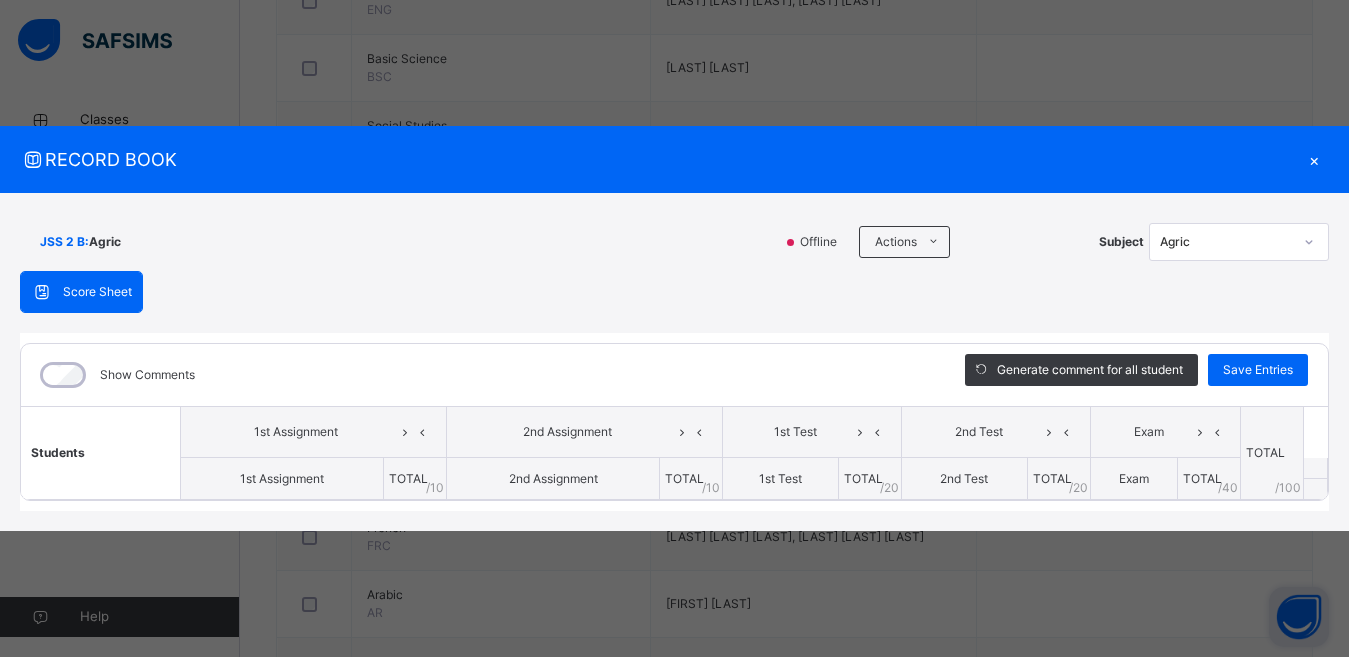 click at bounding box center [1299, 617] 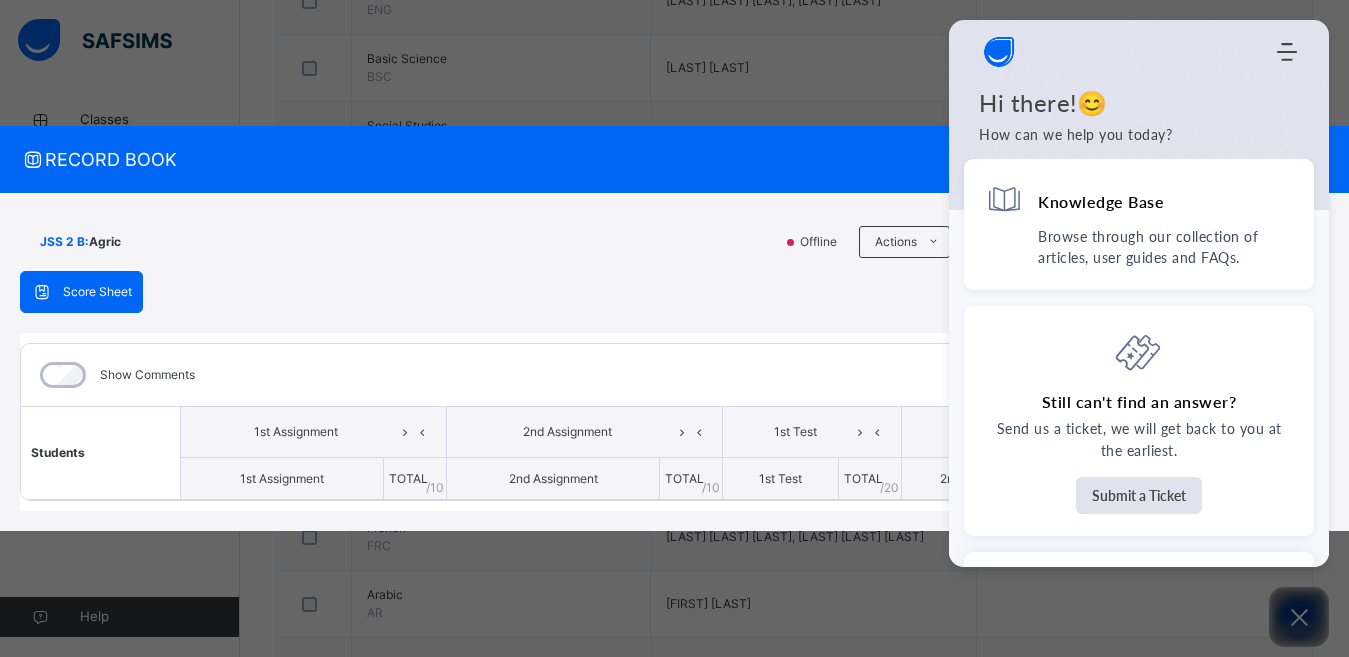 click on "JSS 2   B :   Agric Offline Actions  Download Empty Score Sheet  Upload/map score sheet Subject  Agric Zinaria International School Date: 4th Aug 2025, 4:27:17 am Score Sheet Score Sheet Show Comments   Generate comment for all student   Save Entries Class Level:  JSS 2   B Subject:  Agric Session:  2024/2025 Session Session:  Third Term Students 1st Assignment 2nd Assignment 1st Test 2nd Test Exam TOTAL /100 Comment 1st Assignment TOTAL / 10 2nd Assignment TOTAL / 10 1st Test TOTAL / 20 2nd Test TOTAL / 20 Exam TOTAL / 40   ×   Subject Teacher’s Comment Generate and see in full the comment developed by the AI with an option to regenerate the comment Sims Bot Please wait while the Sims Bot generates comments for all your students" at bounding box center [674, 362] 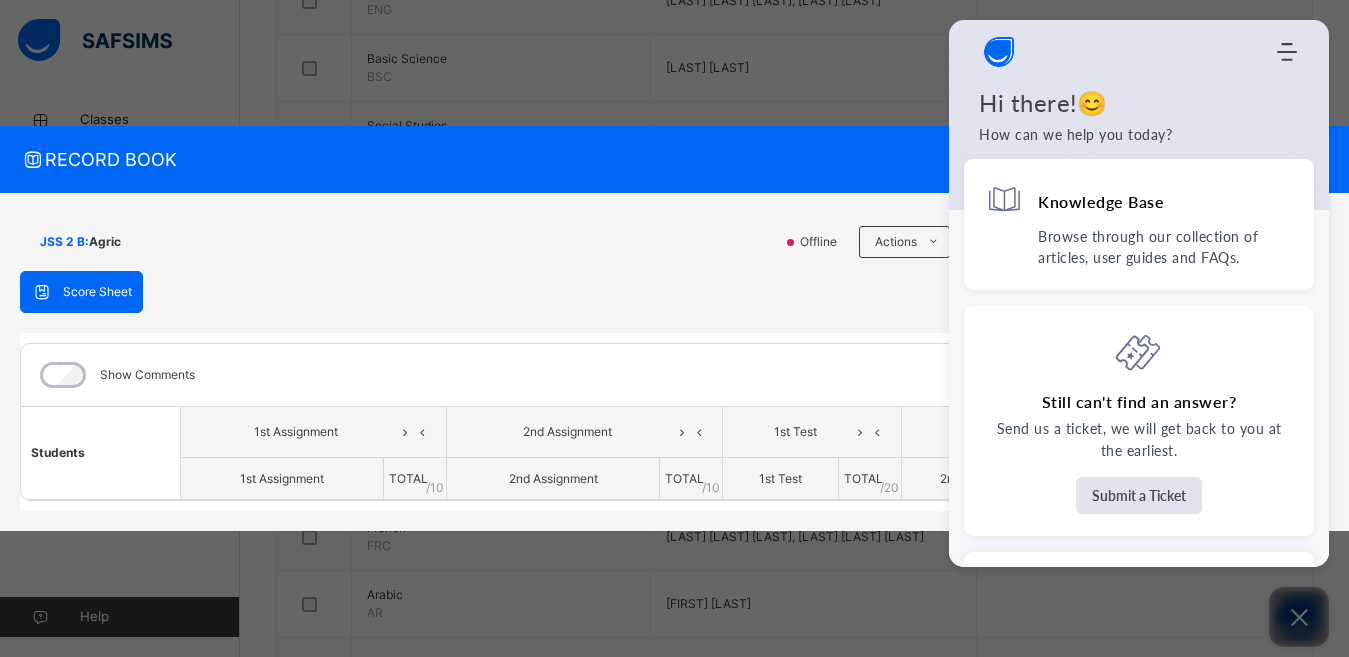 click at bounding box center [1299, 617] 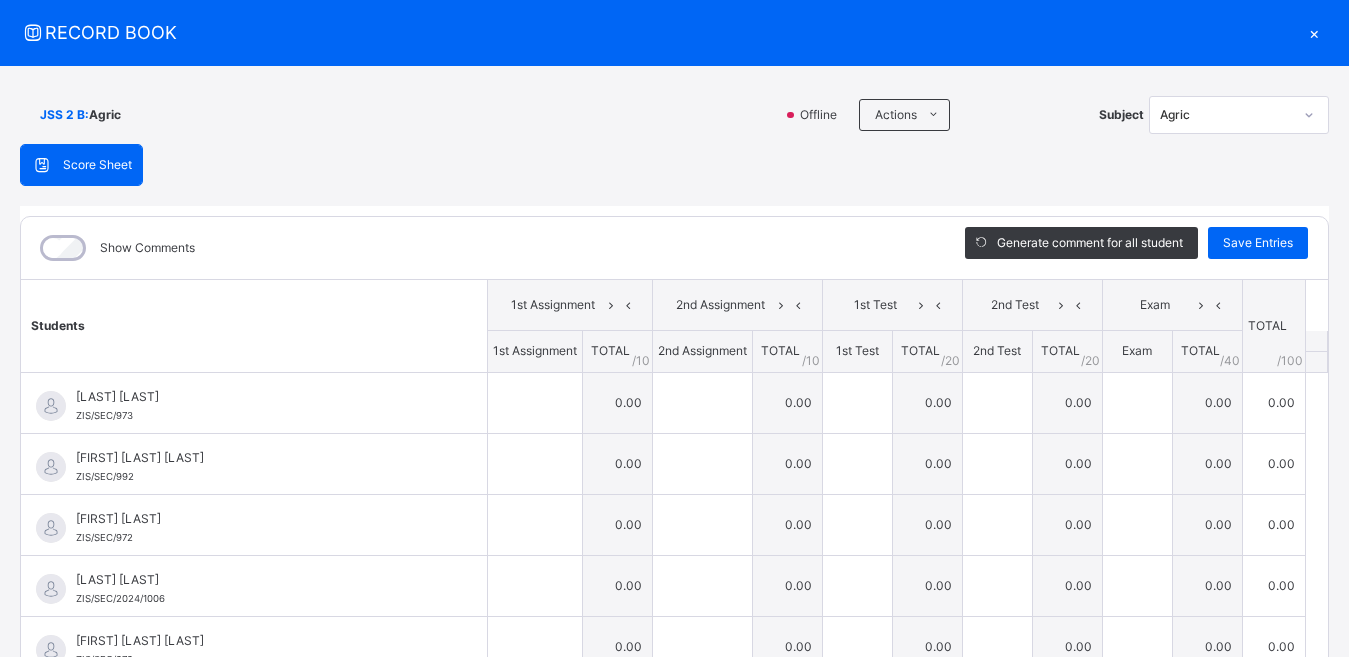 scroll, scrollTop: 100, scrollLeft: 0, axis: vertical 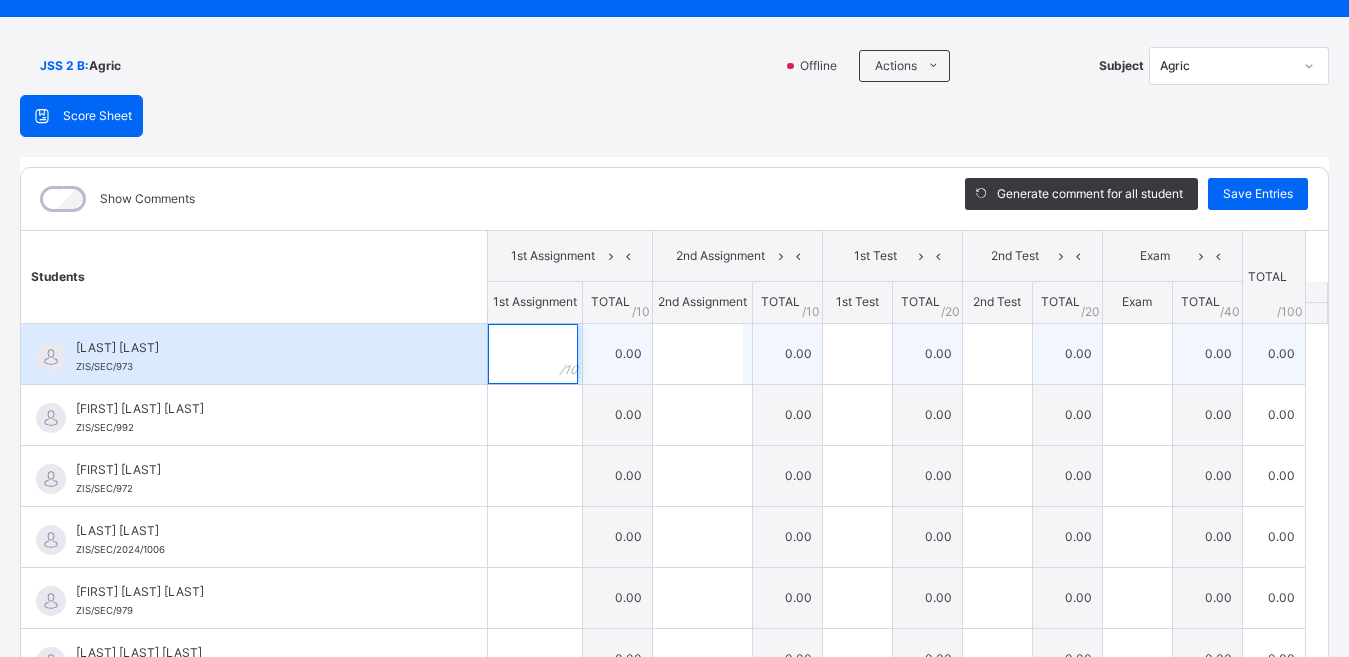 click at bounding box center (533, 354) 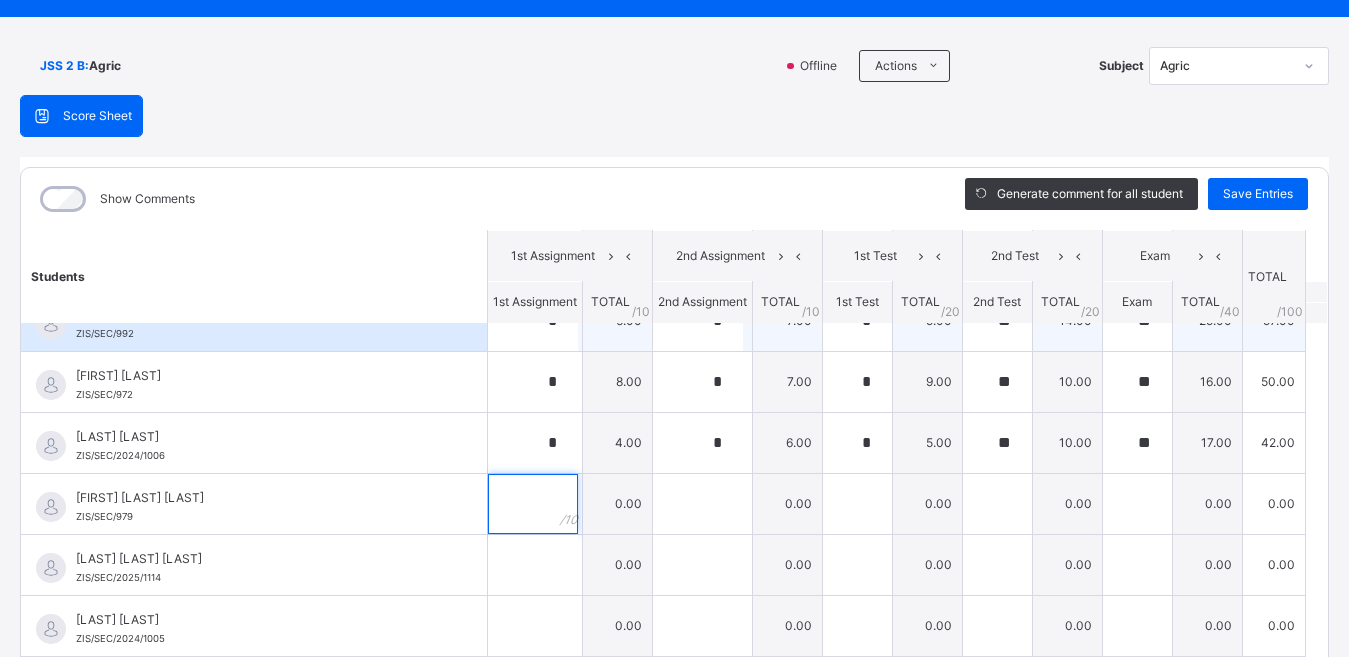 scroll, scrollTop: 100, scrollLeft: 0, axis: vertical 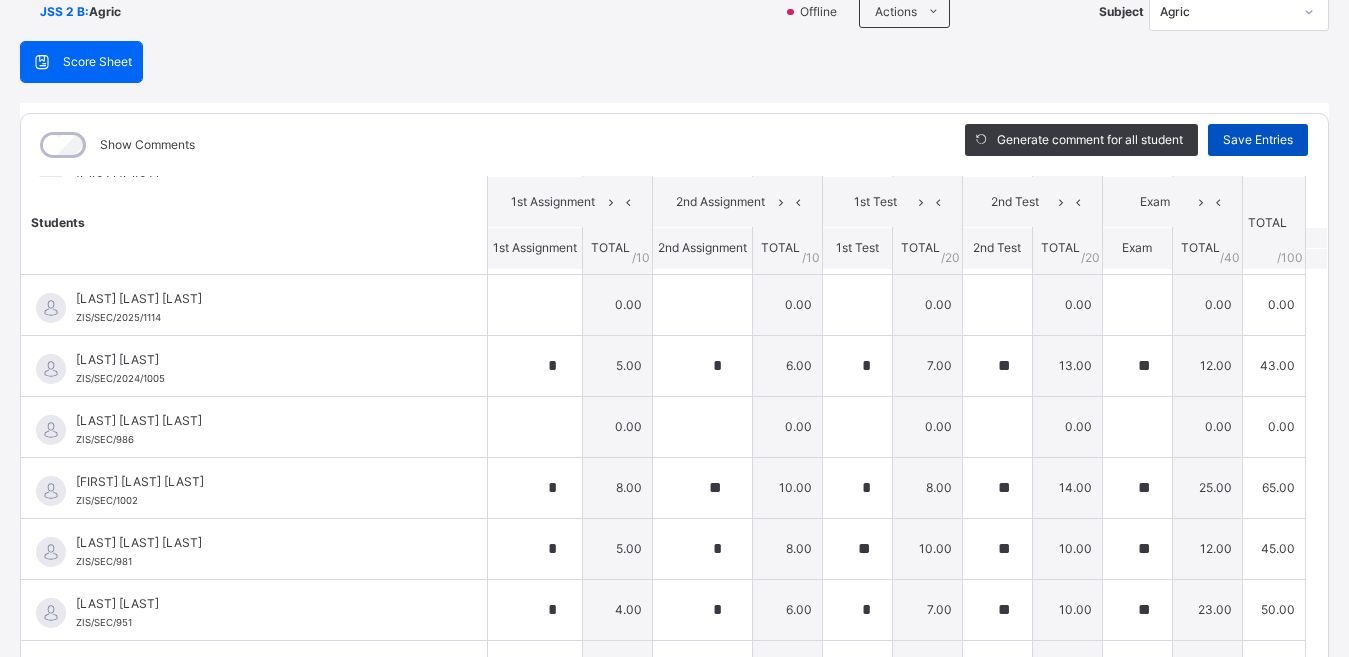 click on "Save Entries" at bounding box center (1258, 140) 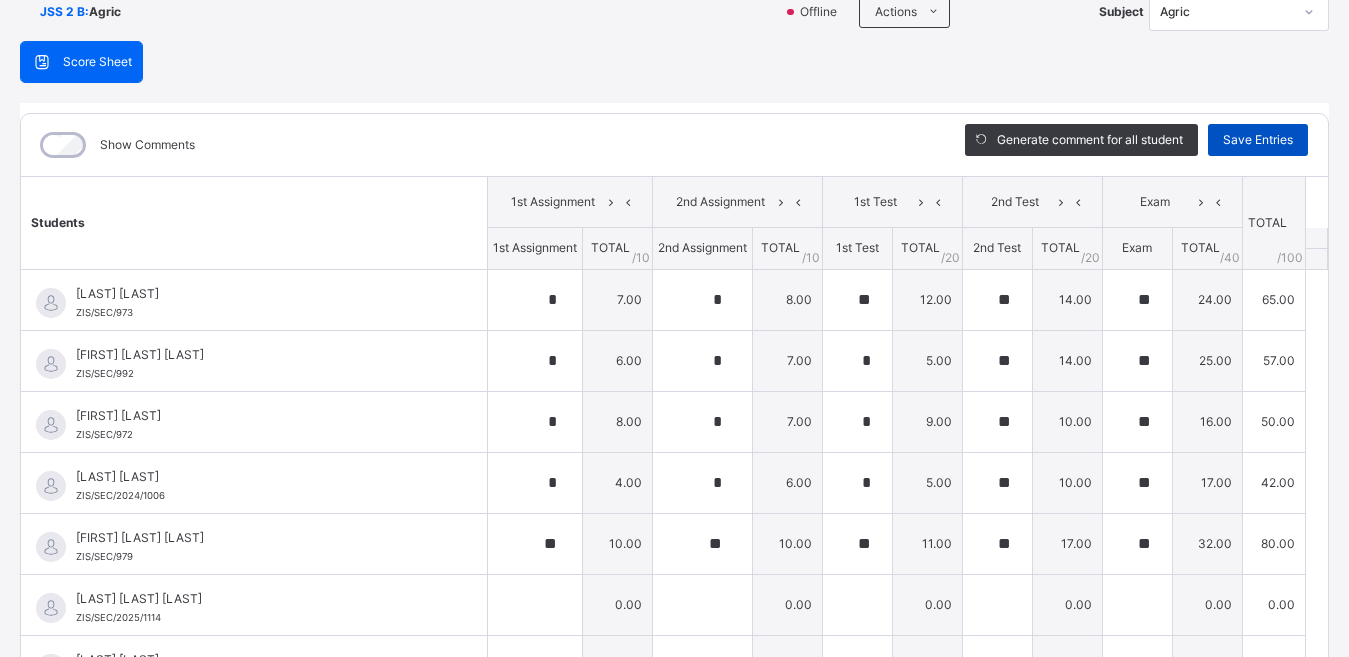click on "Save Entries" at bounding box center (1258, 140) 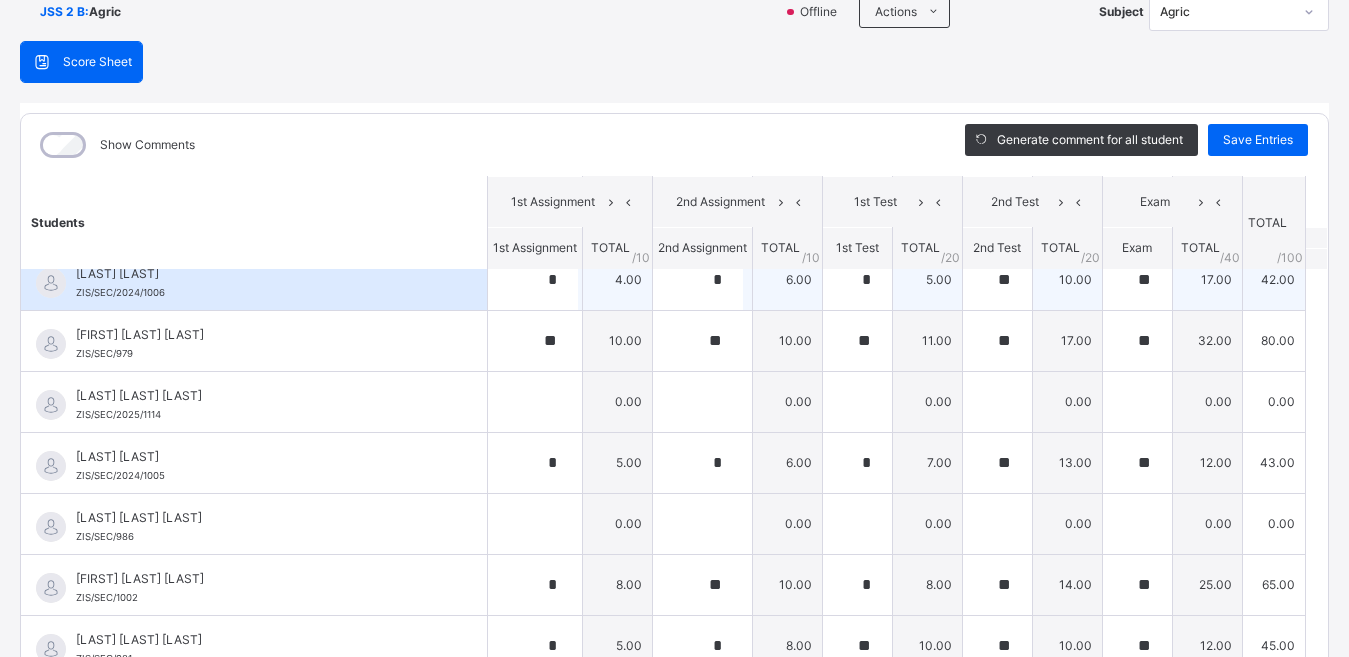 scroll, scrollTop: 0, scrollLeft: 0, axis: both 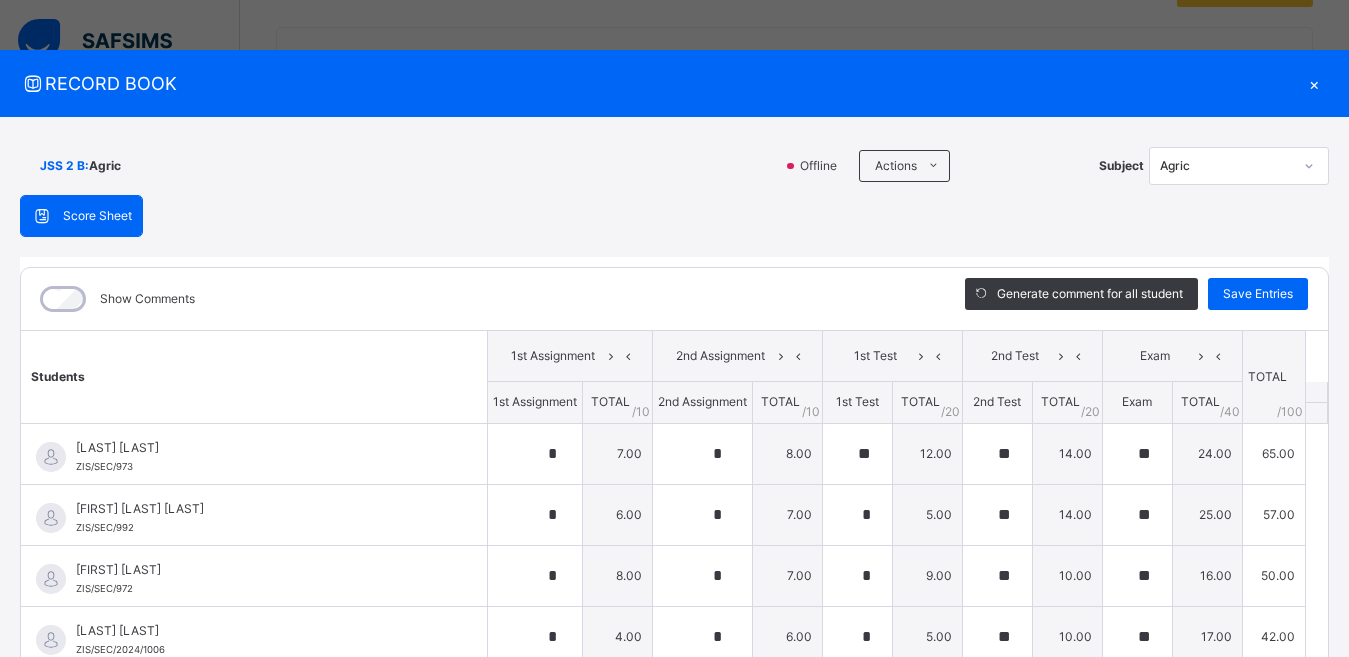 click on "×" at bounding box center [1314, 83] 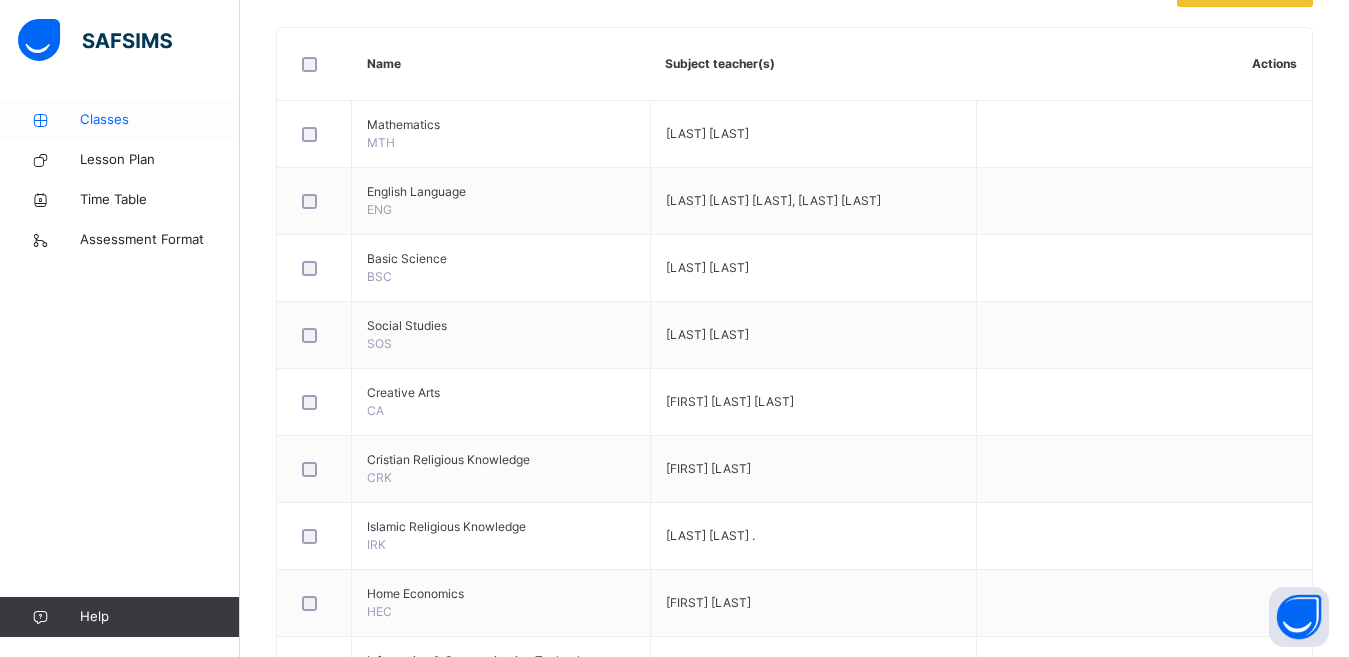 click on "Classes" at bounding box center [160, 120] 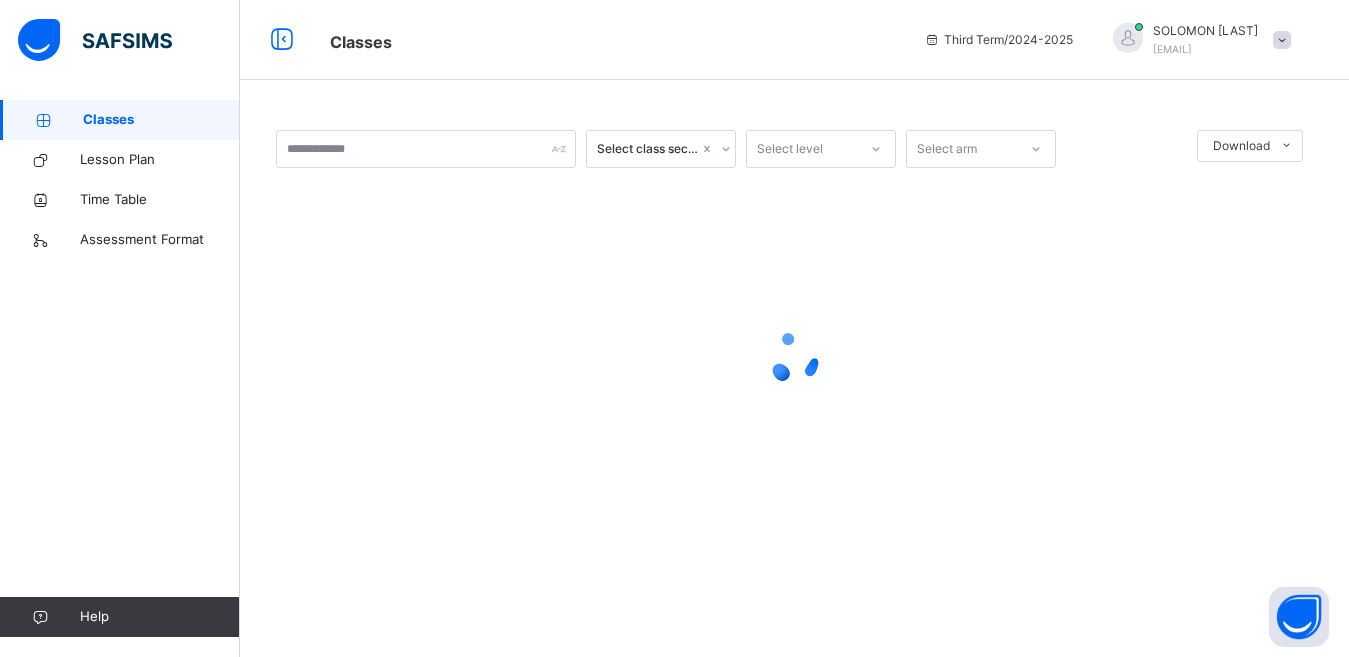 scroll, scrollTop: 0, scrollLeft: 0, axis: both 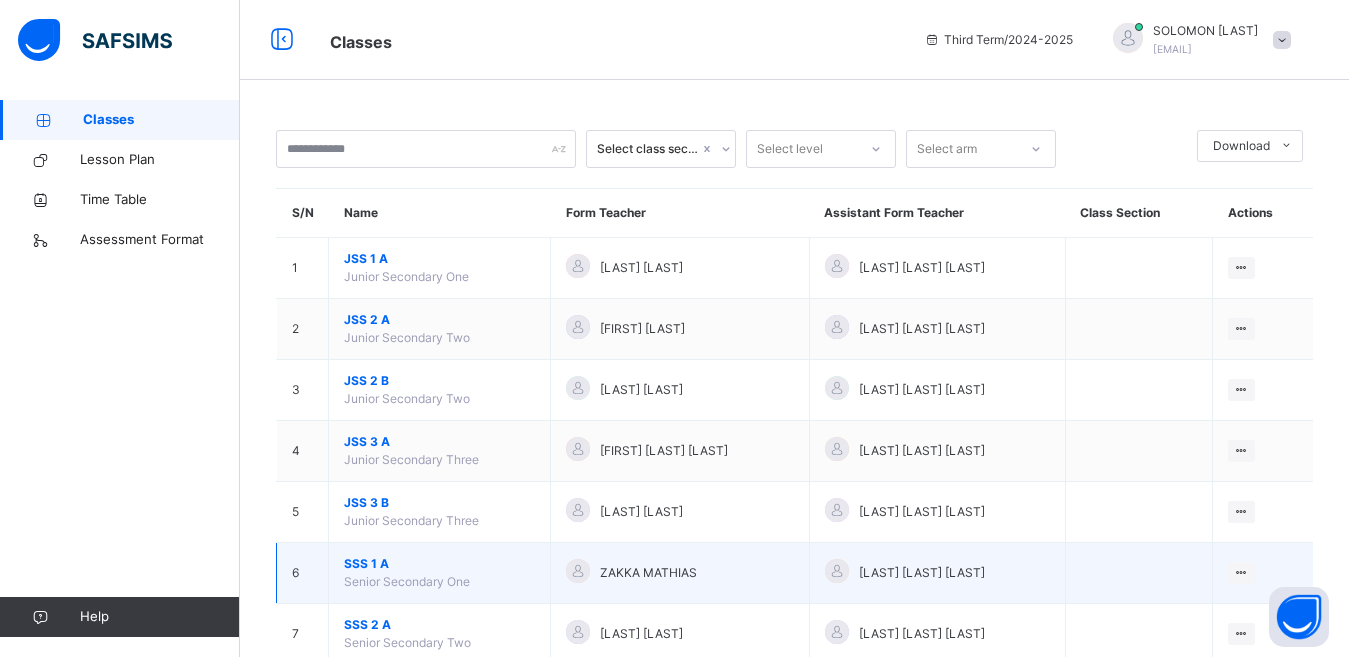 click on "SSS 1   A" at bounding box center [439, 564] 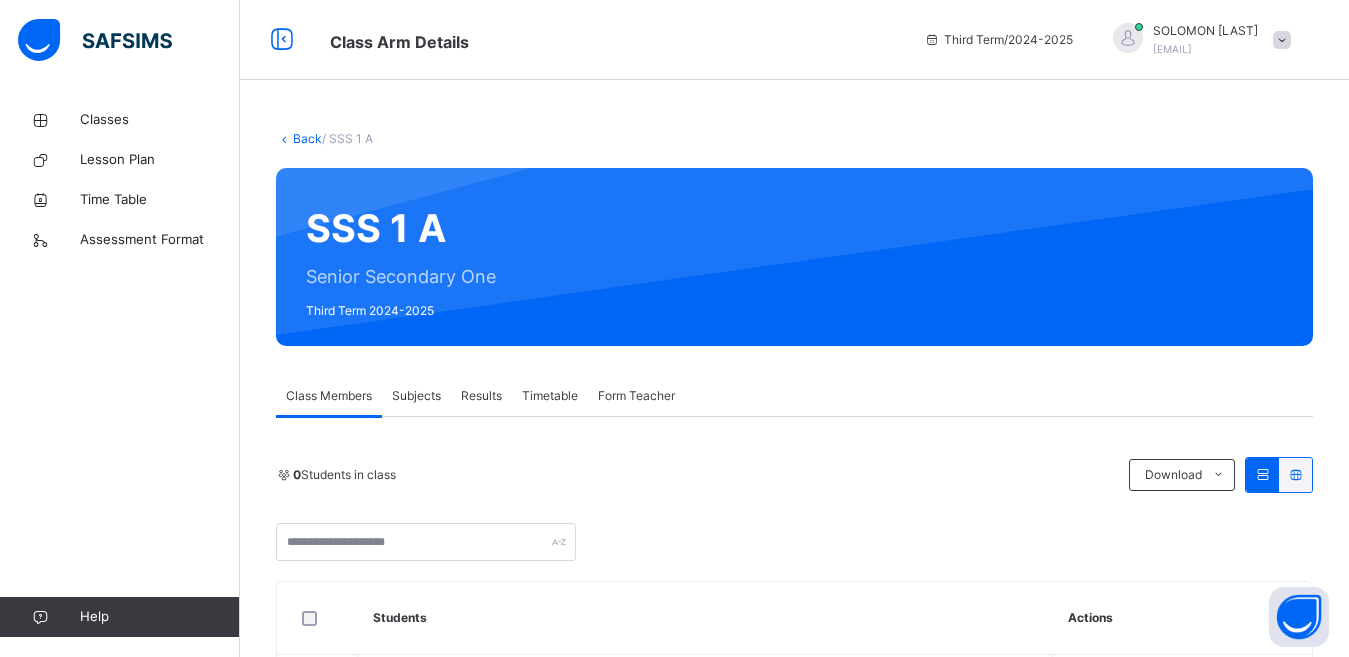 click on "Subjects" at bounding box center [416, 396] 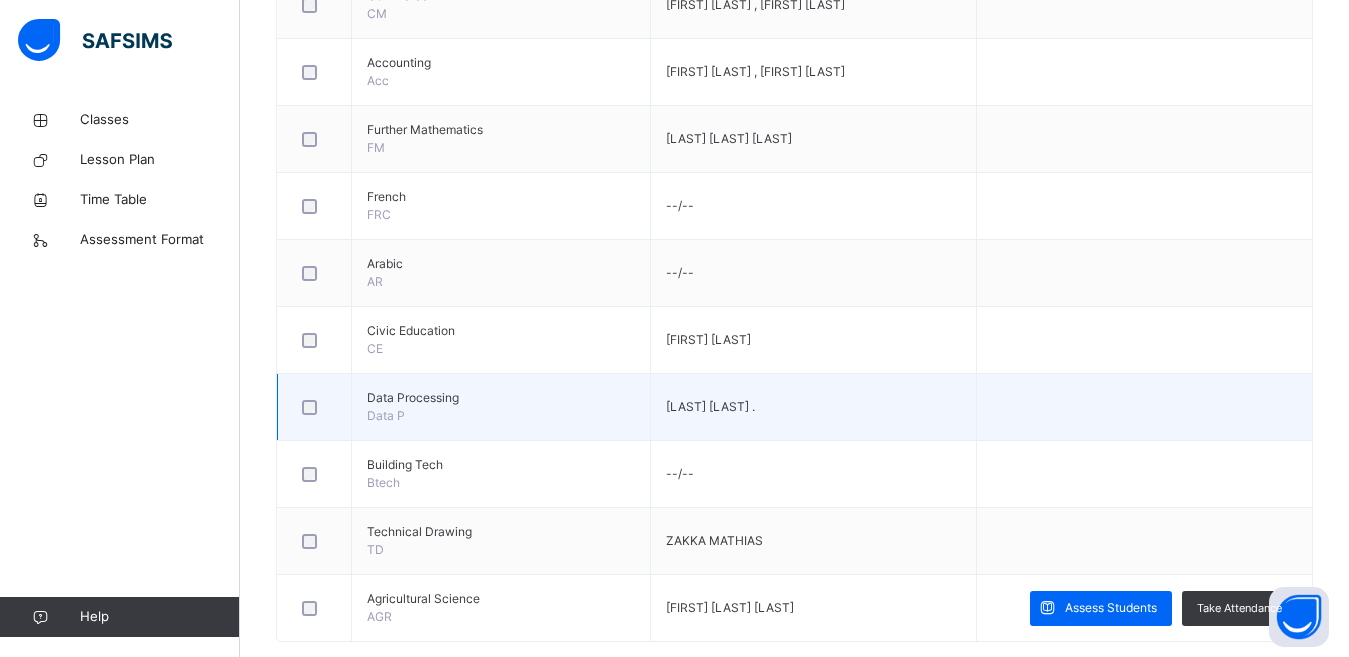 scroll, scrollTop: 1507, scrollLeft: 0, axis: vertical 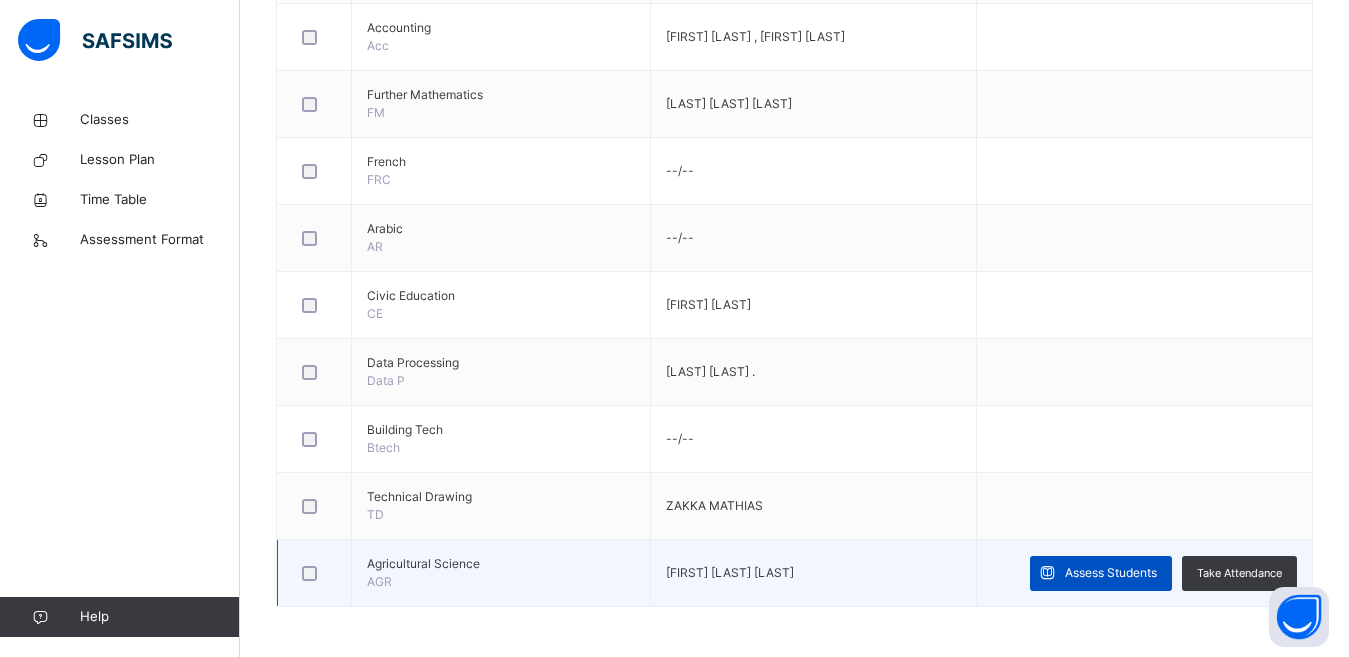 click on "Assess Students" at bounding box center [1111, 573] 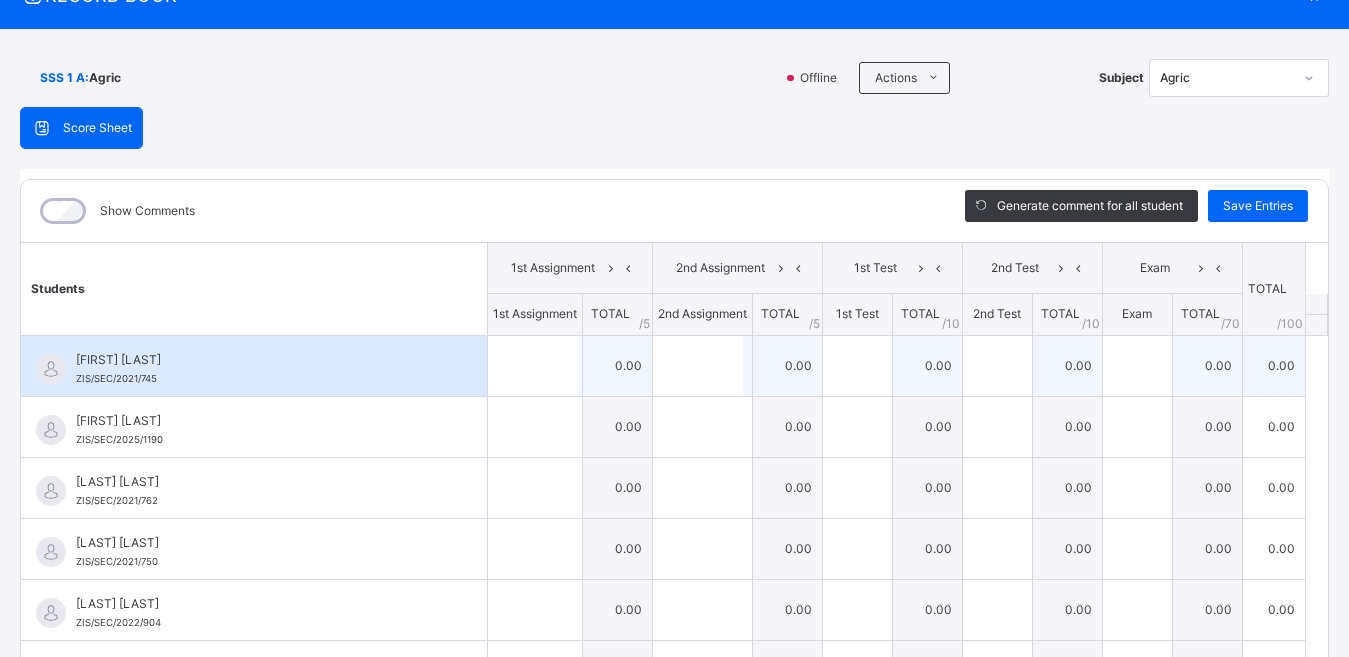 scroll, scrollTop: 100, scrollLeft: 0, axis: vertical 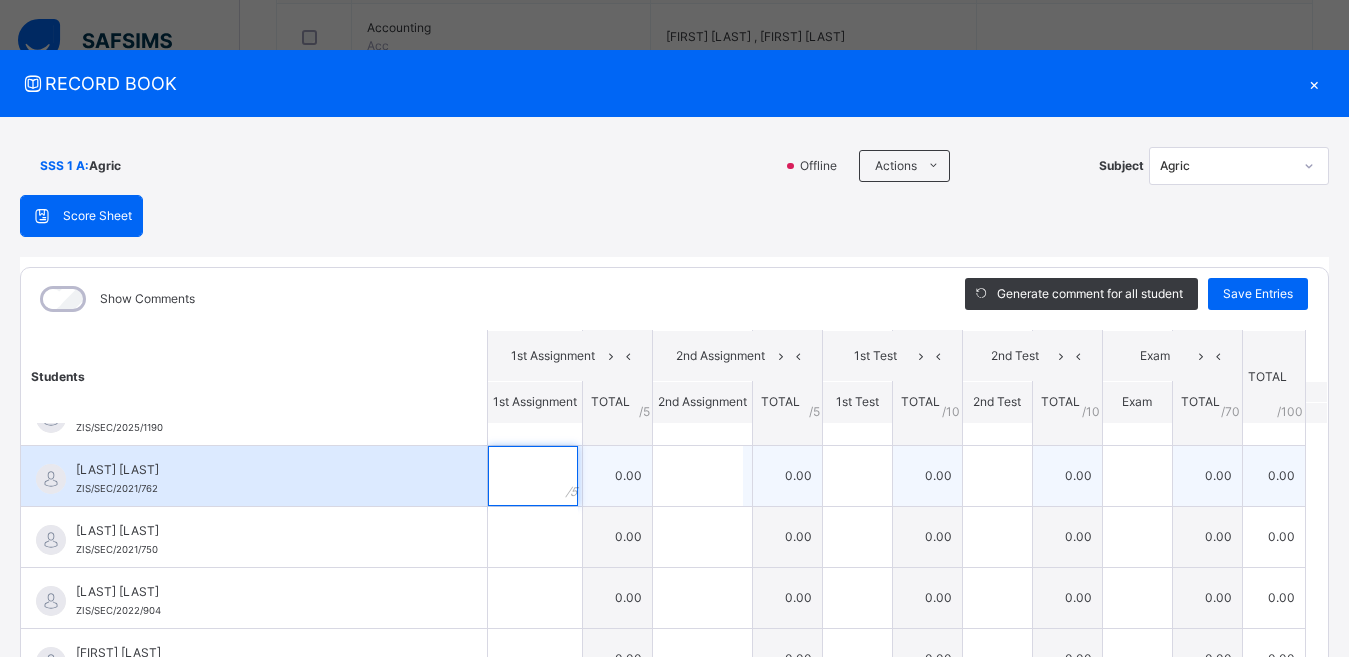click at bounding box center [533, 476] 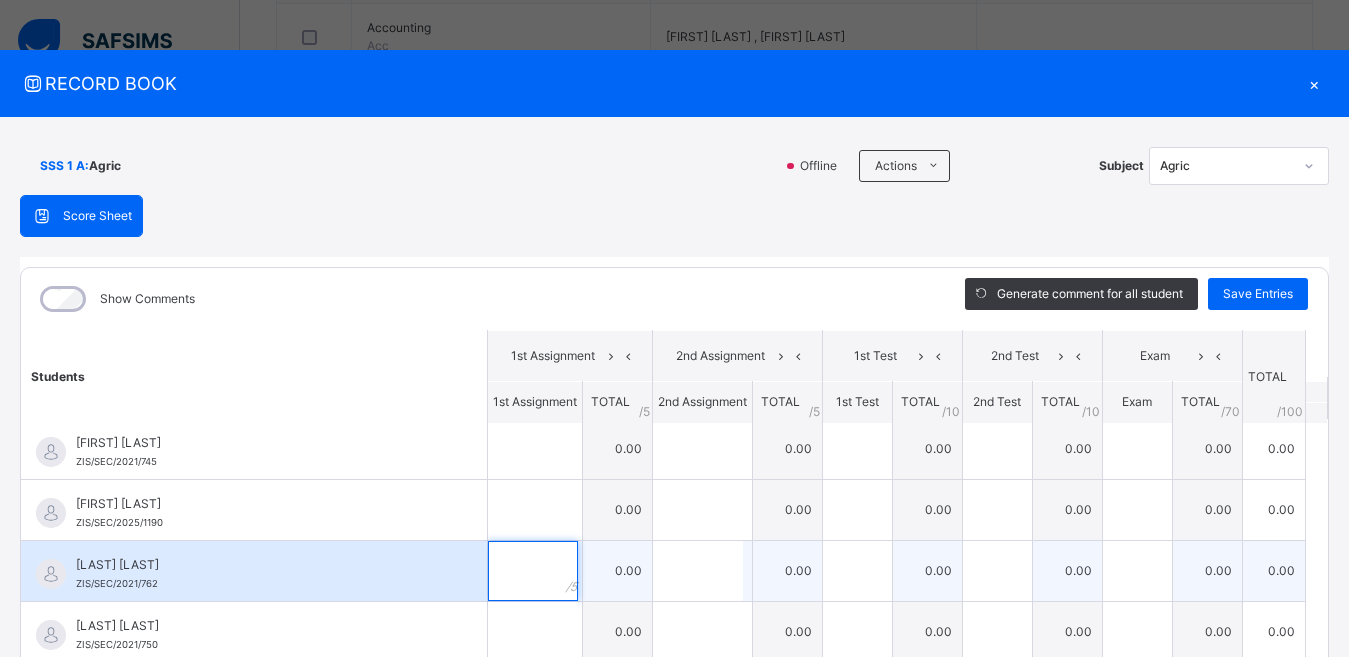 scroll, scrollTop: 0, scrollLeft: 0, axis: both 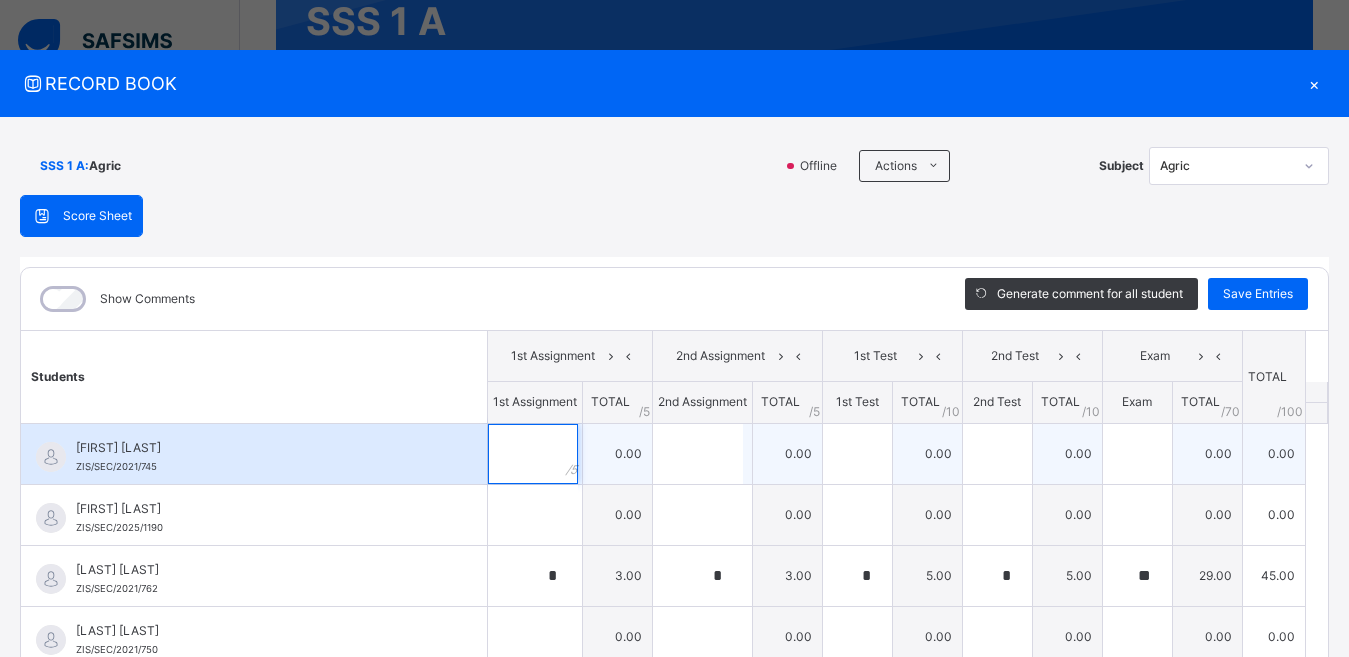 click at bounding box center [533, 454] 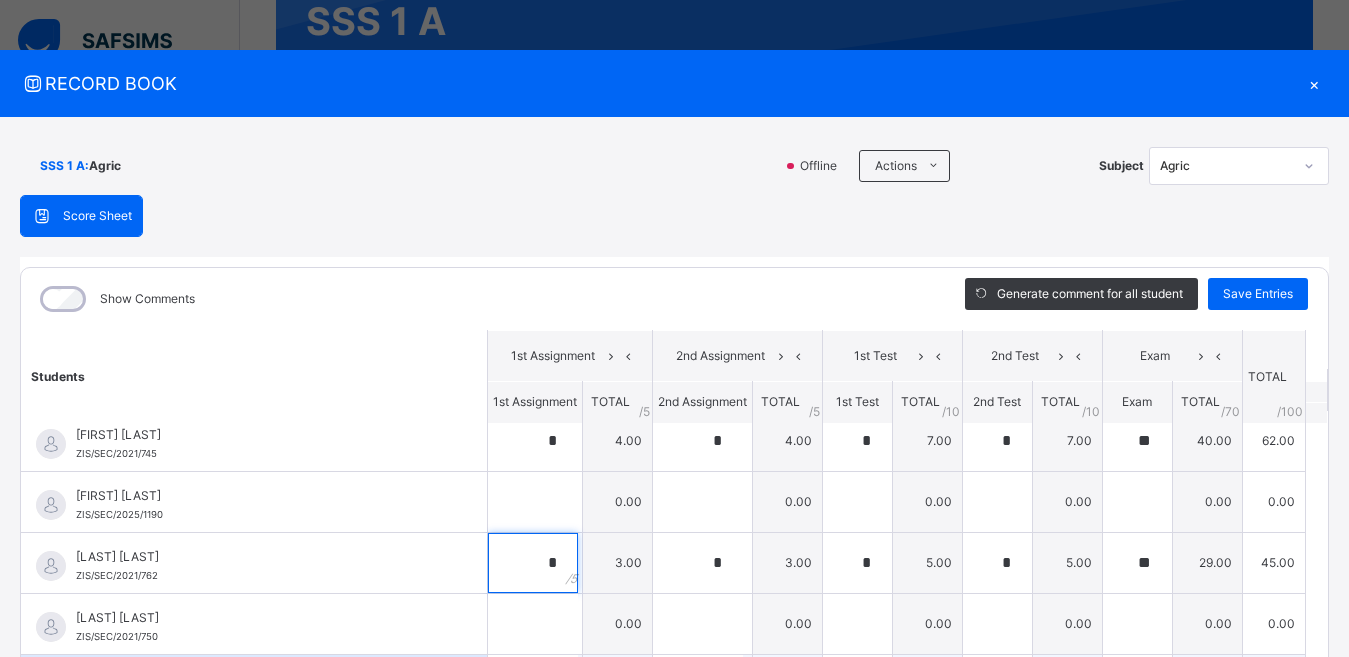 scroll, scrollTop: 0, scrollLeft: 0, axis: both 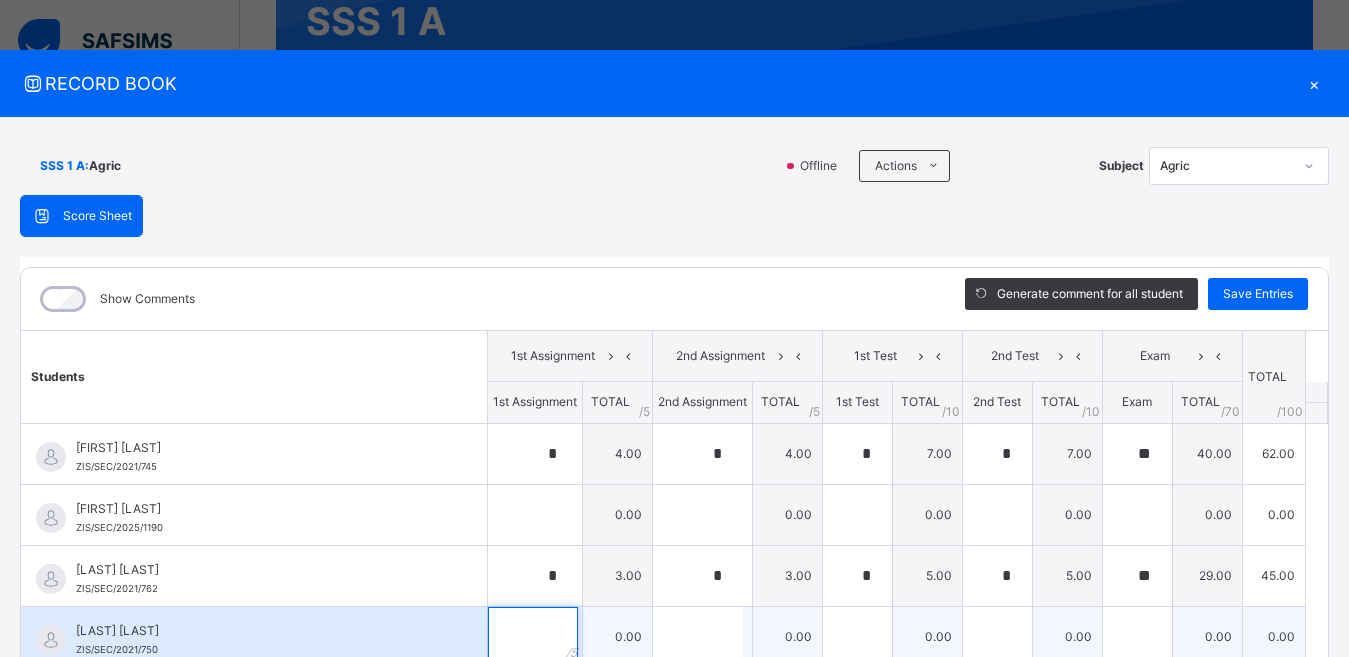 click at bounding box center [533, 637] 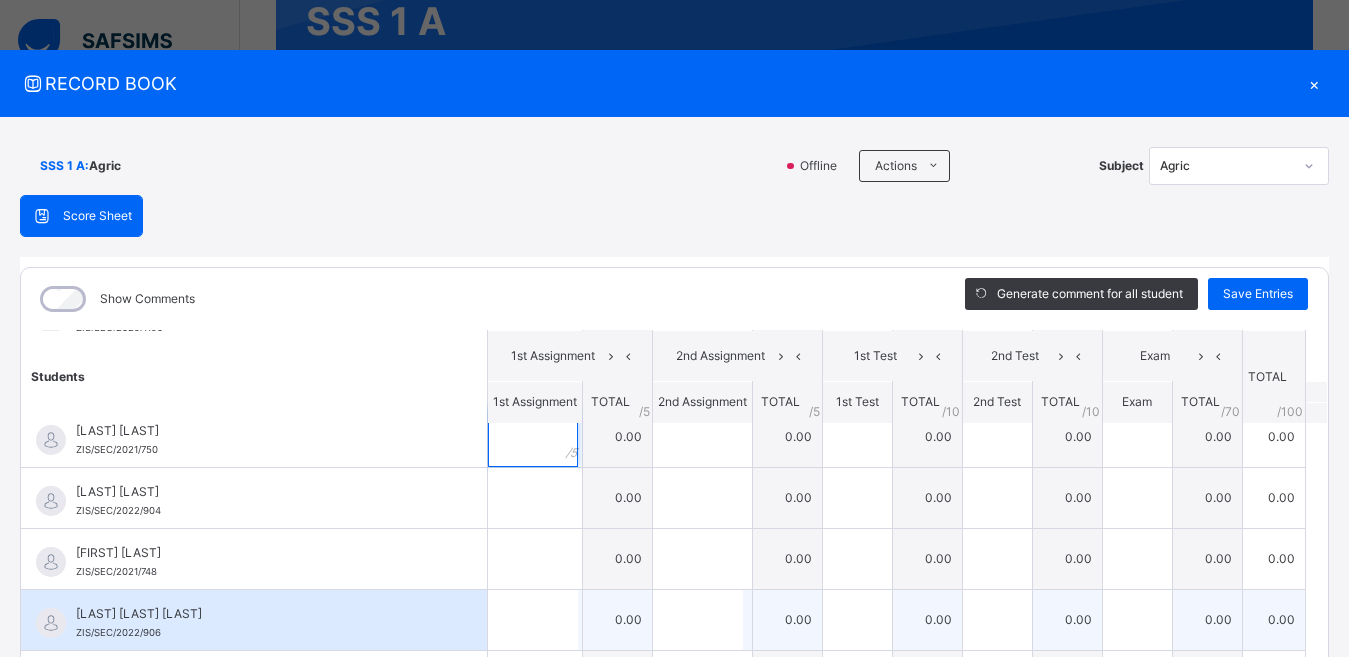 scroll, scrollTop: 100, scrollLeft: 0, axis: vertical 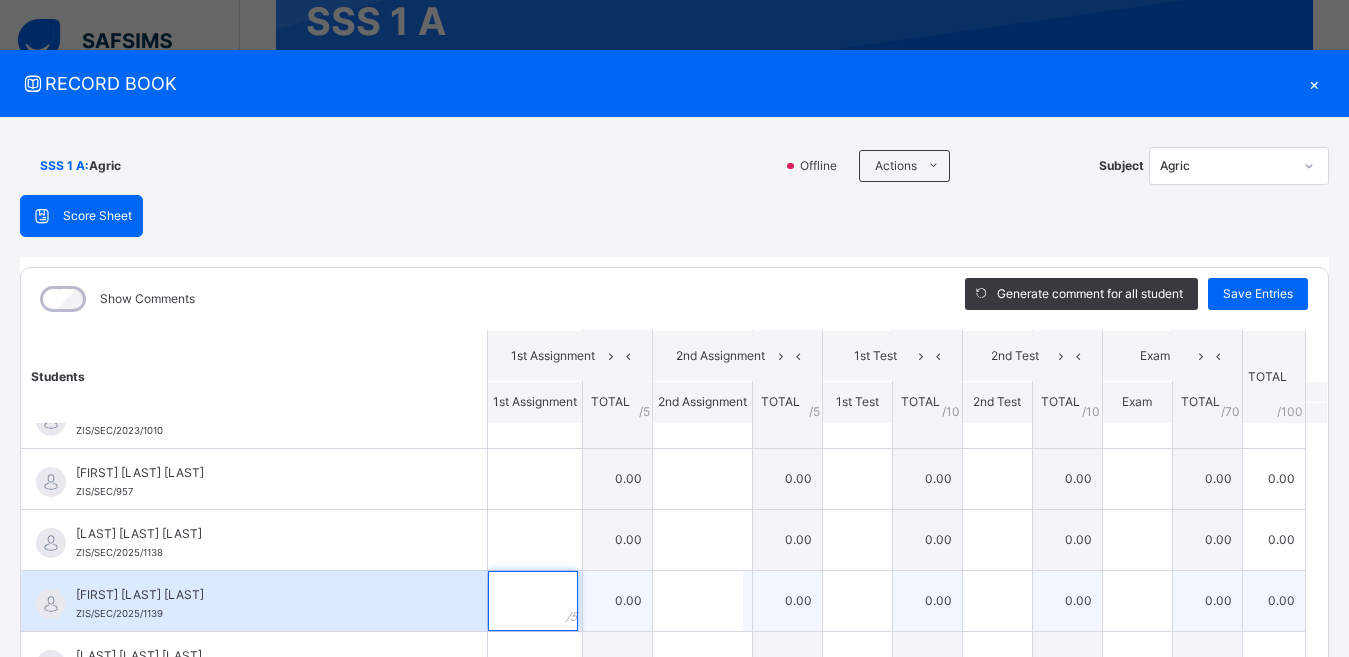 click at bounding box center (533, 601) 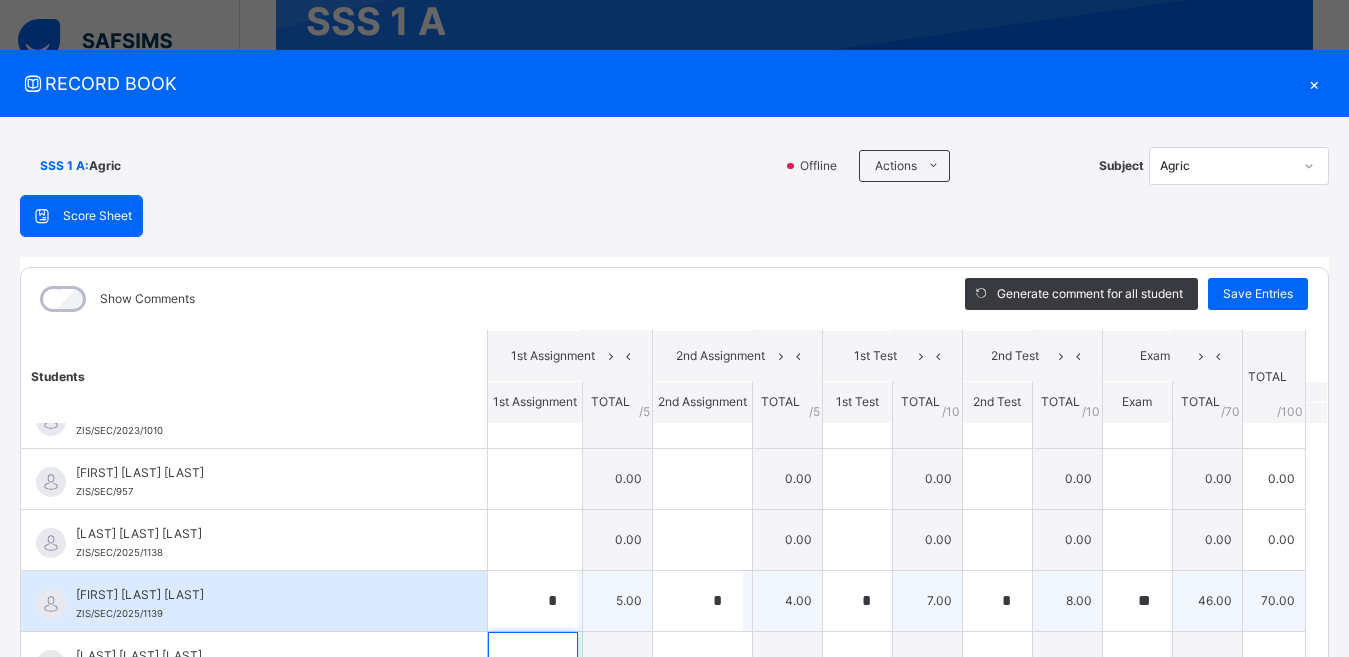 scroll, scrollTop: 35, scrollLeft: 0, axis: vertical 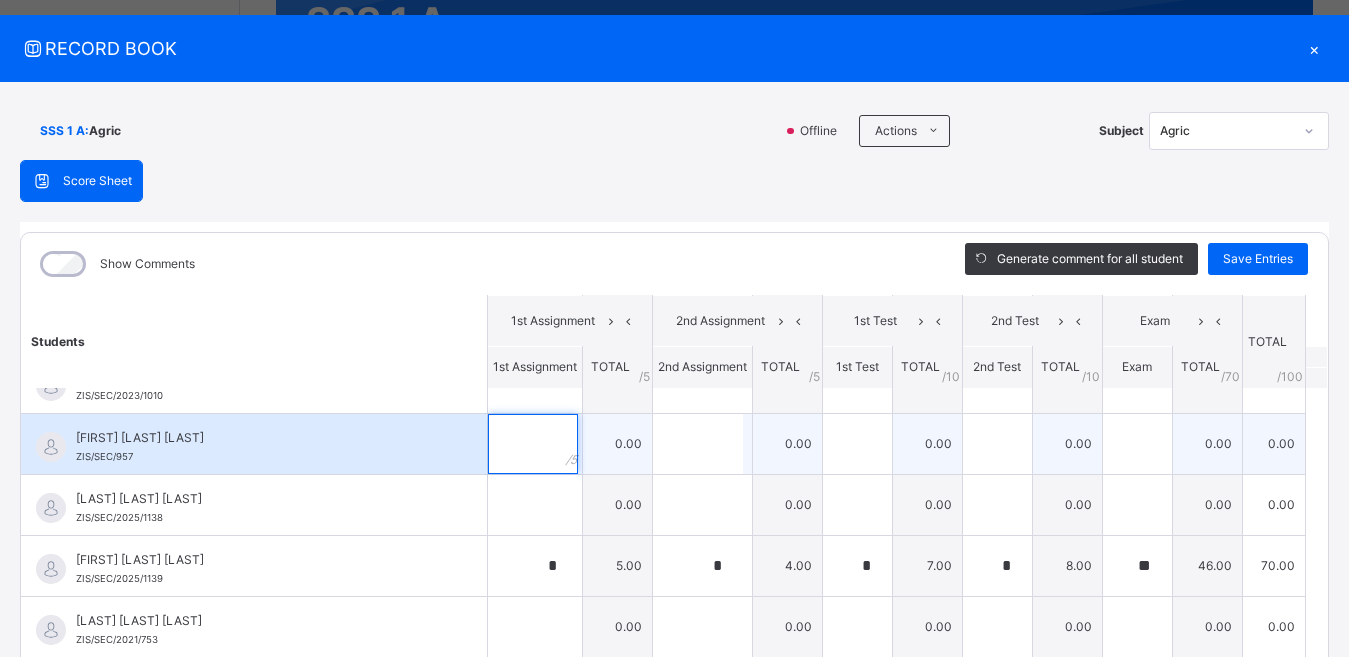 click at bounding box center (533, 444) 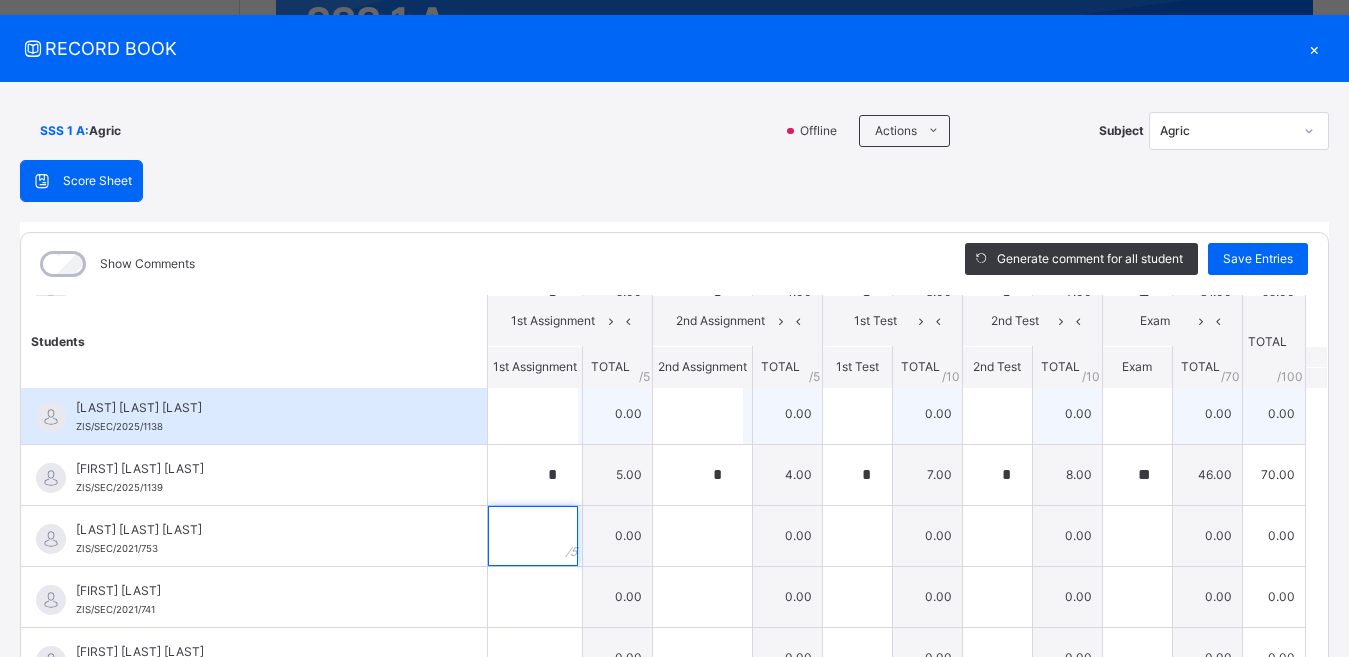 scroll, scrollTop: 1600, scrollLeft: 0, axis: vertical 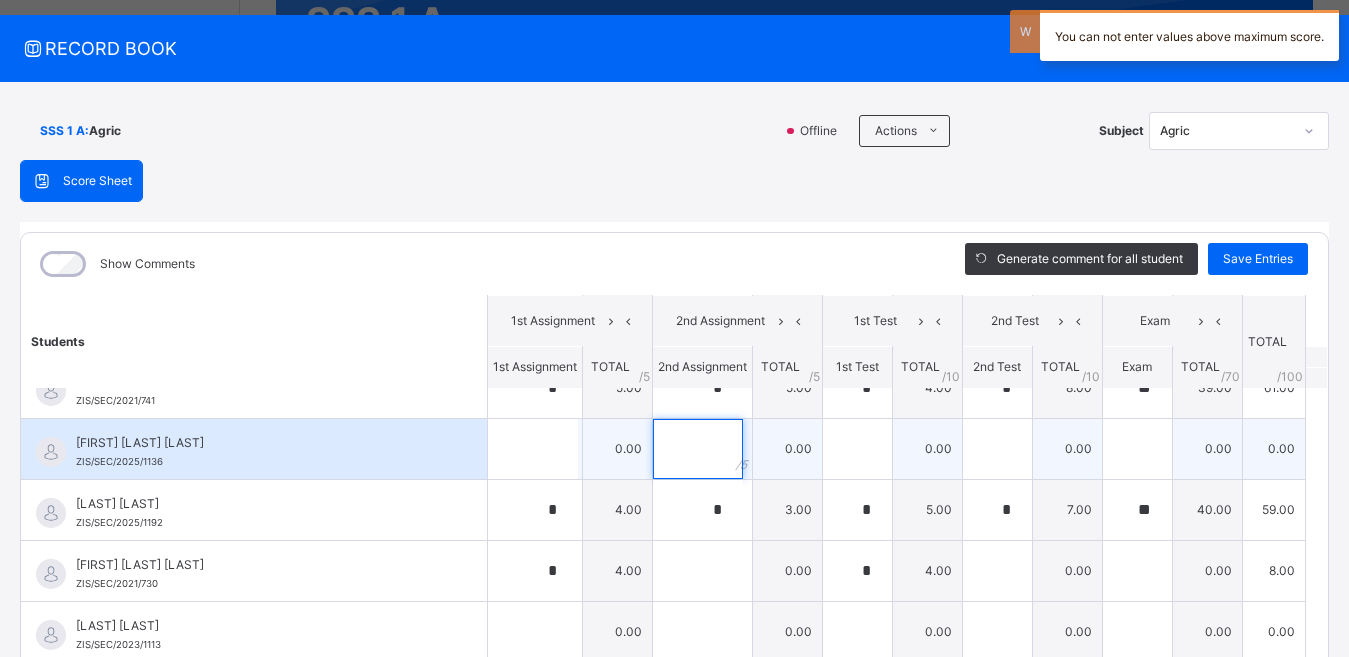 click at bounding box center (698, 449) 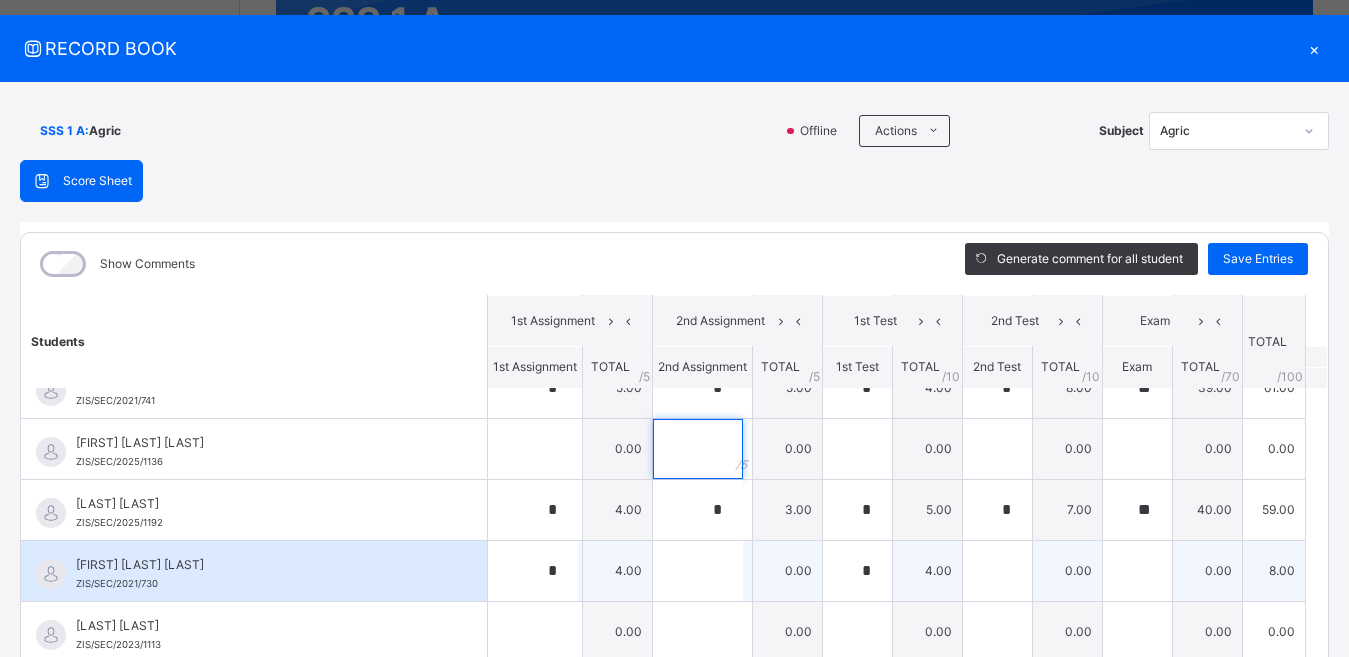 drag, startPoint x: 684, startPoint y: 442, endPoint x: 668, endPoint y: 568, distance: 127.01181 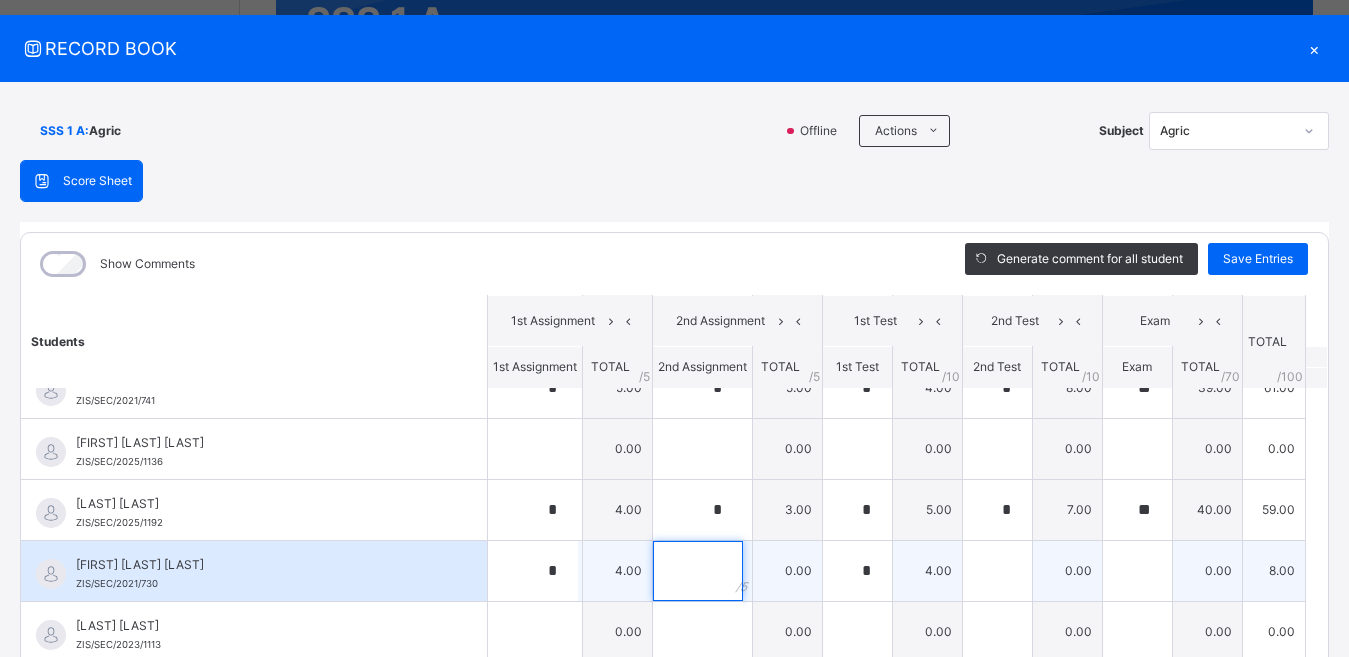 click at bounding box center (698, 571) 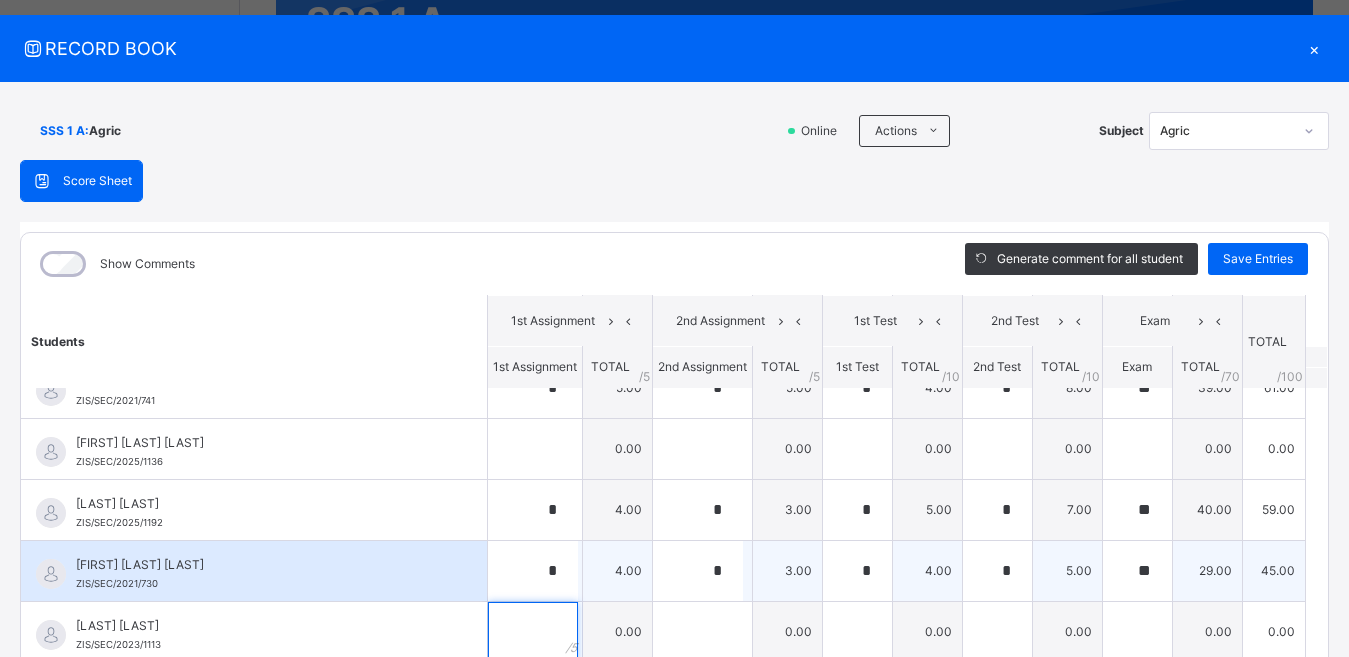 scroll, scrollTop: 40, scrollLeft: 0, axis: vertical 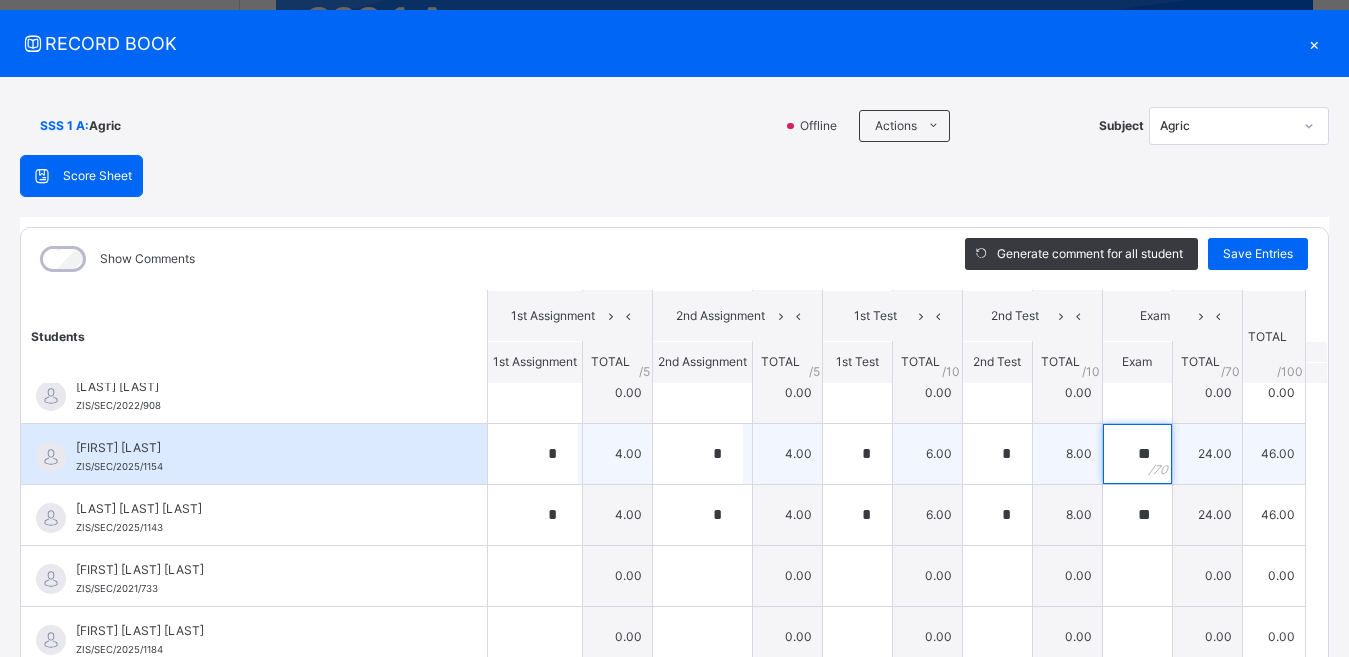 click on "**" at bounding box center (1137, 454) 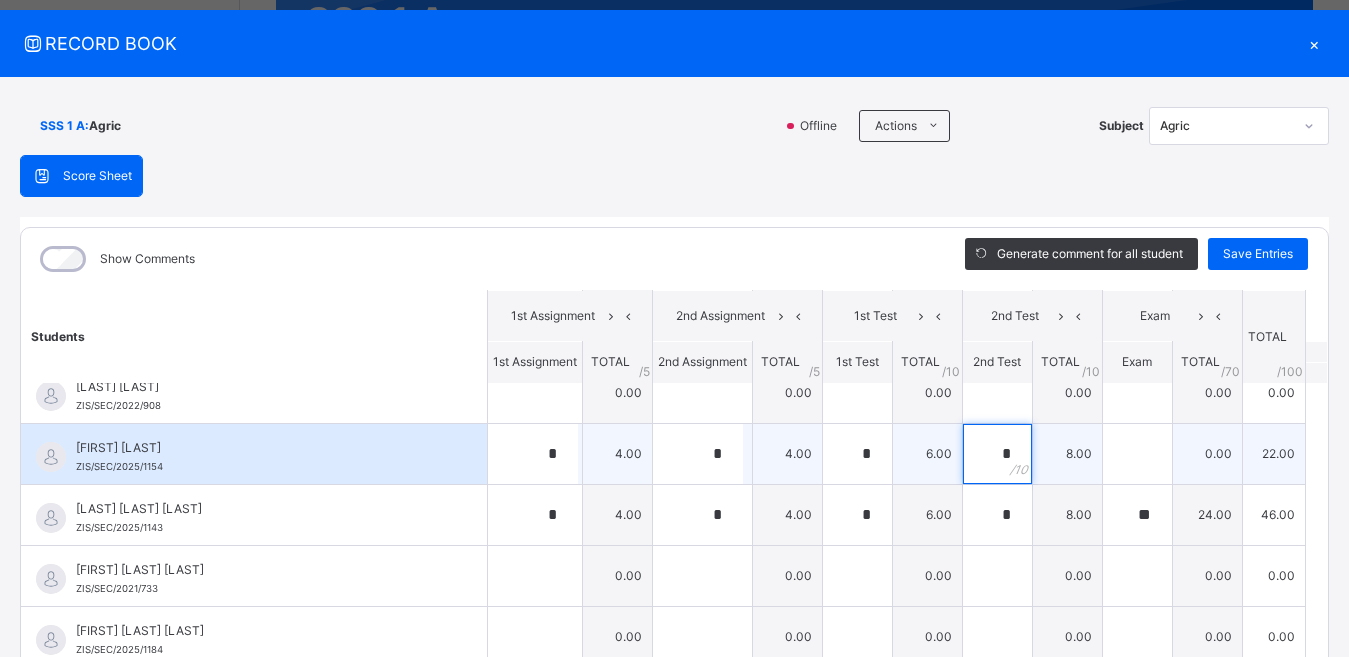 click on "*" at bounding box center (997, 454) 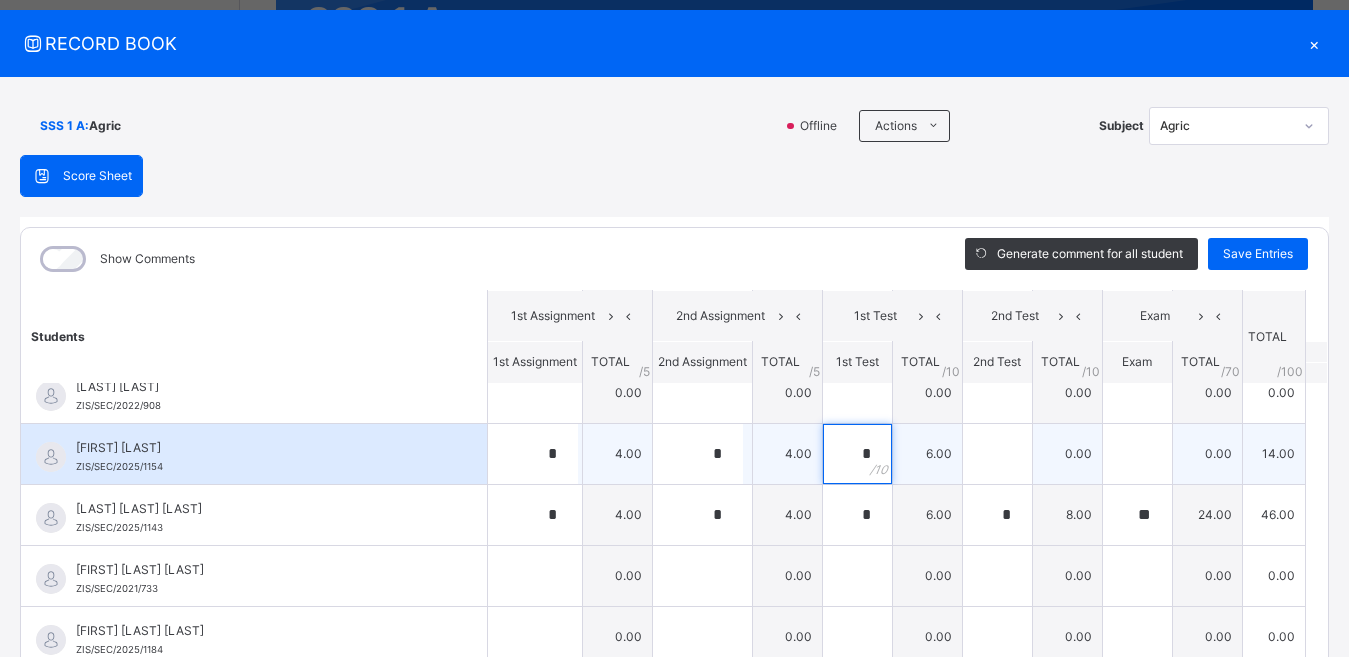 click on "*" at bounding box center [857, 454] 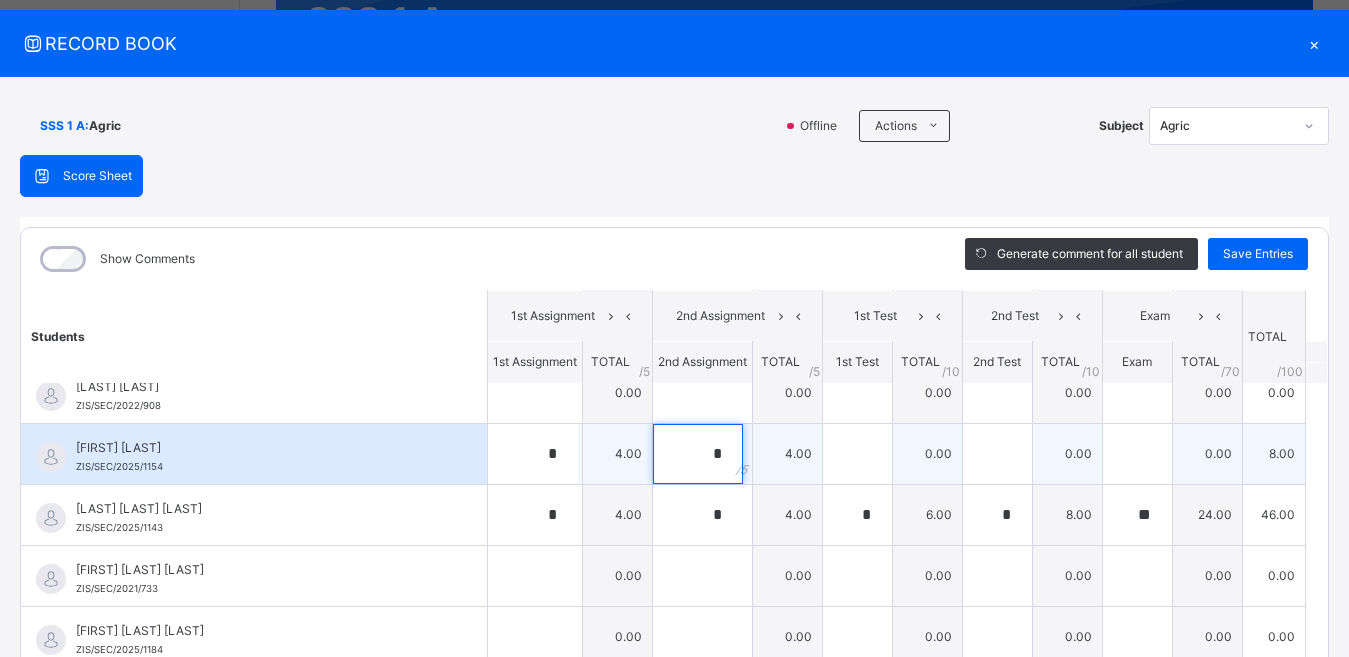 click on "*" at bounding box center [698, 454] 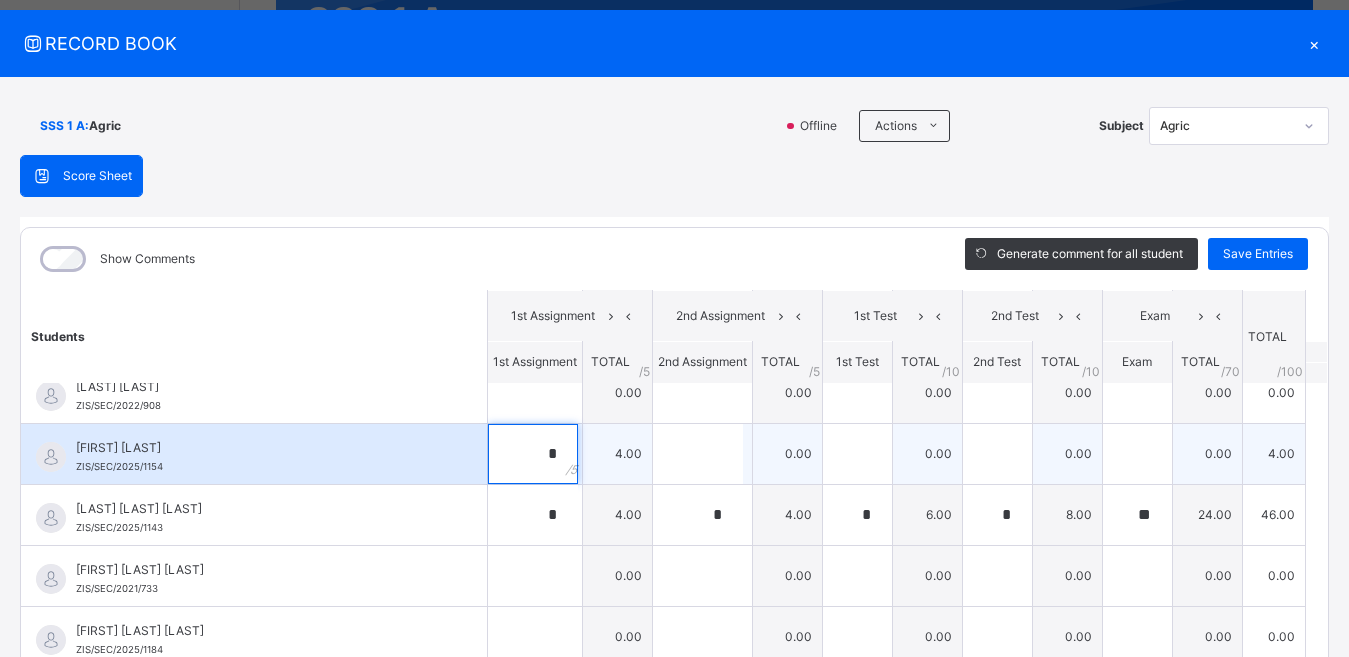 click on "*" at bounding box center (535, 454) 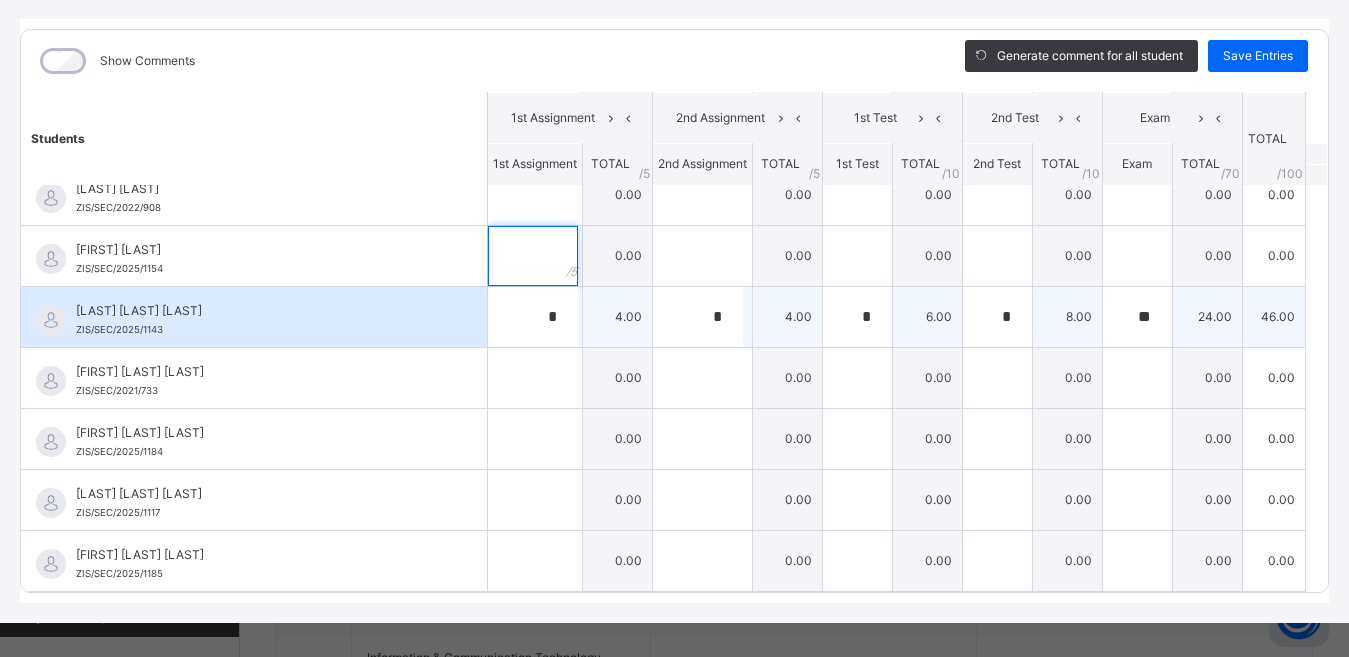 scroll, scrollTop: 254, scrollLeft: 0, axis: vertical 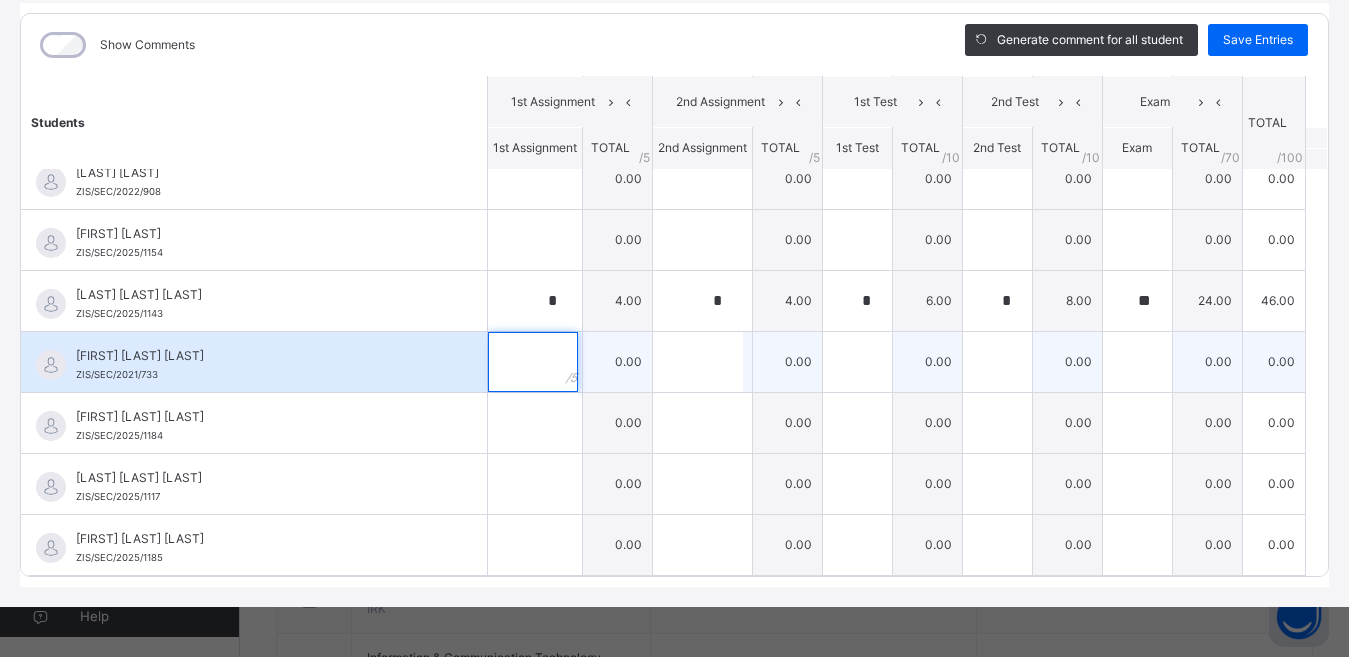 click at bounding box center (533, 362) 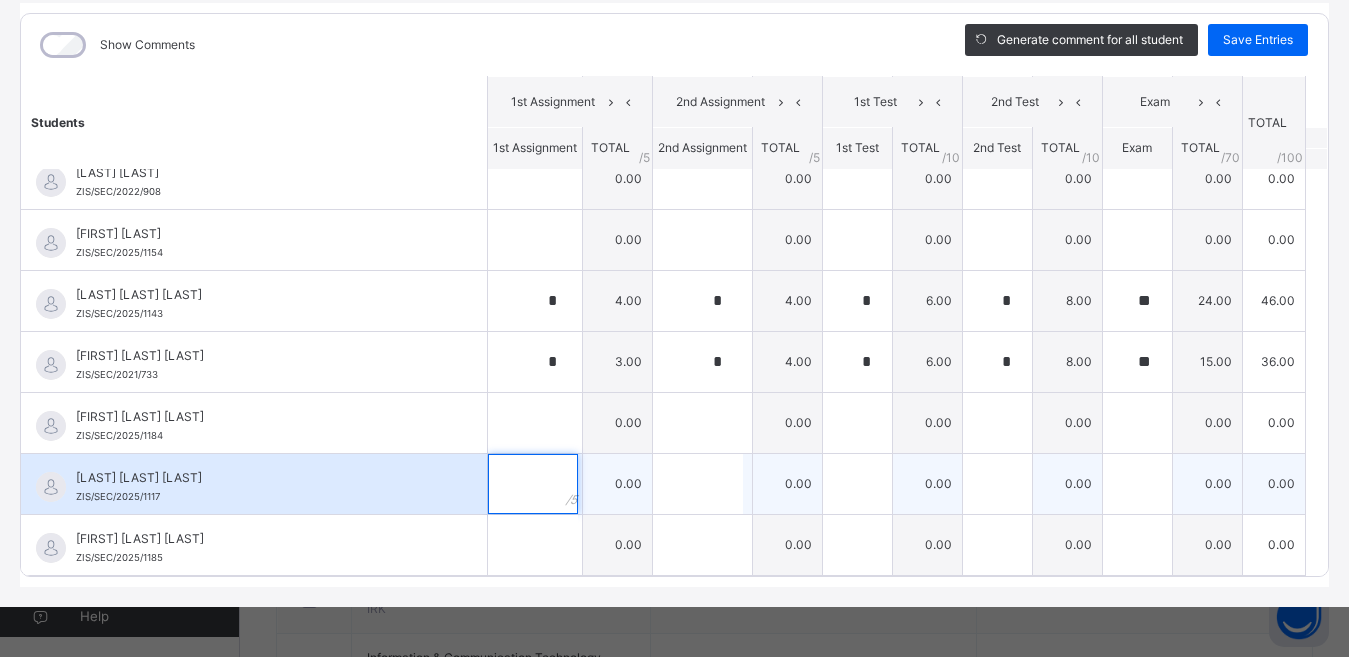 click at bounding box center [533, 484] 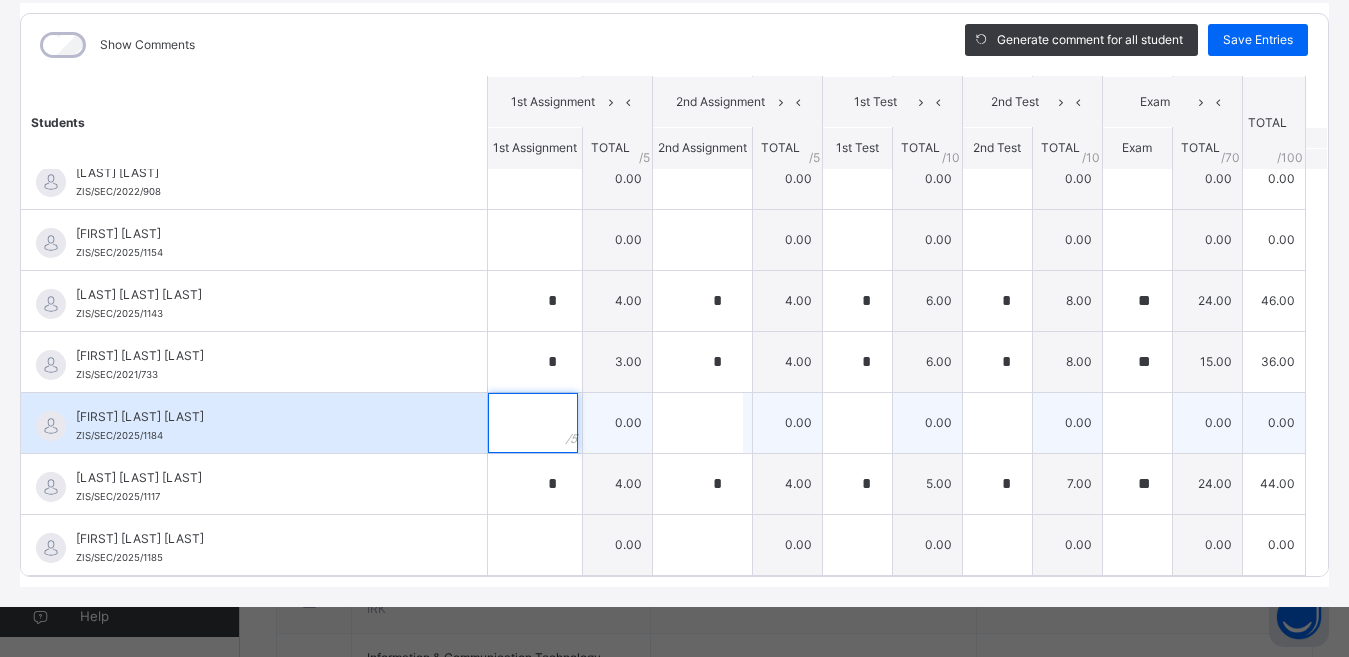 click at bounding box center (533, 423) 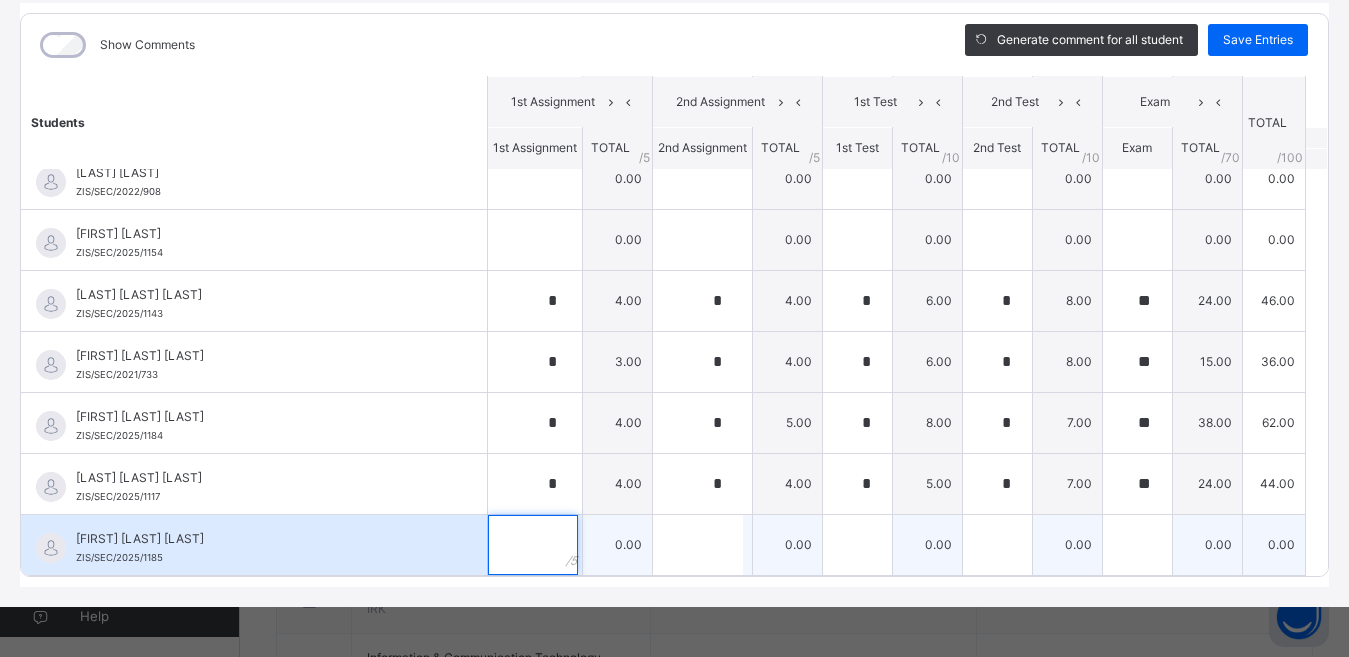 click at bounding box center [533, 545] 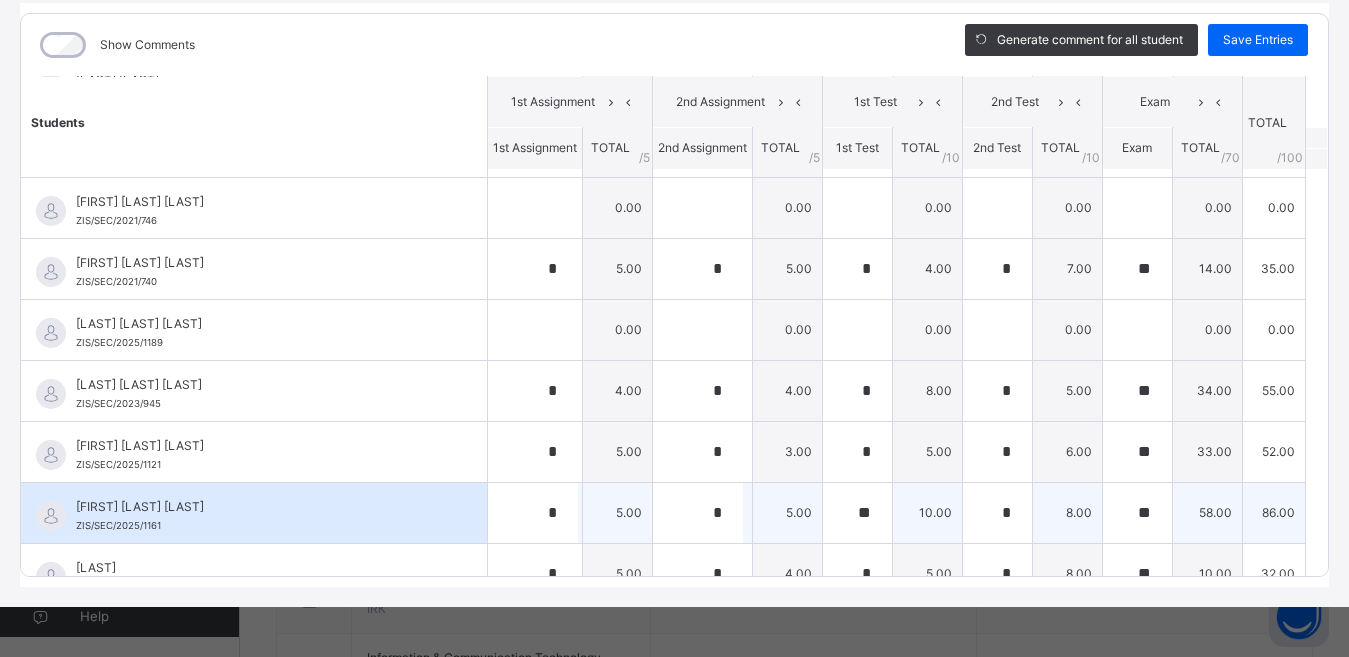 scroll, scrollTop: 717, scrollLeft: 0, axis: vertical 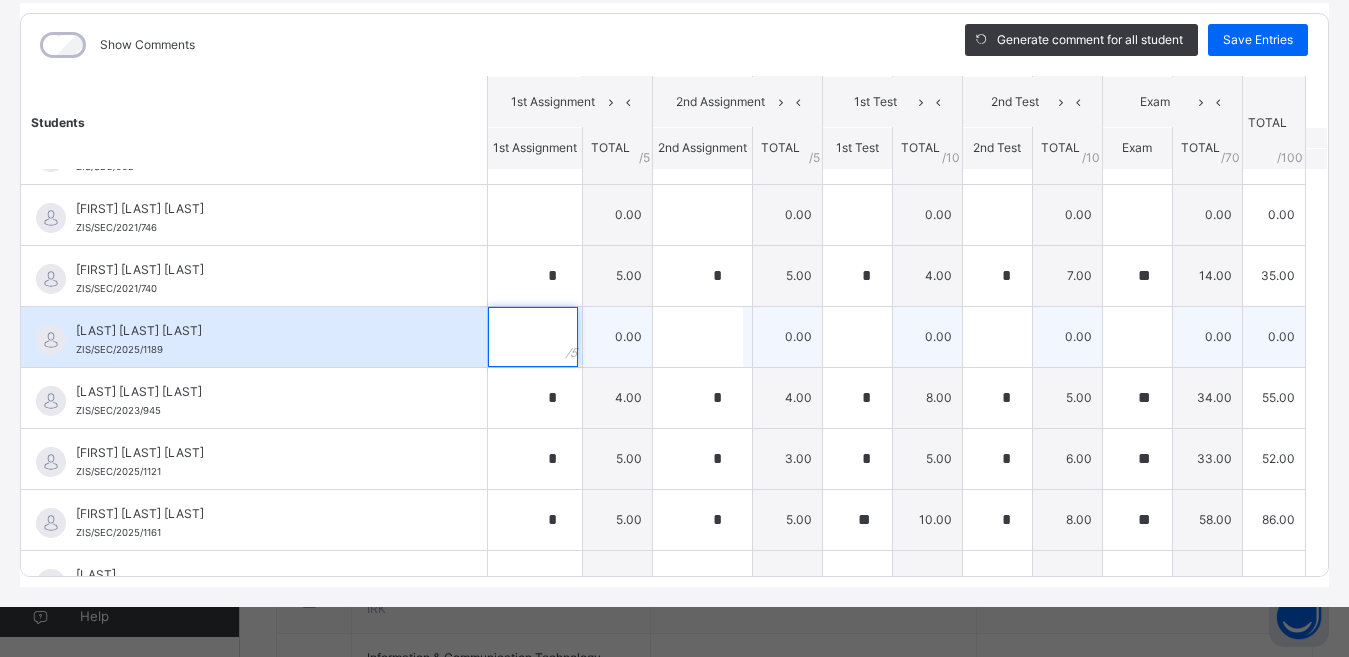 click at bounding box center (533, 337) 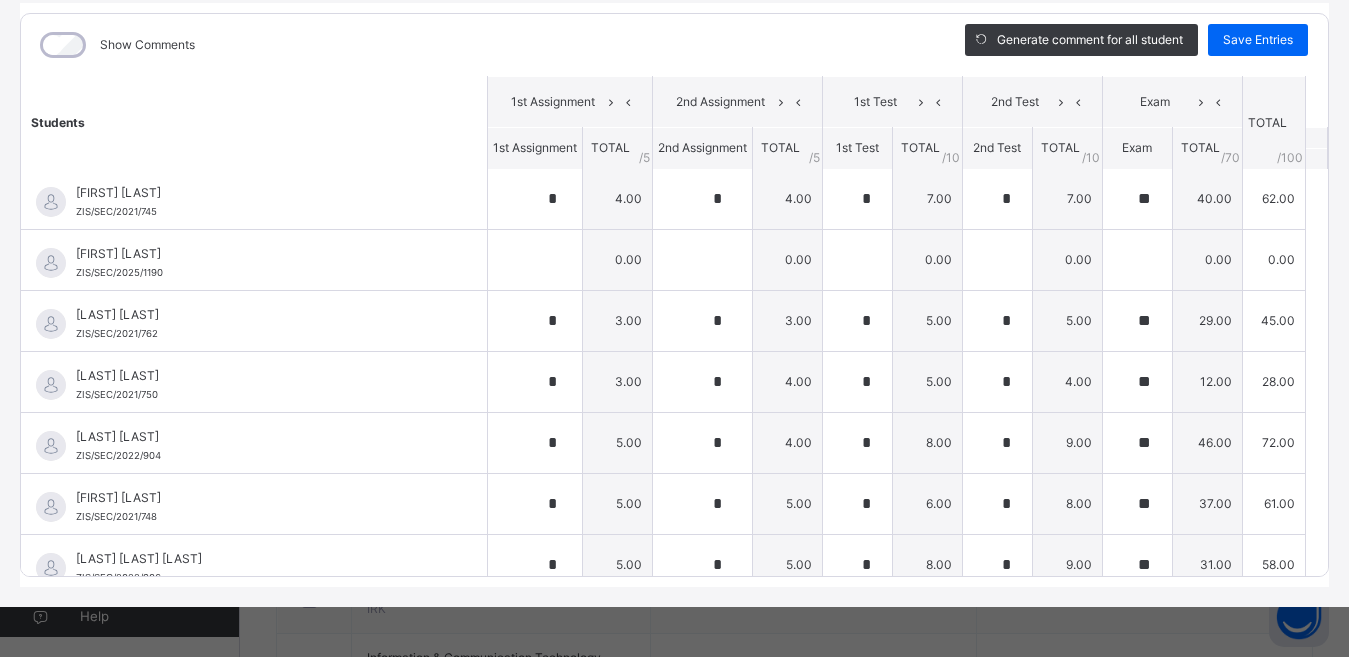 scroll, scrollTop: 0, scrollLeft: 0, axis: both 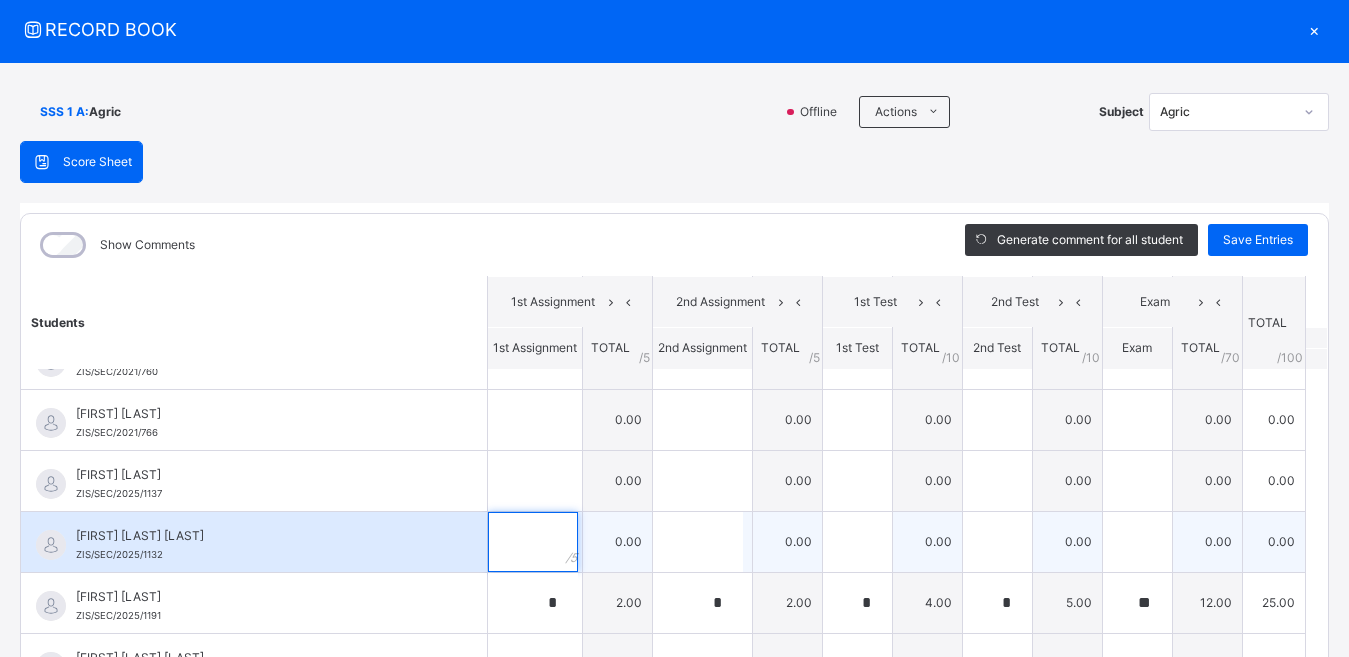 click at bounding box center (533, 542) 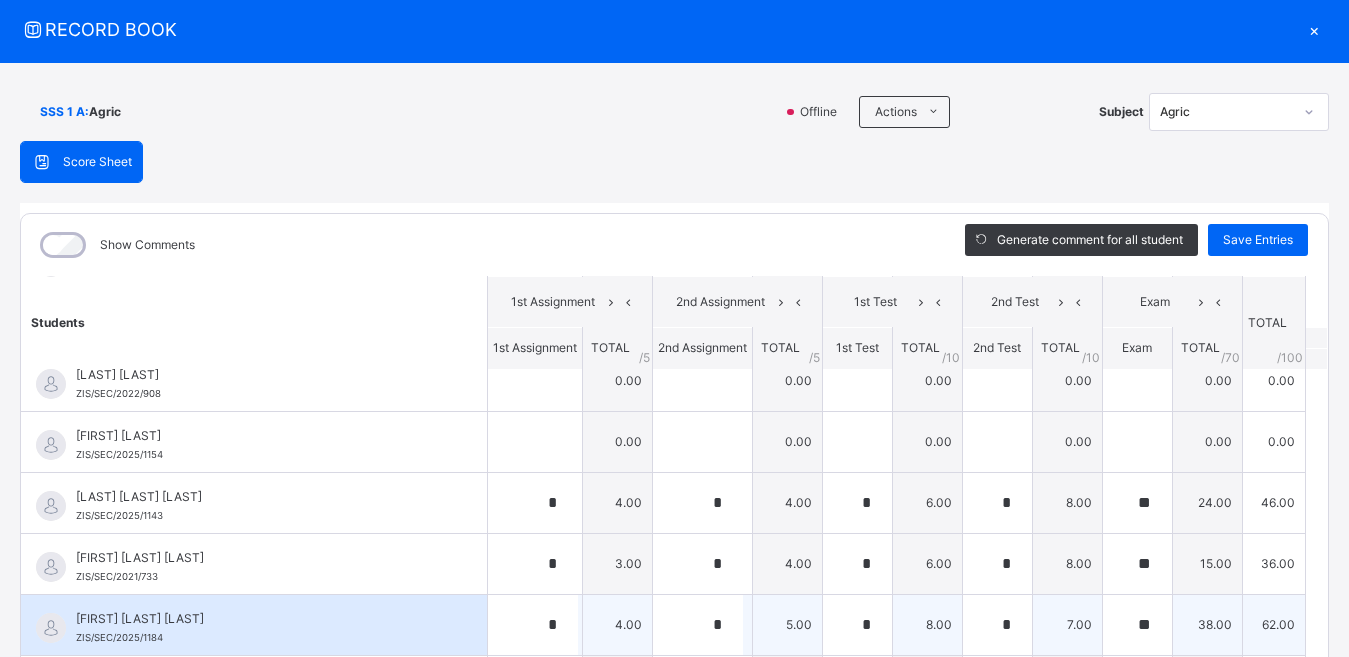 scroll, scrollTop: 2217, scrollLeft: 0, axis: vertical 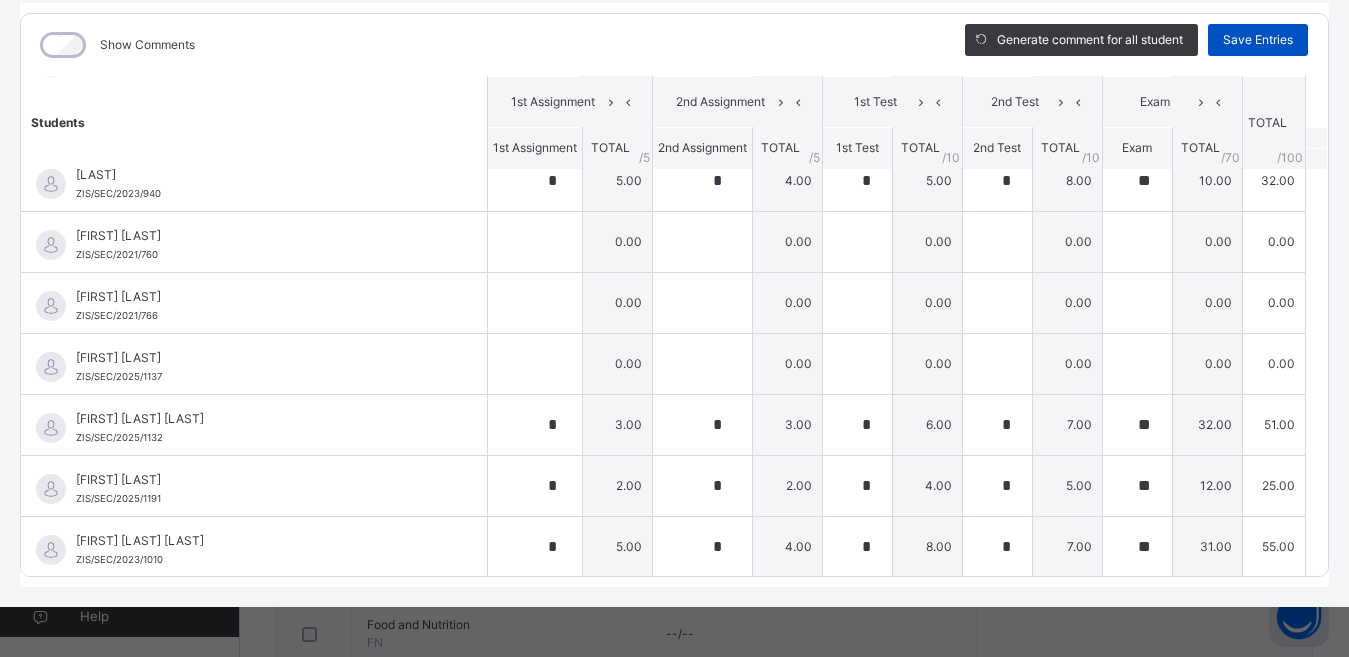 click on "Save Entries" at bounding box center [1258, 40] 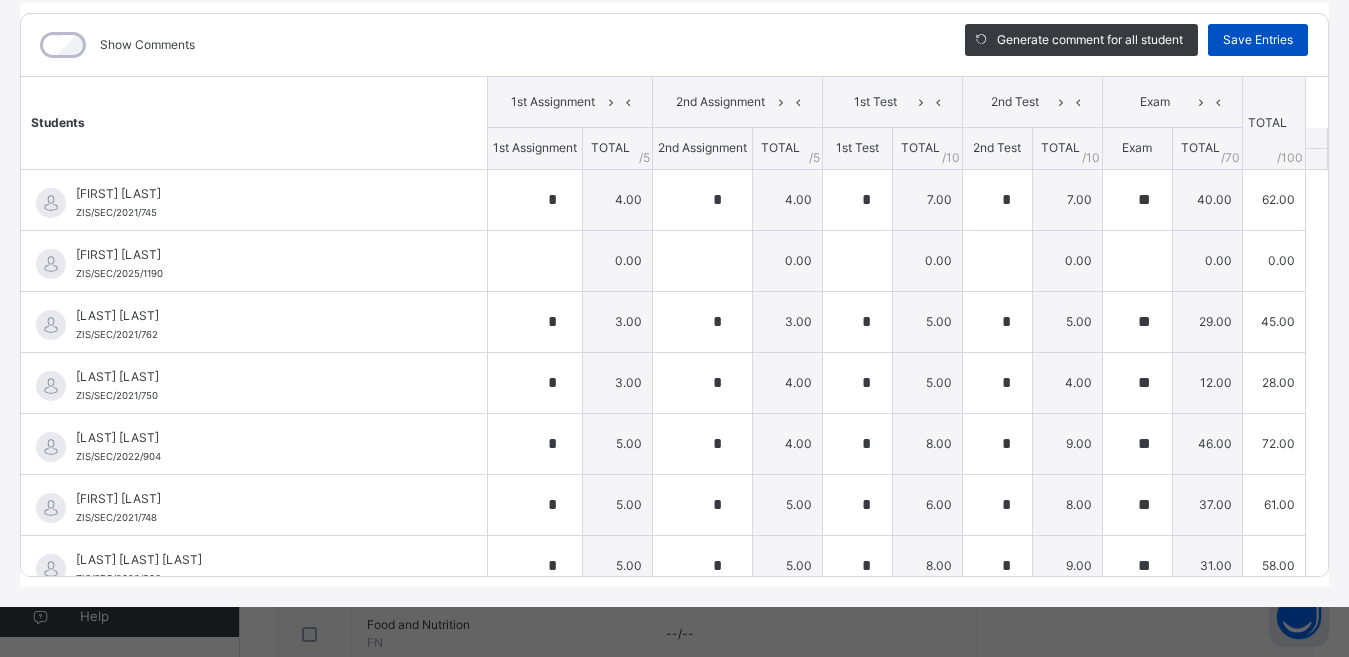 click on "Save Entries" at bounding box center [1258, 40] 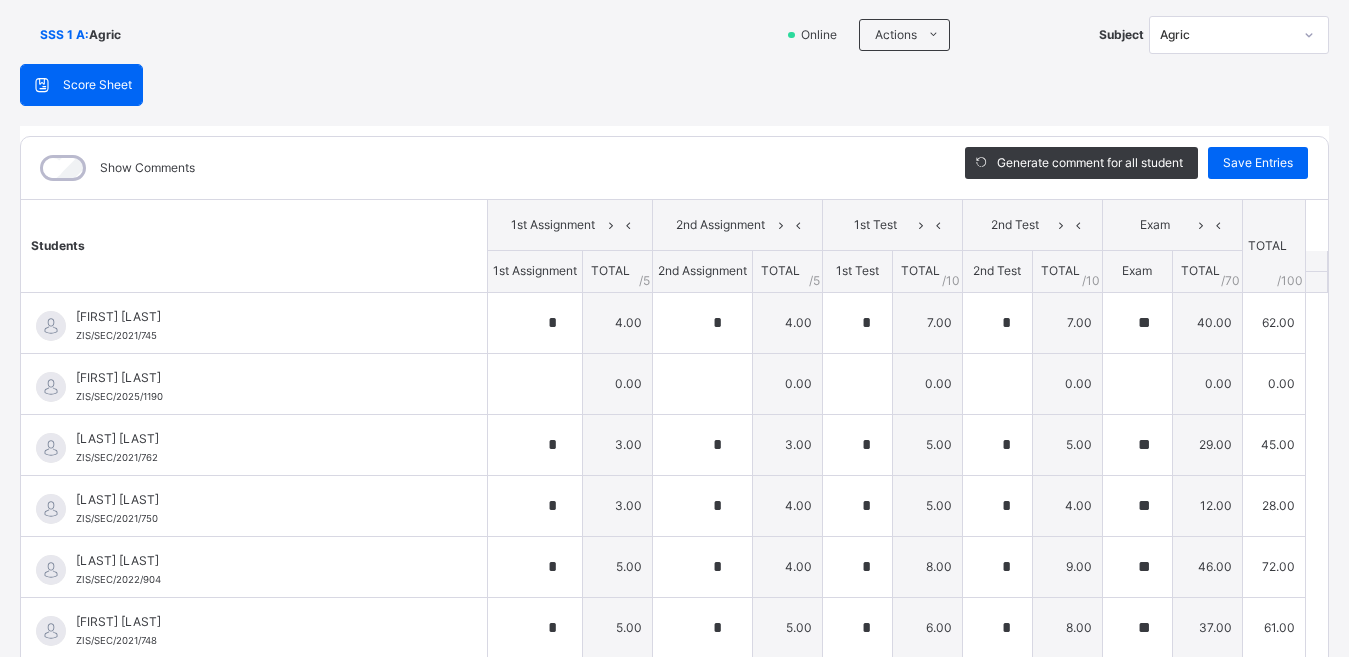 scroll, scrollTop: 0, scrollLeft: 0, axis: both 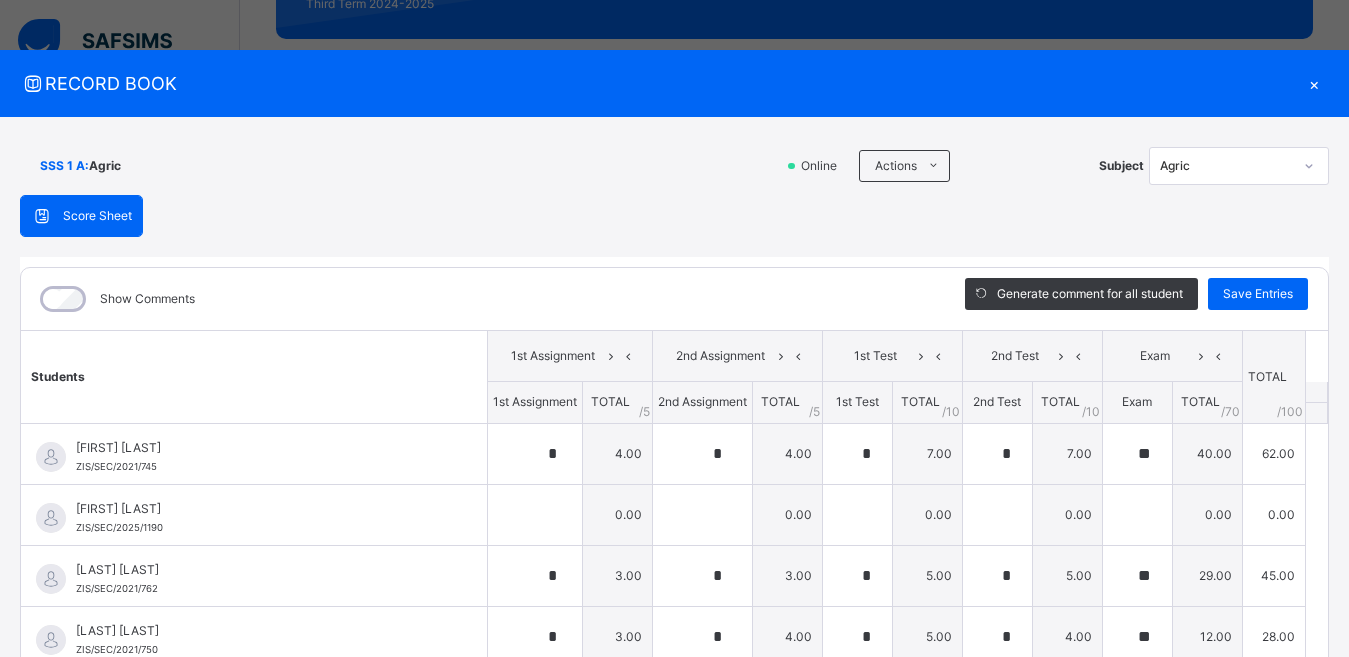 click on "×" at bounding box center (1314, 83) 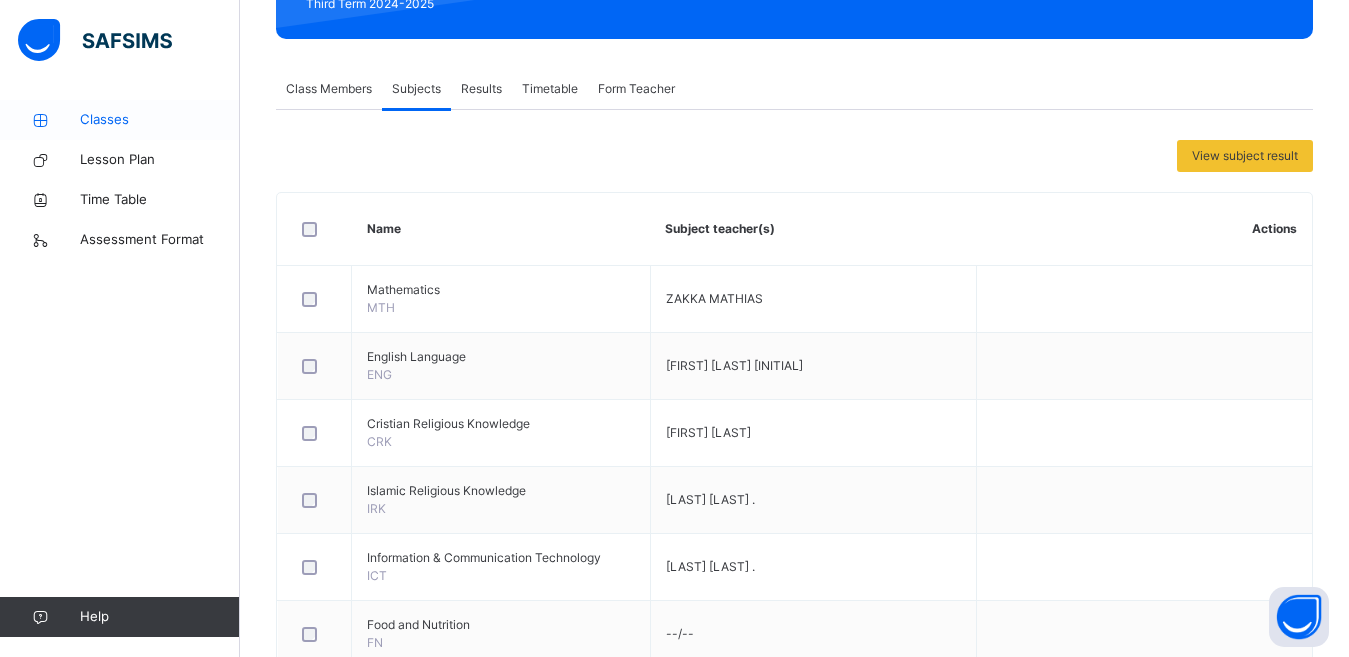 click on "Classes" at bounding box center (160, 120) 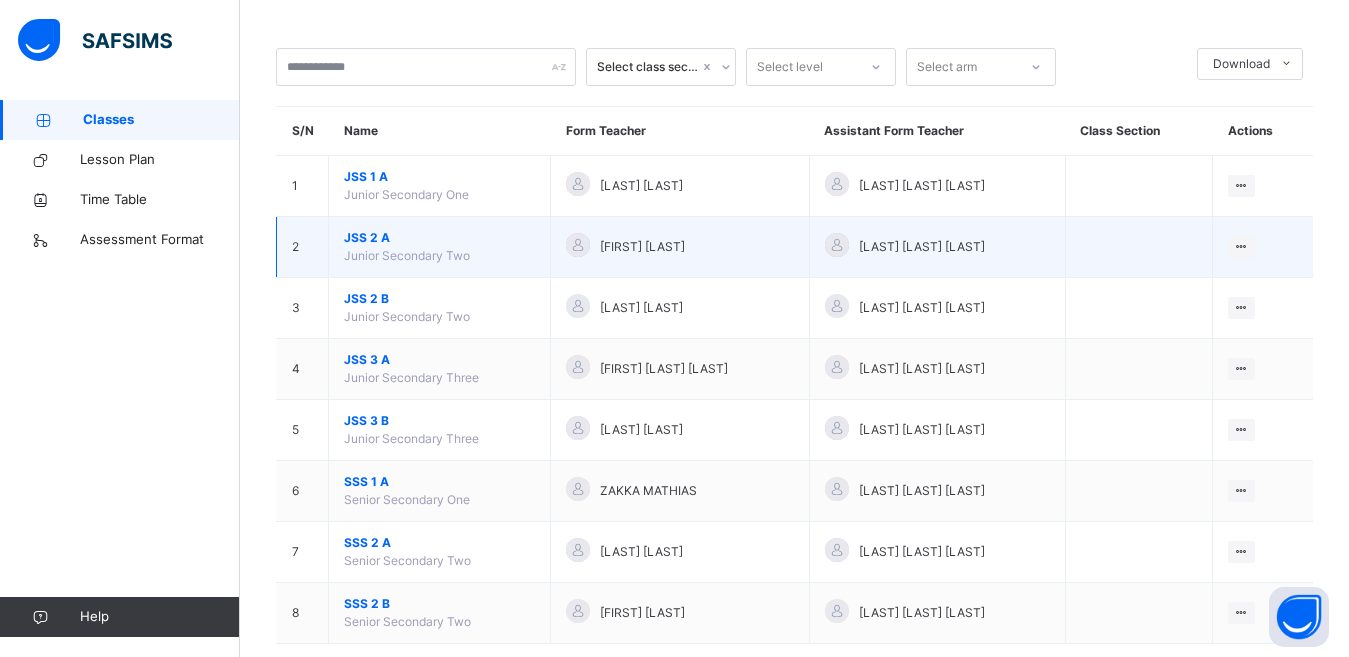 scroll, scrollTop: 119, scrollLeft: 0, axis: vertical 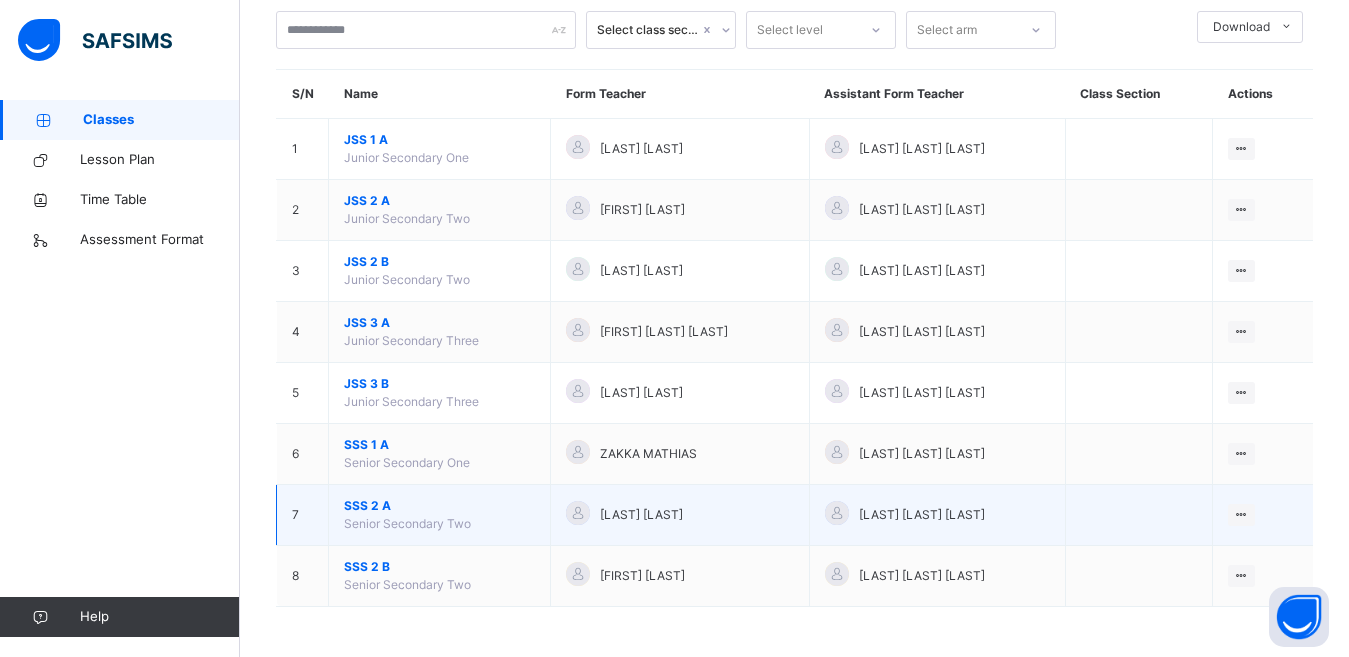 click on "Senior Secondary Two" at bounding box center (407, 523) 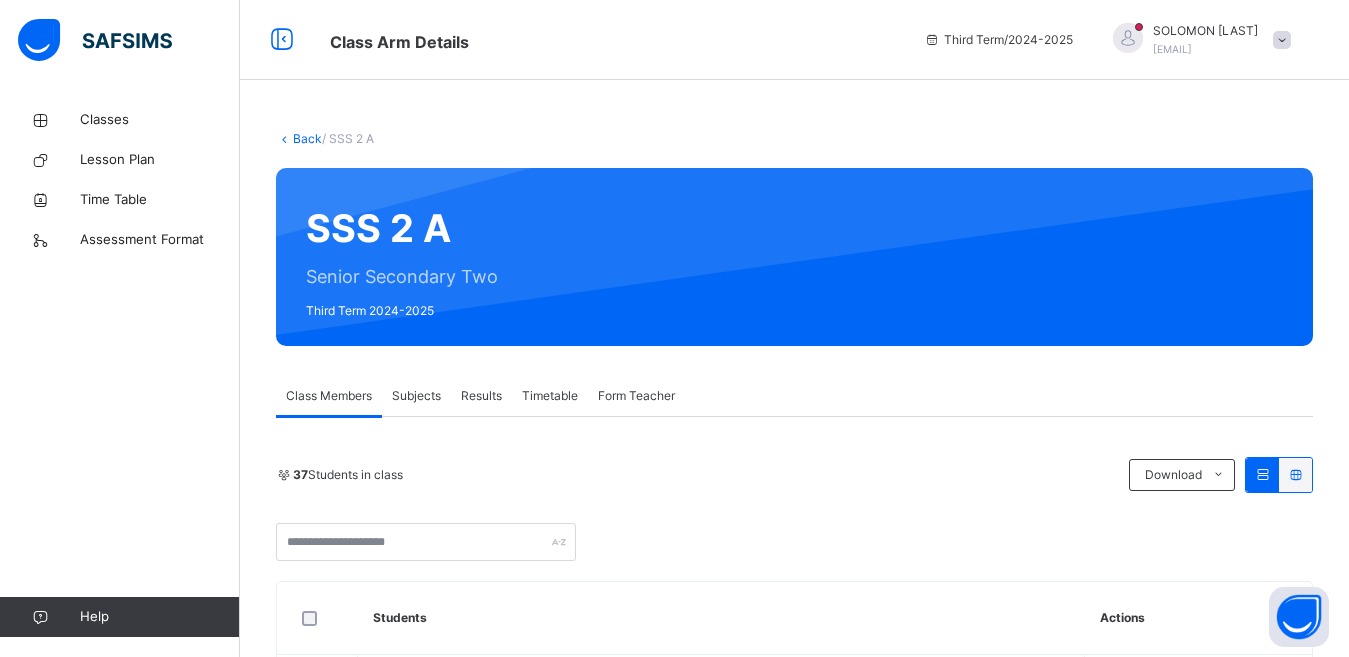 click on "Subjects" at bounding box center (416, 396) 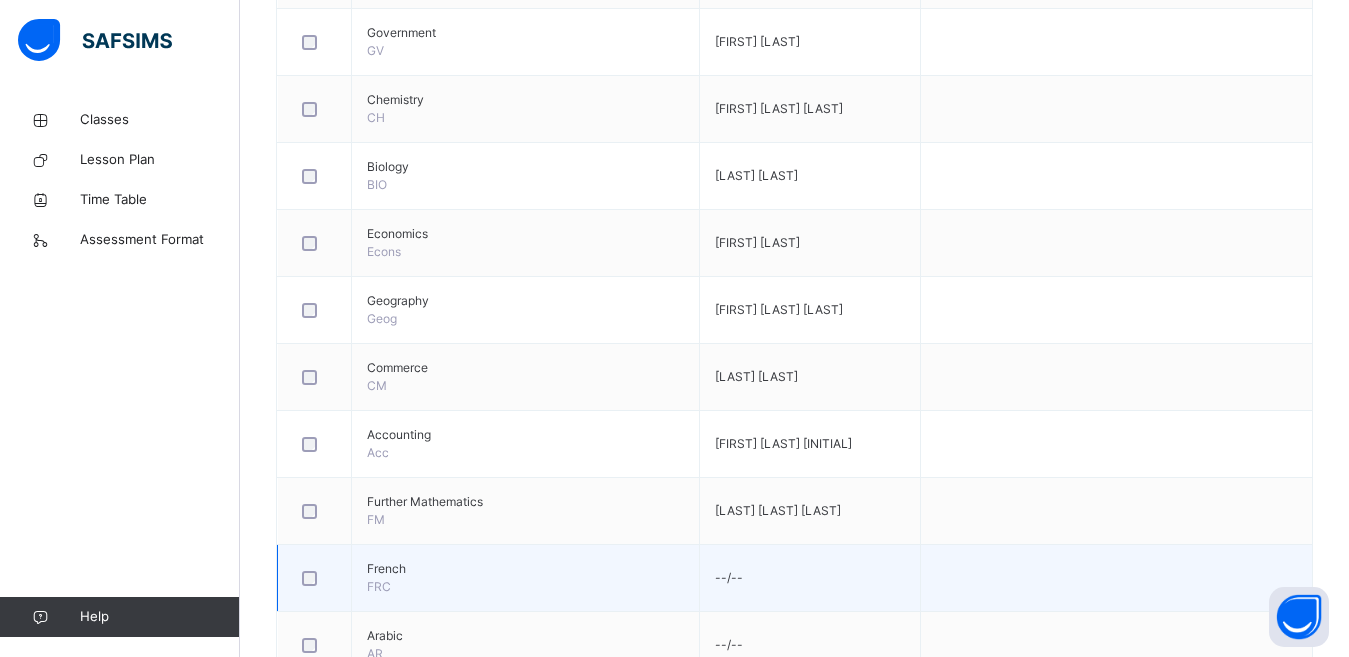 scroll, scrollTop: 1507, scrollLeft: 0, axis: vertical 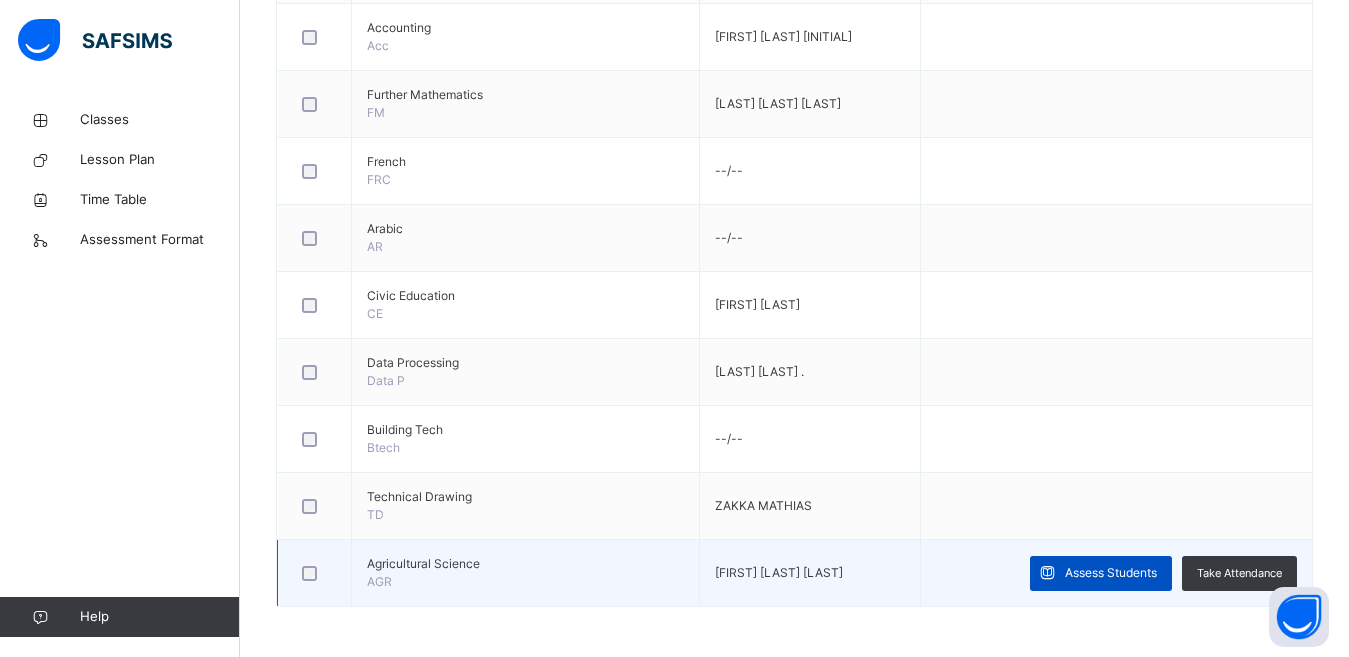 click on "Assess Students" at bounding box center (1111, 573) 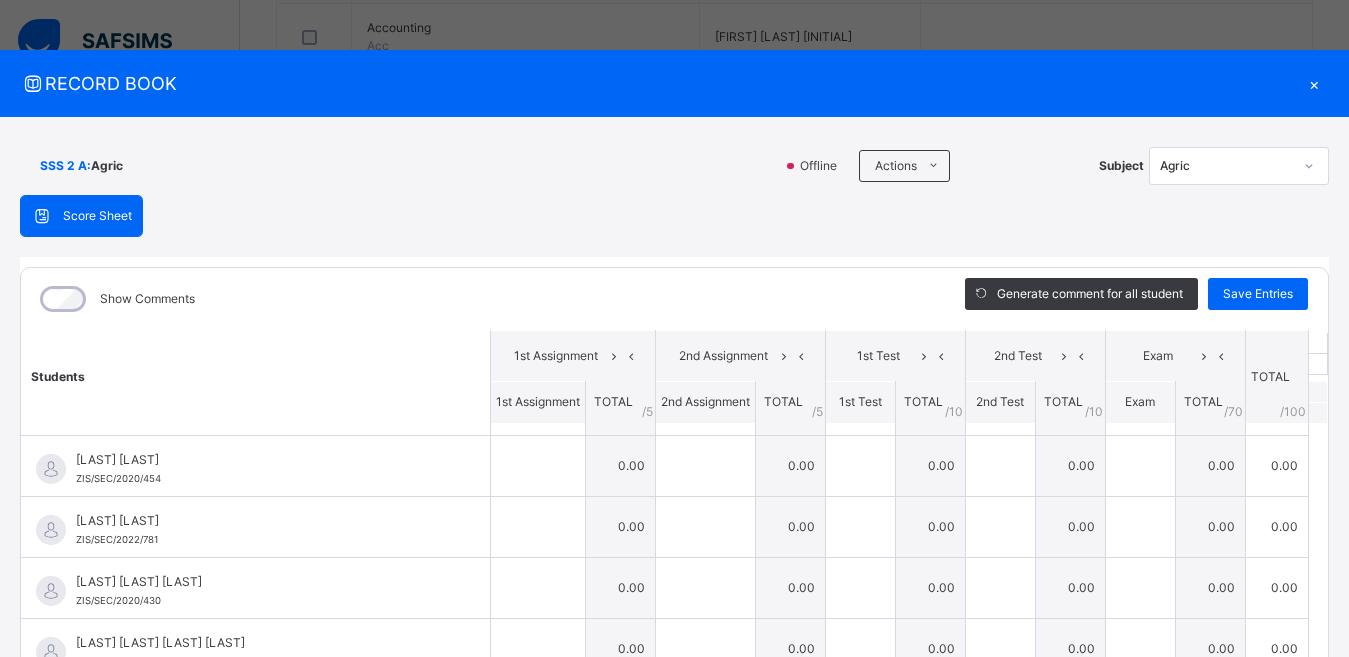 scroll, scrollTop: 0, scrollLeft: 0, axis: both 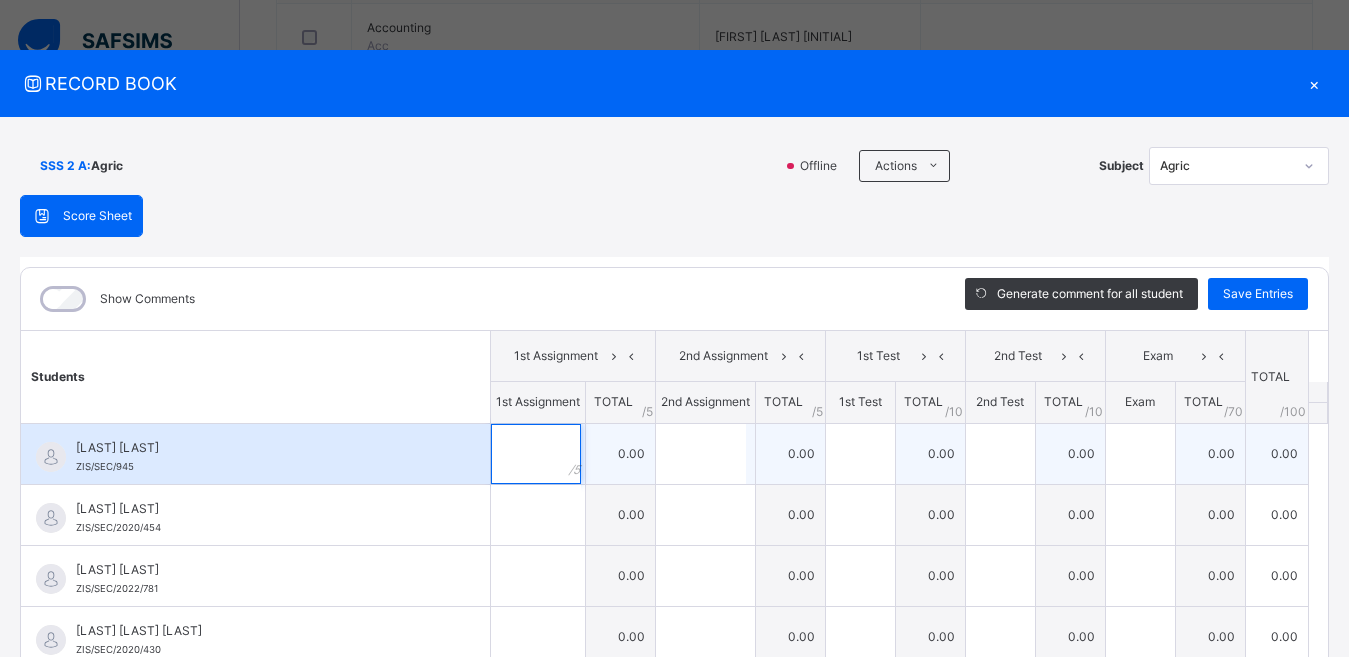 click at bounding box center (536, 454) 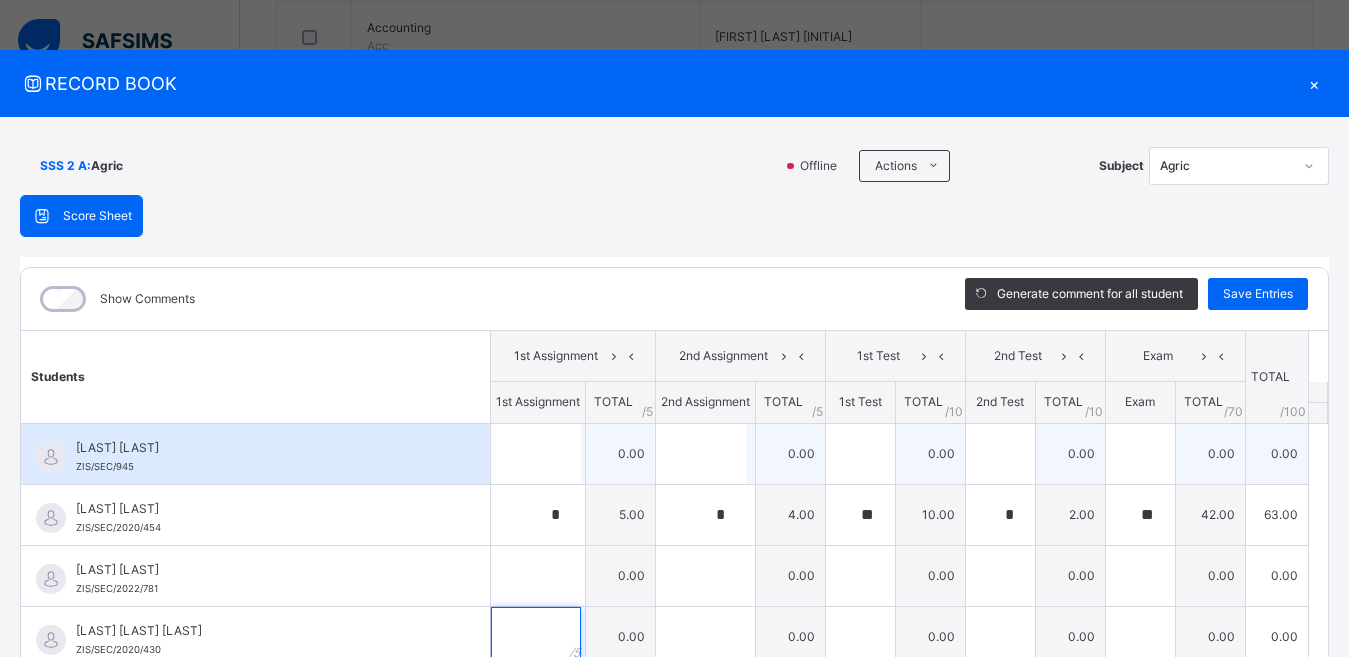 scroll, scrollTop: 10, scrollLeft: 0, axis: vertical 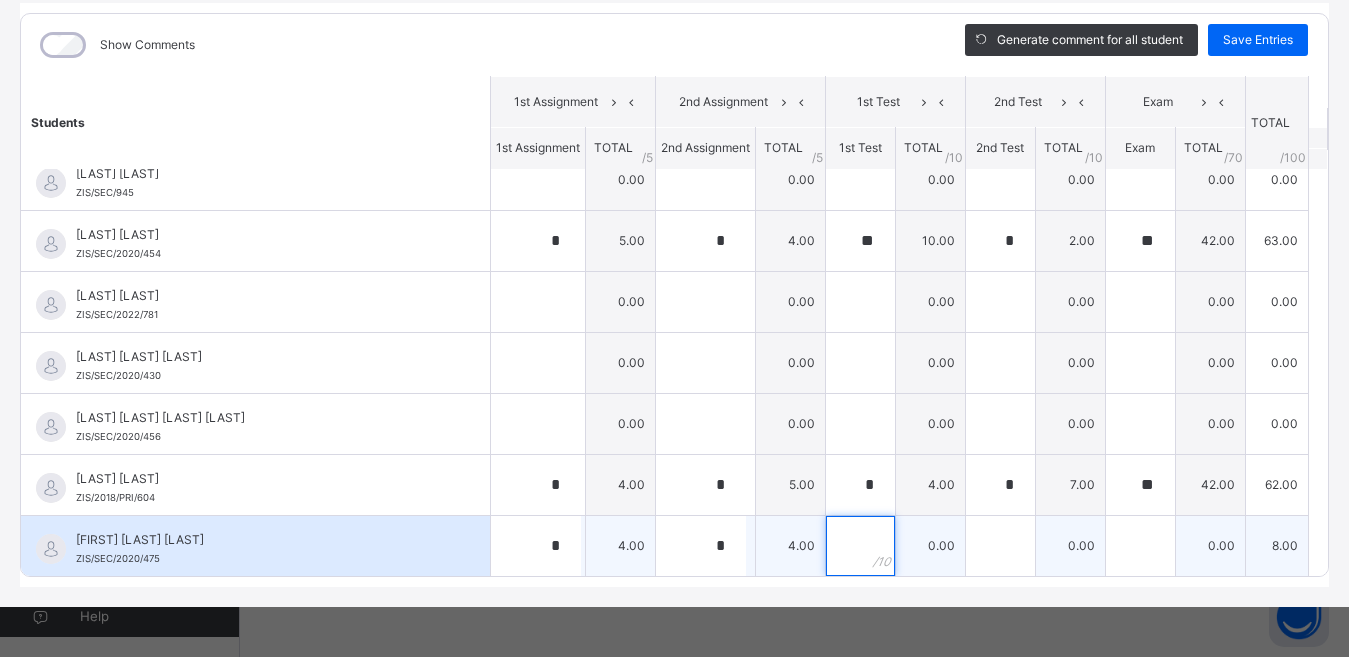 click at bounding box center [860, 546] 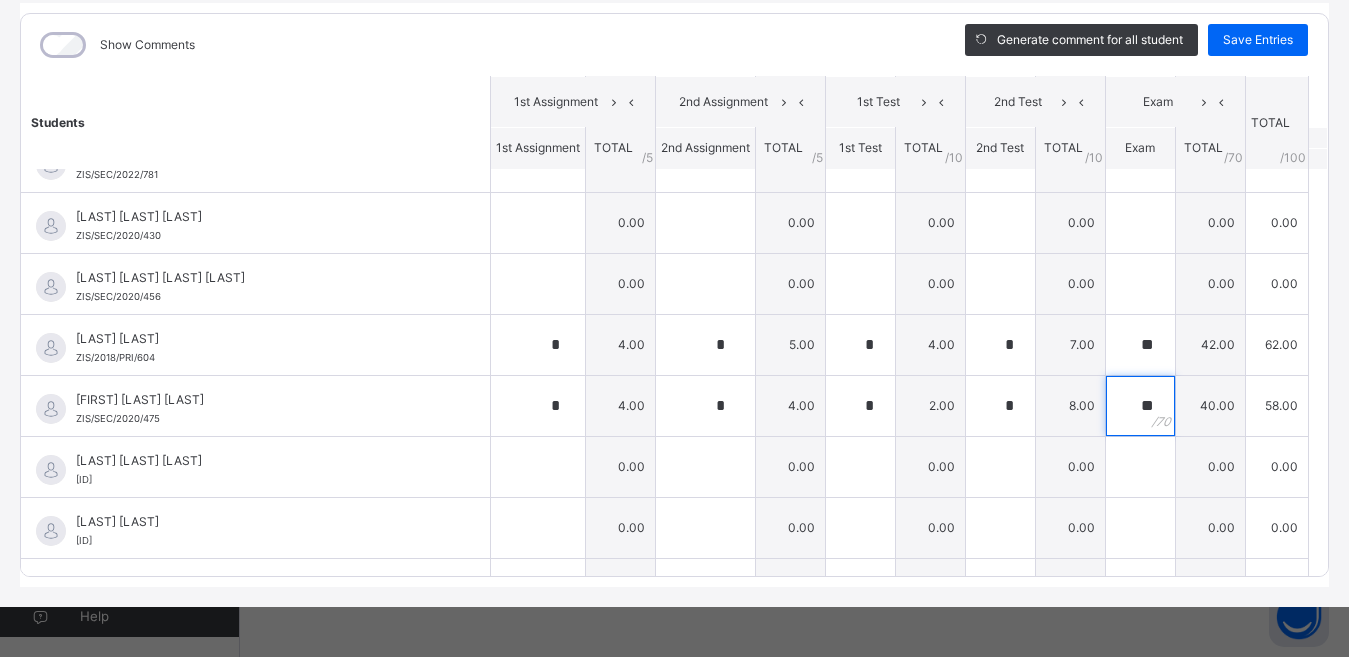 scroll, scrollTop: 220, scrollLeft: 0, axis: vertical 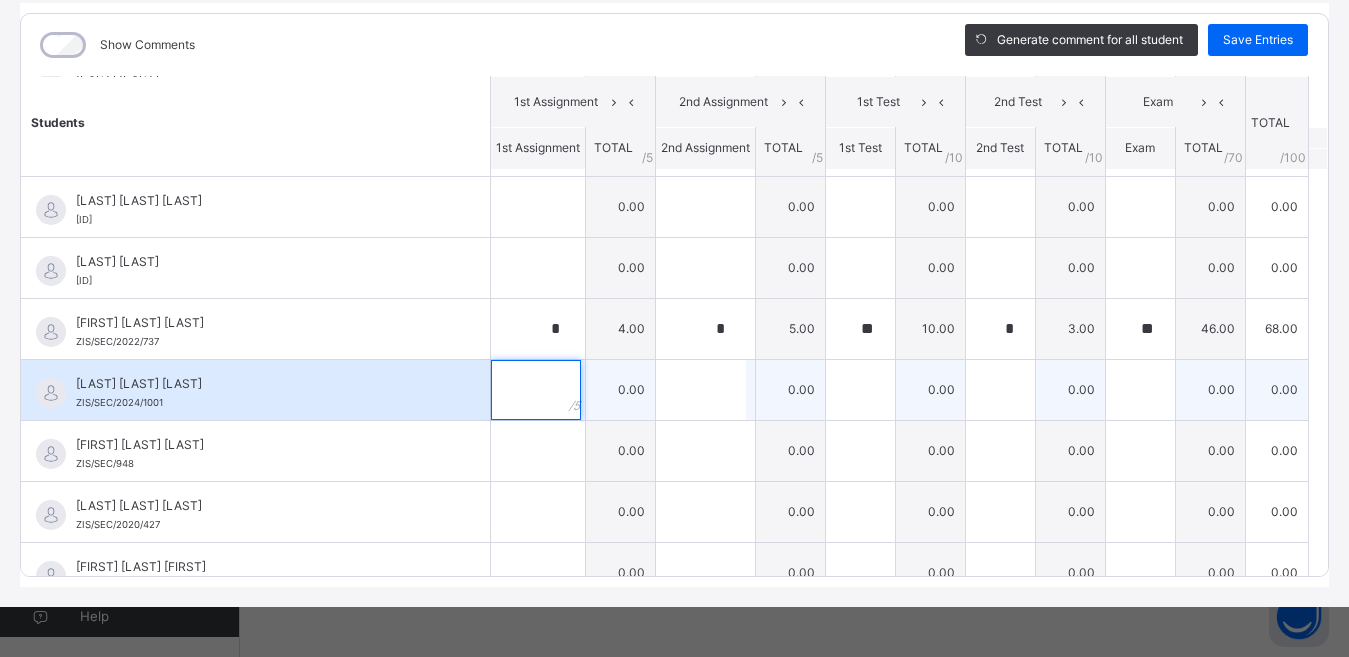 click at bounding box center [536, 390] 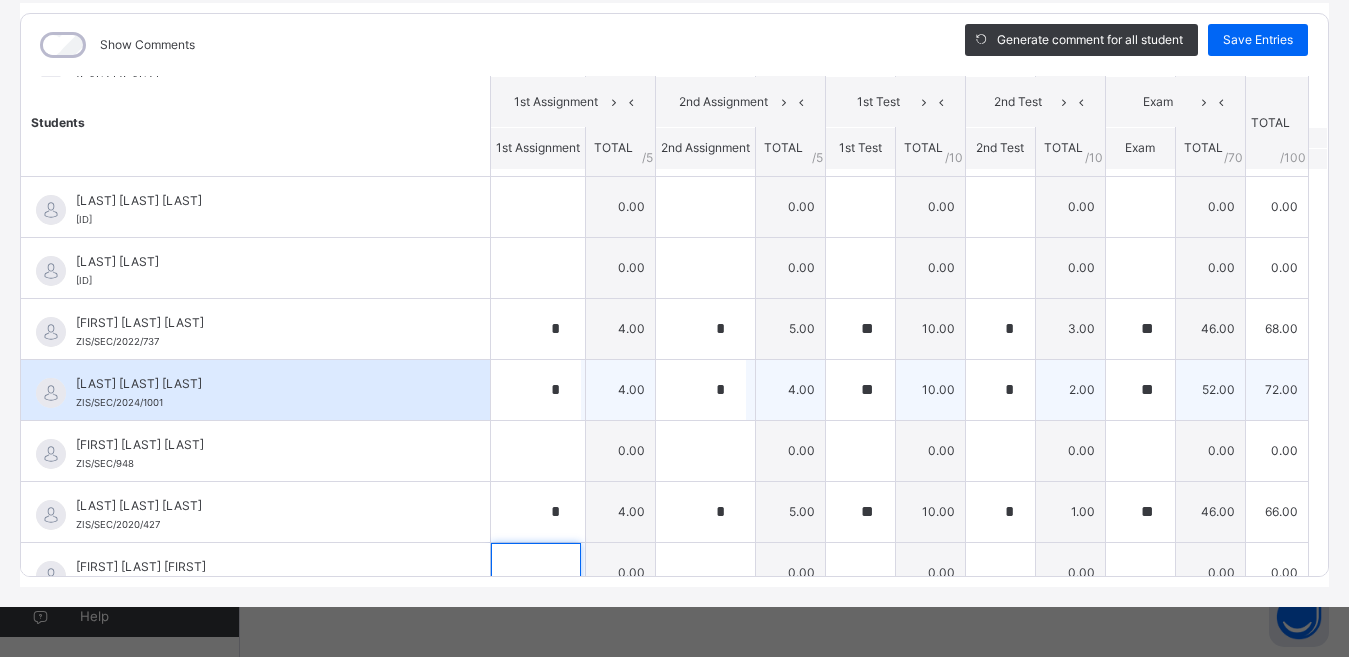scroll, scrollTop: 447, scrollLeft: 0, axis: vertical 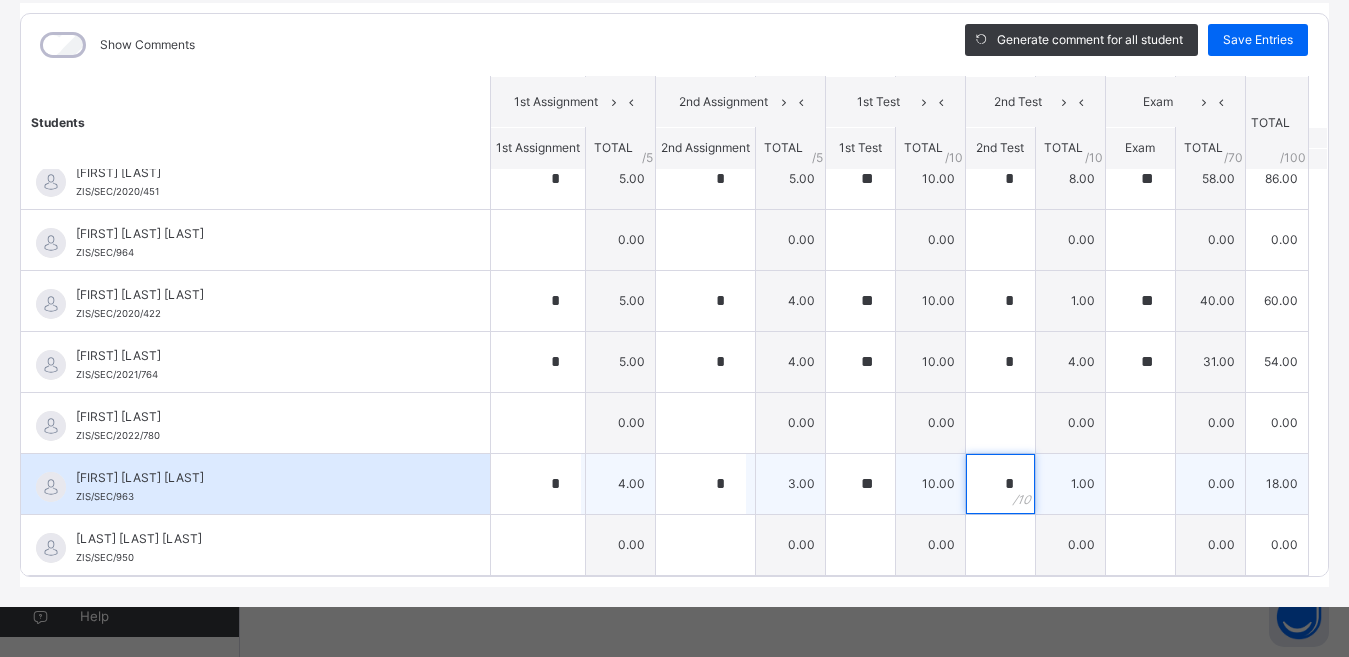click on "*" at bounding box center [1000, 484] 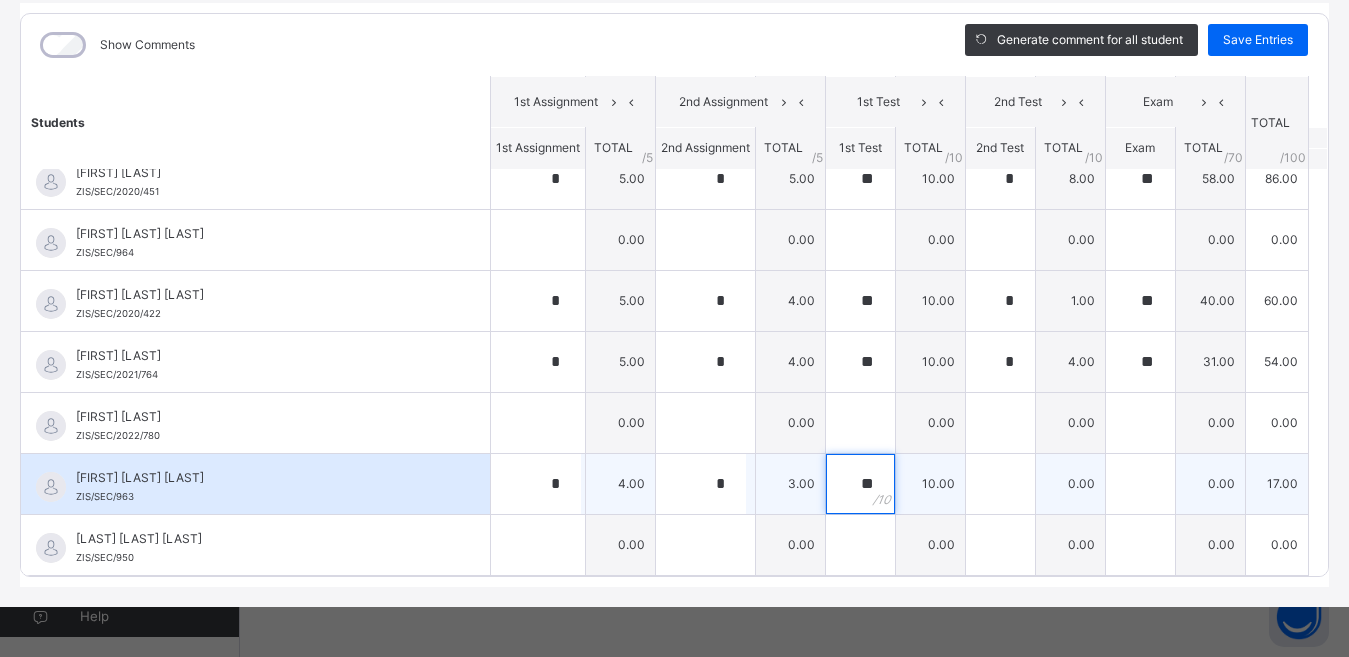 click on "**" at bounding box center (860, 484) 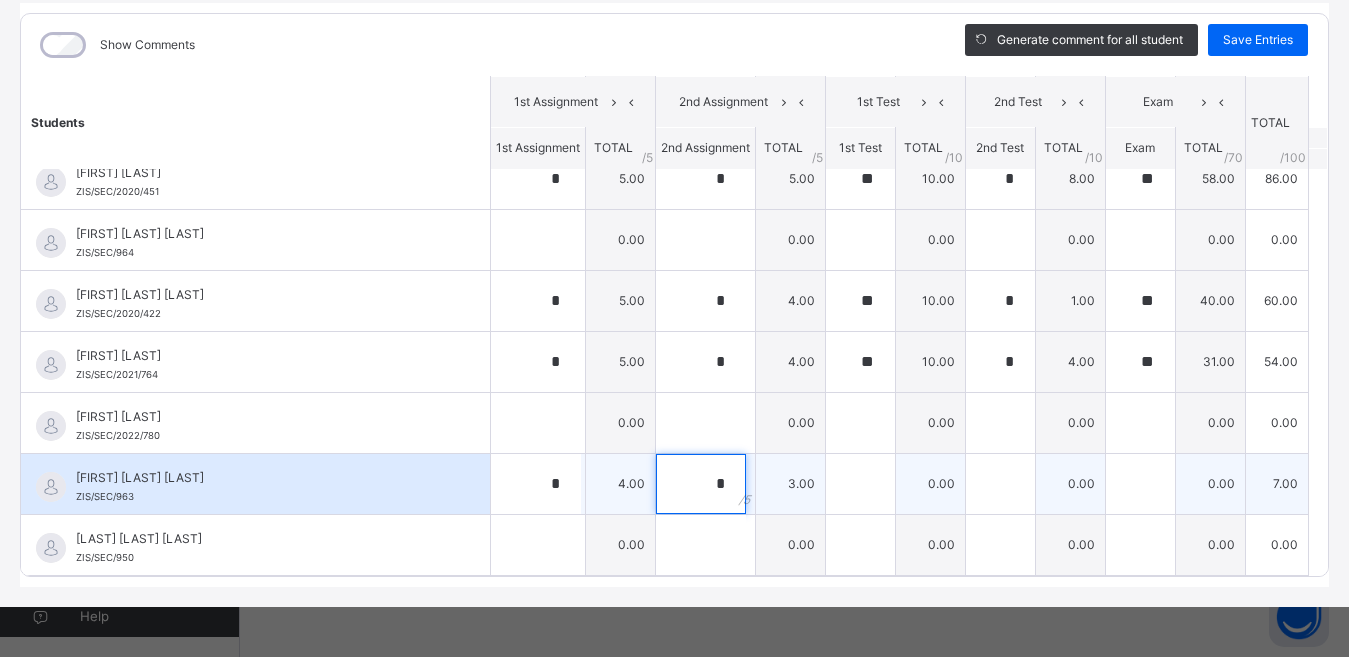 click on "*" at bounding box center [705, 484] 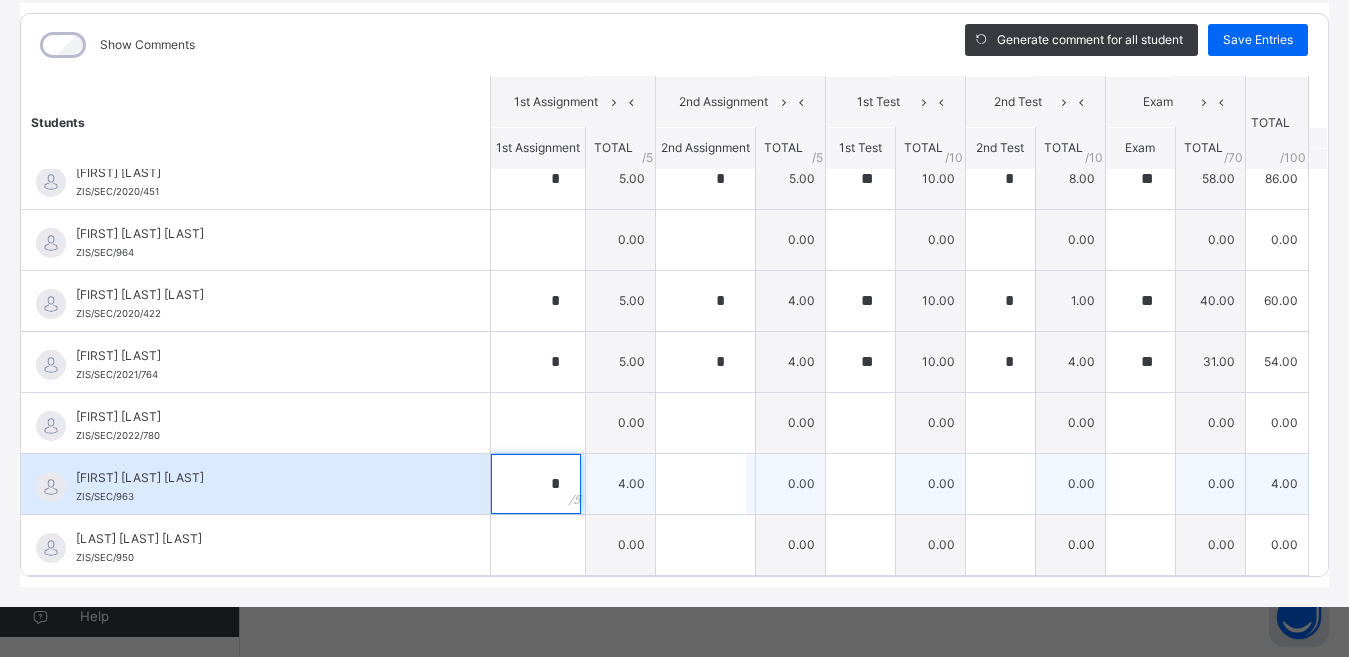 click on "*" at bounding box center (536, 484) 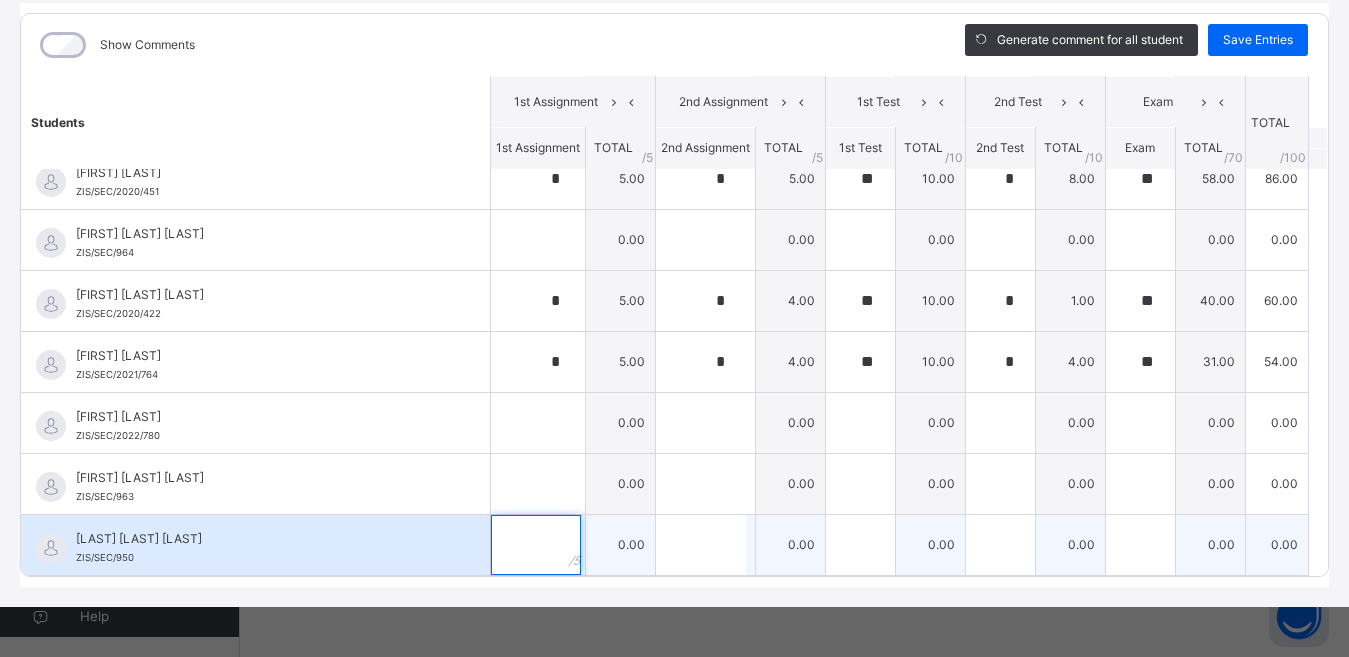 click at bounding box center [536, 545] 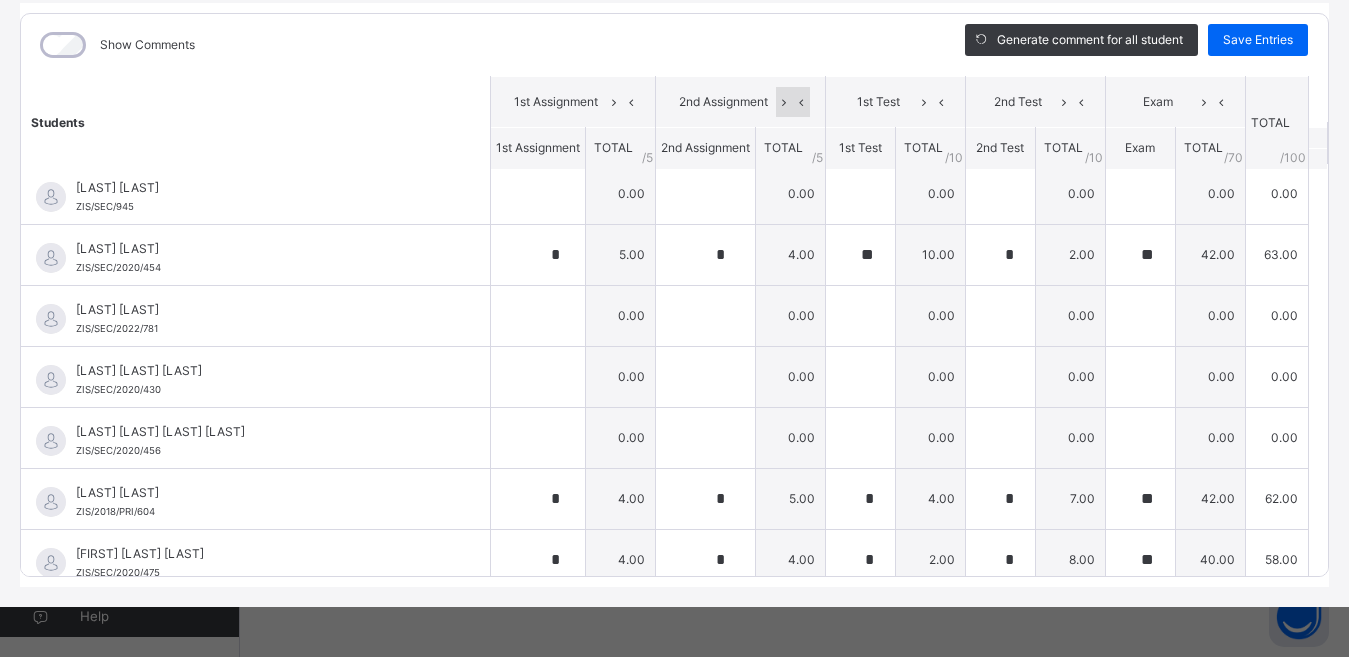 scroll, scrollTop: 0, scrollLeft: 0, axis: both 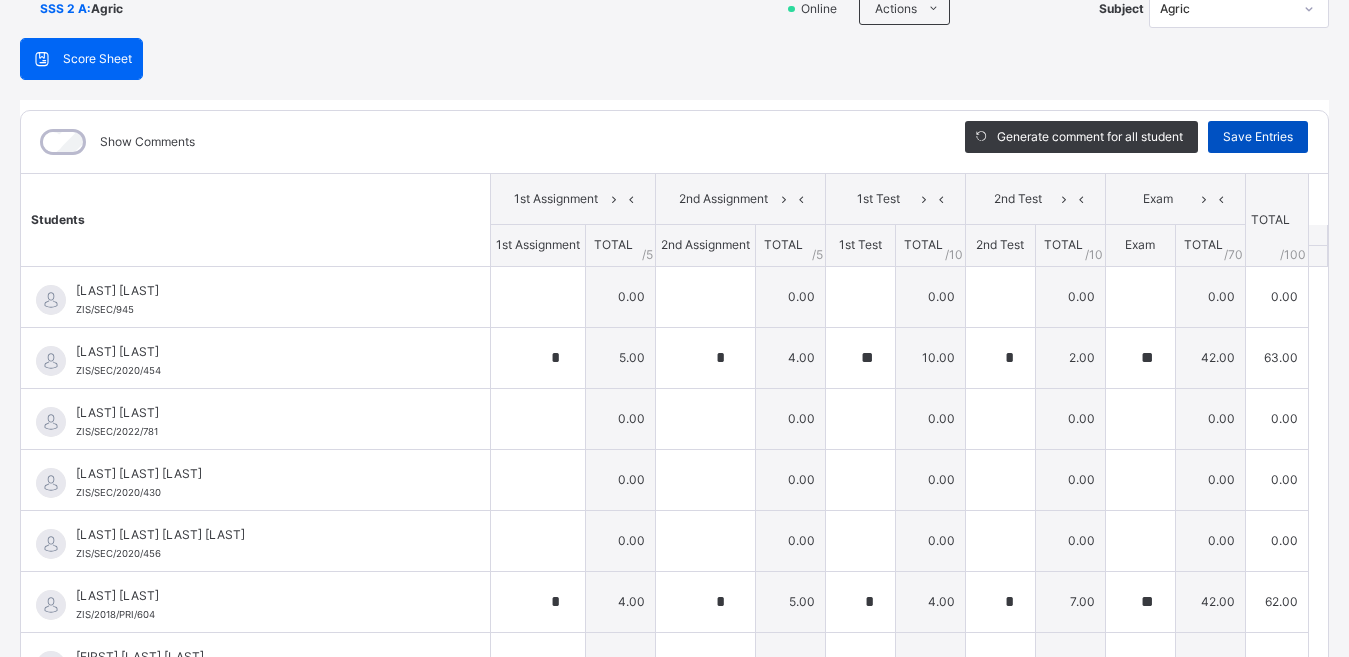 click on "Save Entries" at bounding box center (1258, 137) 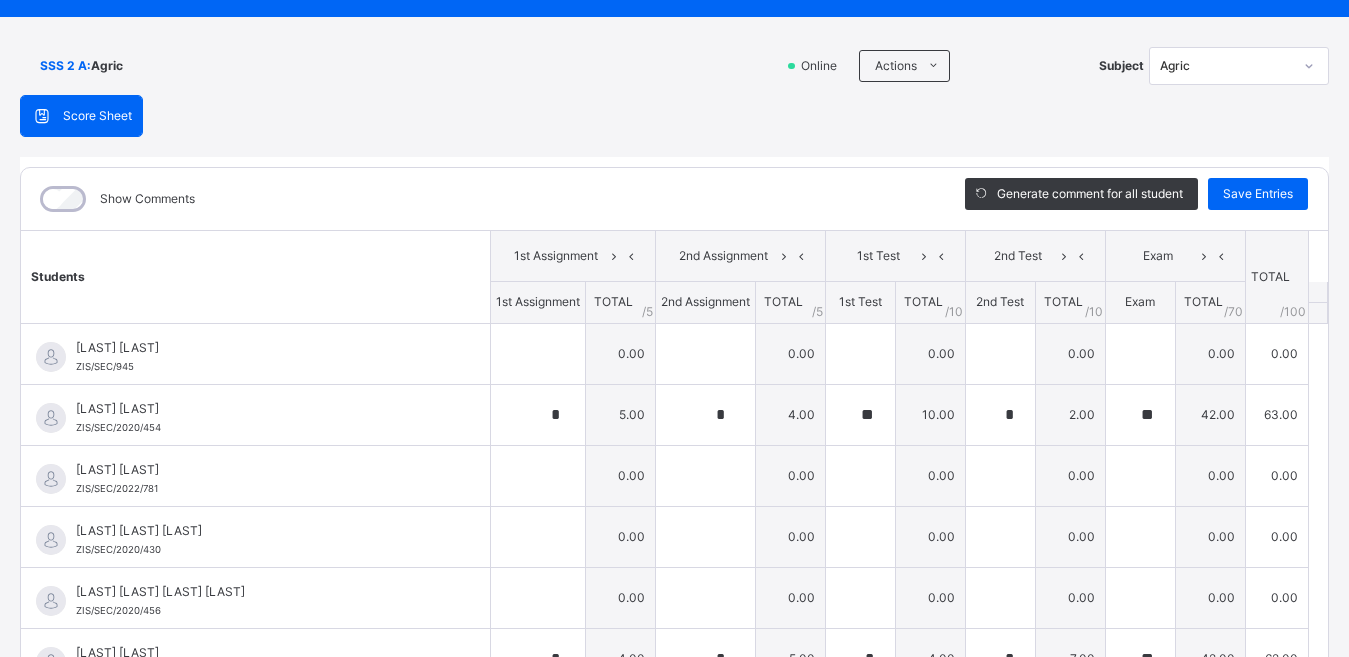 scroll, scrollTop: 0, scrollLeft: 0, axis: both 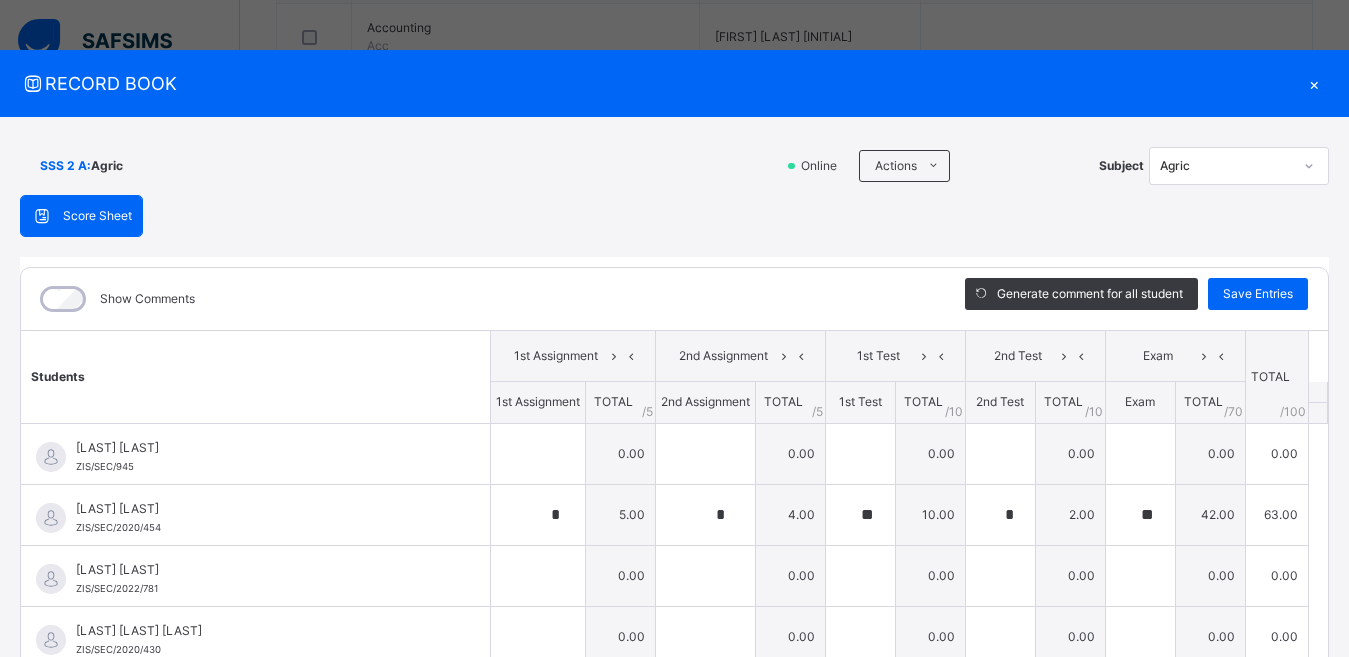 click on "×" at bounding box center [1314, 83] 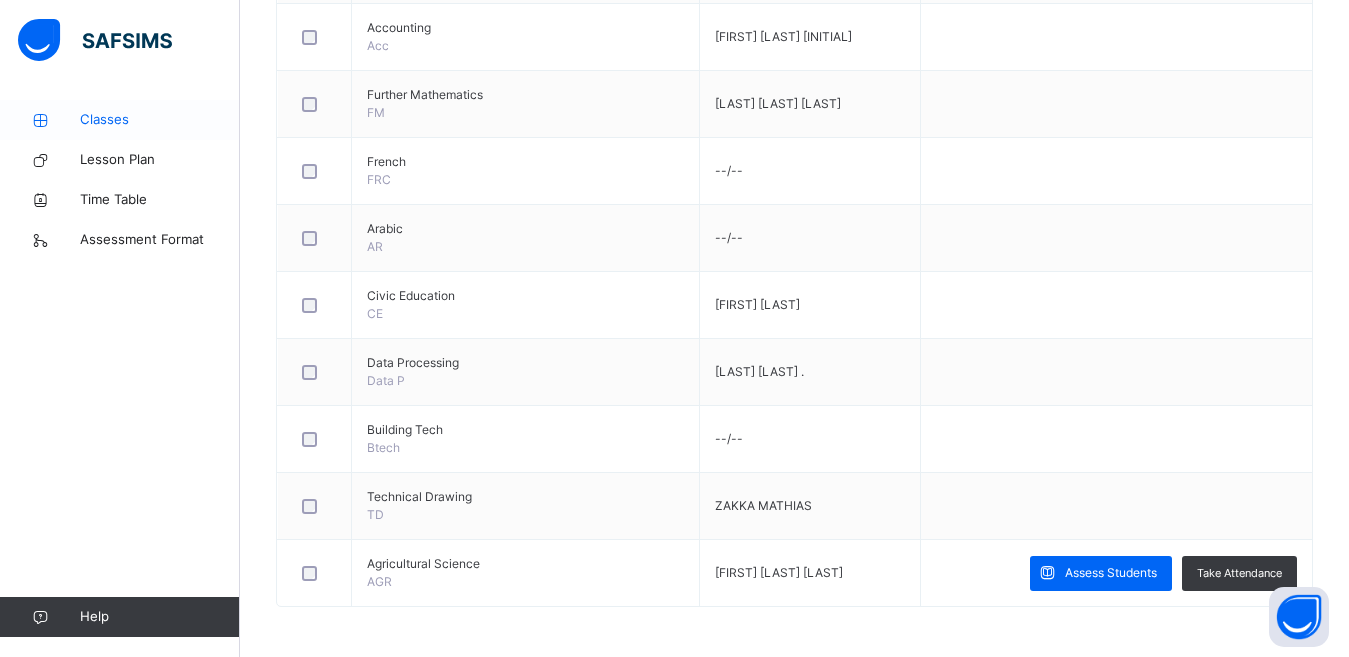 click on "Classes" at bounding box center (160, 120) 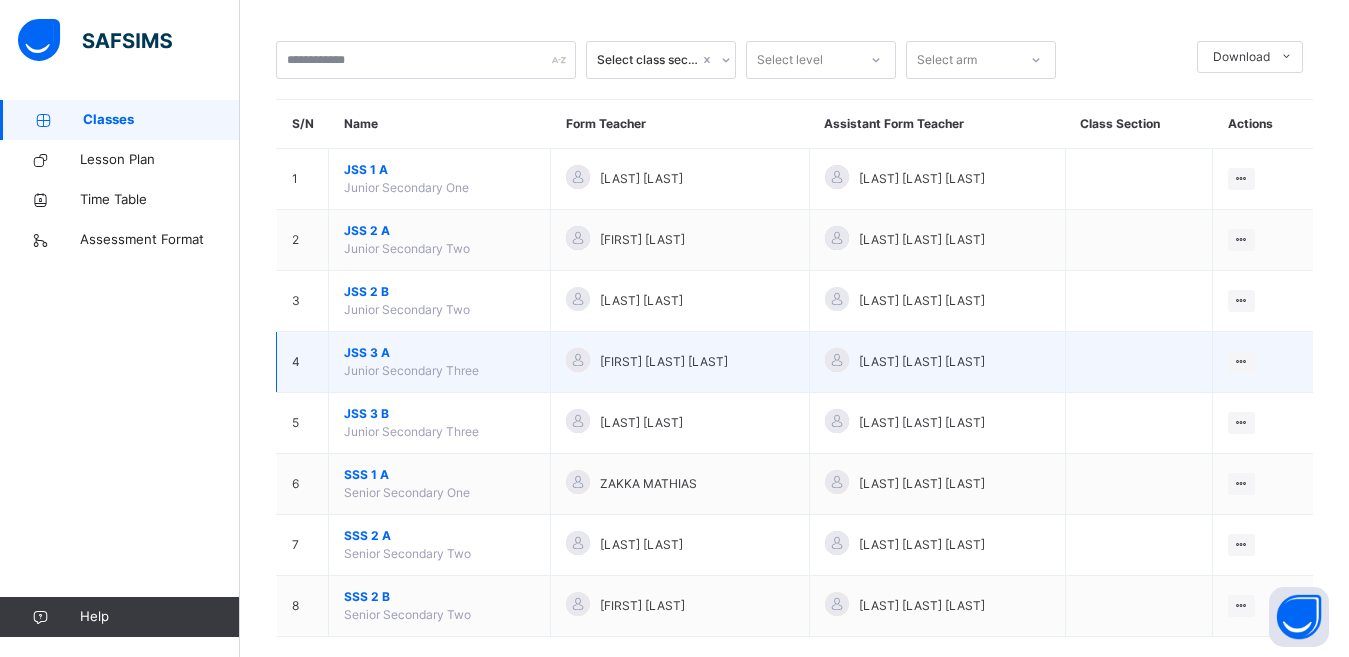 scroll, scrollTop: 119, scrollLeft: 0, axis: vertical 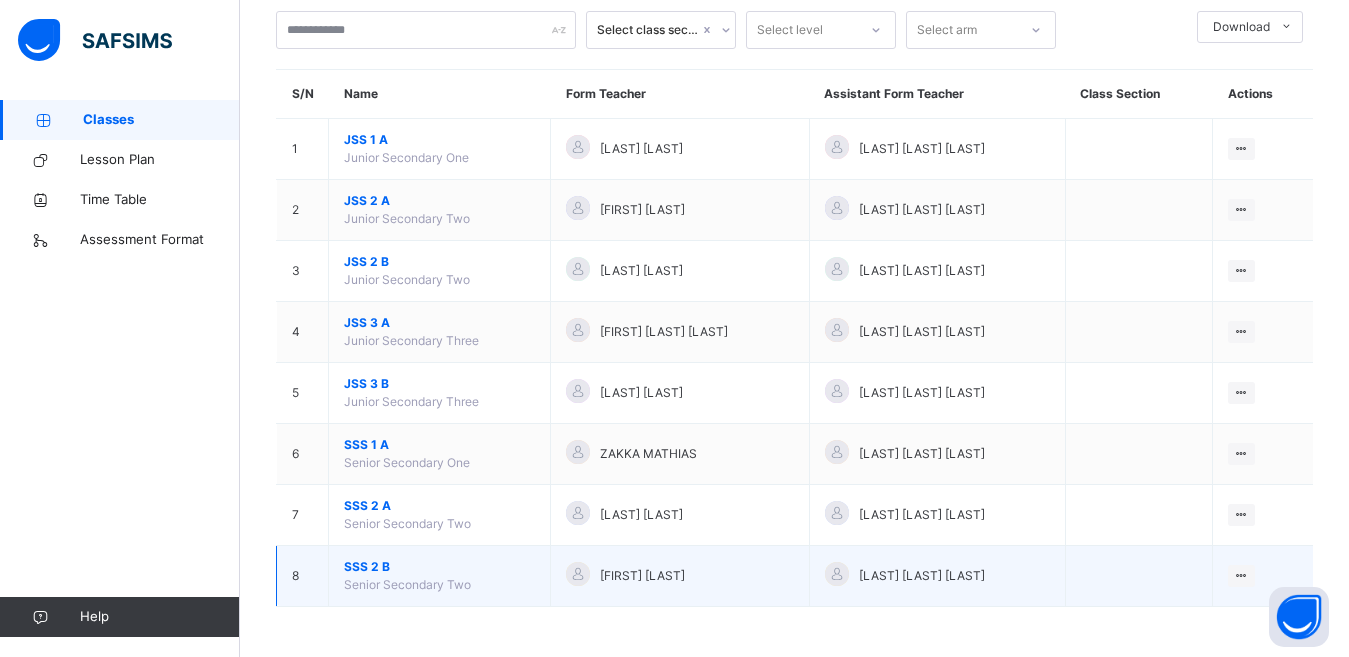 click on "SSS 2   B" at bounding box center (439, 567) 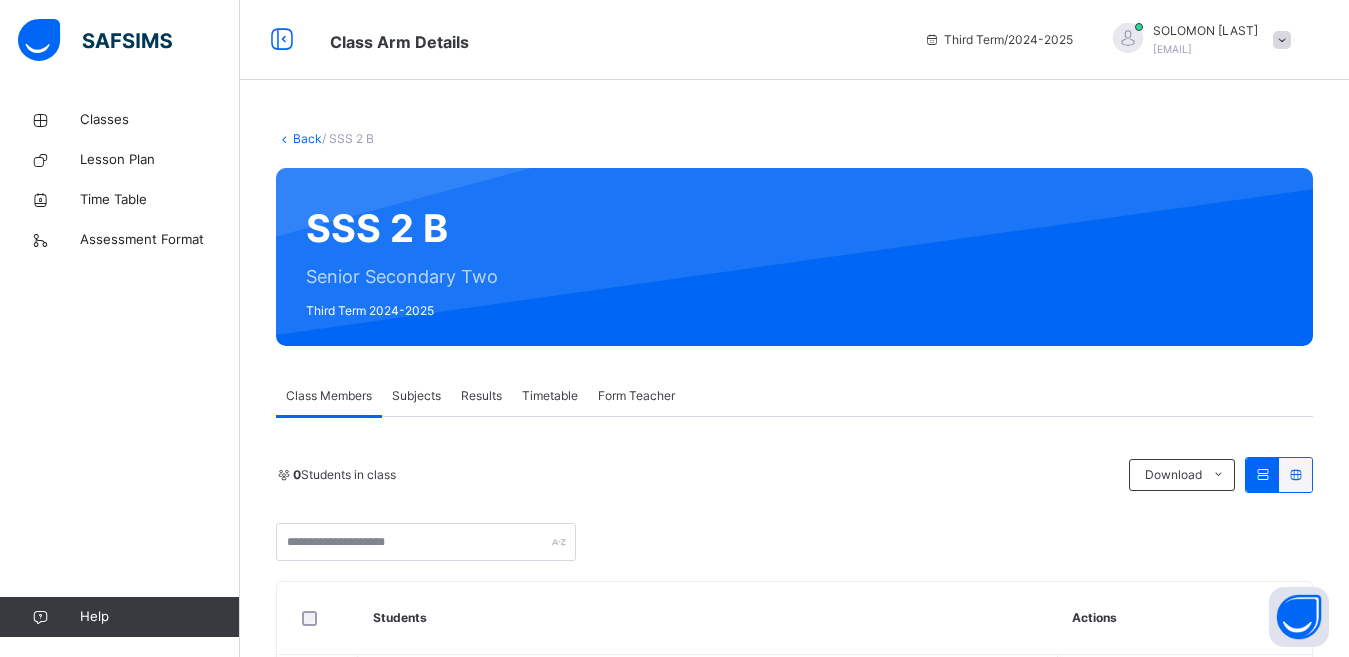 click on "Subjects" at bounding box center (416, 396) 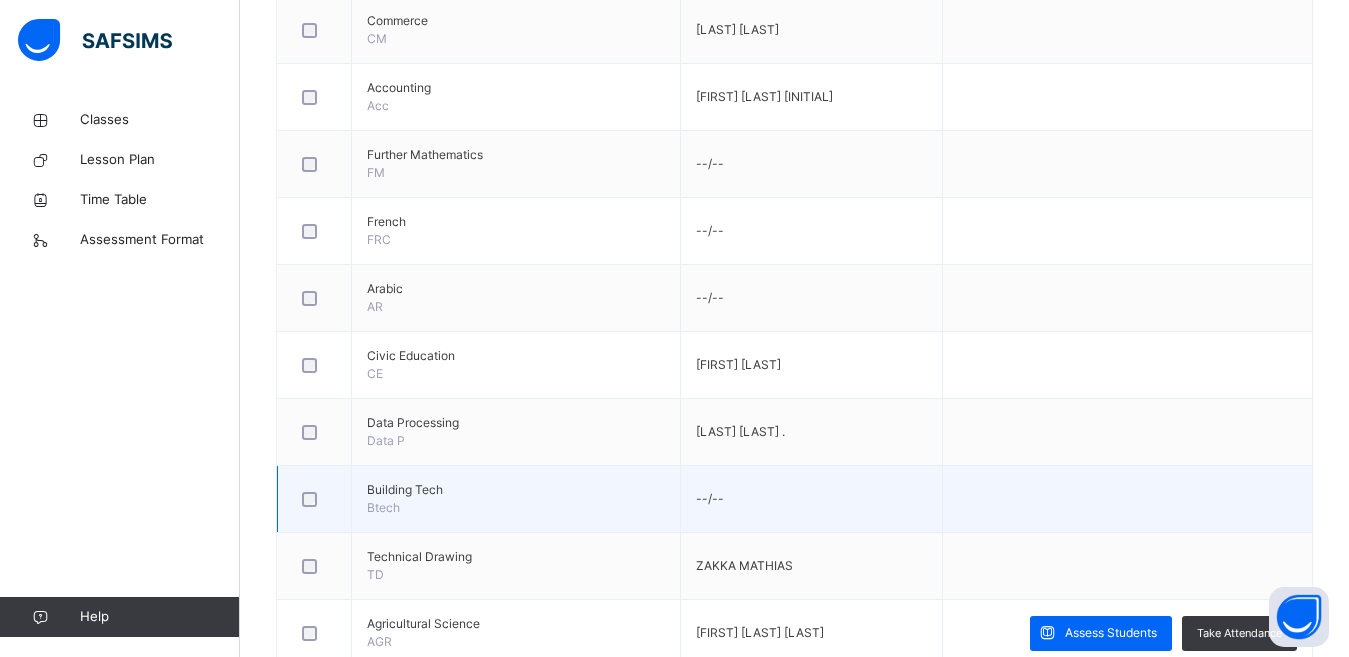 scroll, scrollTop: 1507, scrollLeft: 0, axis: vertical 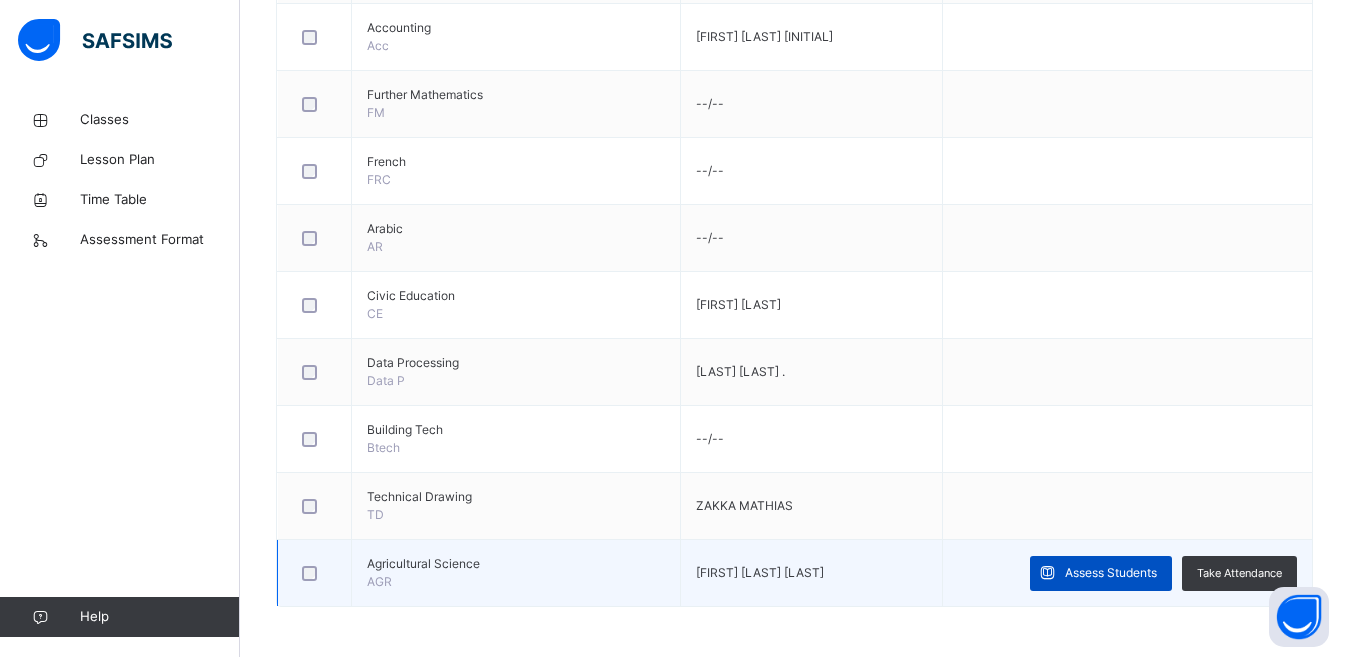click on "Assess Students" at bounding box center (1111, 573) 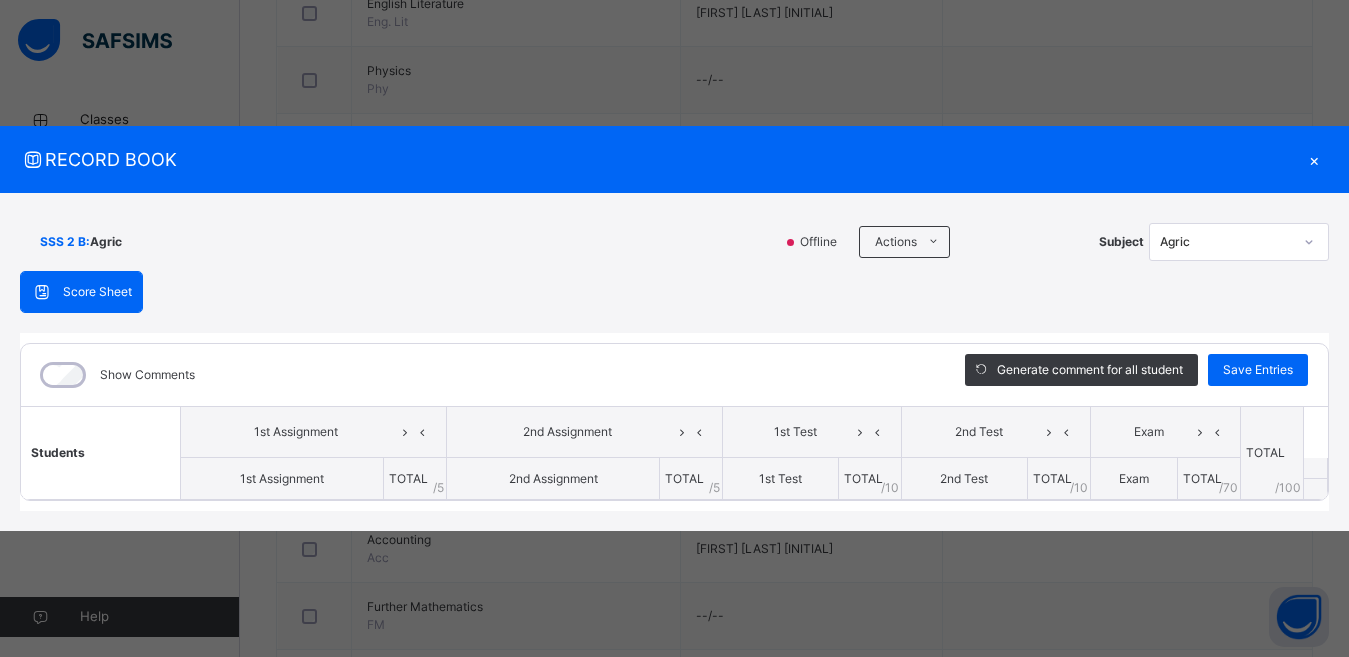 scroll, scrollTop: 1007, scrollLeft: 0, axis: vertical 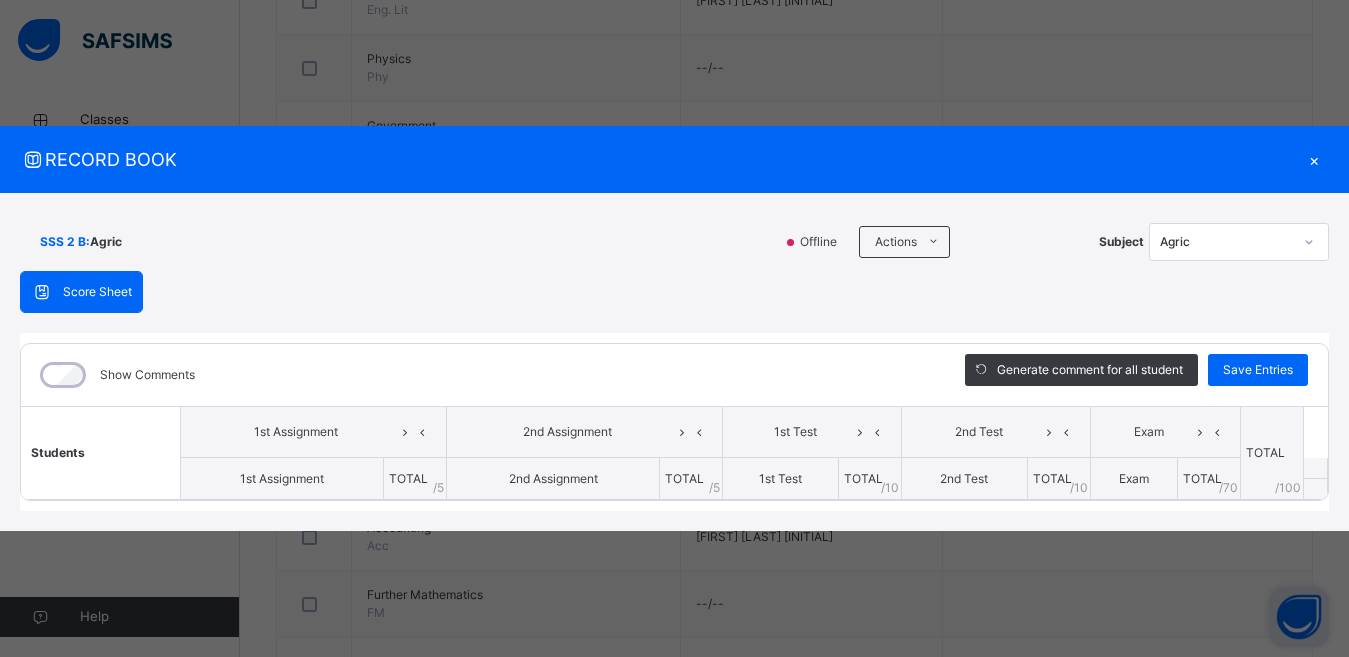 click at bounding box center (1299, 617) 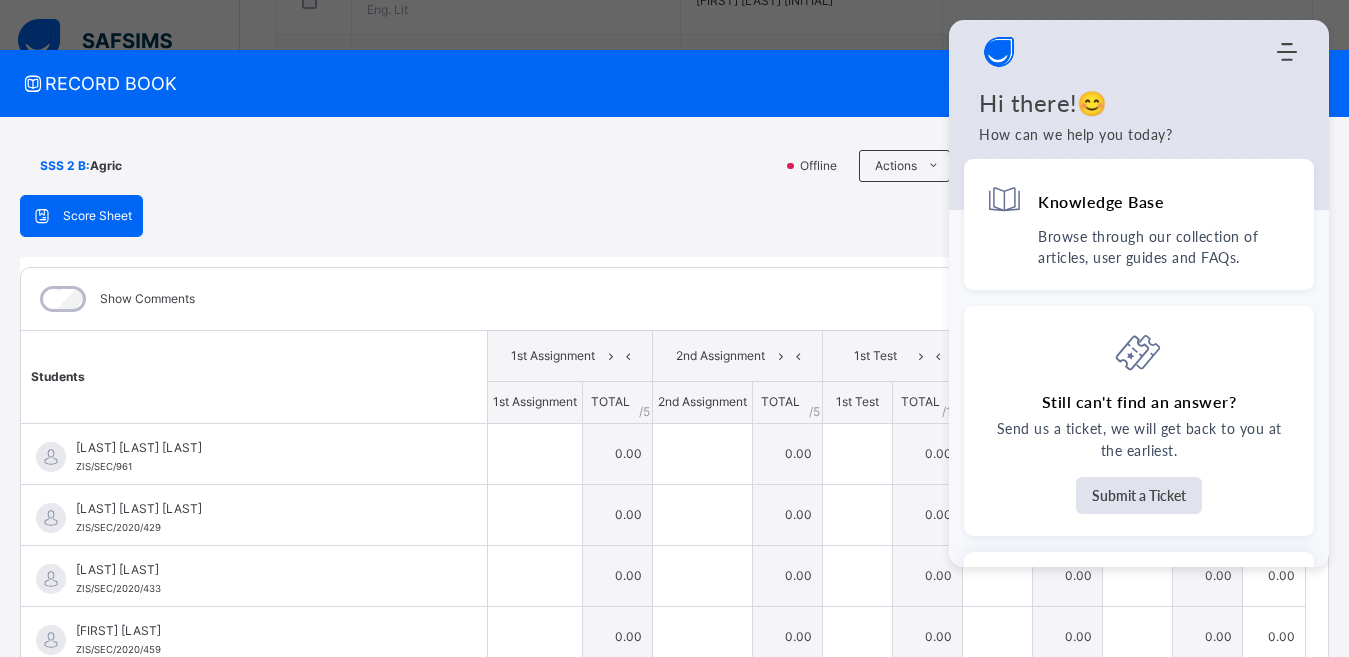 click 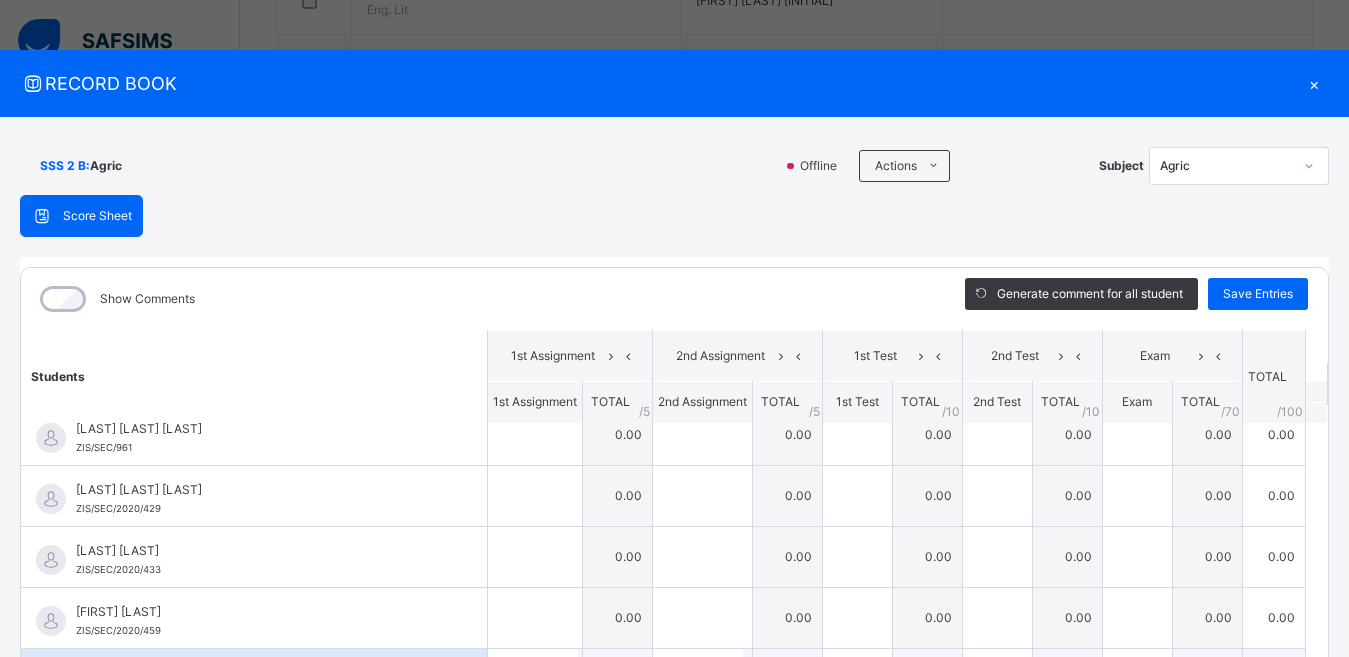 scroll, scrollTop: 0, scrollLeft: 0, axis: both 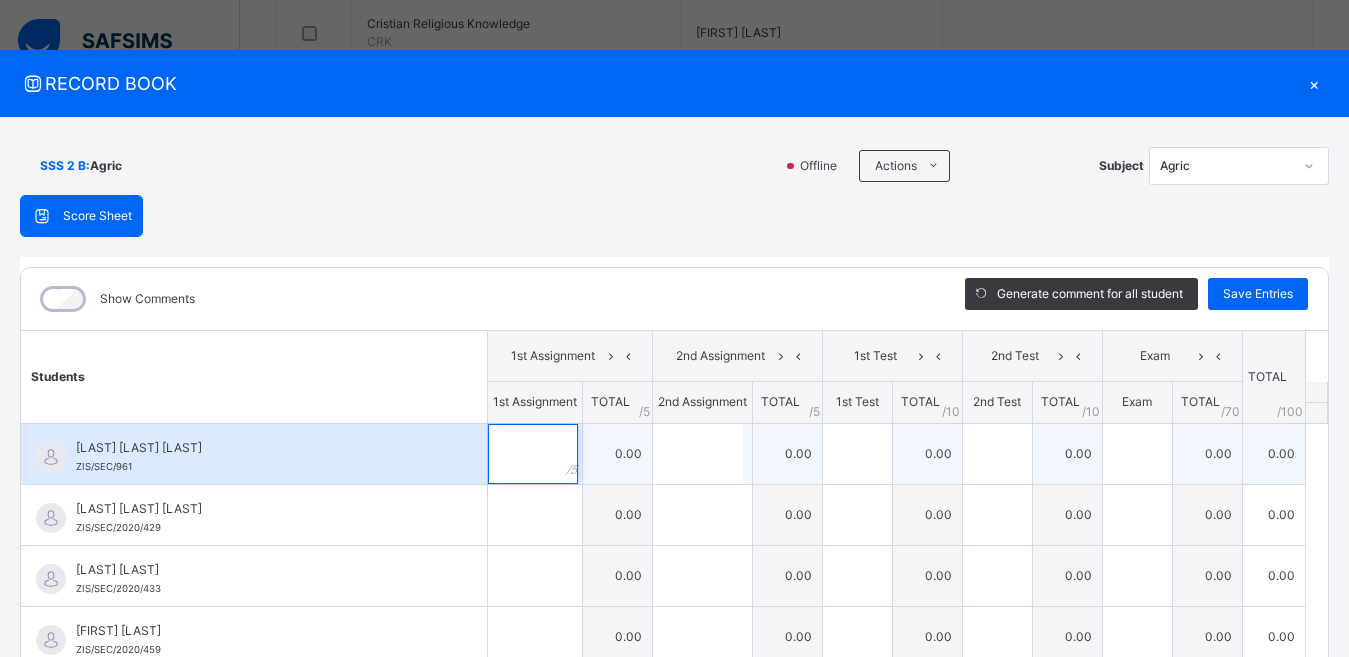 click at bounding box center (535, 454) 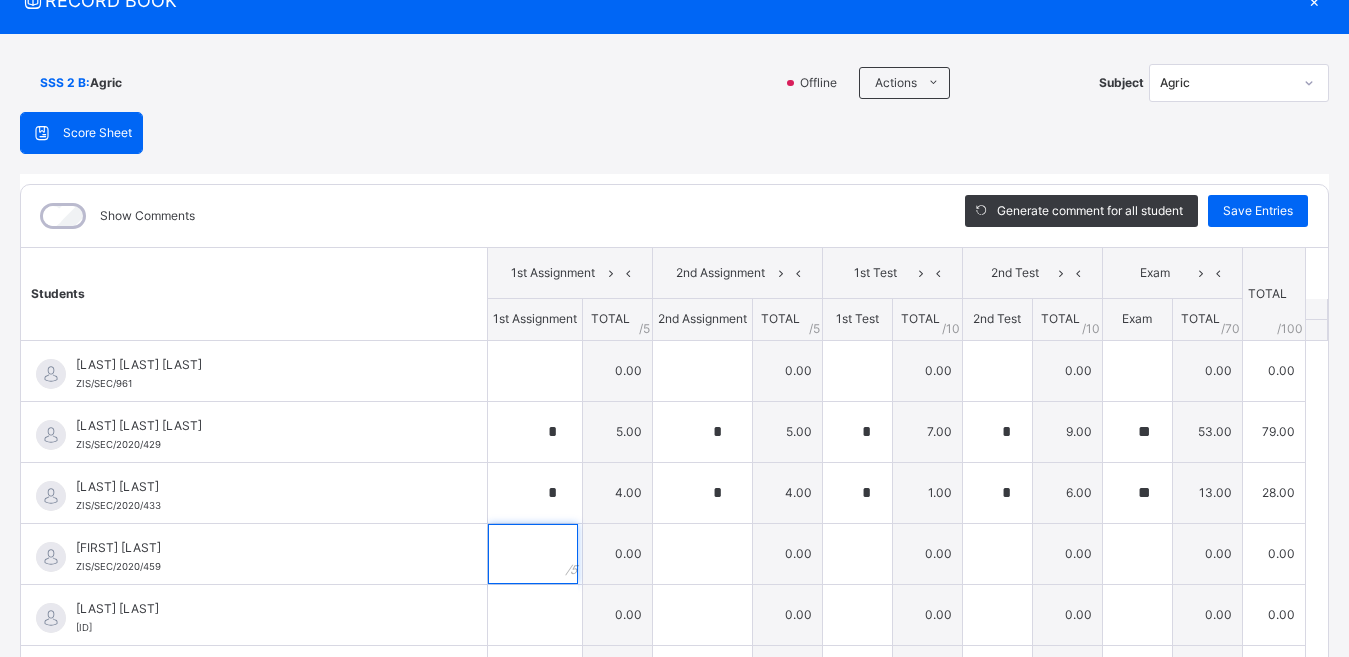 scroll, scrollTop: 110, scrollLeft: 0, axis: vertical 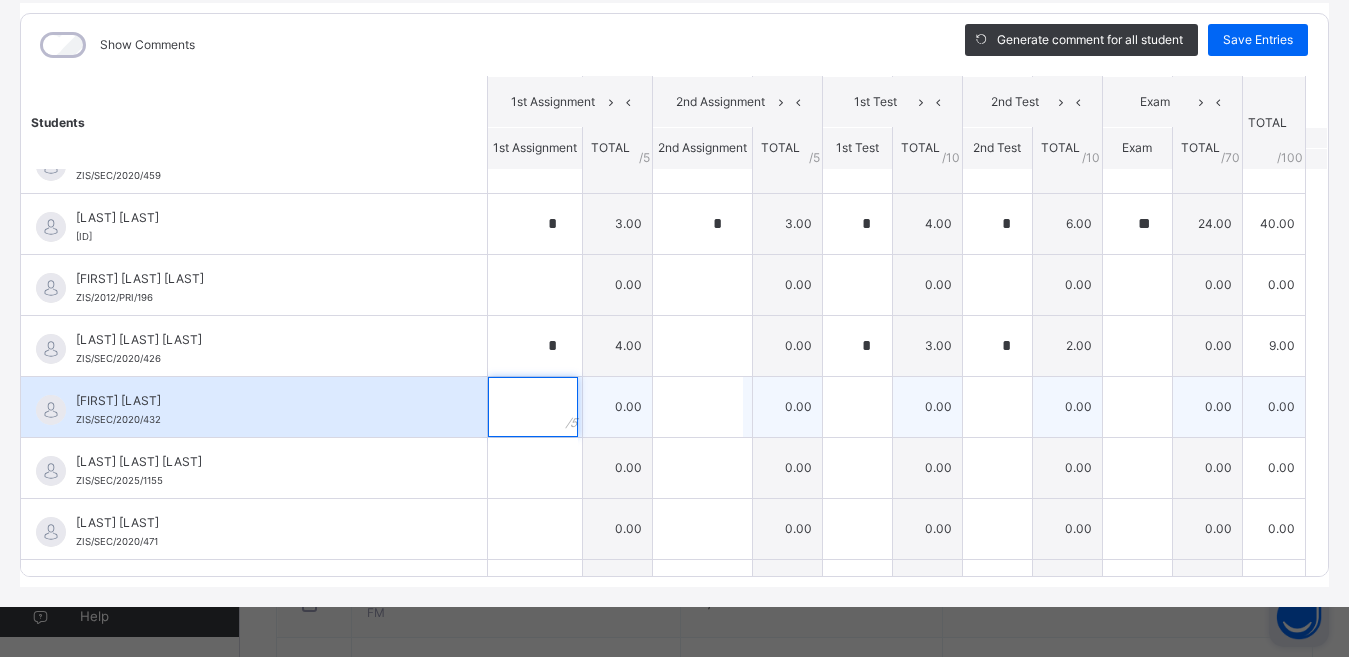 click at bounding box center [533, 407] 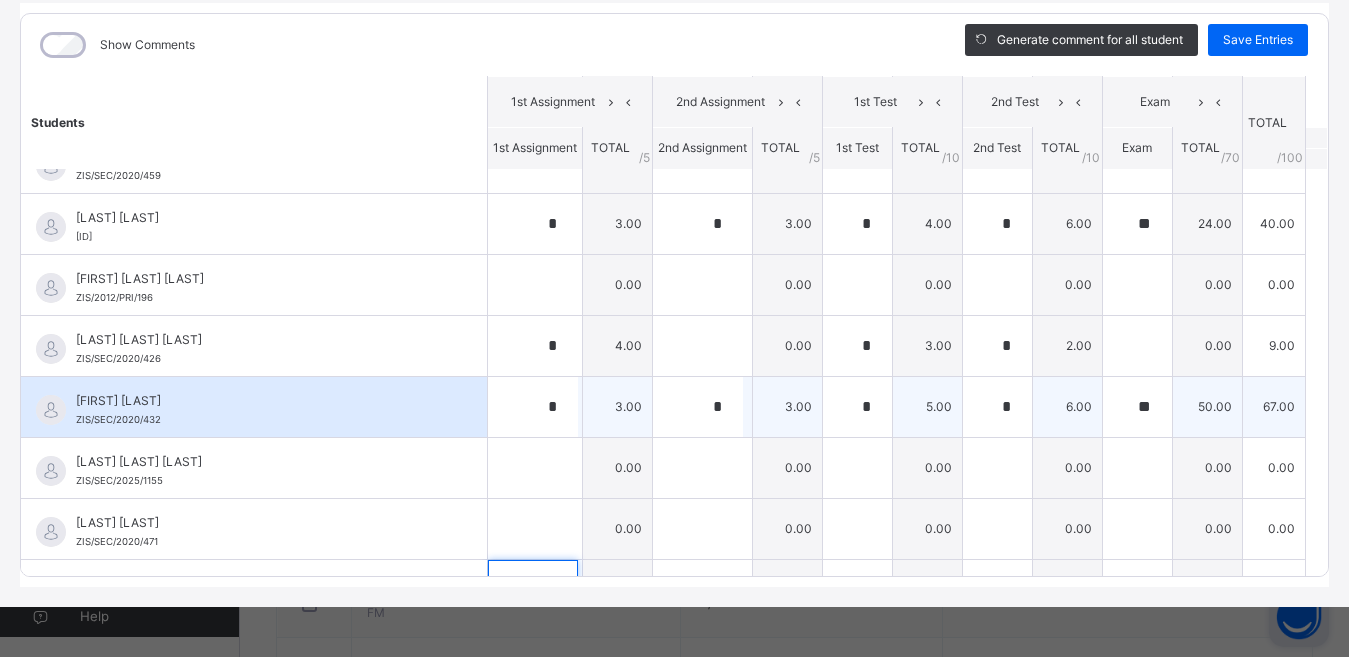 scroll, scrollTop: 264, scrollLeft: 0, axis: vertical 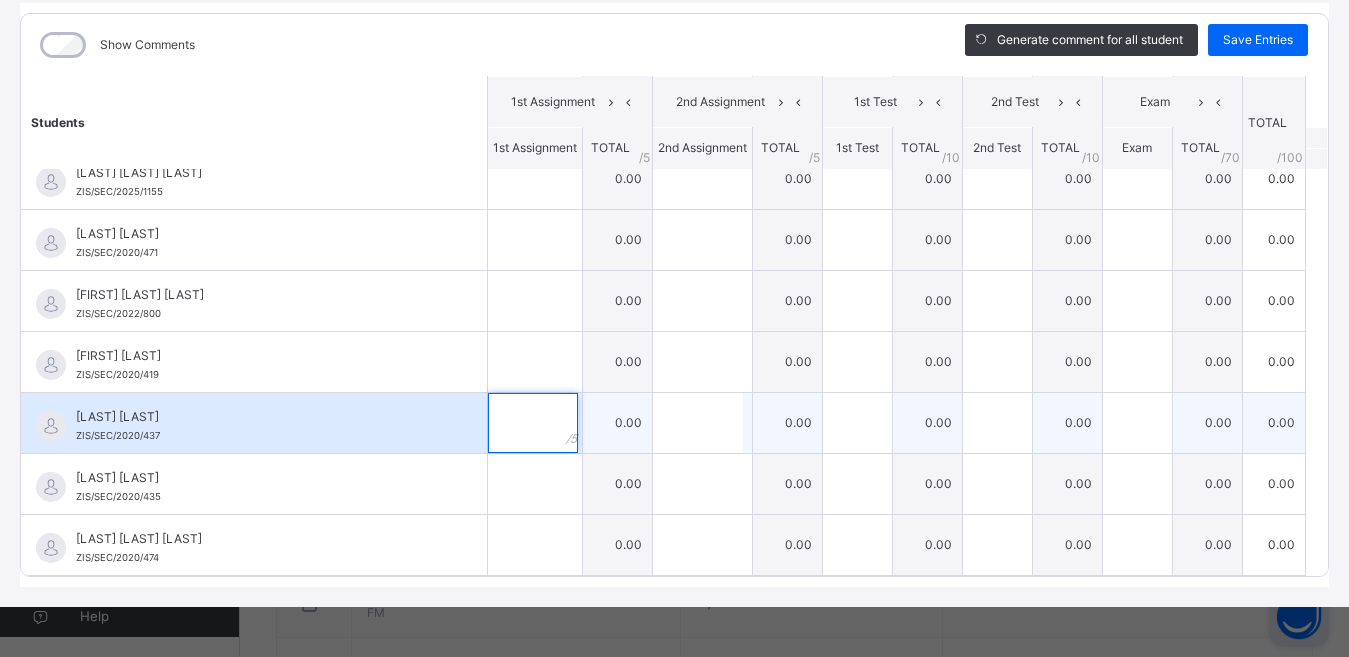 click at bounding box center (533, 423) 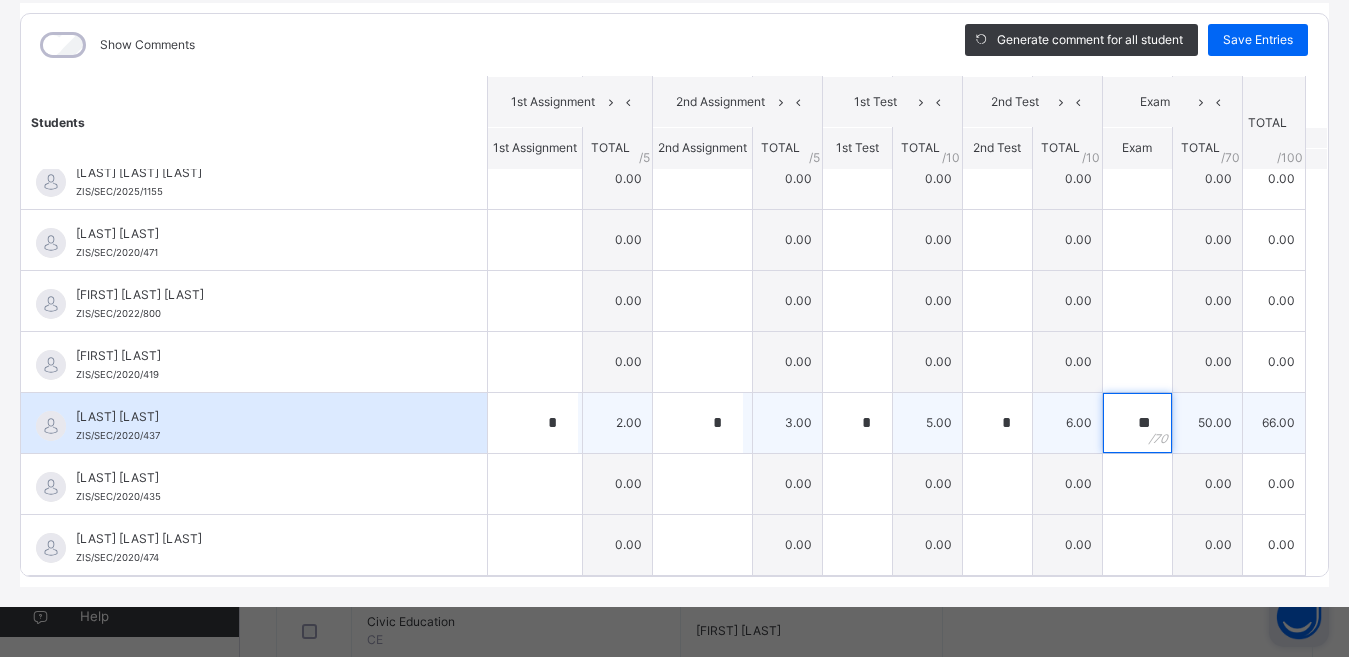scroll, scrollTop: 1207, scrollLeft: 0, axis: vertical 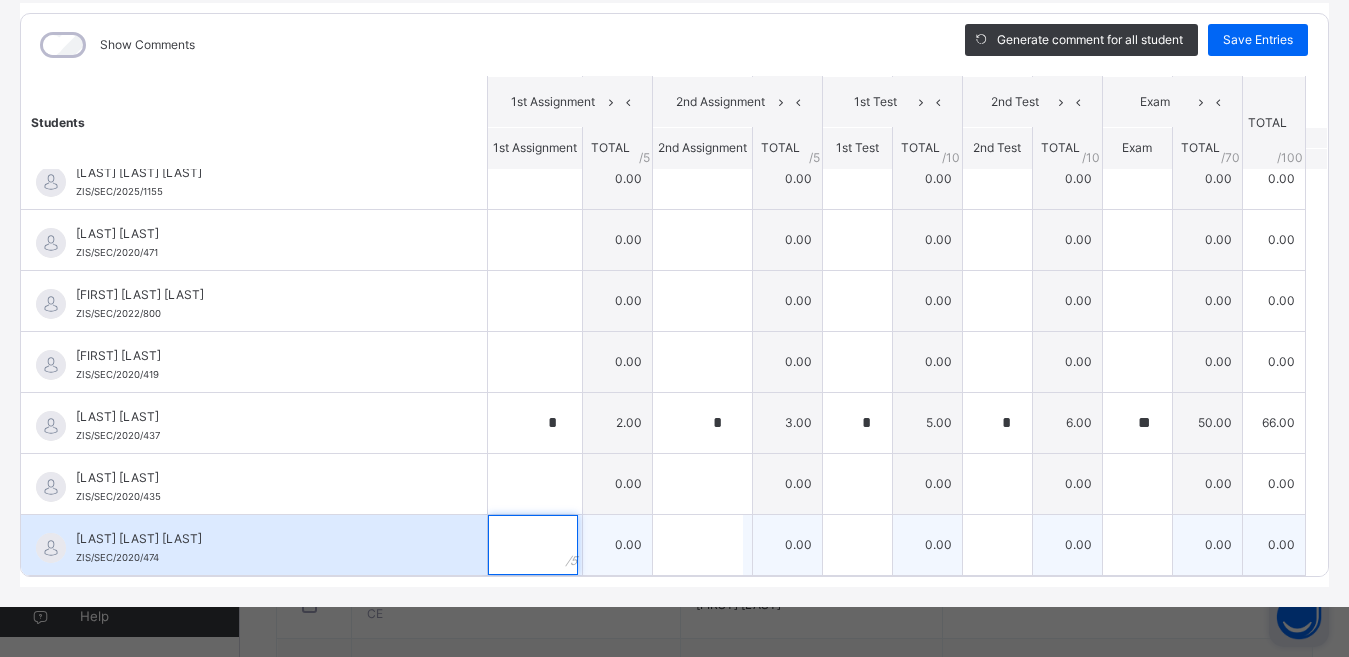 click at bounding box center (533, 545) 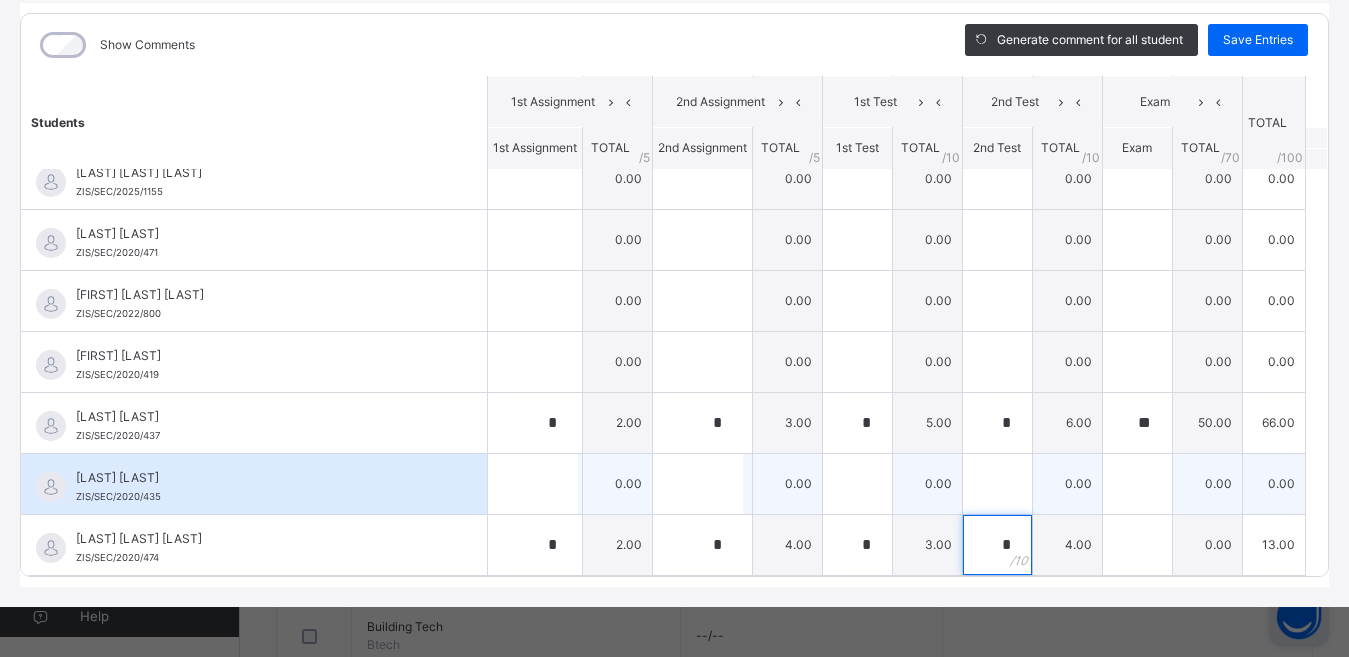 scroll, scrollTop: 1407, scrollLeft: 0, axis: vertical 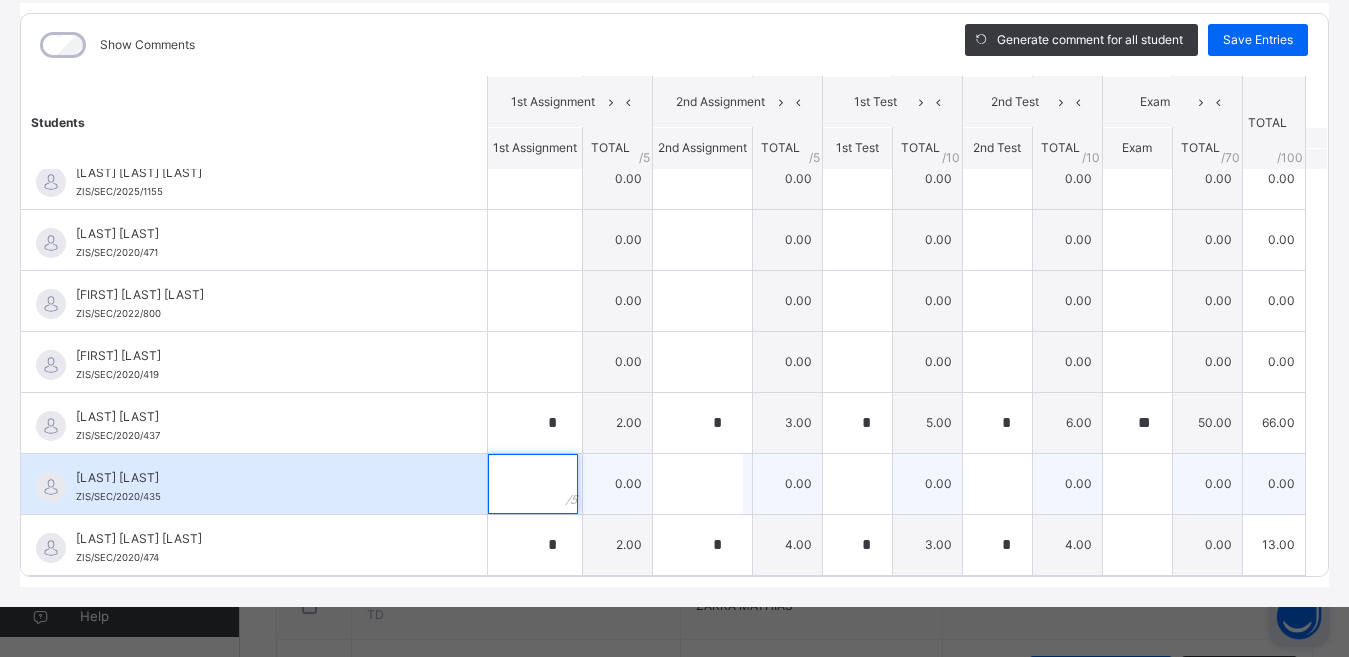 click at bounding box center [533, 484] 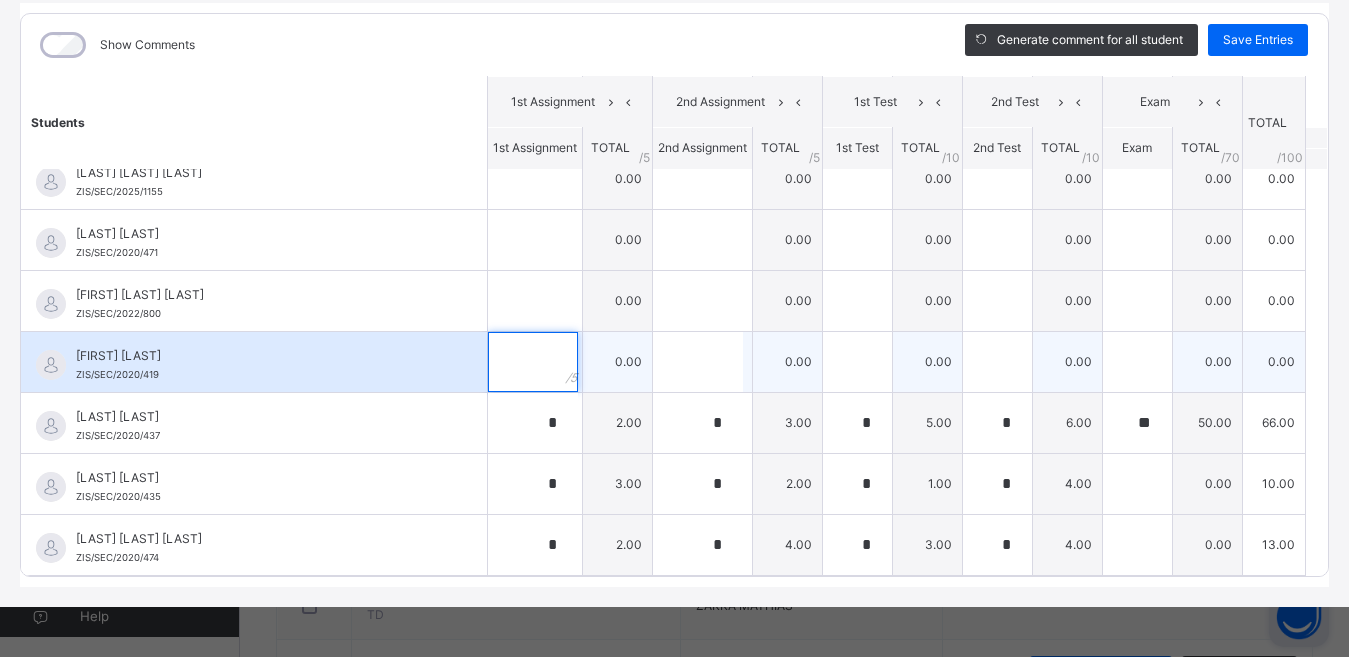 click at bounding box center (533, 362) 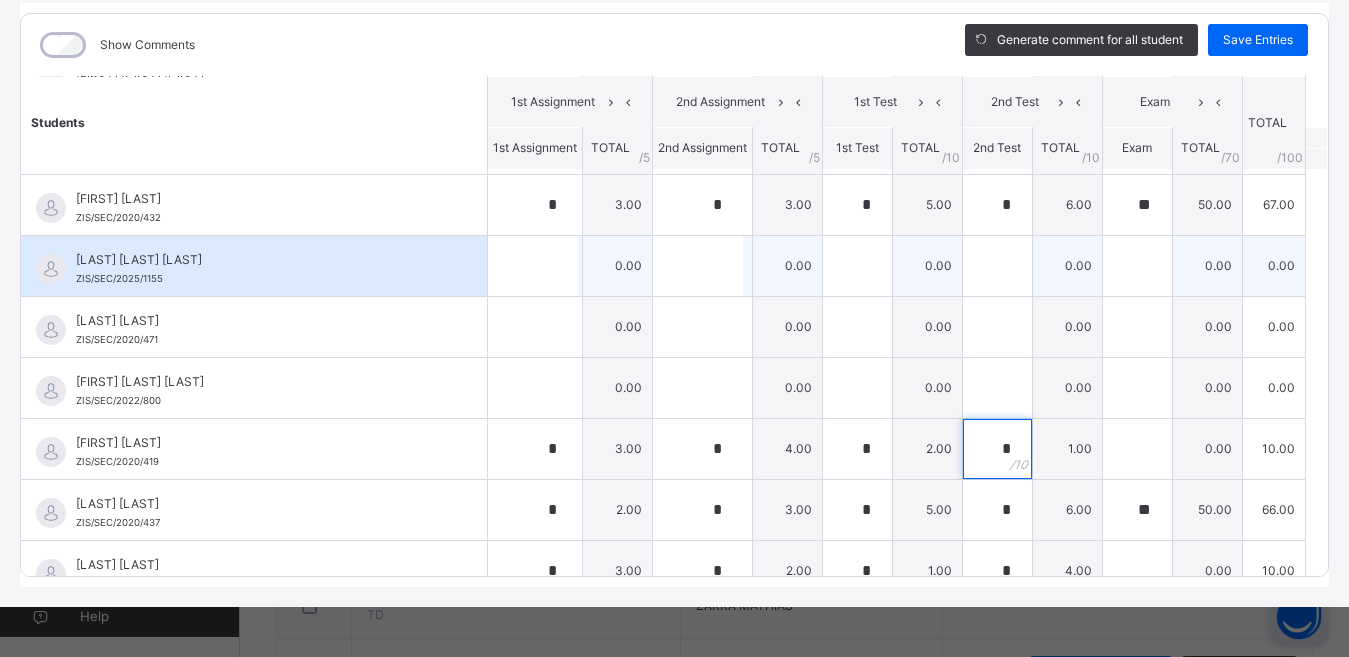 scroll, scrollTop: 409, scrollLeft: 0, axis: vertical 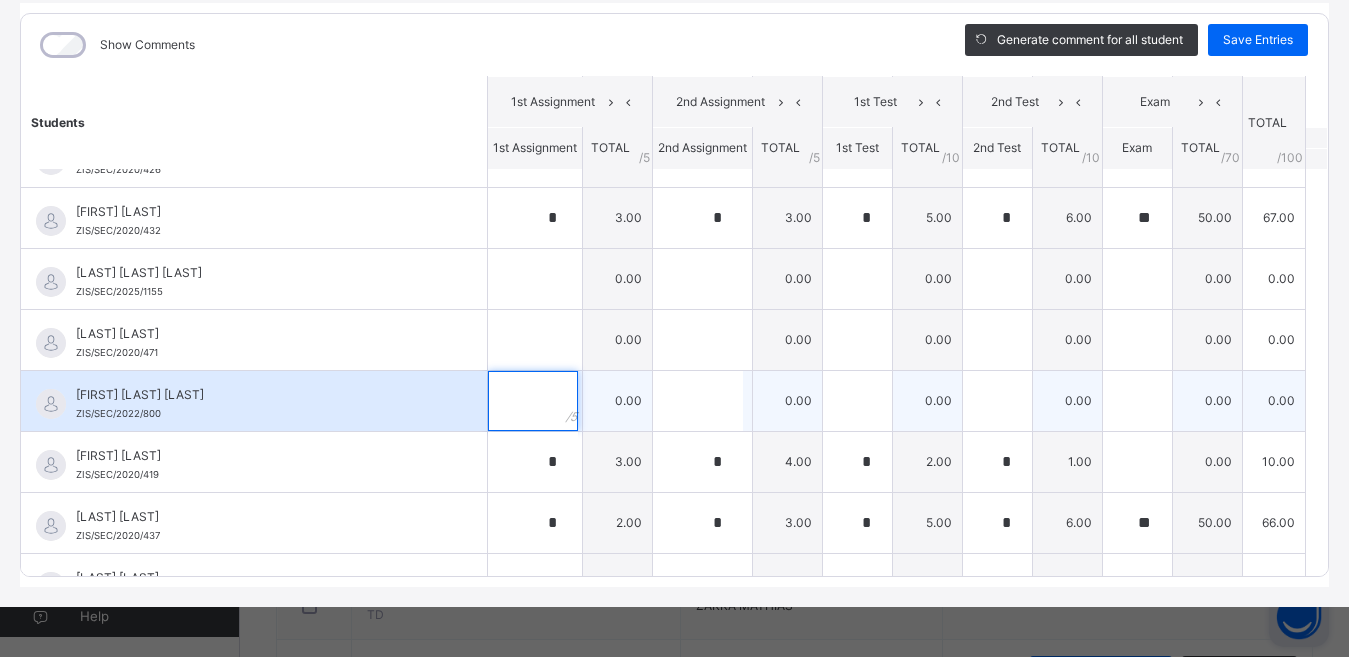 click at bounding box center [533, 401] 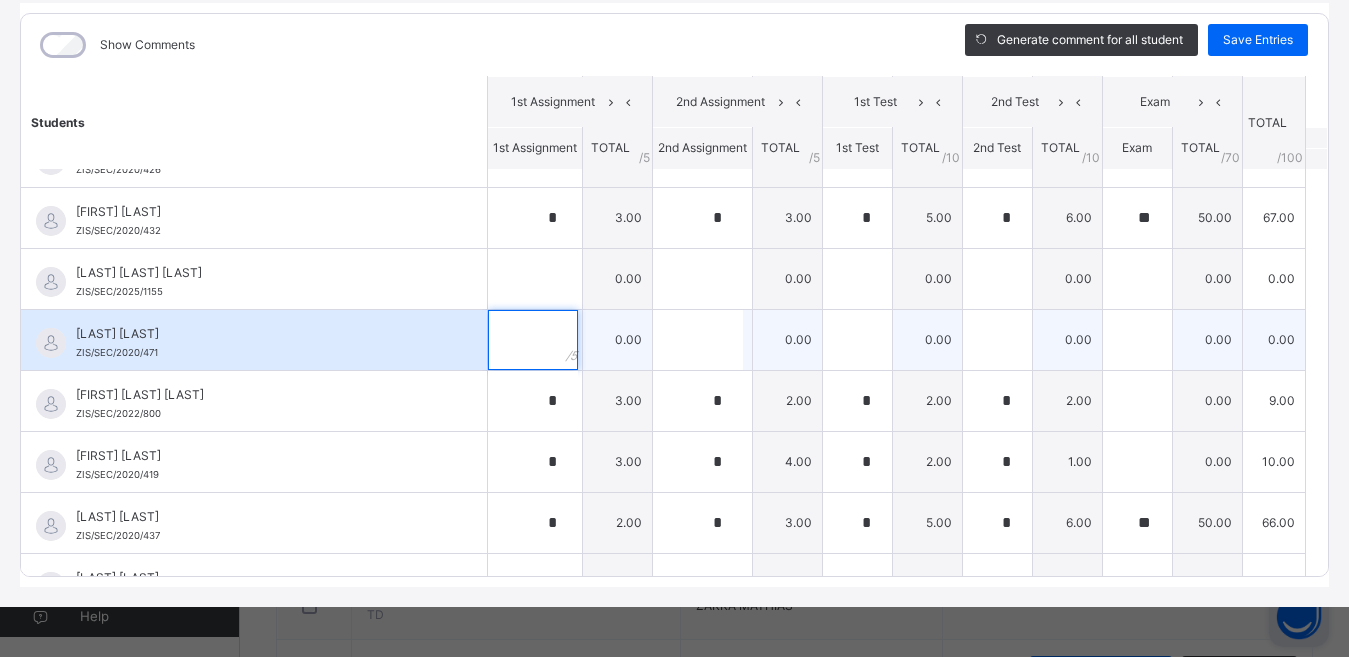 click at bounding box center [533, 340] 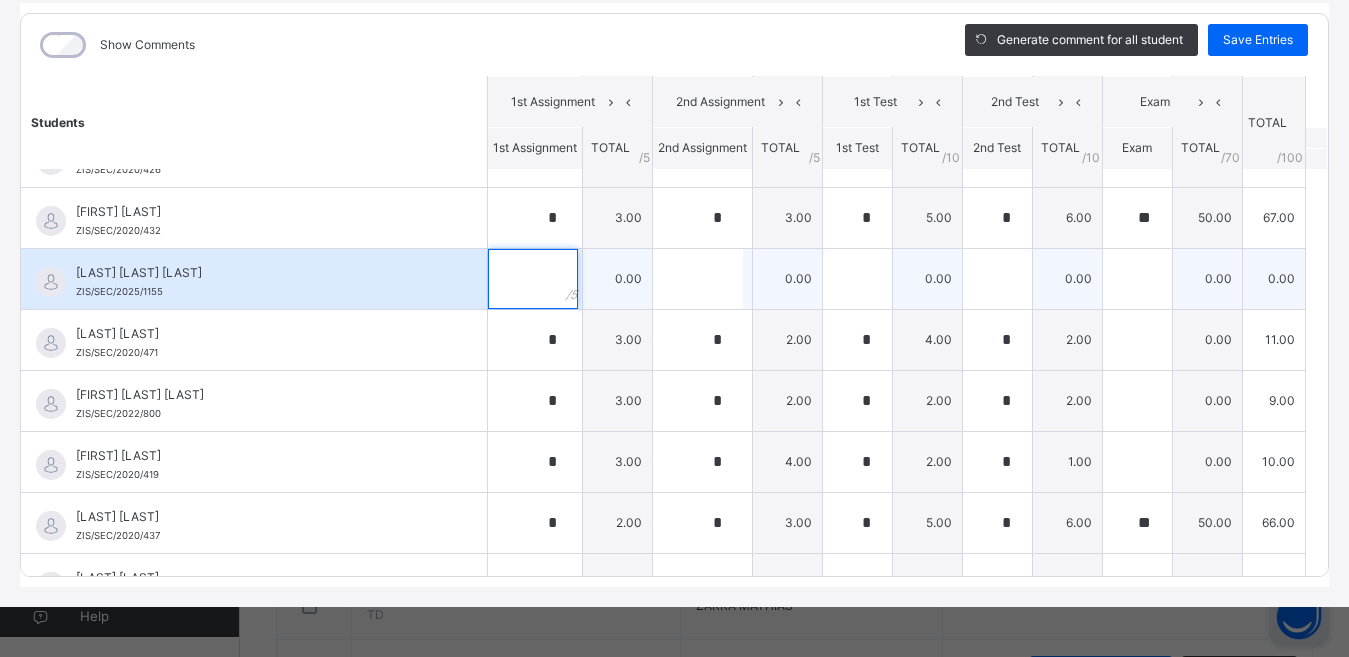 click at bounding box center [533, 279] 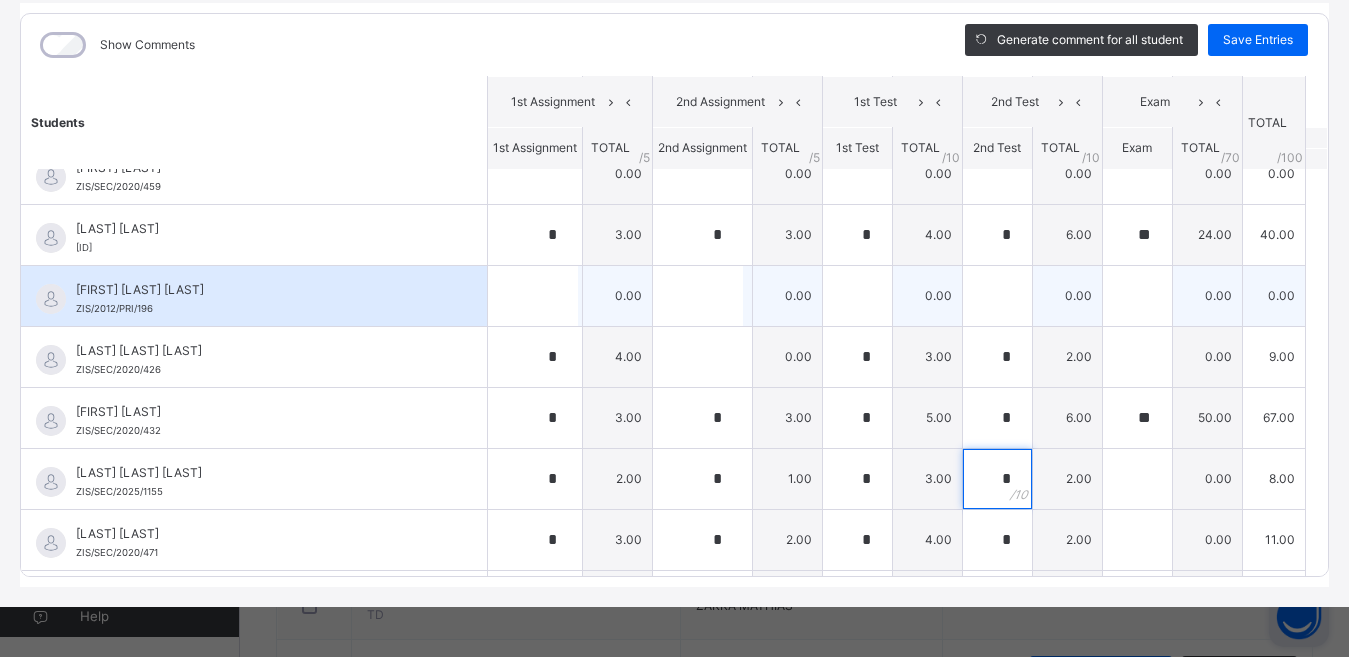 scroll, scrollTop: 109, scrollLeft: 0, axis: vertical 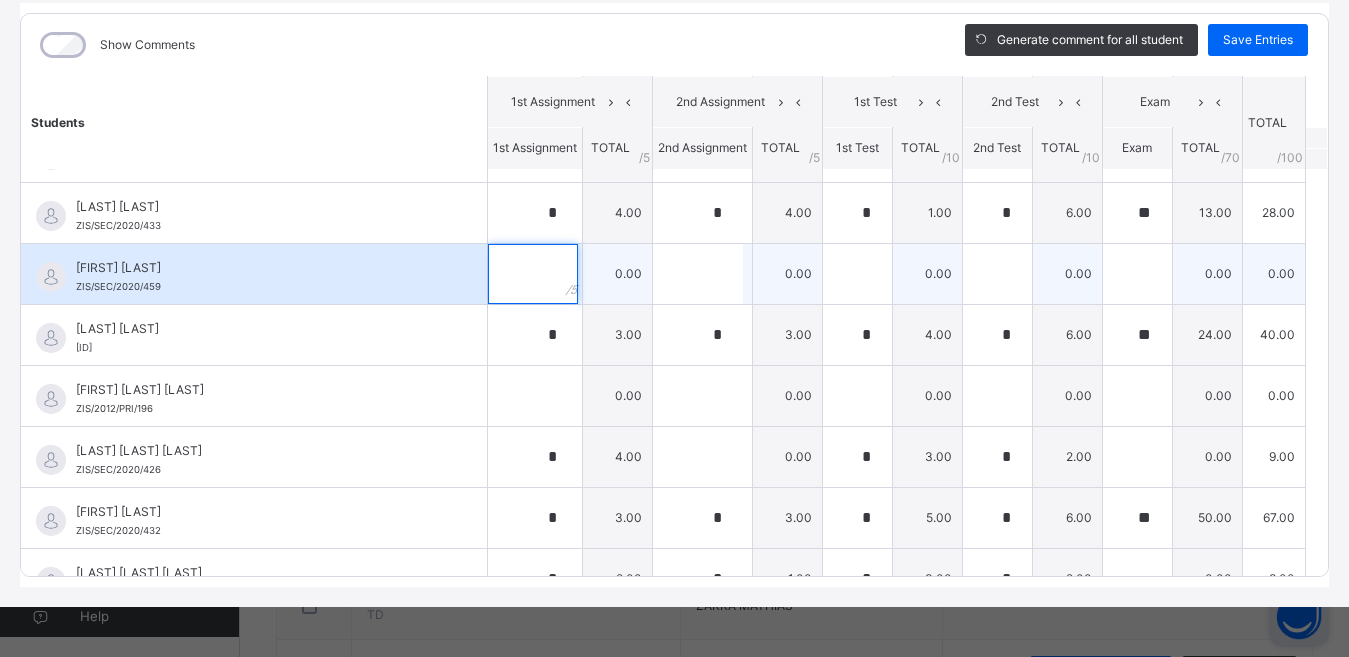 click at bounding box center (535, 274) 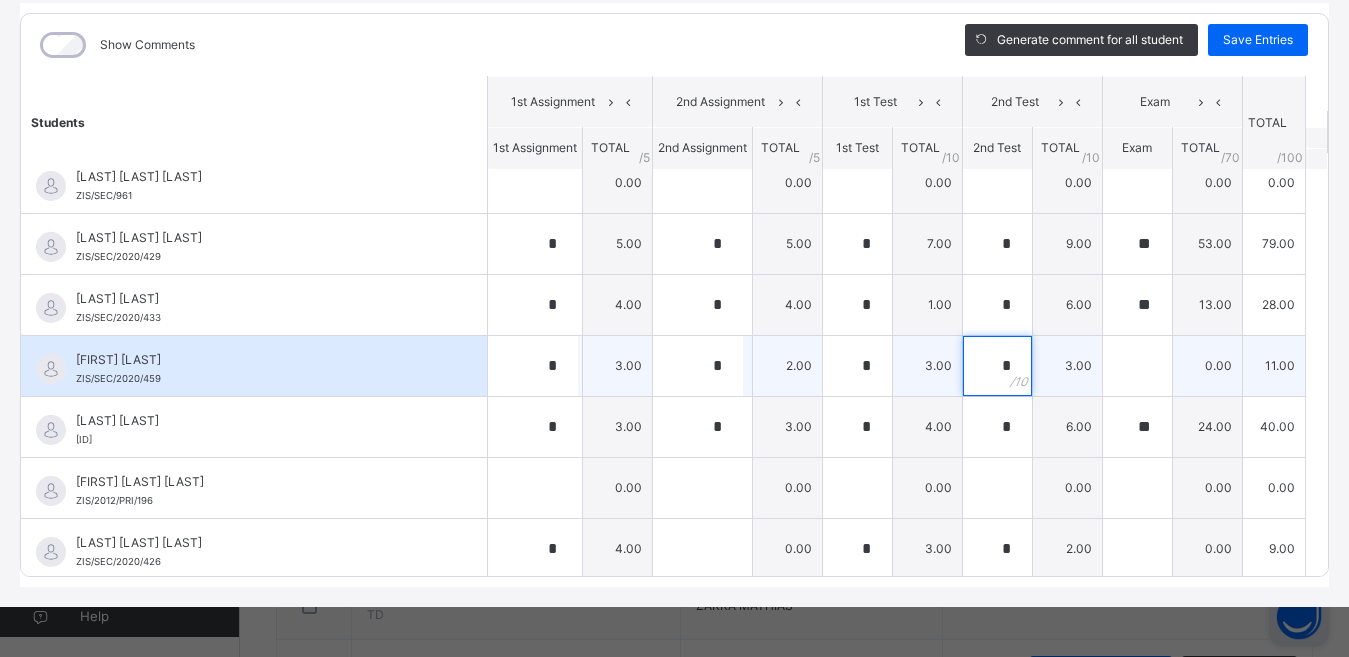 scroll, scrollTop: 0, scrollLeft: 0, axis: both 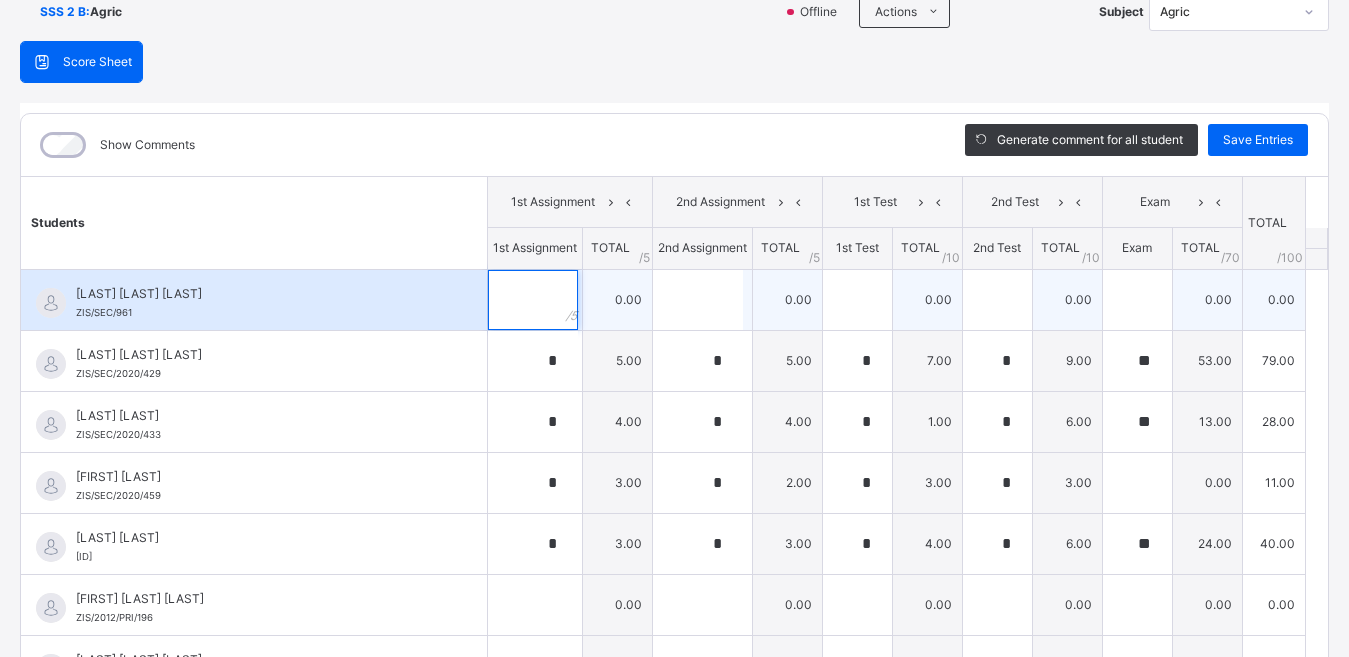 click at bounding box center (533, 300) 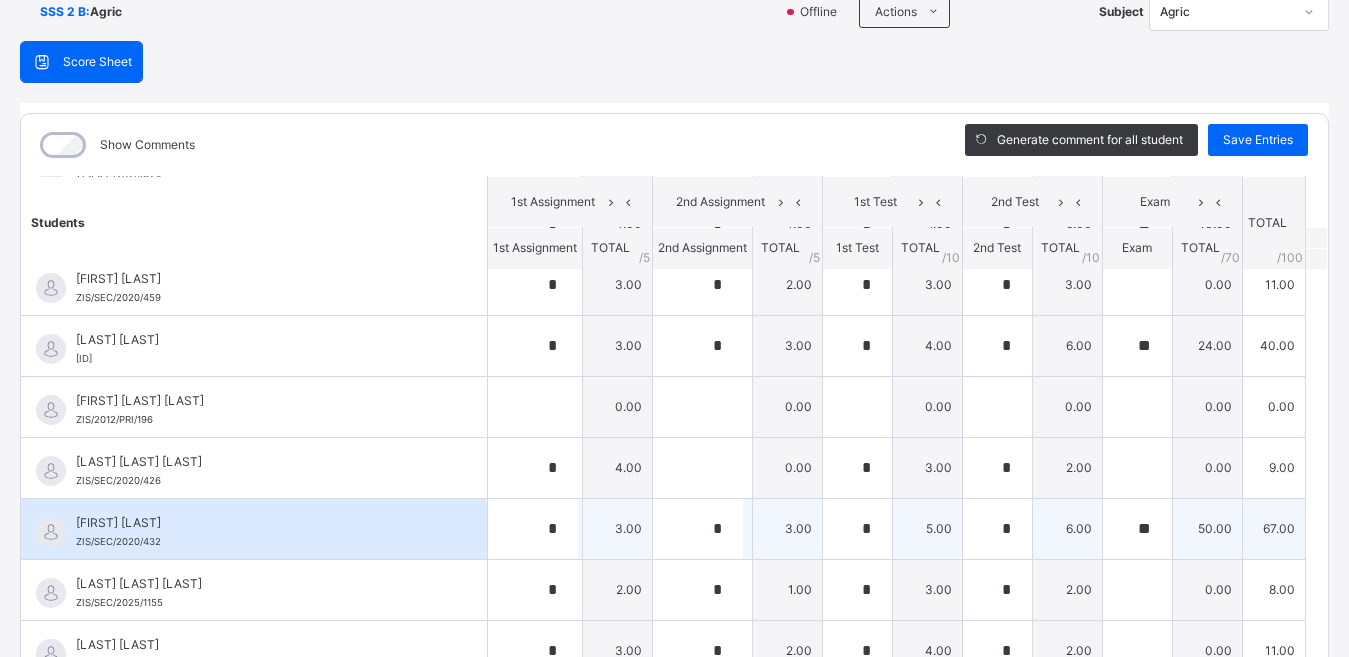 scroll, scrollTop: 200, scrollLeft: 0, axis: vertical 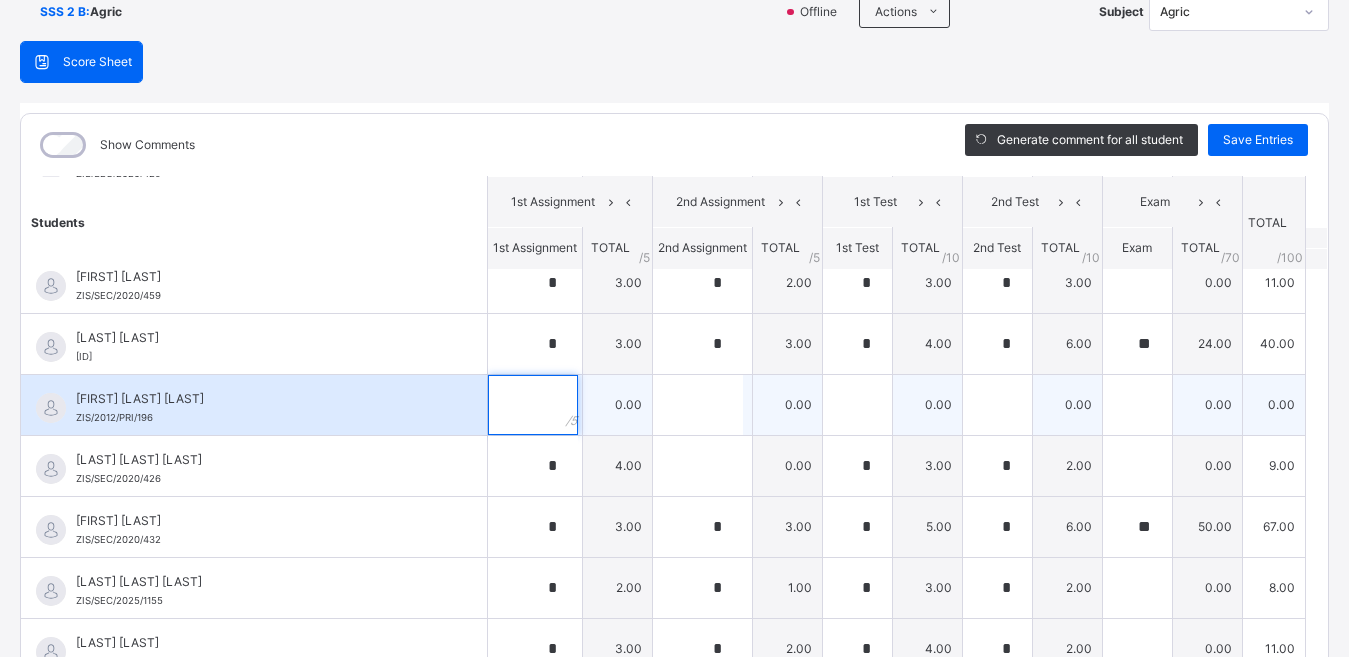 click at bounding box center [533, 405] 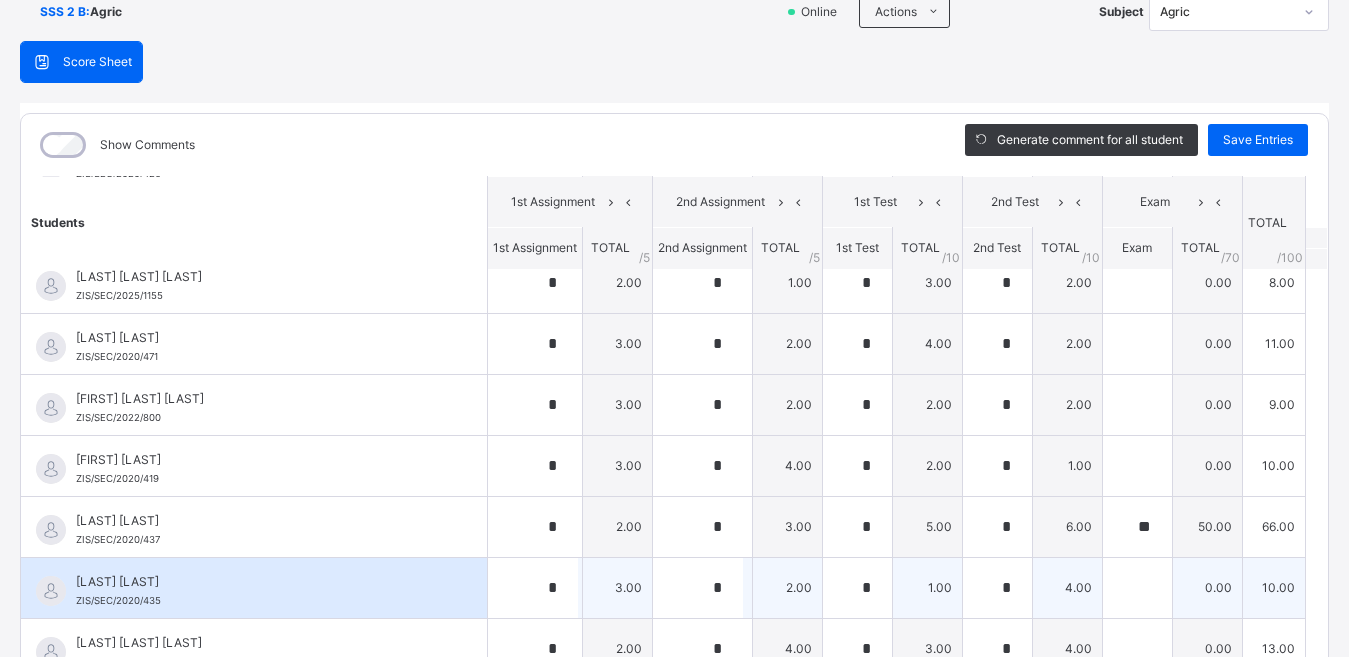 scroll, scrollTop: 509, scrollLeft: 0, axis: vertical 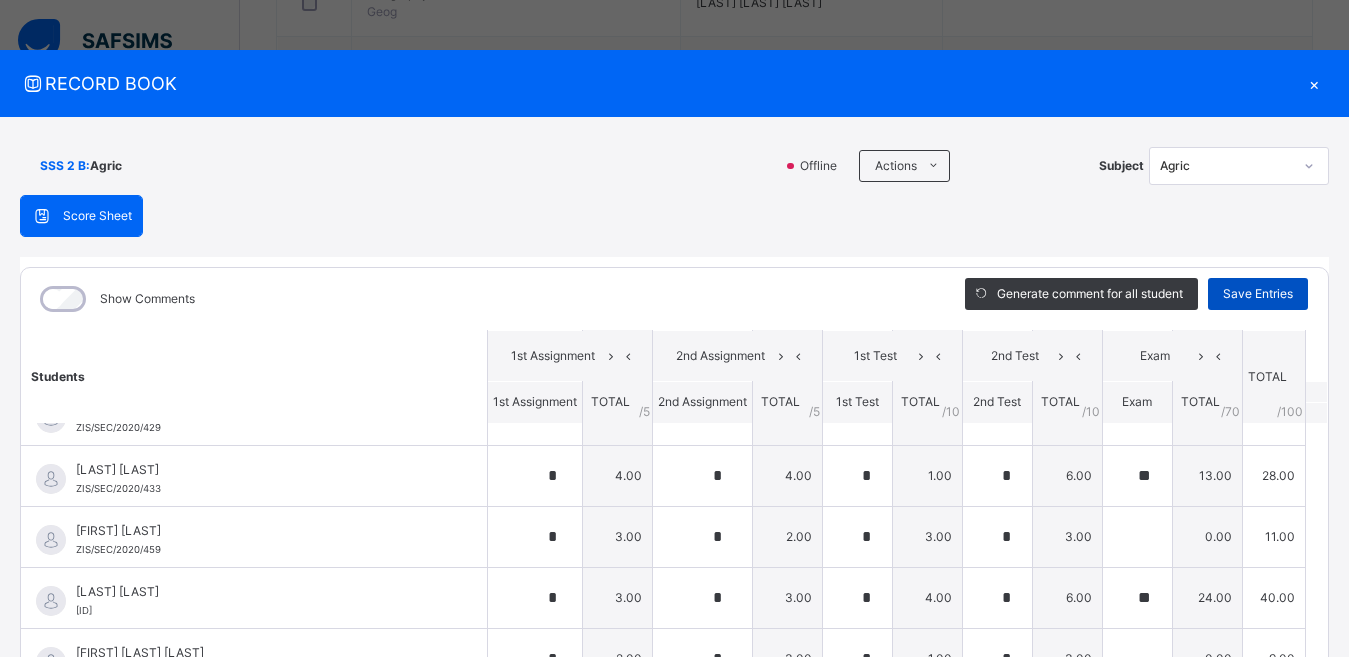 click on "Save Entries" at bounding box center [1258, 294] 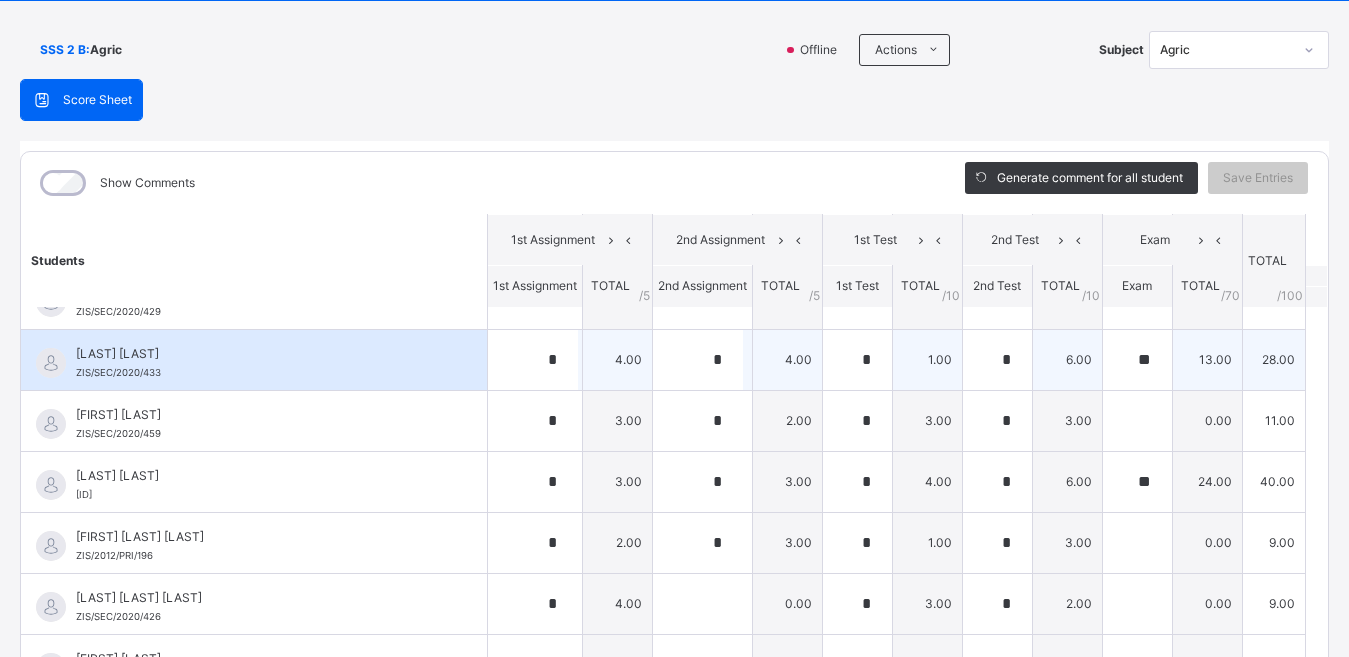 scroll, scrollTop: 200, scrollLeft: 0, axis: vertical 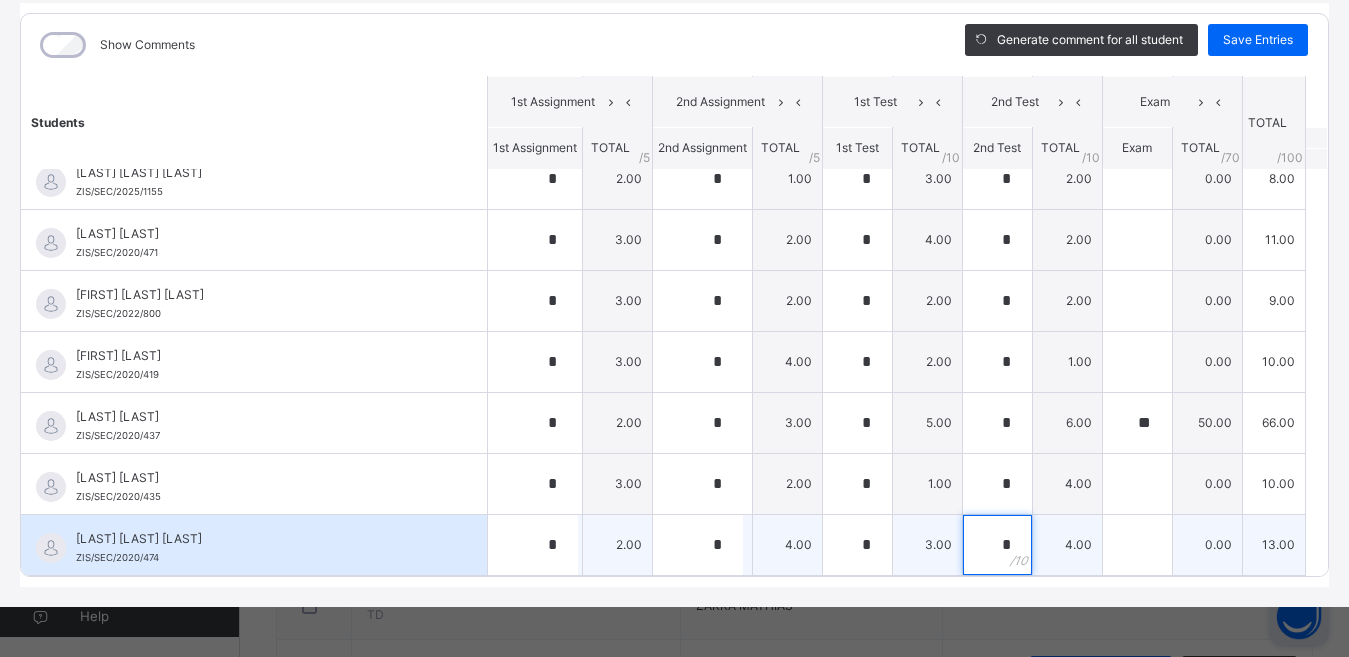 click on "*" at bounding box center (997, 545) 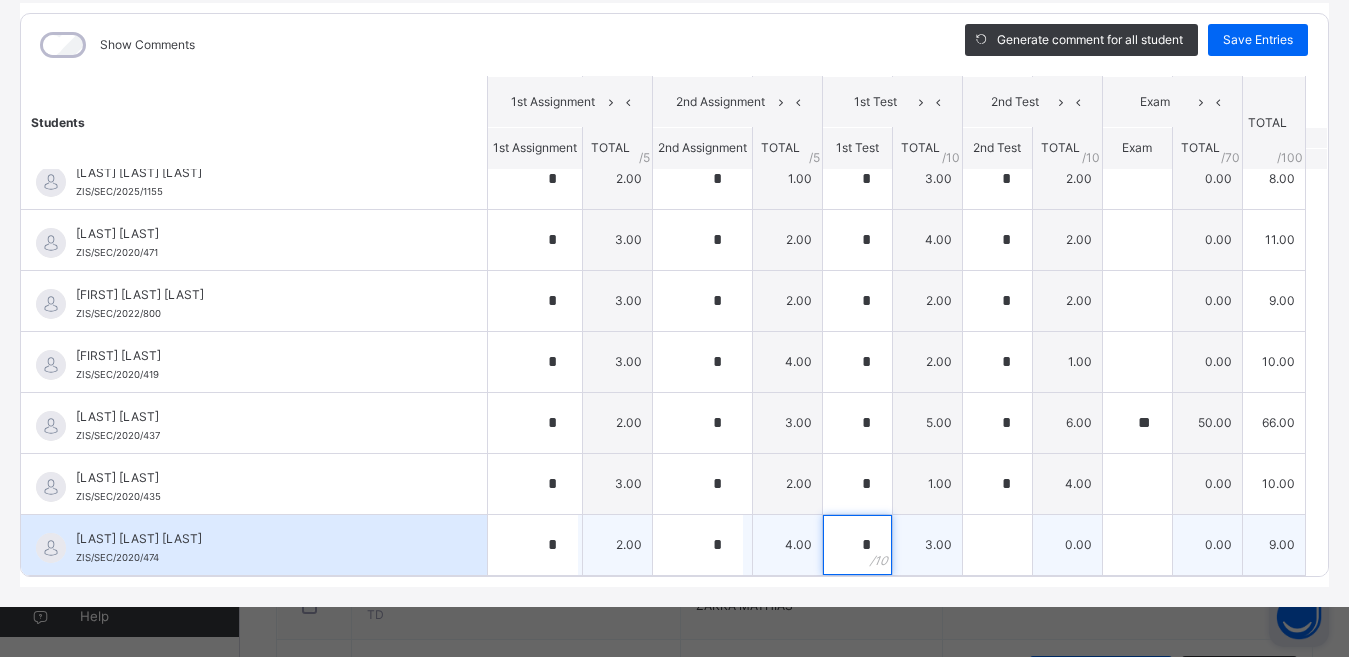 click on "*" at bounding box center (857, 545) 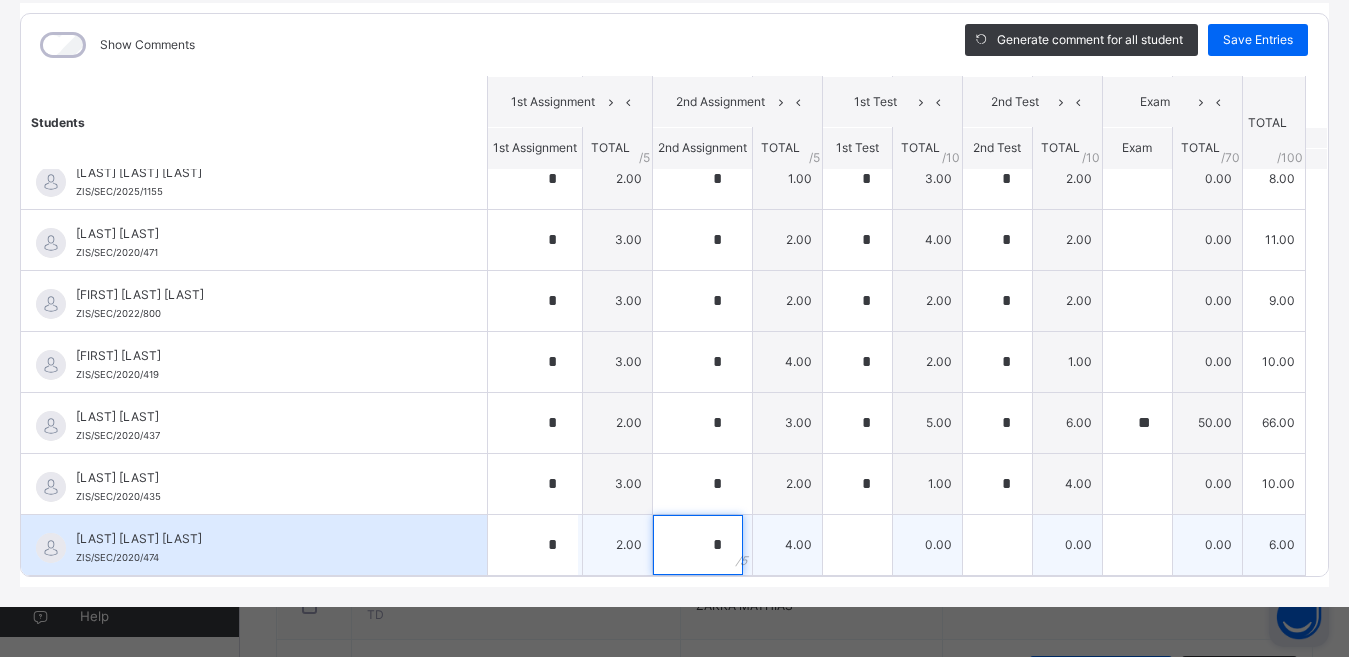 click on "*" at bounding box center (698, 545) 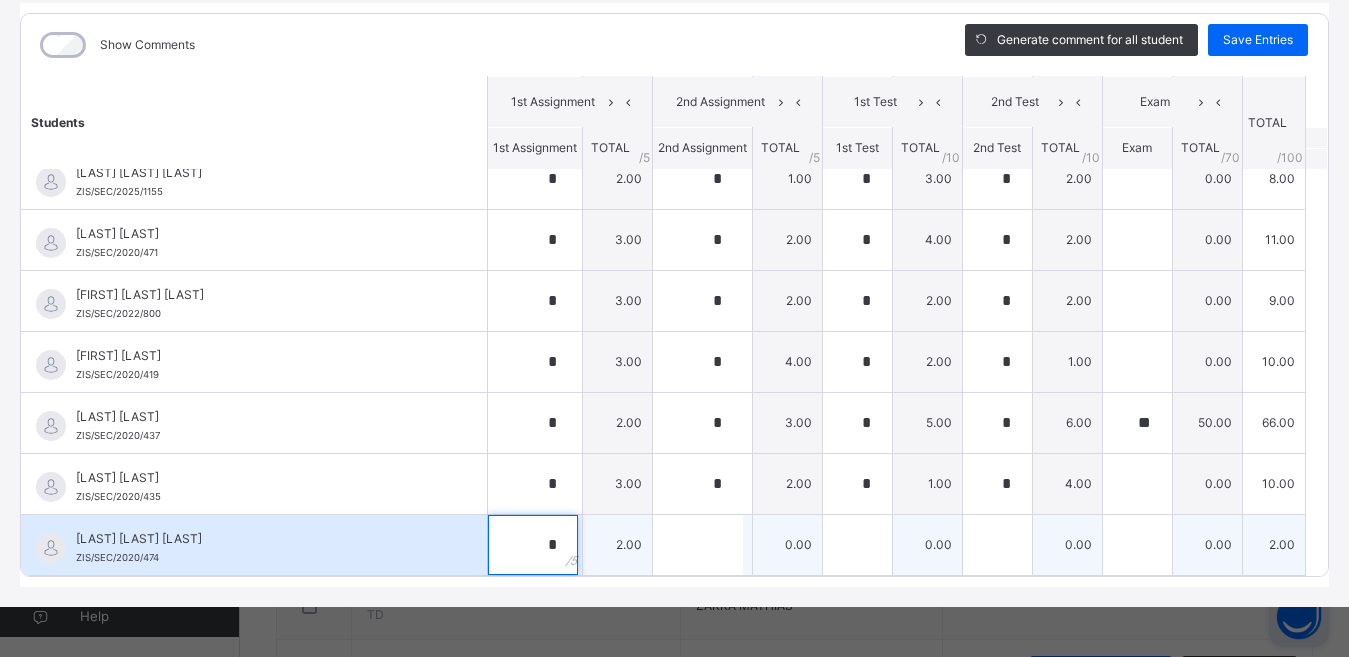 click on "*" at bounding box center (535, 545) 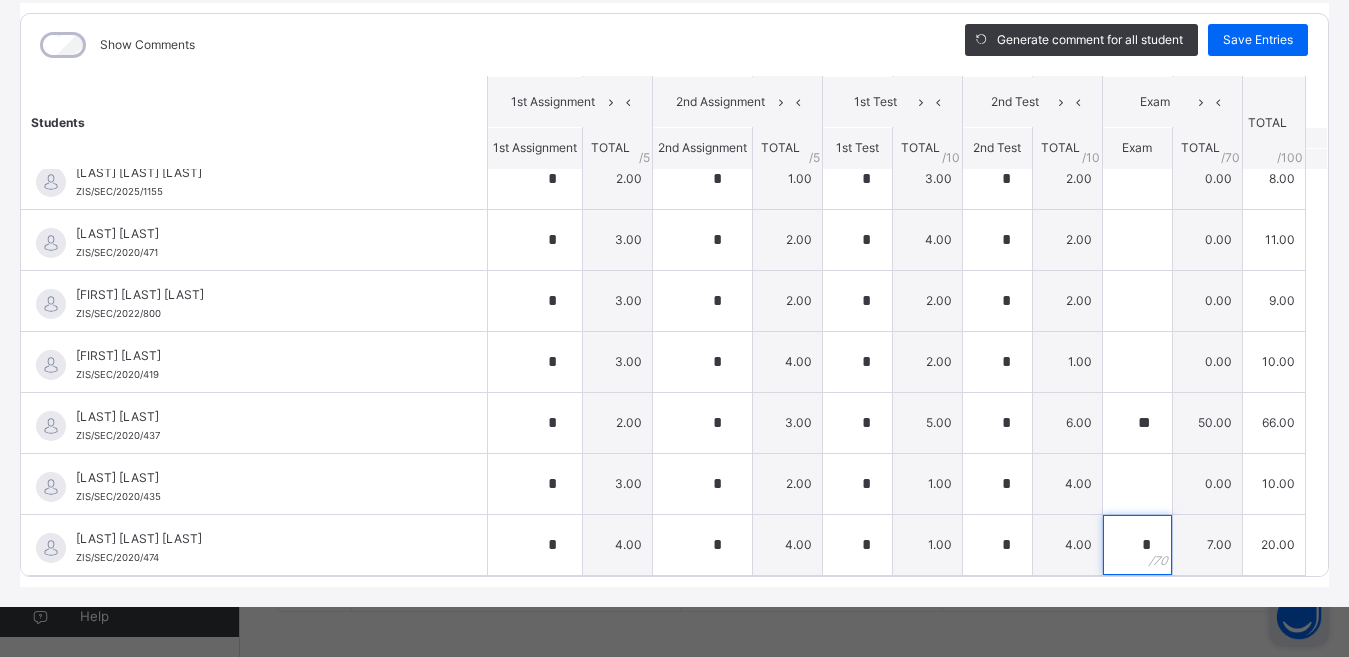 scroll, scrollTop: 1507, scrollLeft: 0, axis: vertical 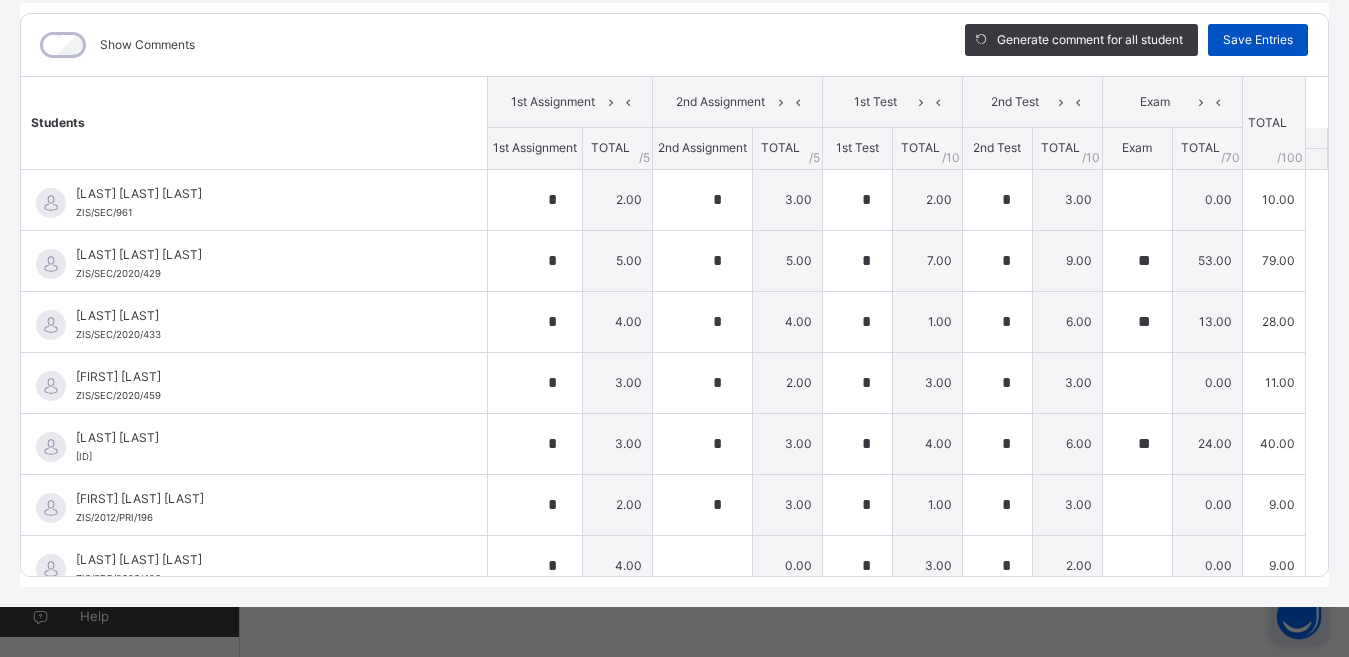 click on "Save Entries" at bounding box center [1258, 40] 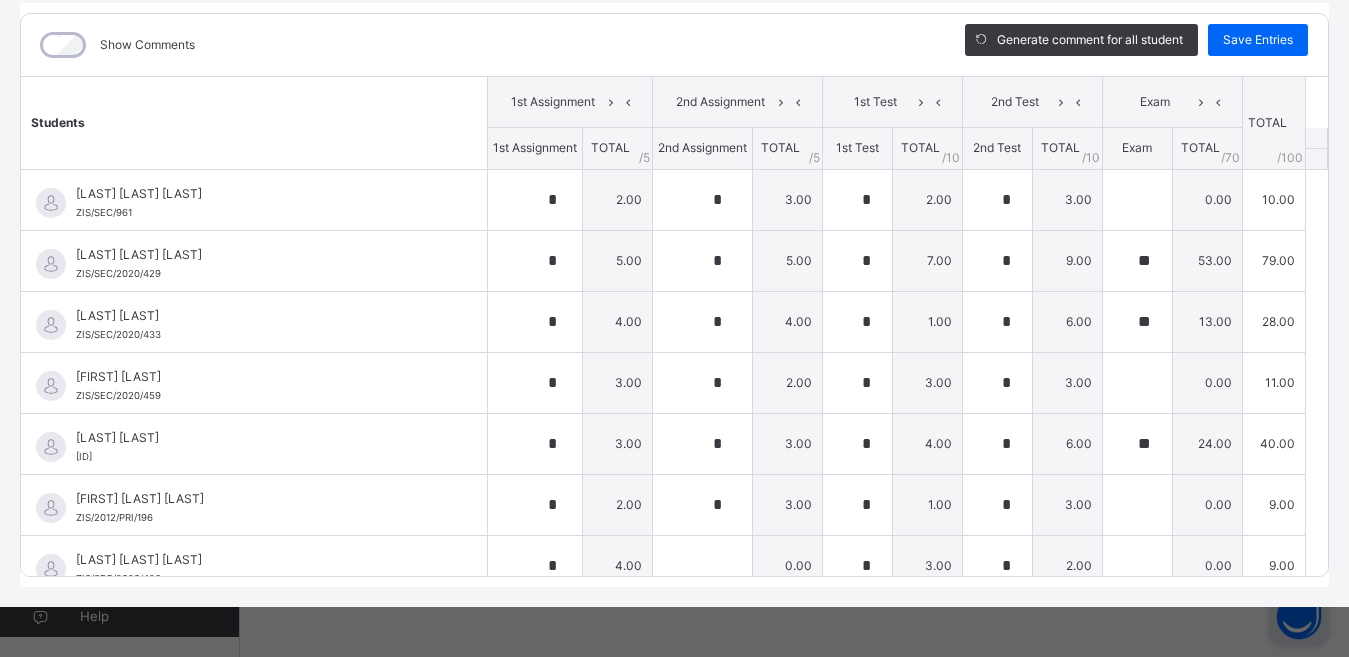 scroll, scrollTop: 0, scrollLeft: 0, axis: both 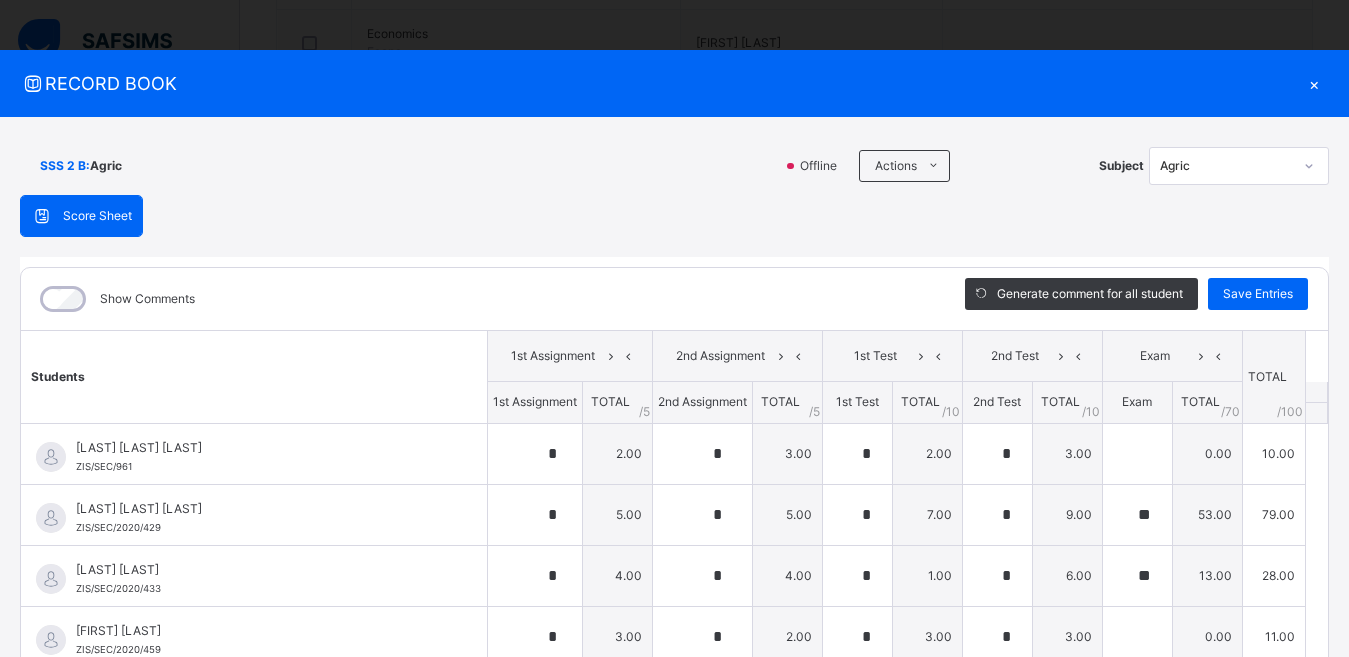 click on "×" at bounding box center (1314, 83) 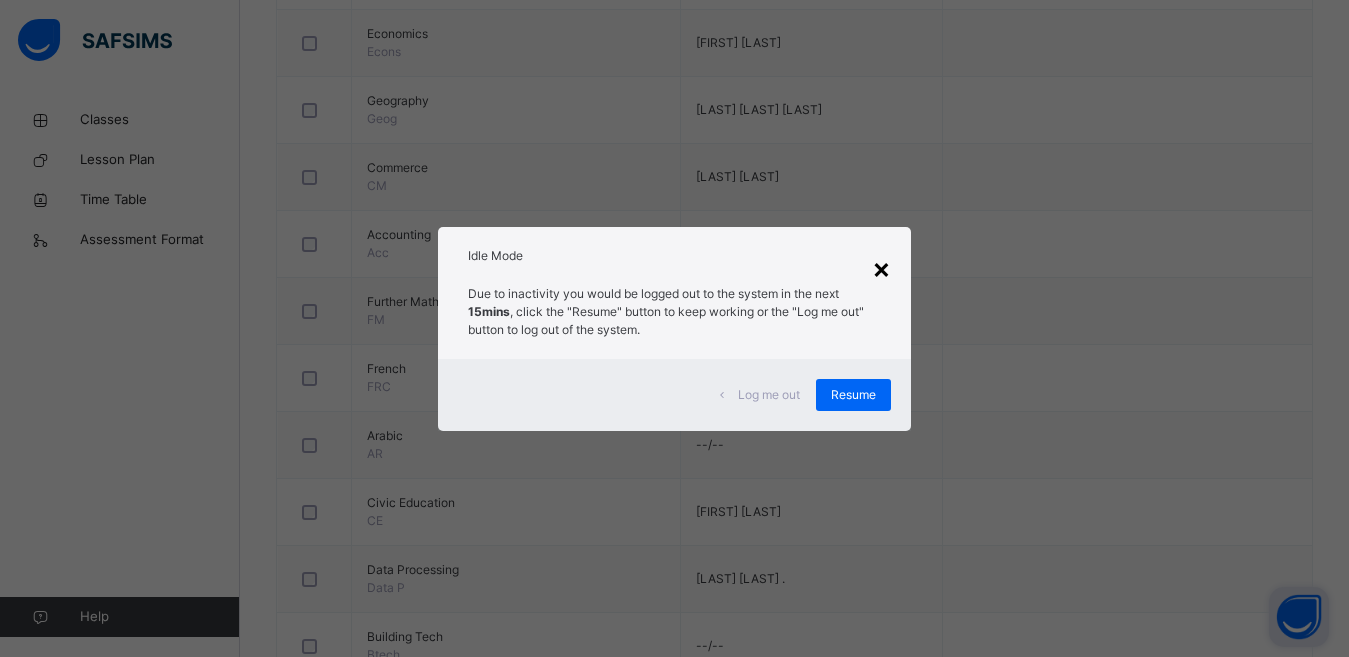 click on "×" at bounding box center (881, 268) 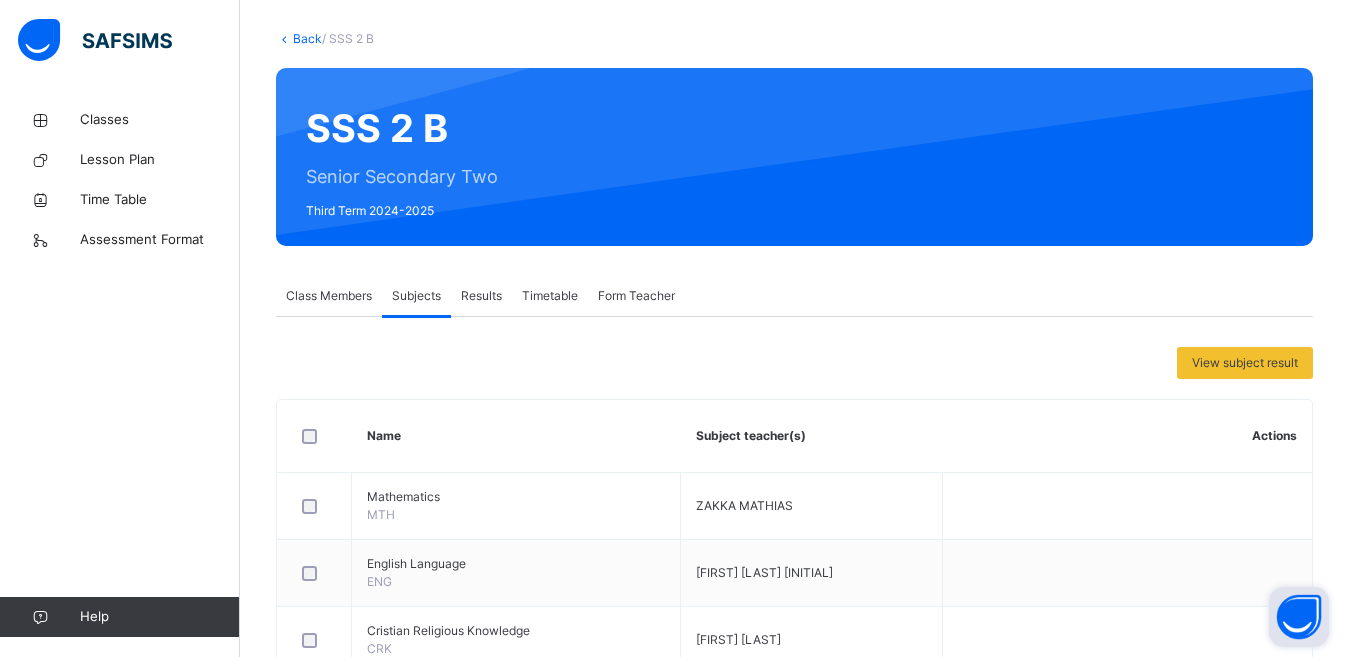 scroll, scrollTop: 0, scrollLeft: 0, axis: both 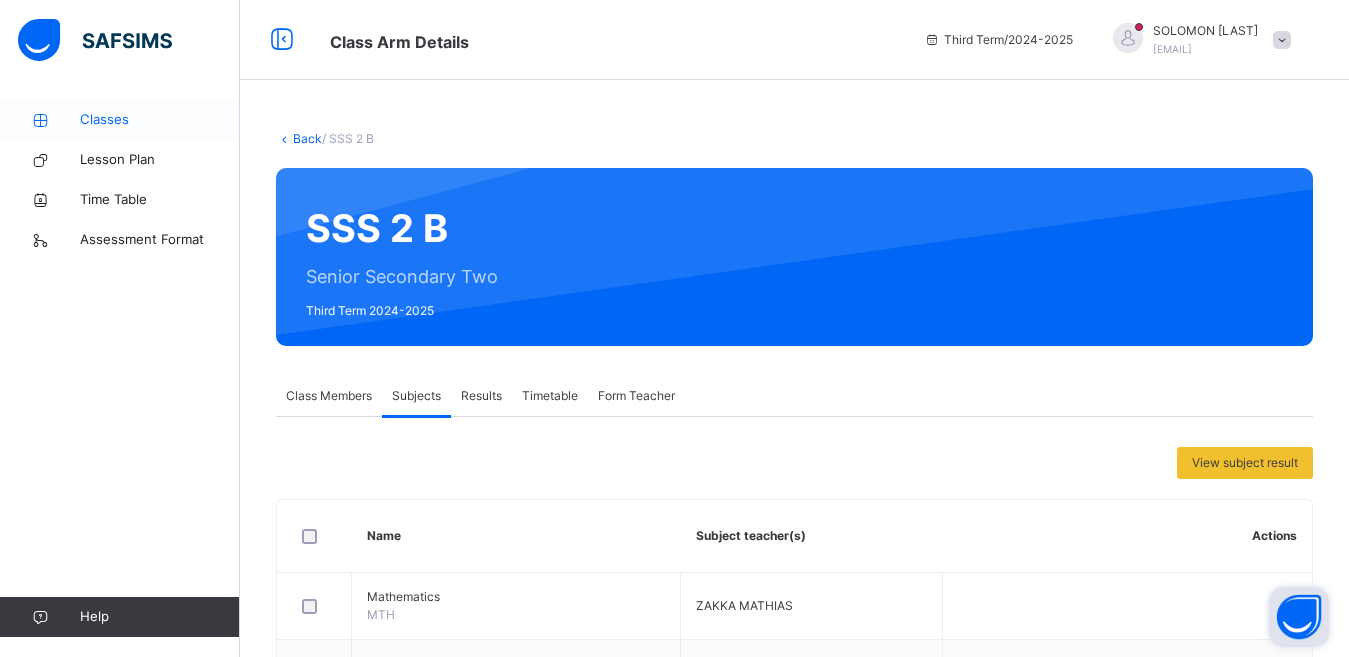 click on "Classes" at bounding box center (160, 120) 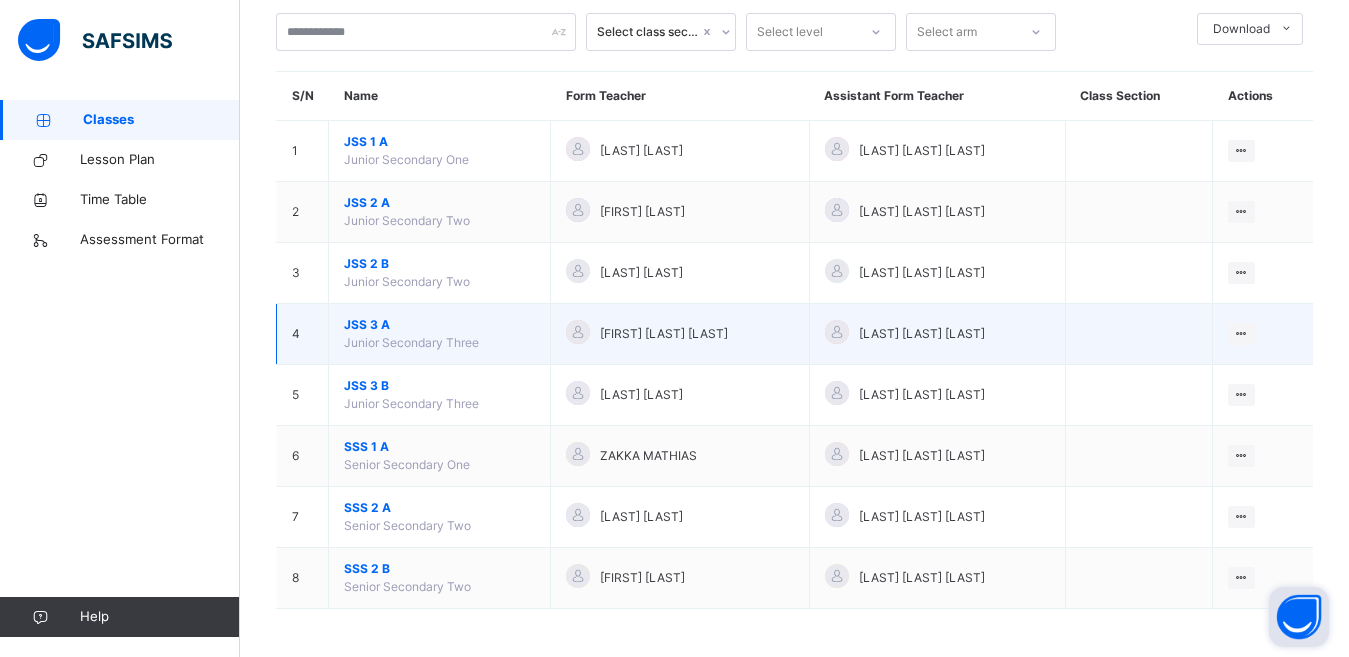 scroll, scrollTop: 119, scrollLeft: 0, axis: vertical 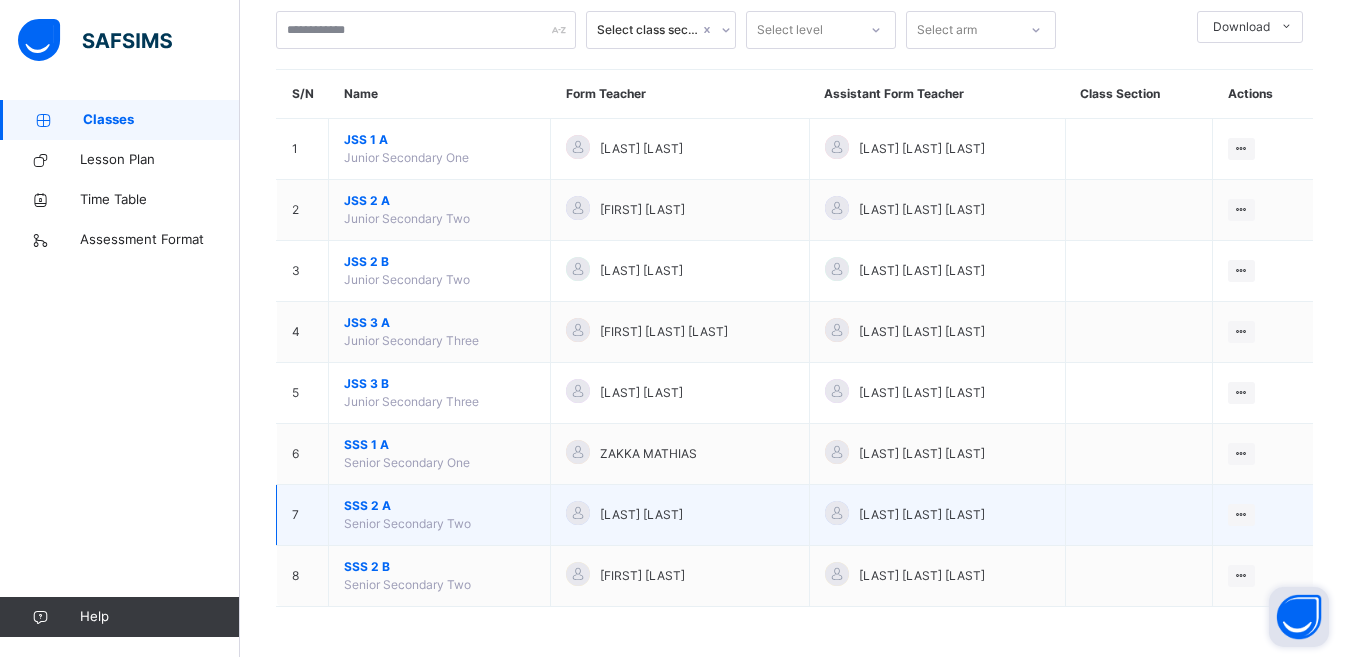click on "[FIRST] [LAST]" at bounding box center (680, 515) 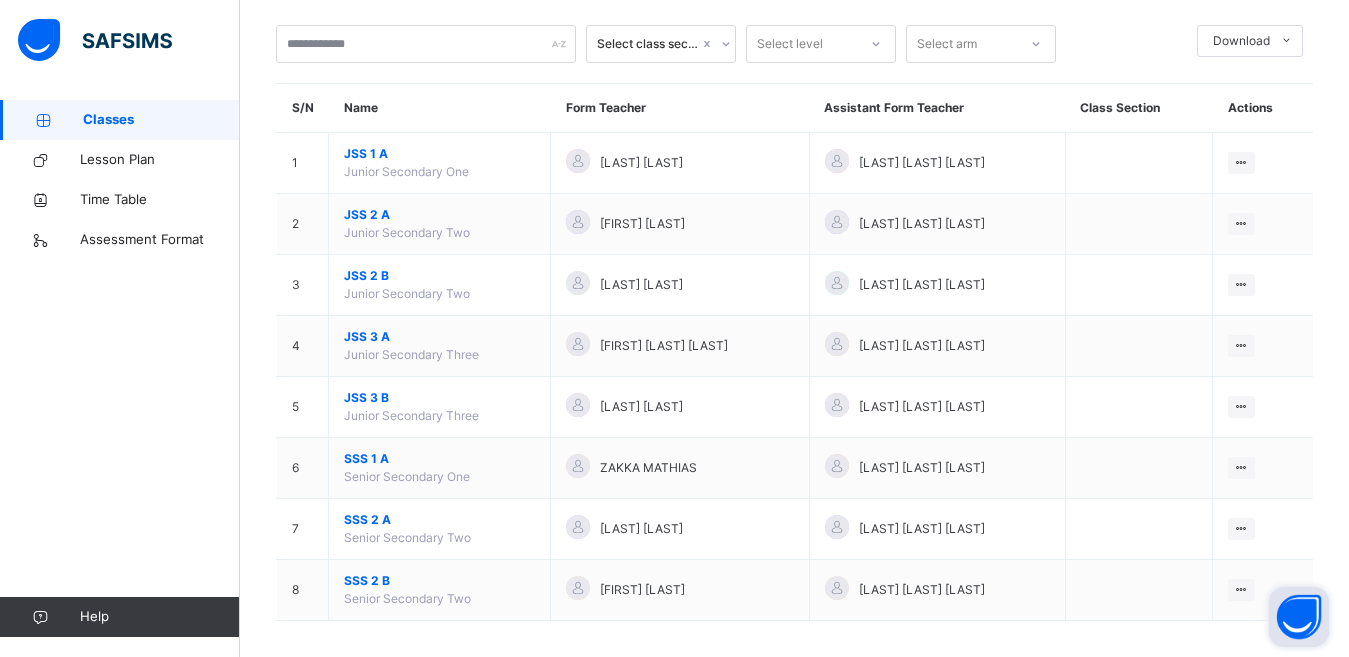 scroll, scrollTop: 119, scrollLeft: 0, axis: vertical 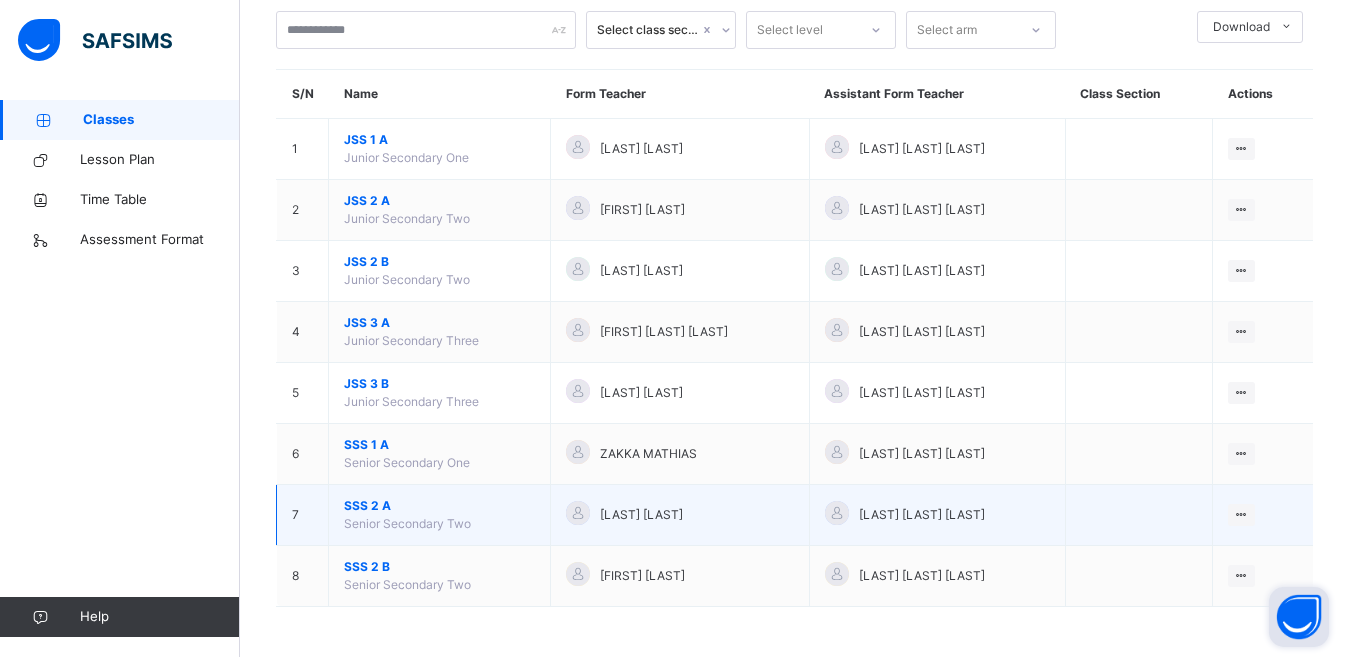 click on "SSS 2   A" at bounding box center [439, 506] 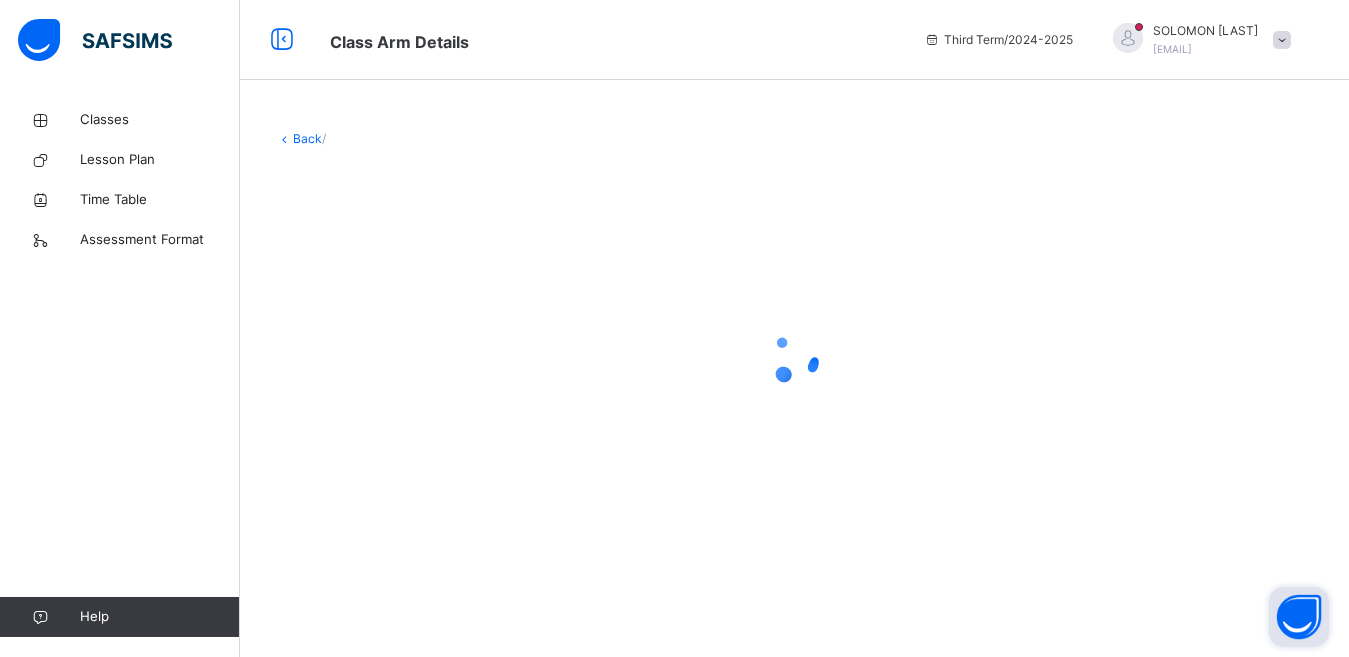 scroll, scrollTop: 0, scrollLeft: 0, axis: both 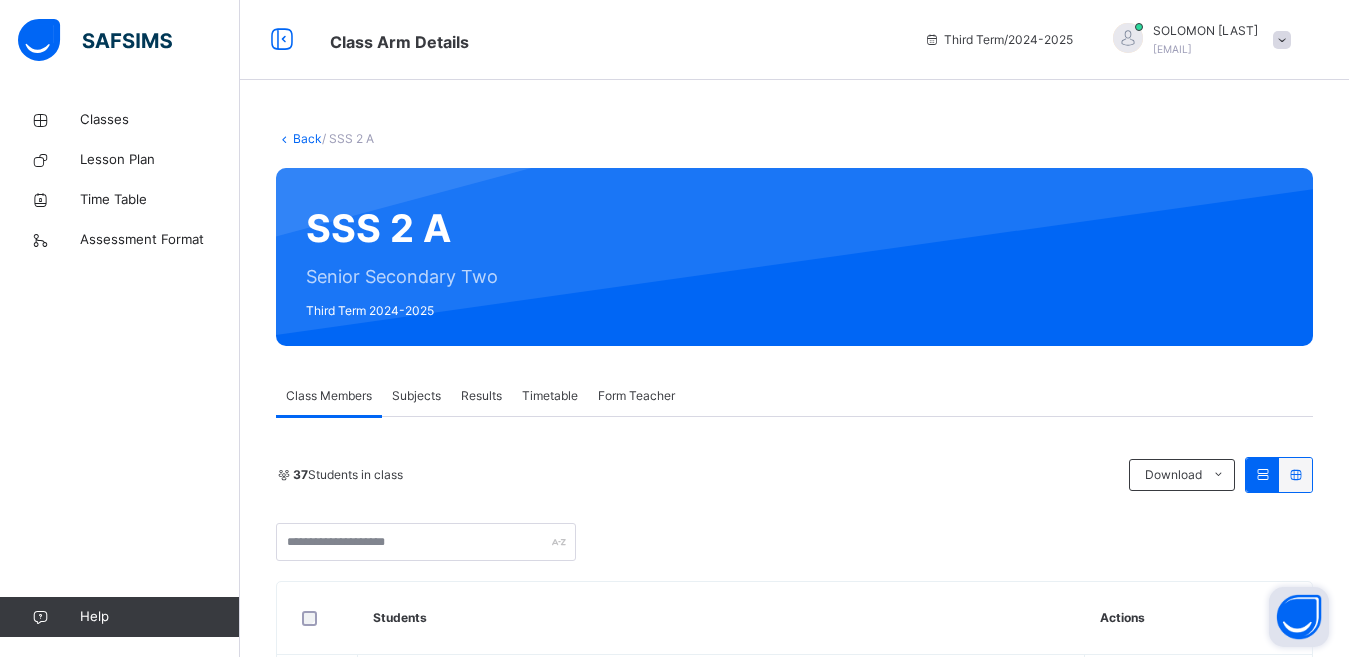 click on "Subjects" at bounding box center [416, 396] 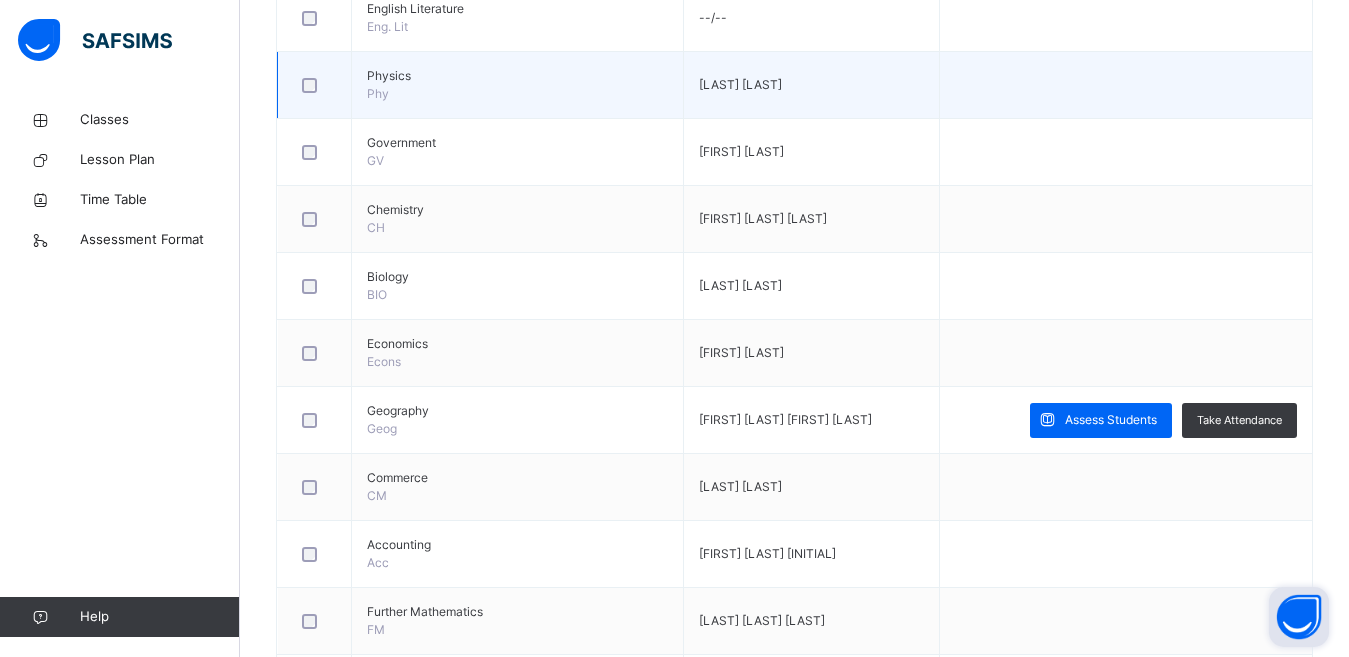 scroll, scrollTop: 1000, scrollLeft: 0, axis: vertical 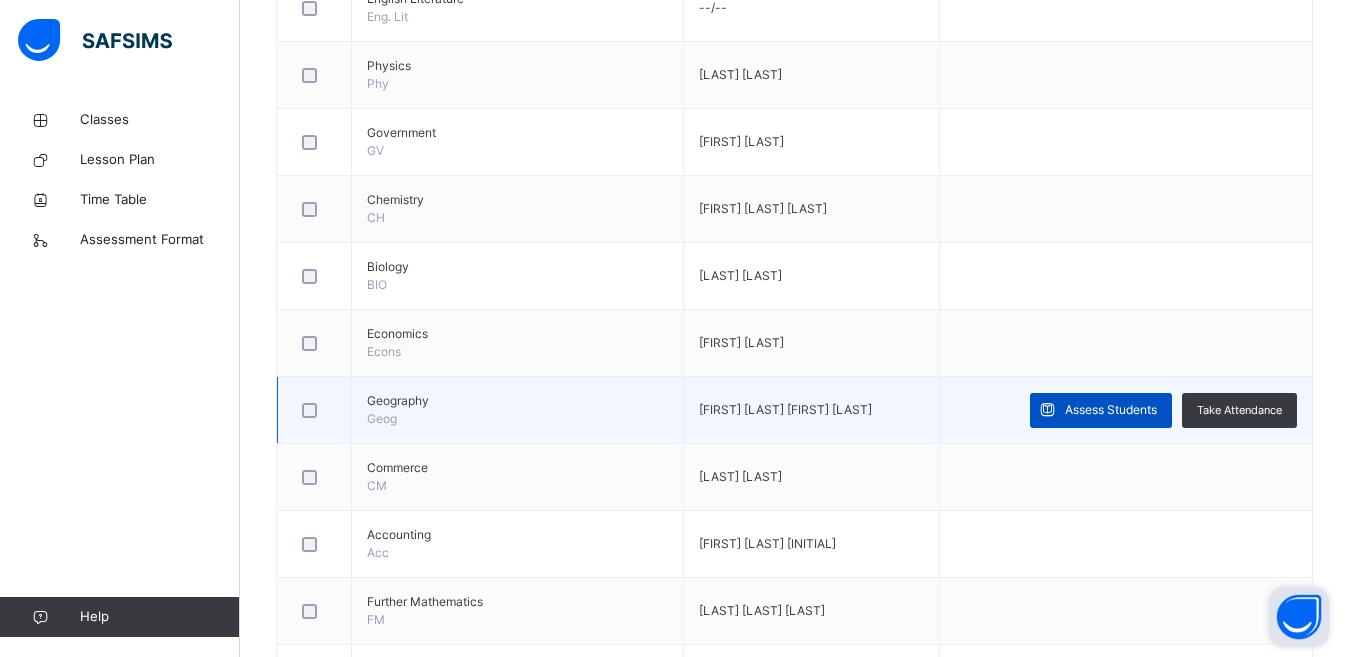 click on "Assess Students" at bounding box center [1111, 410] 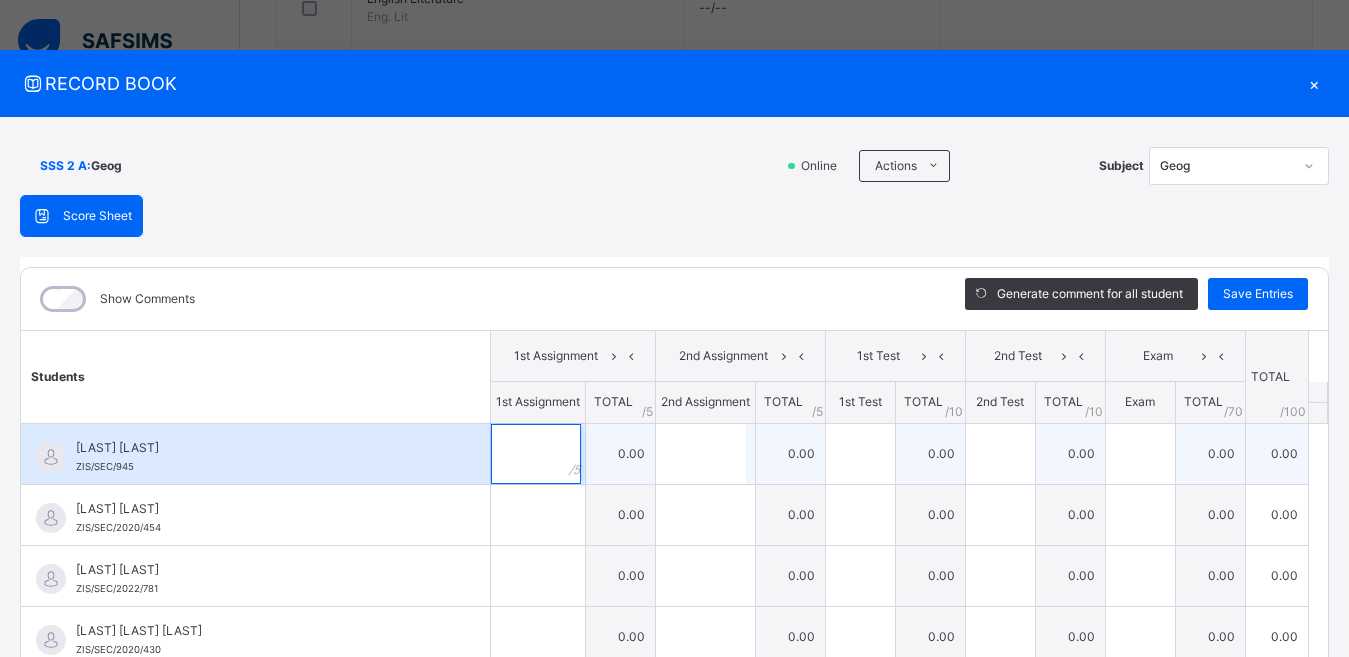 click at bounding box center (538, 454) 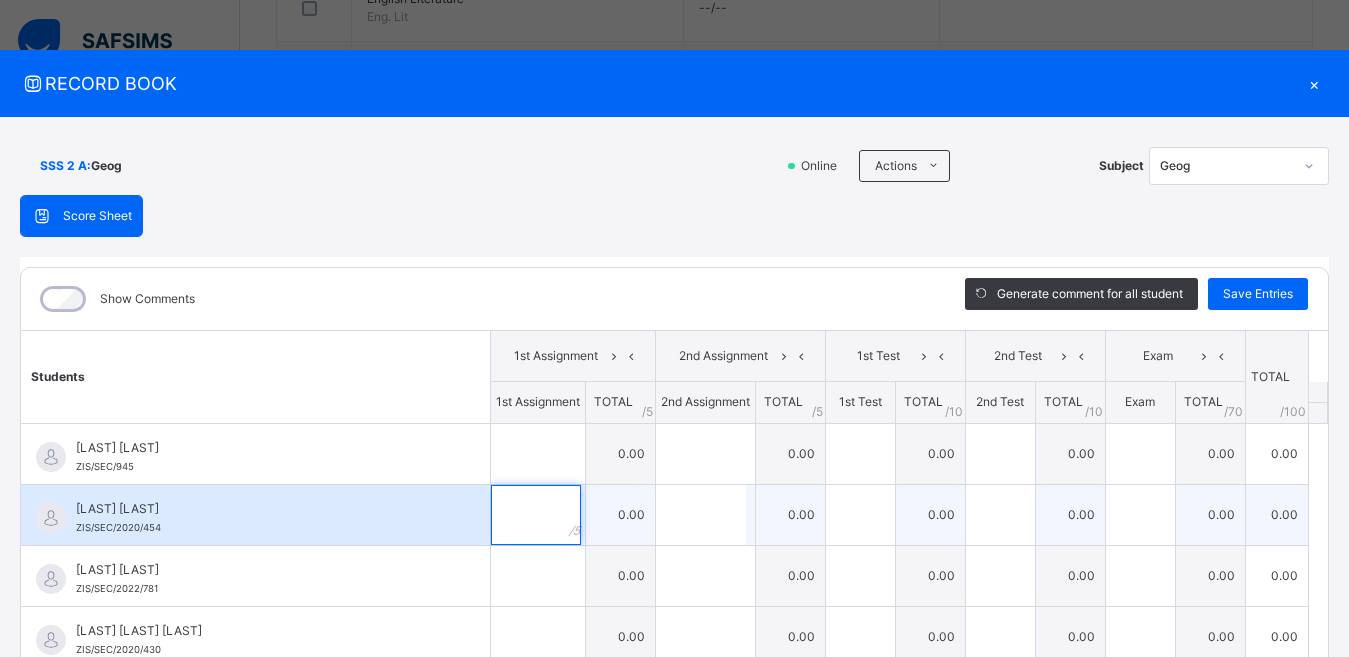 click at bounding box center (536, 515) 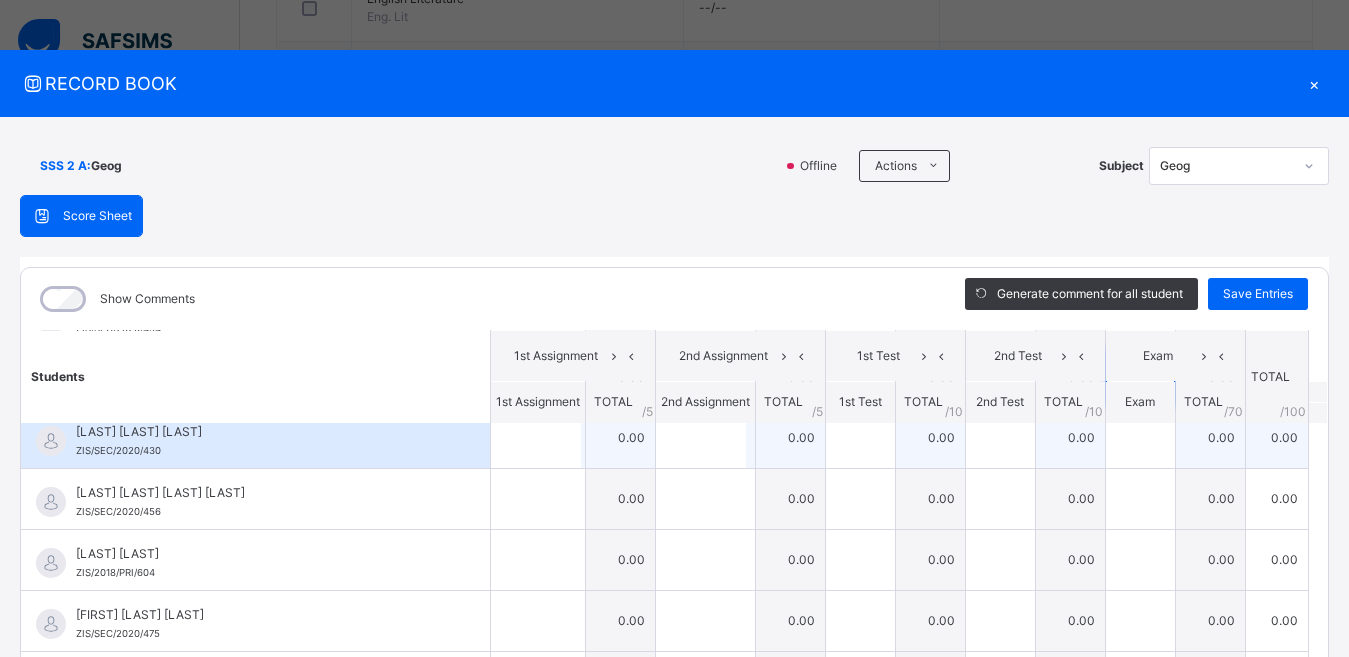 scroll, scrollTop: 200, scrollLeft: 0, axis: vertical 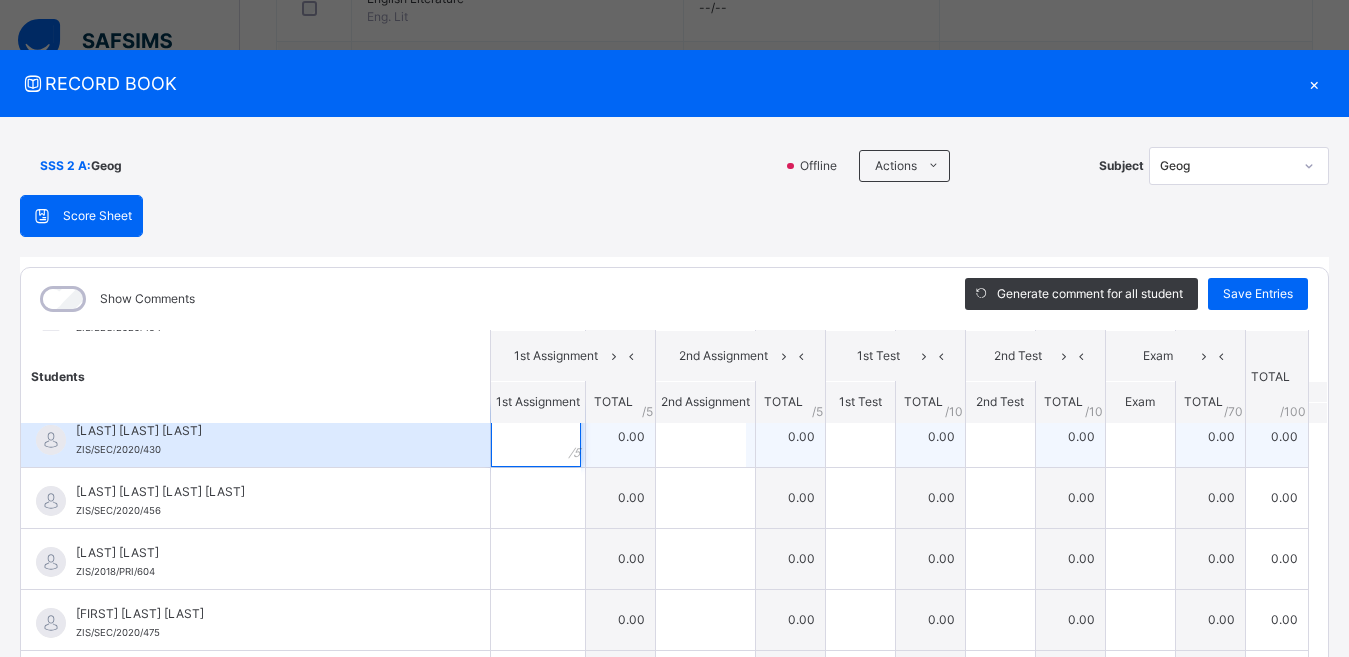 click at bounding box center (536, 437) 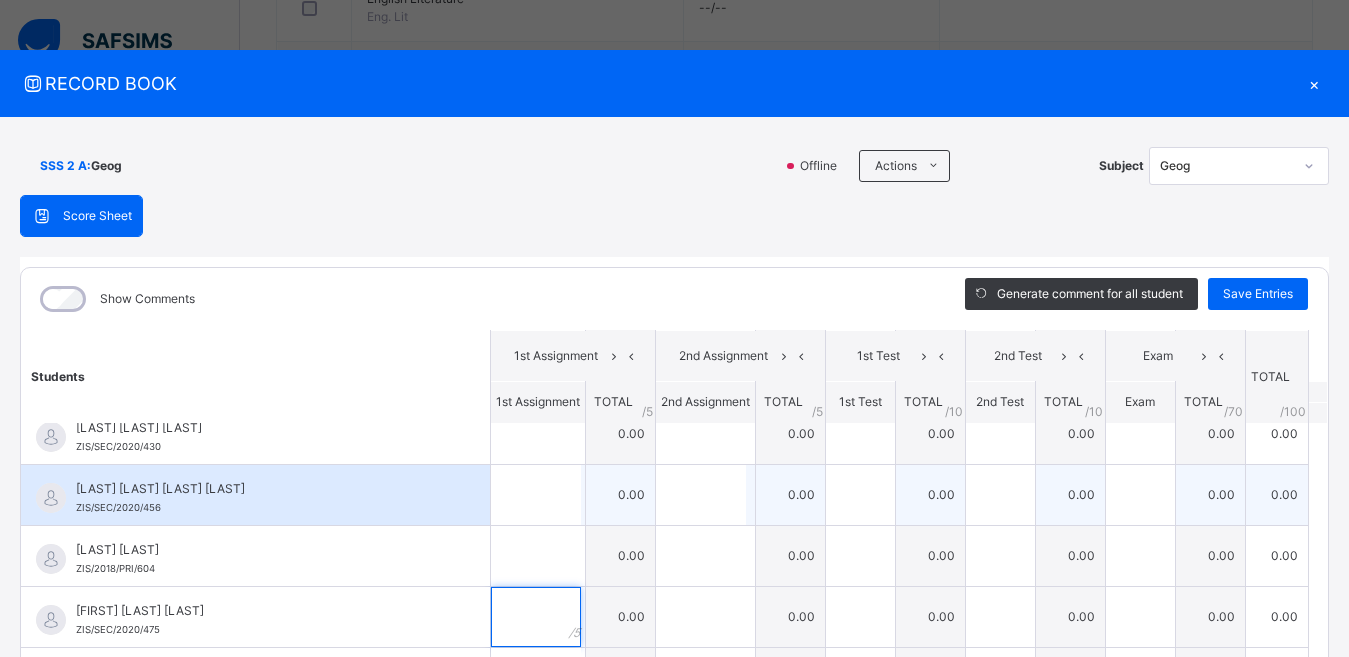 scroll, scrollTop: 200, scrollLeft: 0, axis: vertical 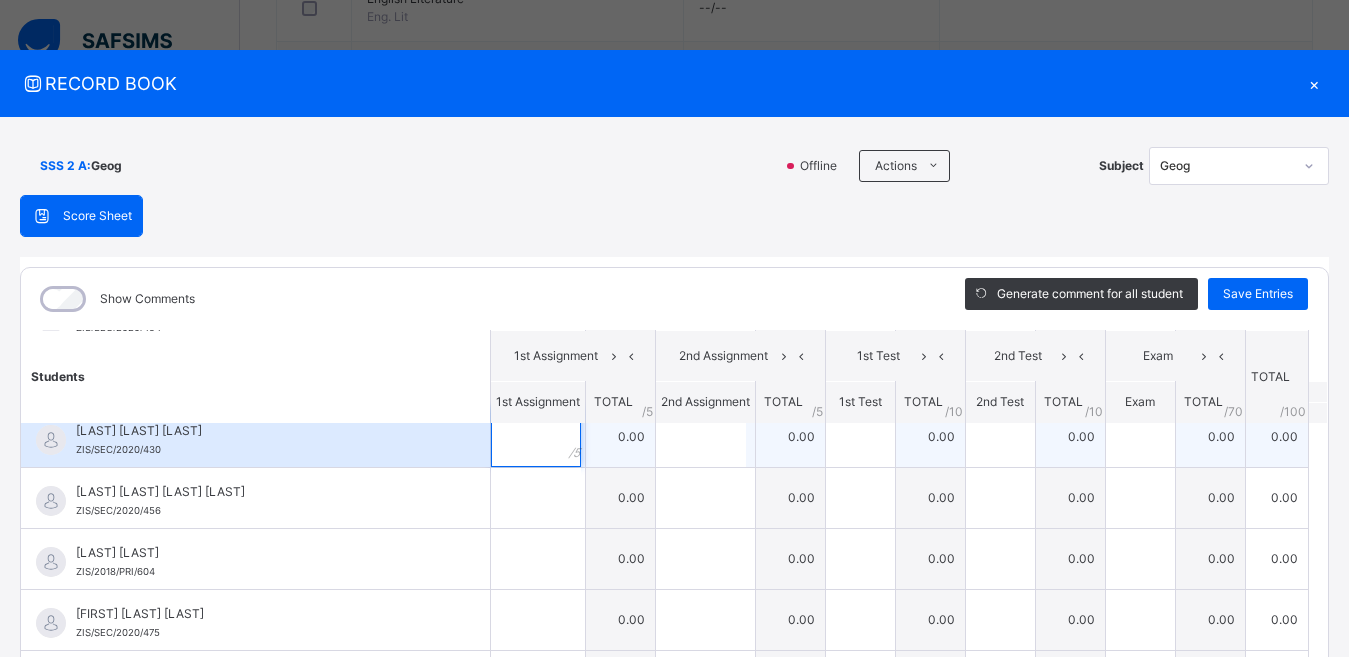 click at bounding box center (536, 437) 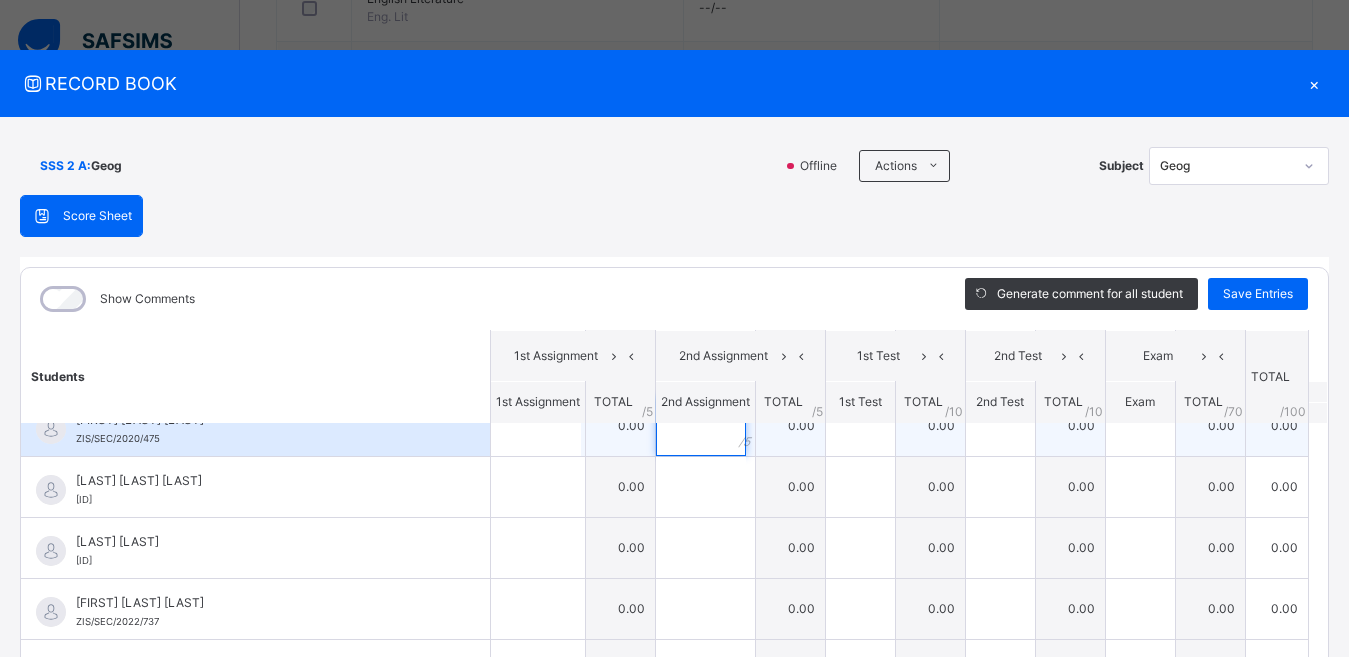 scroll, scrollTop: 400, scrollLeft: 0, axis: vertical 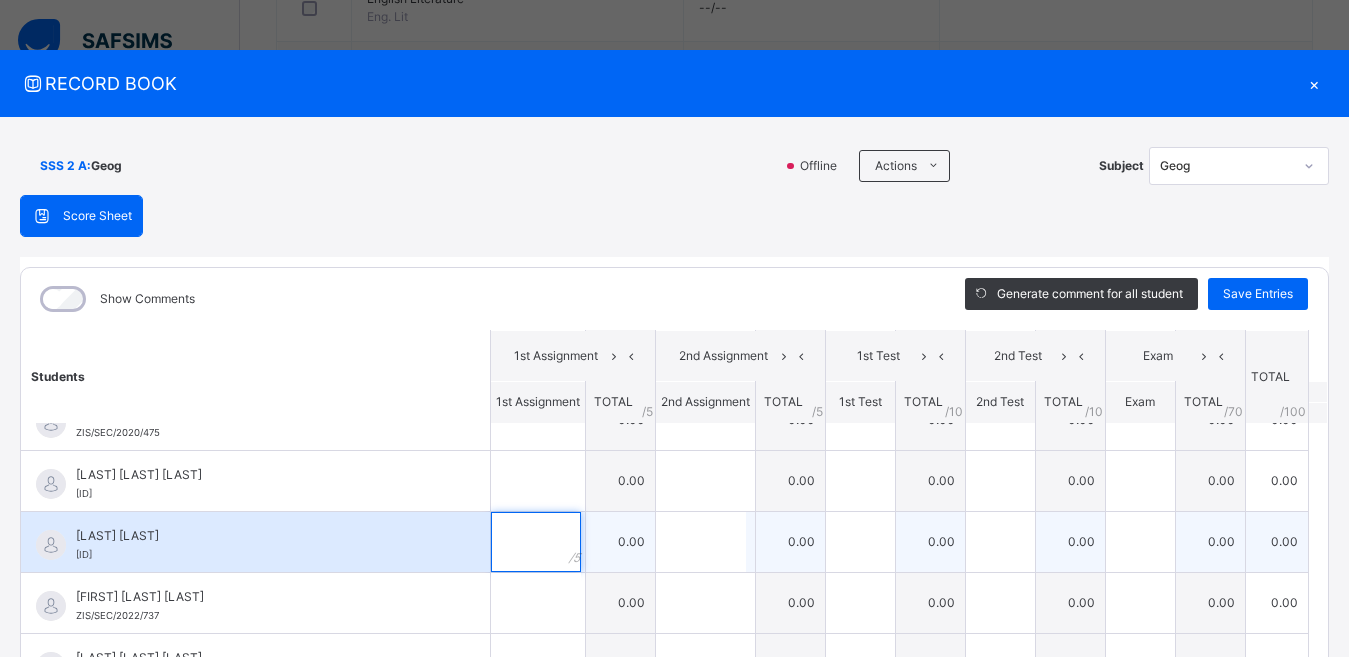 click at bounding box center (536, 542) 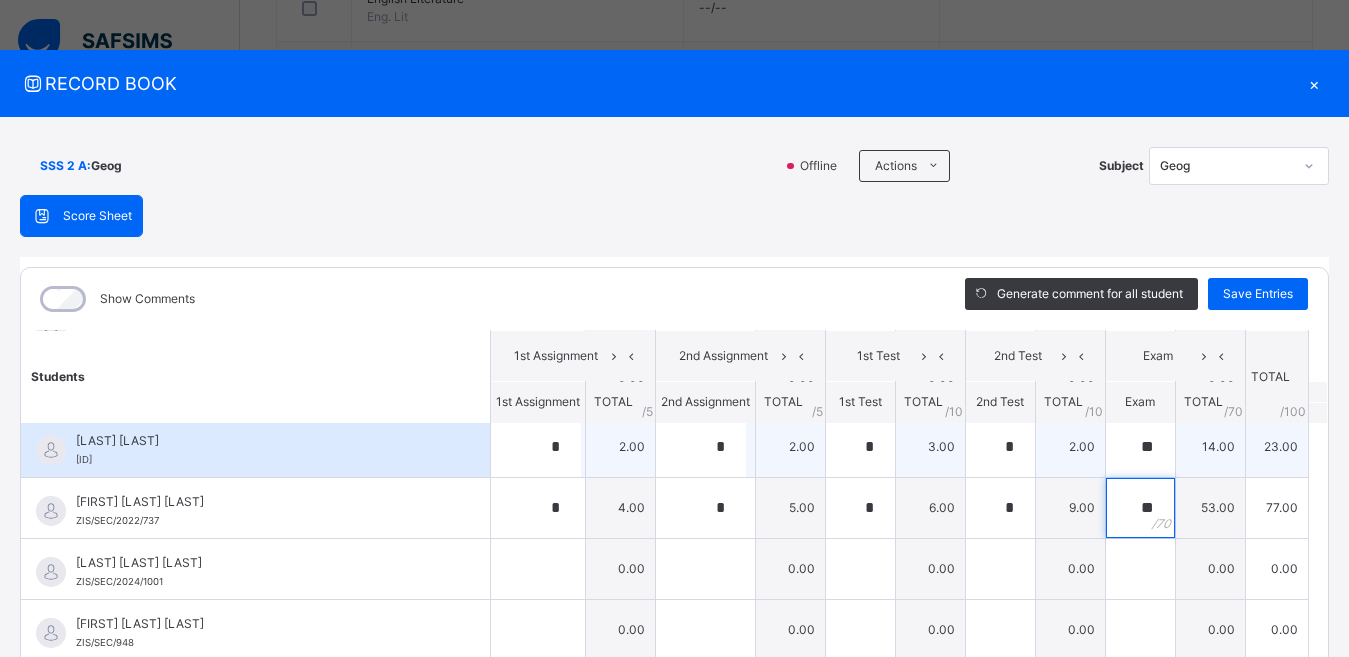 scroll, scrollTop: 500, scrollLeft: 0, axis: vertical 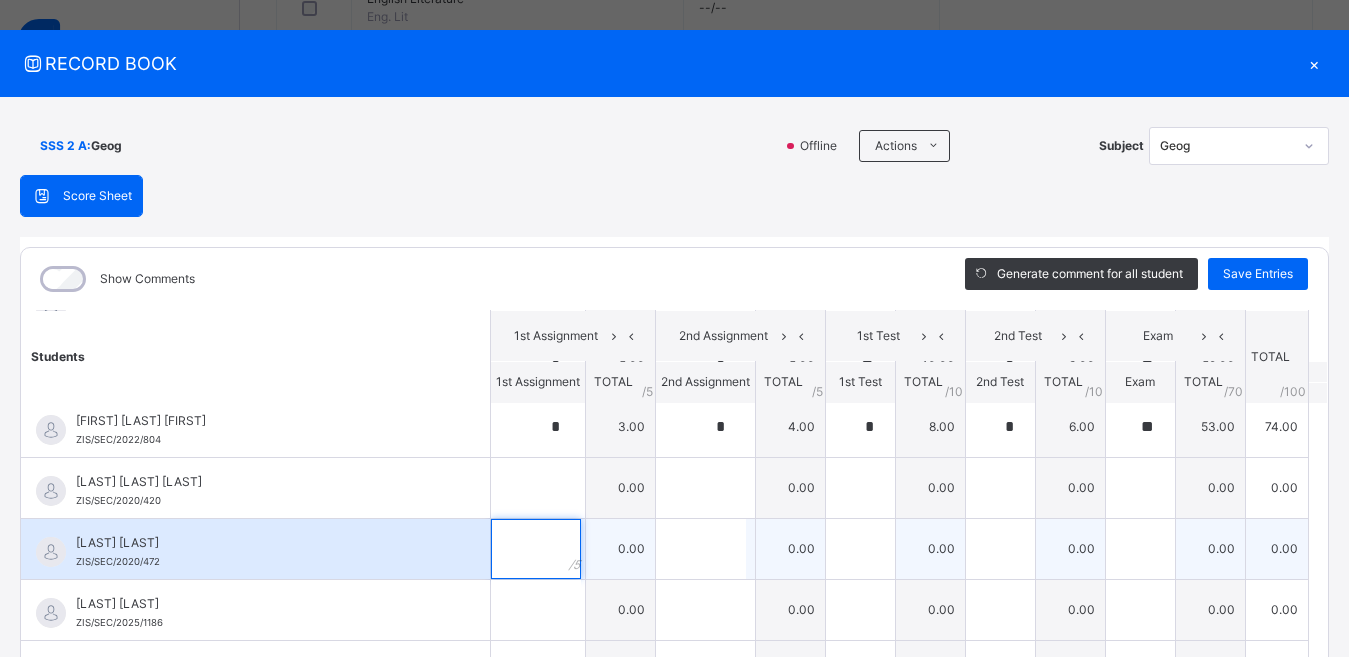 click at bounding box center [538, 549] 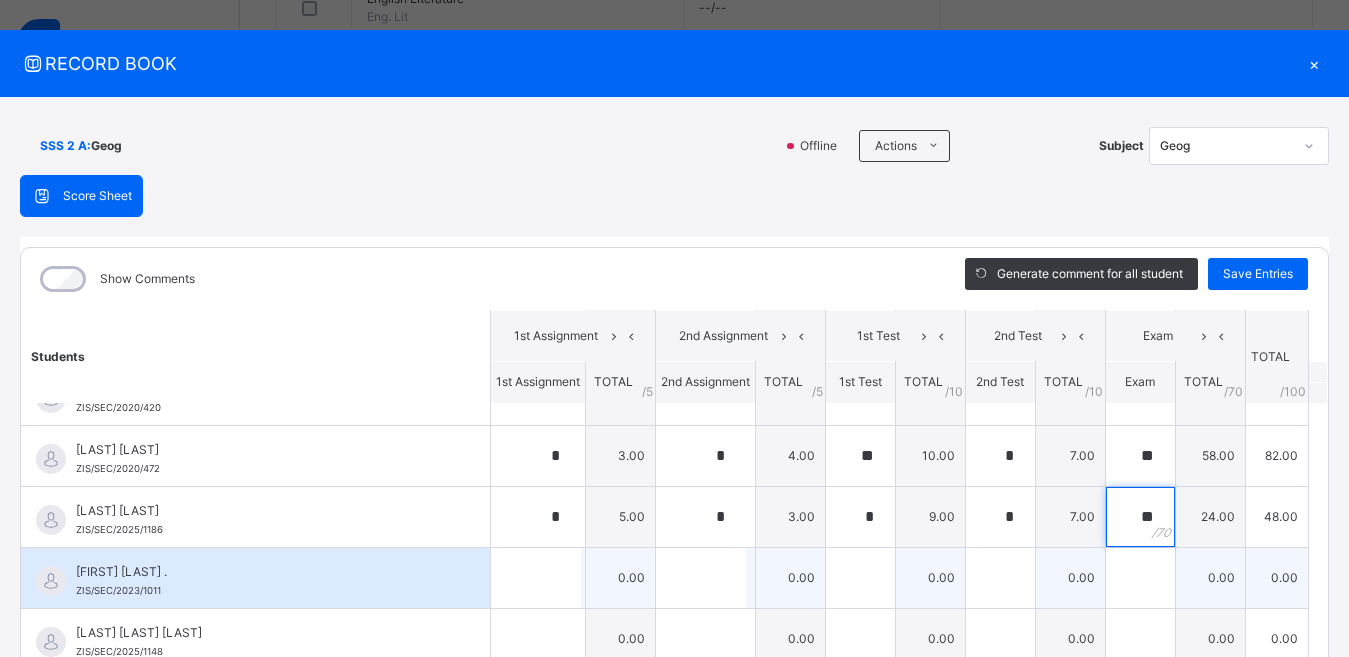 scroll, scrollTop: 900, scrollLeft: 0, axis: vertical 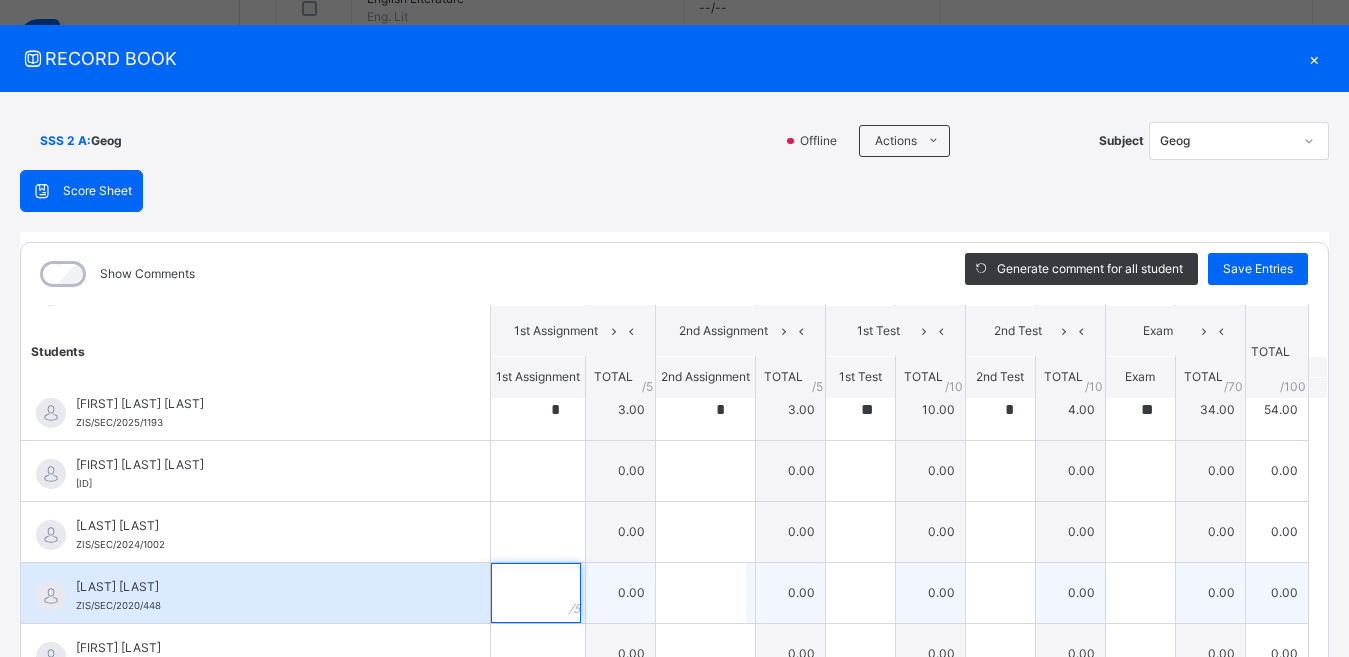 click at bounding box center (536, 593) 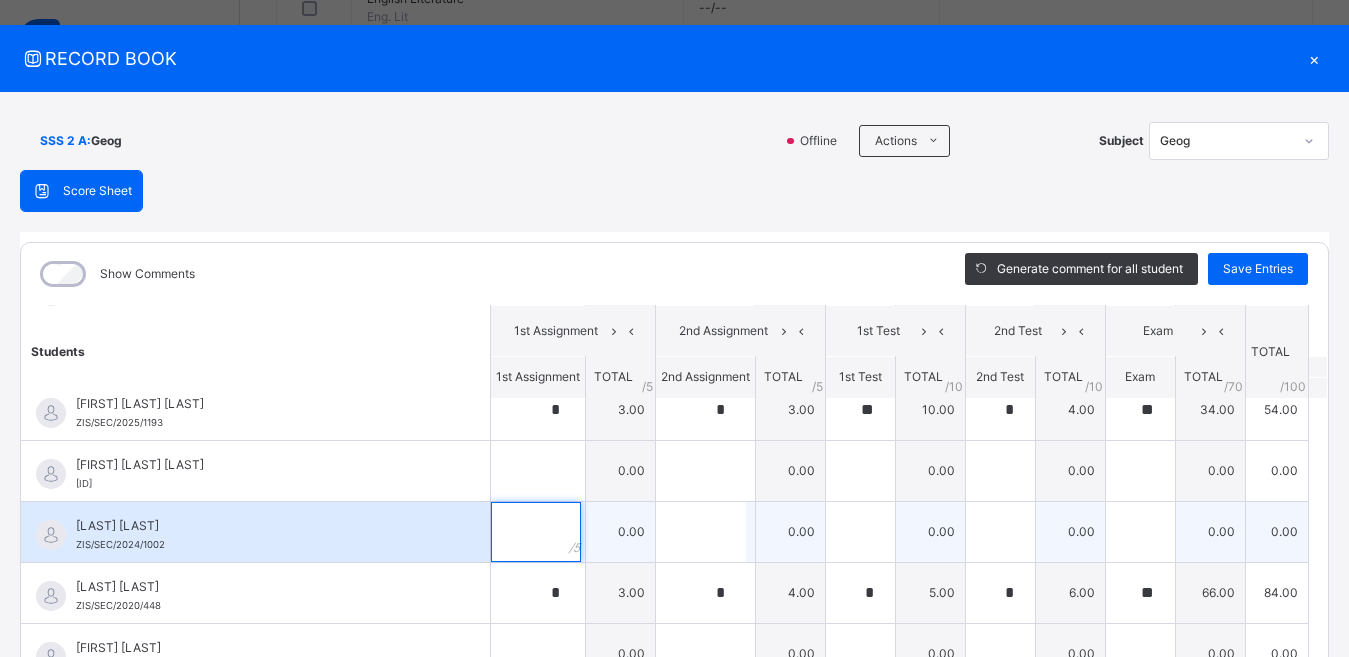 click at bounding box center (536, 532) 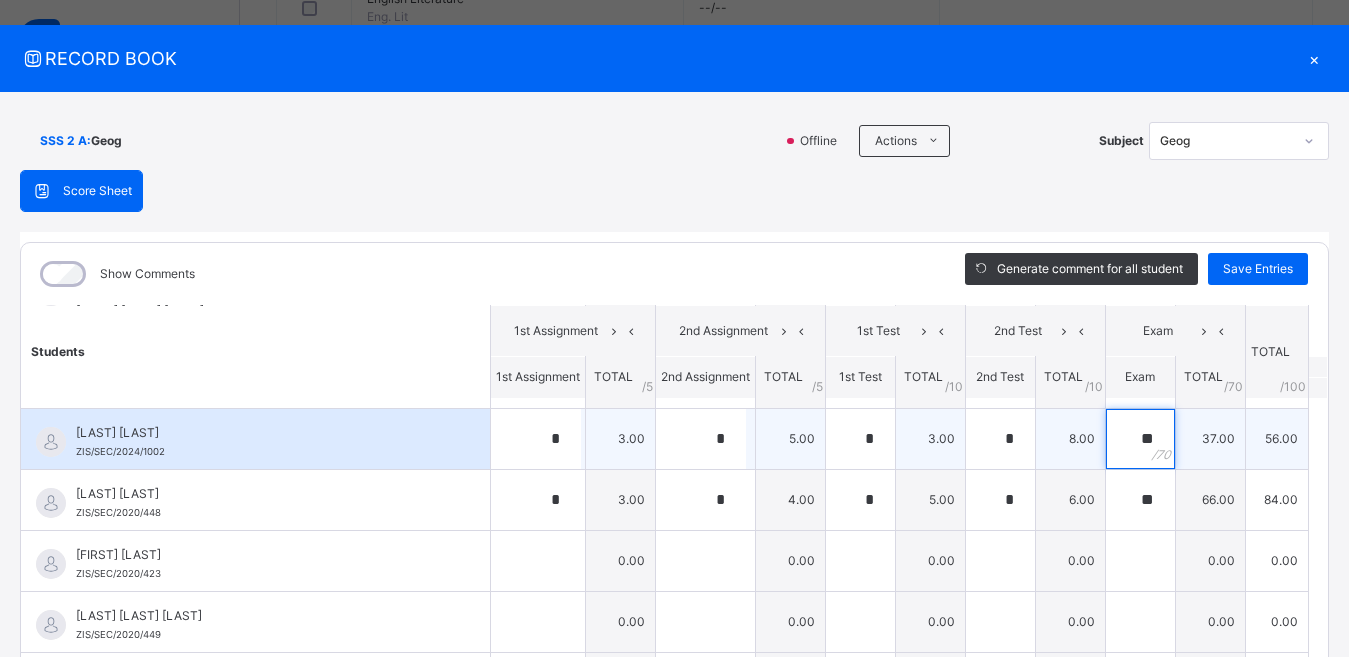 scroll, scrollTop: 1400, scrollLeft: 0, axis: vertical 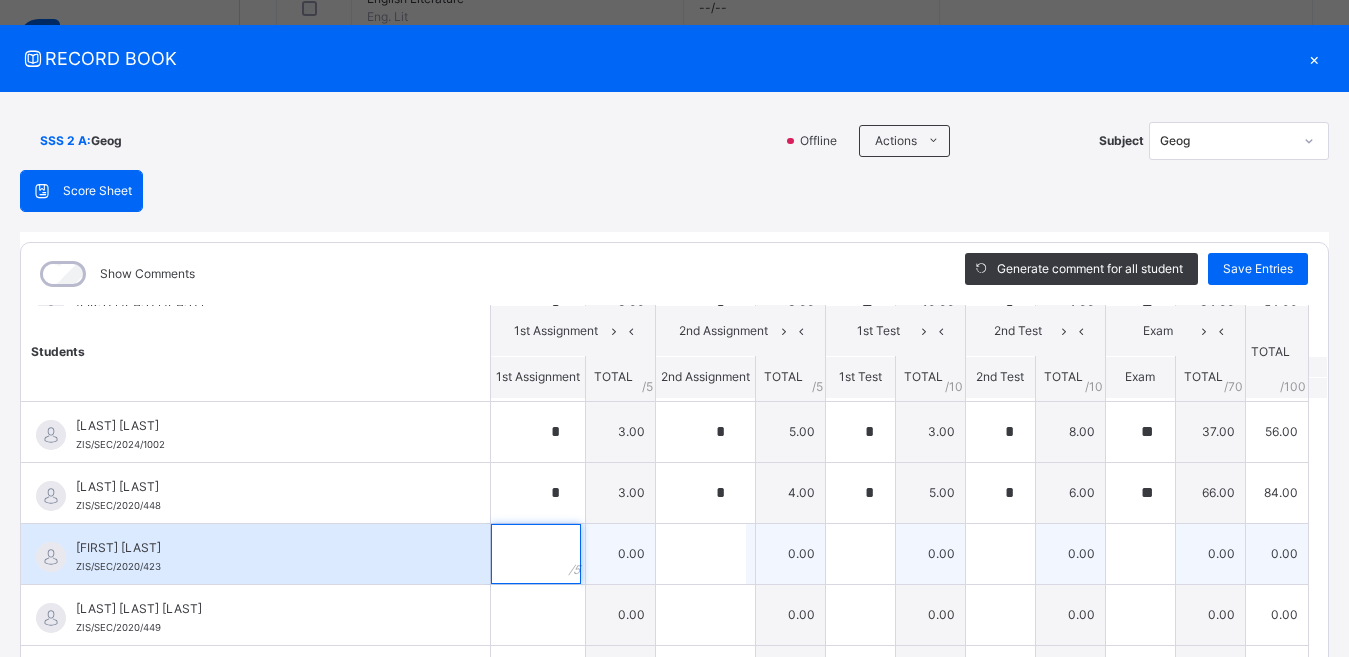 click at bounding box center (536, 554) 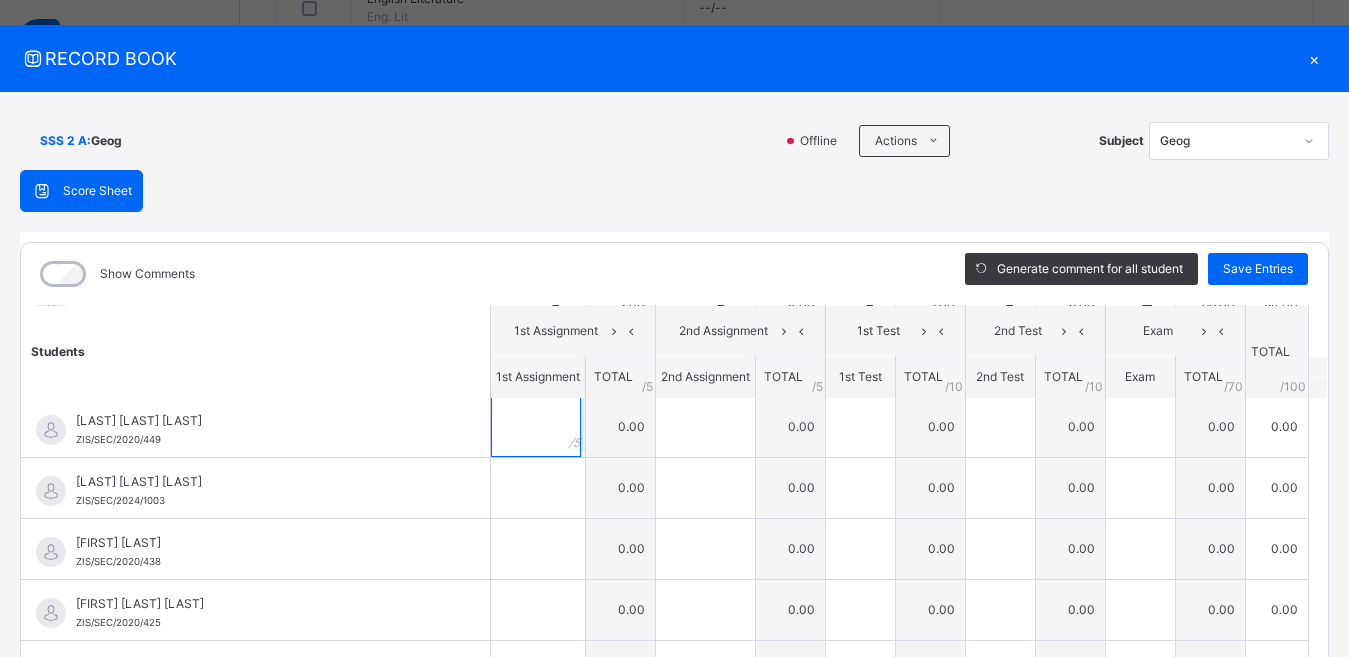 scroll, scrollTop: 1600, scrollLeft: 0, axis: vertical 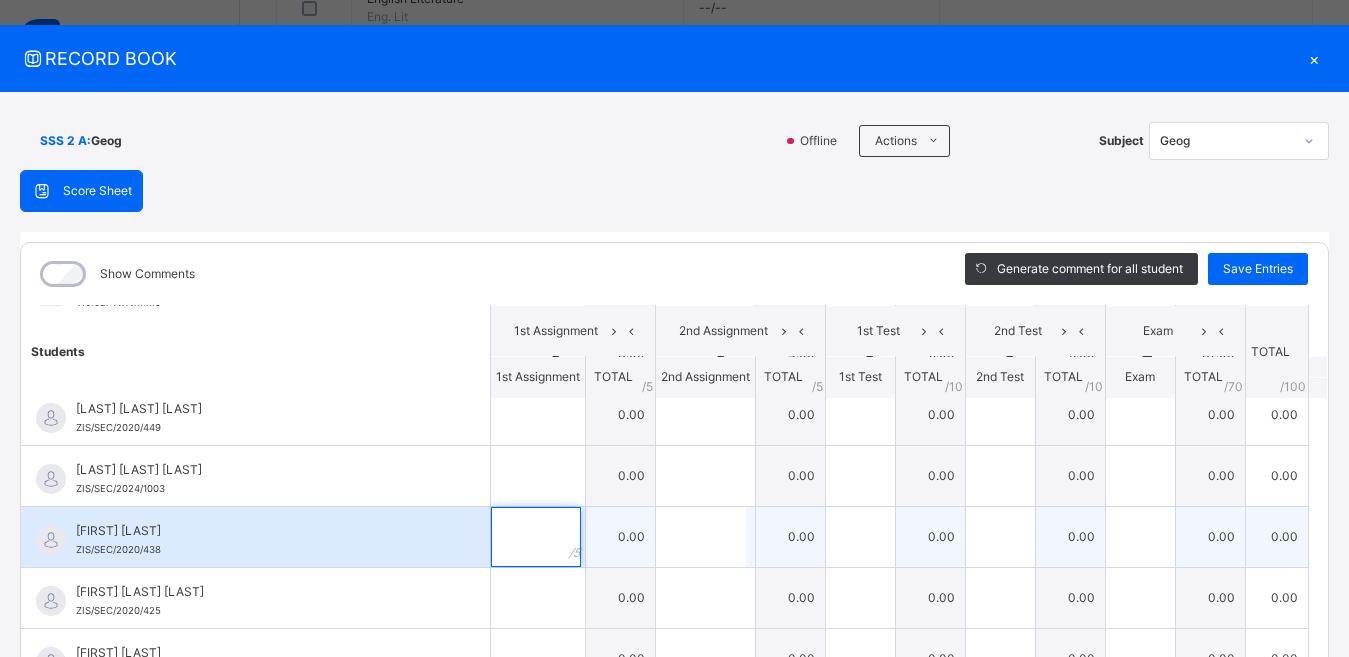 click at bounding box center (536, 537) 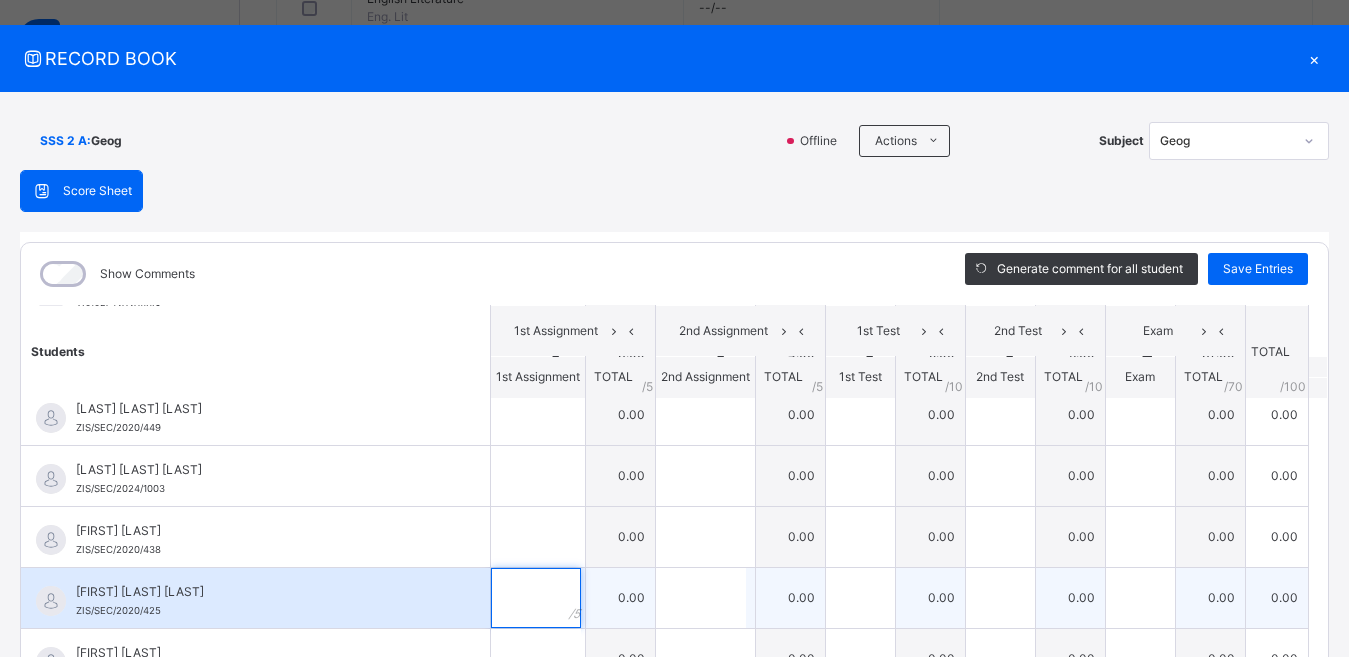 click at bounding box center (536, 598) 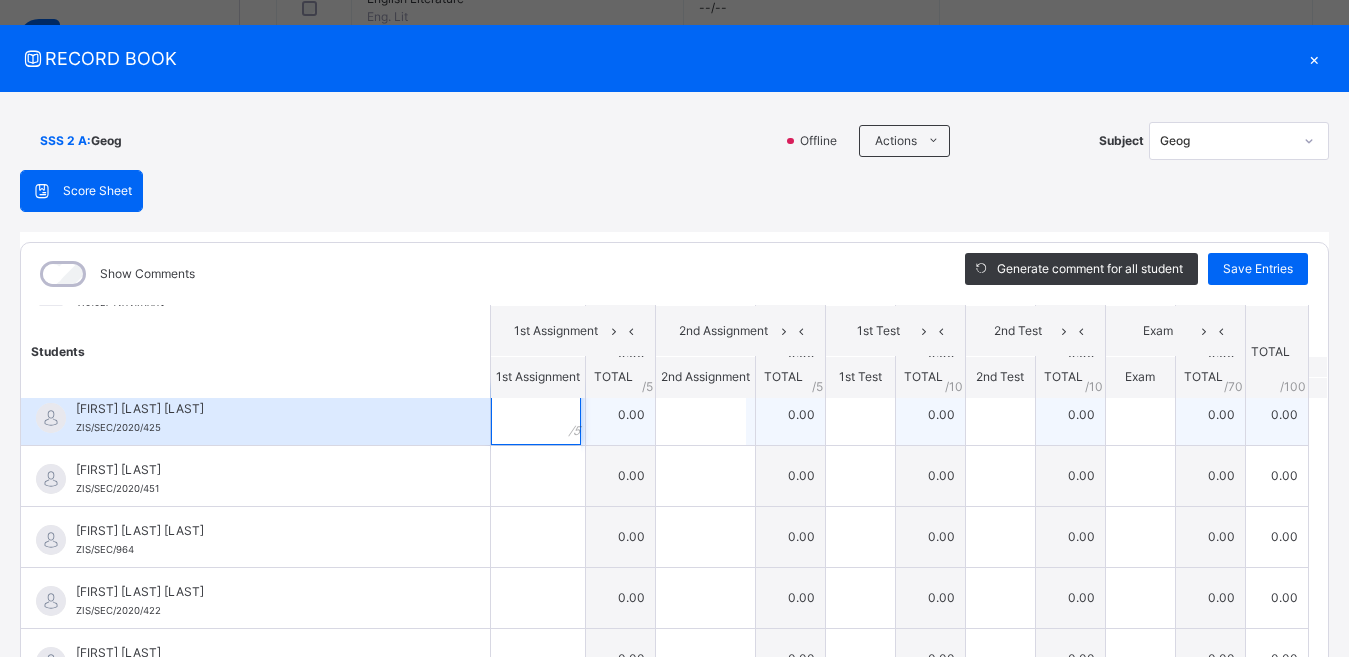 scroll, scrollTop: 1800, scrollLeft: 0, axis: vertical 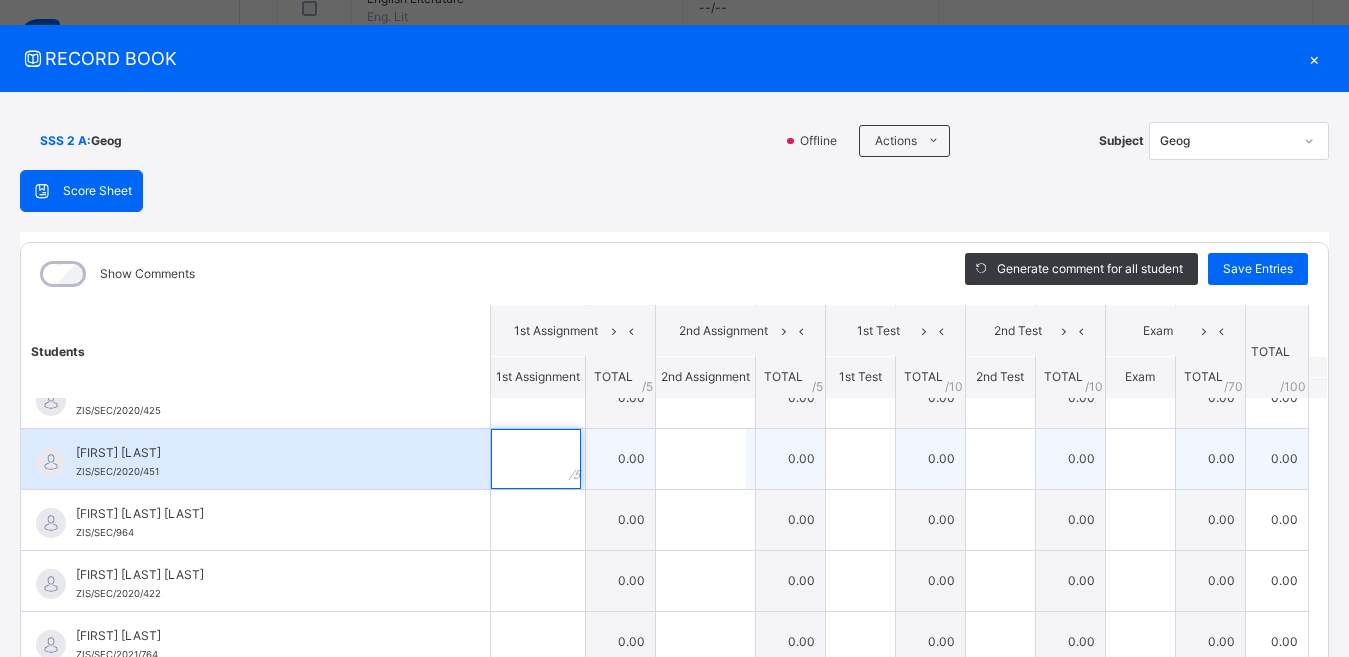 click at bounding box center (536, 459) 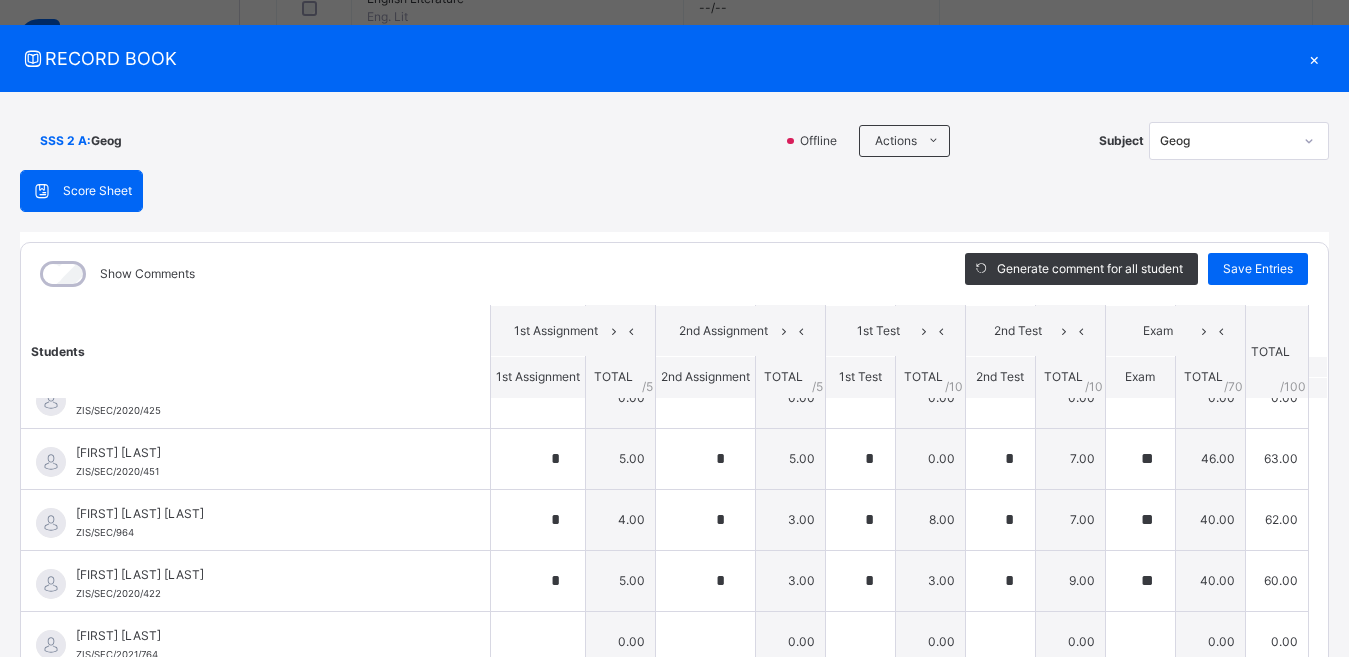 click on "SSS 2   A :   Geog" at bounding box center (396, 141) 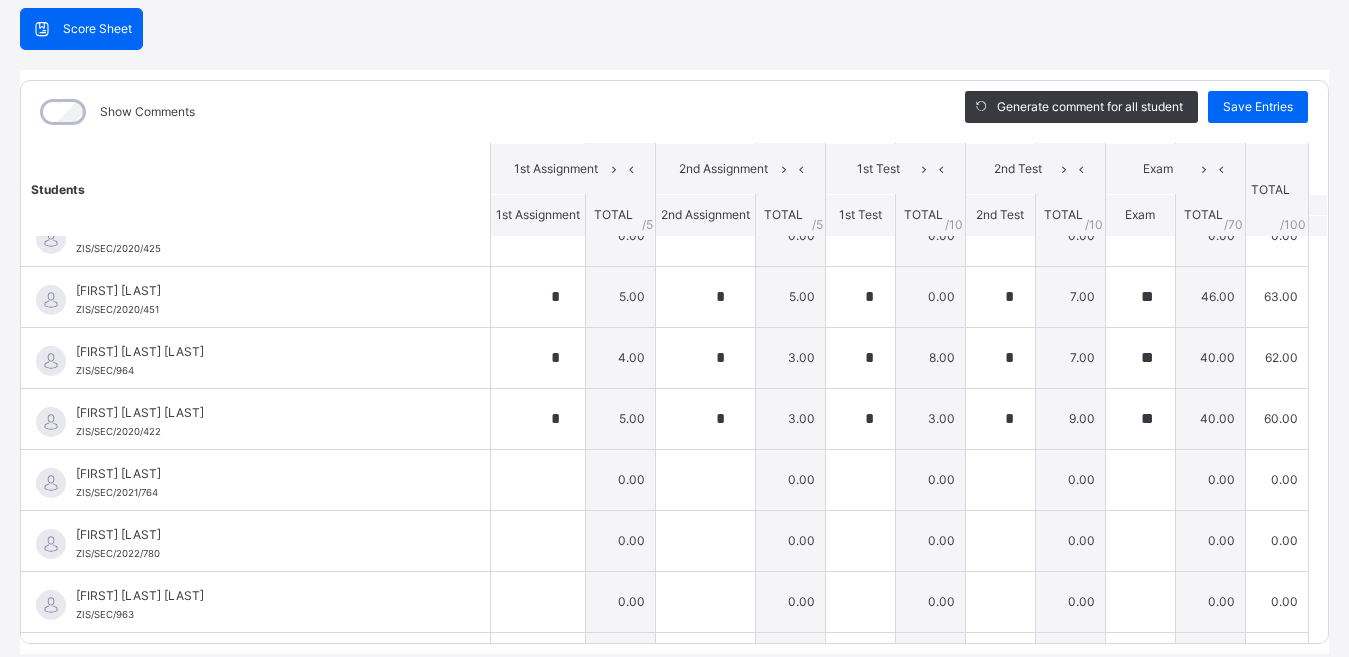 scroll, scrollTop: 225, scrollLeft: 0, axis: vertical 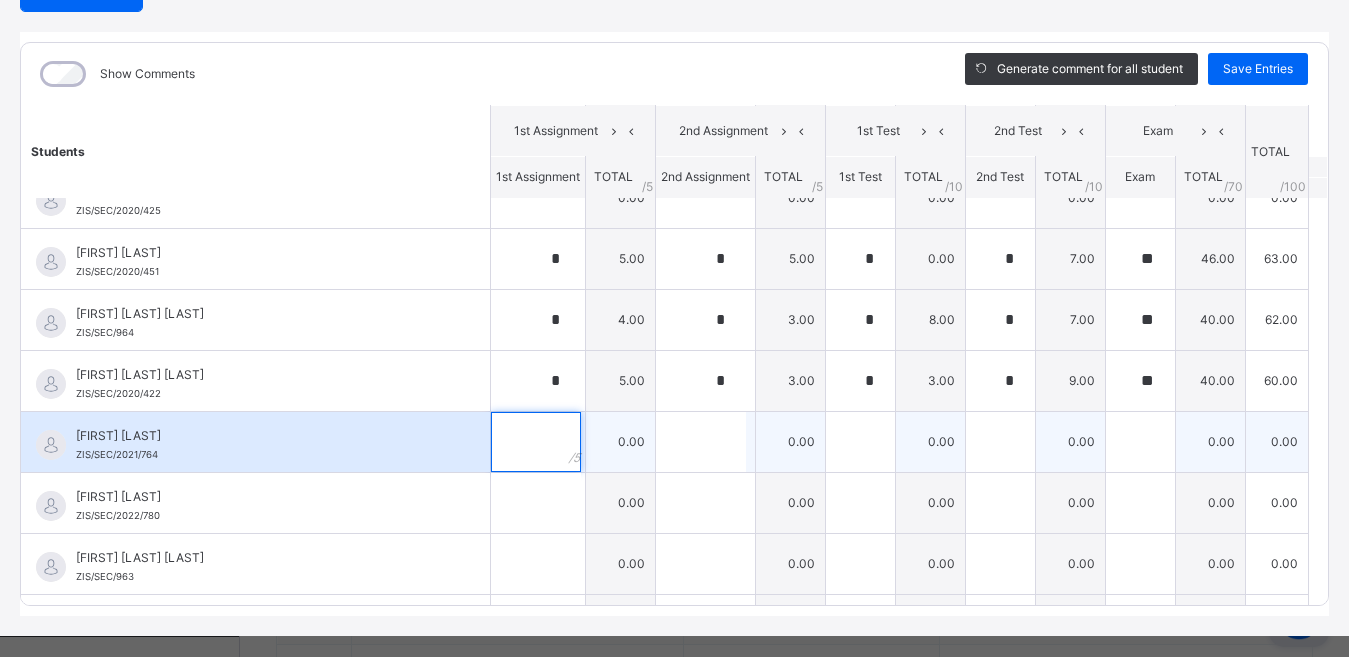 click at bounding box center [536, 442] 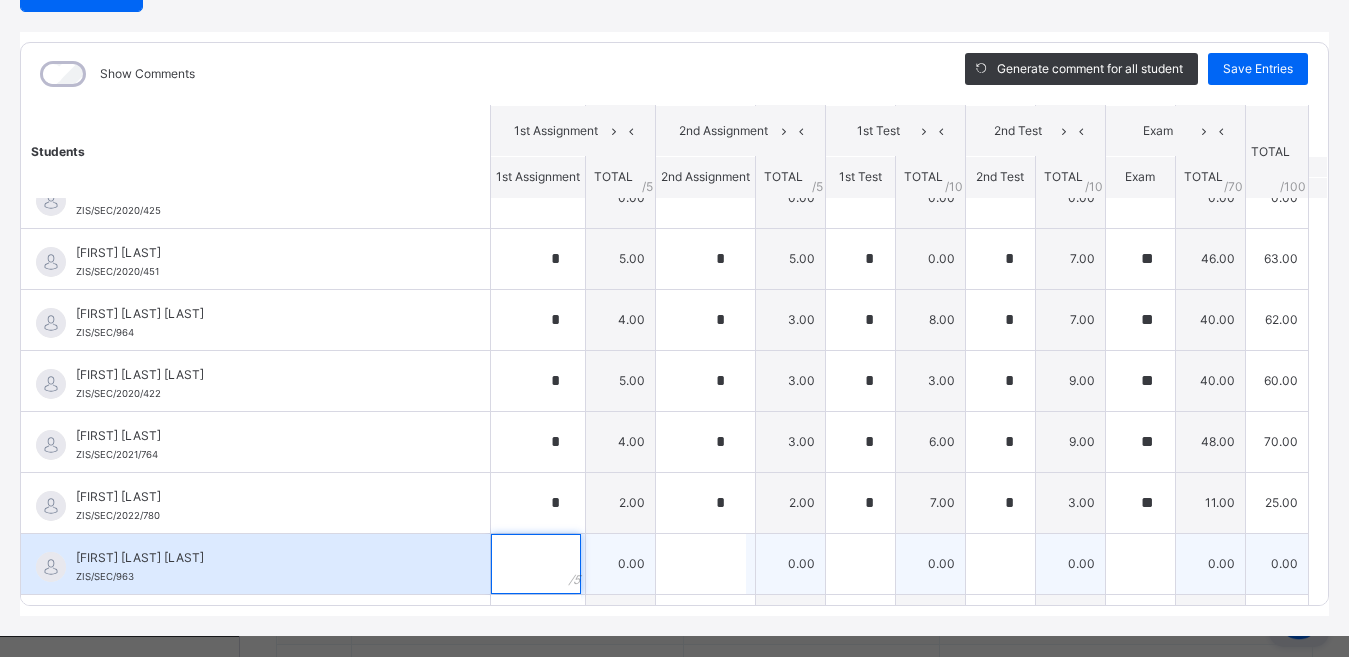 click at bounding box center (536, 564) 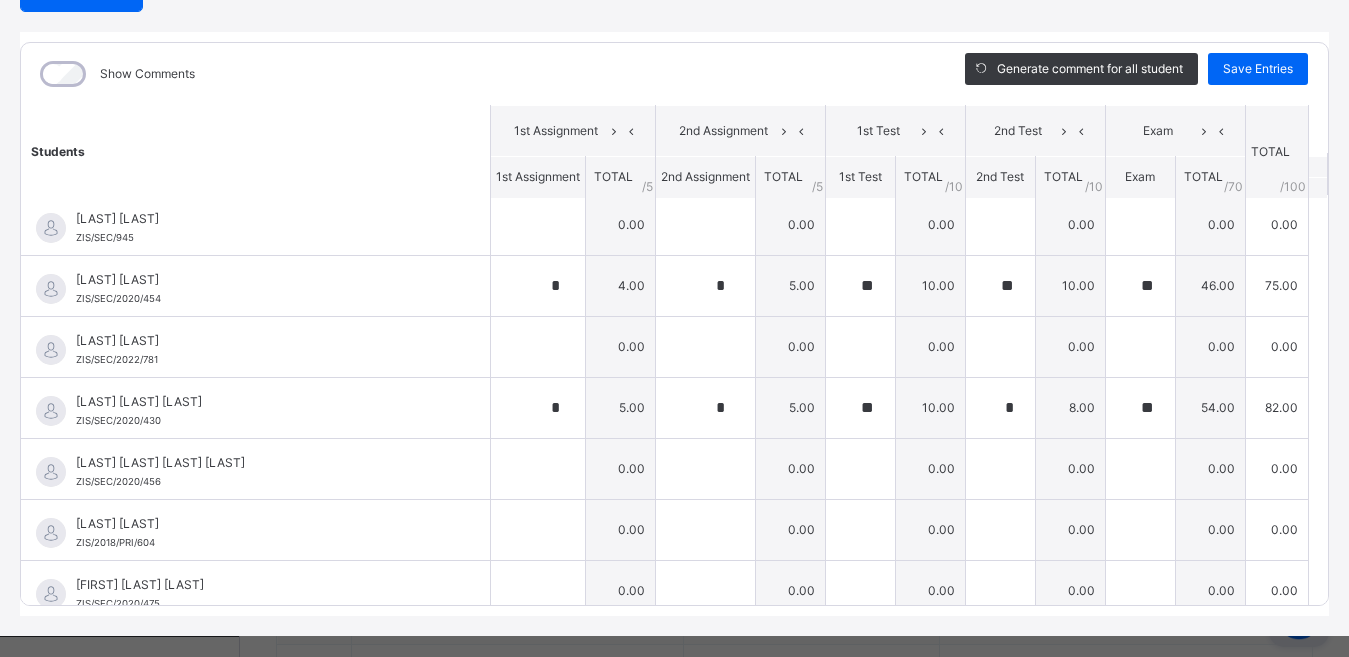 scroll, scrollTop: 0, scrollLeft: 0, axis: both 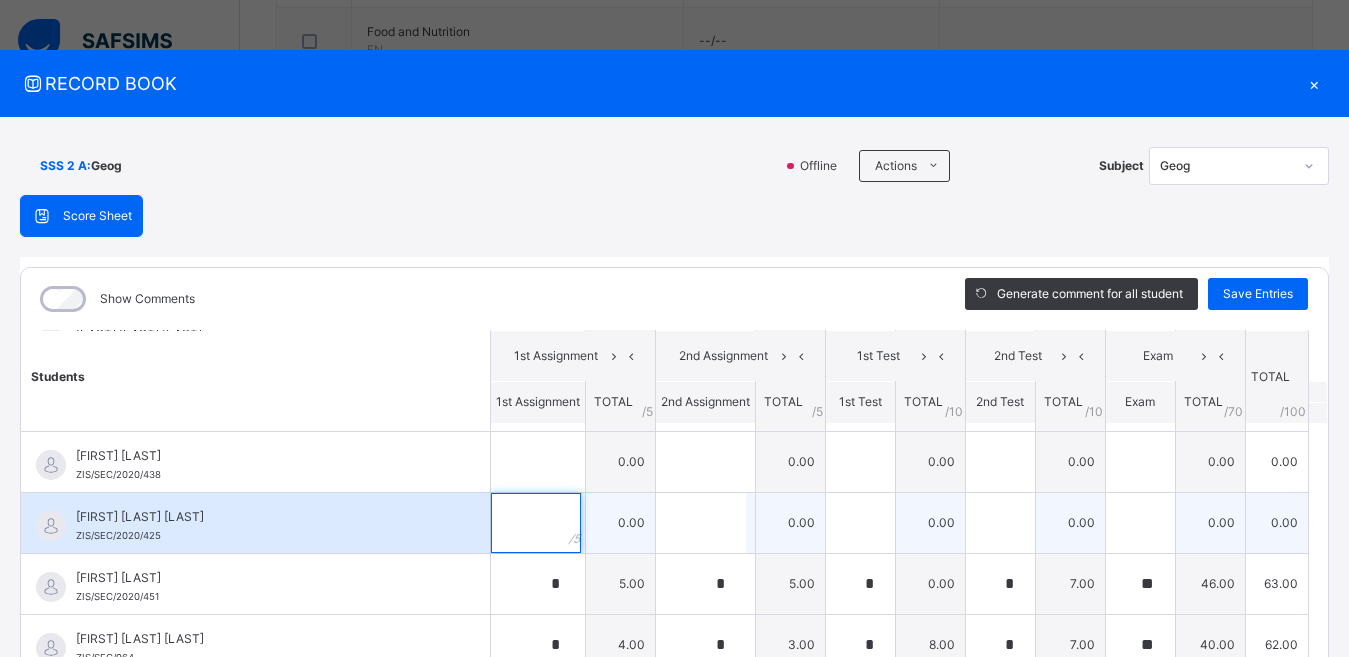 click at bounding box center [536, 523] 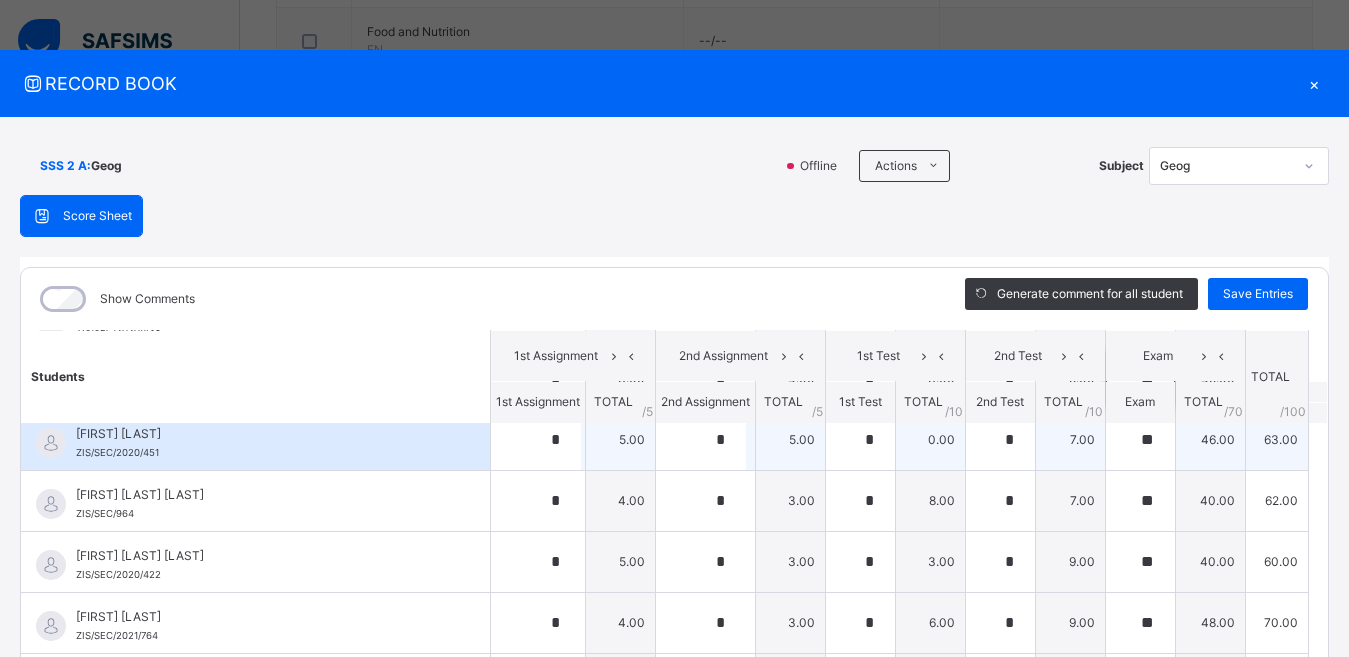 scroll, scrollTop: 1851, scrollLeft: 0, axis: vertical 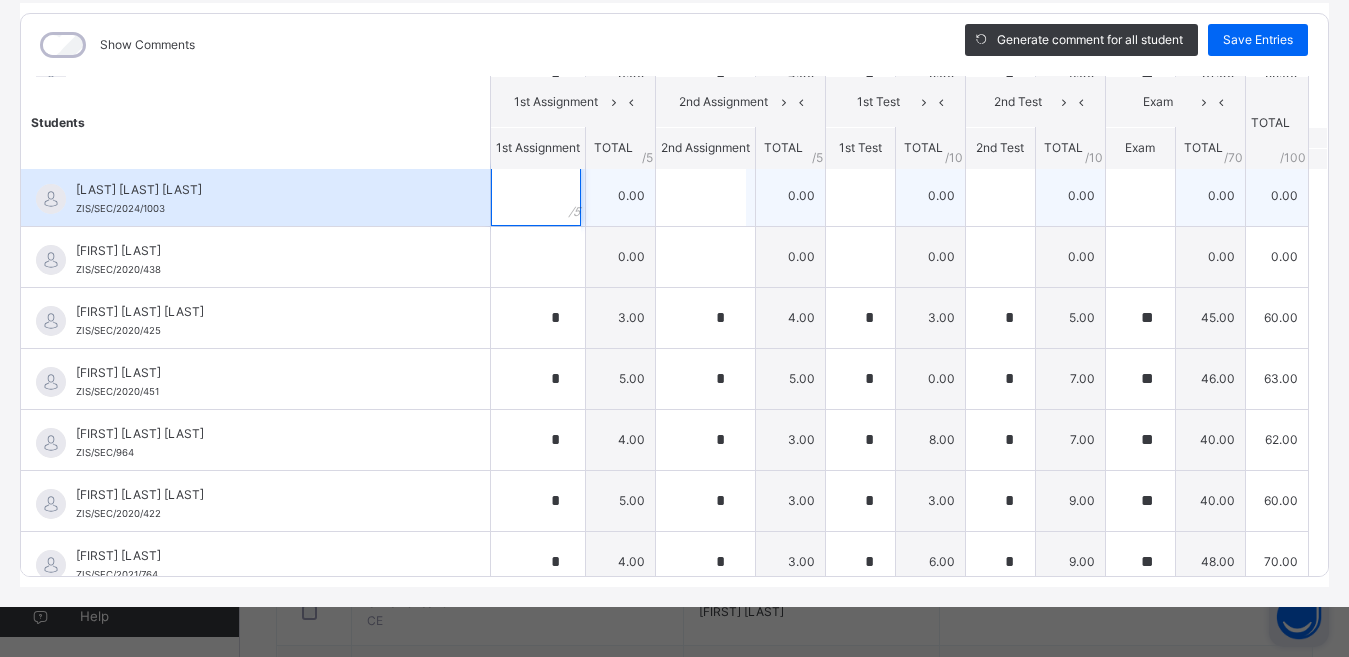 click at bounding box center [536, 196] 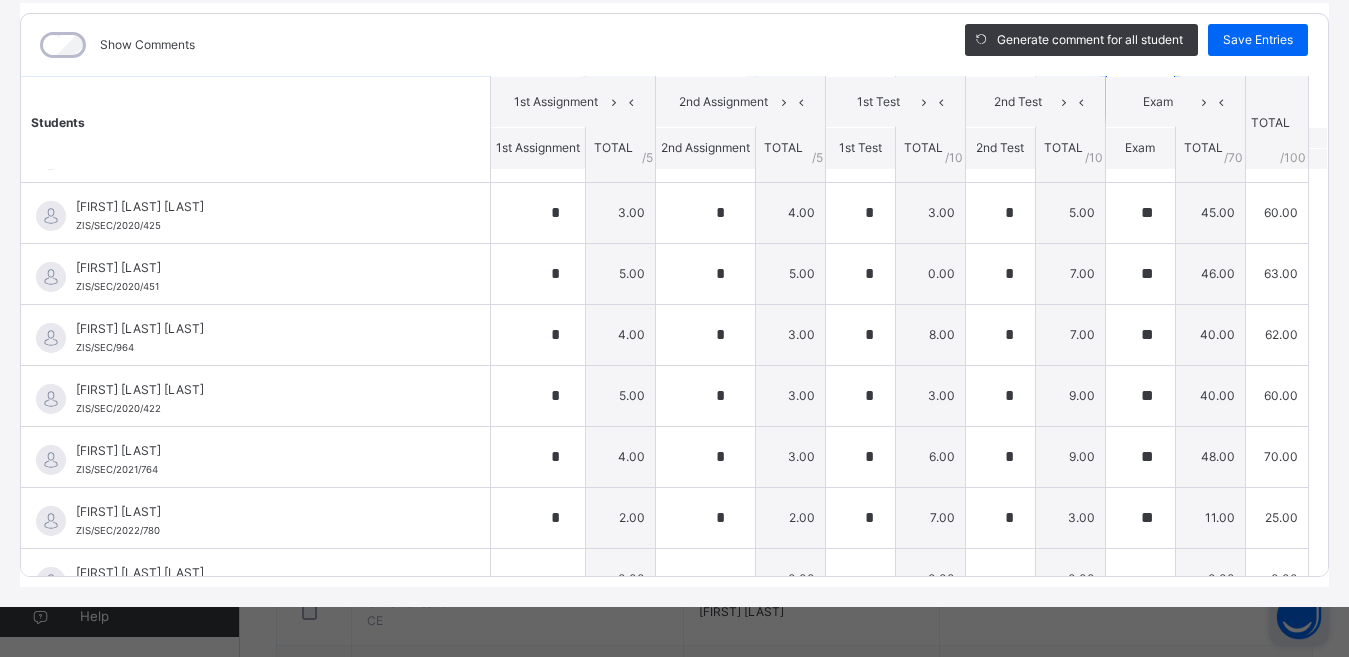 scroll, scrollTop: 1851, scrollLeft: 0, axis: vertical 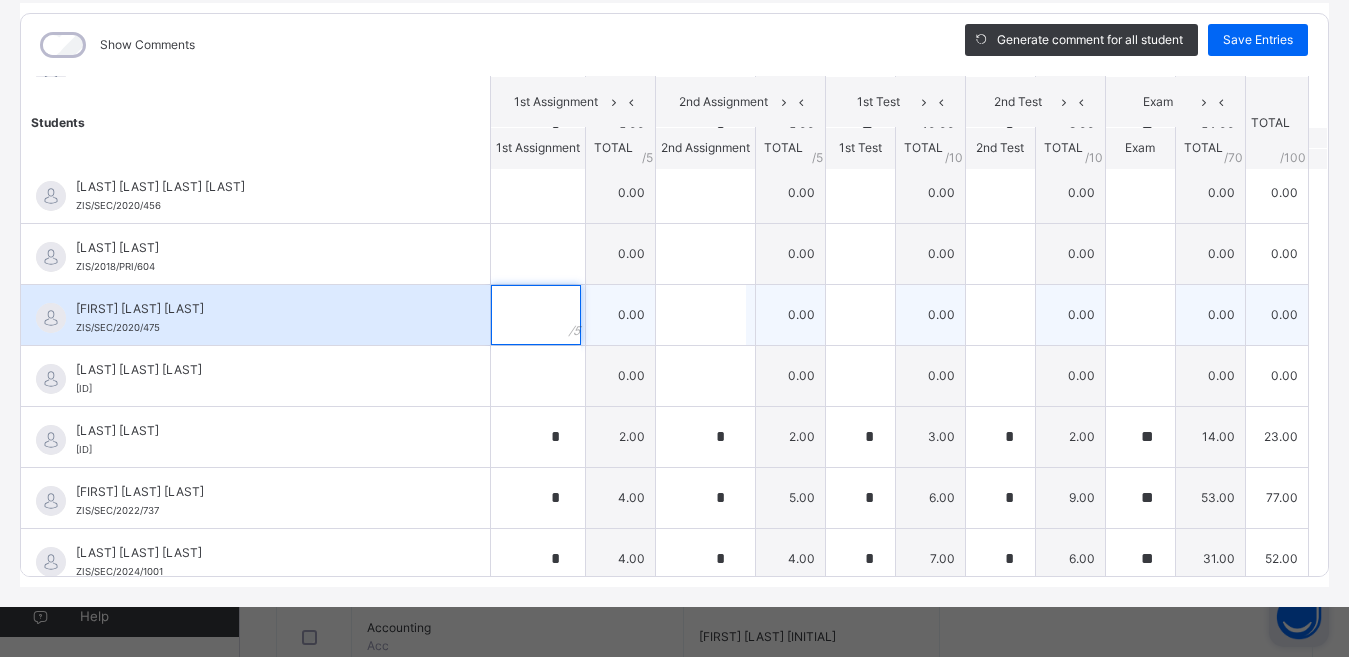 click at bounding box center (536, 315) 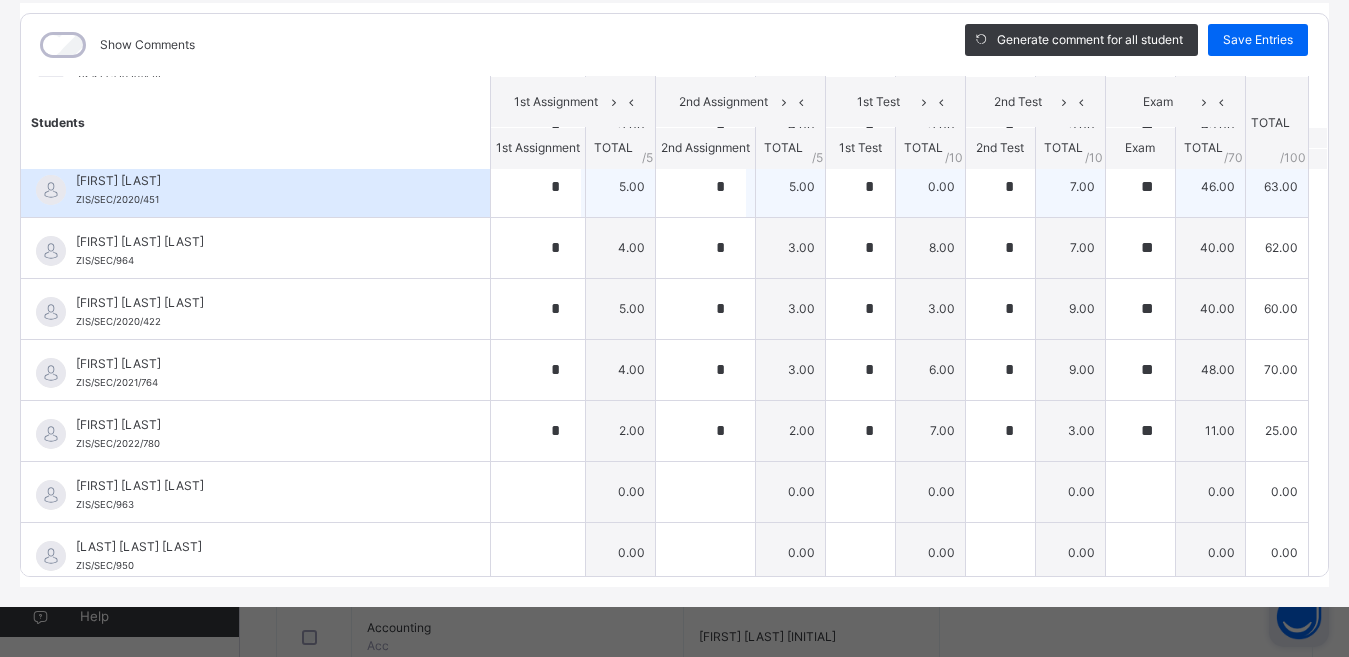 scroll, scrollTop: 1851, scrollLeft: 0, axis: vertical 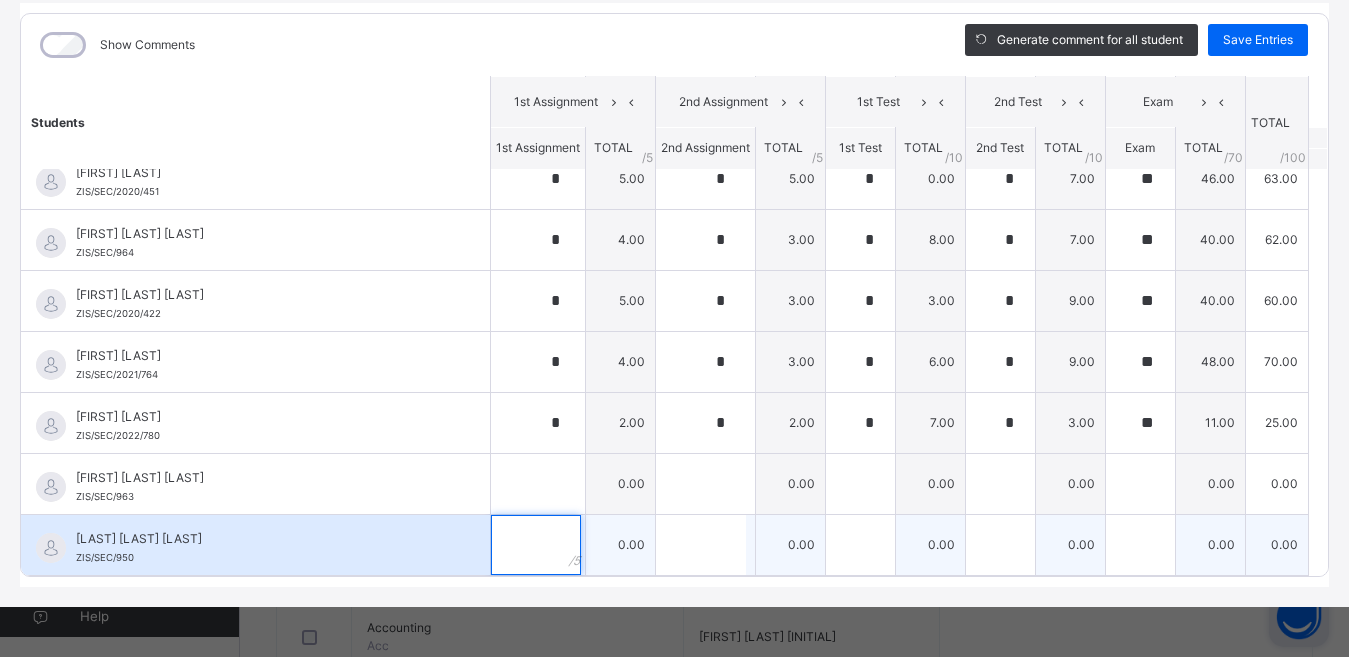 click at bounding box center (536, 545) 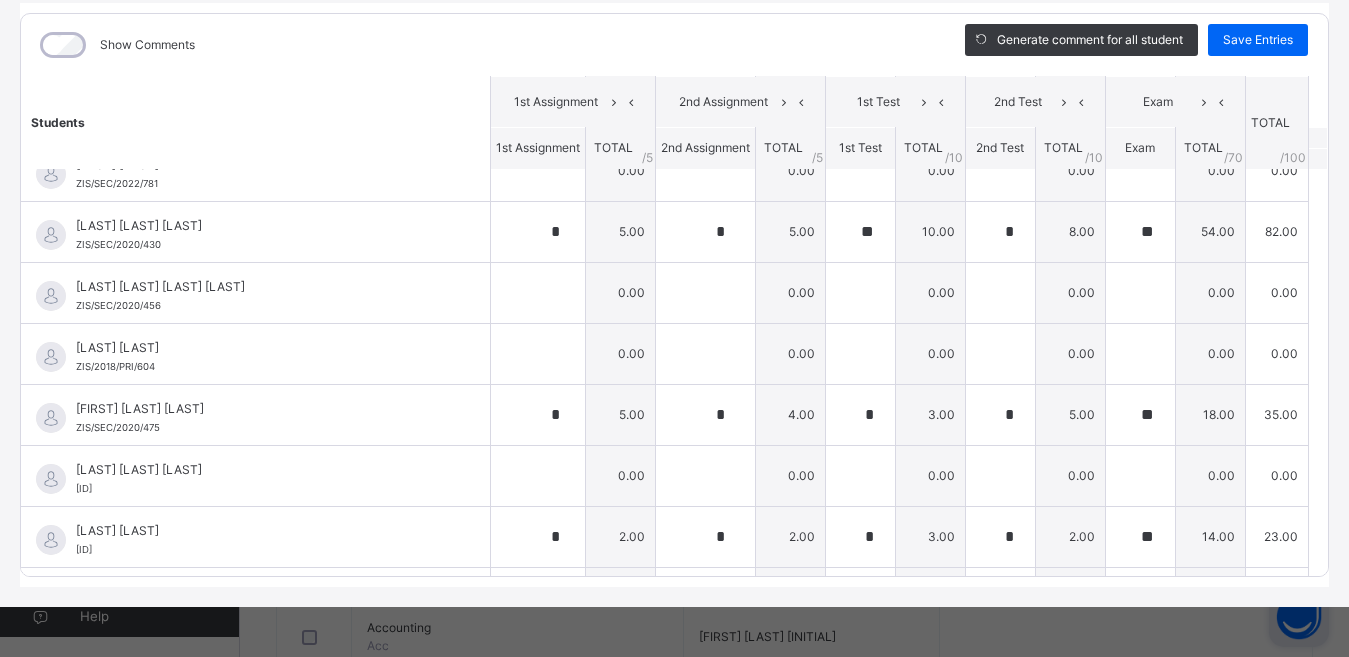scroll, scrollTop: 0, scrollLeft: 0, axis: both 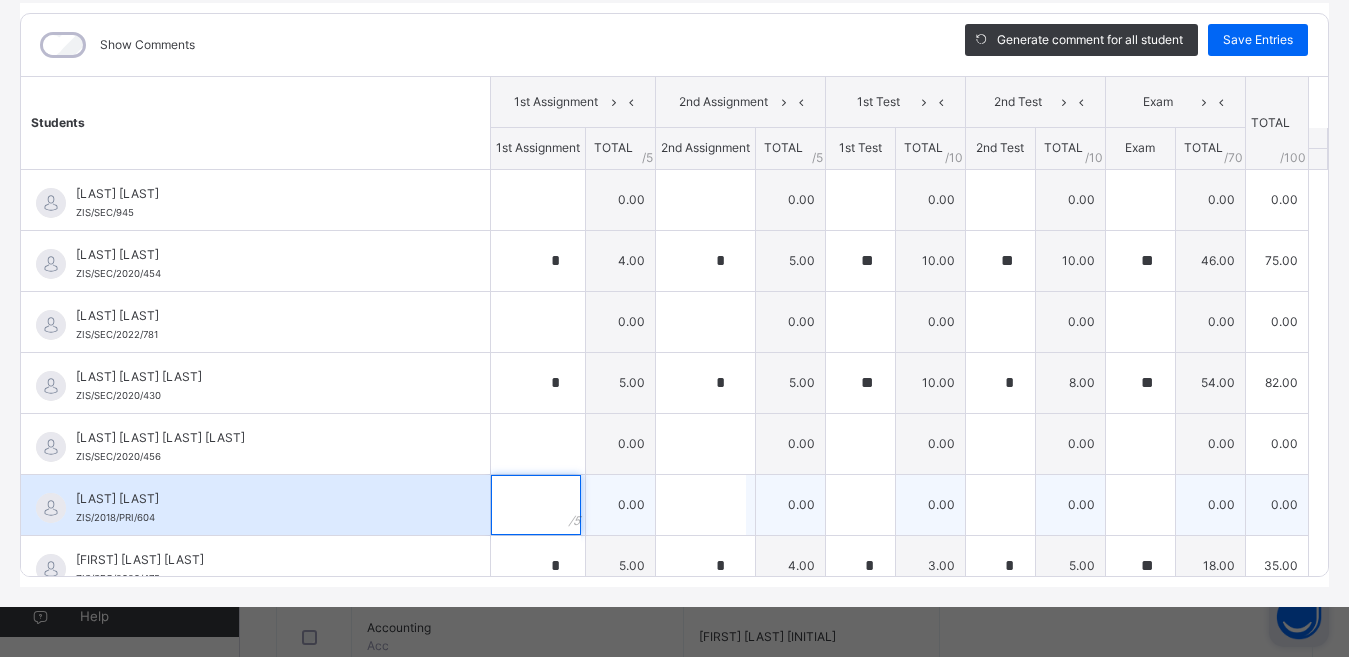 click at bounding box center (536, 505) 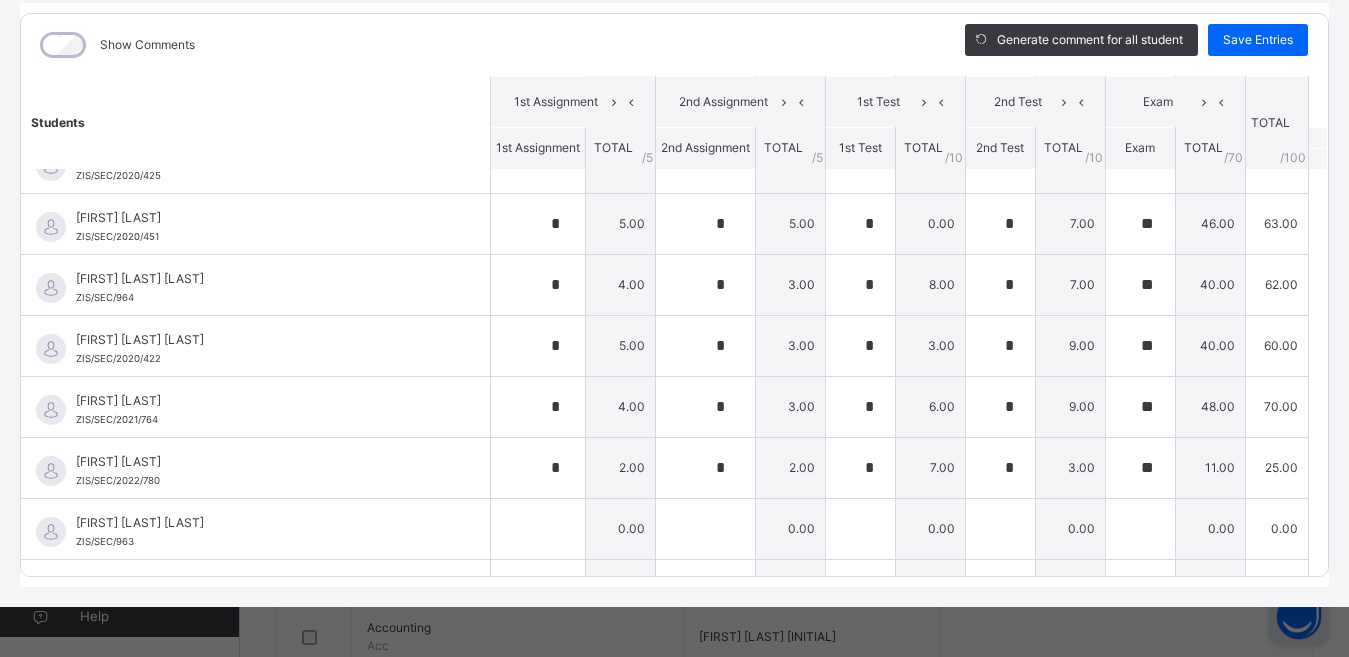 scroll, scrollTop: 1851, scrollLeft: 0, axis: vertical 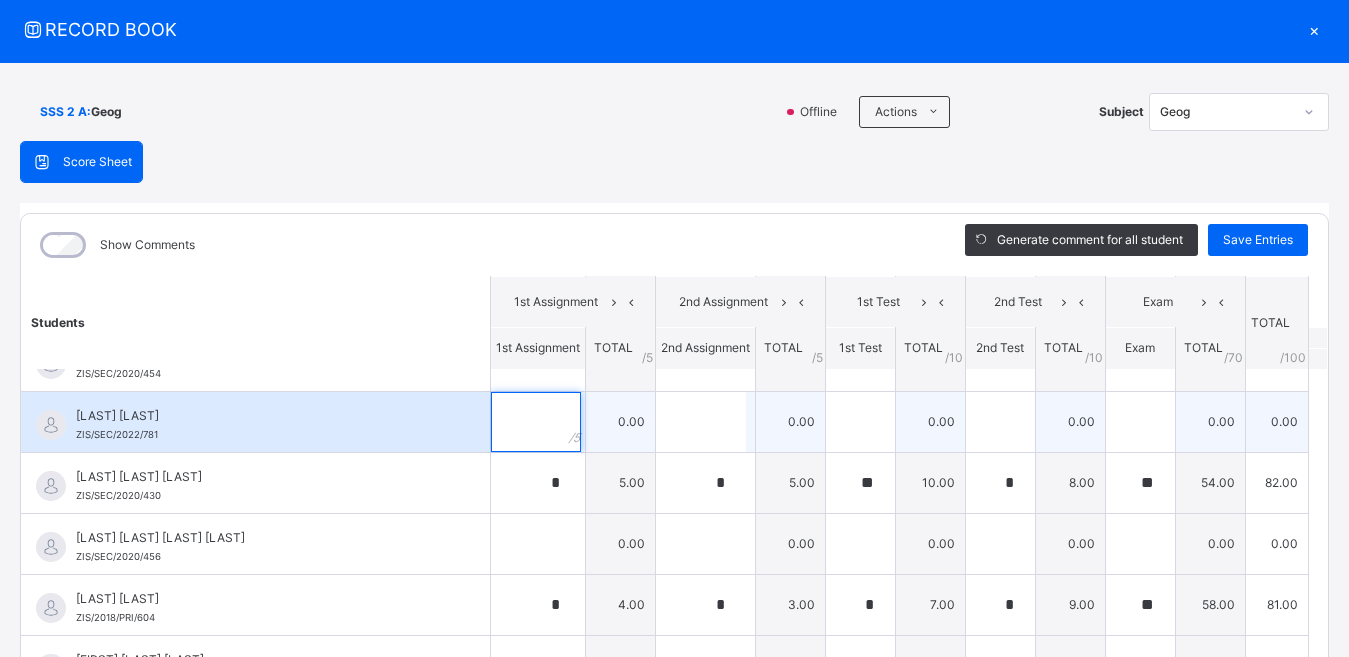 click at bounding box center [536, 422] 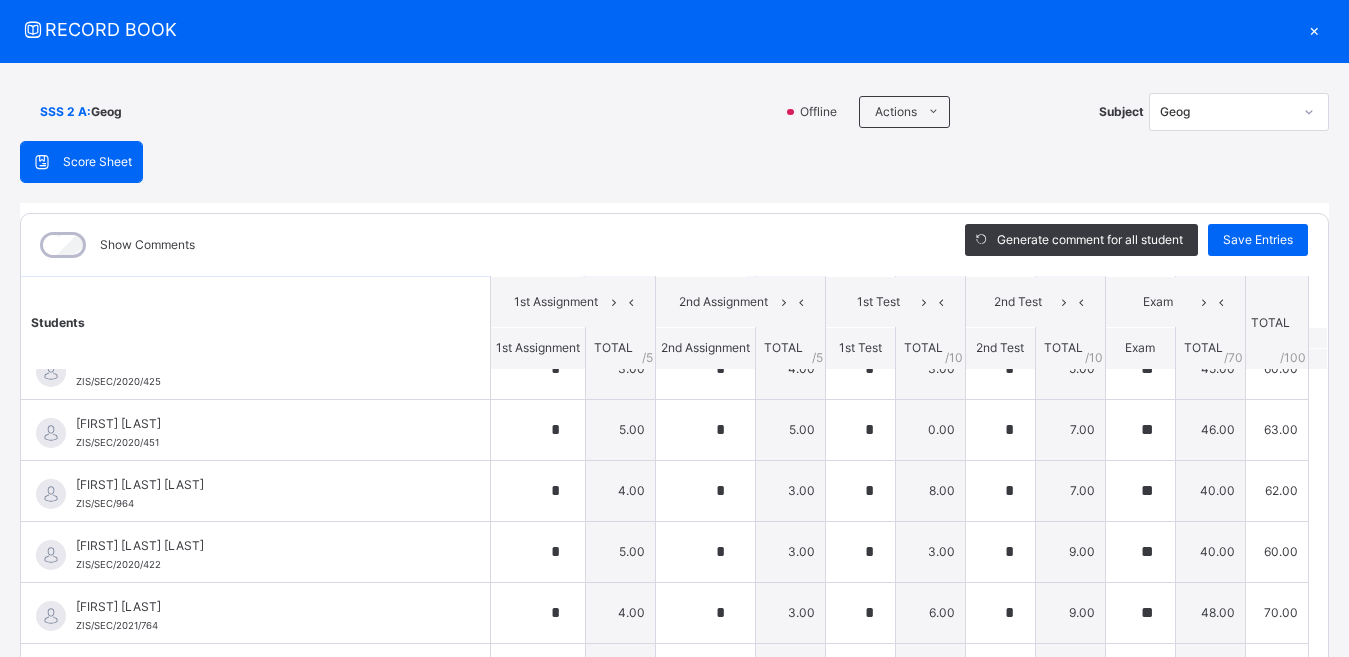 scroll, scrollTop: 1851, scrollLeft: 0, axis: vertical 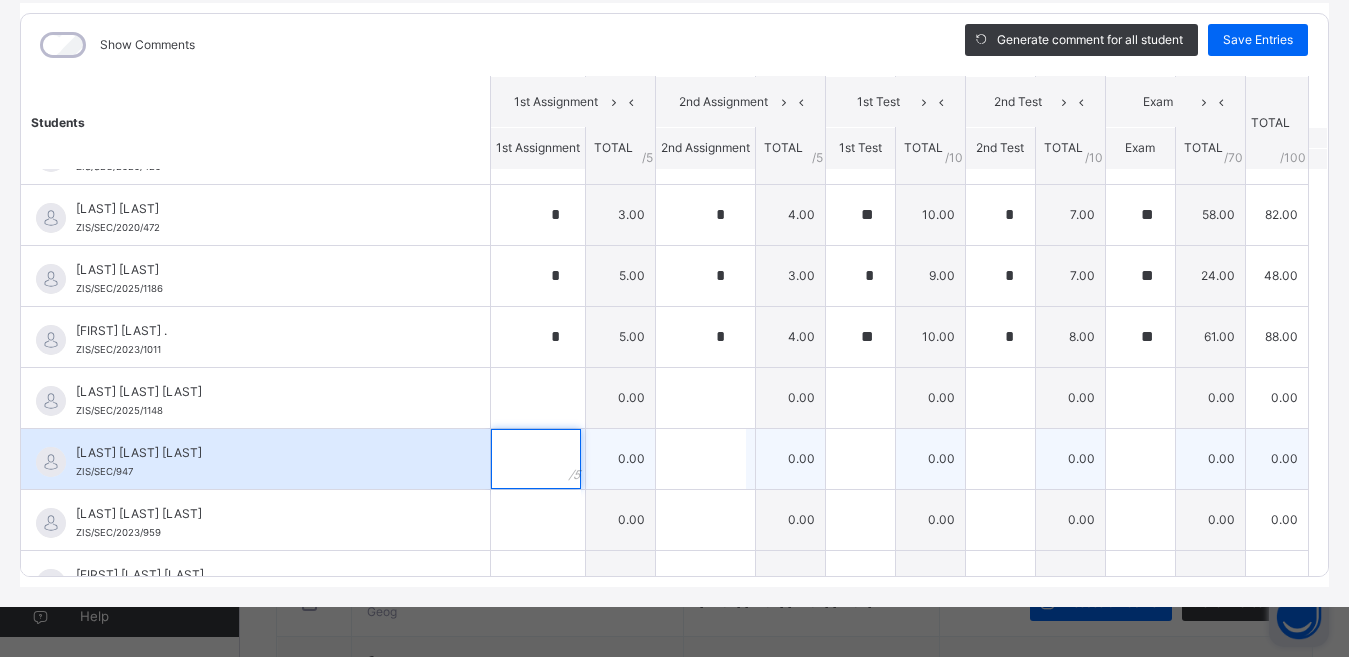 click at bounding box center (536, 459) 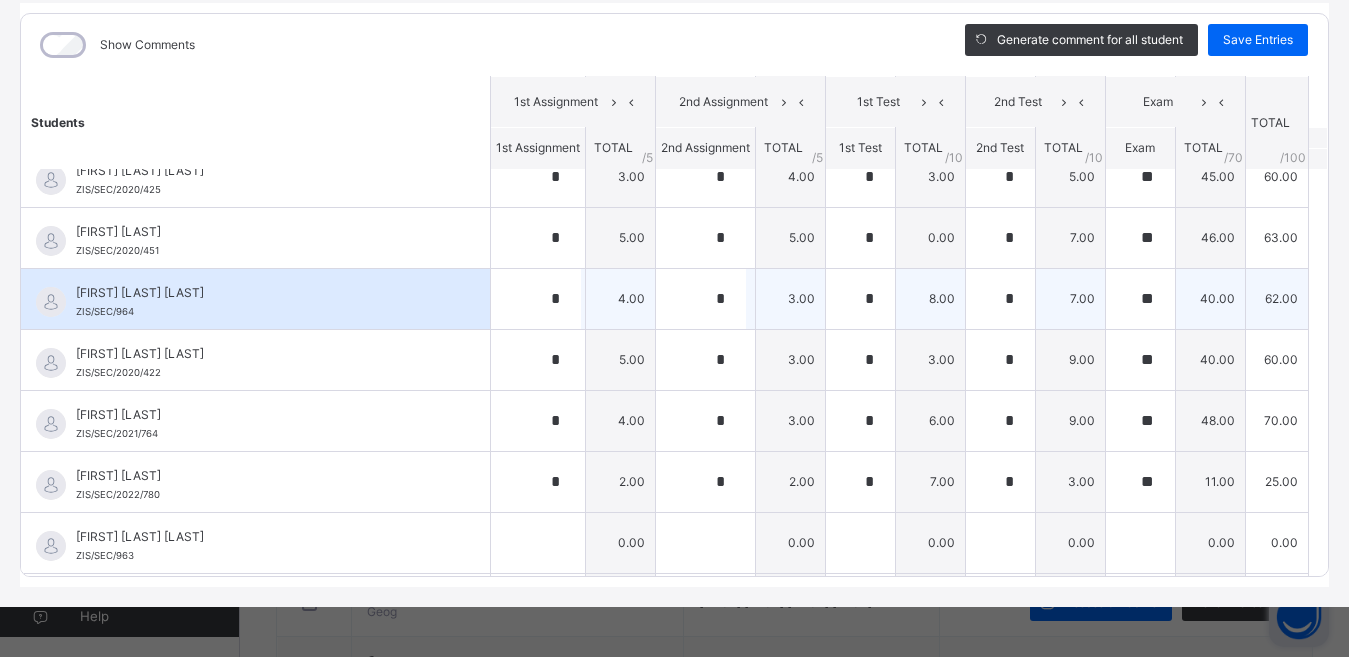 scroll, scrollTop: 1851, scrollLeft: 0, axis: vertical 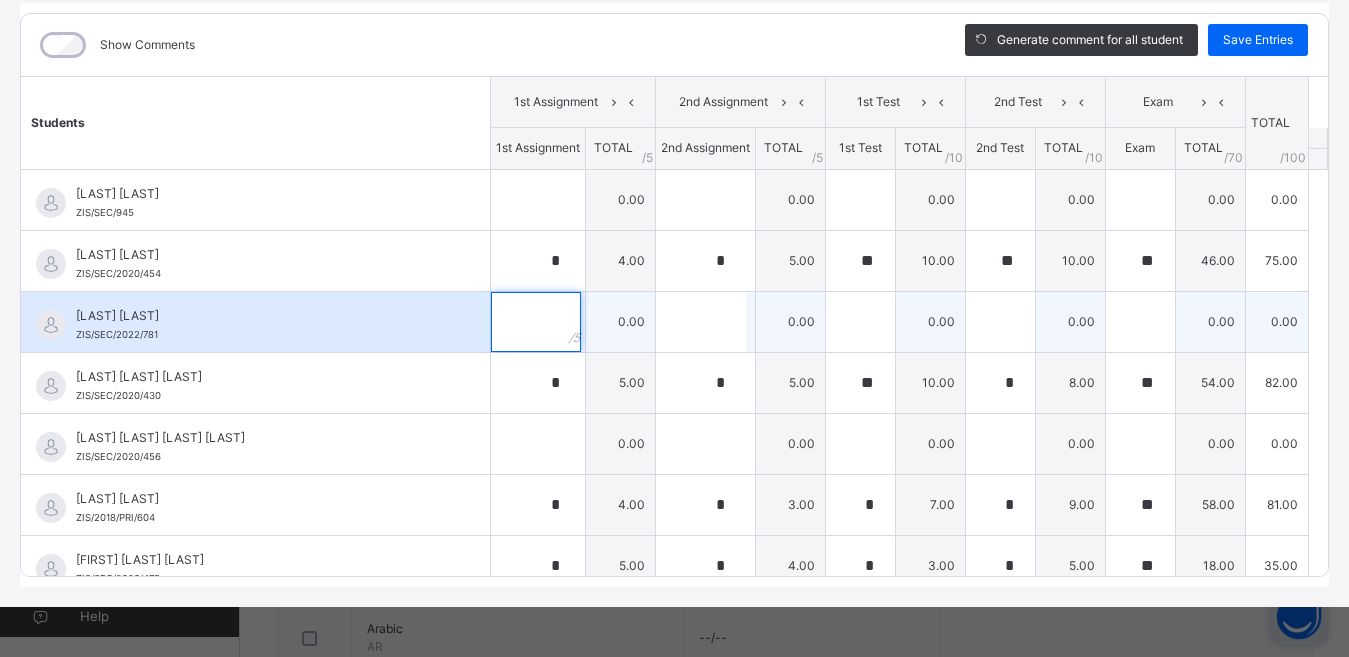 click at bounding box center [538, 322] 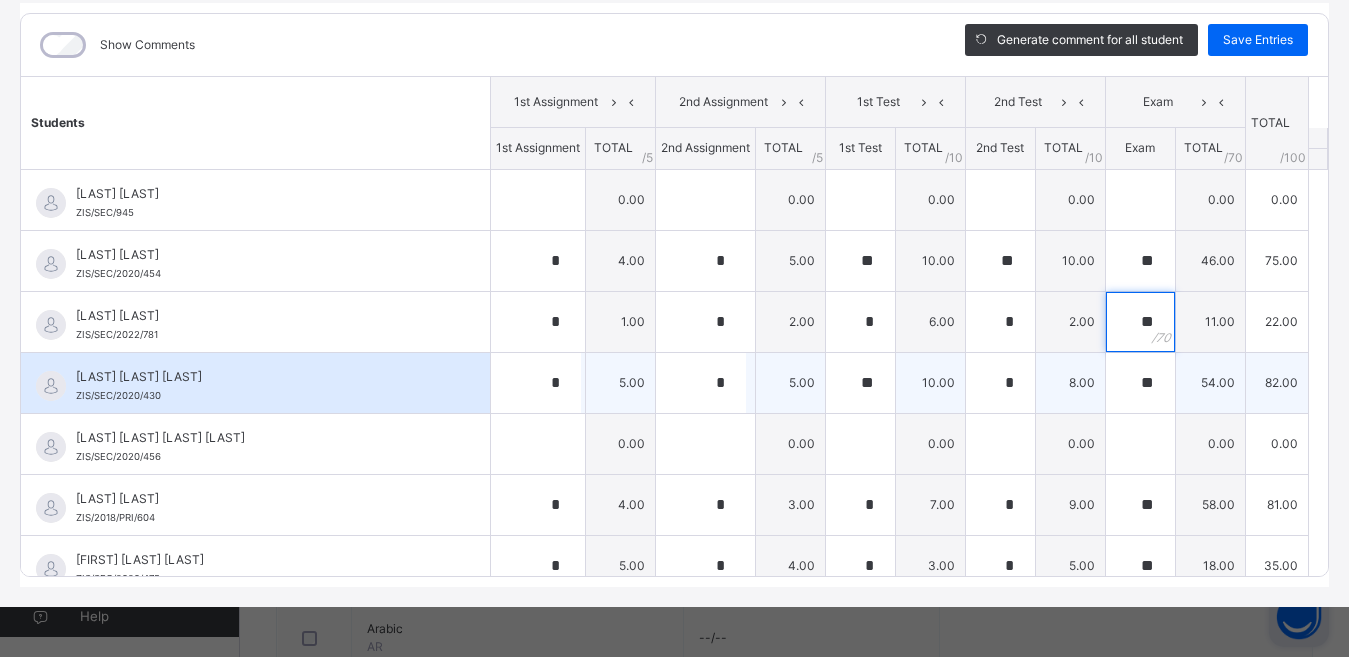scroll, scrollTop: 0, scrollLeft: 0, axis: both 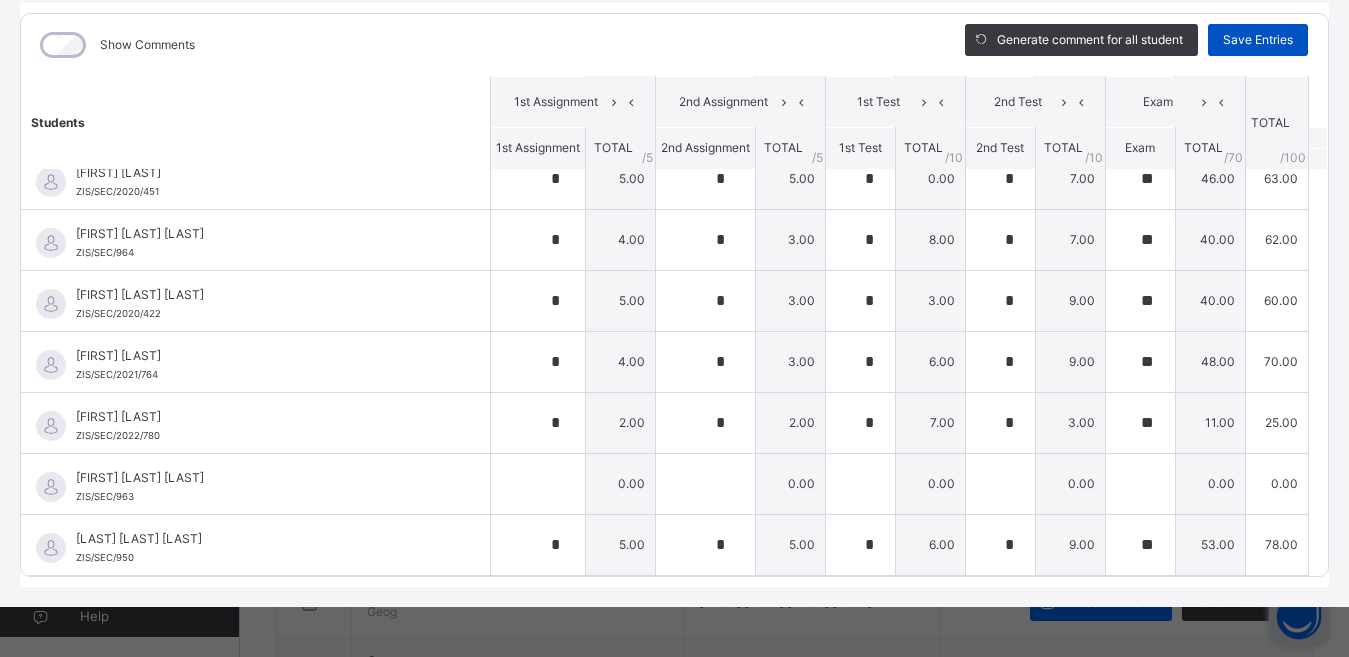 click on "Save Entries" at bounding box center [1258, 40] 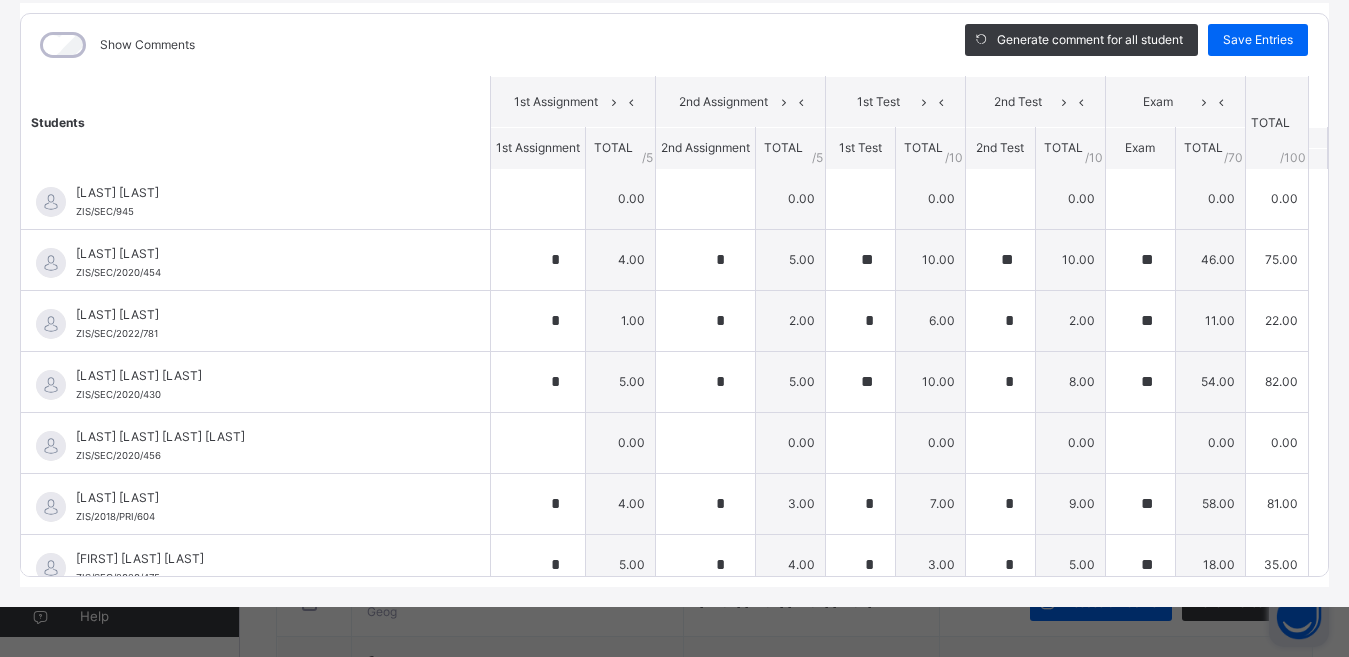 scroll, scrollTop: 0, scrollLeft: 0, axis: both 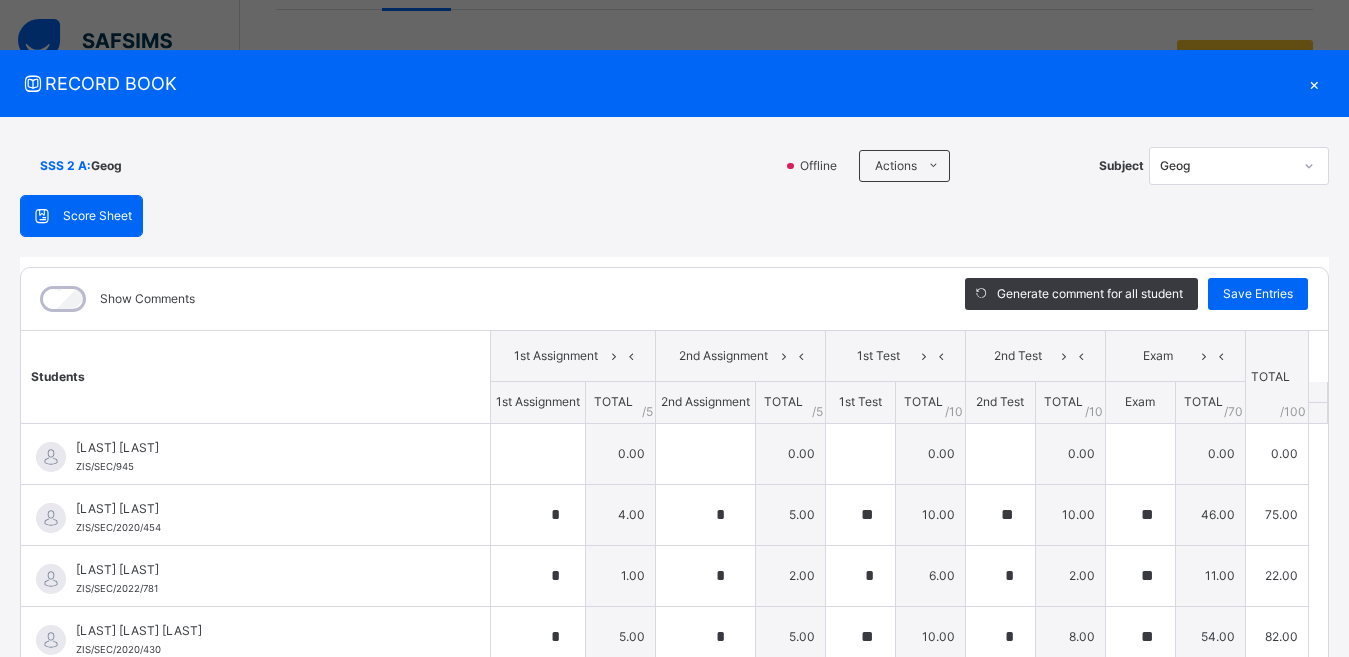 click on "×" at bounding box center (1314, 83) 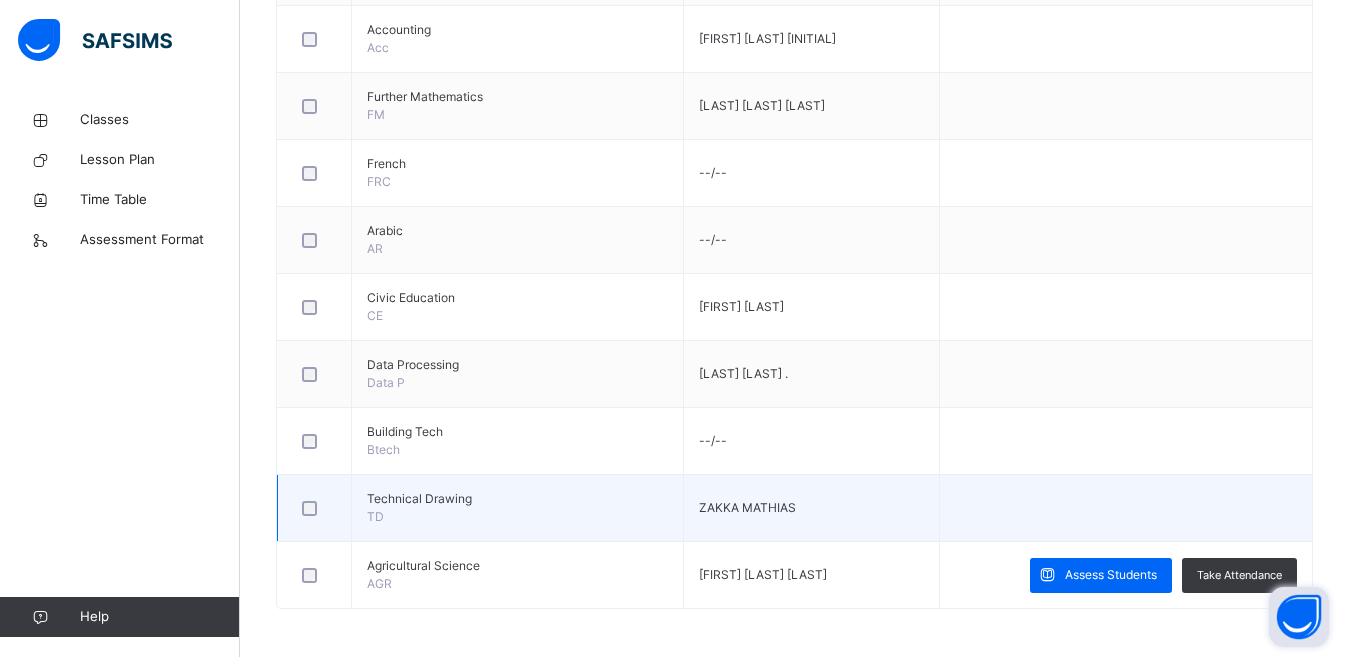 scroll, scrollTop: 1507, scrollLeft: 0, axis: vertical 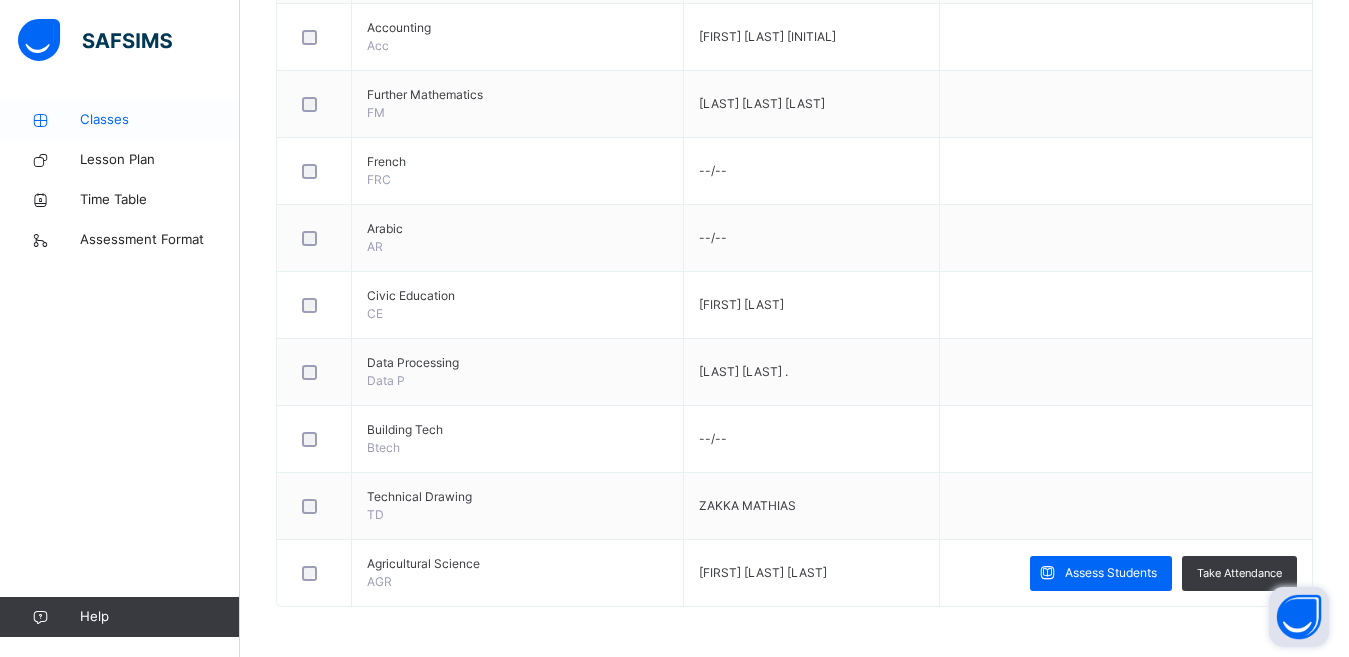 click on "Classes" at bounding box center (160, 120) 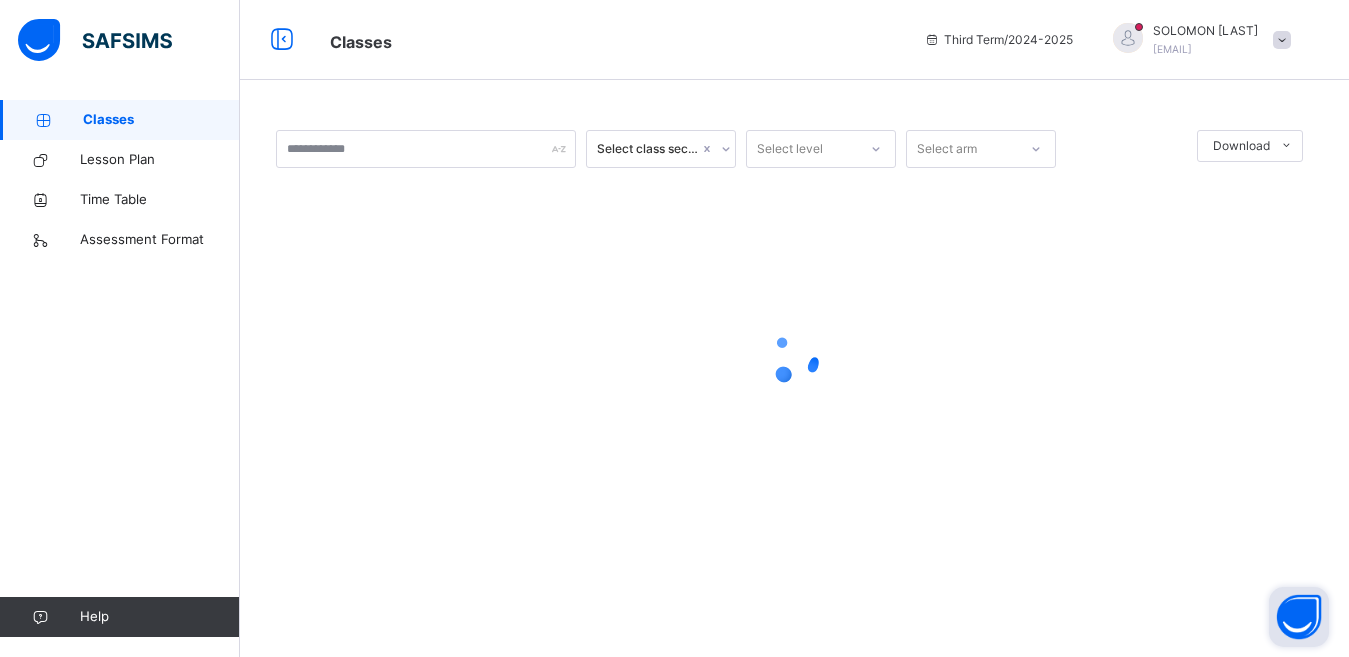 scroll, scrollTop: 0, scrollLeft: 0, axis: both 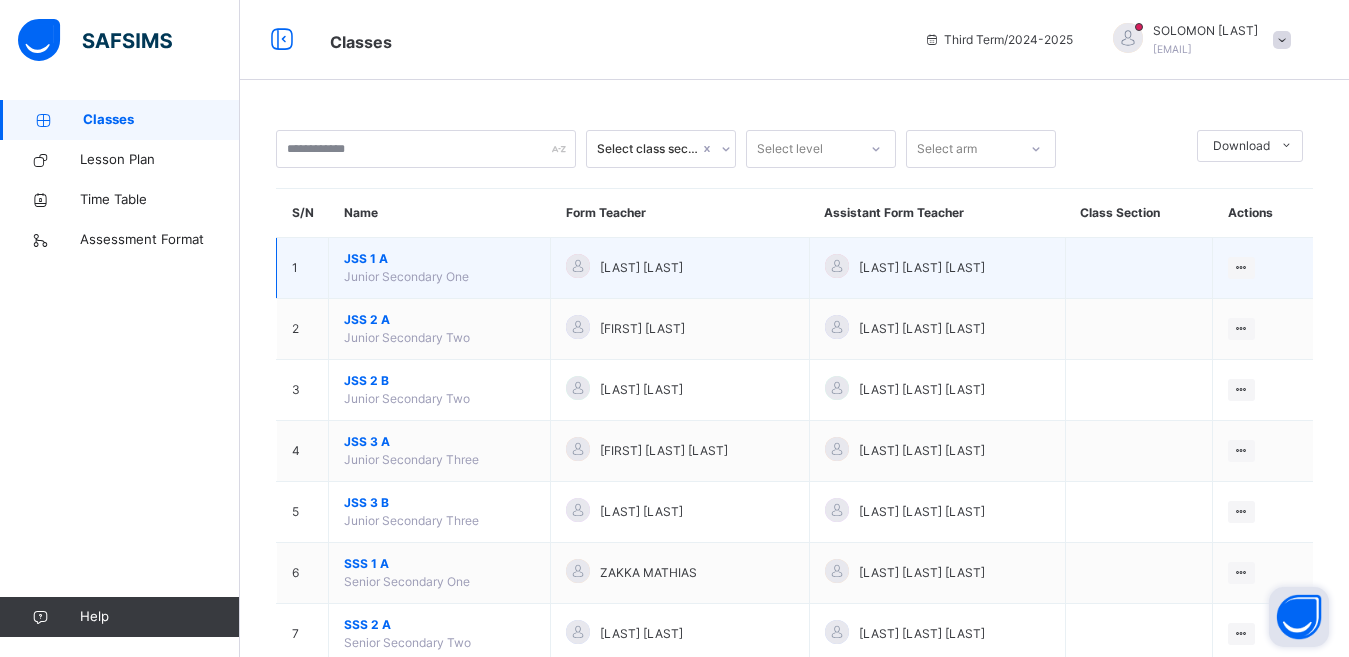 click on "JSS 1   A   Junior Secondary One" at bounding box center [440, 268] 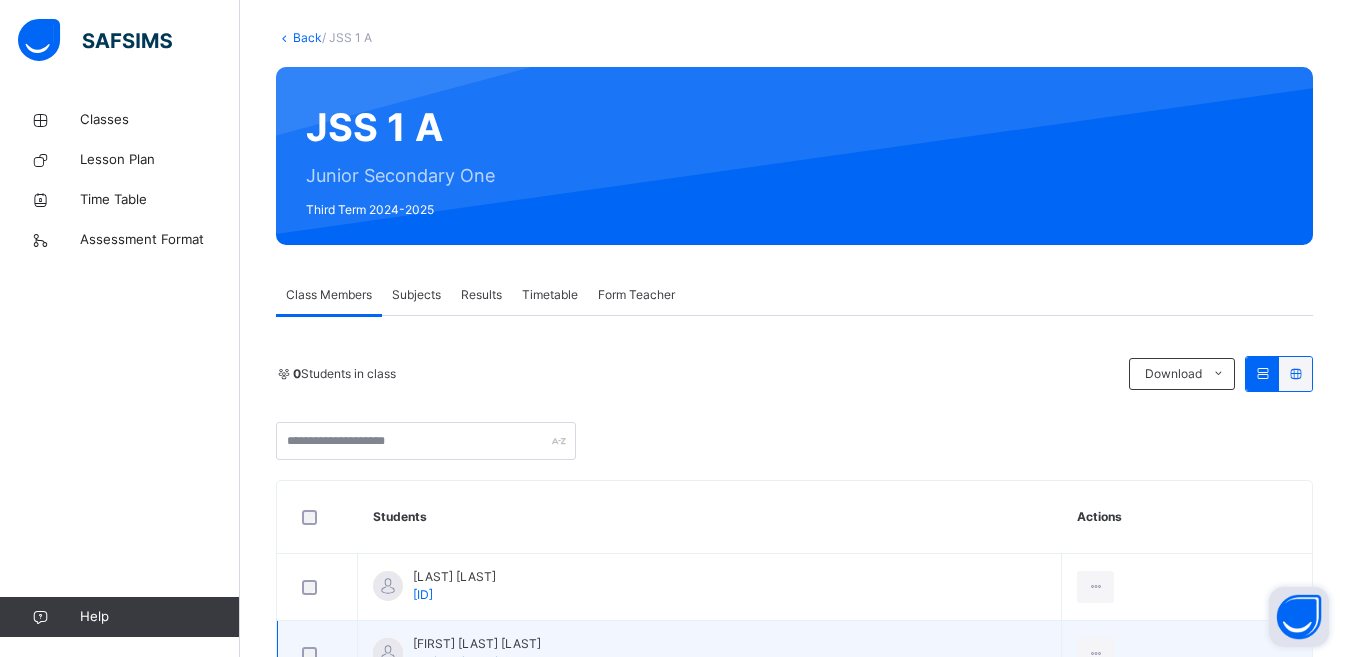 scroll, scrollTop: 100, scrollLeft: 0, axis: vertical 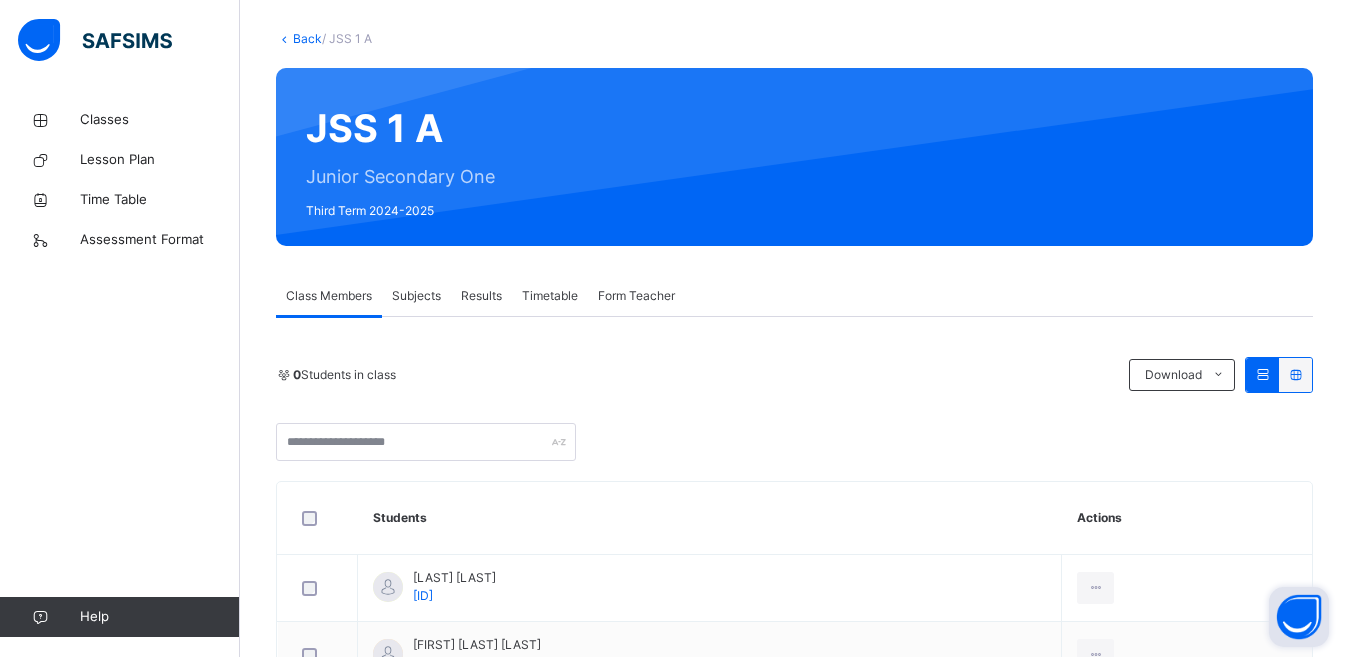 click on "Subjects" at bounding box center (416, 296) 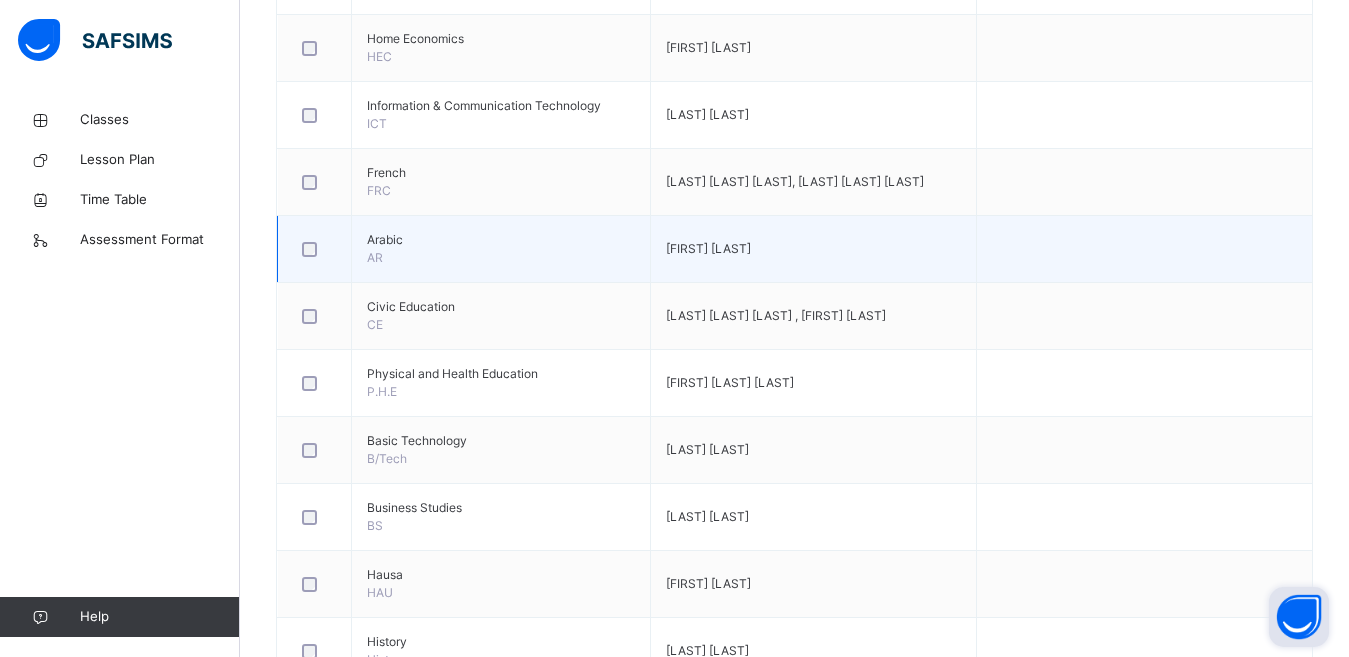 scroll, scrollTop: 1172, scrollLeft: 0, axis: vertical 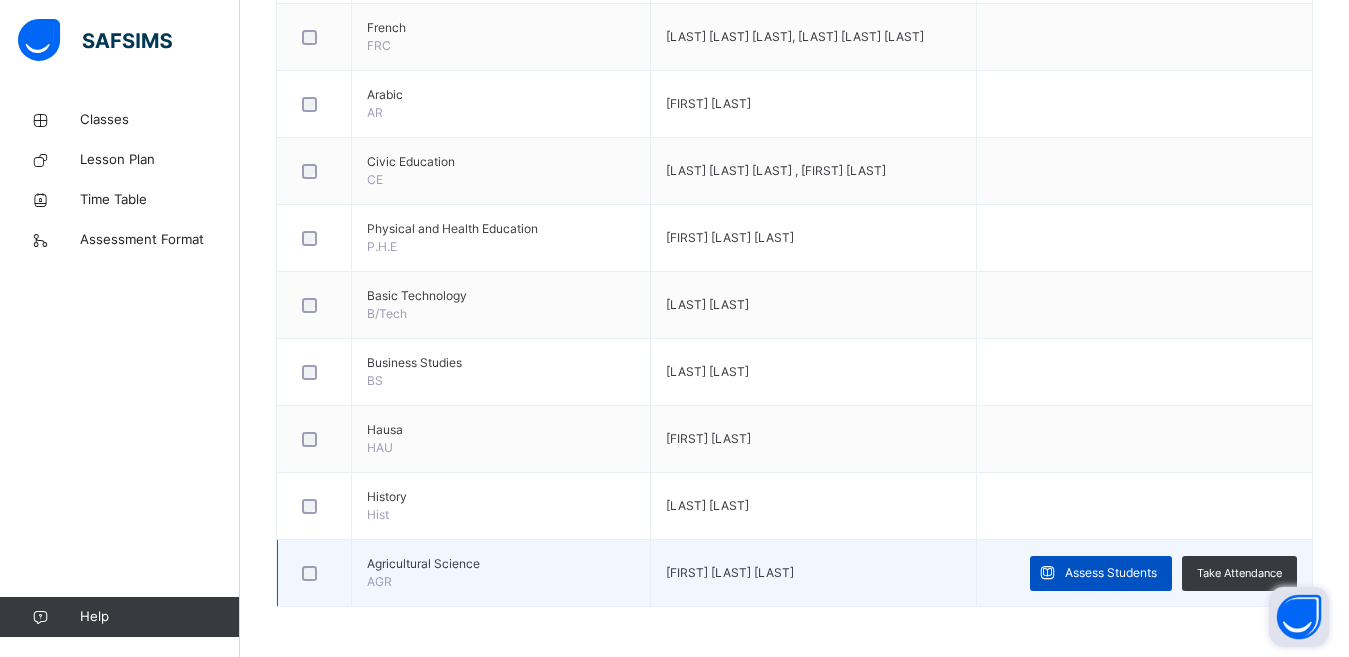 click on "Assess Students" at bounding box center (1111, 573) 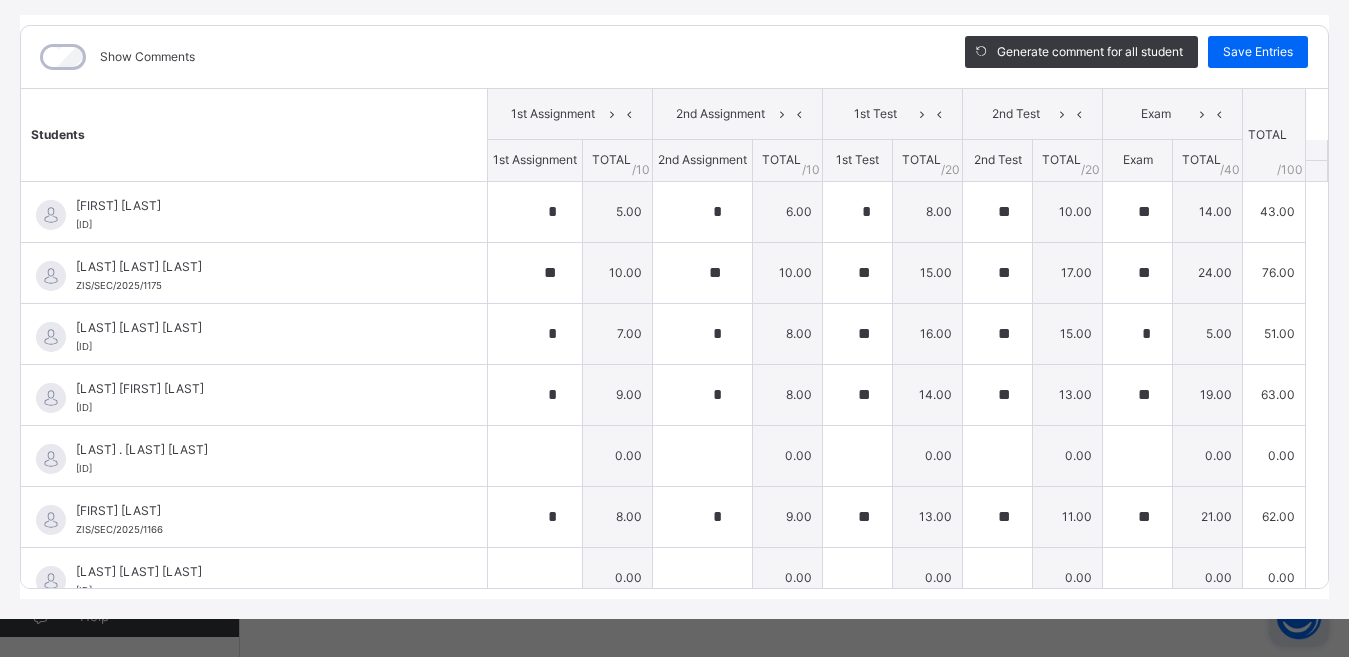 scroll, scrollTop: 254, scrollLeft: 0, axis: vertical 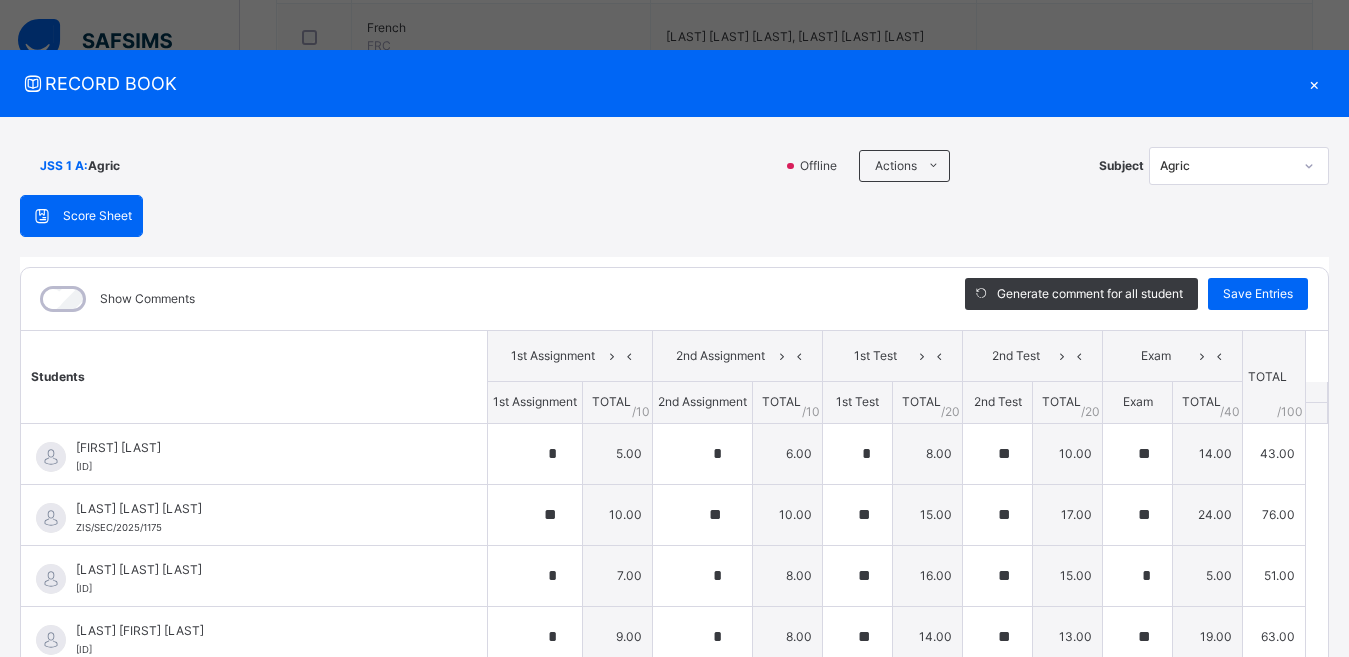 click on "×" at bounding box center (1314, 83) 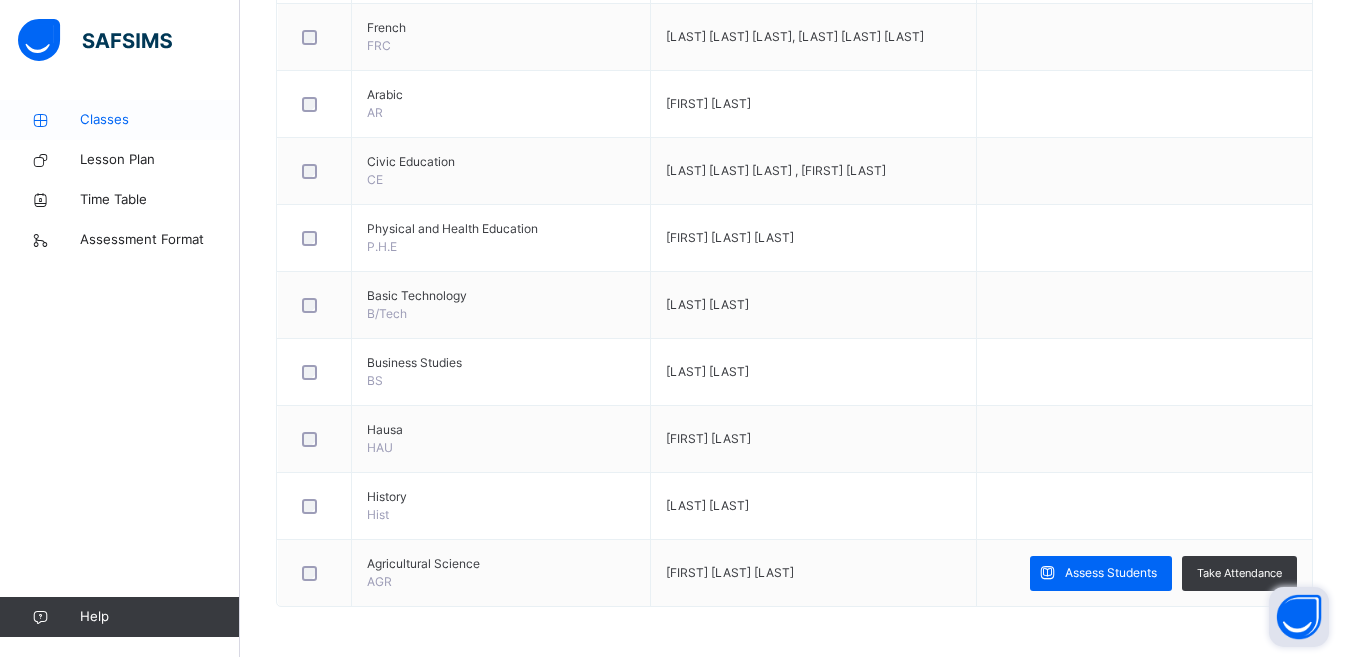 click on "Classes" at bounding box center (120, 120) 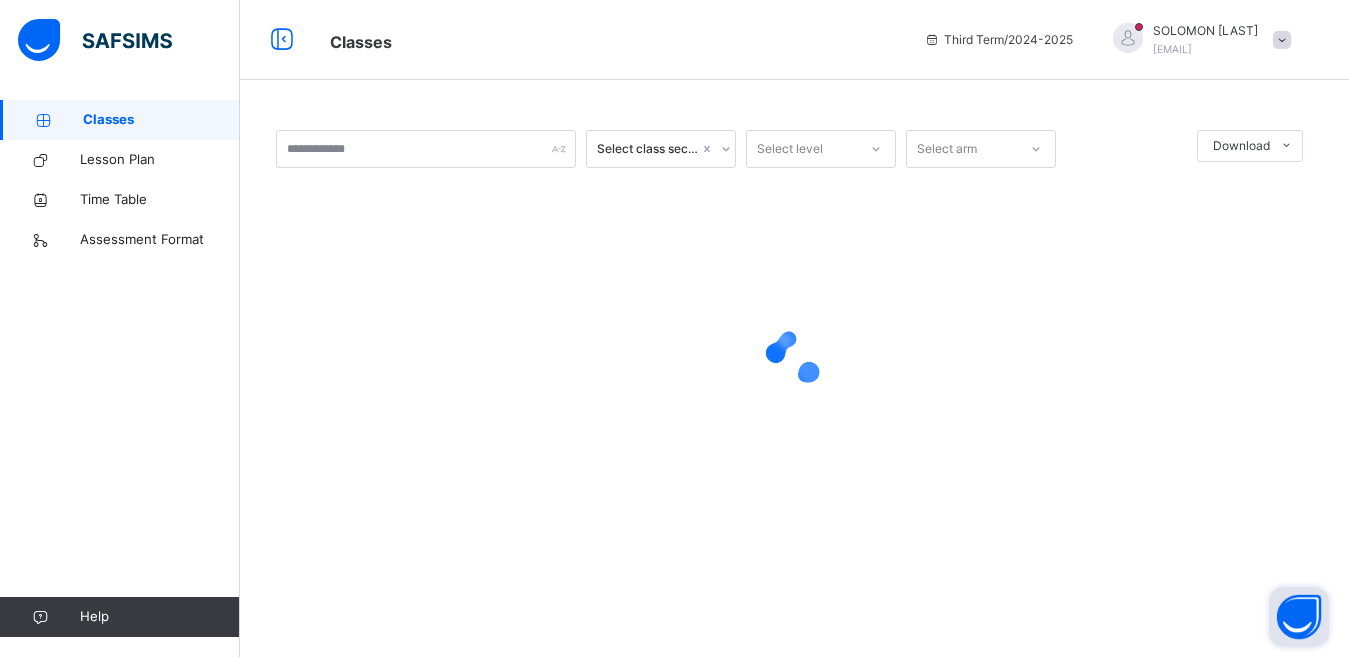 scroll, scrollTop: 0, scrollLeft: 0, axis: both 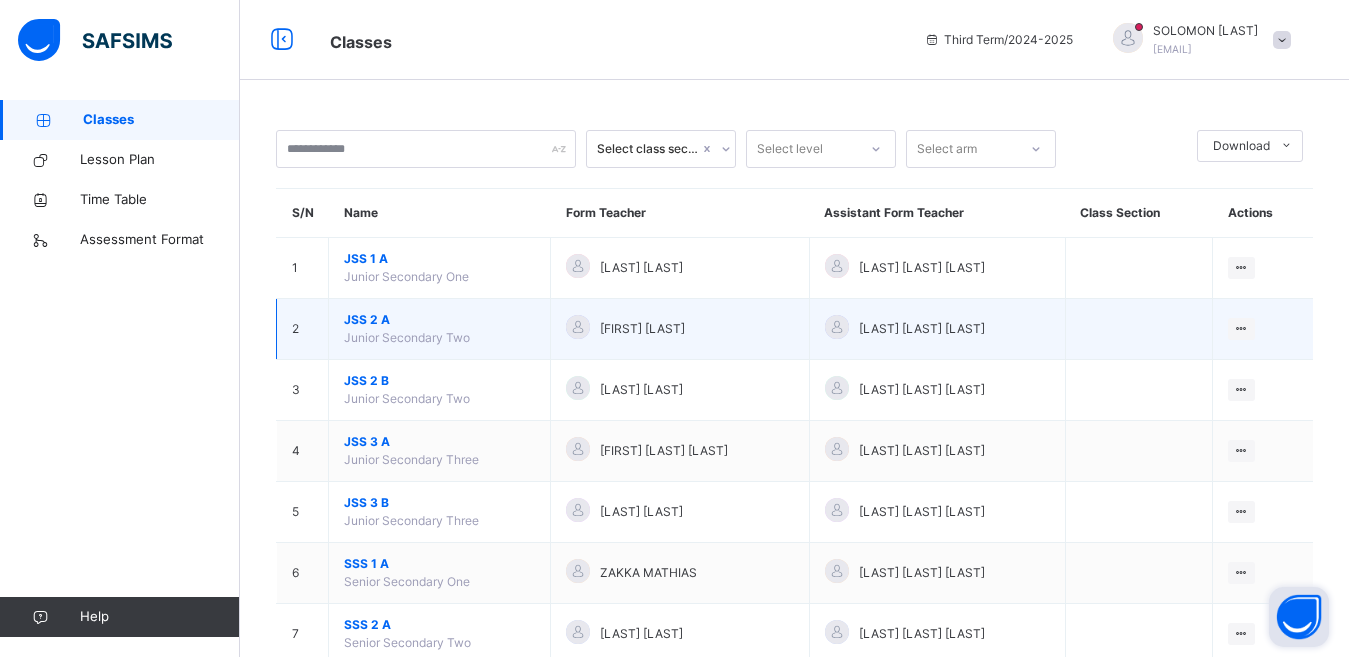 click on "Junior Secondary Two" at bounding box center (407, 337) 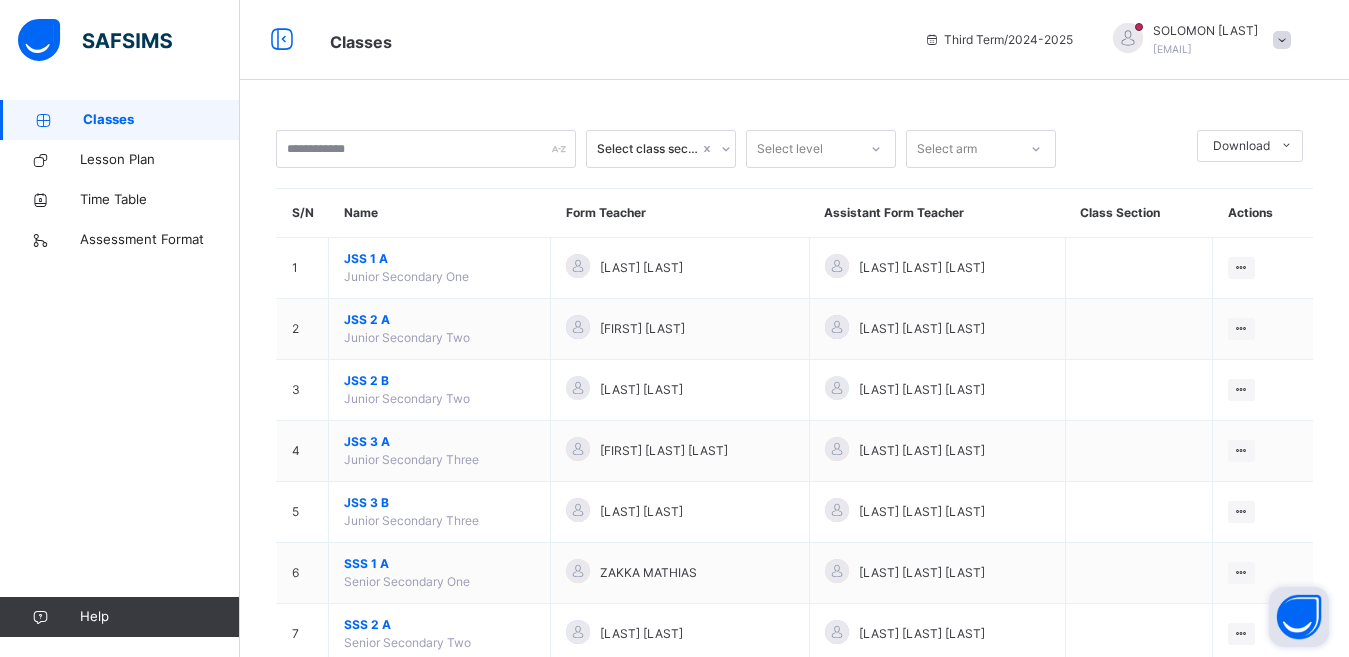 click on "Junior Secondary Two" at bounding box center (407, 337) 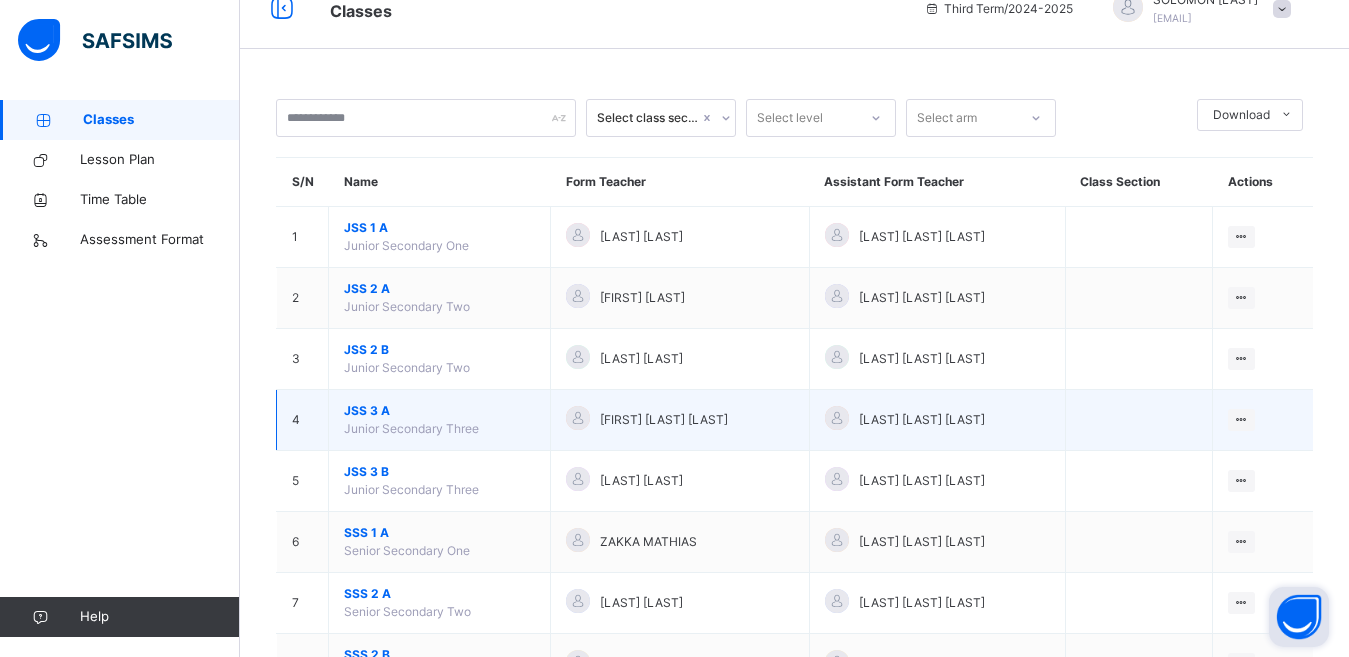 scroll, scrollTop: 0, scrollLeft: 0, axis: both 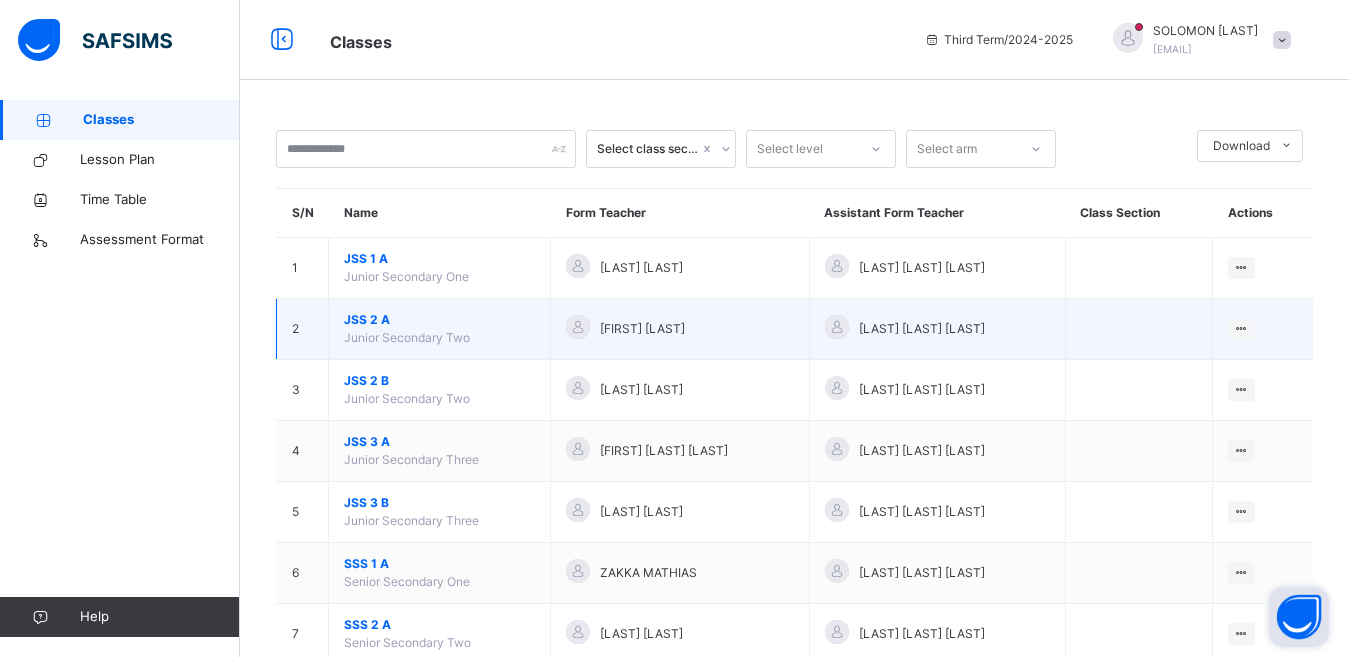 click on "JSS 2   A" at bounding box center [439, 320] 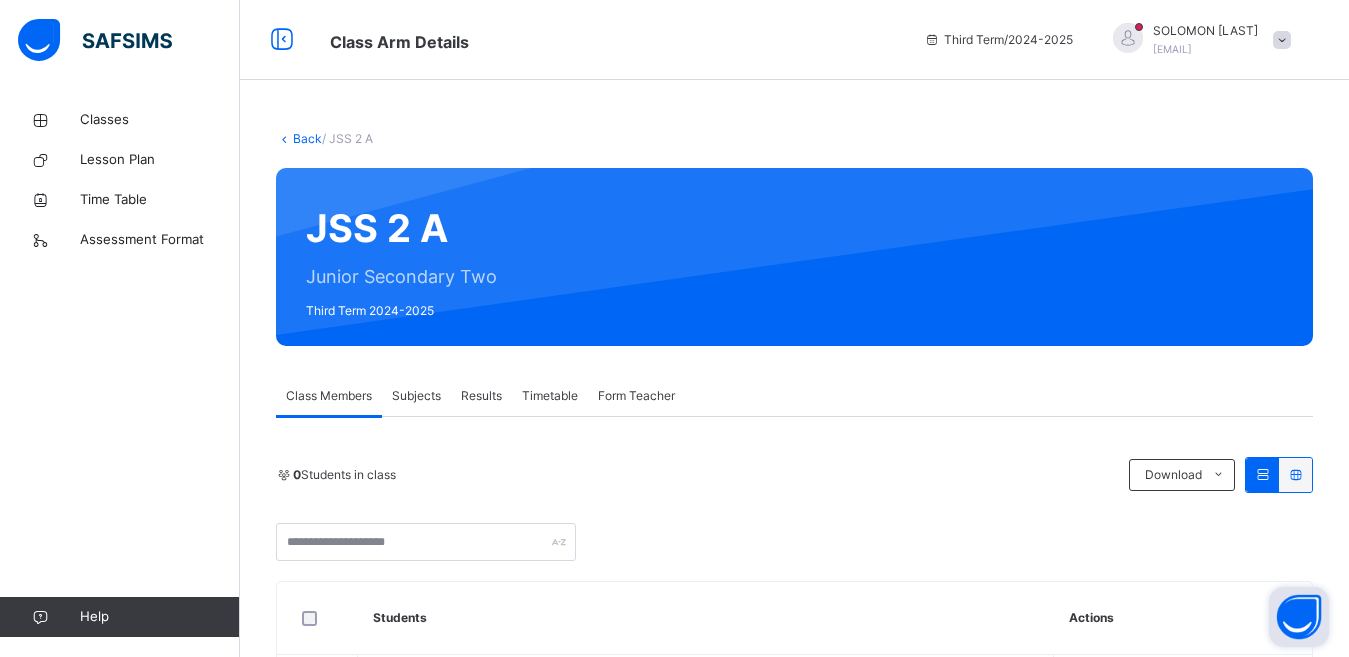 click on "Subjects" at bounding box center [416, 396] 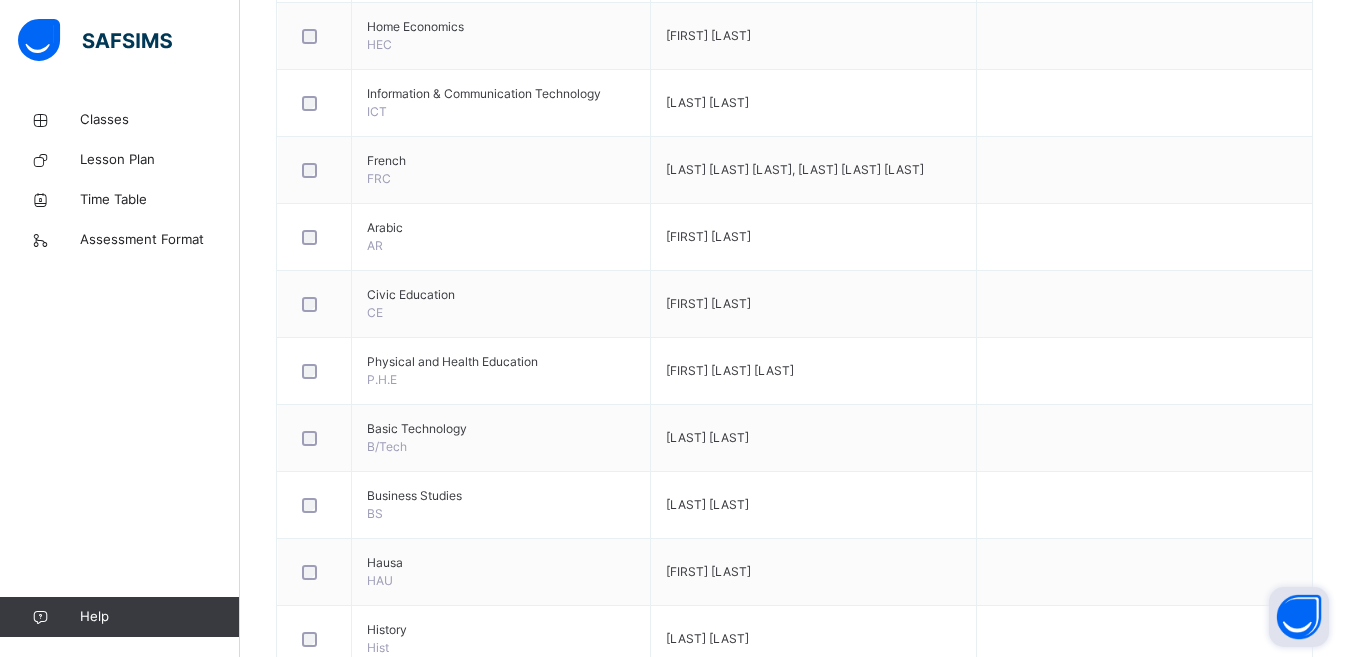 scroll, scrollTop: 1172, scrollLeft: 0, axis: vertical 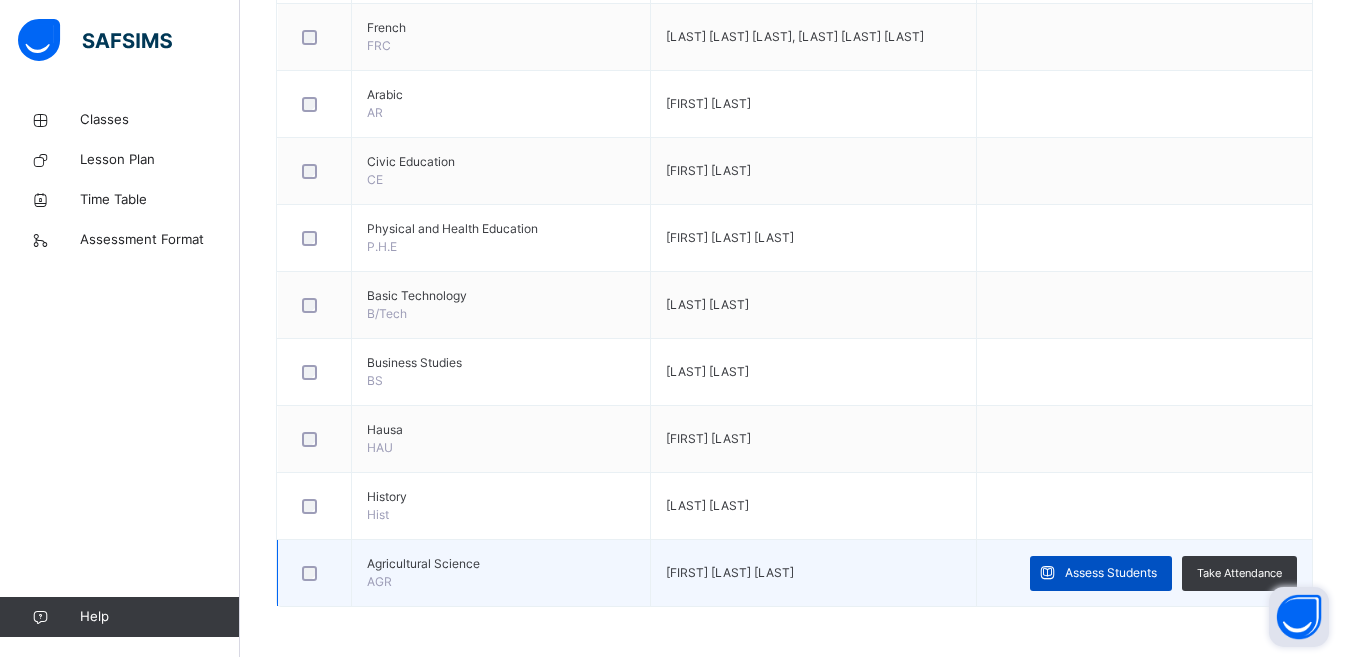 click on "Assess Students" at bounding box center [1111, 573] 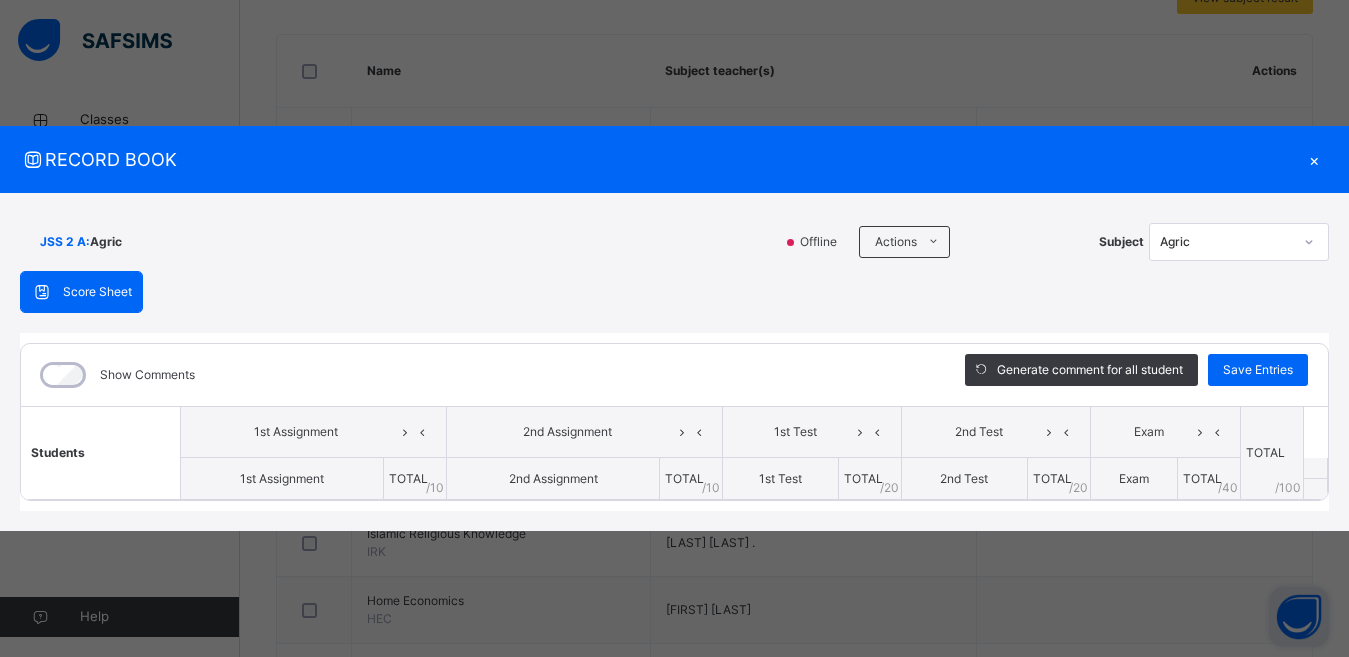 scroll, scrollTop: 500, scrollLeft: 0, axis: vertical 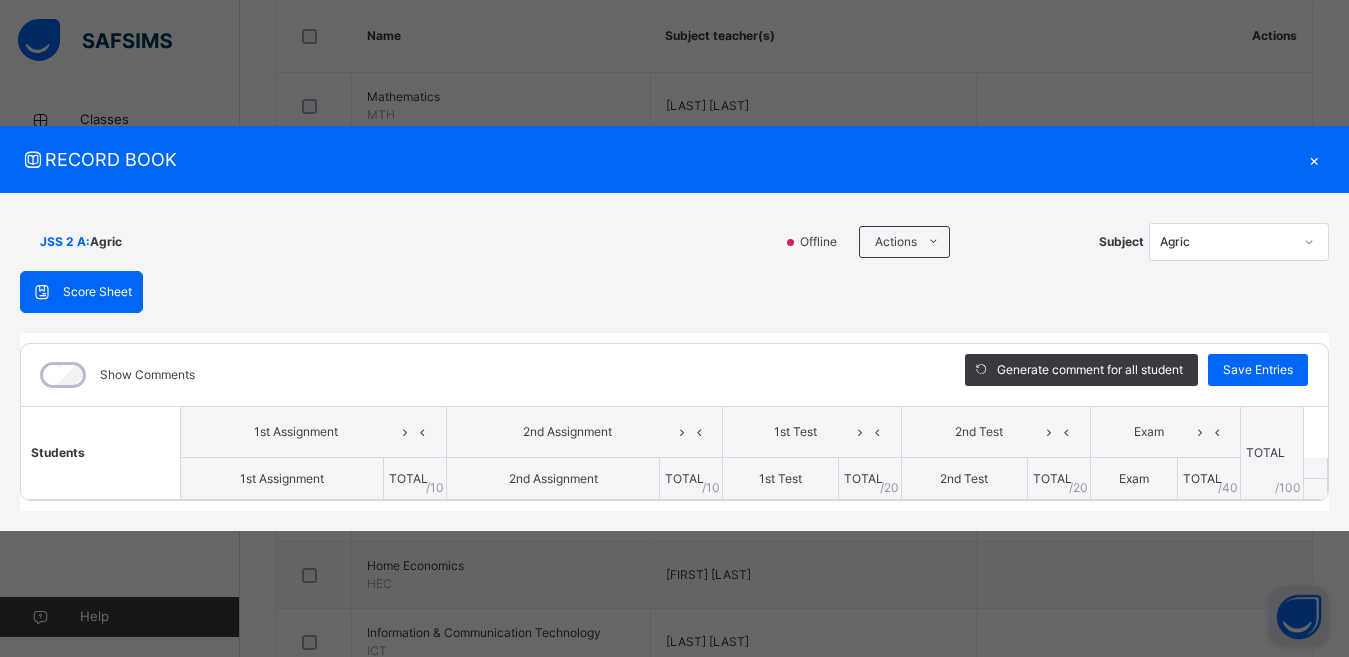 click at bounding box center [790, 242] 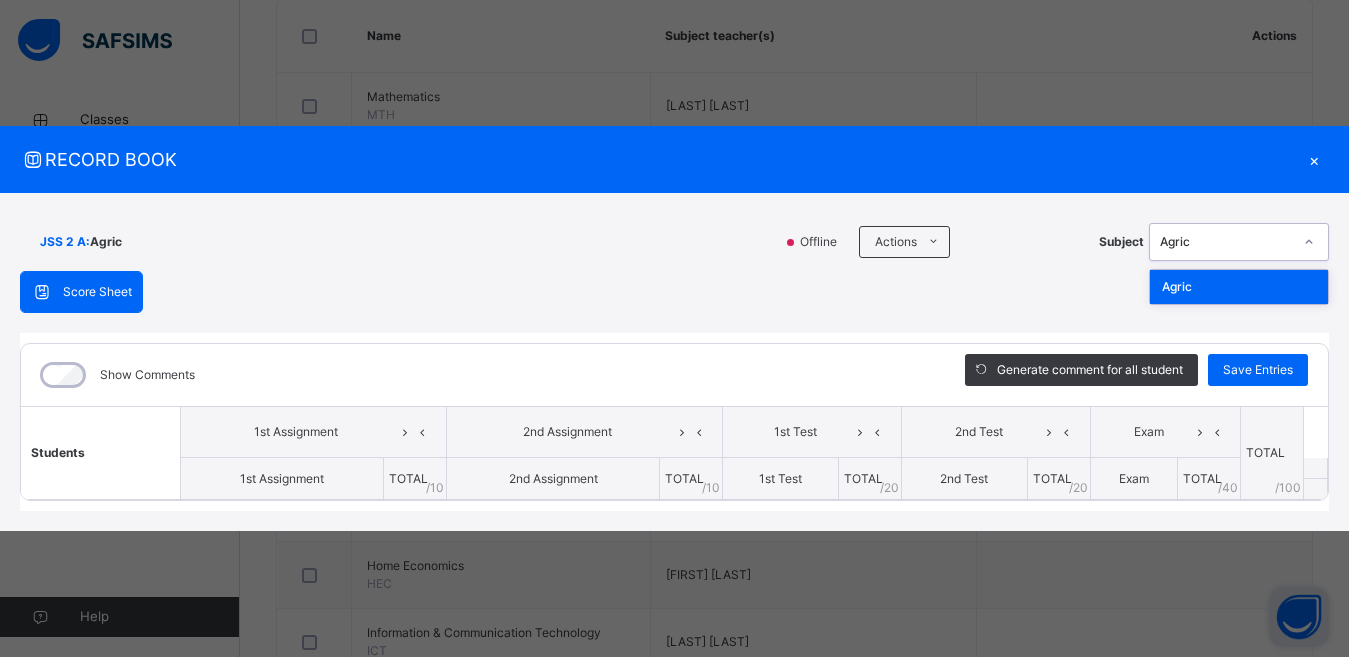 click 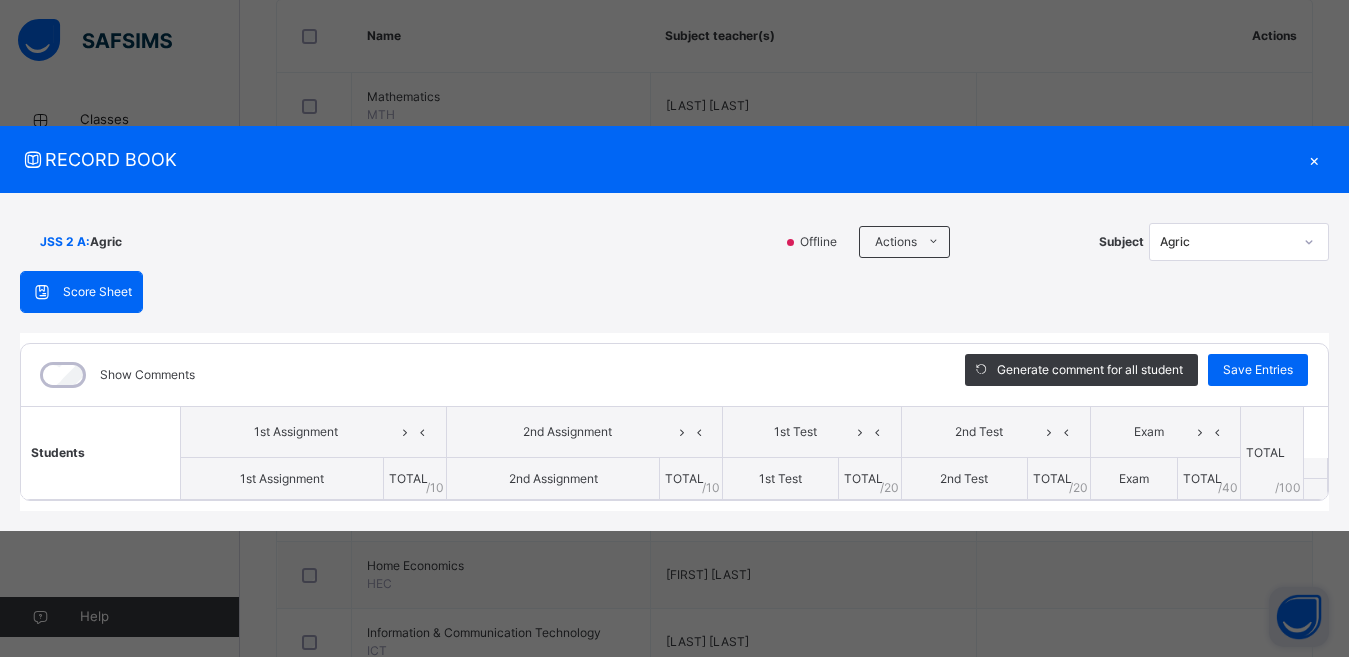 drag, startPoint x: 956, startPoint y: 211, endPoint x: 1133, endPoint y: 211, distance: 177 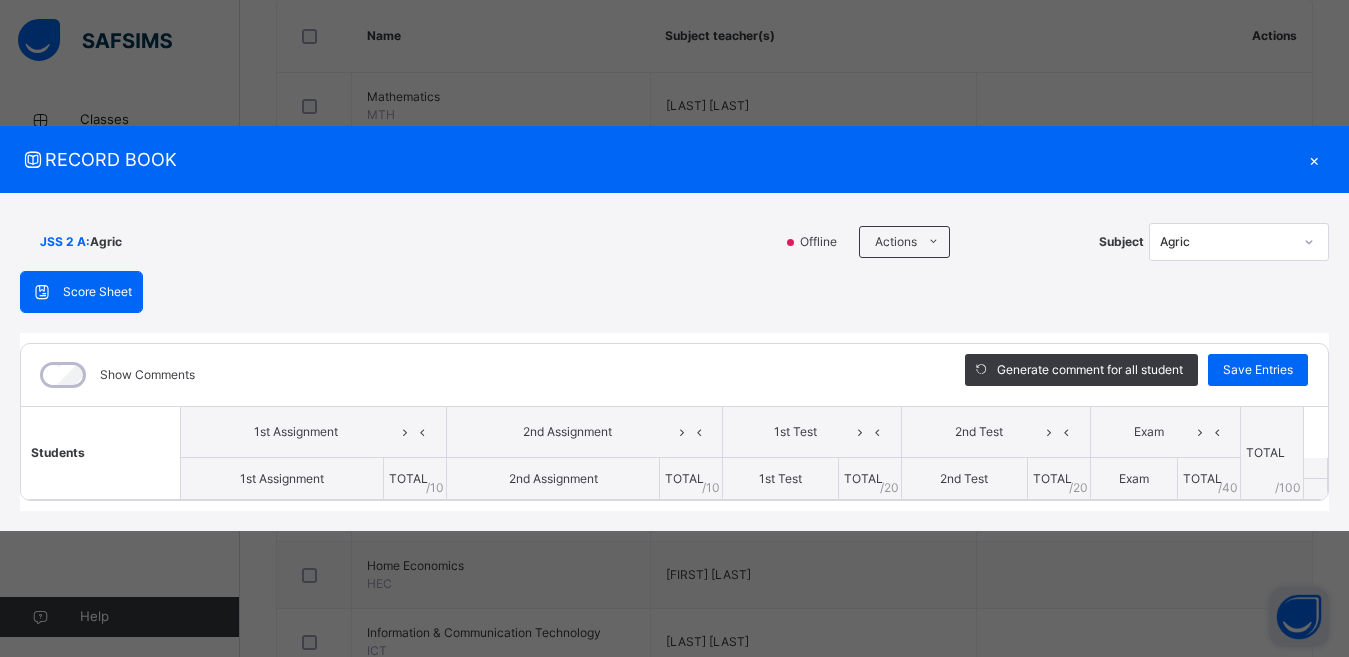 click on "×" at bounding box center [1314, 159] 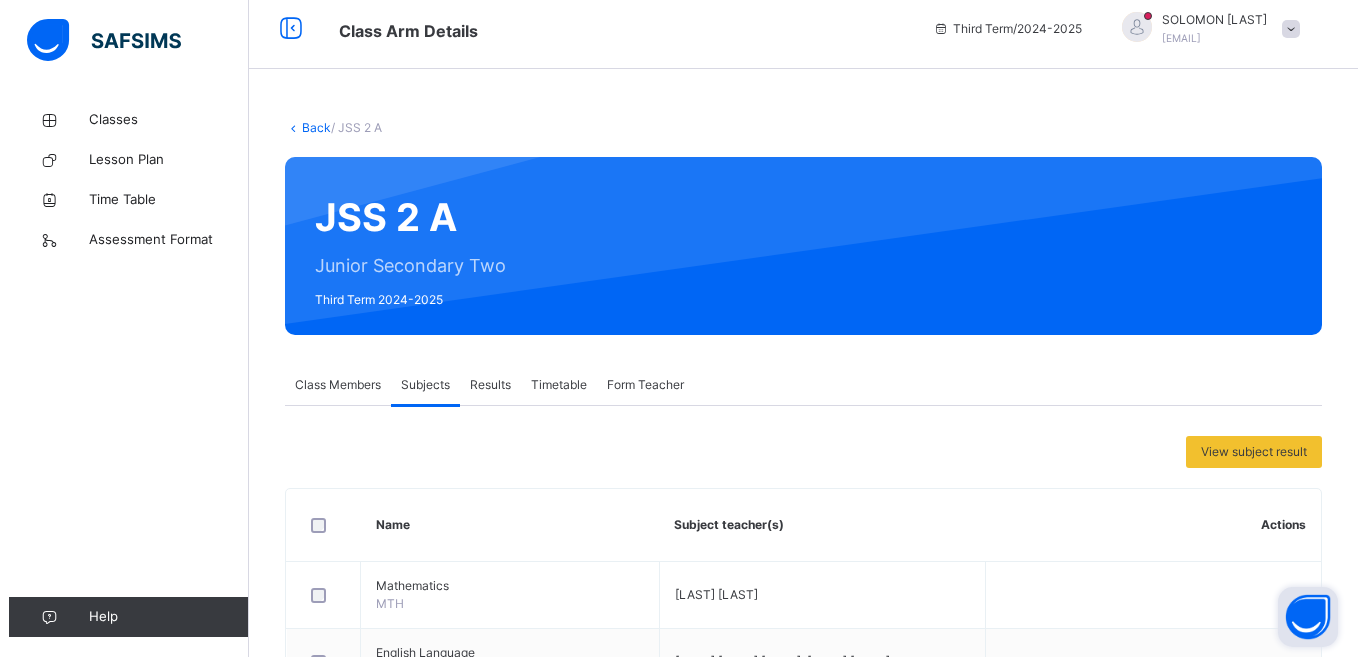 scroll, scrollTop: 0, scrollLeft: 0, axis: both 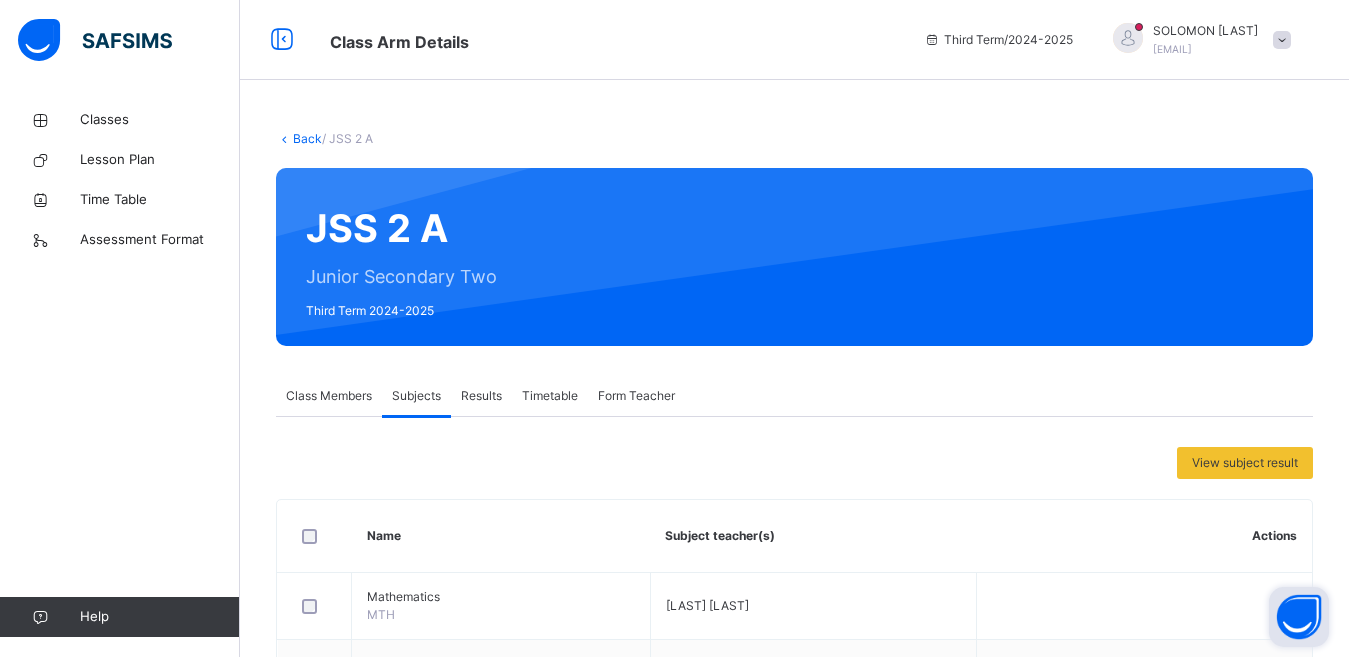 click at bounding box center [1128, 38] 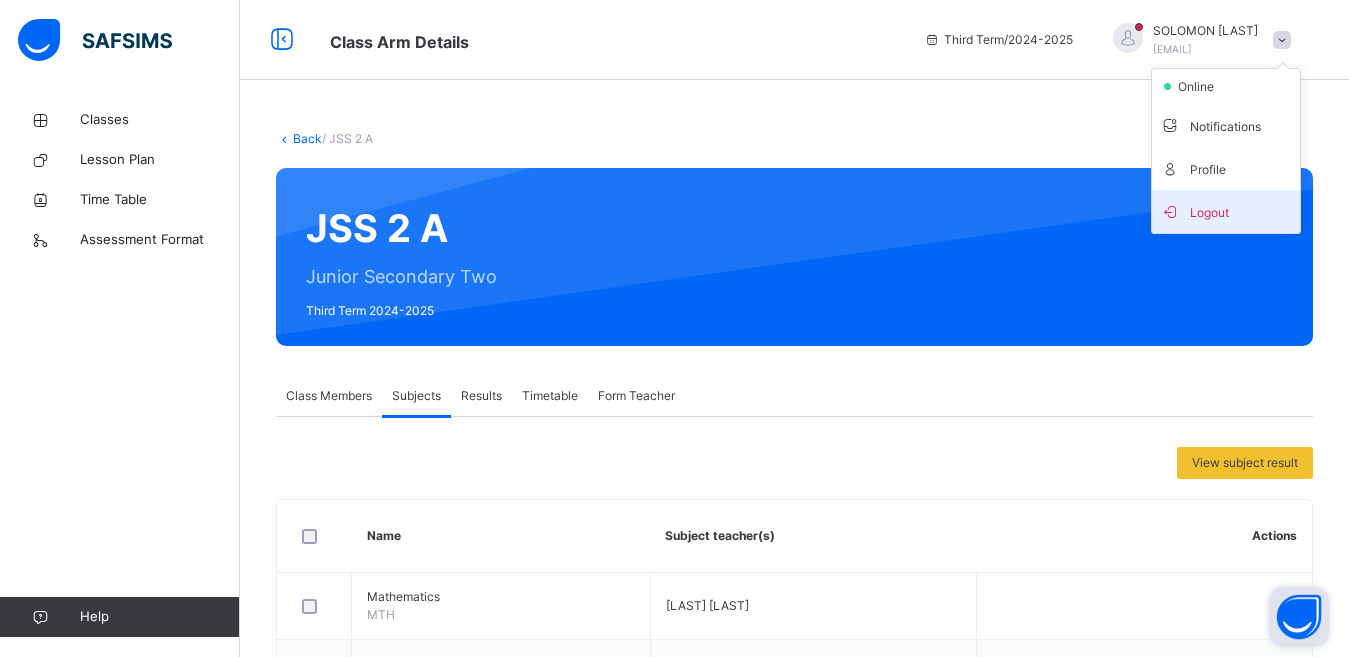 click on "Logout" at bounding box center [1226, 211] 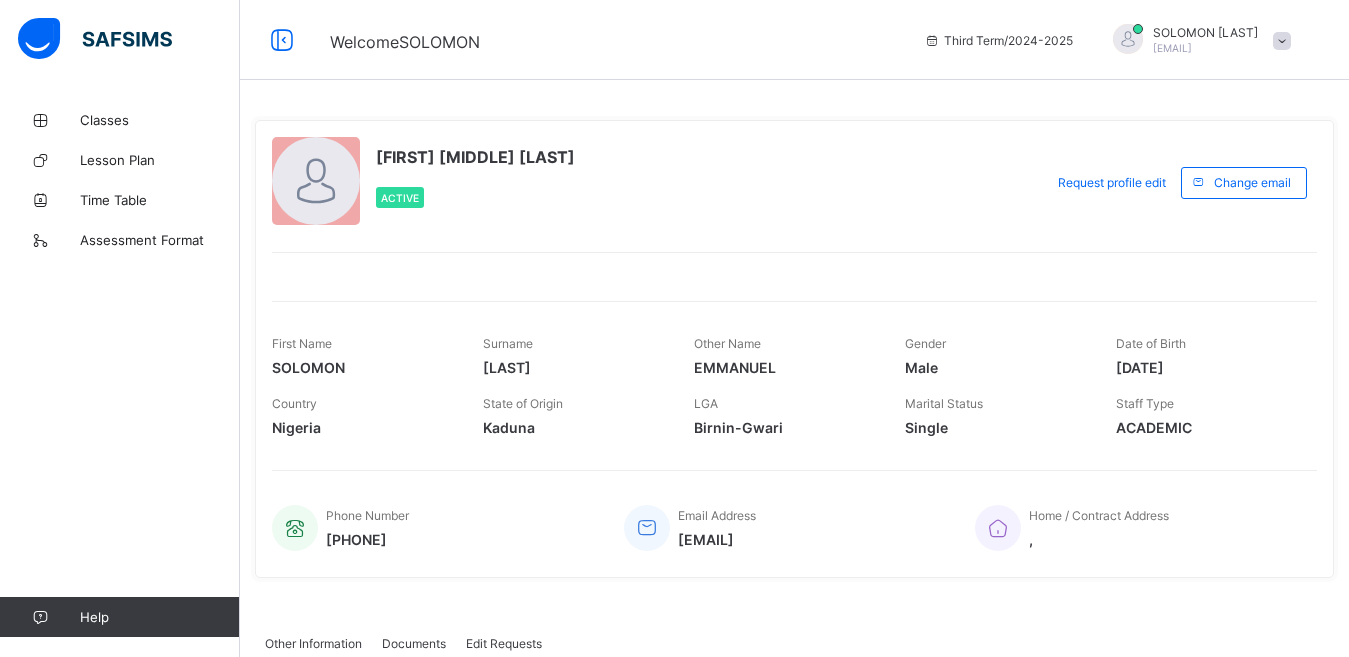 scroll, scrollTop: 0, scrollLeft: 0, axis: both 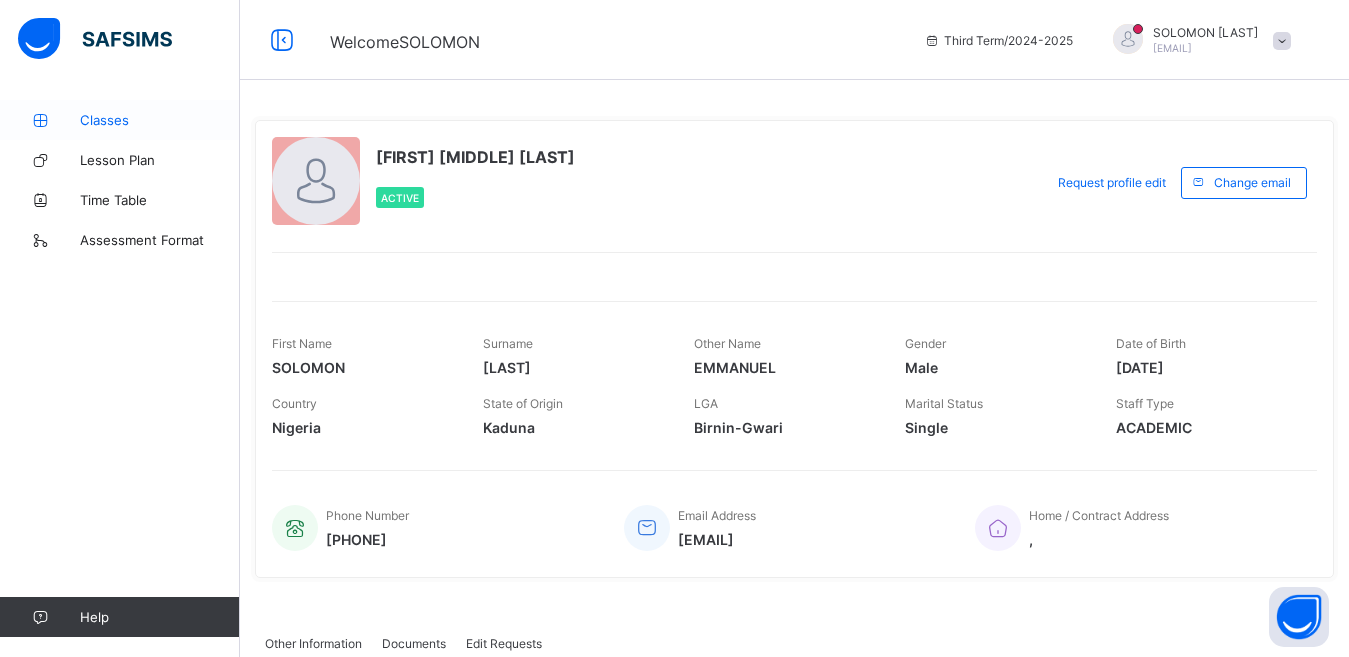 click on "Classes" at bounding box center (120, 120) 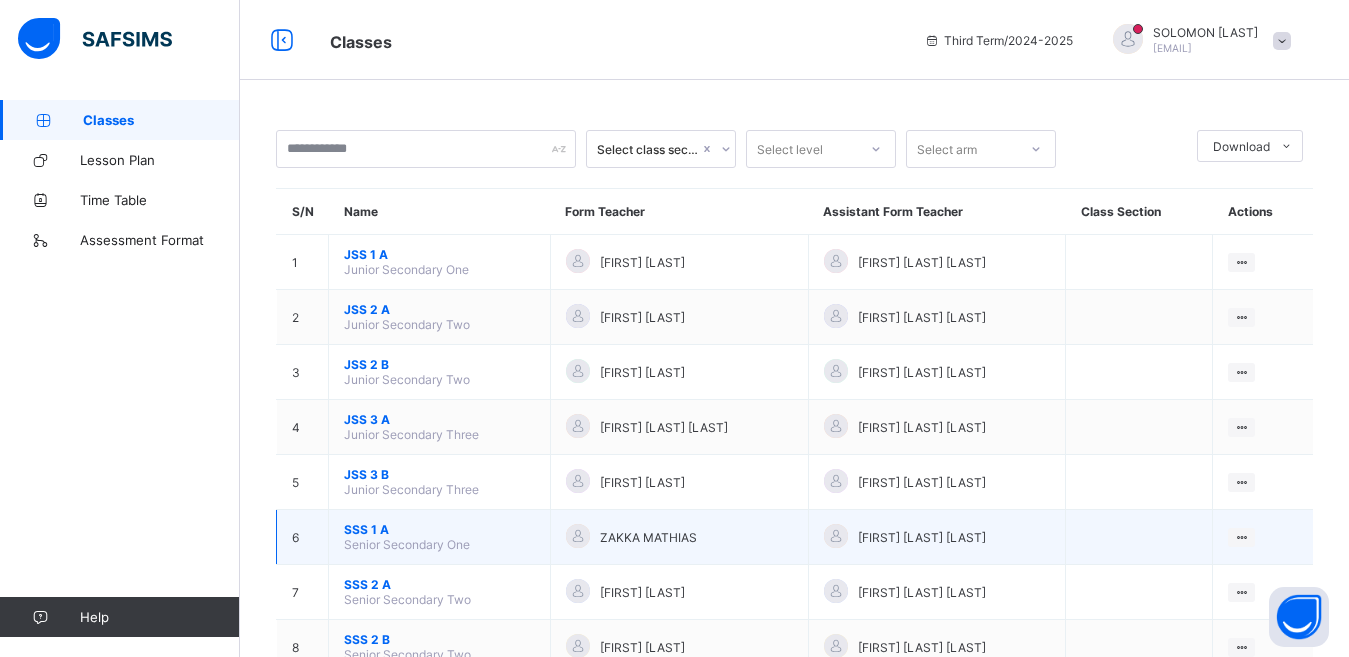 click on "SSS 1   A" at bounding box center (439, 529) 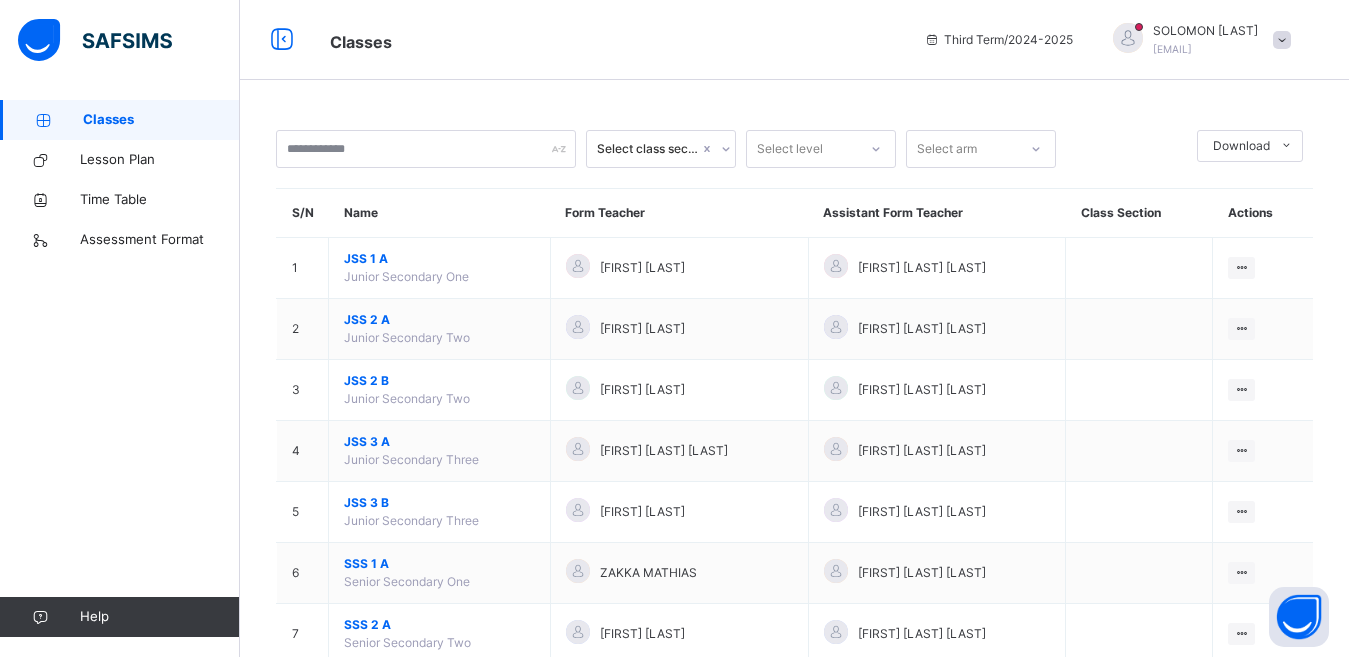 scroll, scrollTop: 0, scrollLeft: 0, axis: both 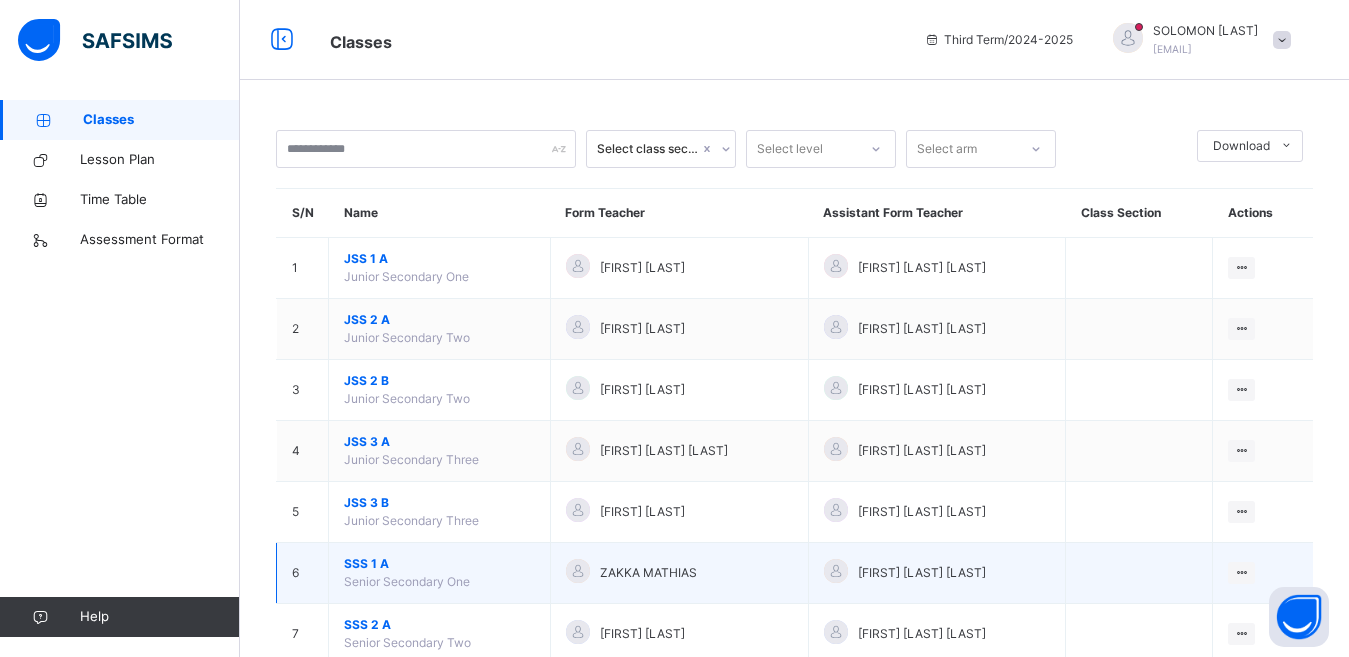 click on "SSS 1   A" at bounding box center [439, 564] 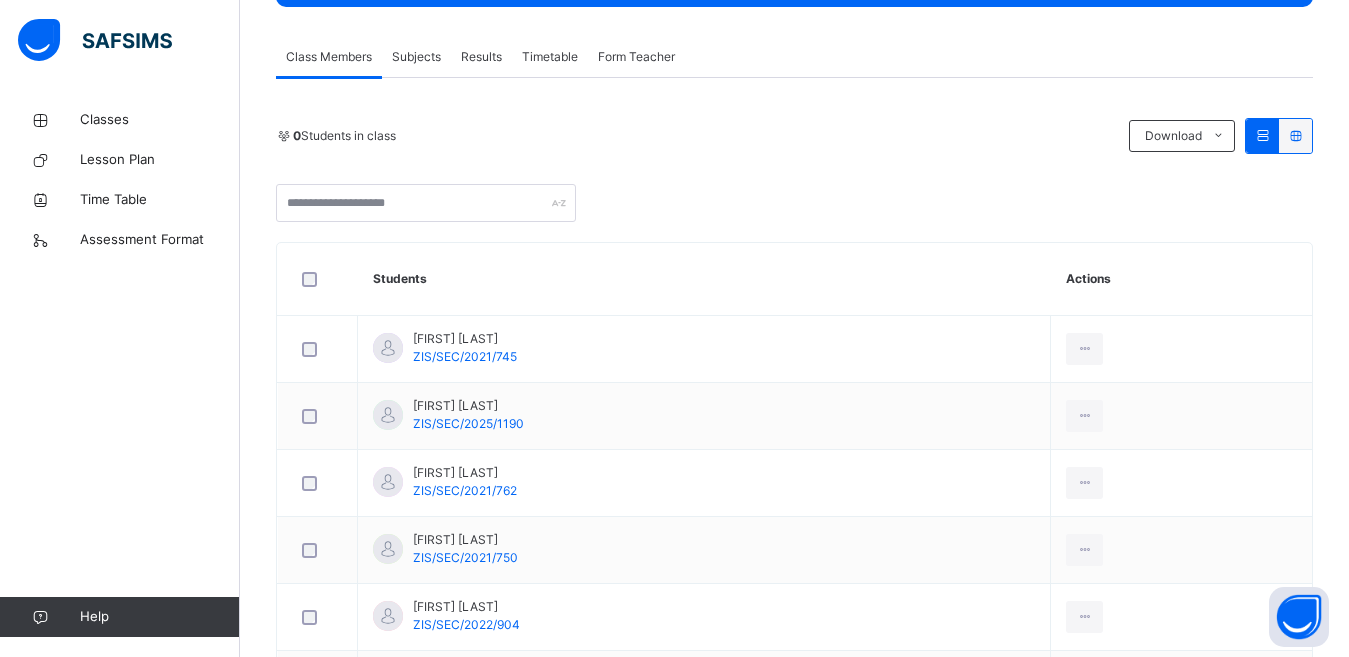 scroll, scrollTop: 287, scrollLeft: 0, axis: vertical 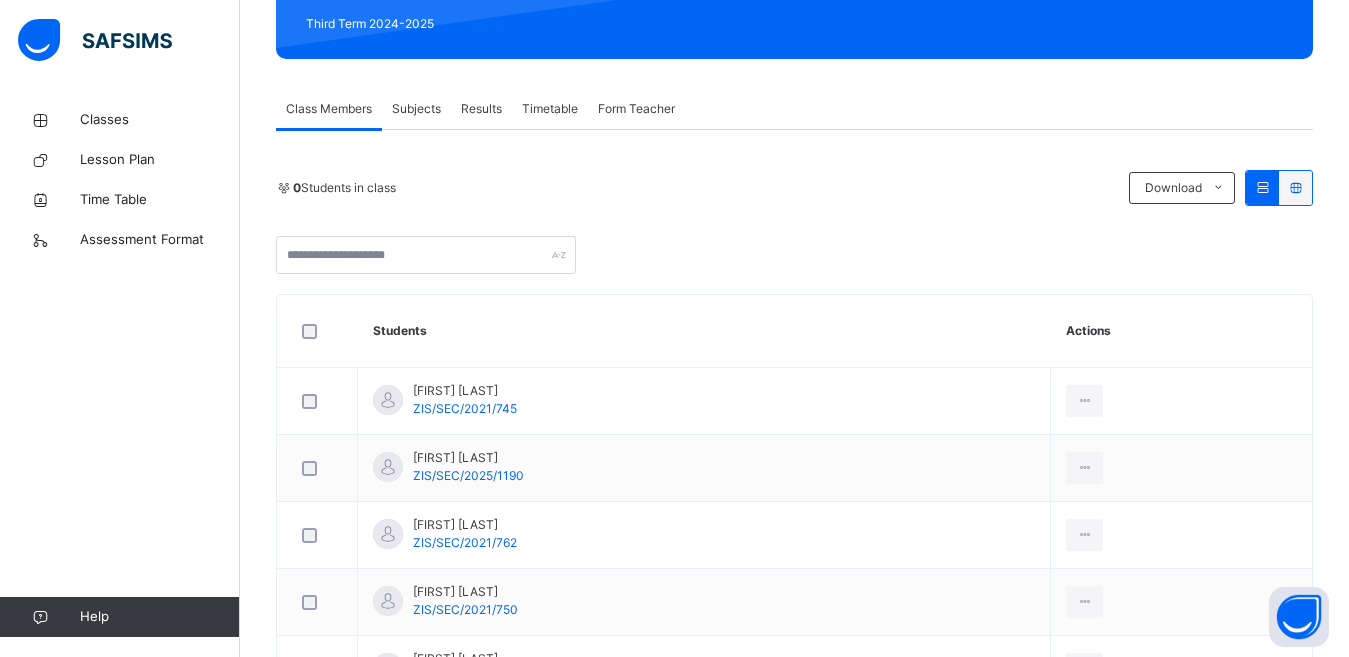 click on "Subjects" at bounding box center [416, 109] 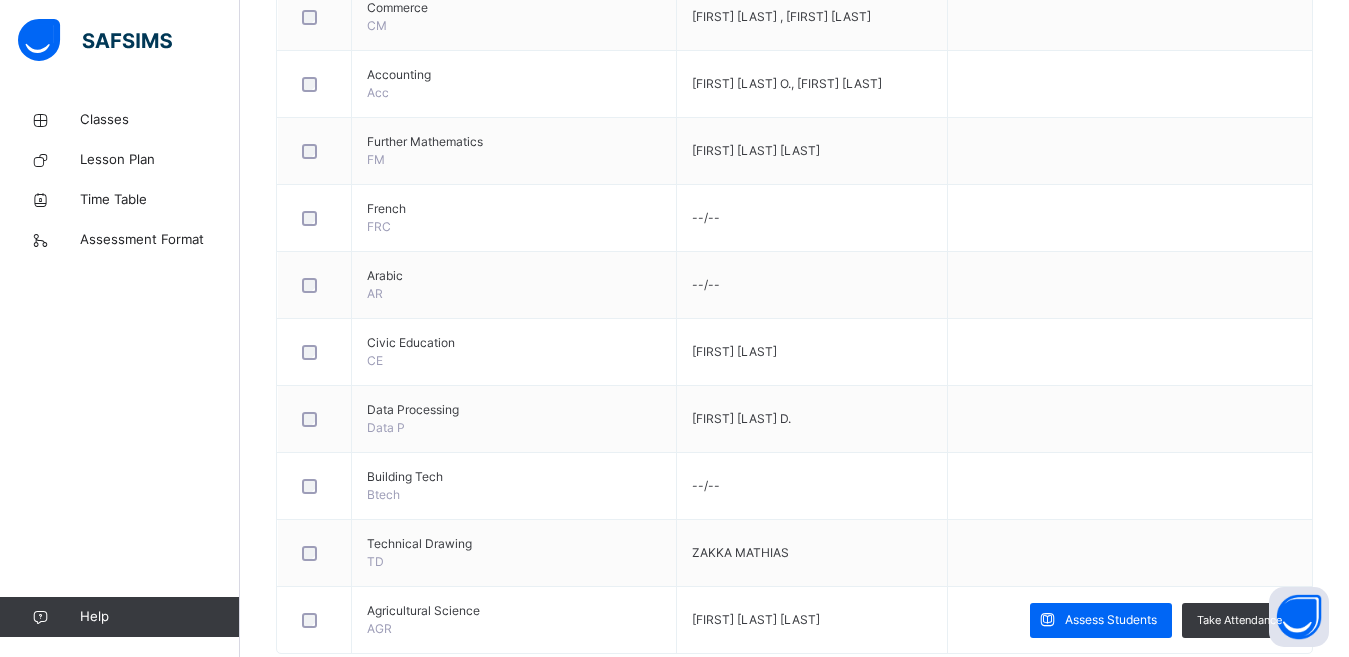 scroll, scrollTop: 1507, scrollLeft: 0, axis: vertical 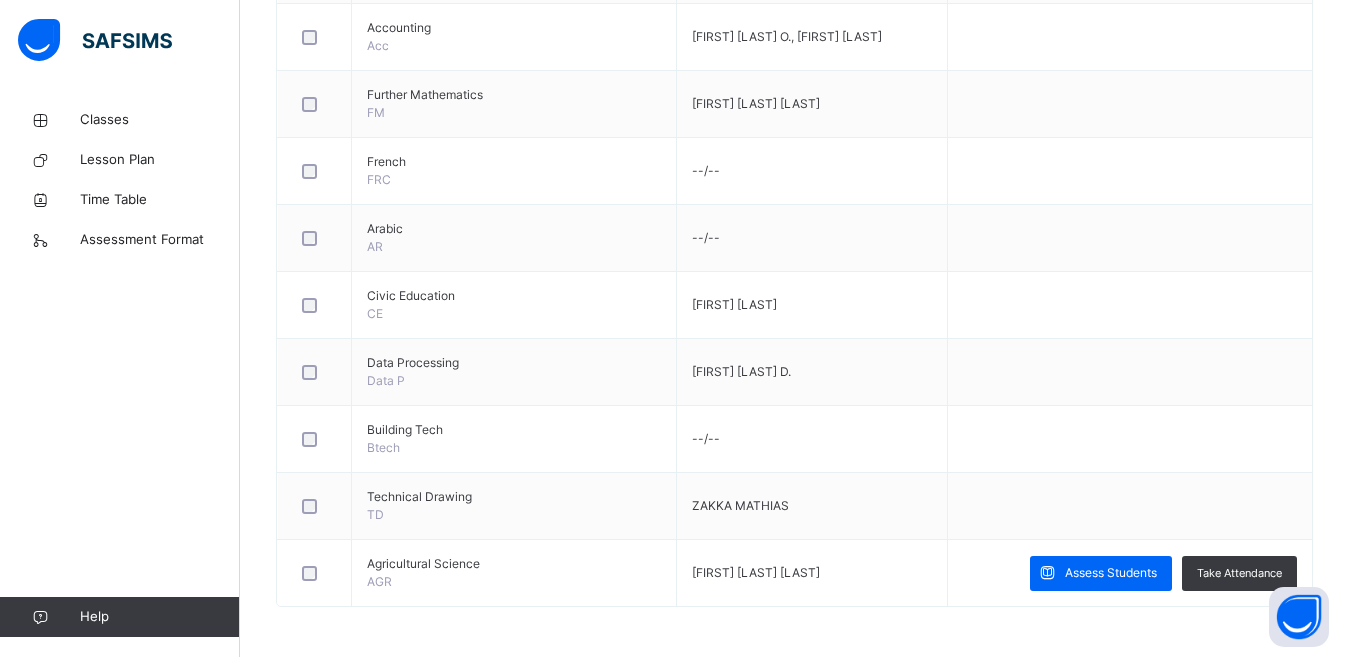 click on "Assess Students" at bounding box center (1111, 573) 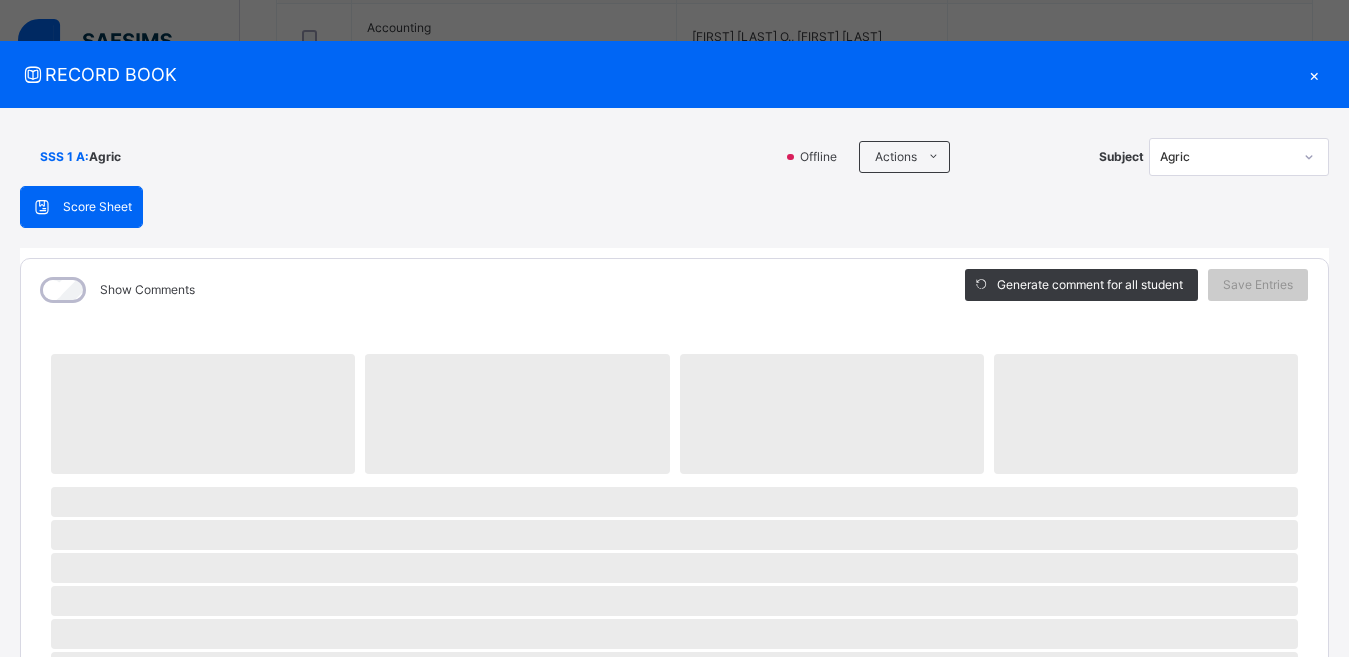 scroll, scrollTop: 0, scrollLeft: 0, axis: both 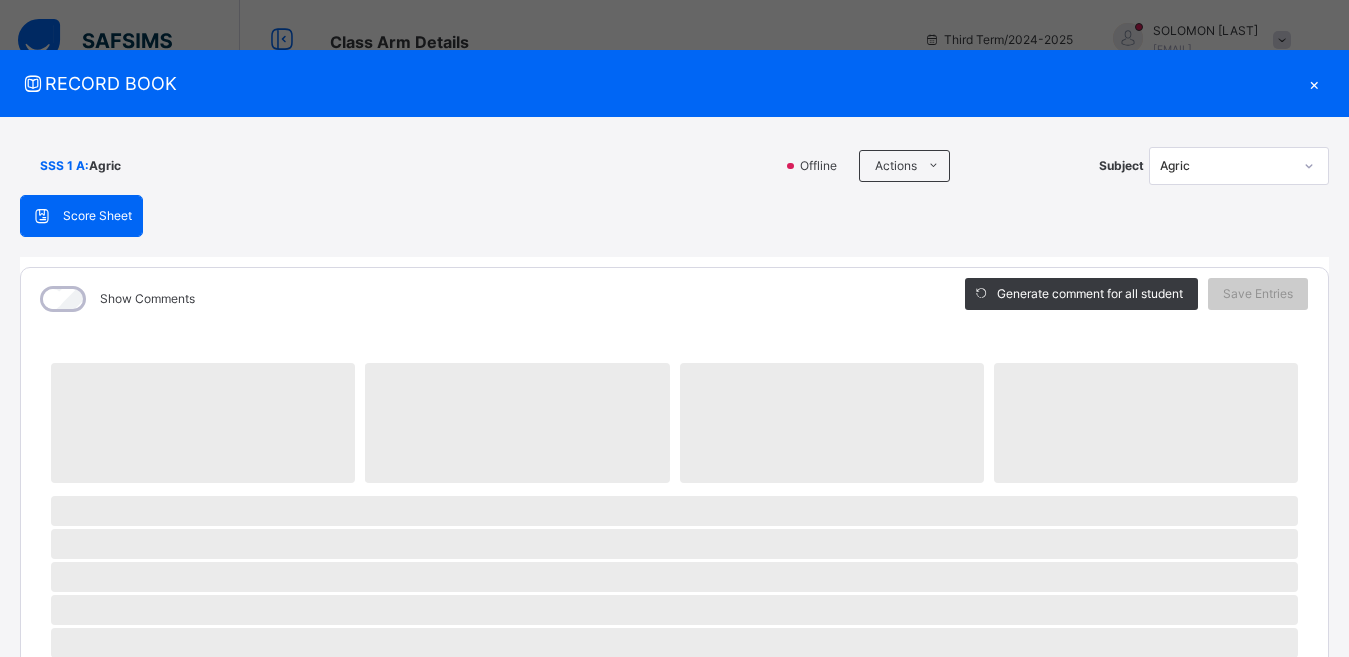 click on "×" at bounding box center (1314, 83) 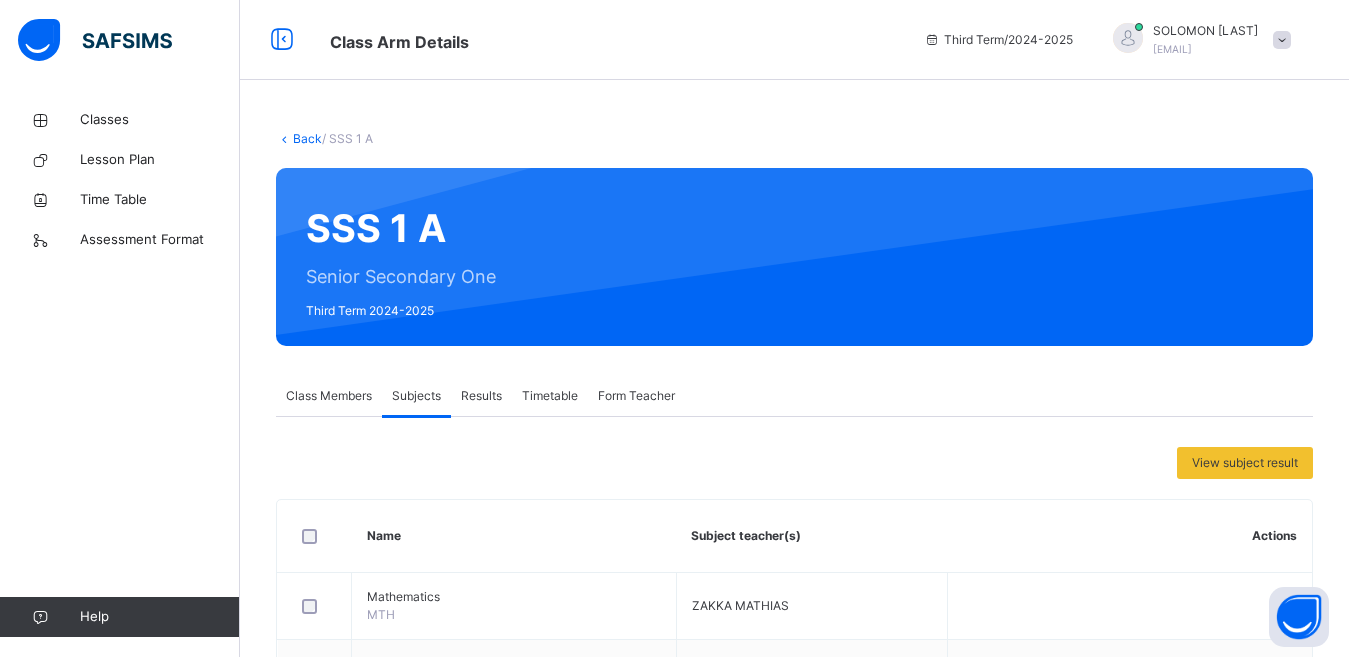click on "Results" at bounding box center (481, 396) 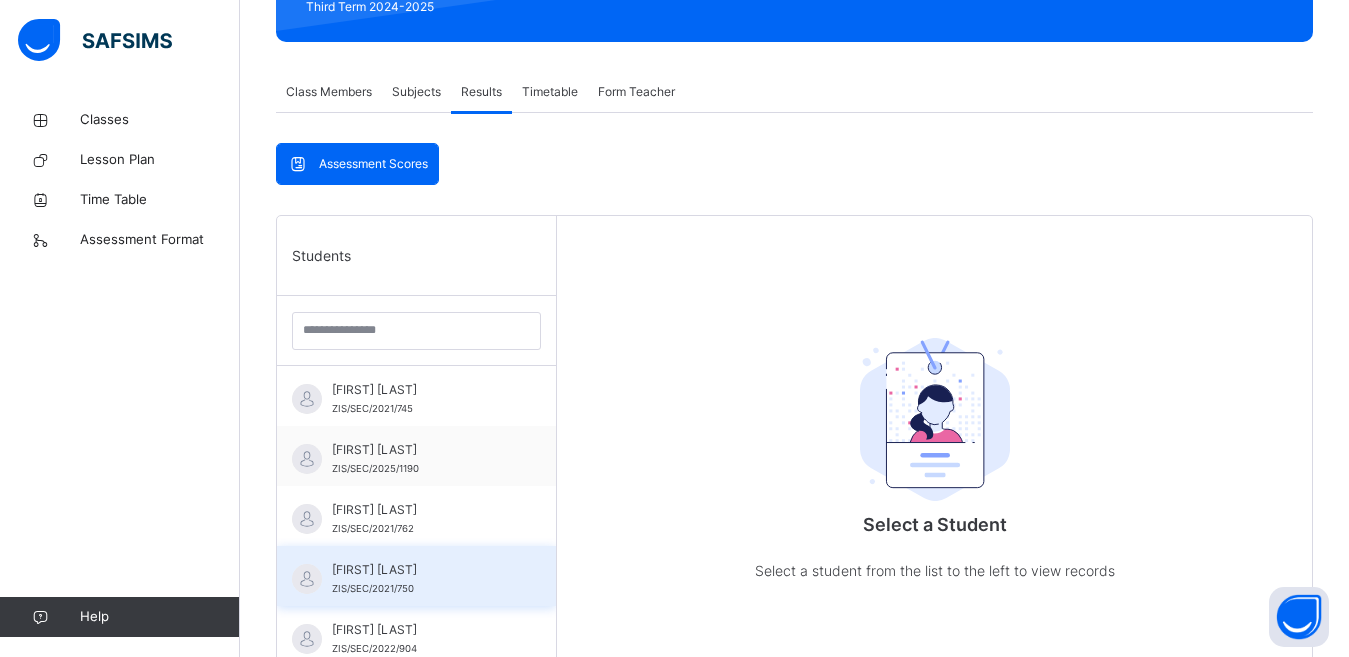 scroll, scrollTop: 400, scrollLeft: 0, axis: vertical 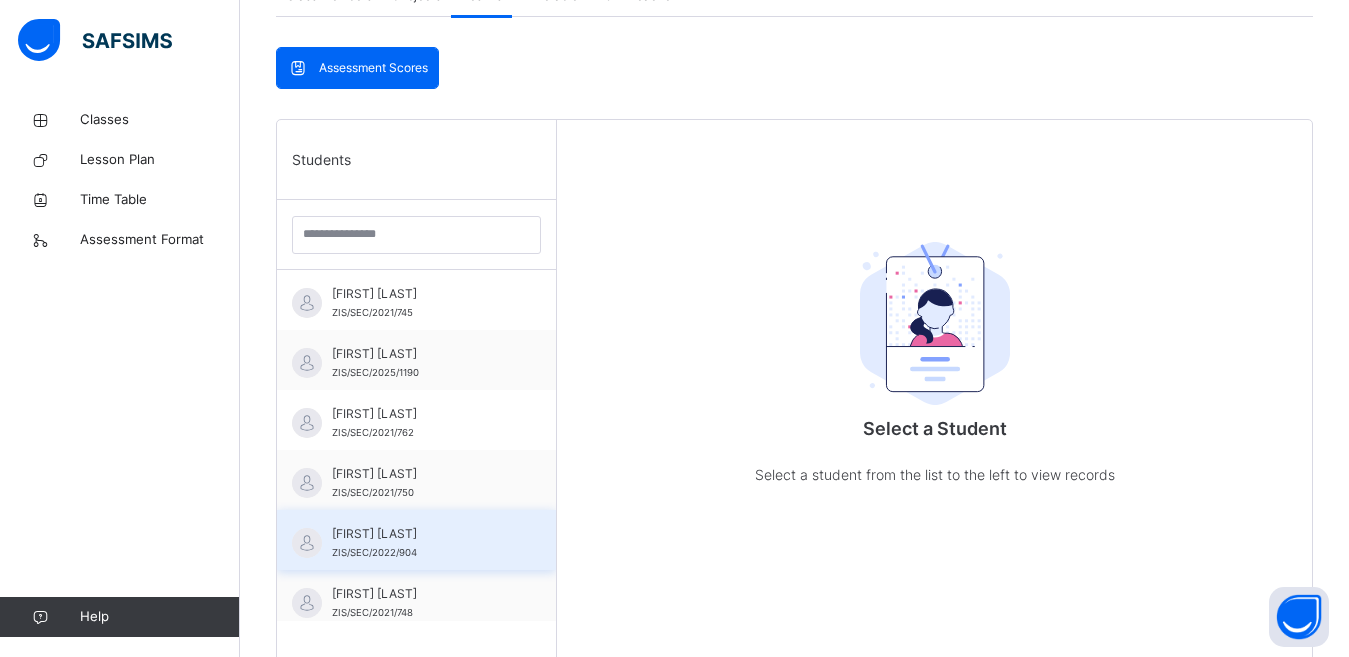 click on "ZIS/SEC/2022/904" at bounding box center (374, 552) 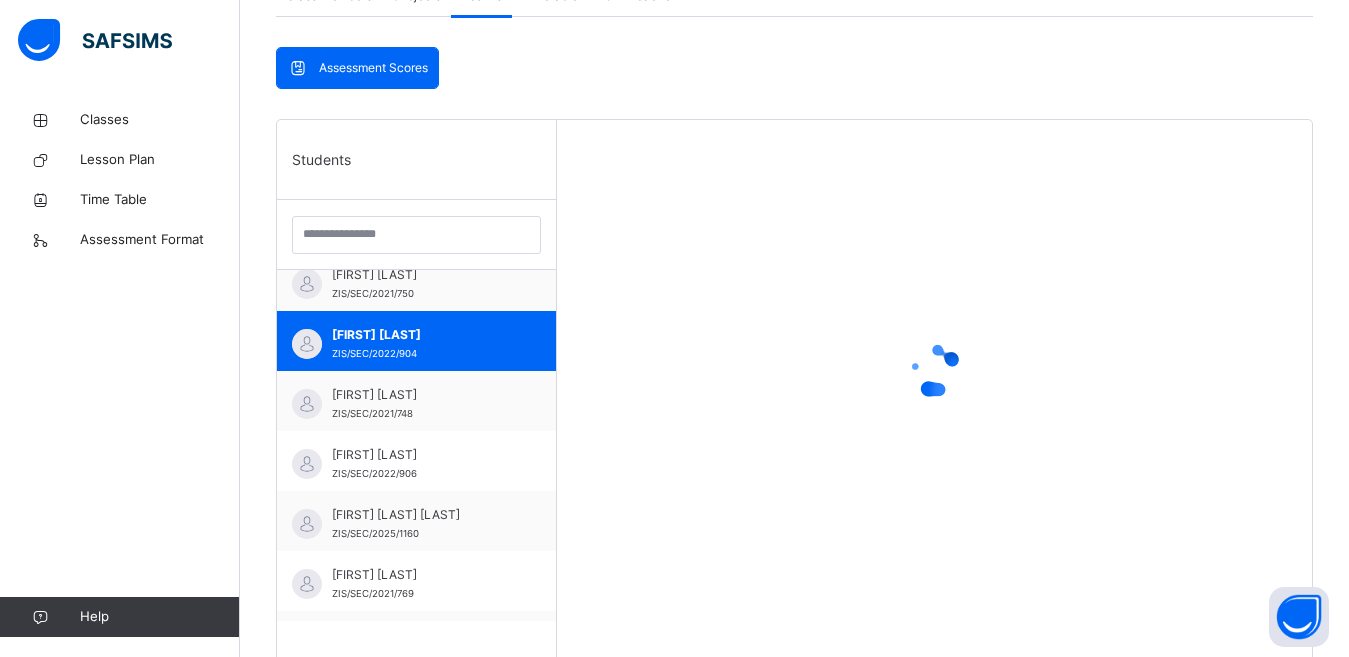 scroll, scrollTop: 200, scrollLeft: 0, axis: vertical 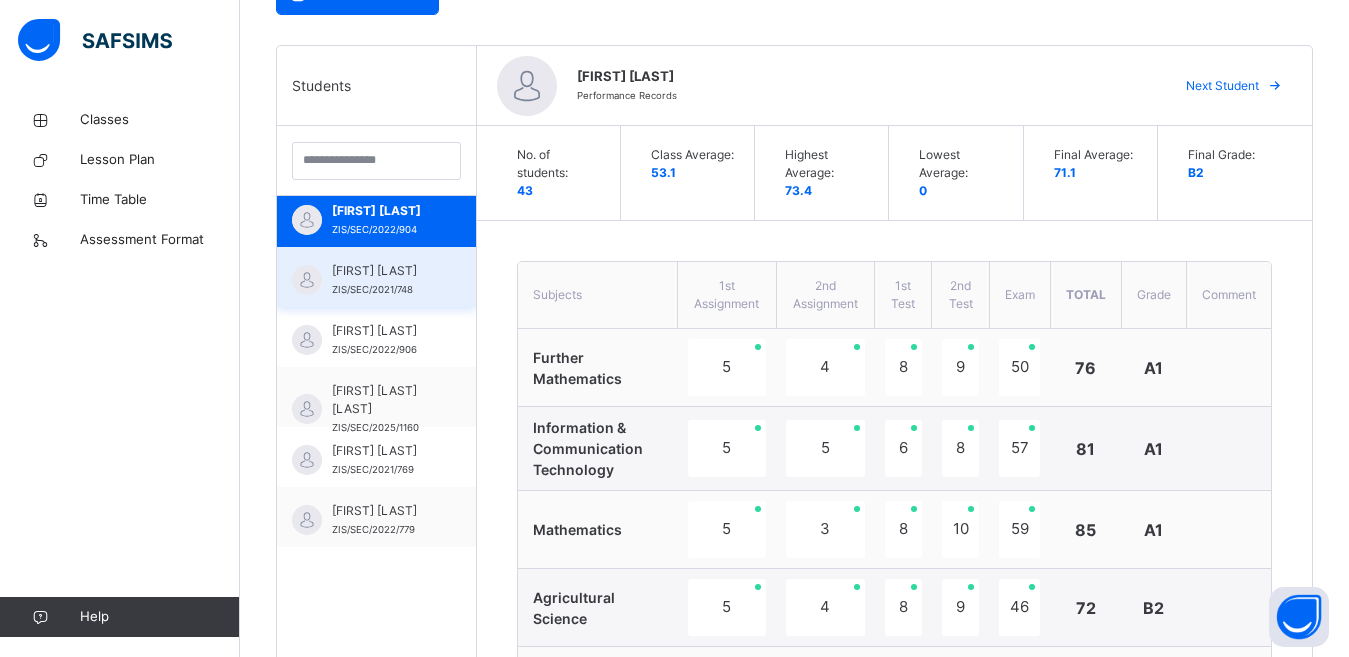 click on "[FIRST]  [LAST]" at bounding box center [381, 271] 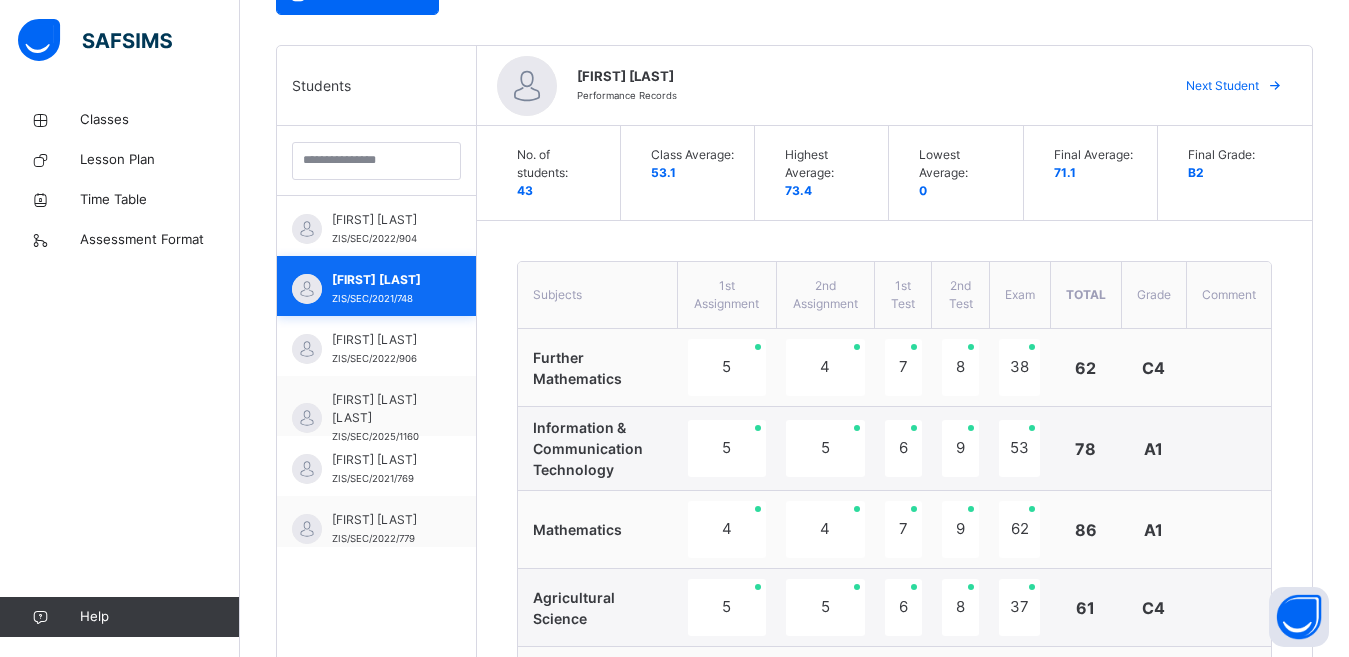 scroll, scrollTop: 249, scrollLeft: 0, axis: vertical 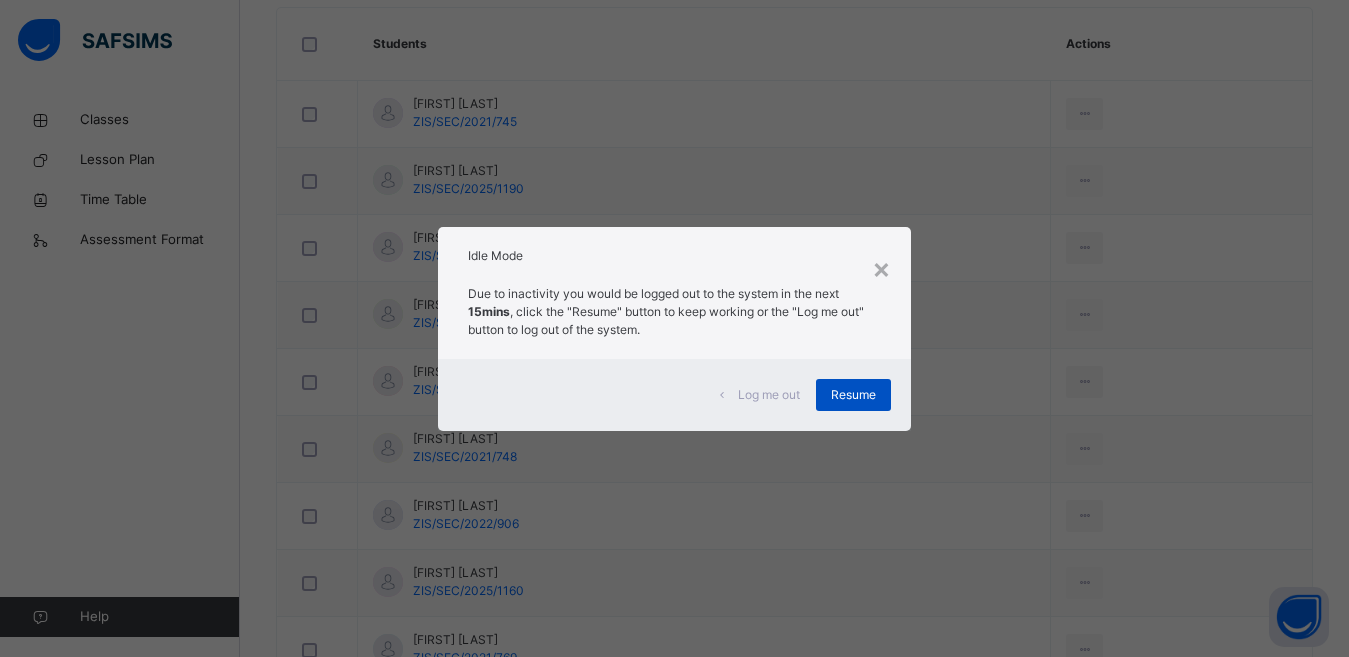 click on "Resume" at bounding box center (853, 395) 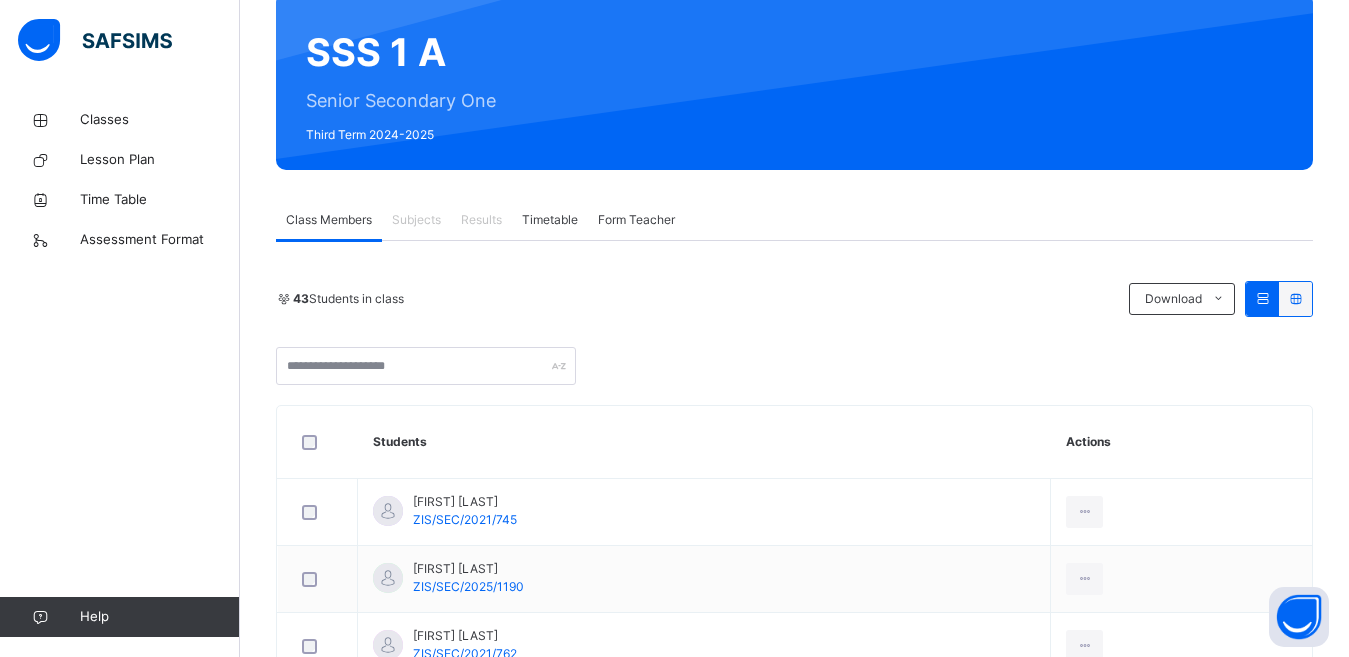 scroll, scrollTop: 165, scrollLeft: 0, axis: vertical 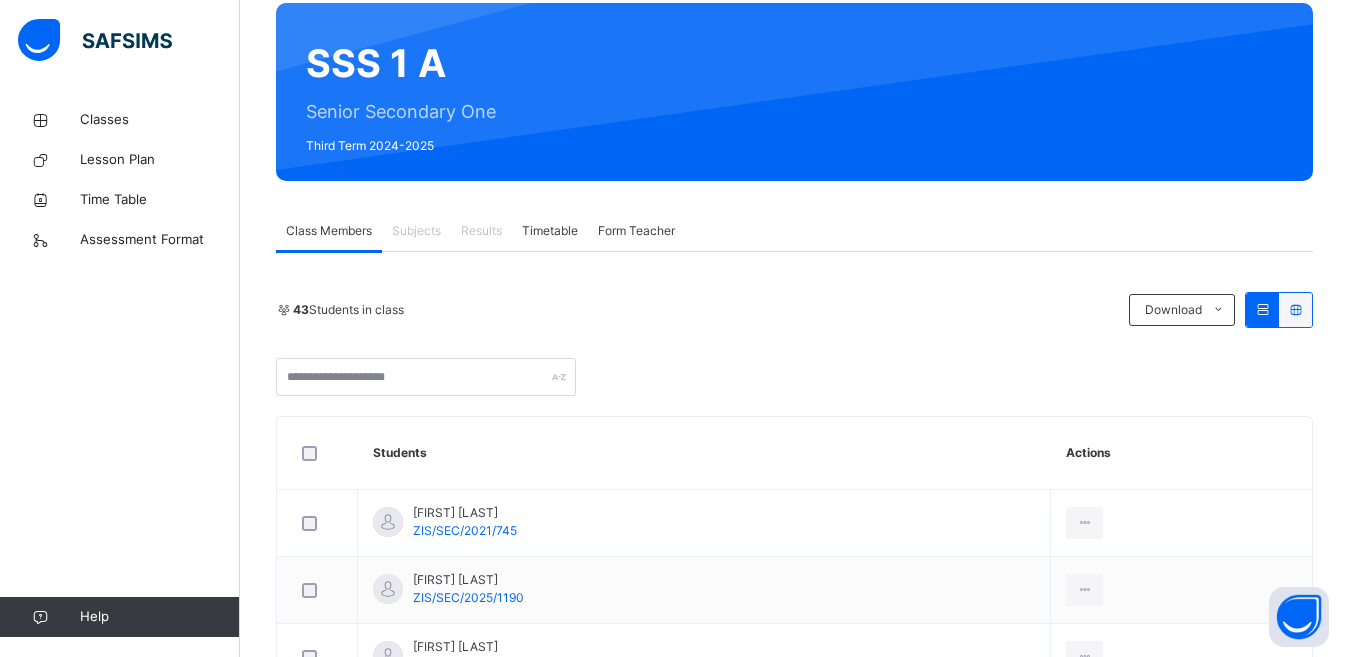 click on "Form Teacher" at bounding box center [636, 231] 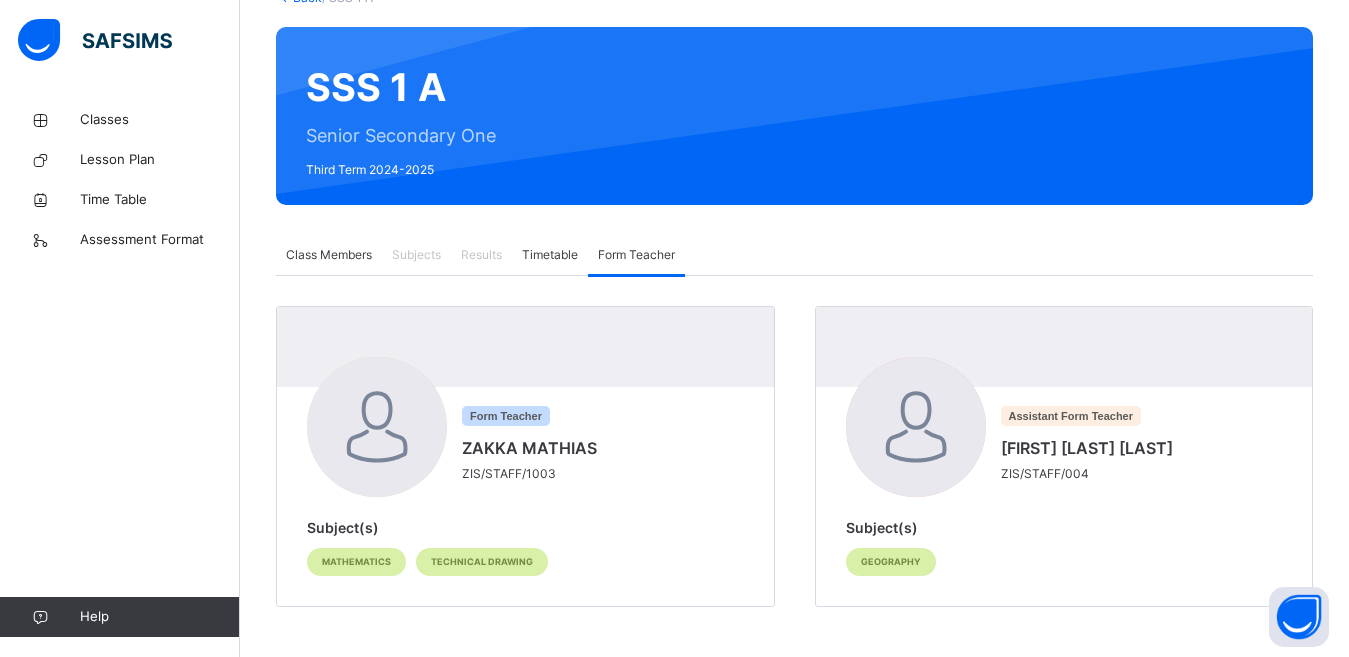 scroll, scrollTop: 141, scrollLeft: 0, axis: vertical 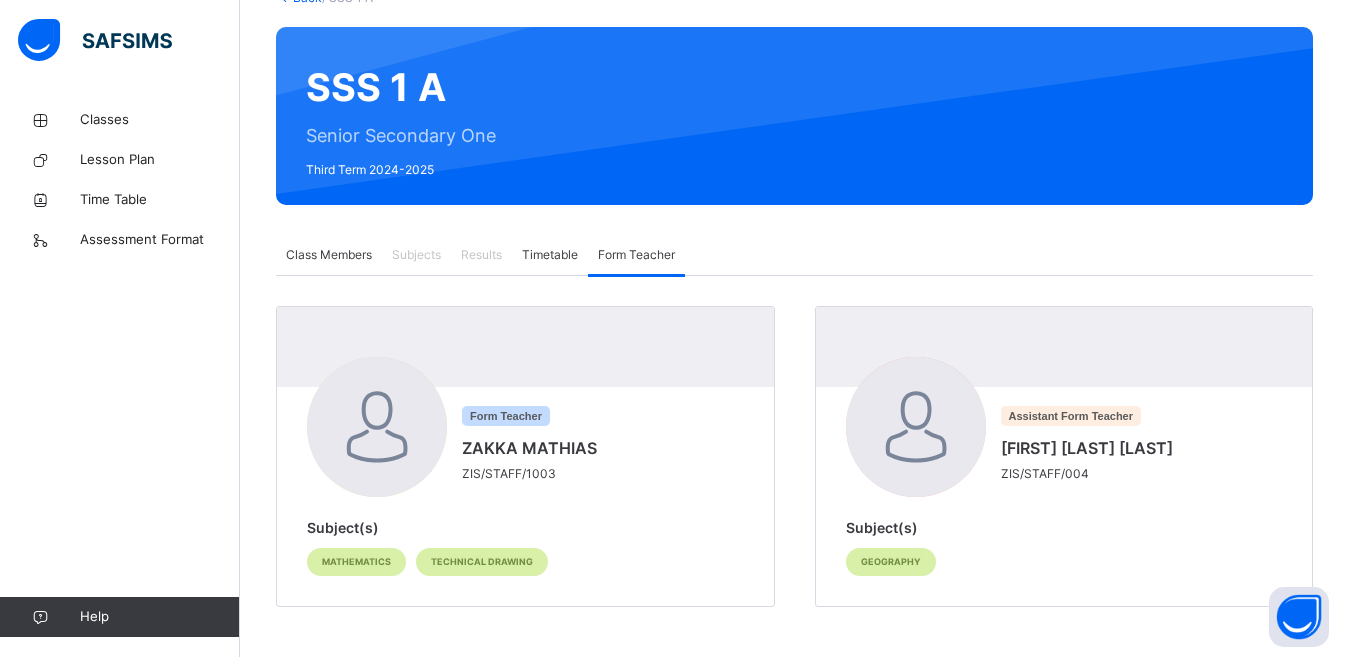 click on "Class Members" at bounding box center [329, 255] 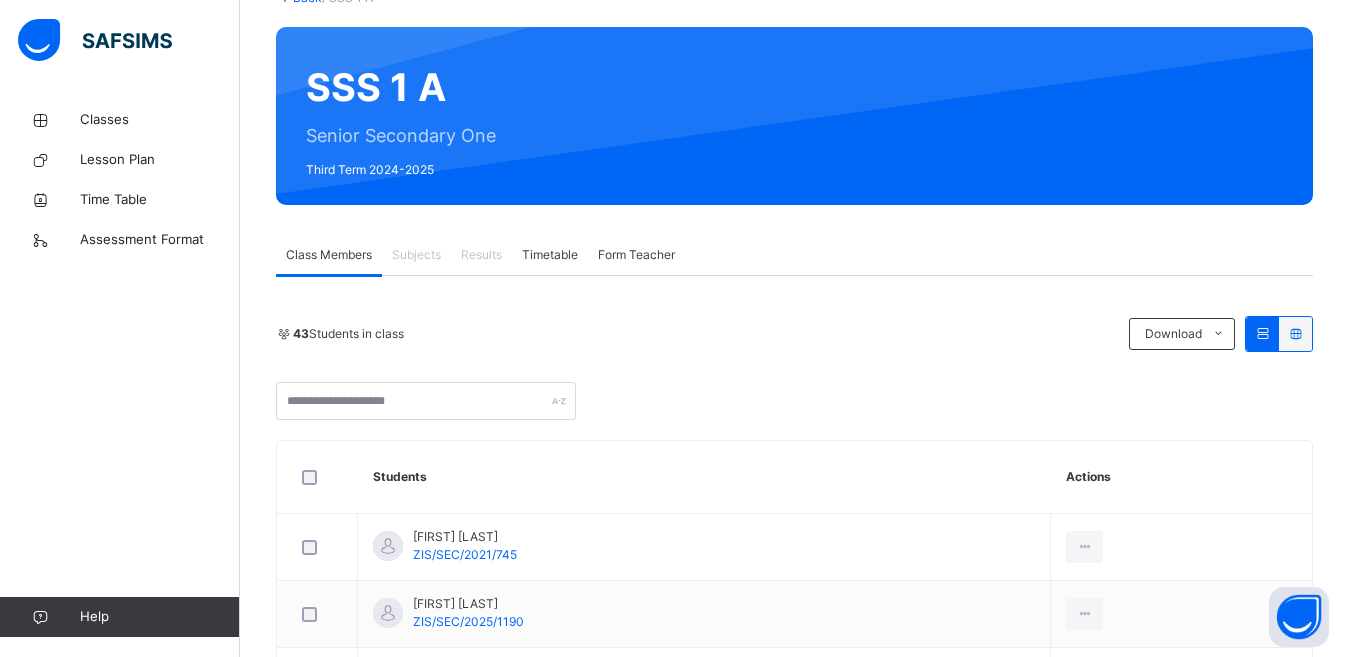 scroll, scrollTop: 165, scrollLeft: 0, axis: vertical 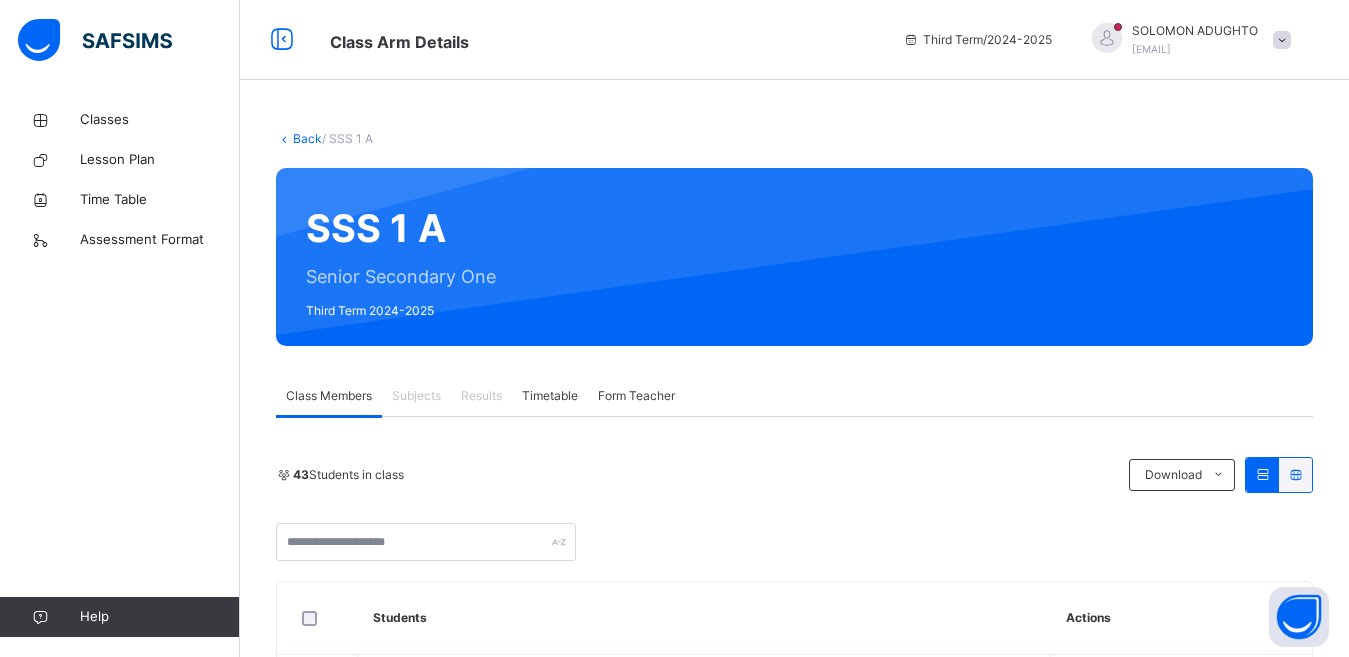 click on "Results" at bounding box center (481, 396) 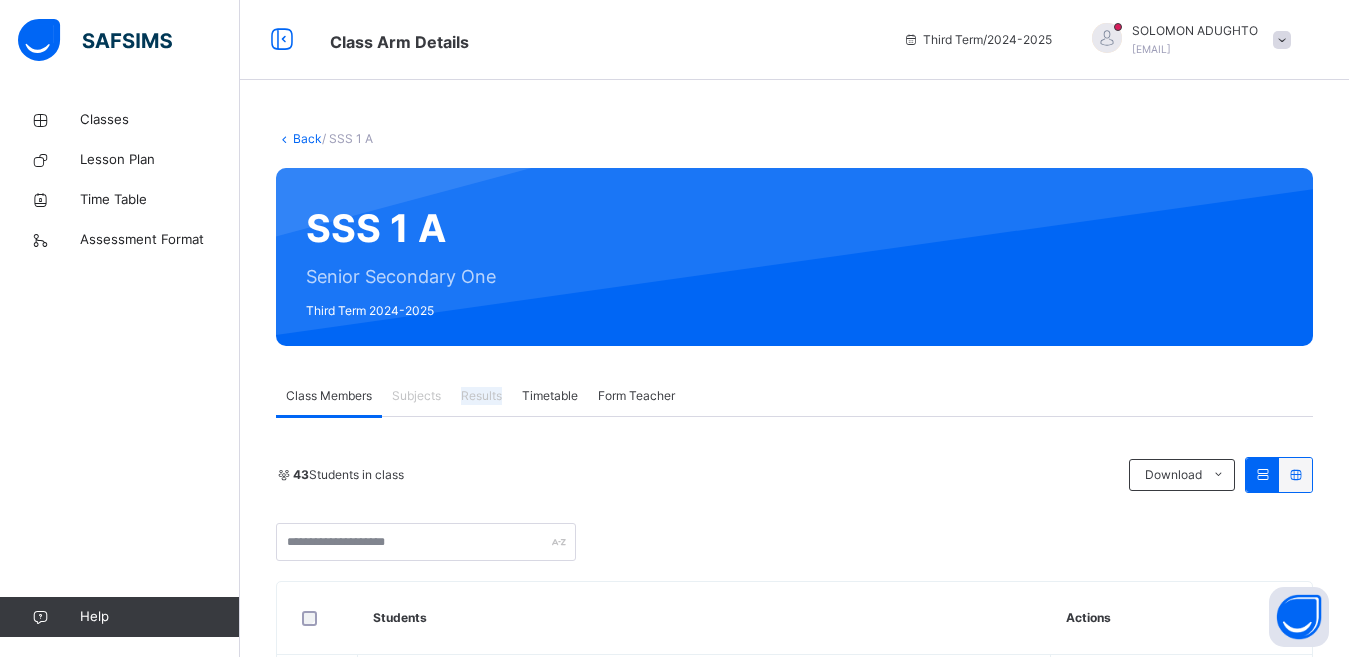 click on "Results" at bounding box center [481, 396] 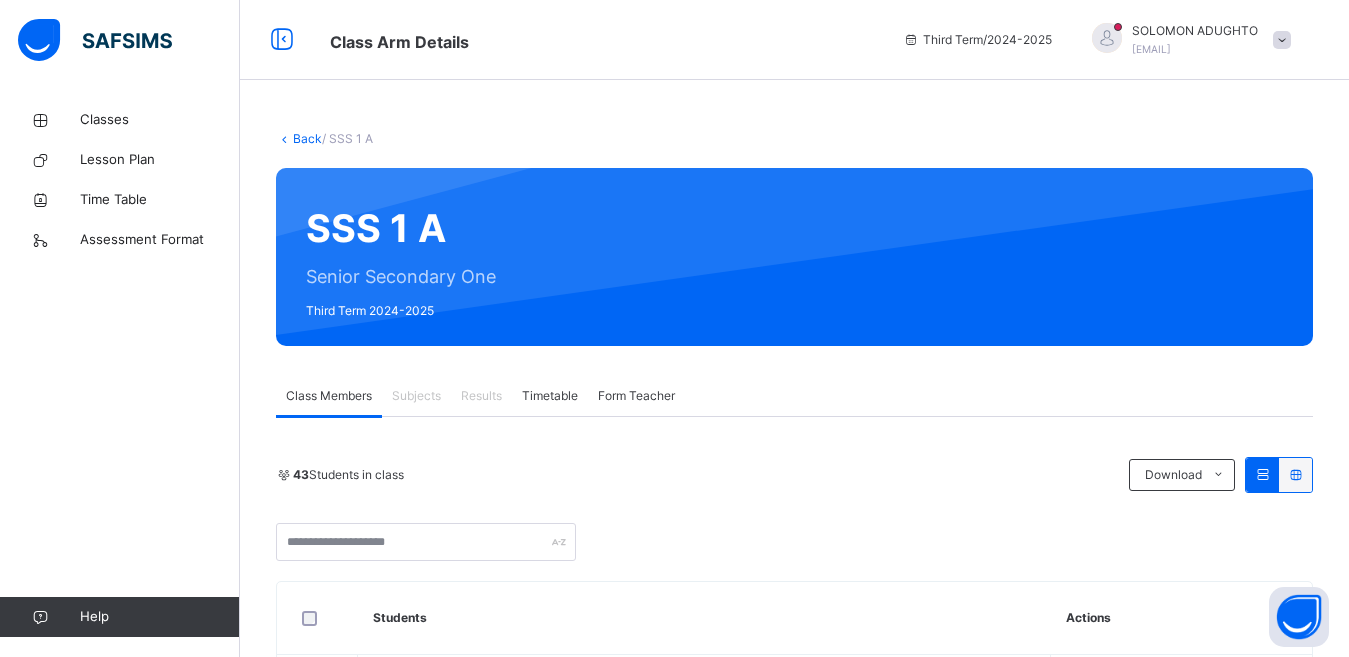 click on "Subjects" at bounding box center [416, 396] 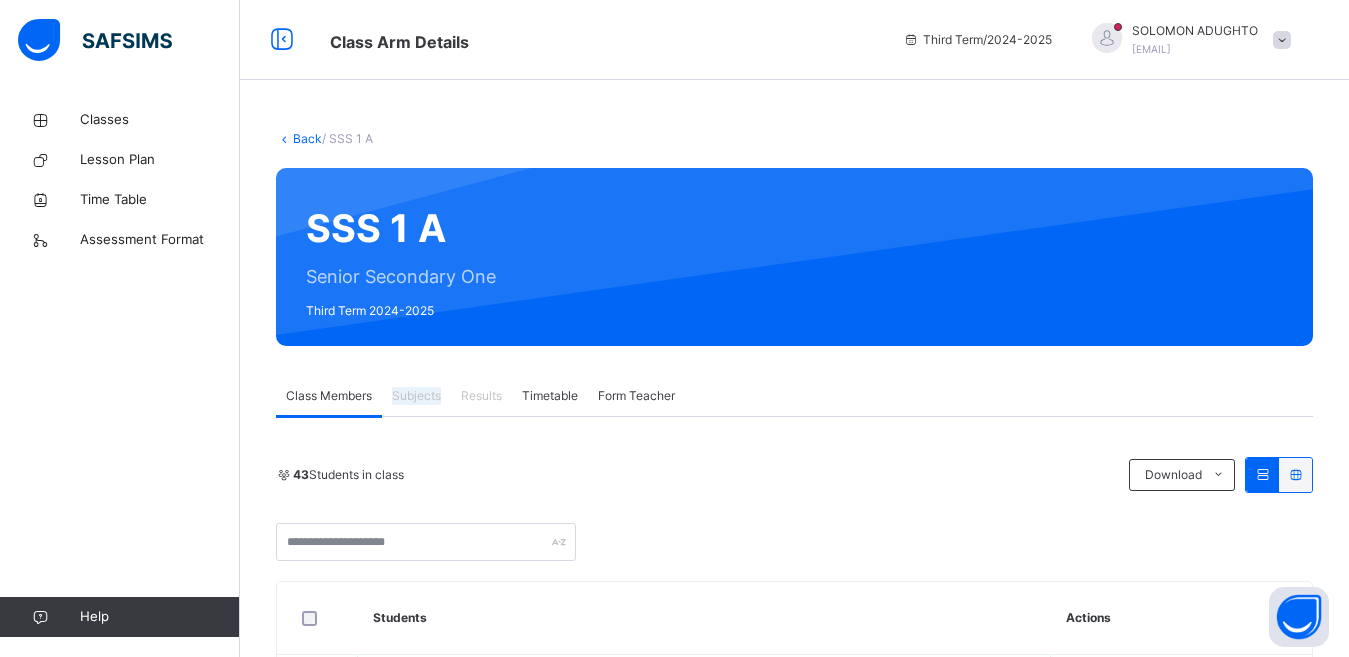 click on "Subjects" at bounding box center (416, 396) 